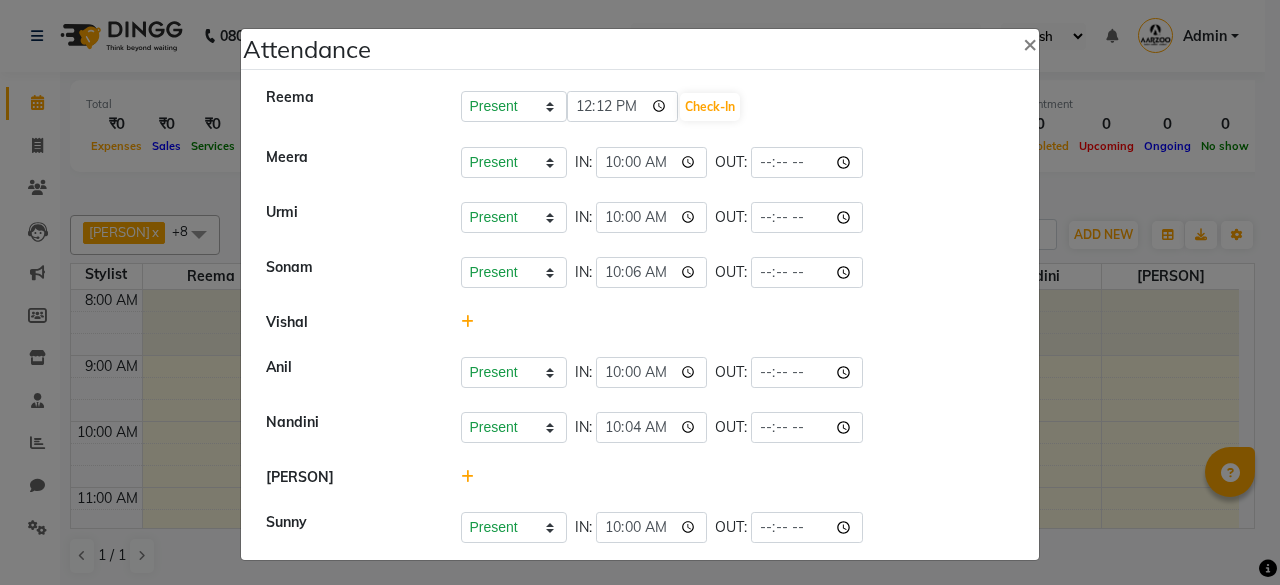 scroll, scrollTop: 0, scrollLeft: 0, axis: both 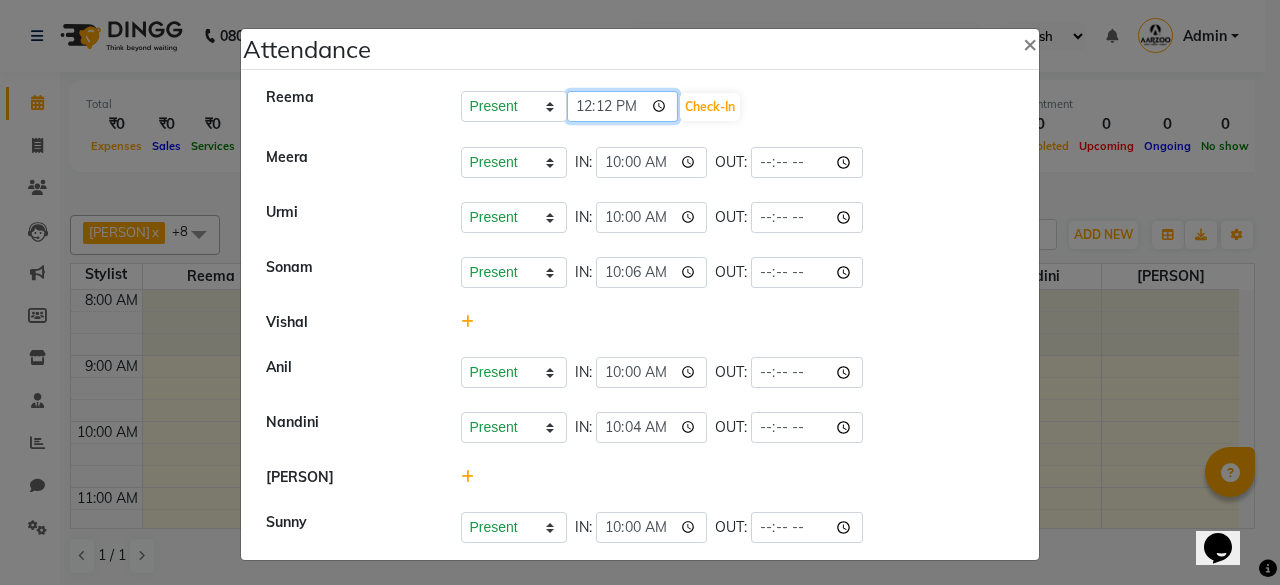 click on "12:12" 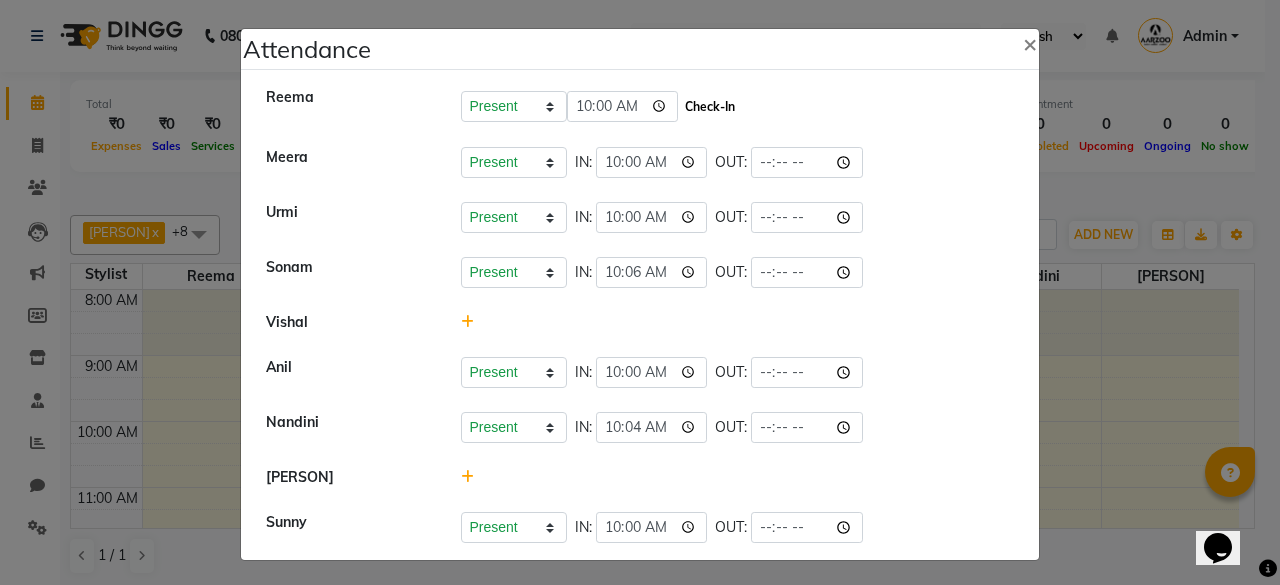 type on "10:00" 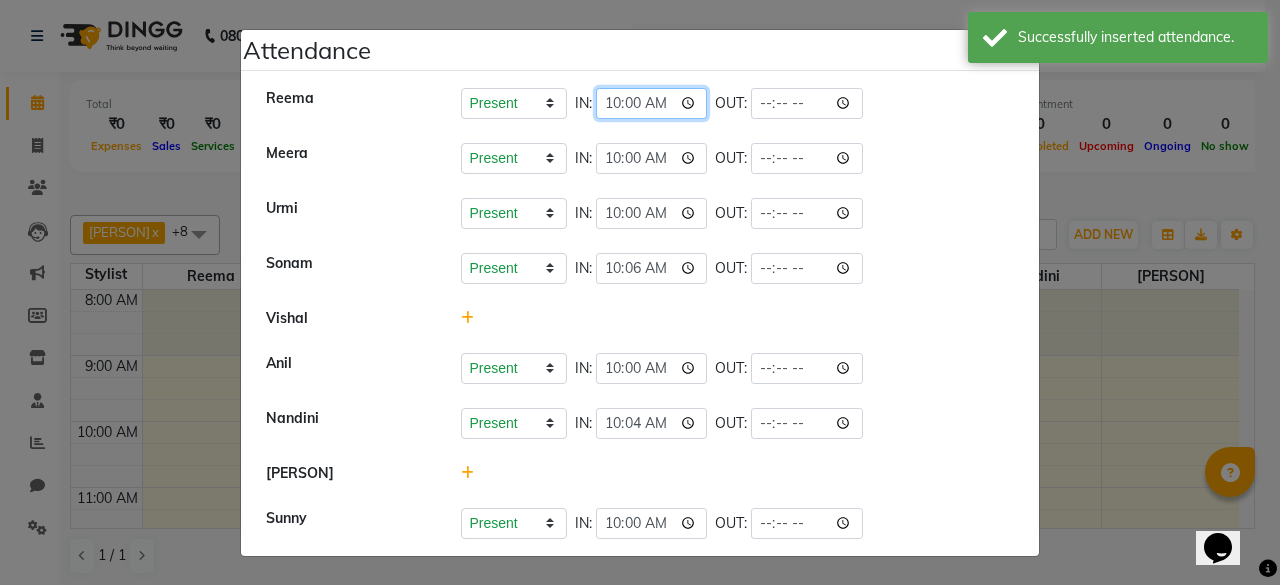 click on "10:00" 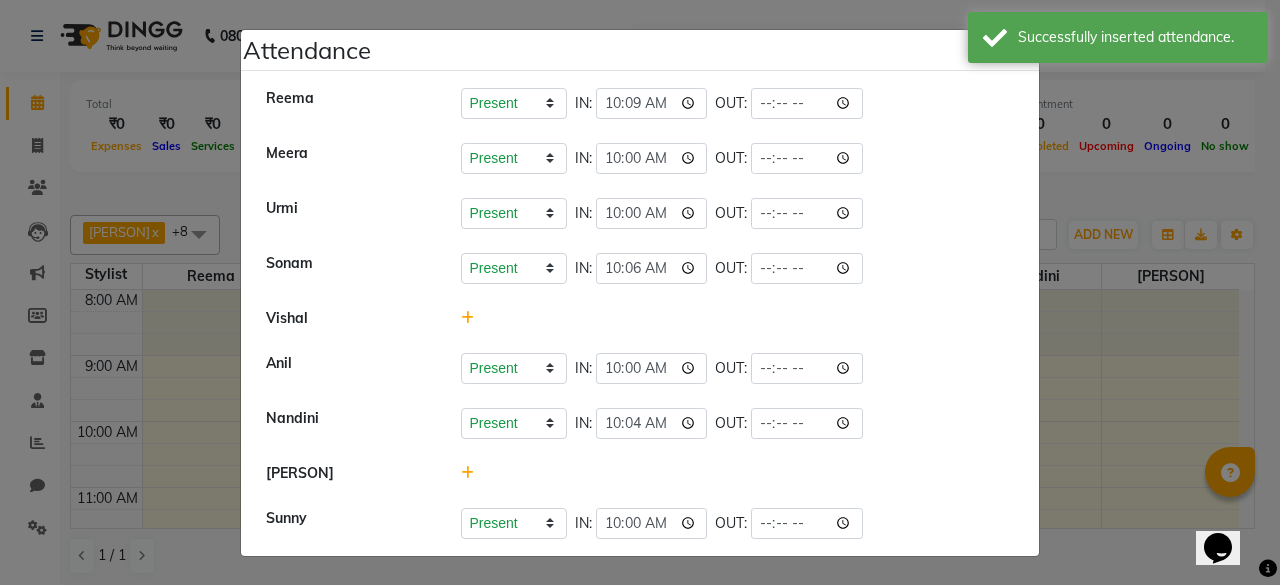type on "10:09" 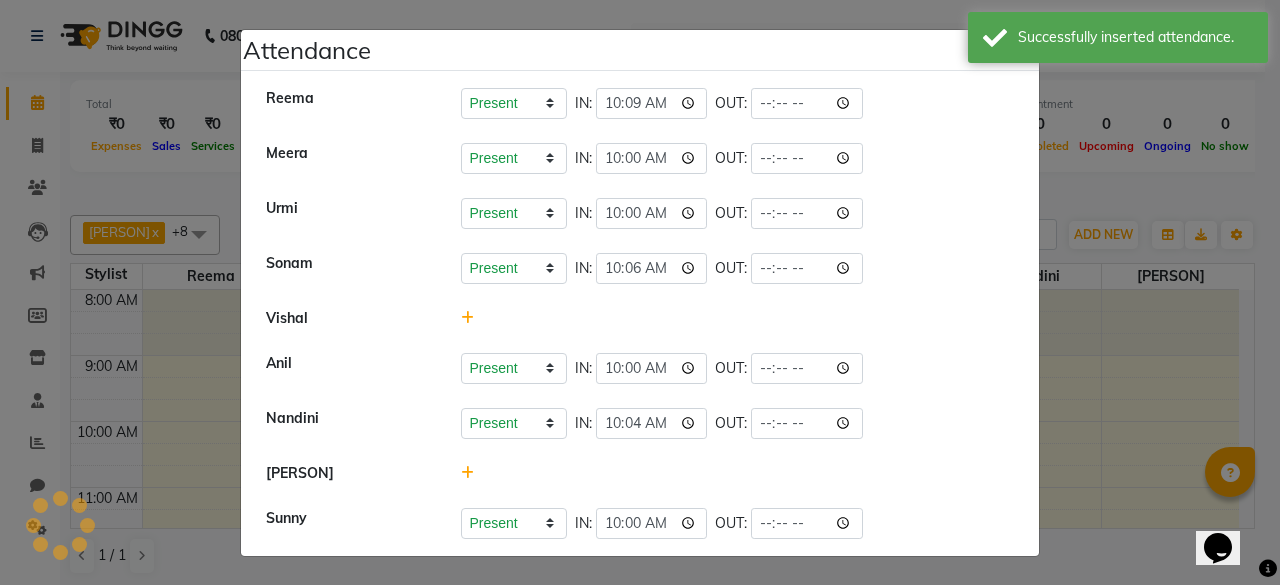 click on "Present   Absent   Late   Half Day   Weekly Off  IN:  10:00 OUT:" 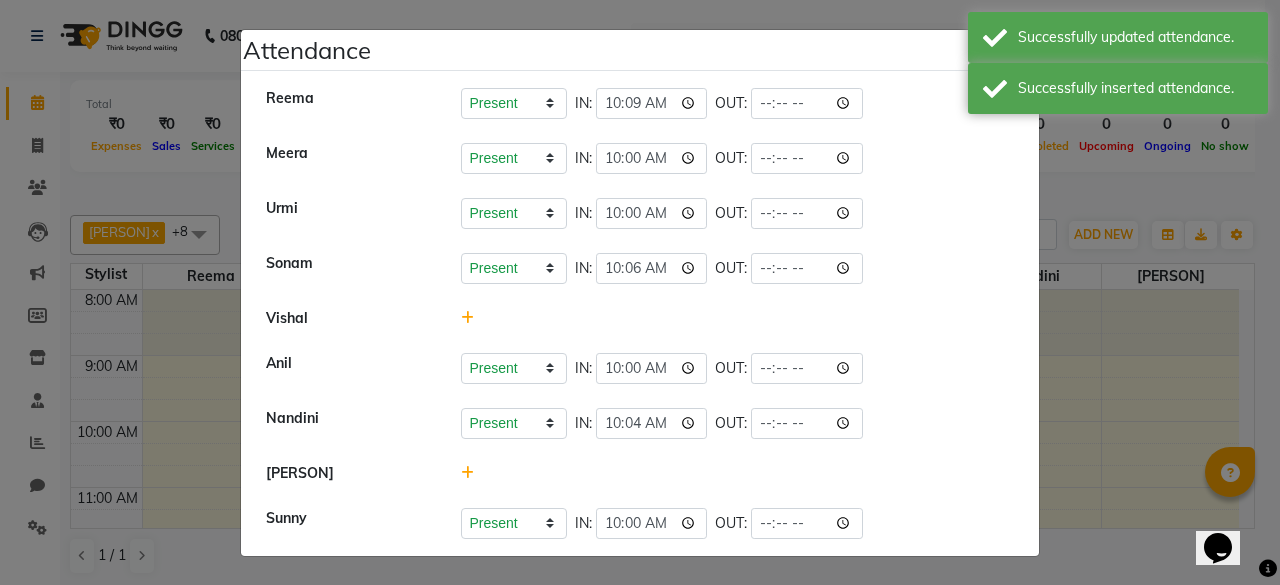 click 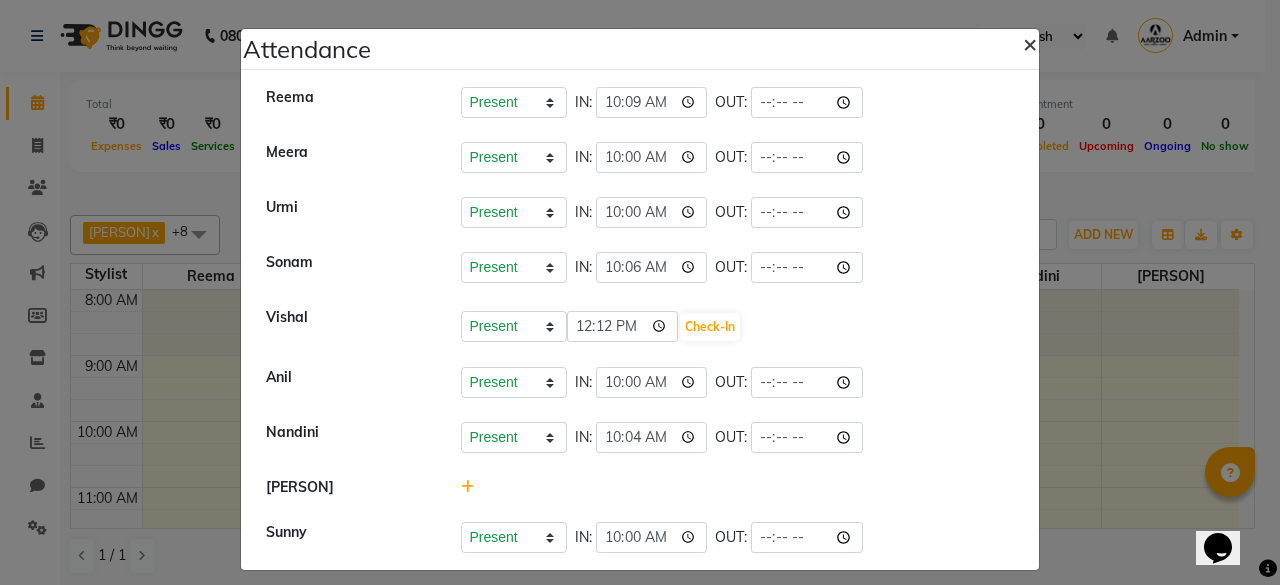 click on "×" 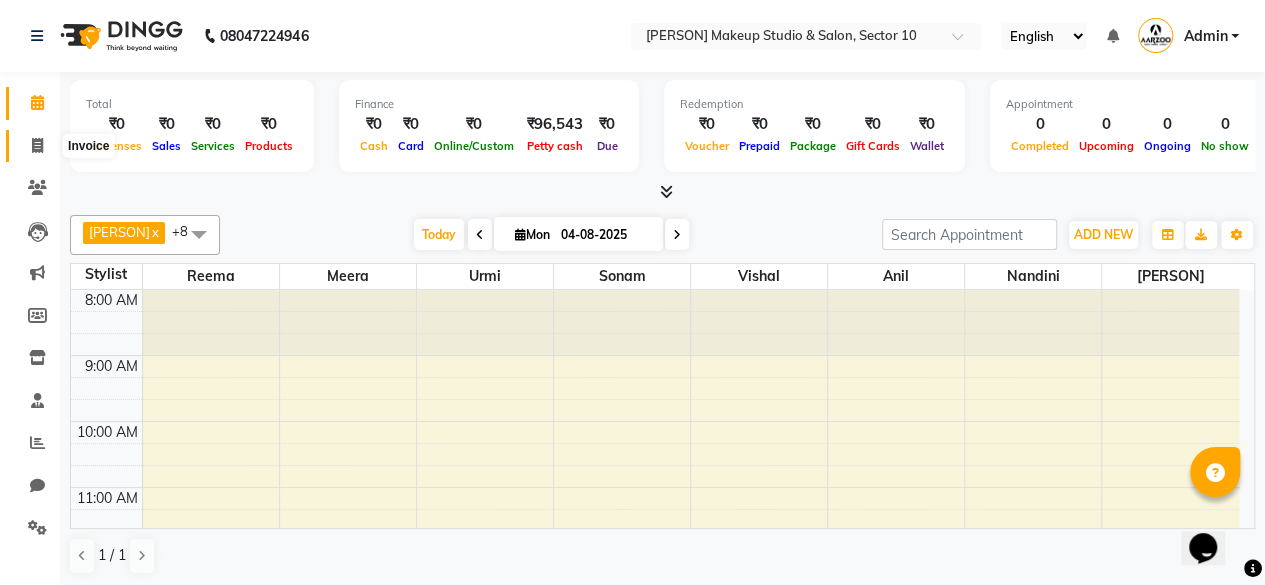 click 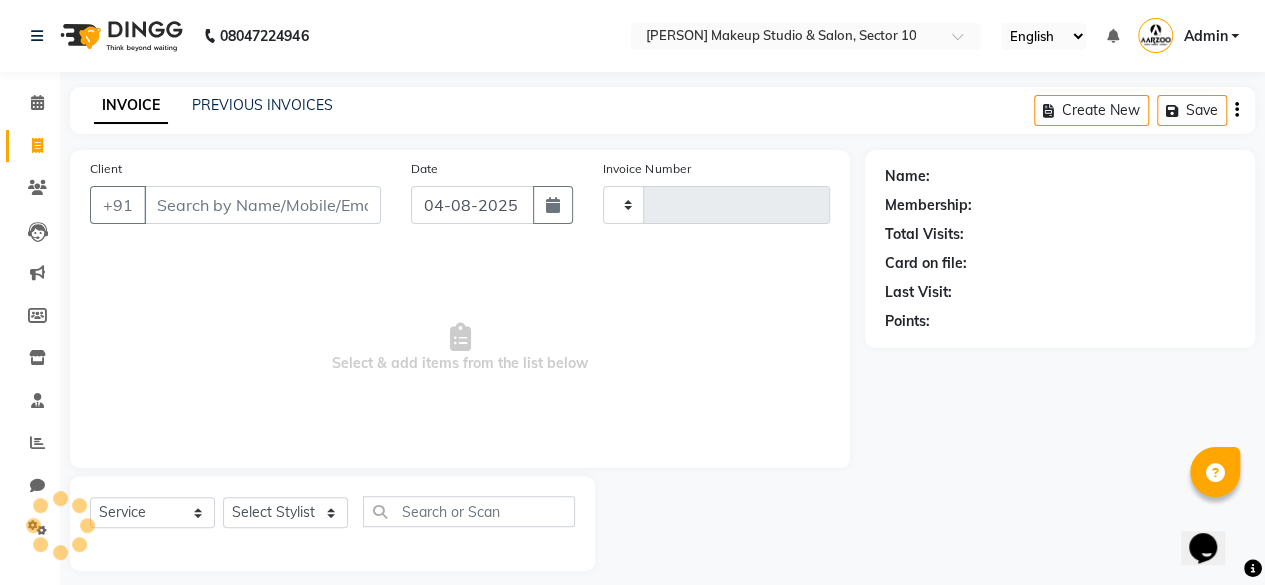 type on "0073" 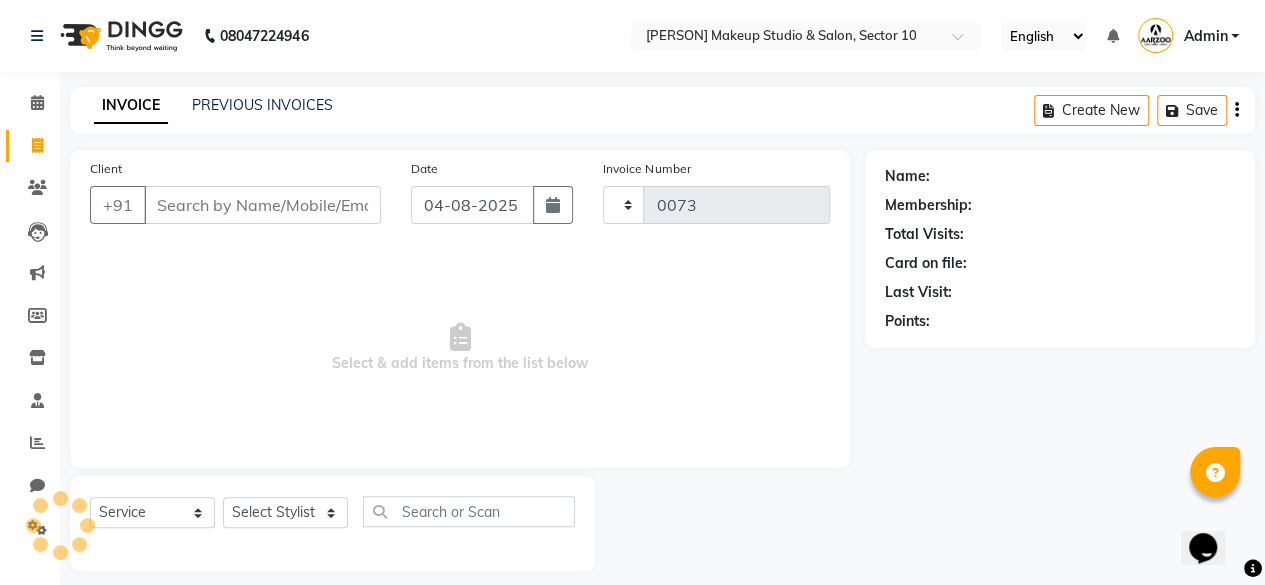 select on "6943" 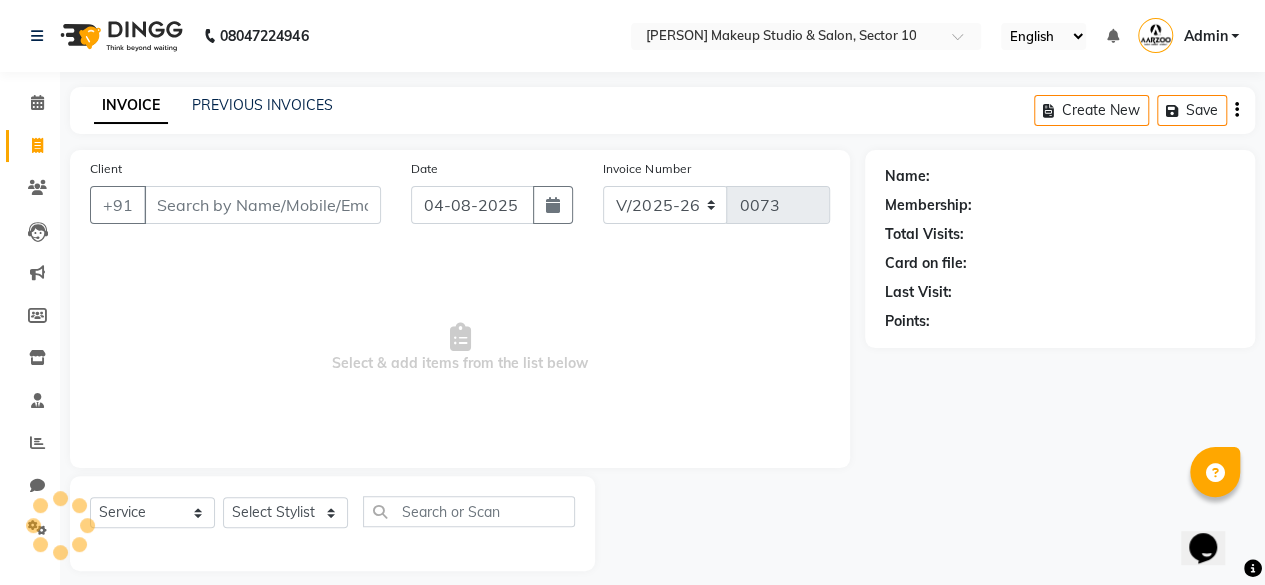 click on "INVOICE PREVIOUS INVOICES Create New   Save" 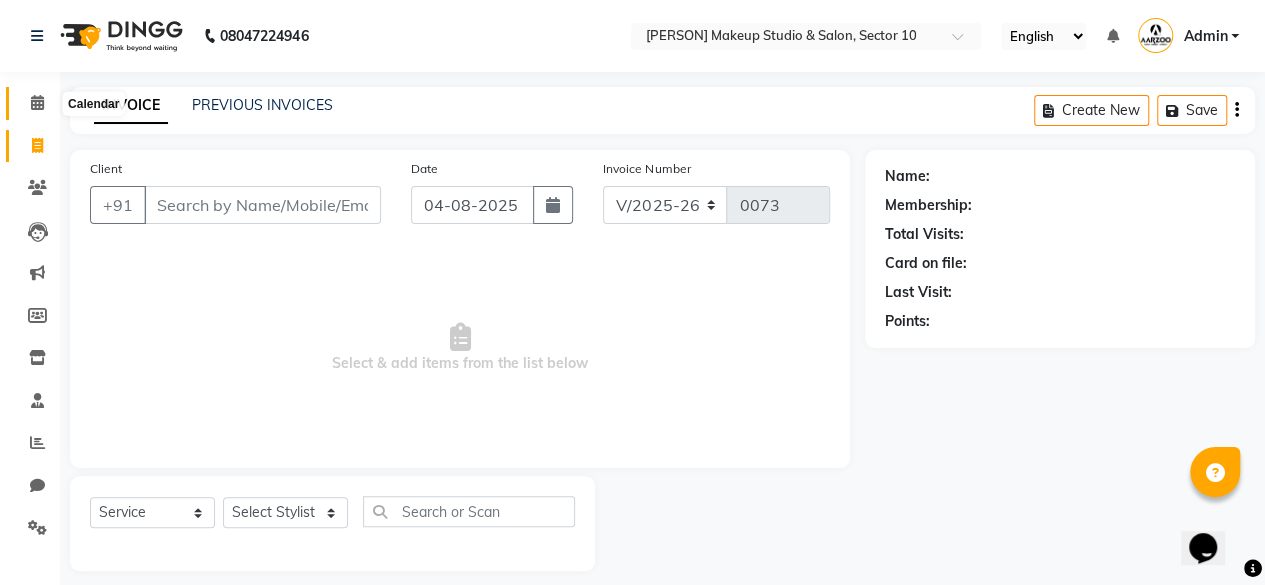 click 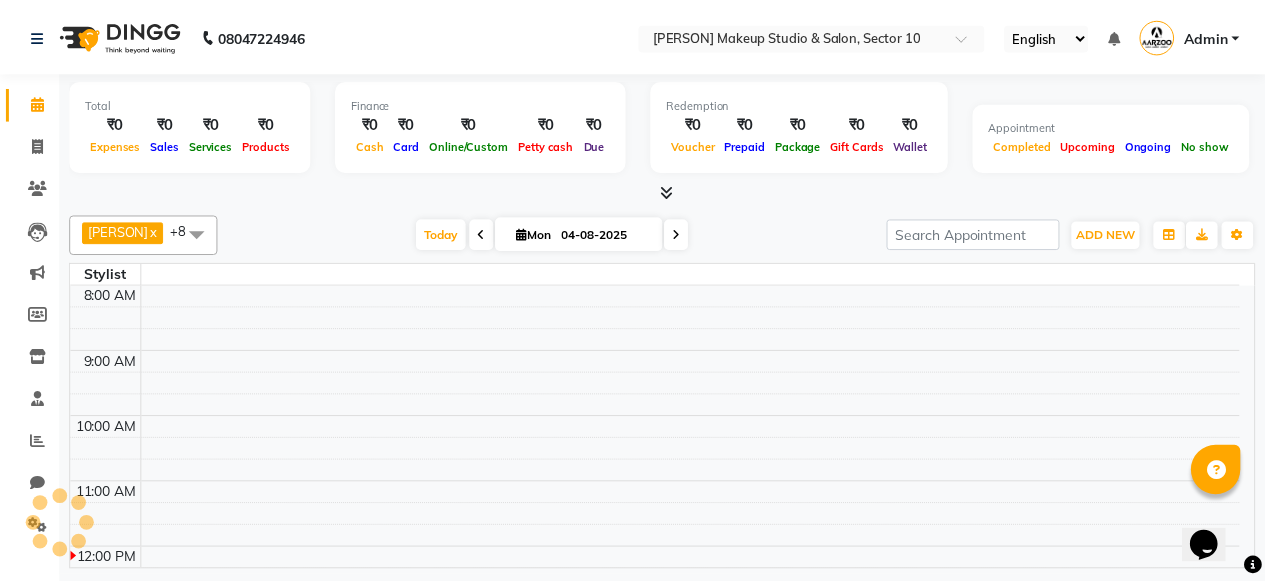 scroll, scrollTop: 261, scrollLeft: 0, axis: vertical 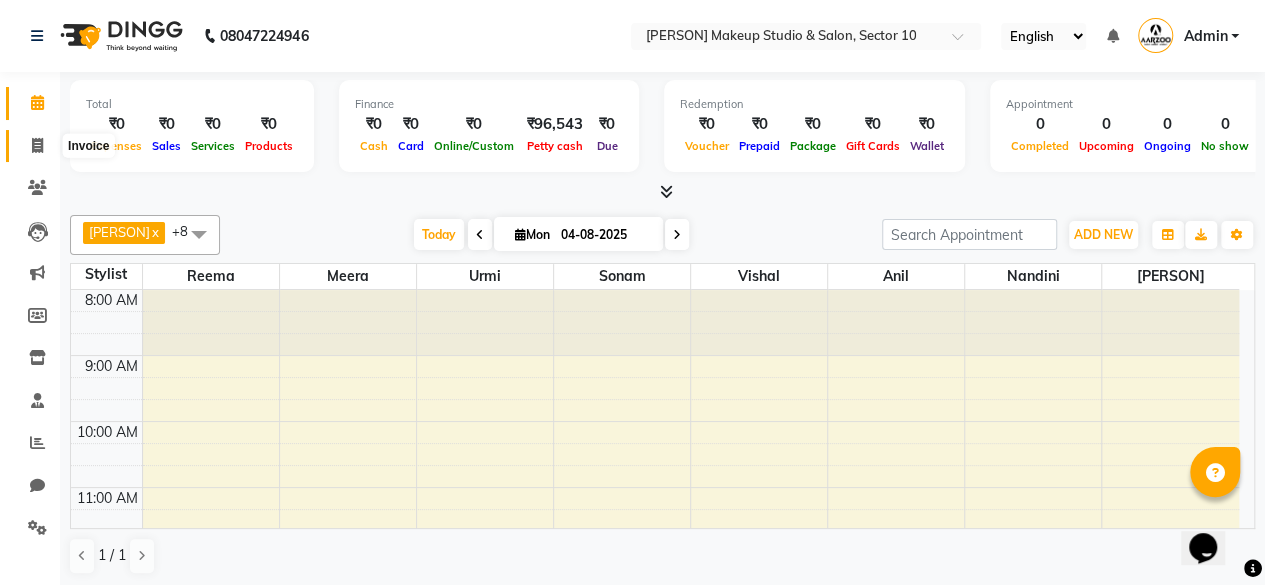 click 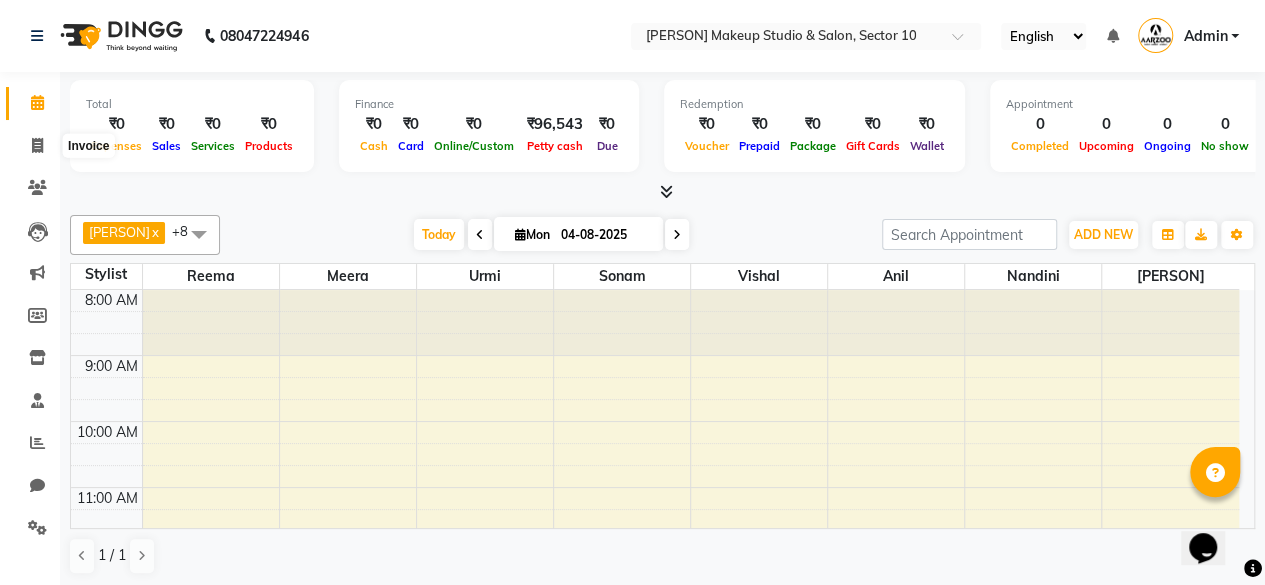 select on "service" 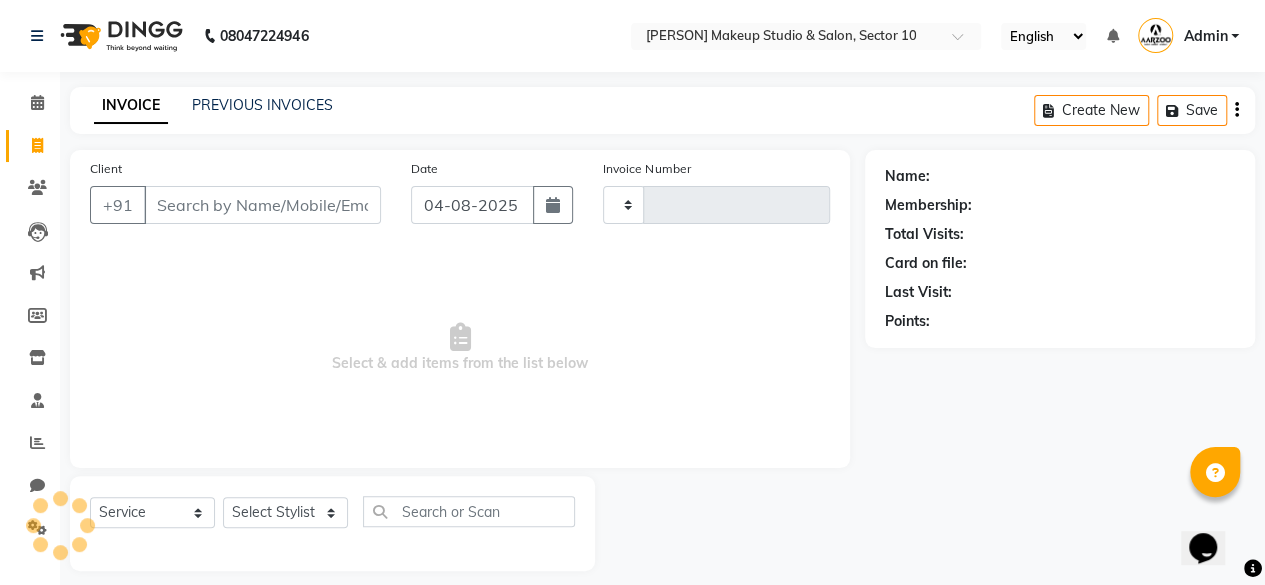 type on "0073" 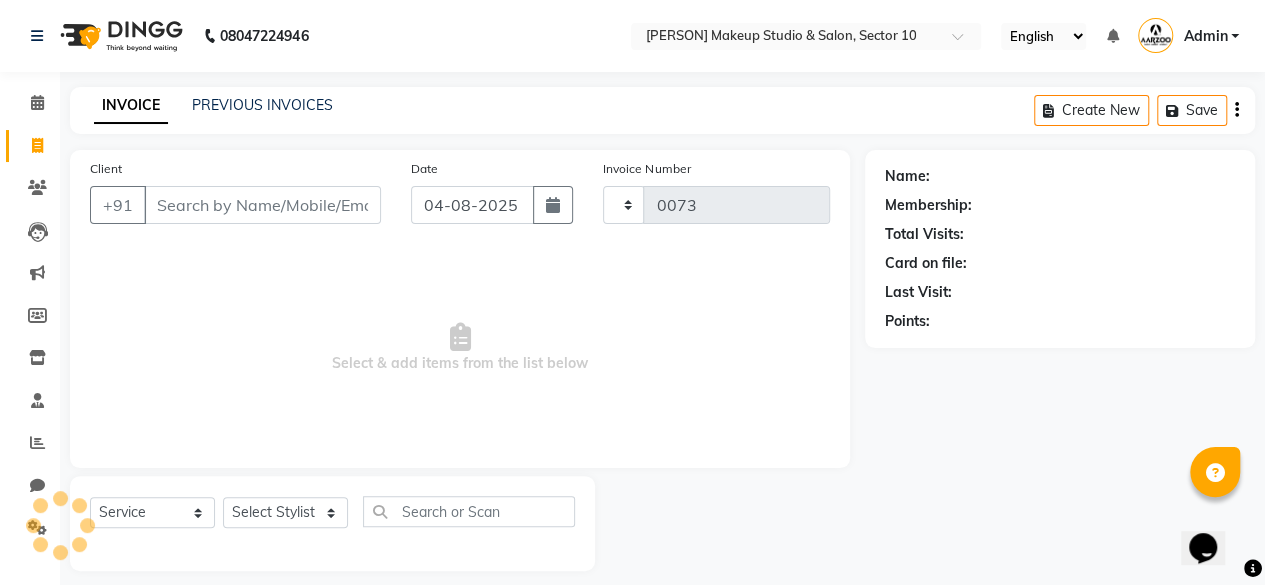 select on "6943" 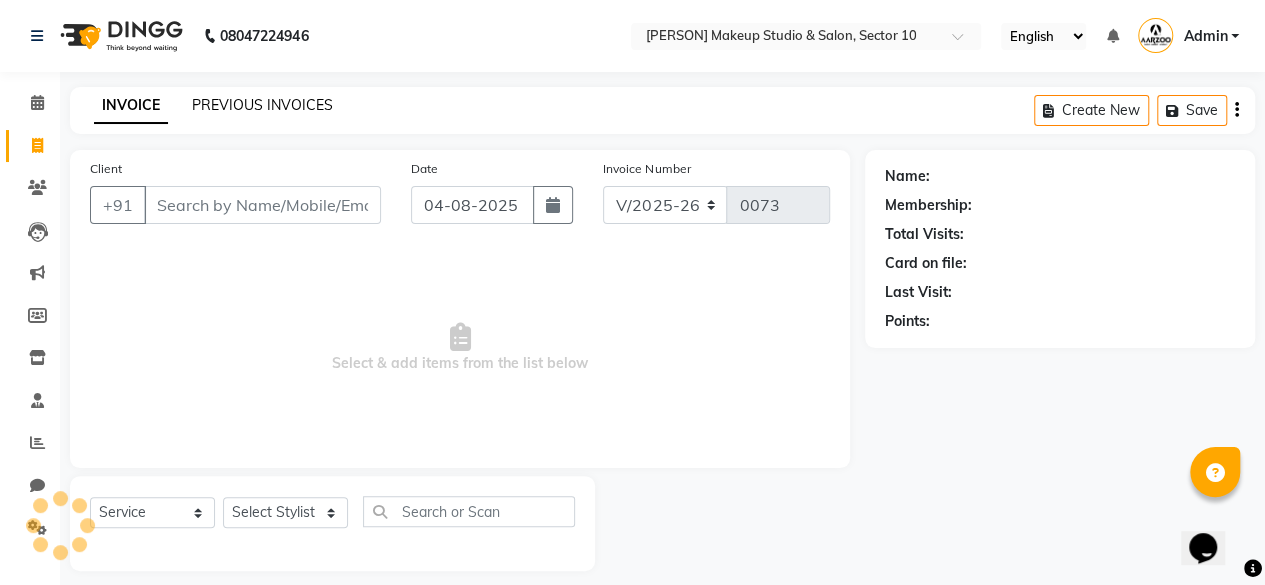 click on "PREVIOUS INVOICES" 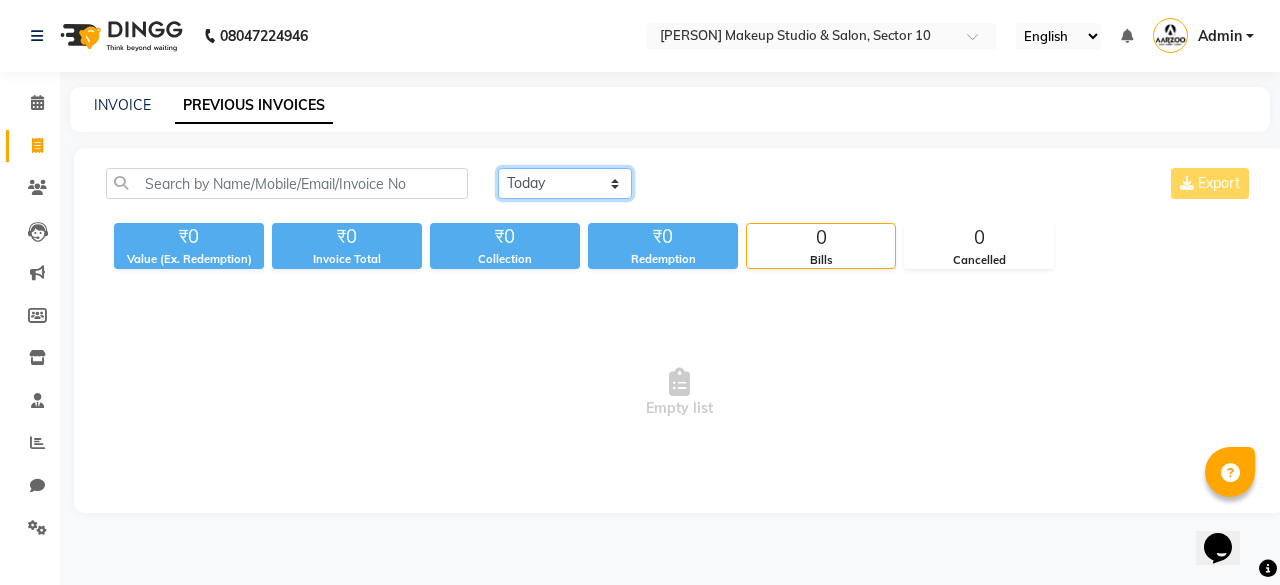 click on "Today Yesterday Custom Range" 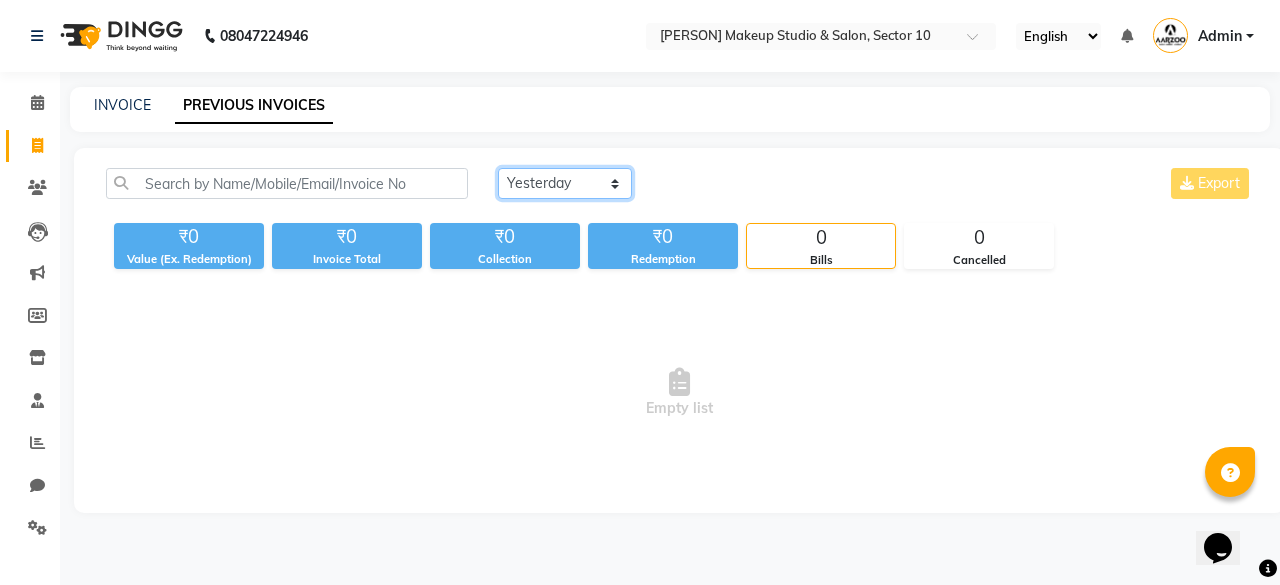 click on "Today Yesterday Custom Range" 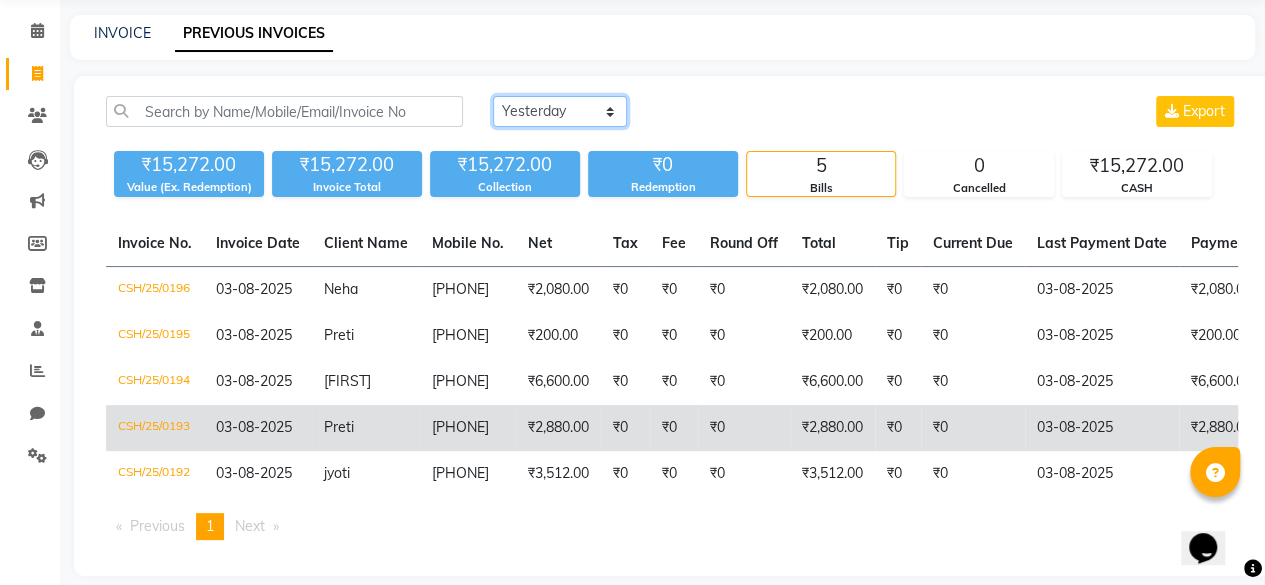 scroll, scrollTop: 100, scrollLeft: 0, axis: vertical 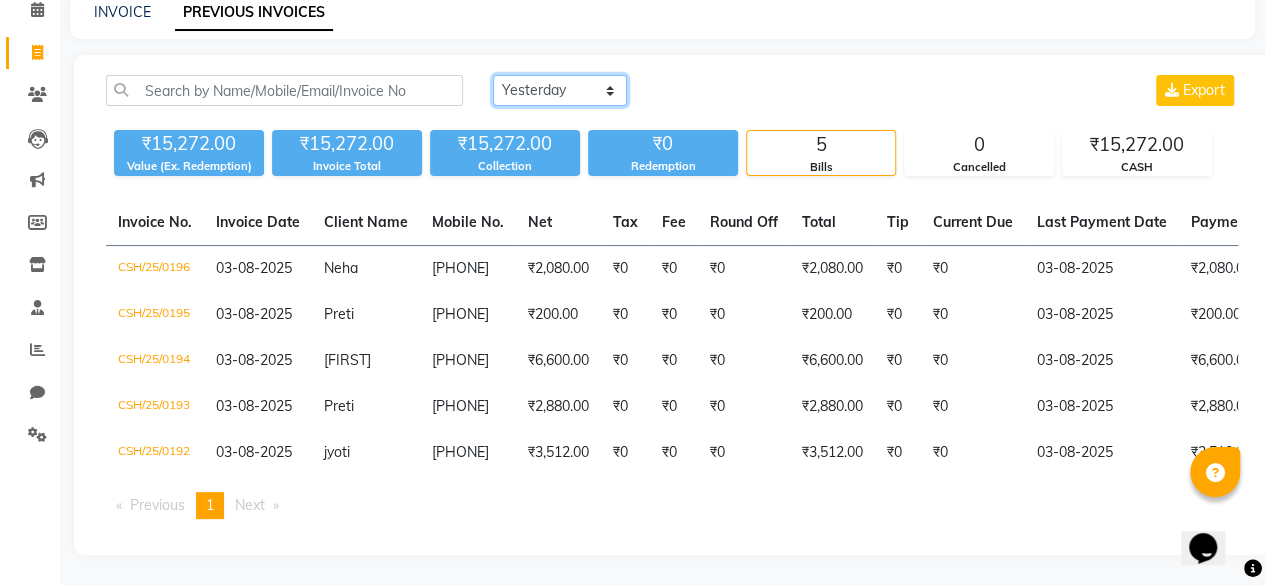 click on "Today Yesterday Custom Range" 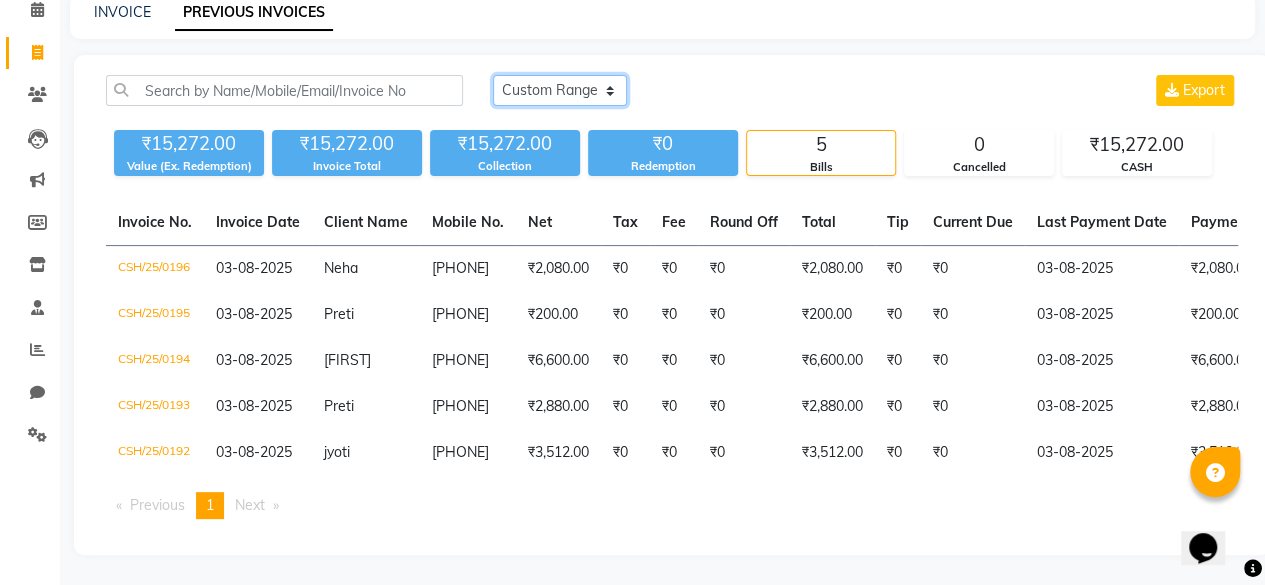 click on "Today Yesterday Custom Range" 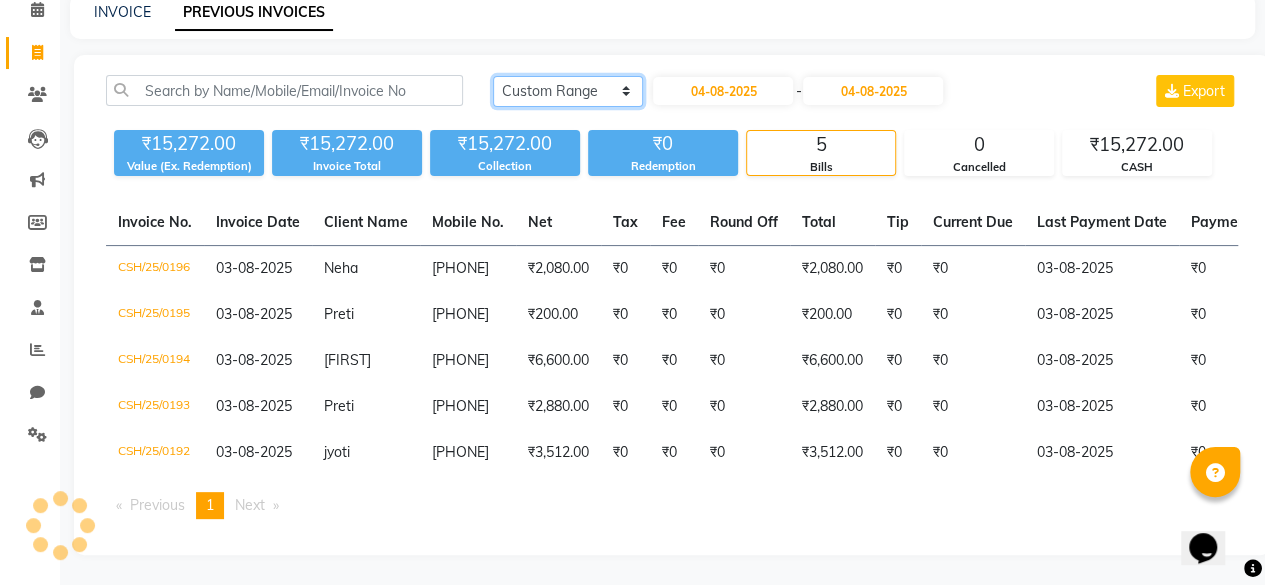 scroll, scrollTop: 0, scrollLeft: 0, axis: both 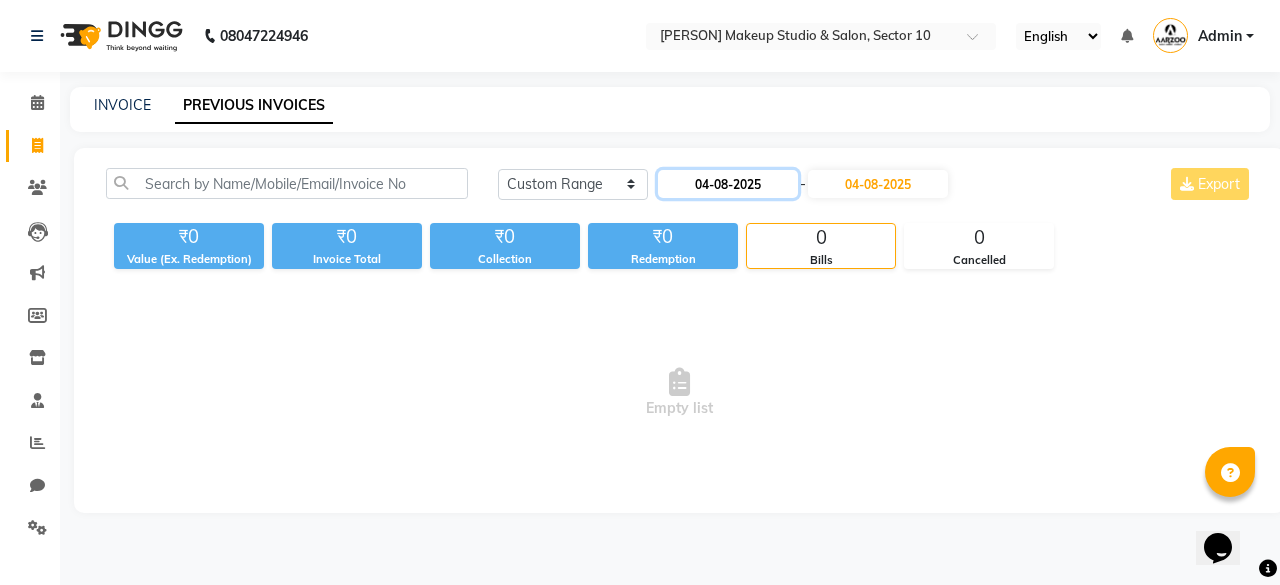 click on "04-08-2025" 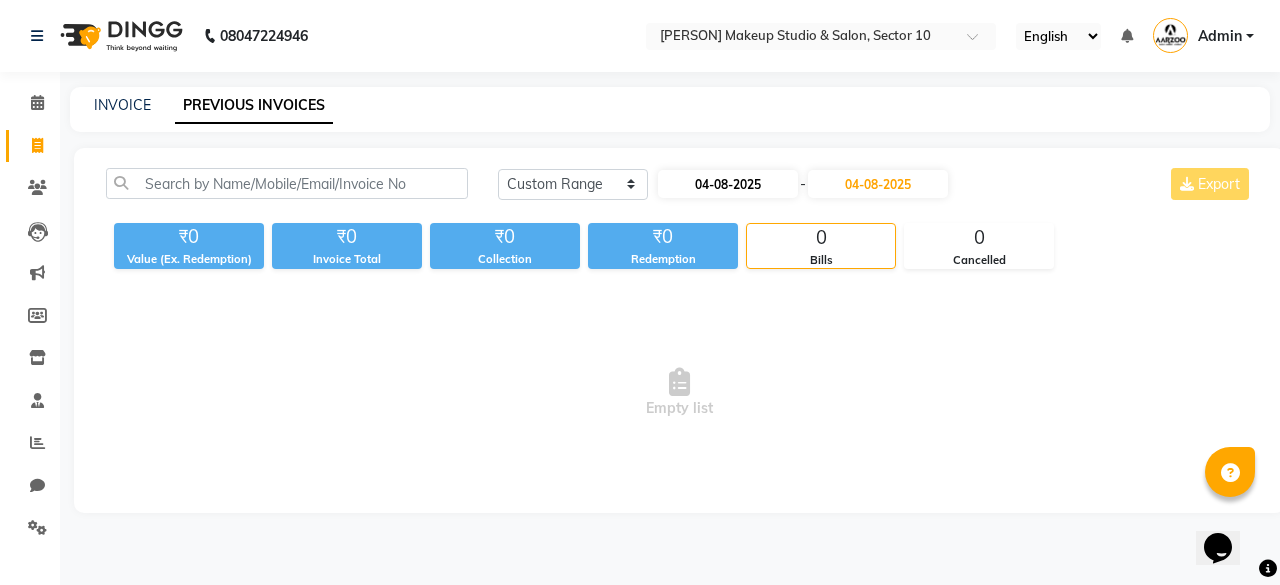 select on "8" 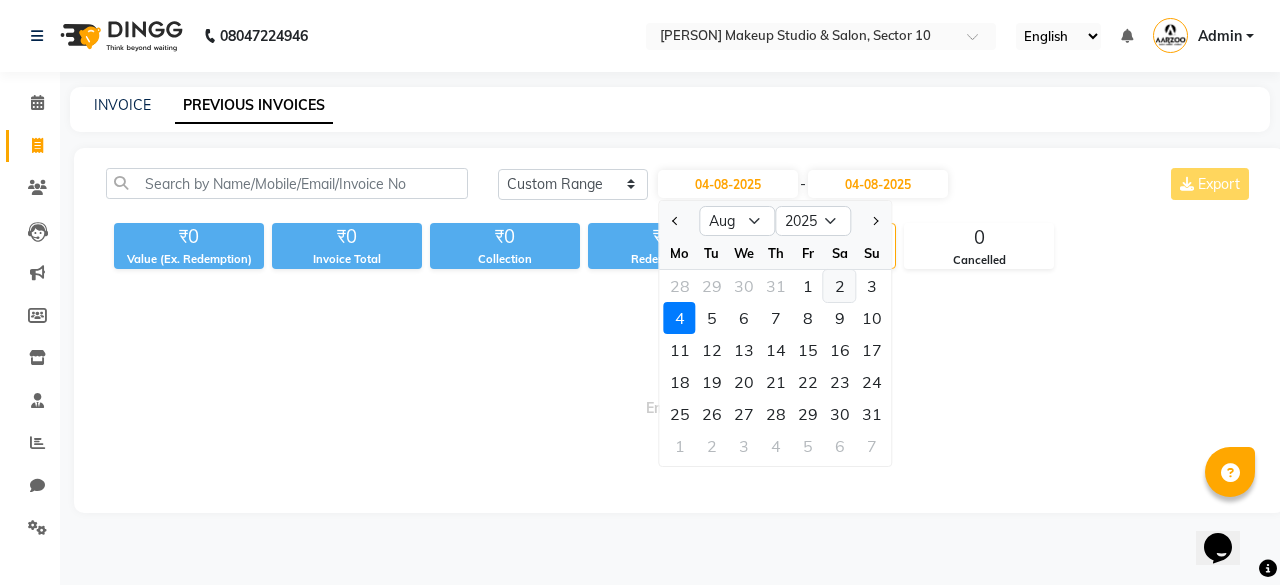 click on "2" 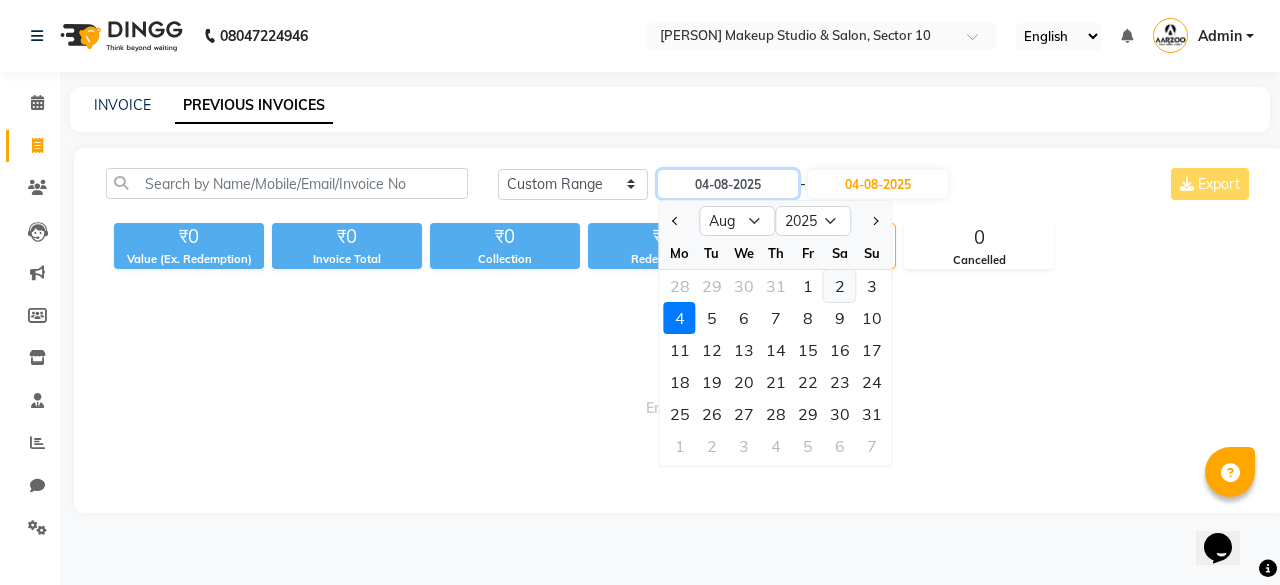 type on "02-08-2025" 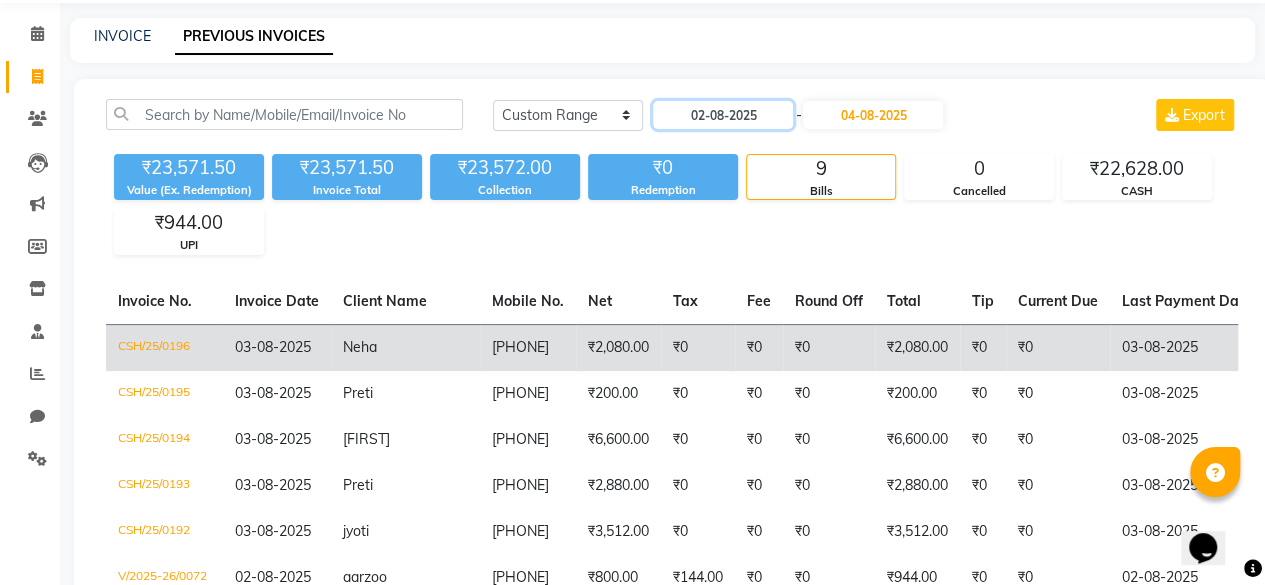 scroll, scrollTop: 100, scrollLeft: 0, axis: vertical 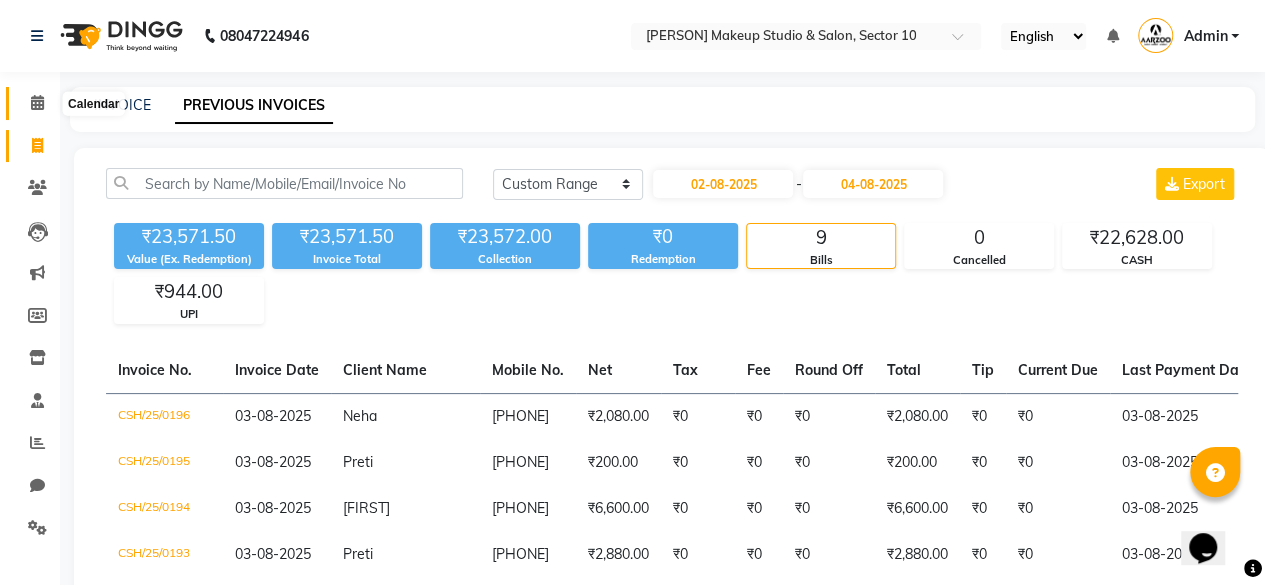 click 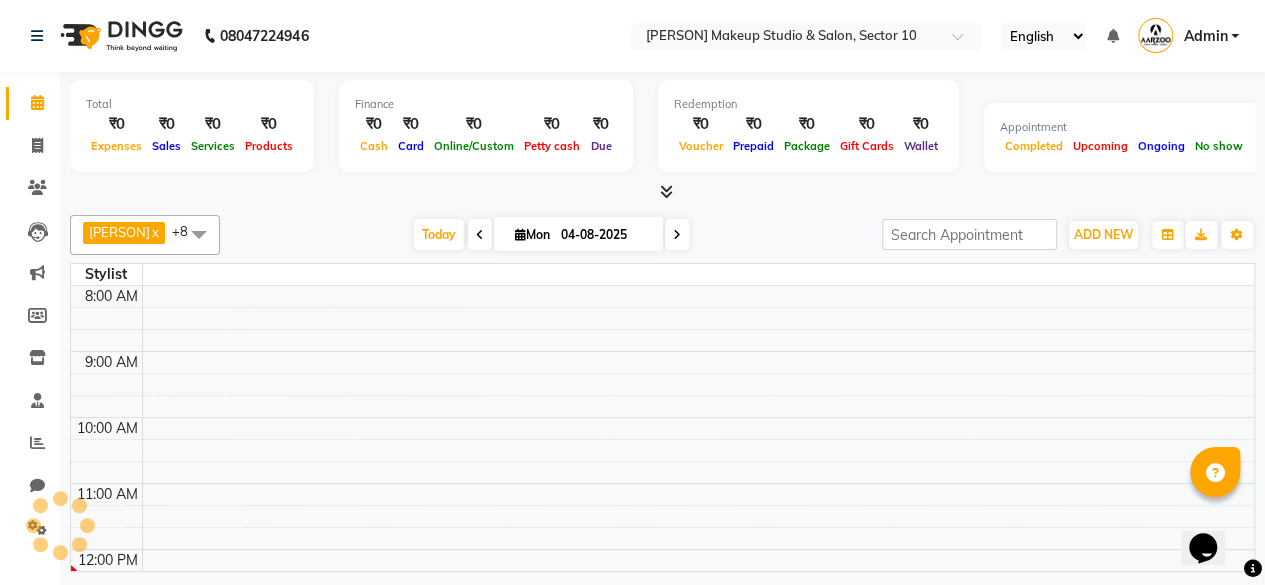 scroll, scrollTop: 0, scrollLeft: 0, axis: both 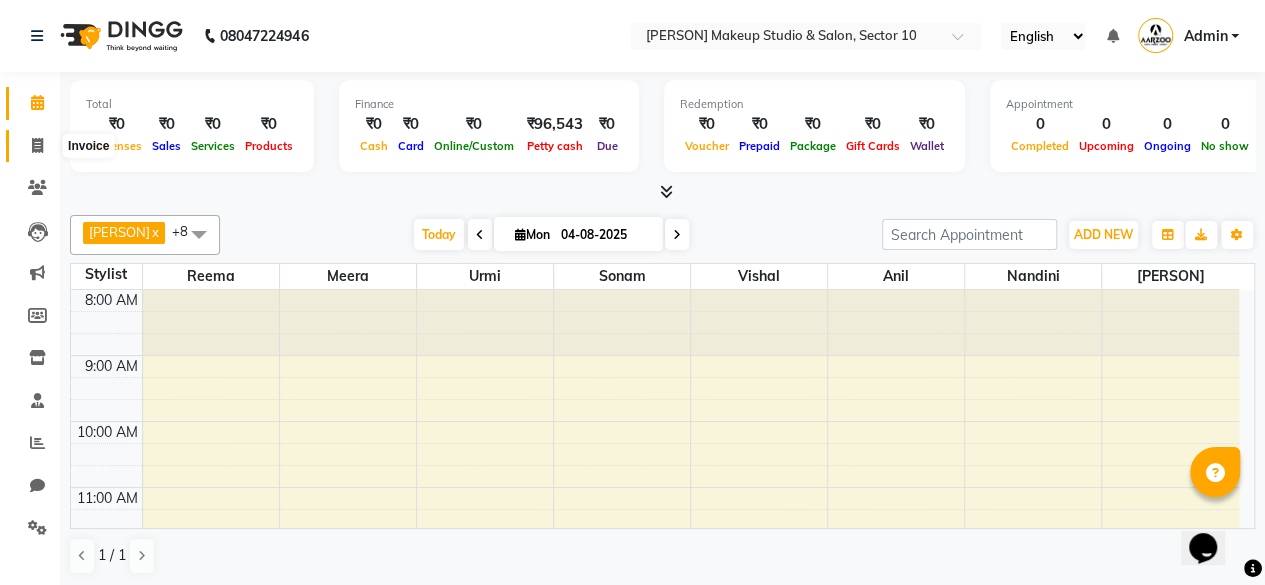 click 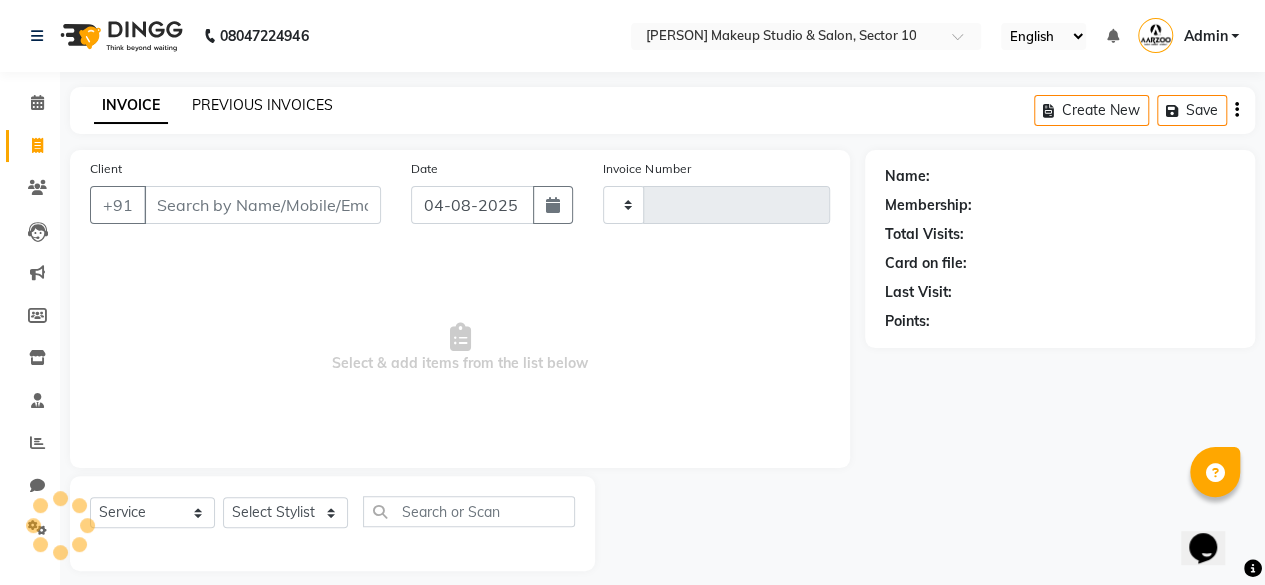 type on "0073" 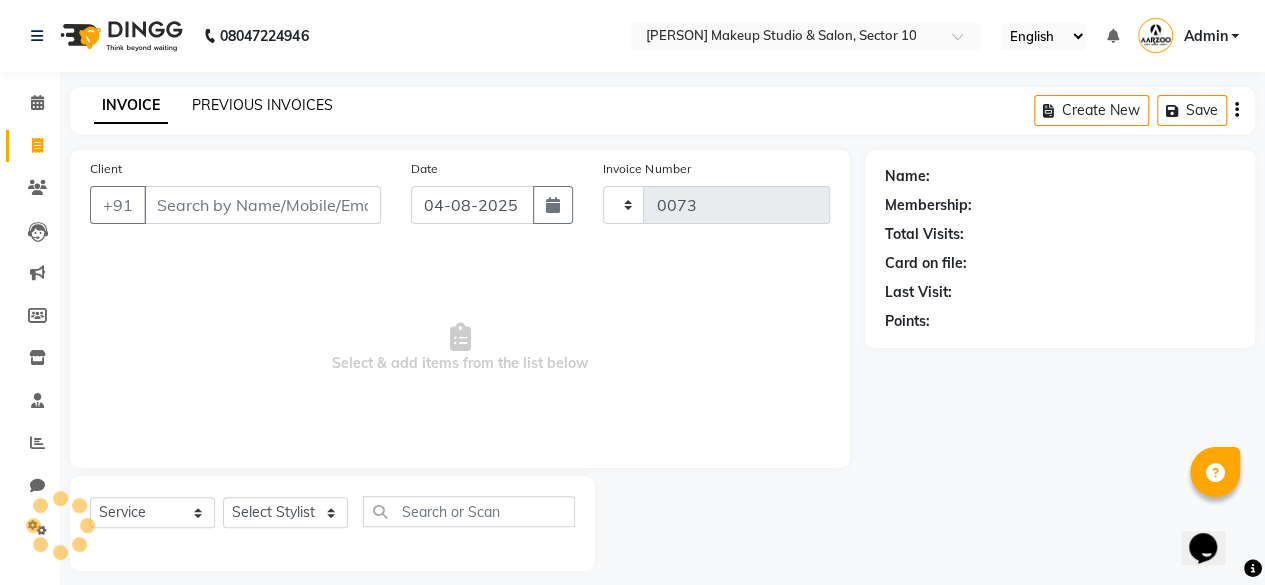 select on "6943" 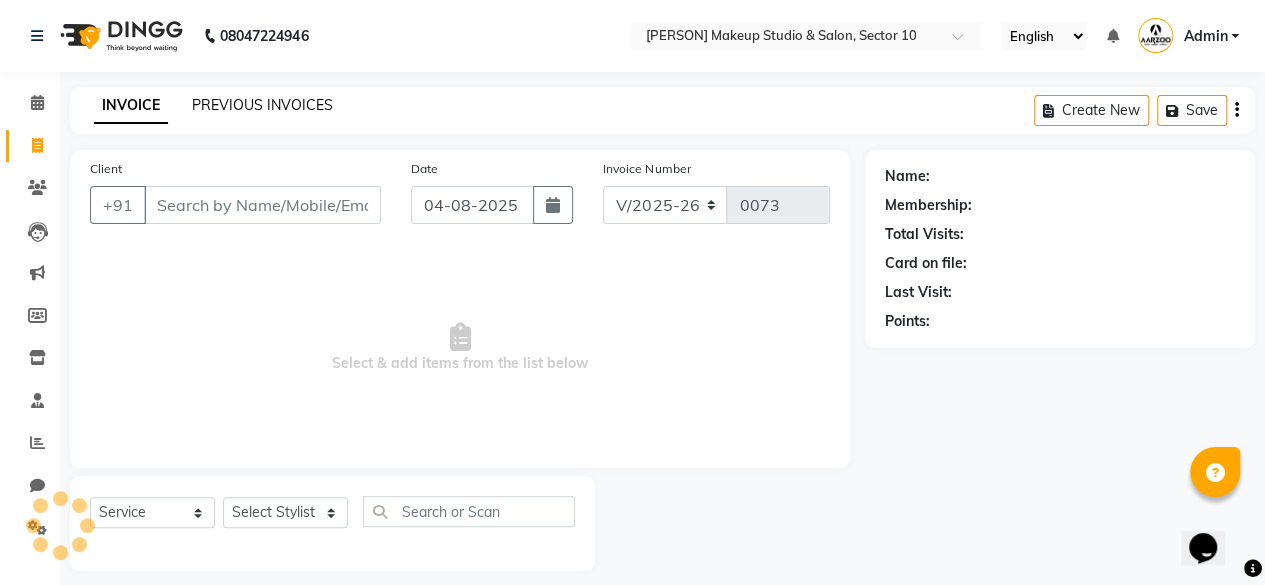click on "PREVIOUS INVOICES" 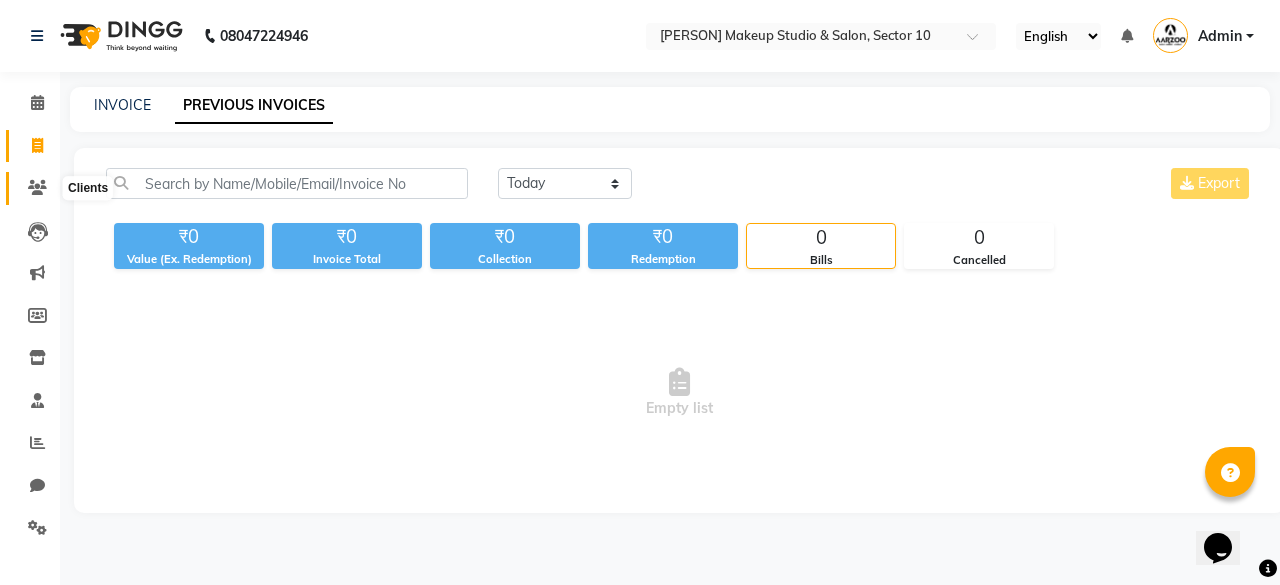 click 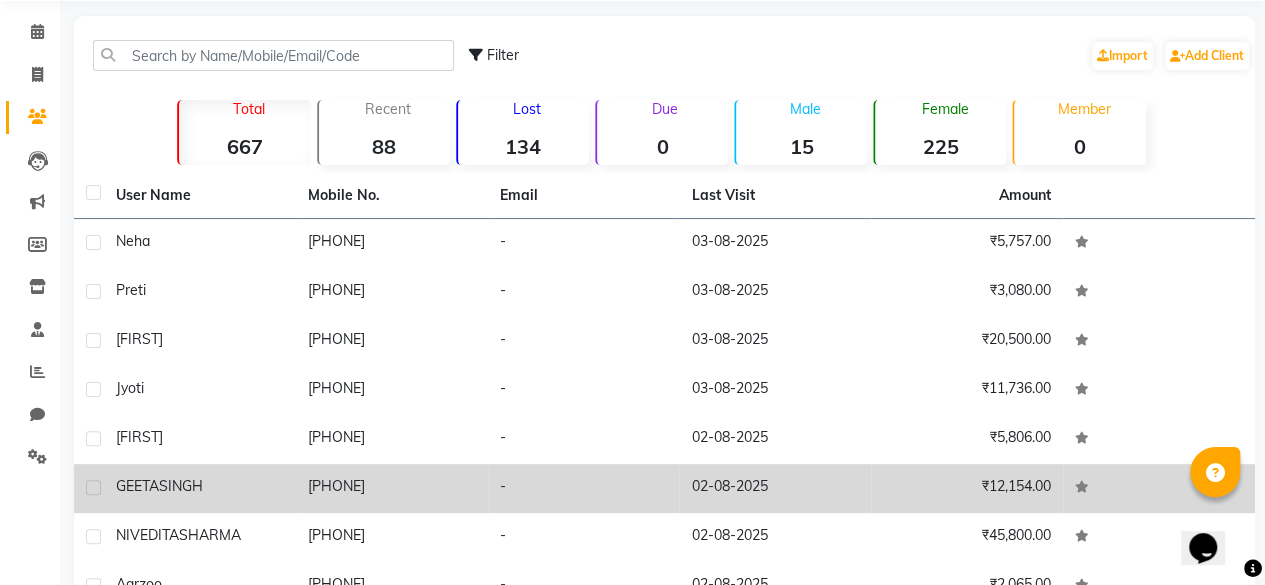 scroll, scrollTop: 0, scrollLeft: 0, axis: both 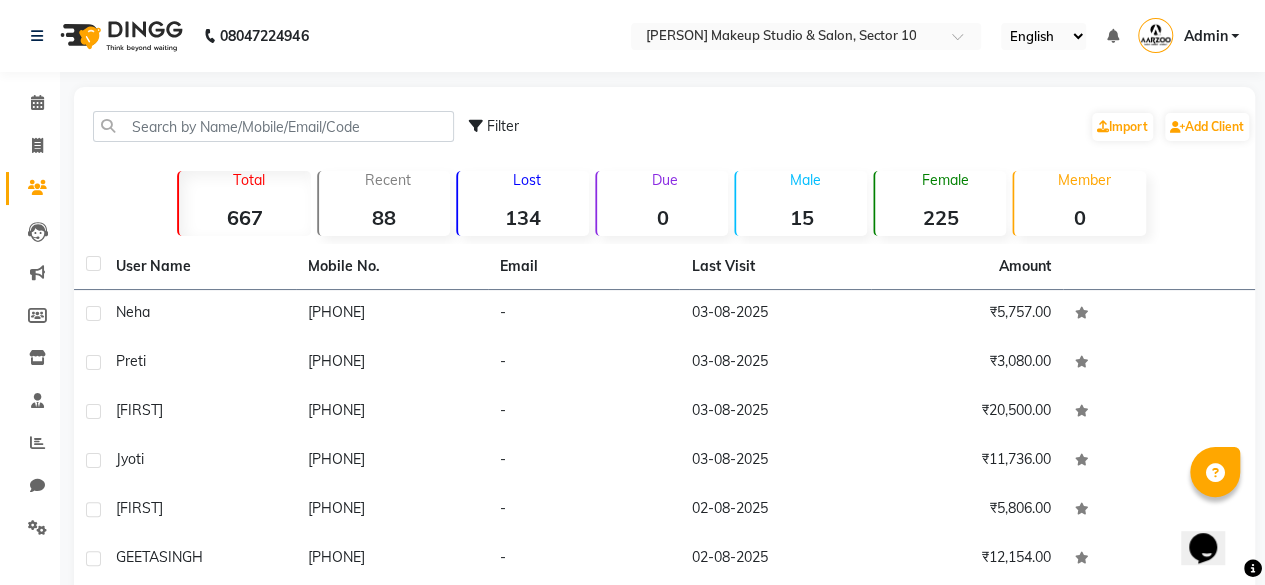 click 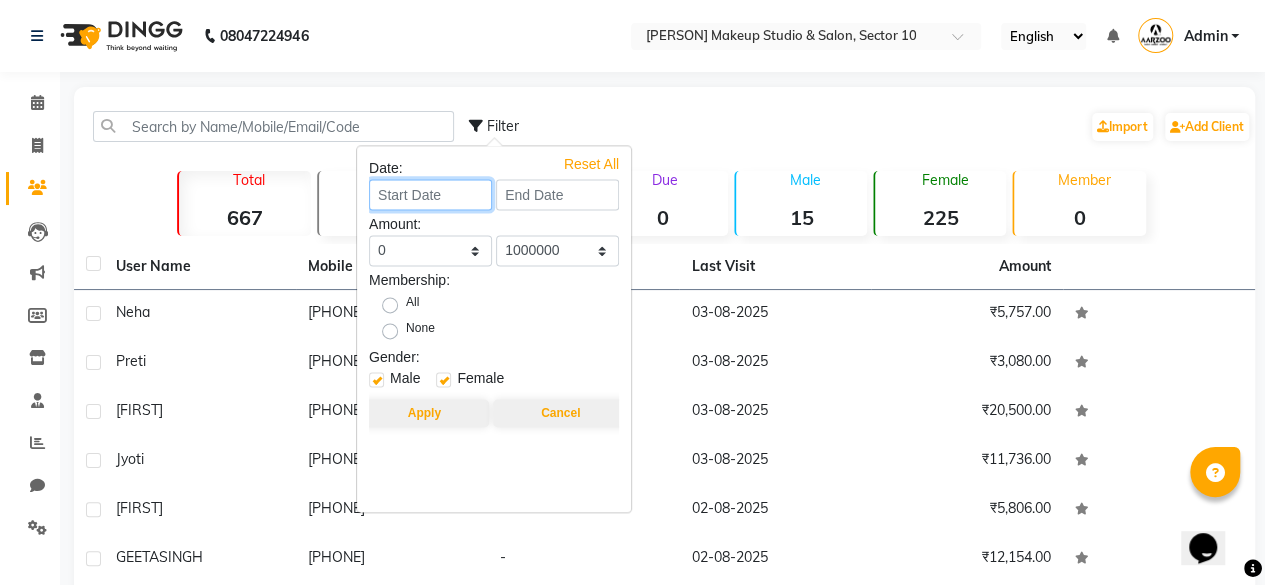 click at bounding box center (430, 194) 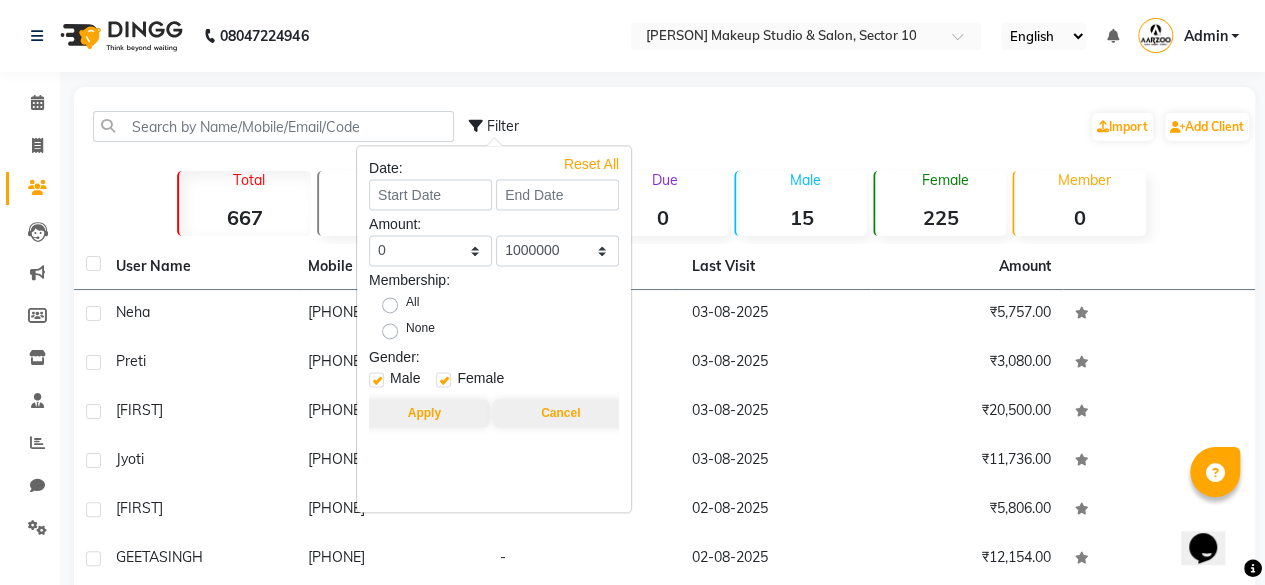 select on "8" 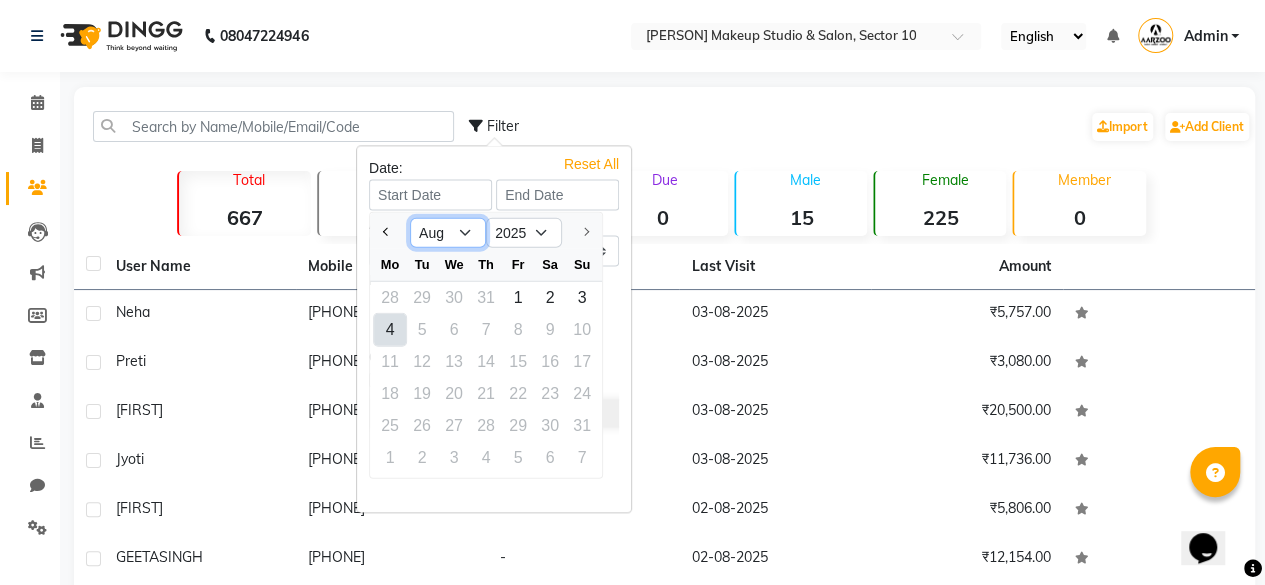 click on "Jan Feb Mar Apr May Jun Jul Aug" at bounding box center [448, 233] 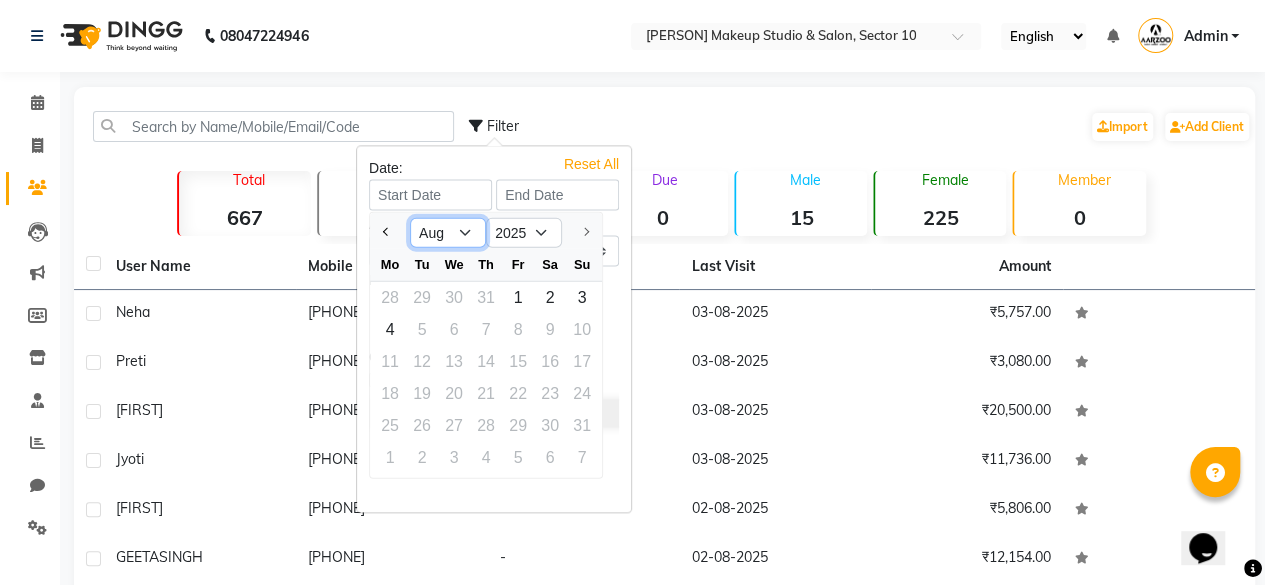click on "Jan Feb Mar Apr May Jun Jul Aug" at bounding box center [448, 233] 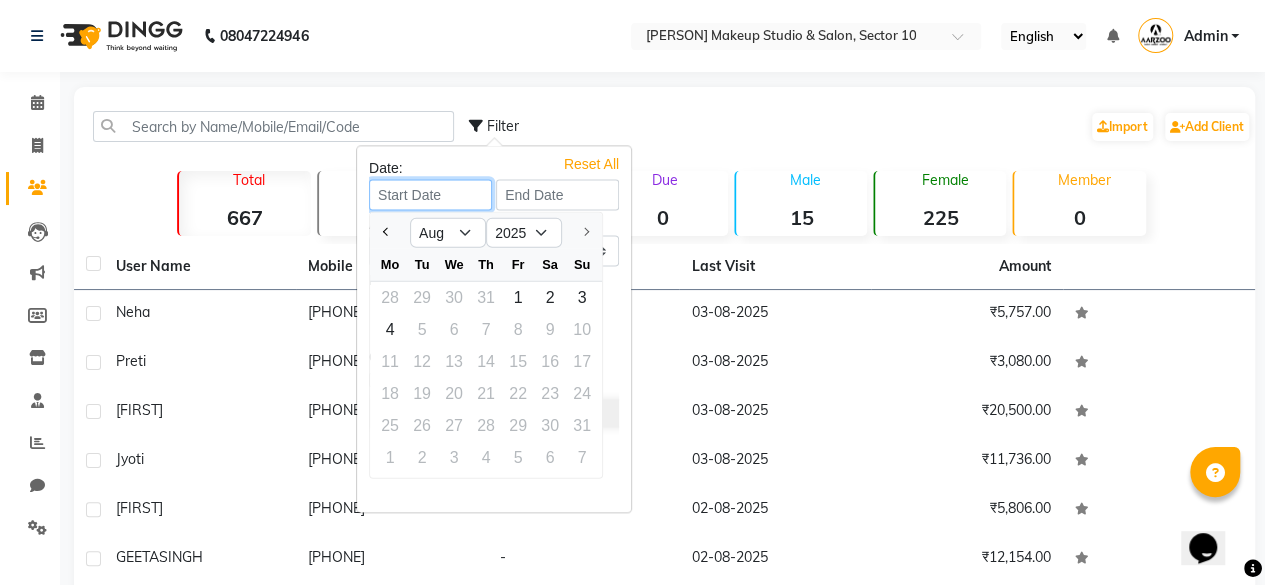 click at bounding box center [430, 194] 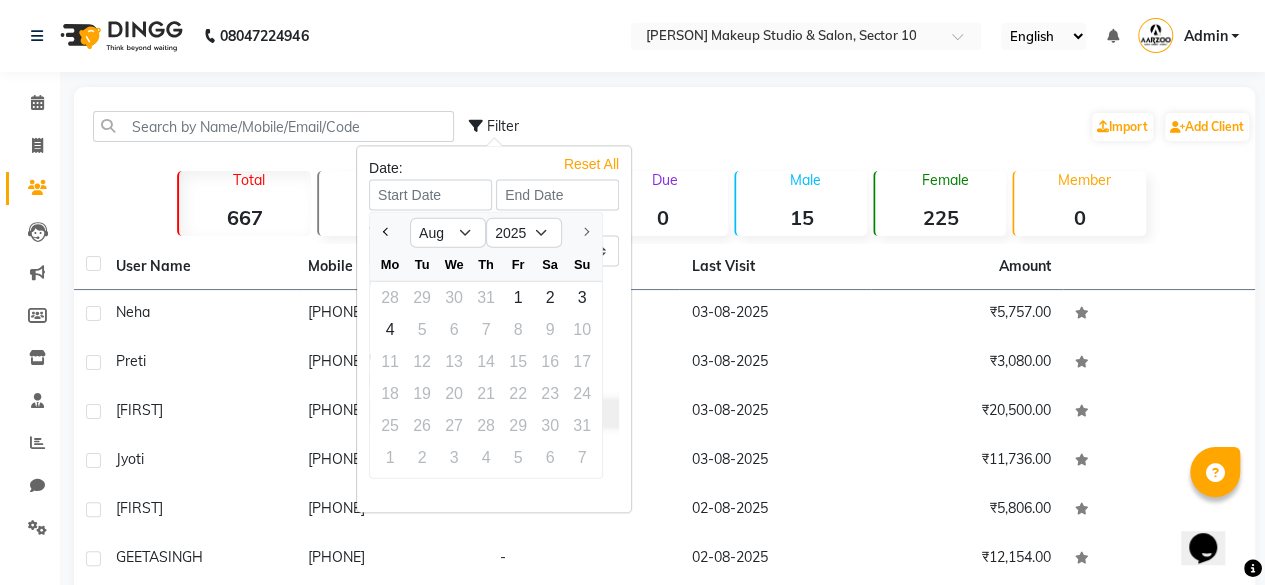 click on "User Name Mobile No. [LAST]   SORTE   [PHONE]  [LAST]   [PHONE]  [LAST]   [PHONE]  [LAST]     [PHONE]   Previous   Next   10   50   100" 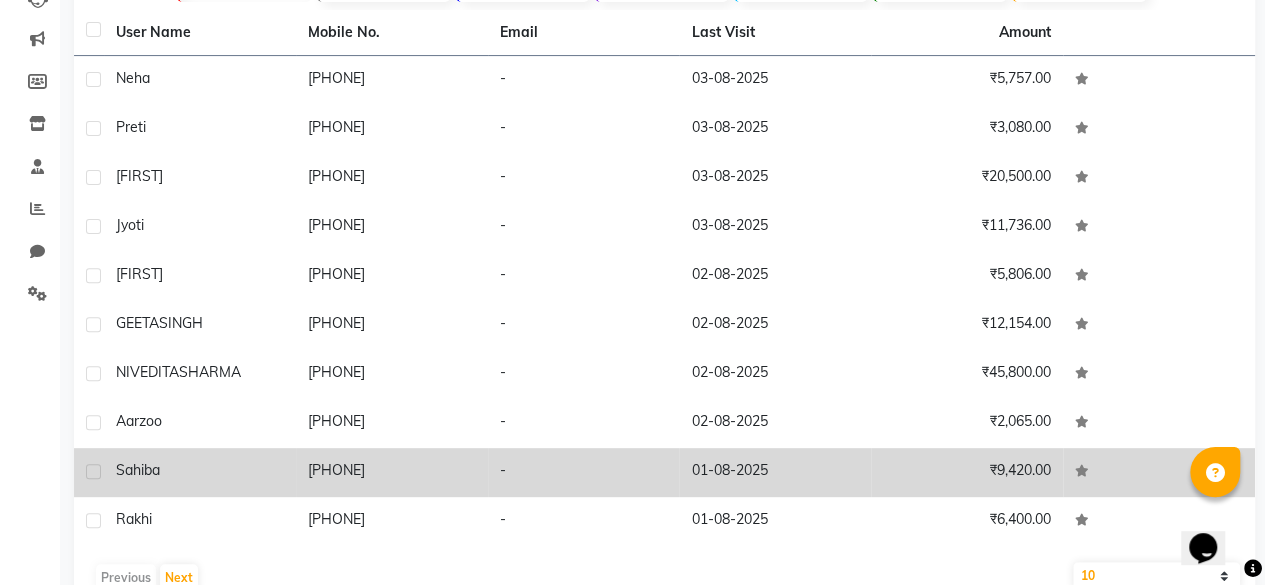 scroll, scrollTop: 280, scrollLeft: 0, axis: vertical 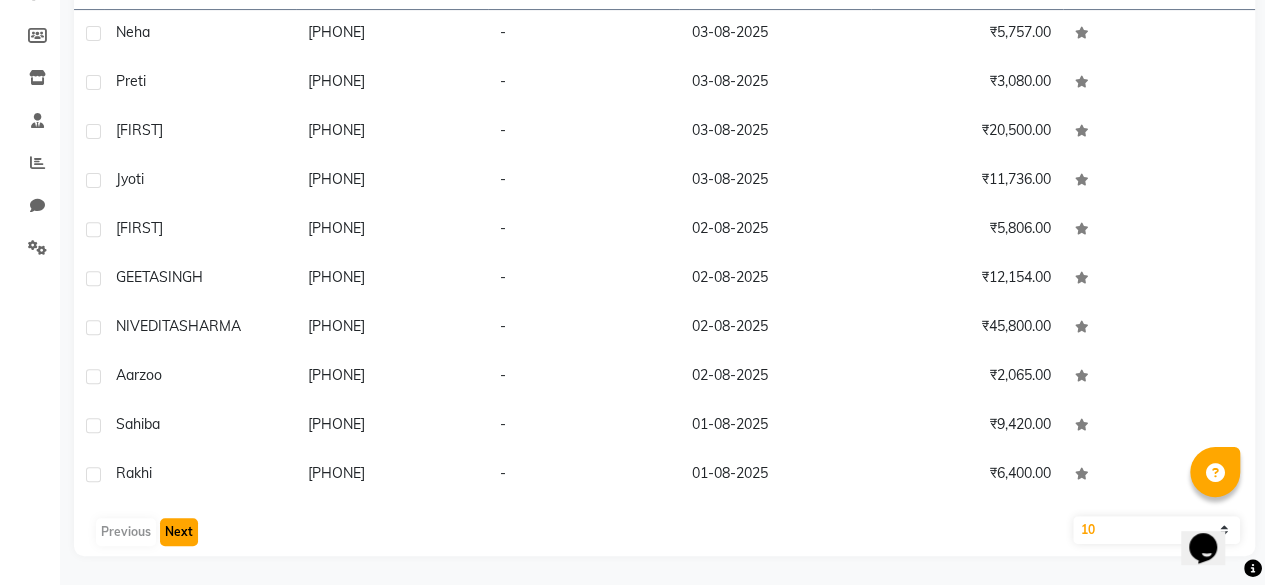 click on "Next" 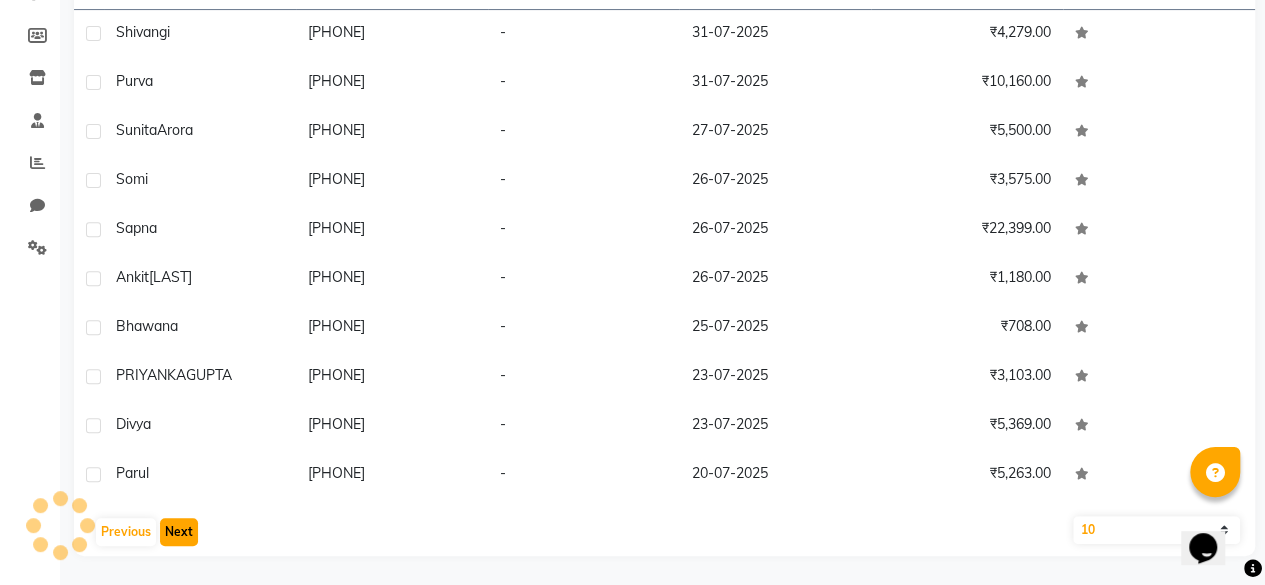 click on "Next" 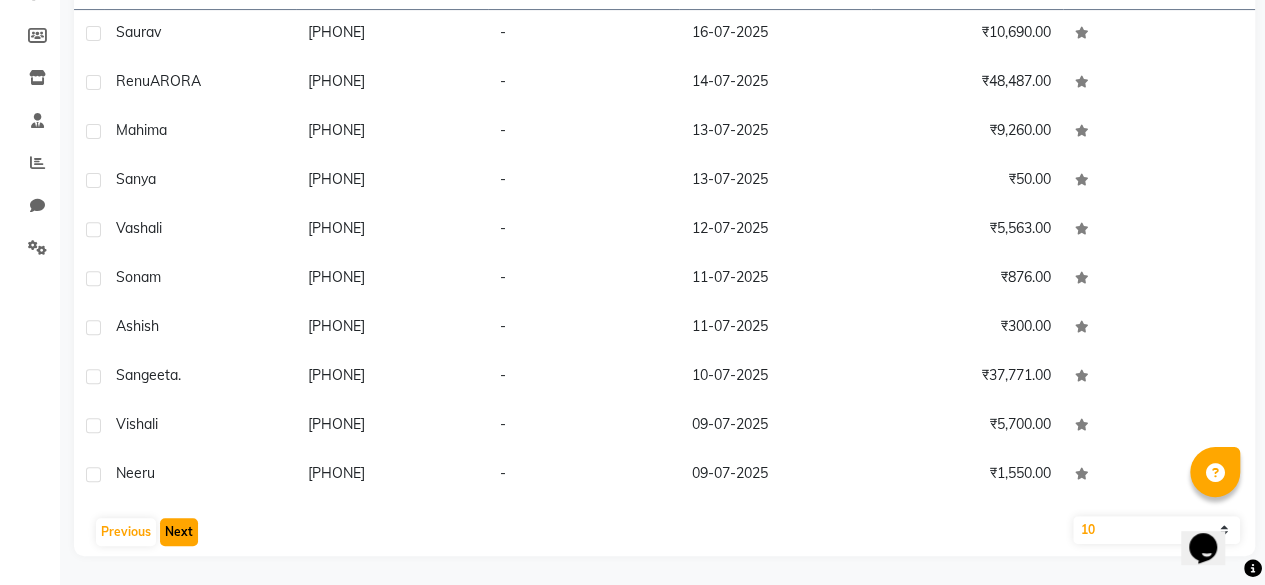 click on "Next" 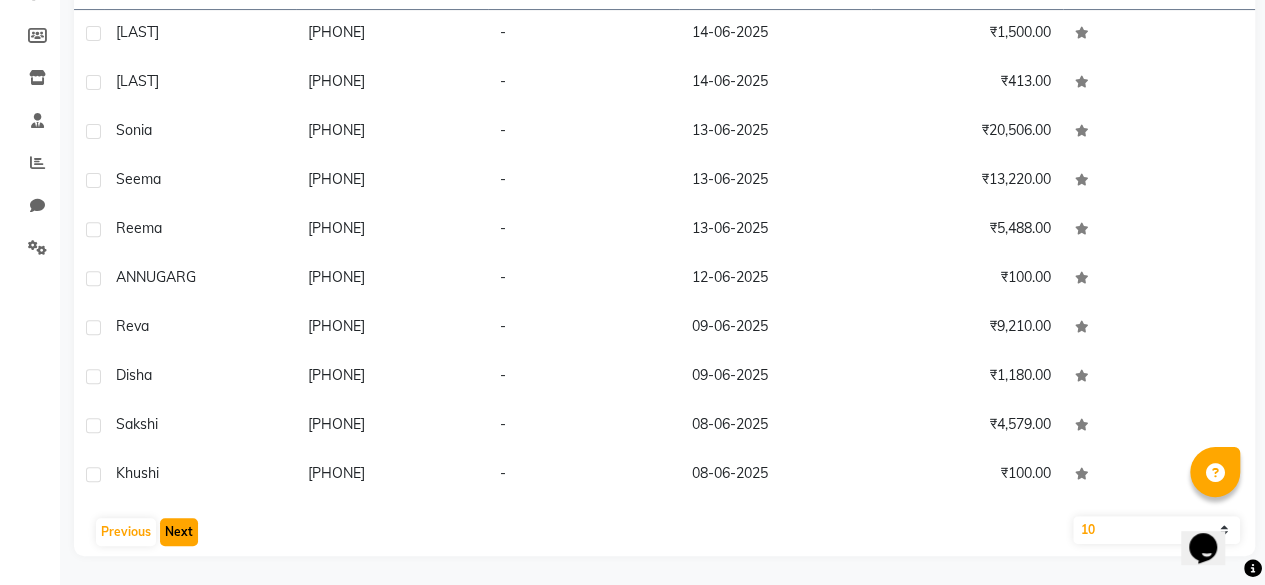 click on "Next" 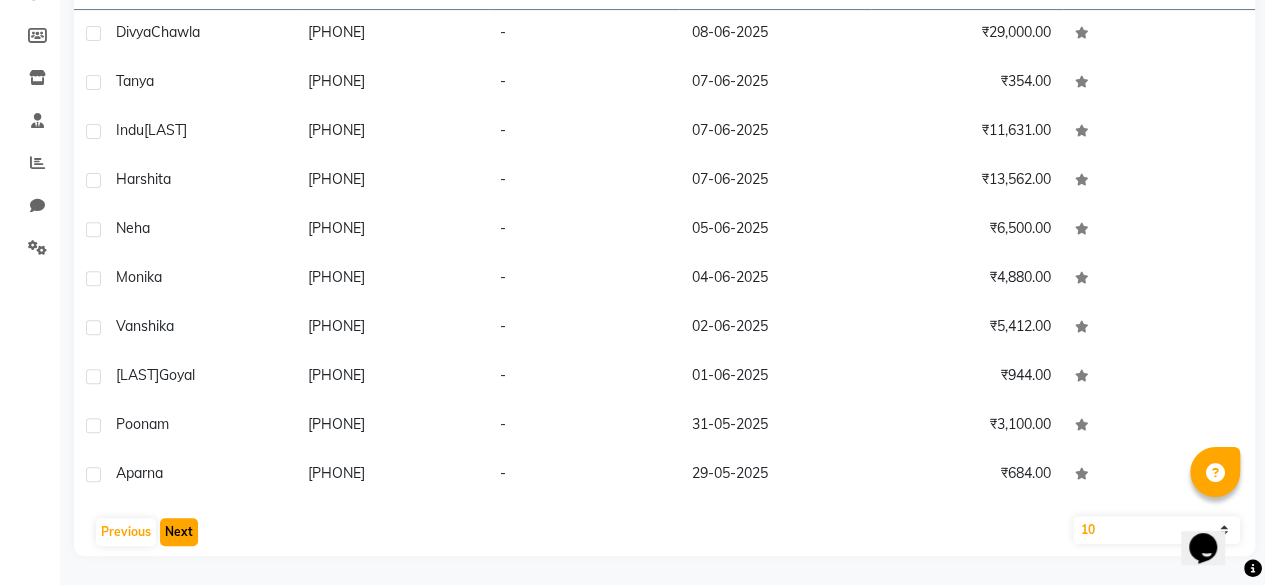 click on "Next" 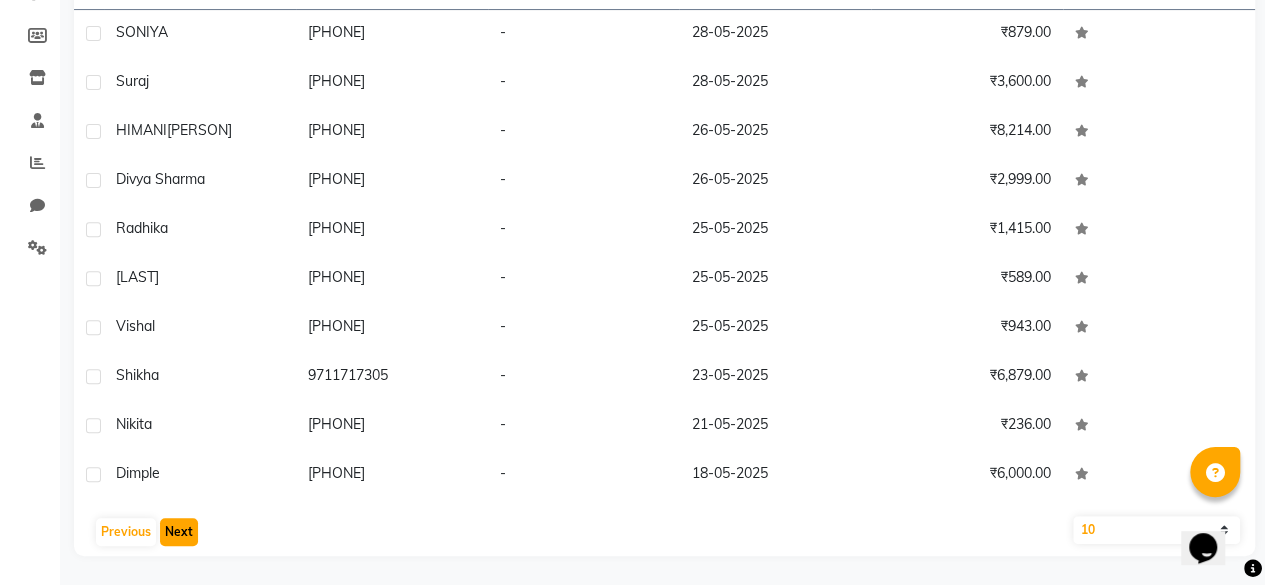 click on "Next" 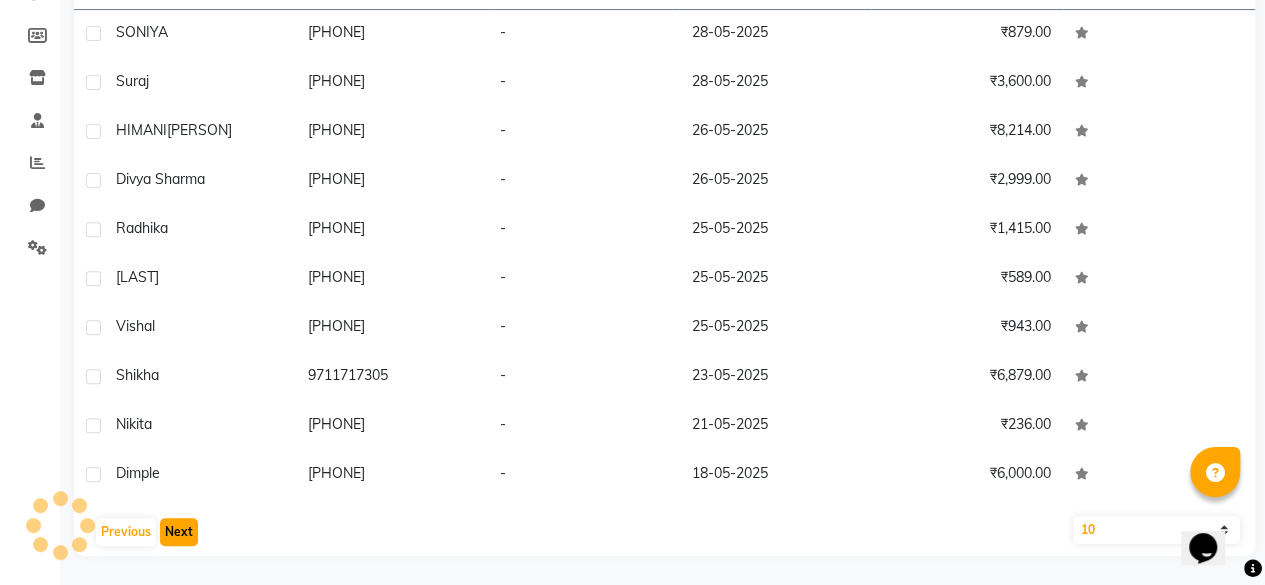 click on "Next" 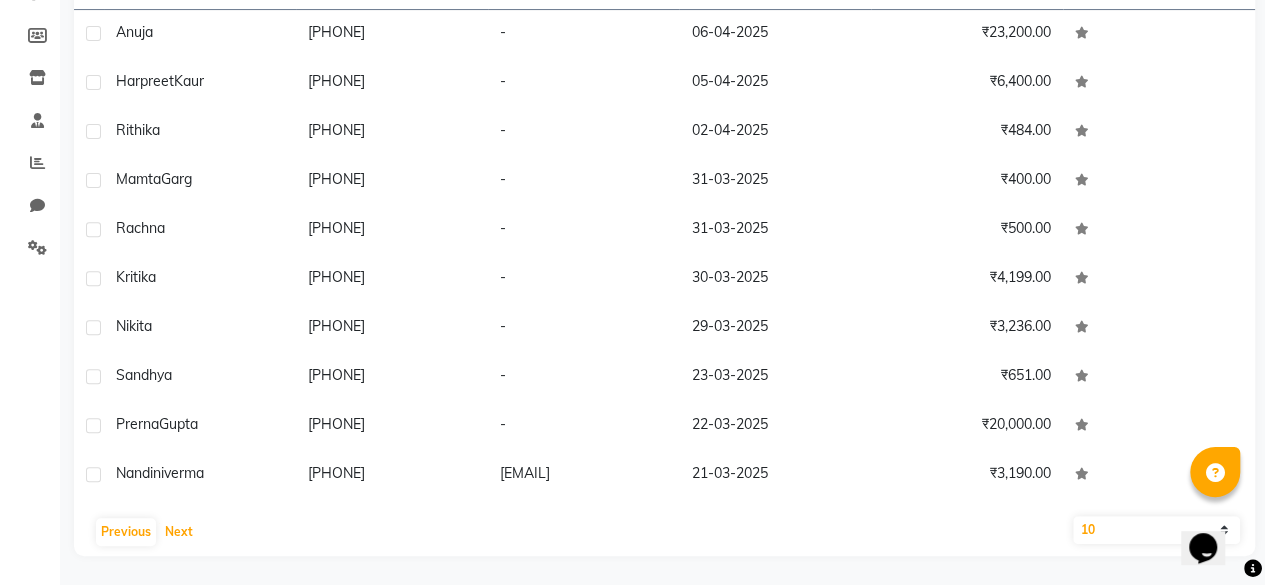 click on "Previous   Next" 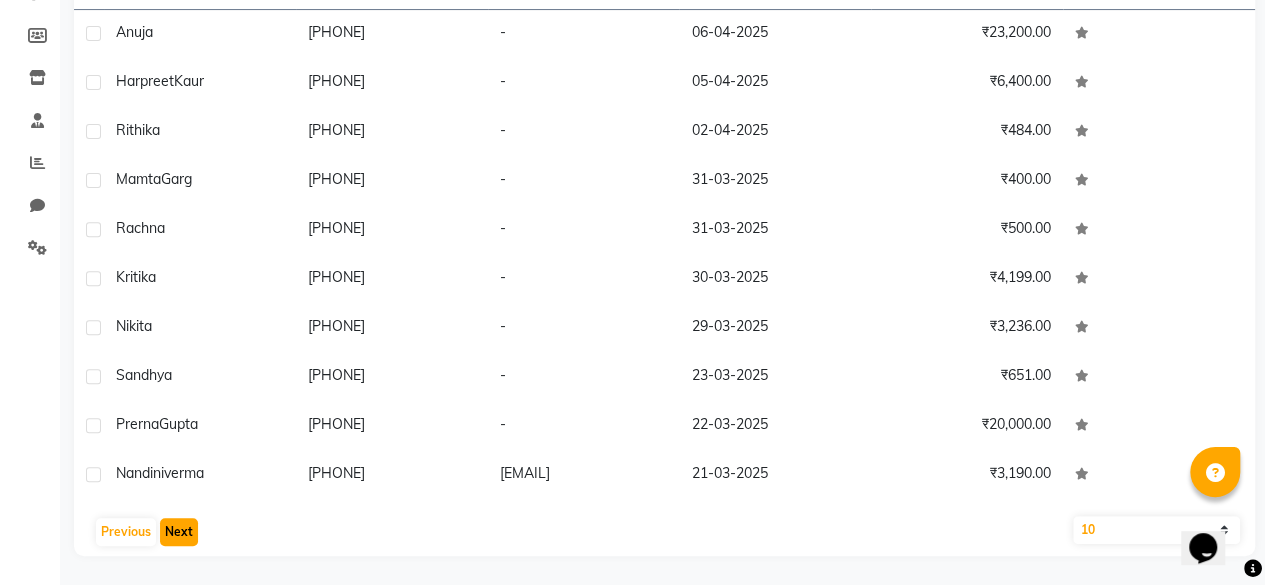 click on "Next" 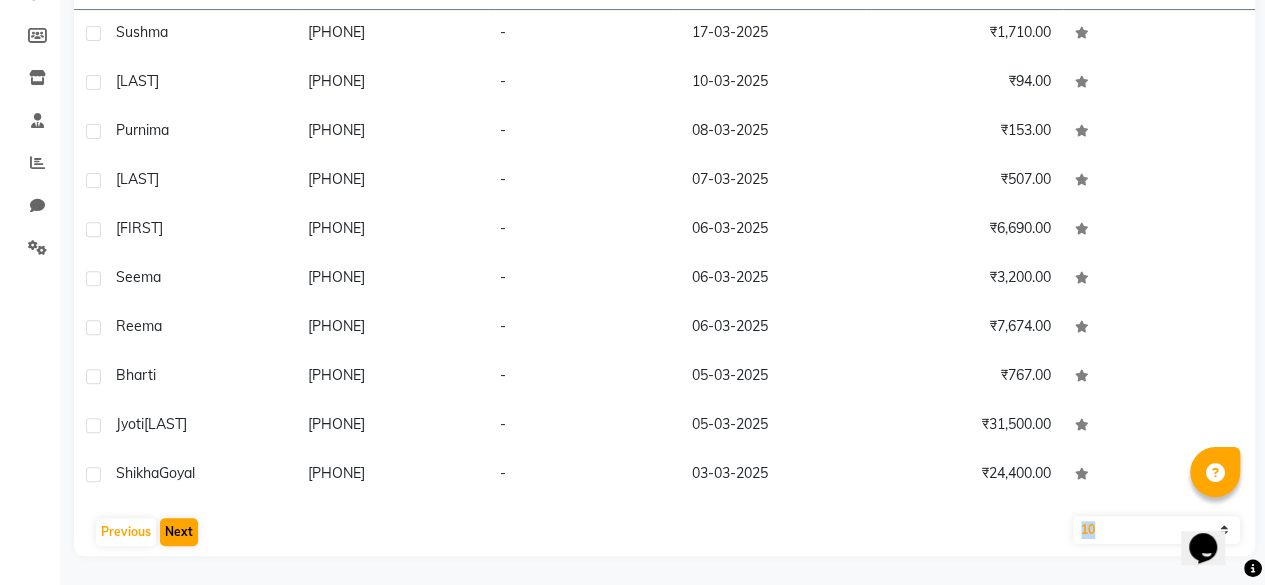 click on "User Name Mobile No. Email Last Visit Amount [PERSON] [PHONE] - [DATE] ₹1,710.00 [PERSON] [PHONE] - [DATE] ₹94.00 [PERSON] [PHONE] - [DATE] ₹153.00 [PERSON] [PHONE] - [DATE] ₹507.00 [PERSON] [PHONE] - [DATE] ₹6,690.00 [PERSON] [PHONE] - [DATE] ₹3,200.00 [PERSON] [PHONE] - [DATE] ₹7,674.00 [PERSON] [PHONE] - [DATE] ₹767.00 [PERSON] [PERSON] [PHONE] - [DATE] ₹31,500.00 [PERSON] [PERSON] [PHONE] - [DATE] ₹24,400.00 Previous Next 10 50 100" 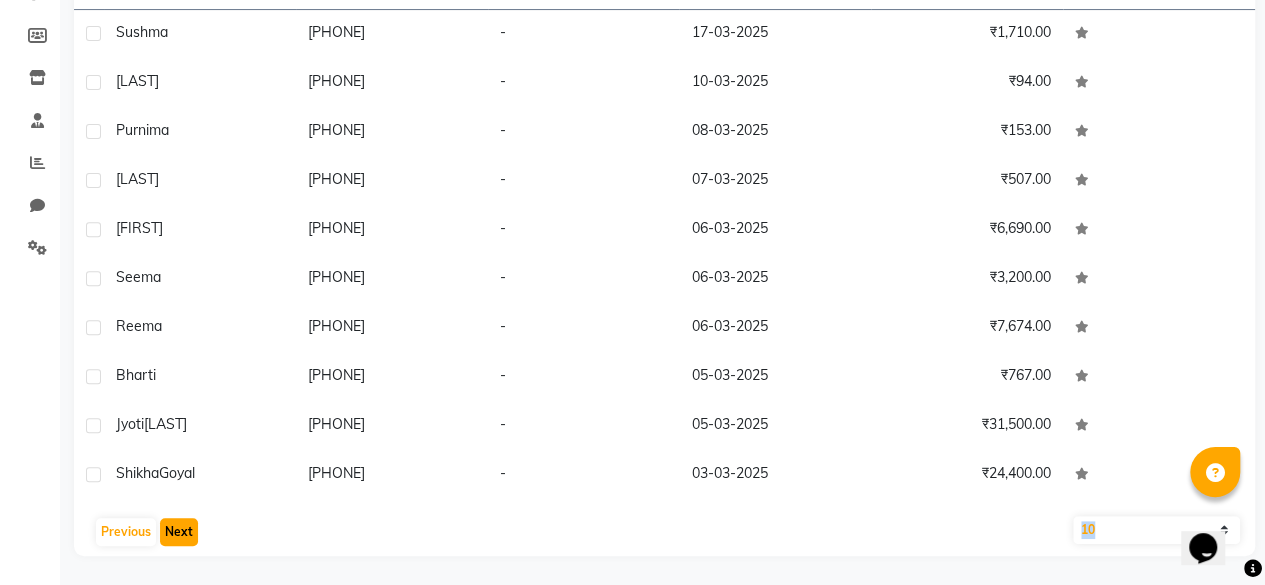click on "Next" 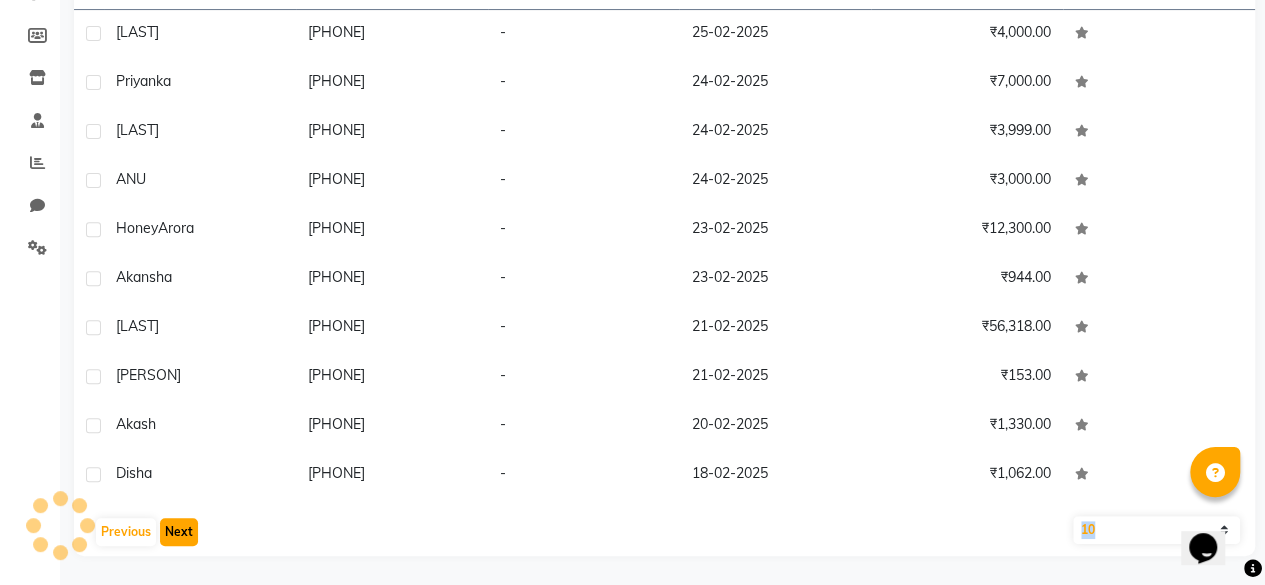 click on "Next" 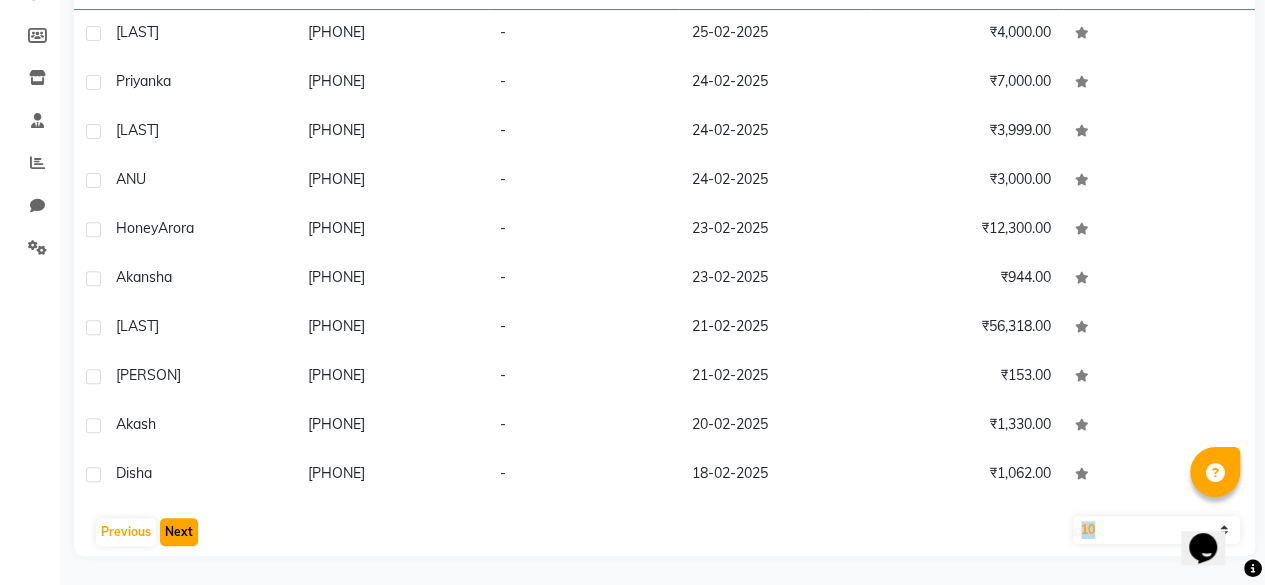 click on "Next" 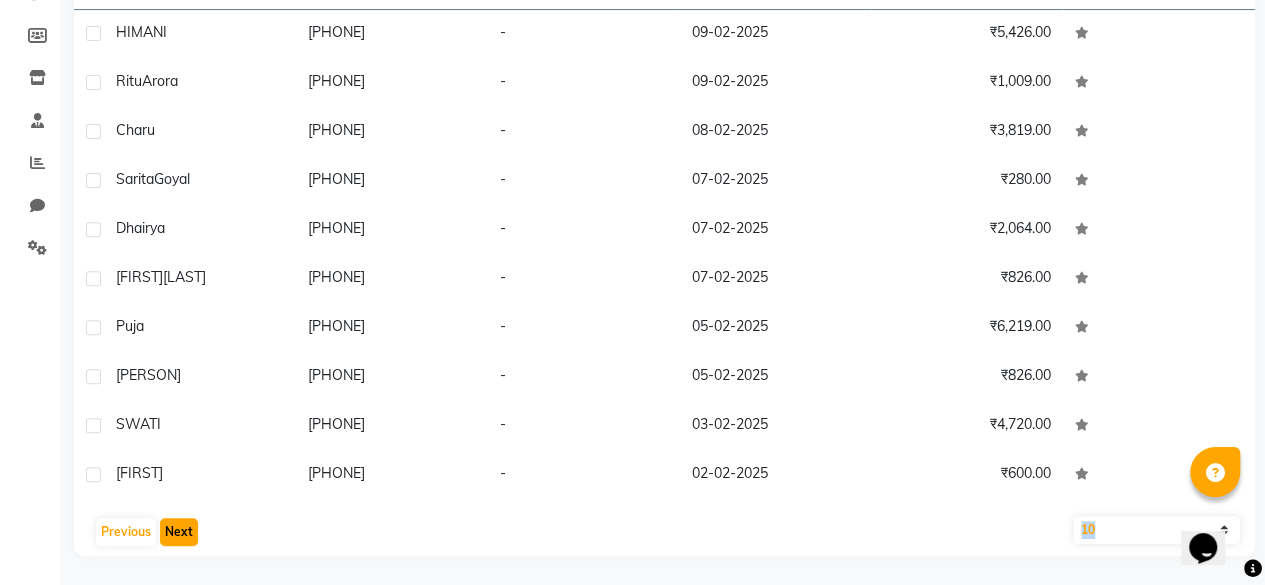 click on "Next" 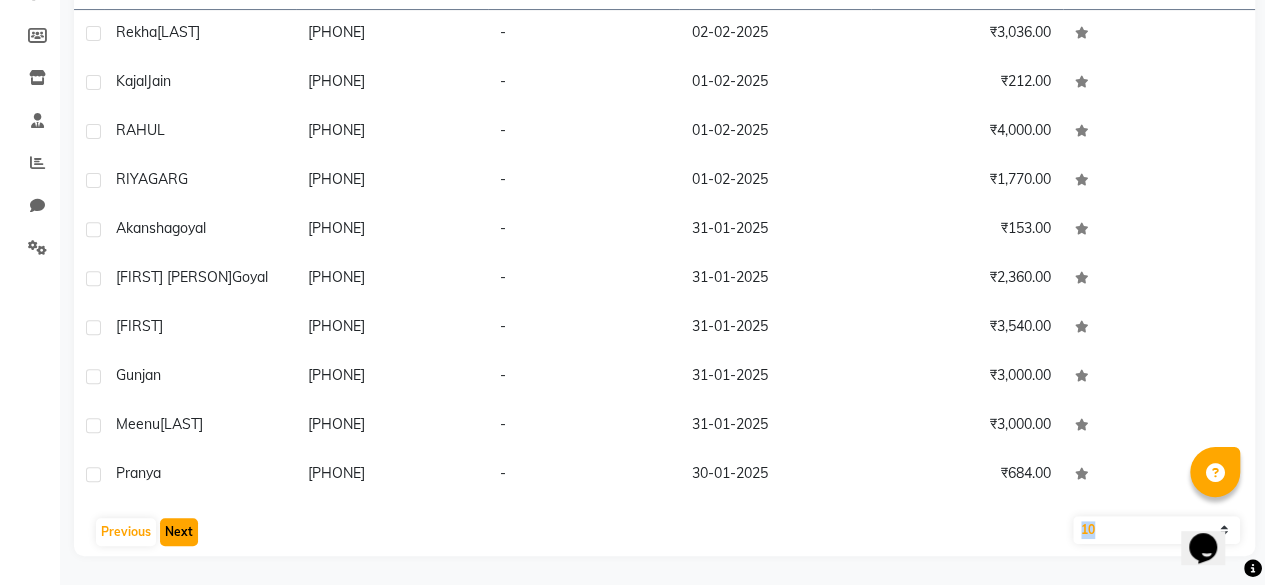 click on "Next" 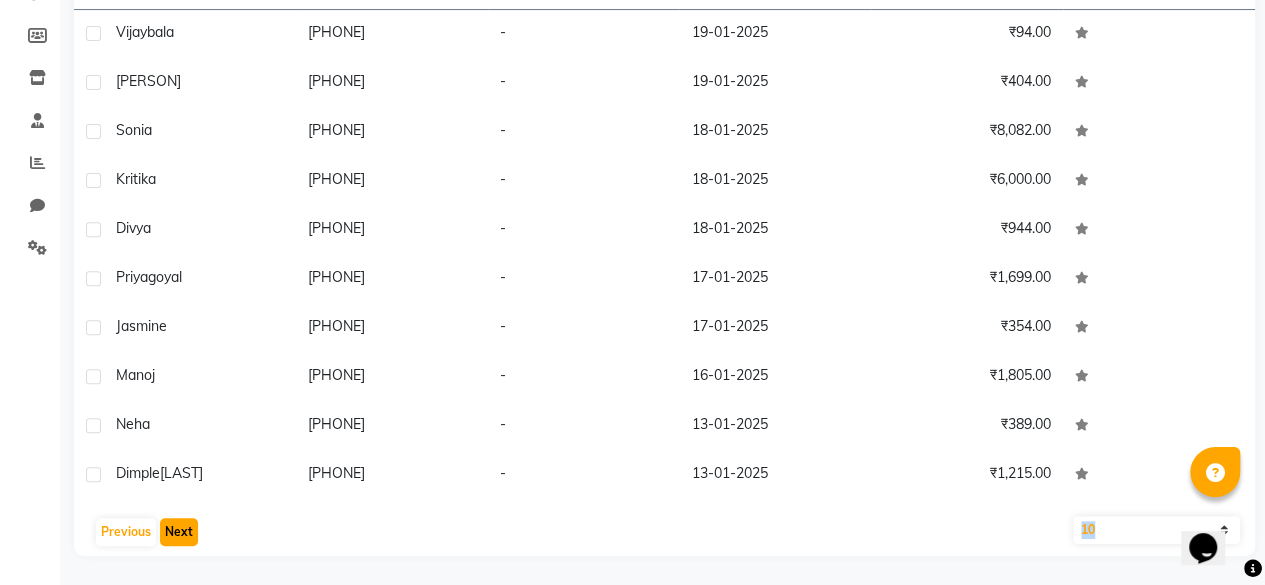 click on "Next" 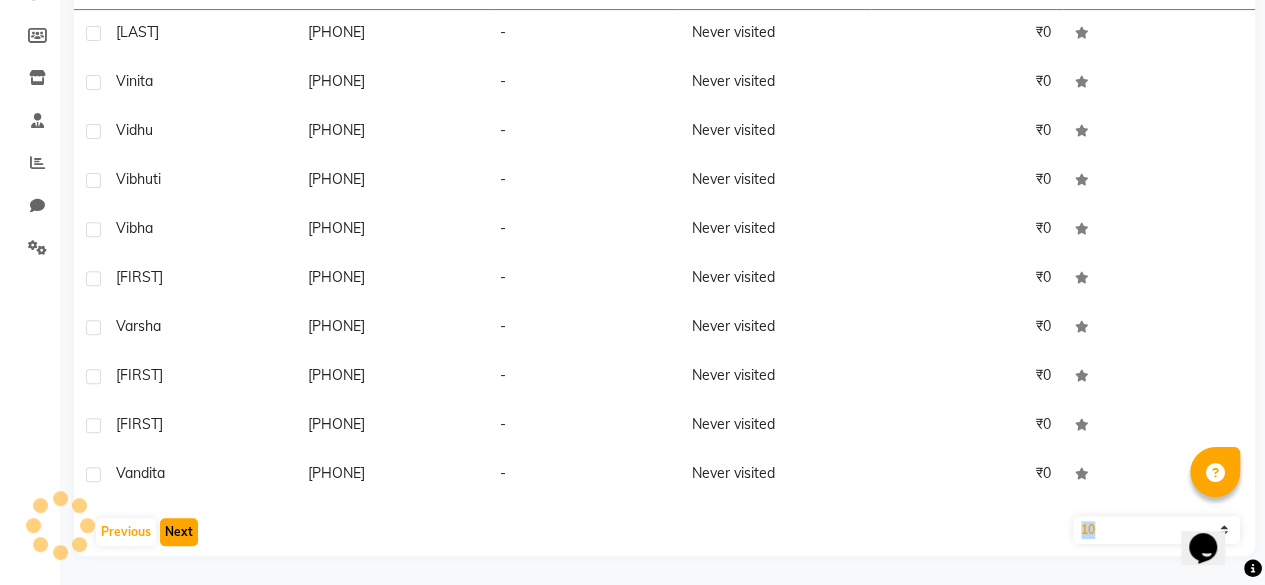 click on "Next" 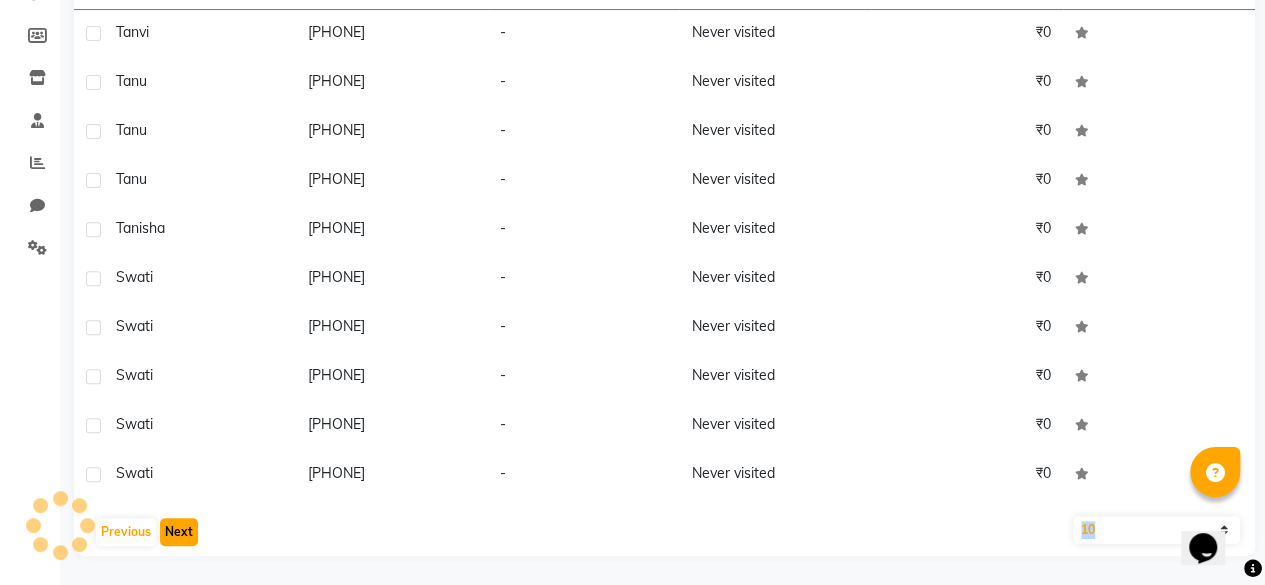 click on "Next" 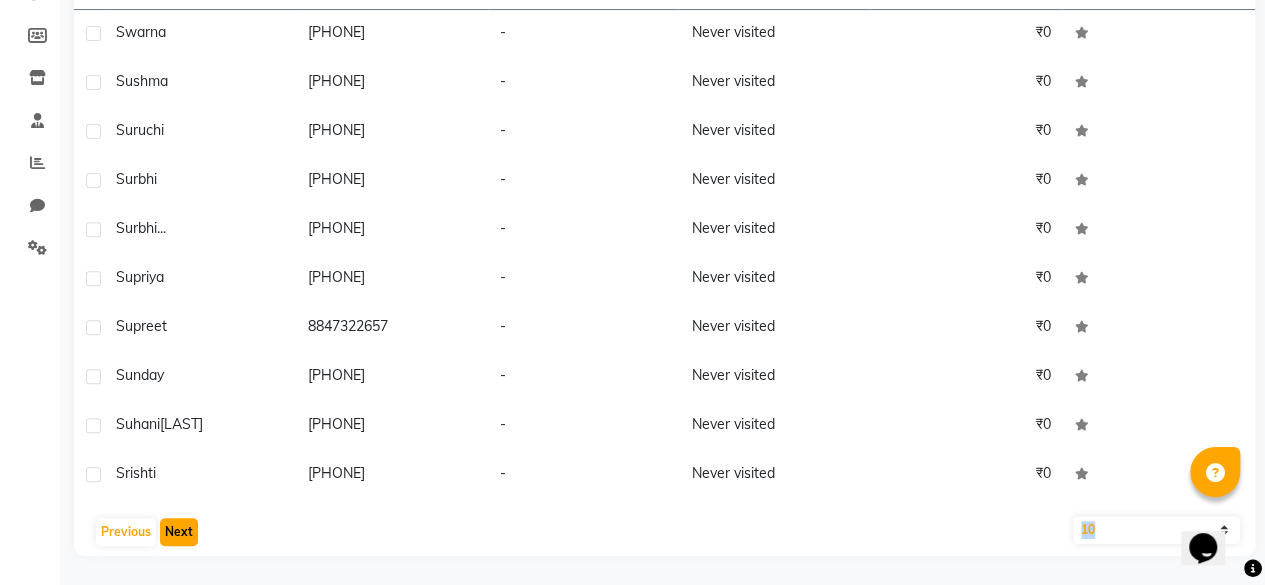 click on "Next" 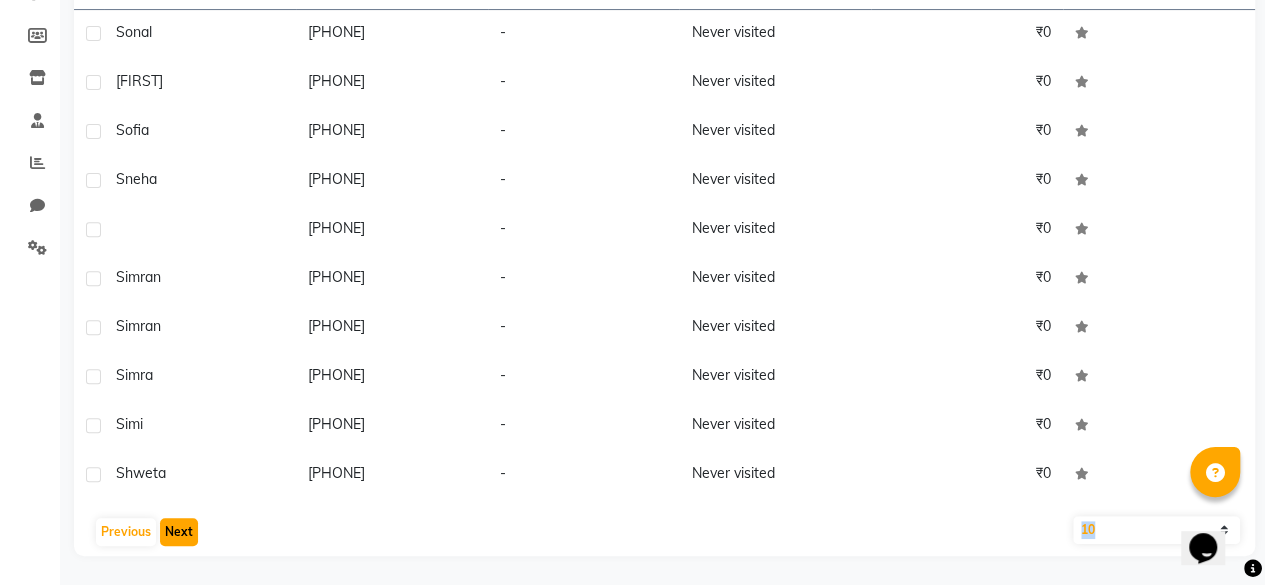 click on "Next" 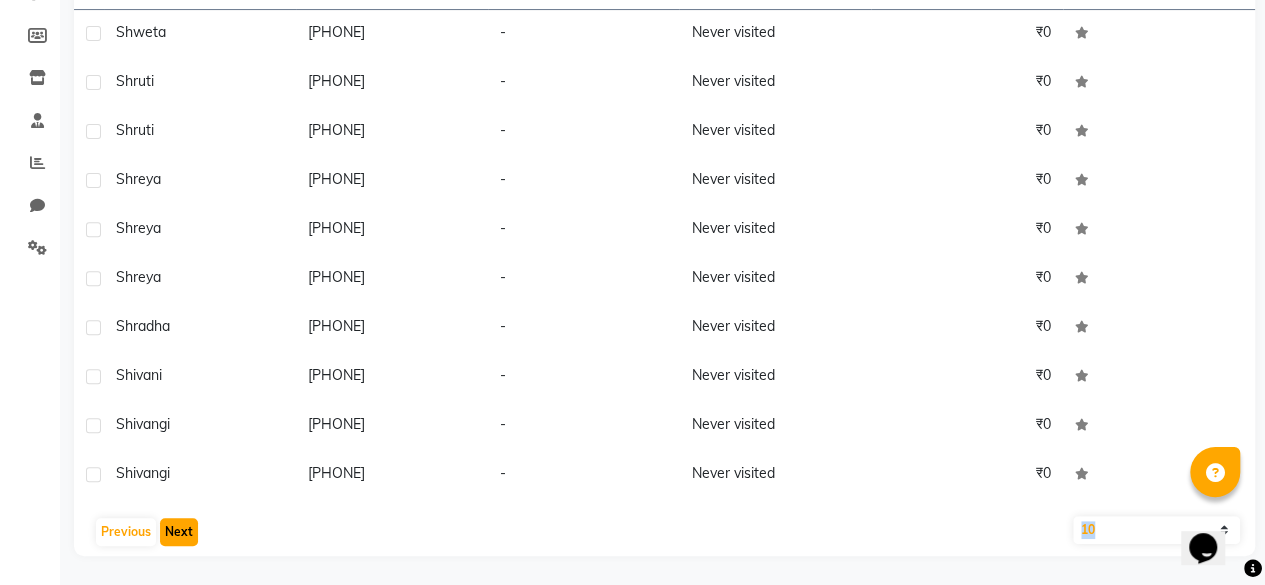 click on "Next" 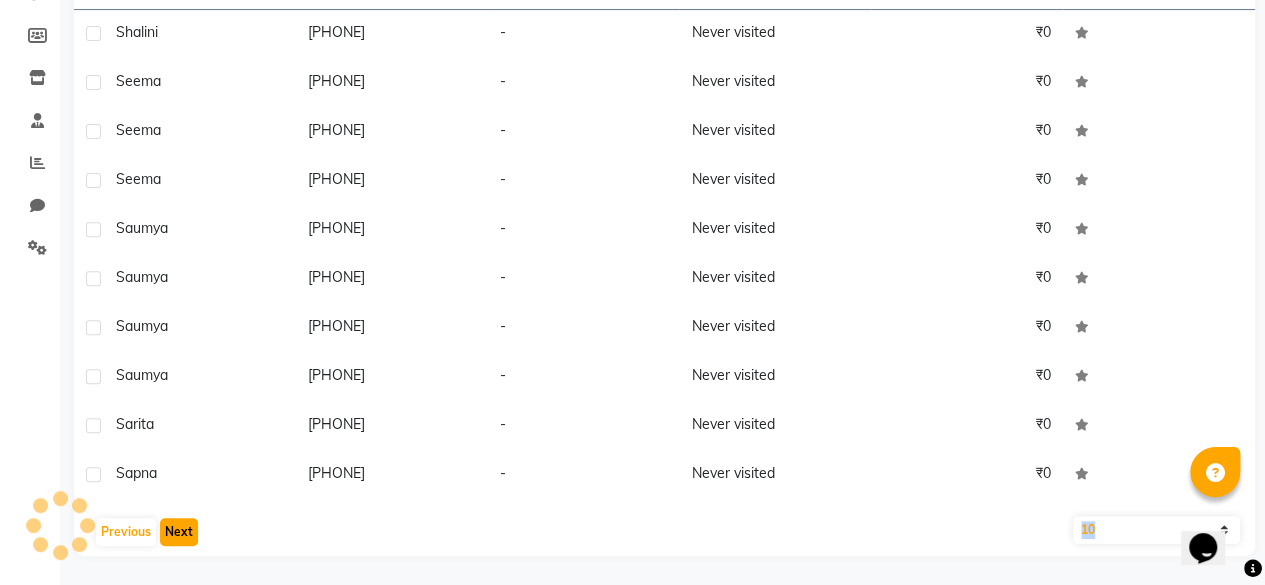 click on "Next" 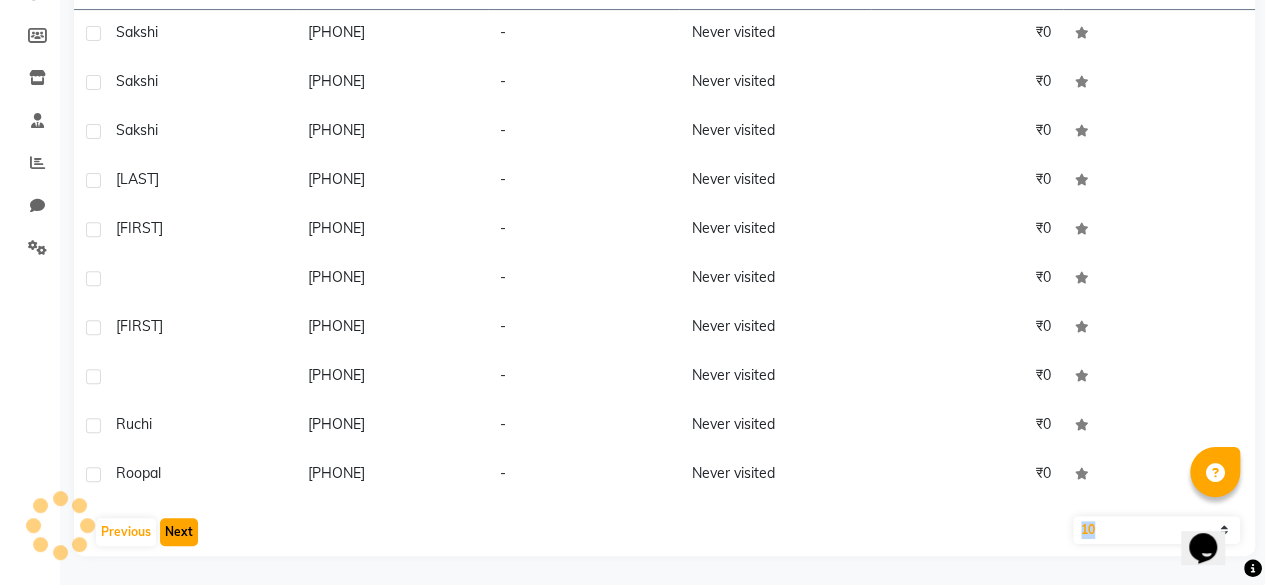 click on "Next" 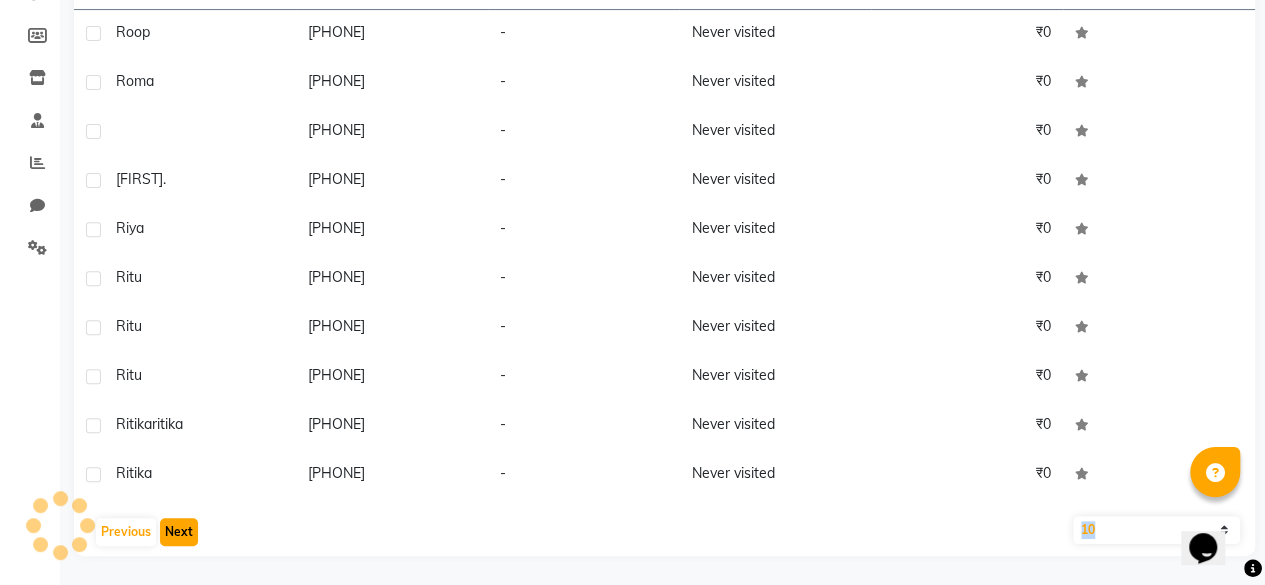 click on "Next" 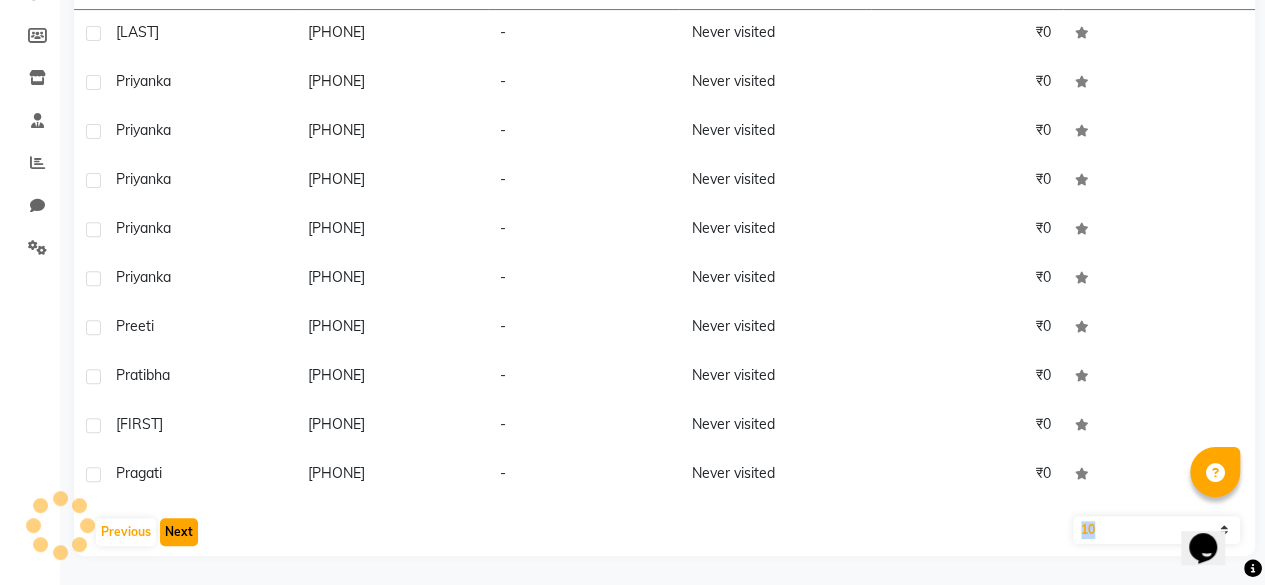 click on "Next" 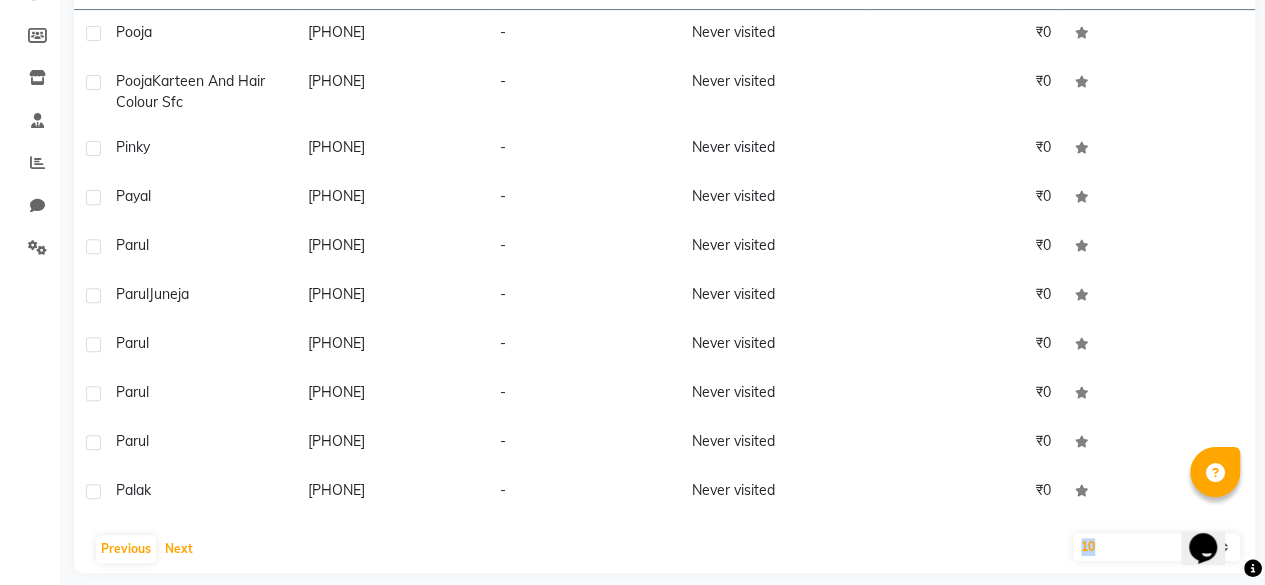 drag, startPoint x: 180, startPoint y: 535, endPoint x: 173, endPoint y: 546, distance: 13.038404 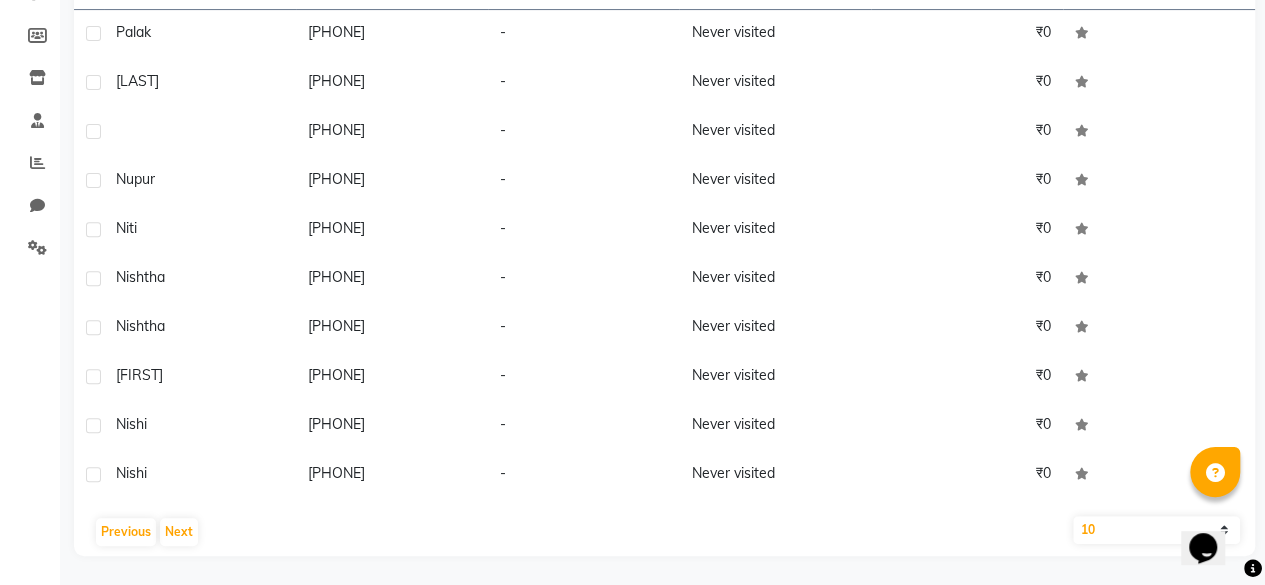 click on "User Name Mobile No. Email Last Visit Amount [LAST]     [PHONE]   -   Never visited   ₹0  [LAST]     [PHONE]   -   Never visited   ₹0      [PHONE]   -   Never visited   ₹0  [LAST]     [PHONE]   -   Never visited   ₹0  [LAST]     [PHONE]   -   Never visited   ₹0  [LAST]     [PHONE]   -   Never visited   ₹0  [LAST]     [PHONE]   -   Never visited   ₹0  [LAST]     [PHONE]   -   Never visited   ₹0  [LAST]     [PHONE]   -   Never visited   ₹0   Previous   Next   10   50   100" 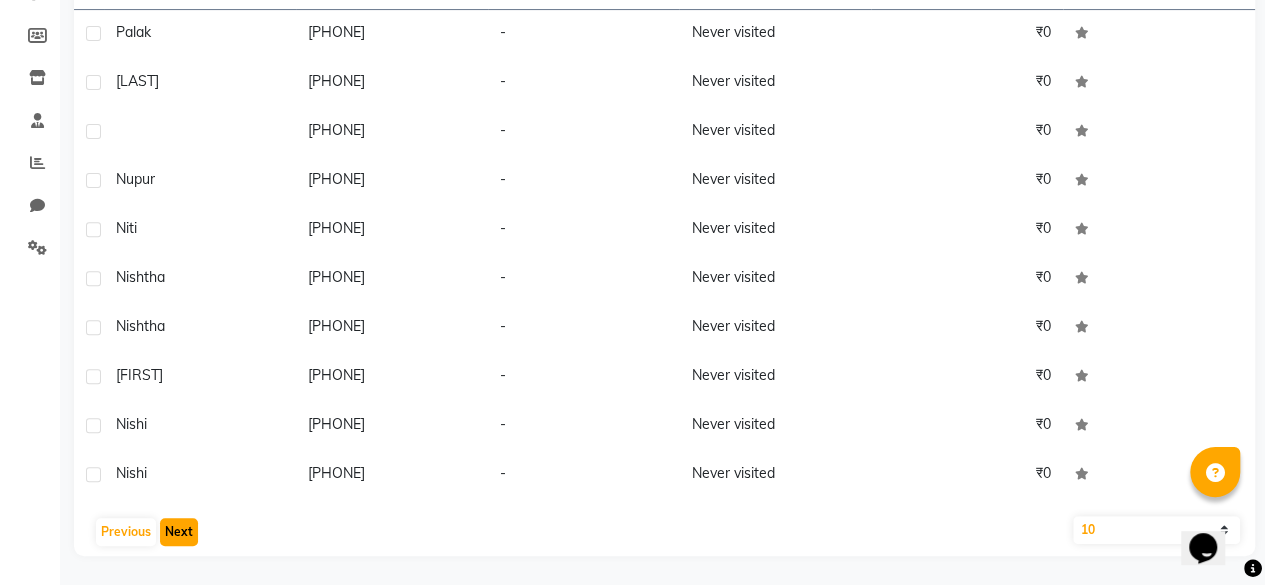 click on "Next" 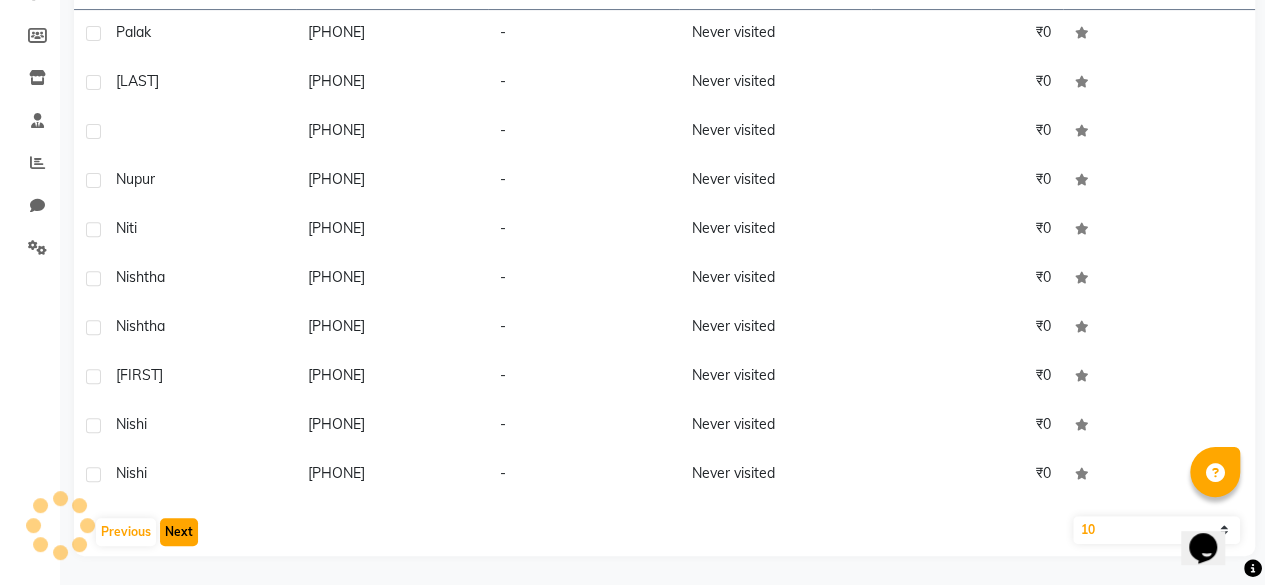 click on "Next" 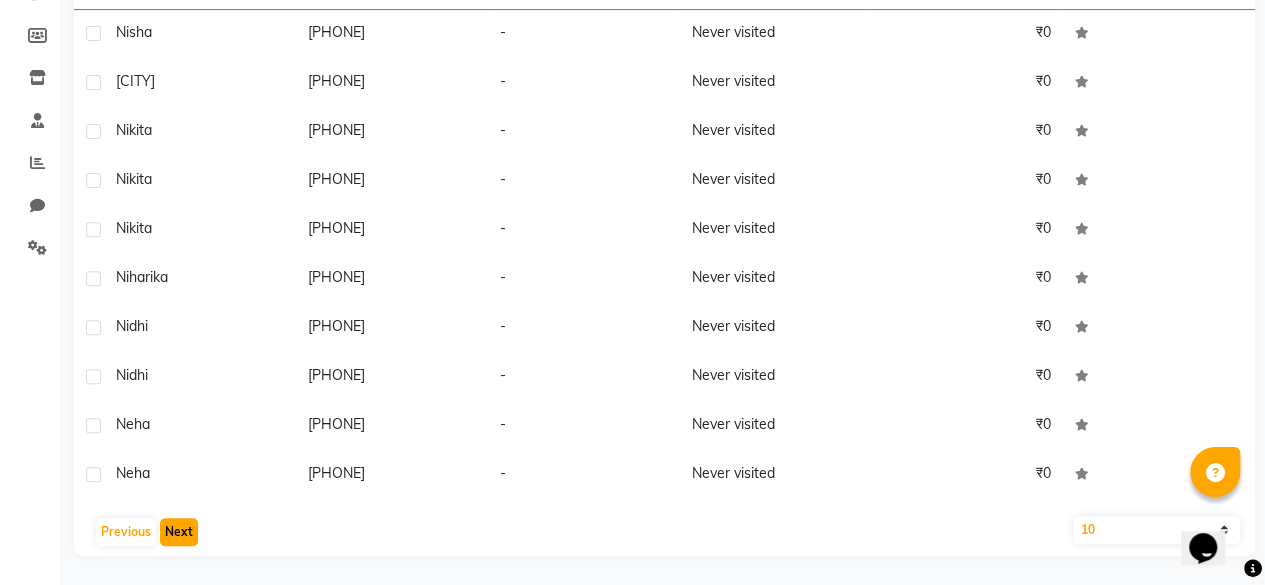 click on "Next" 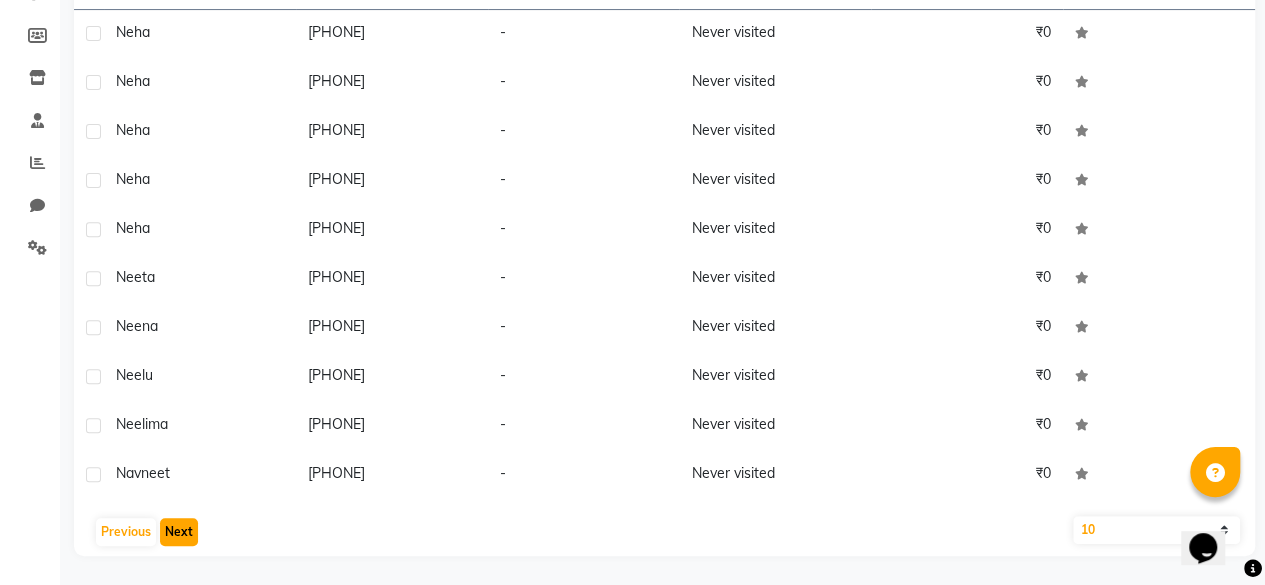 click on "Next" 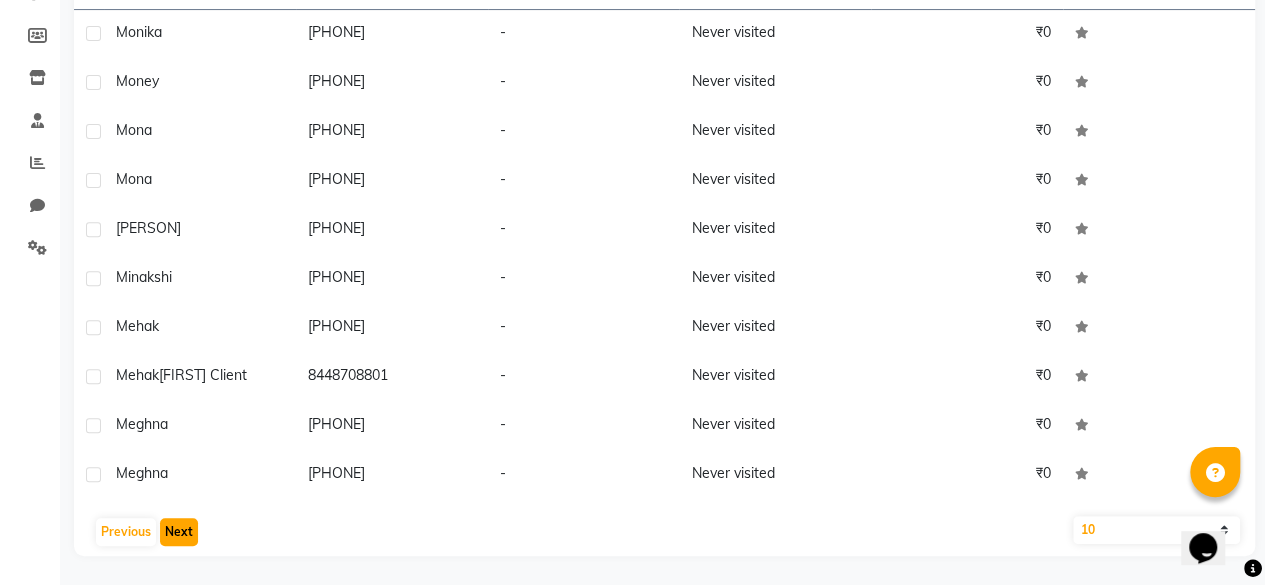 click on "Next" 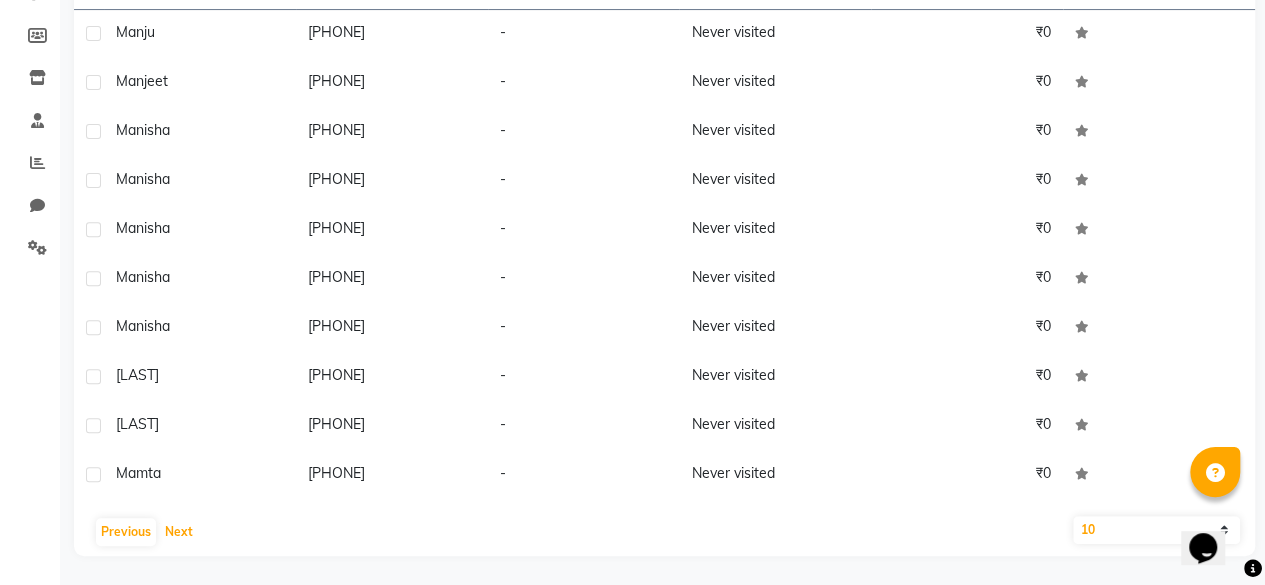 click on "Previous   Next" 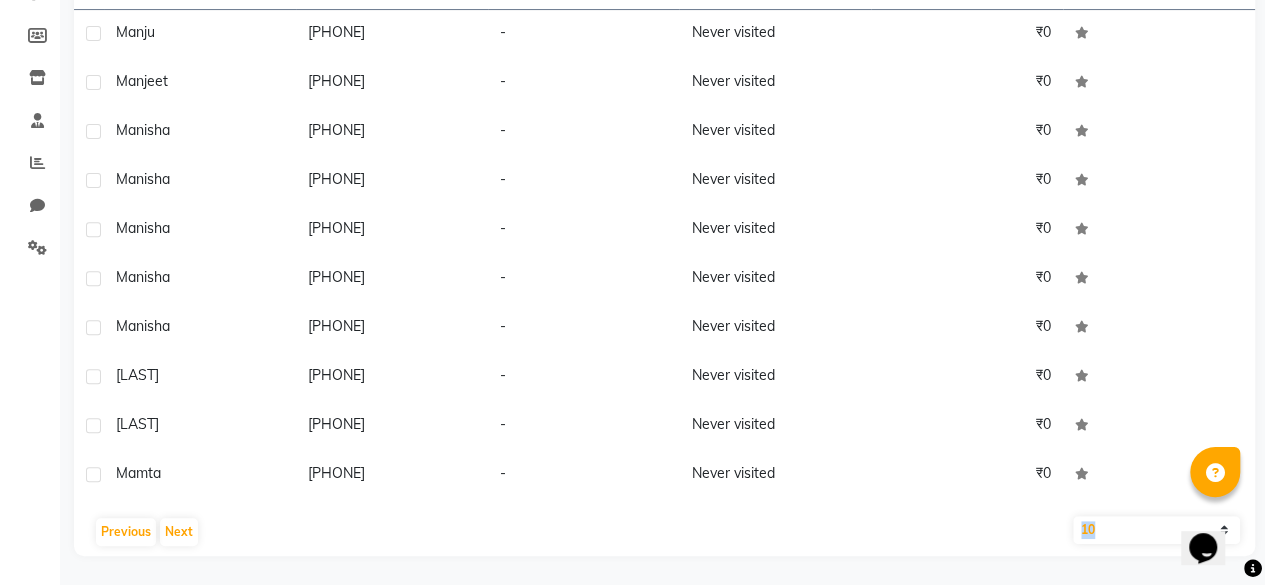 click on "Previous   Next" 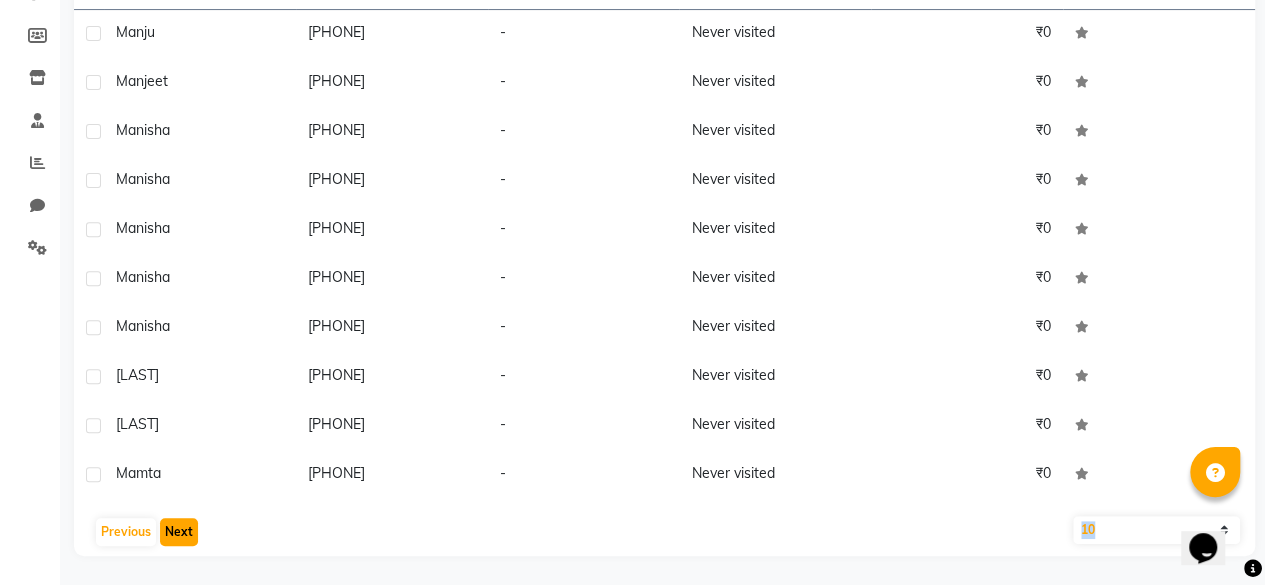 click on "Next" 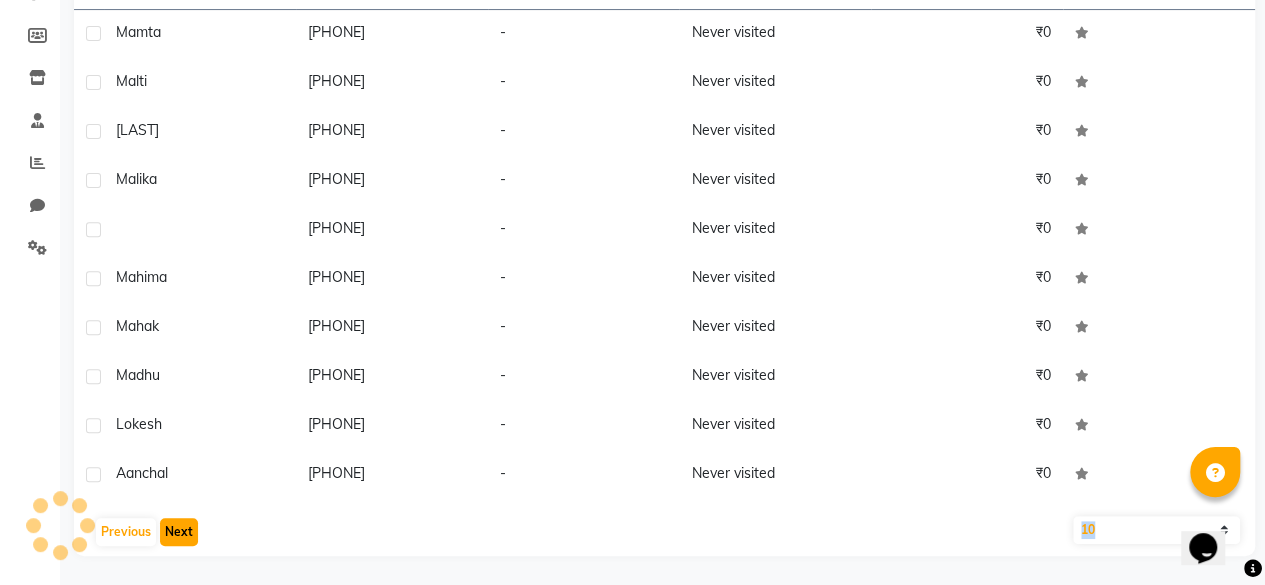 click on "Next" 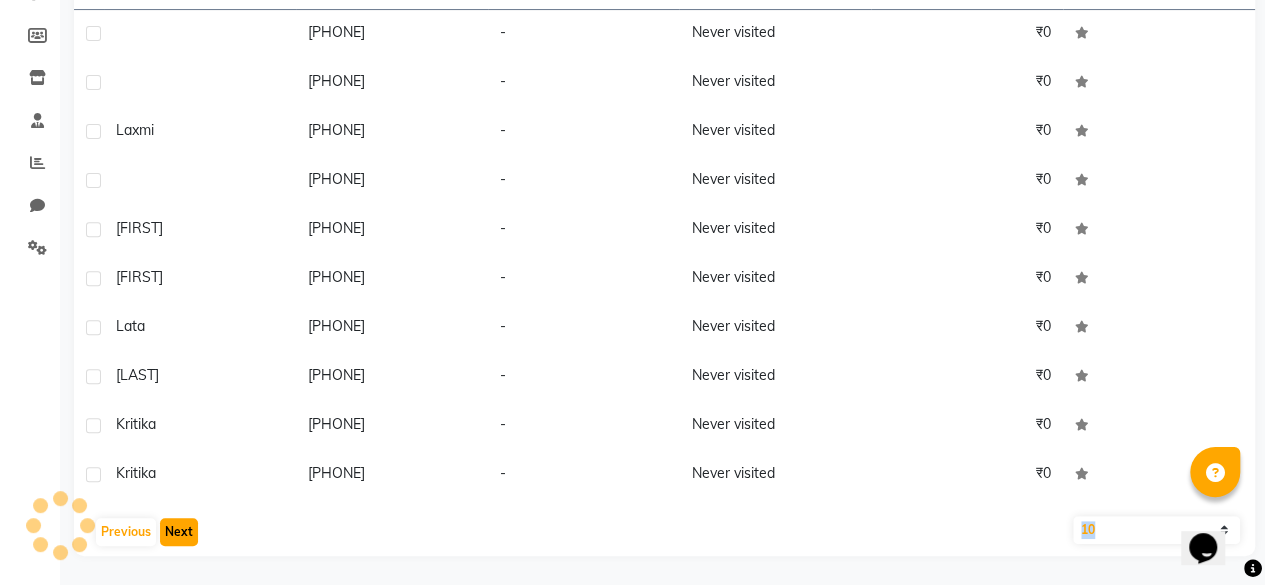 click on "Next" 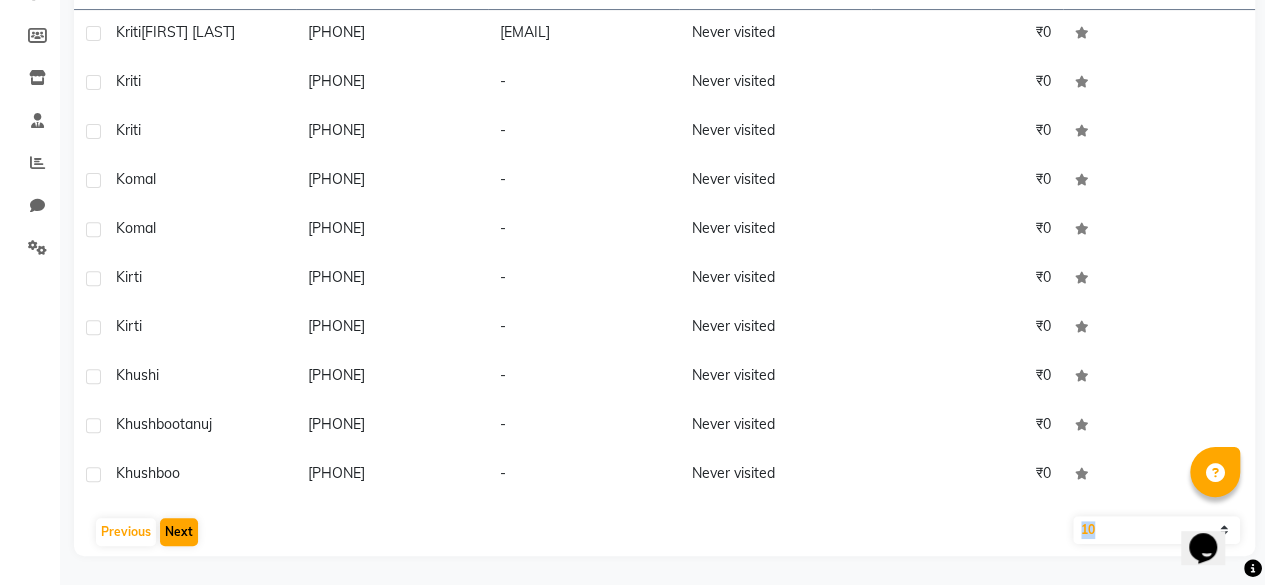 click on "User Name Mobile No. Email Last Visit Amount [FIRST] [LAST]   [PHONE]   [EMAIL]   Never visited   ₹0  [FIRST]     [PHONE]   -   Never visited   ₹0  [FIRST]     [PHONE]   -   Never visited   ₹0  [FIRST]     [PHONE]   -   Never visited   ₹0  [FIRST]     [PHONE]   -   Never visited   ₹0  [FIRST]     [PHONE]   -   Never visited   ₹0  [FIRST]     [PHONE]   -   Never visited   ₹0  [FIRST]     [PHONE]   -   Never visited   ₹0  [FIRST]  [FIRST]   [PHONE]   -   Never visited   ₹0  [FIRST]     [PHONE]   -   Never visited   ₹0   Previous   Next   10   50   100" 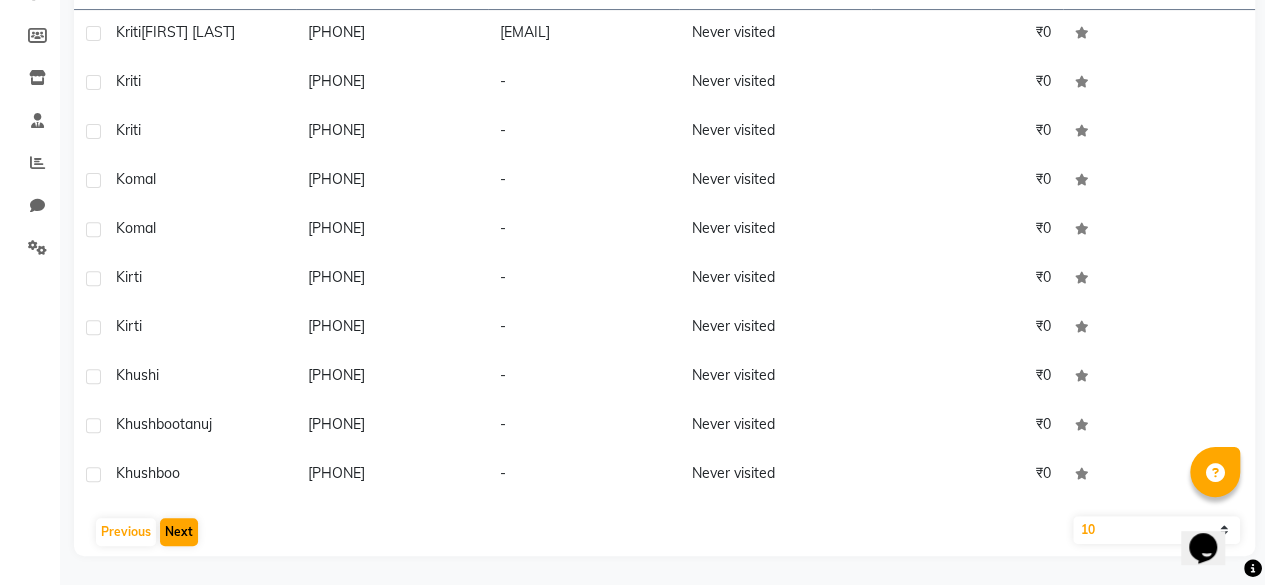 click on "User Name Mobile No. Email Last Visit Amount [FIRST] [LAST]   [PHONE]   [EMAIL]   Never visited   ₹0  [FIRST]     [PHONE]   -   Never visited   ₹0  [FIRST]     [PHONE]   -   Never visited   ₹0  [FIRST]     [PHONE]   -   Never visited   ₹0  [FIRST]     [PHONE]   -   Never visited   ₹0  [FIRST]     [PHONE]   -   Never visited   ₹0  [FIRST]     [PHONE]   -   Never visited   ₹0  [FIRST]     [PHONE]   -   Never visited   ₹0  [FIRST]  [FIRST]   [PHONE]   -   Never visited   ₹0  [FIRST]     [PHONE]   -   Never visited   ₹0   Previous   Next   10   50   100" 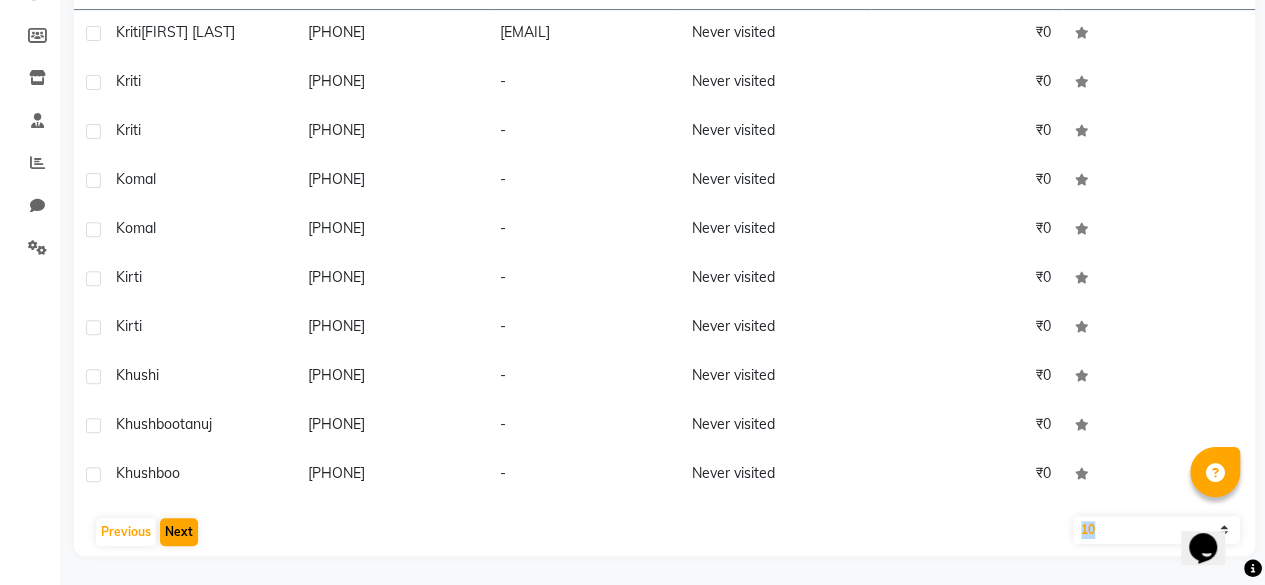 click on "User Name Mobile No. Email Last Visit Amount [FIRST] [LAST]   [PHONE]   [EMAIL]   Never visited   ₹0  [FIRST]     [PHONE]   -   Never visited   ₹0  [FIRST]     [PHONE]   -   Never visited   ₹0  [FIRST]     [PHONE]   -   Never visited   ₹0  [FIRST]     [PHONE]   -   Never visited   ₹0  [FIRST]     [PHONE]   -   Never visited   ₹0  [FIRST]     [PHONE]   -   Never visited   ₹0  [FIRST]     [PHONE]   -   Never visited   ₹0  [FIRST]  [FIRST]   [PHONE]   -   Never visited   ₹0  [FIRST]     [PHONE]   -   Never visited   ₹0   Previous   Next   10   50   100" 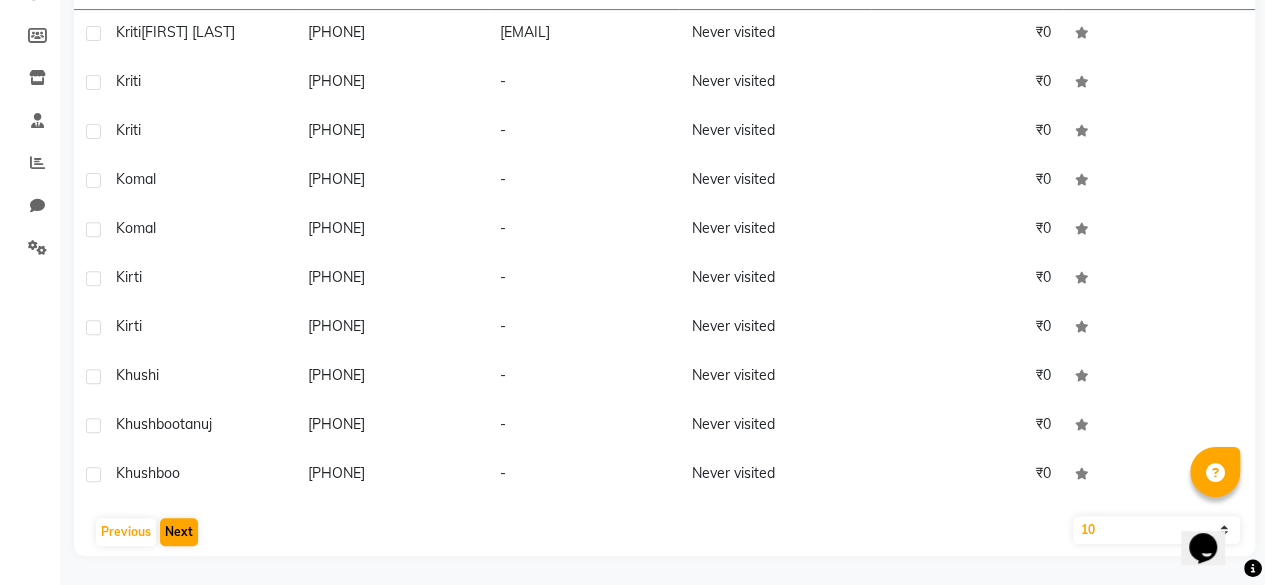 click on "User Name Mobile No. Email Last Visit Amount [FIRST] [LAST]   [PHONE]   [EMAIL]   Never visited   ₹0  [FIRST]     [PHONE]   -   Never visited   ₹0  [FIRST]     [PHONE]   -   Never visited   ₹0  [FIRST]     [PHONE]   -   Never visited   ₹0  [FIRST]     [PHONE]   -   Never visited   ₹0  [FIRST]     [PHONE]   -   Never visited   ₹0  [FIRST]     [PHONE]   -   Never visited   ₹0  [FIRST]     [PHONE]   -   Never visited   ₹0  [FIRST]  [FIRST]   [PHONE]   -   Never visited   ₹0  [FIRST]     [PHONE]   -   Never visited   ₹0   Previous   Next   10   50   100" 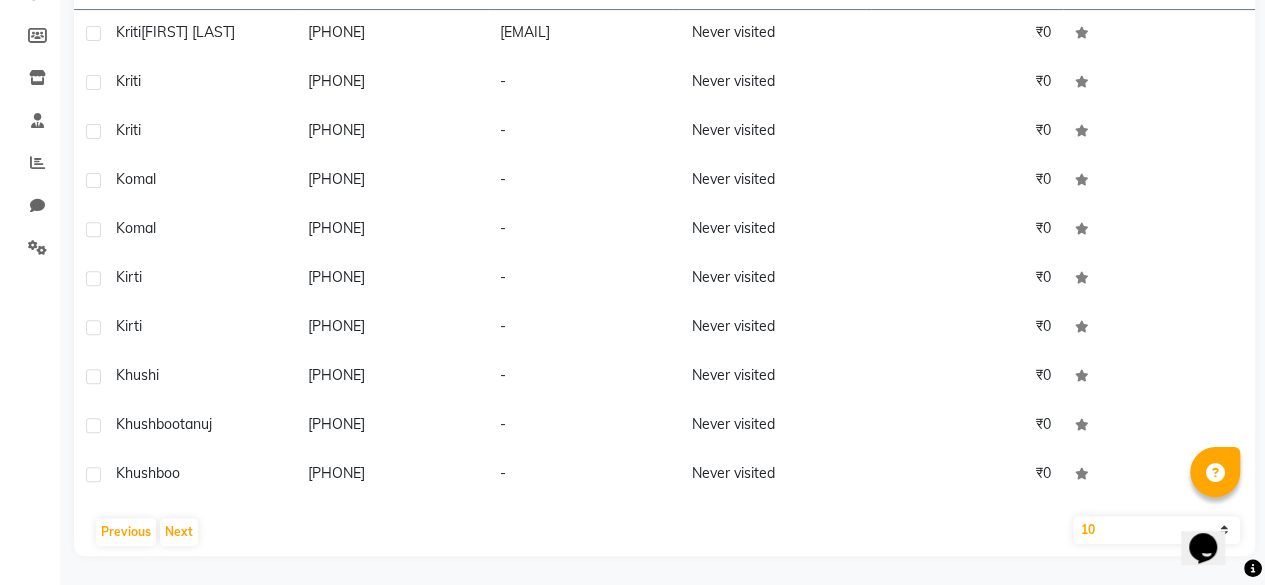 click on "Previous   Next" 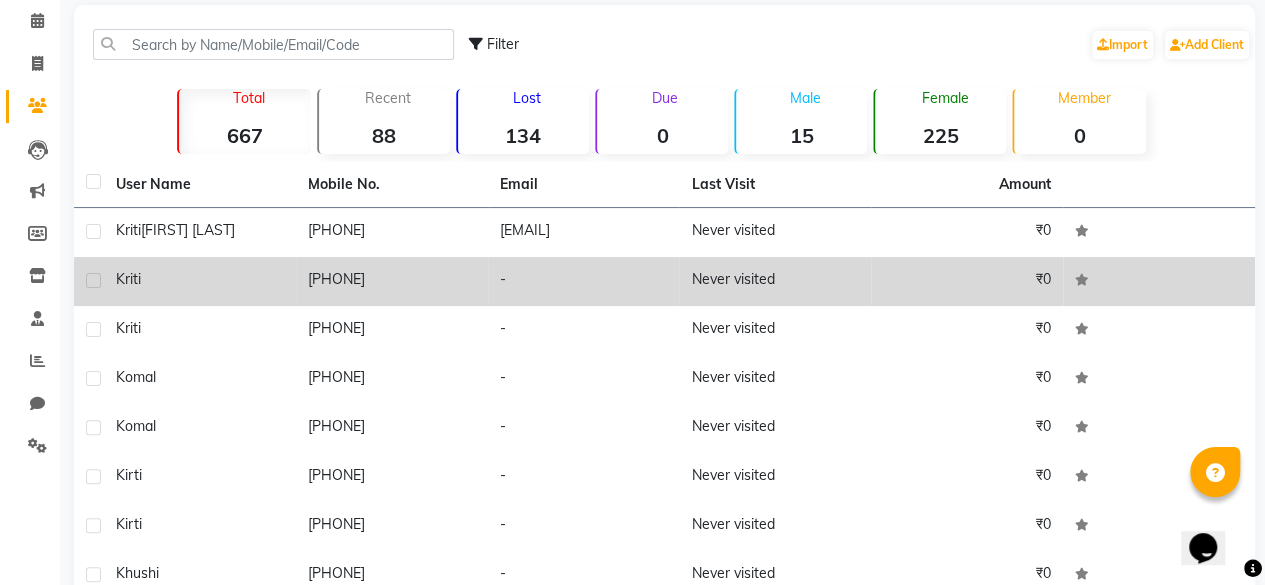 scroll, scrollTop: 297, scrollLeft: 0, axis: vertical 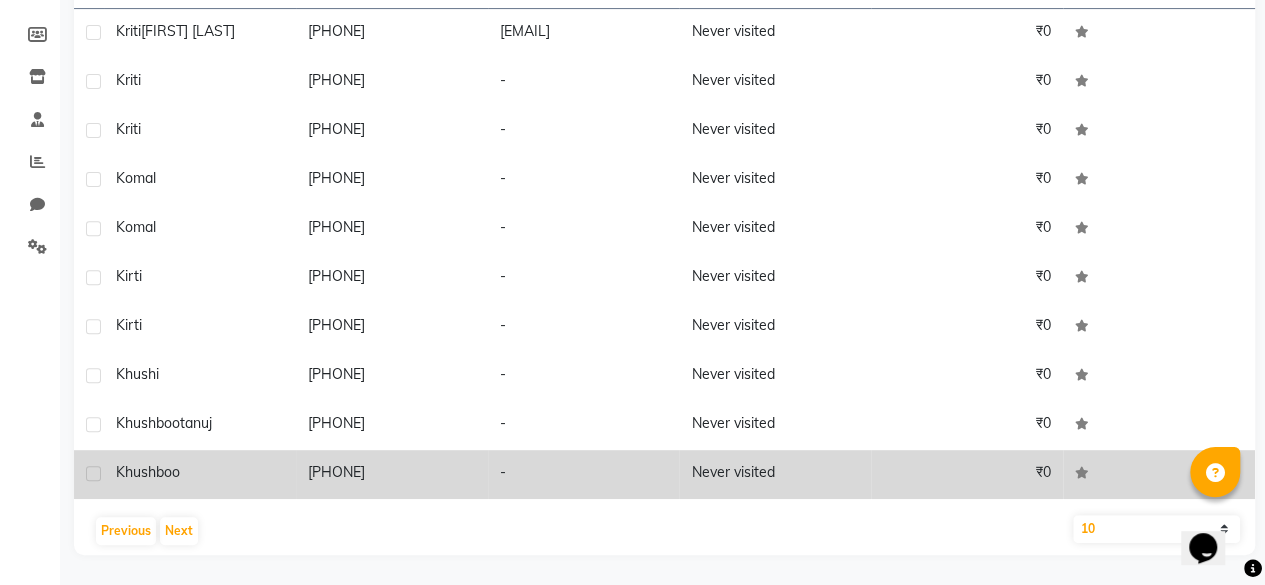 click on "[PHONE]" 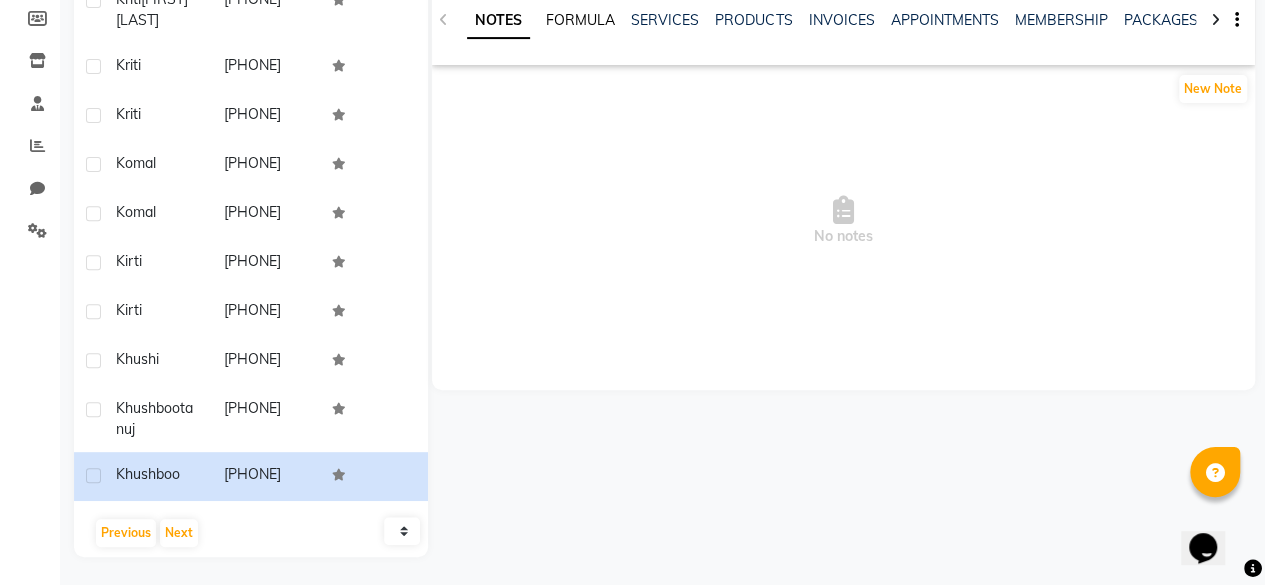click on "FORMULA" 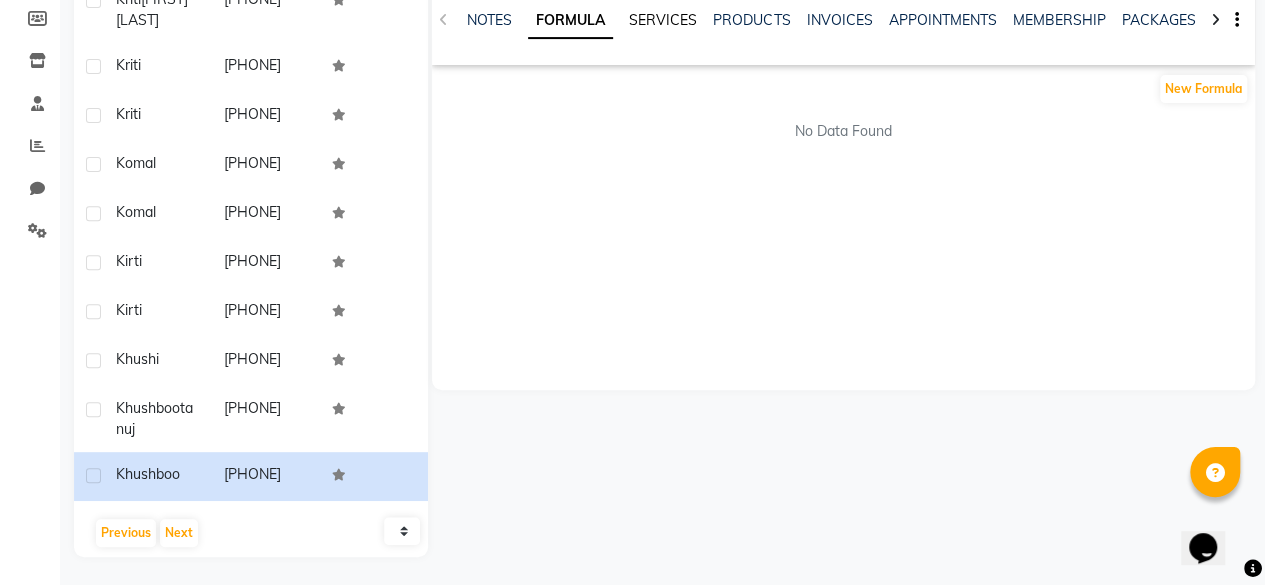 click on "SERVICES" 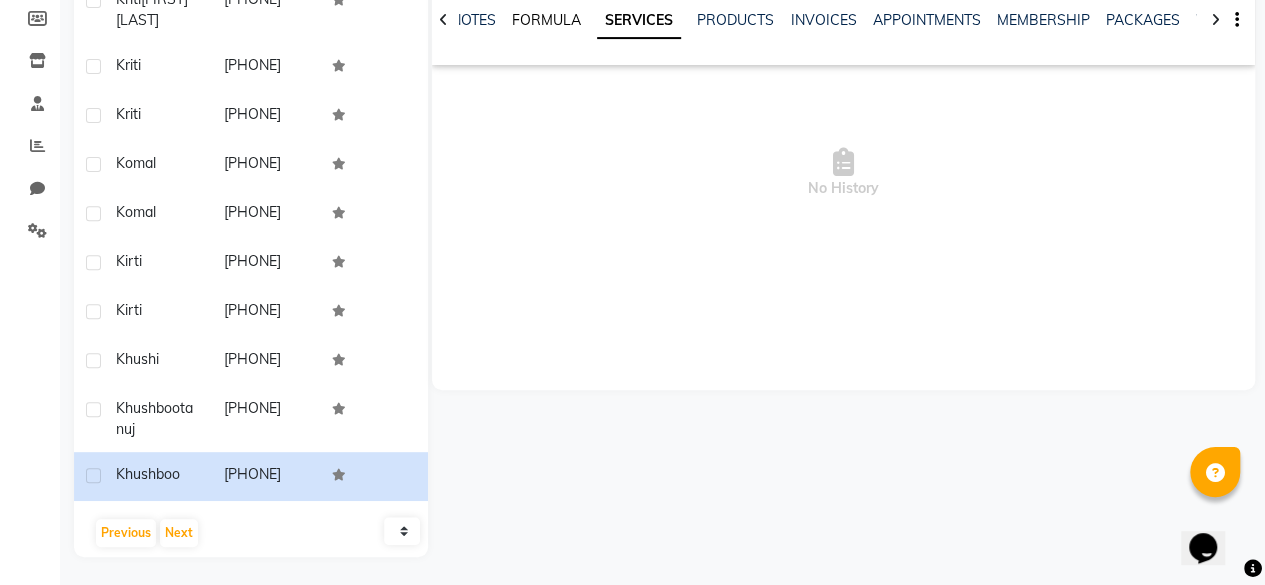 click on "FORMULA" 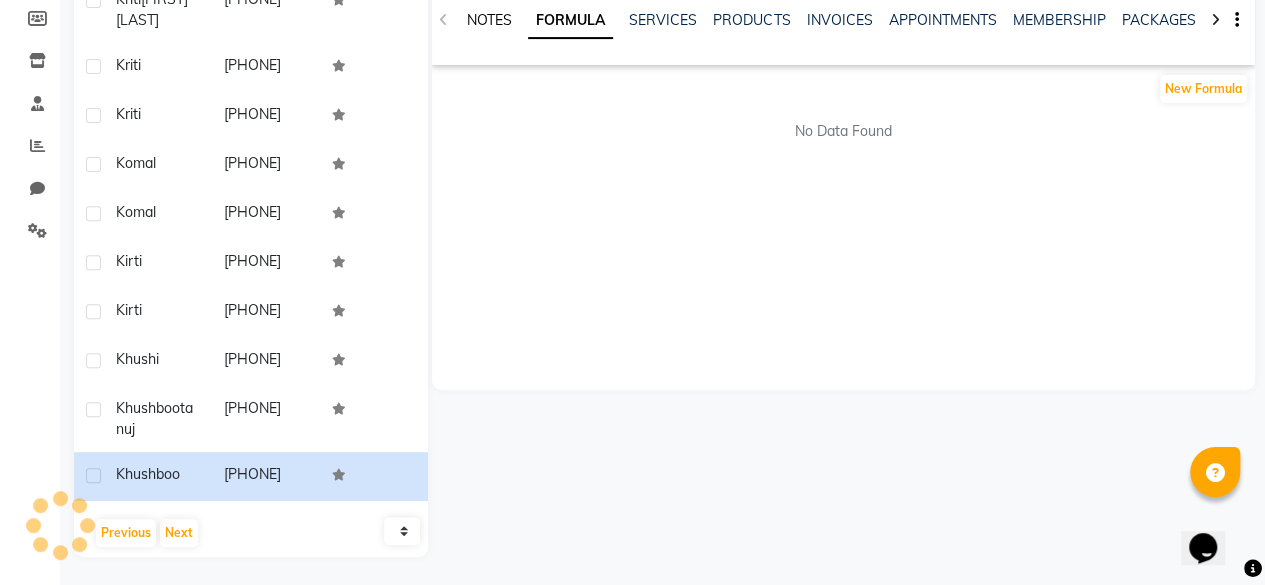 click on "NOTES" 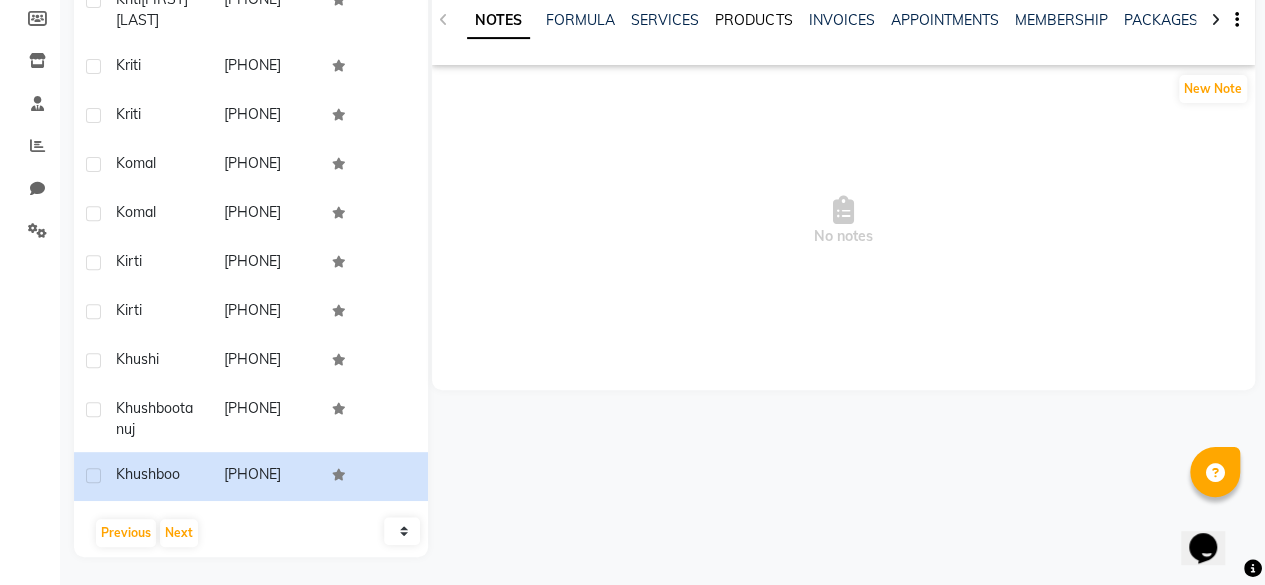 click on "PRODUCTS" 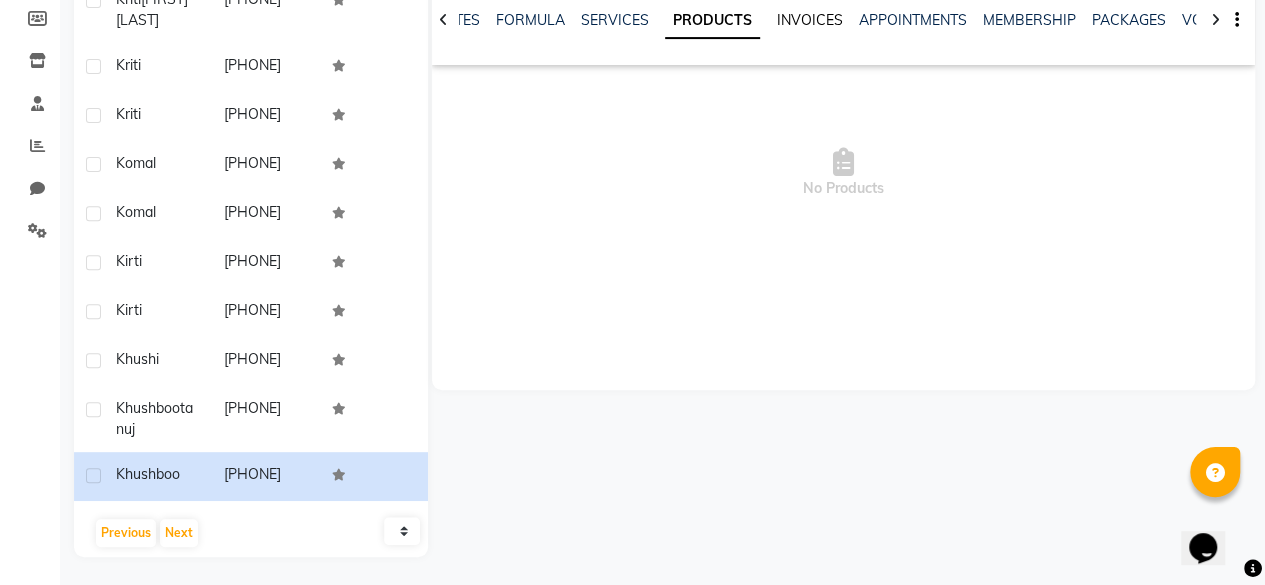 click on "INVOICES" 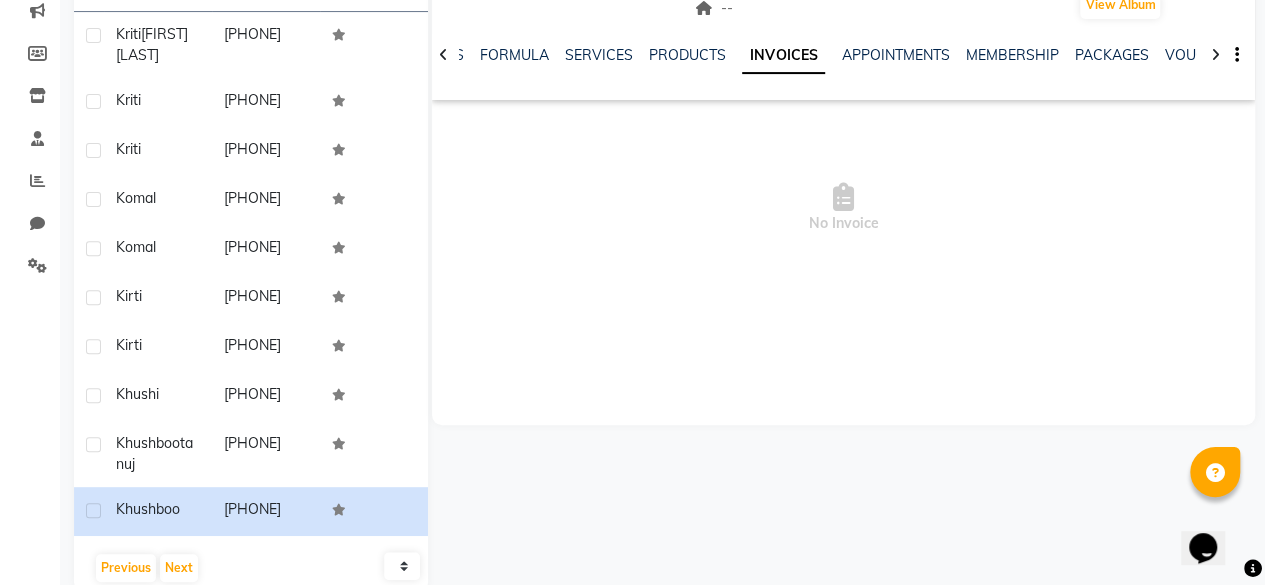 scroll, scrollTop: 360, scrollLeft: 0, axis: vertical 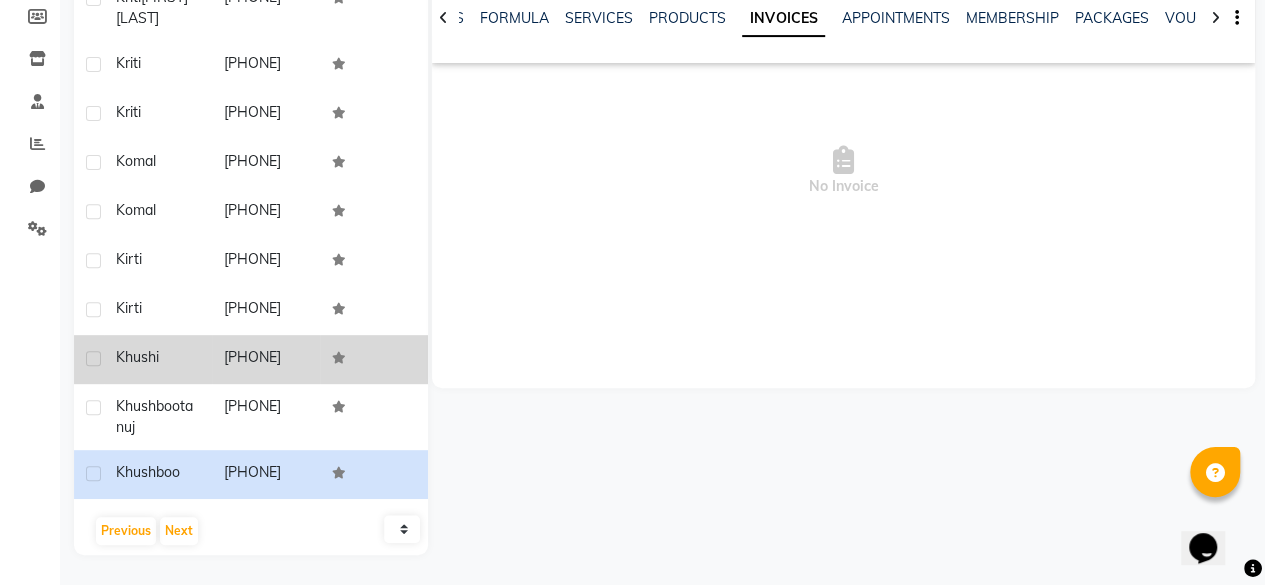 click on "Khushi" 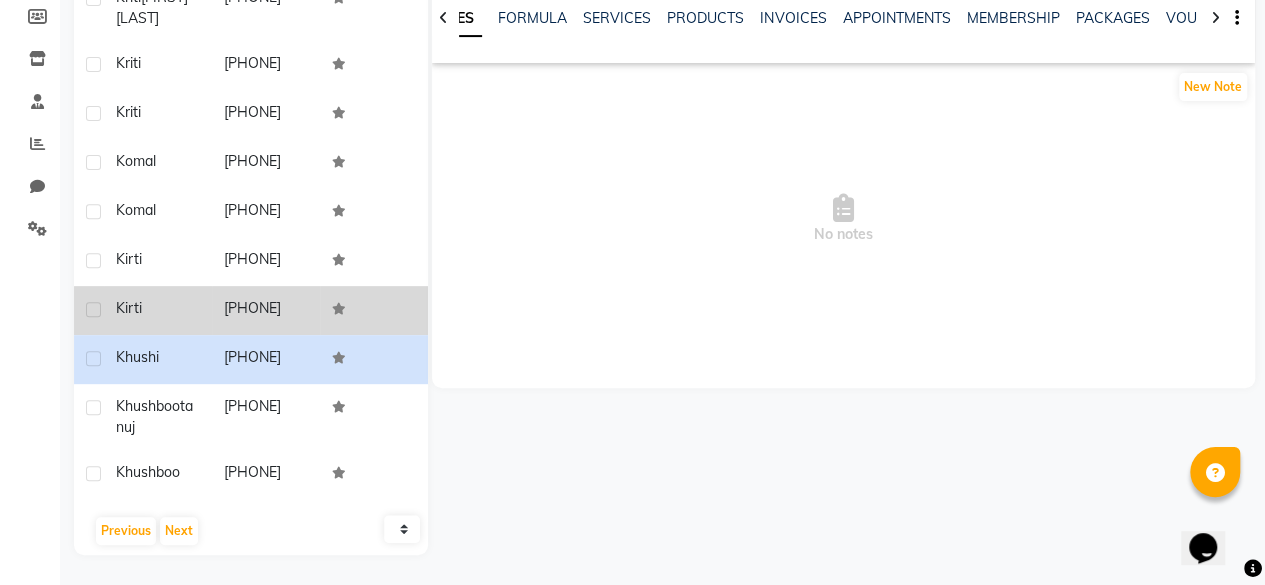 click on "Kirti" 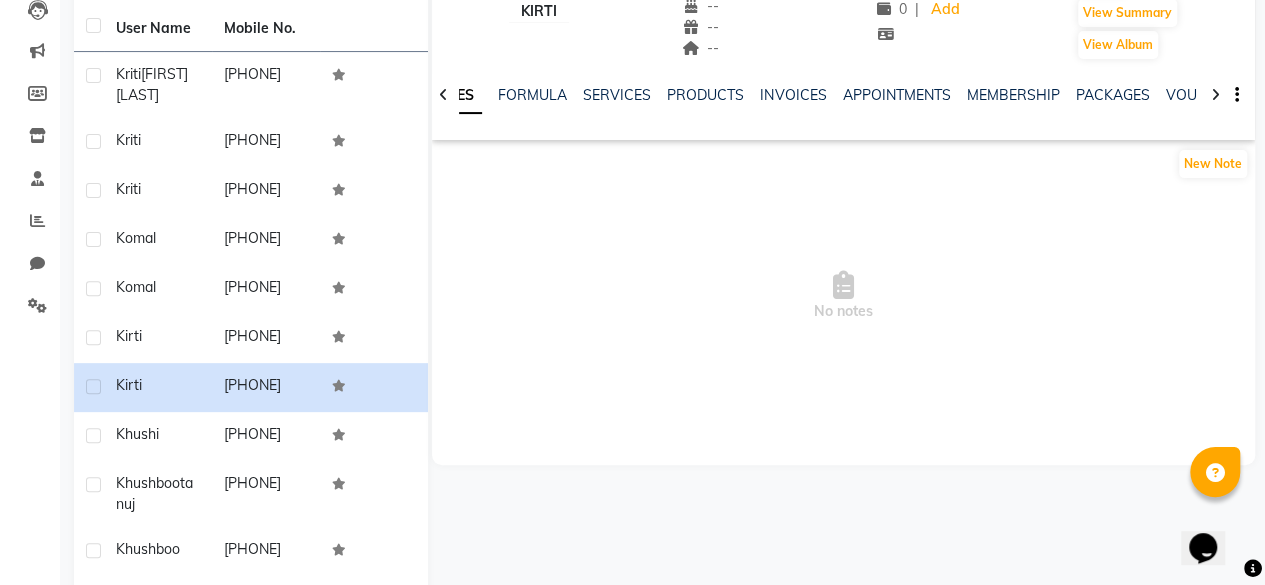 scroll, scrollTop: 60, scrollLeft: 0, axis: vertical 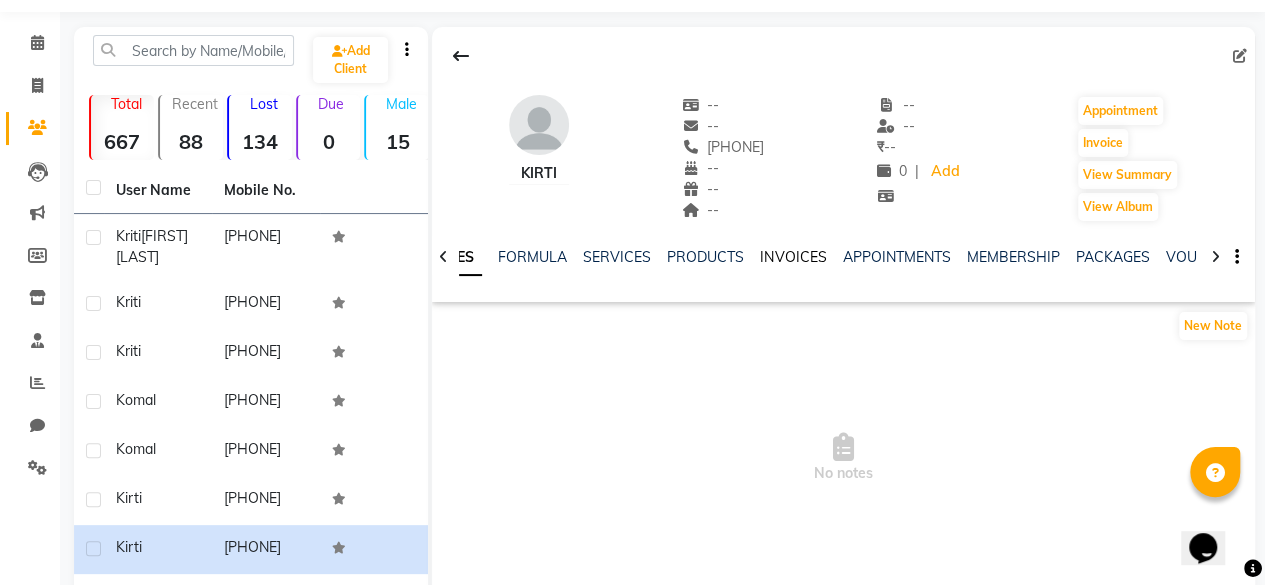 click on "INVOICES" 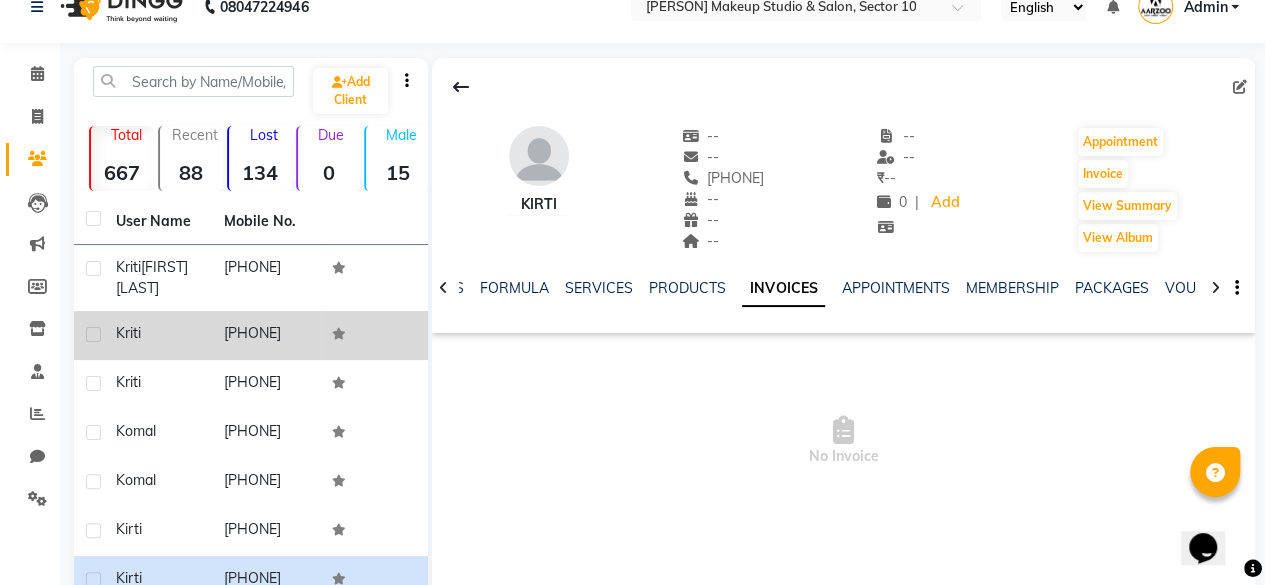scroll, scrollTop: 0, scrollLeft: 0, axis: both 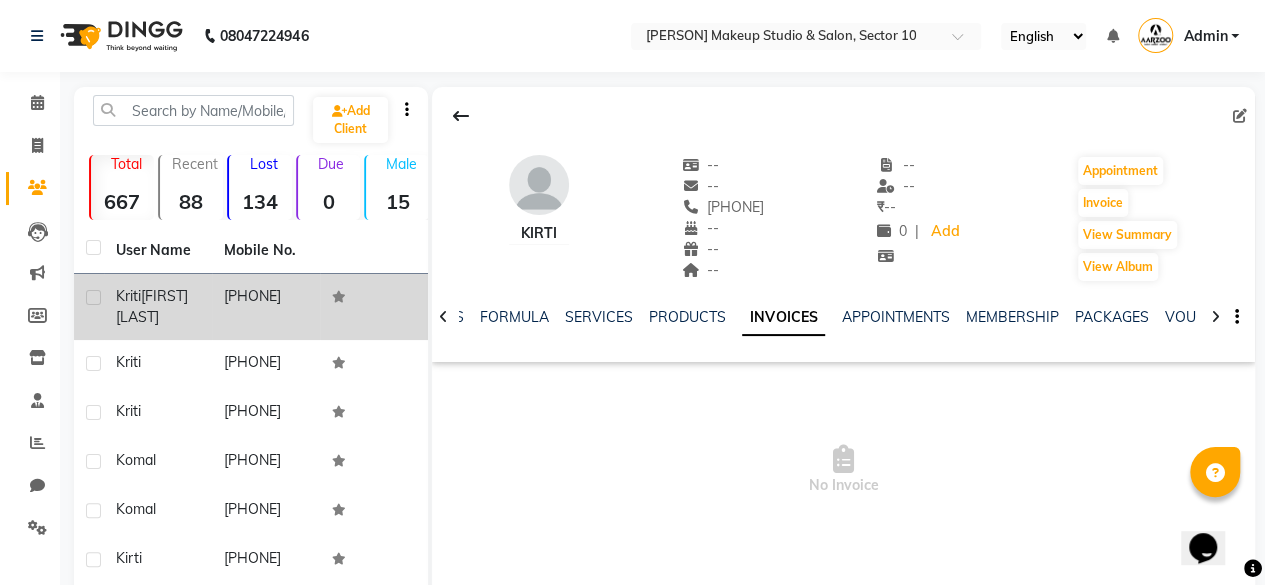 click on "[FIRST] [LAST]" 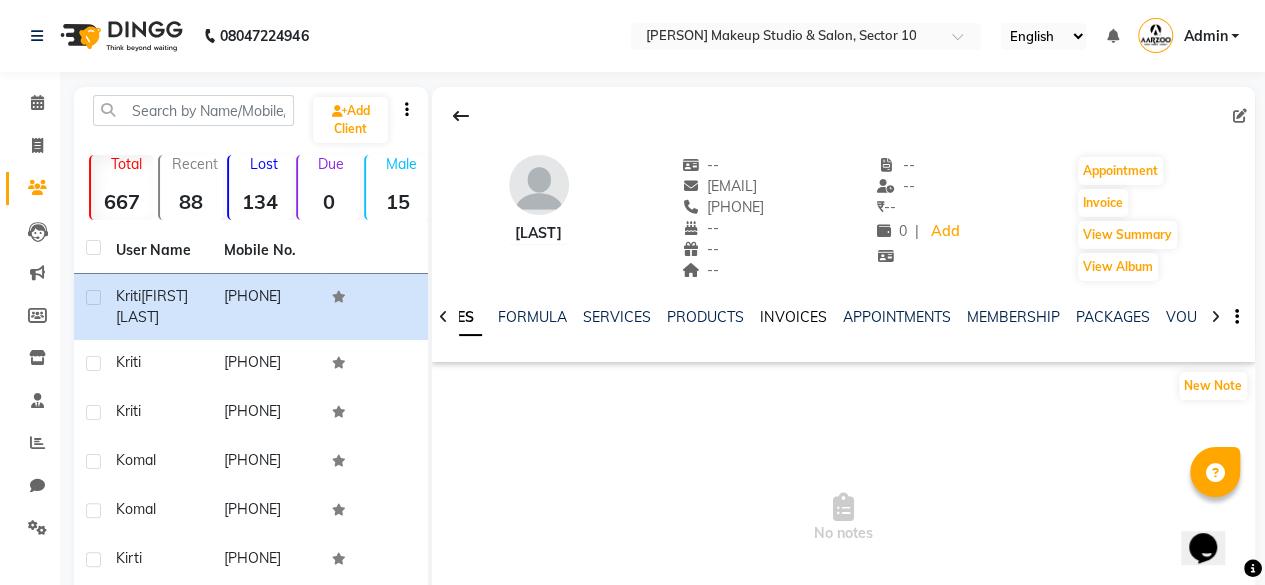 click on "INVOICES" 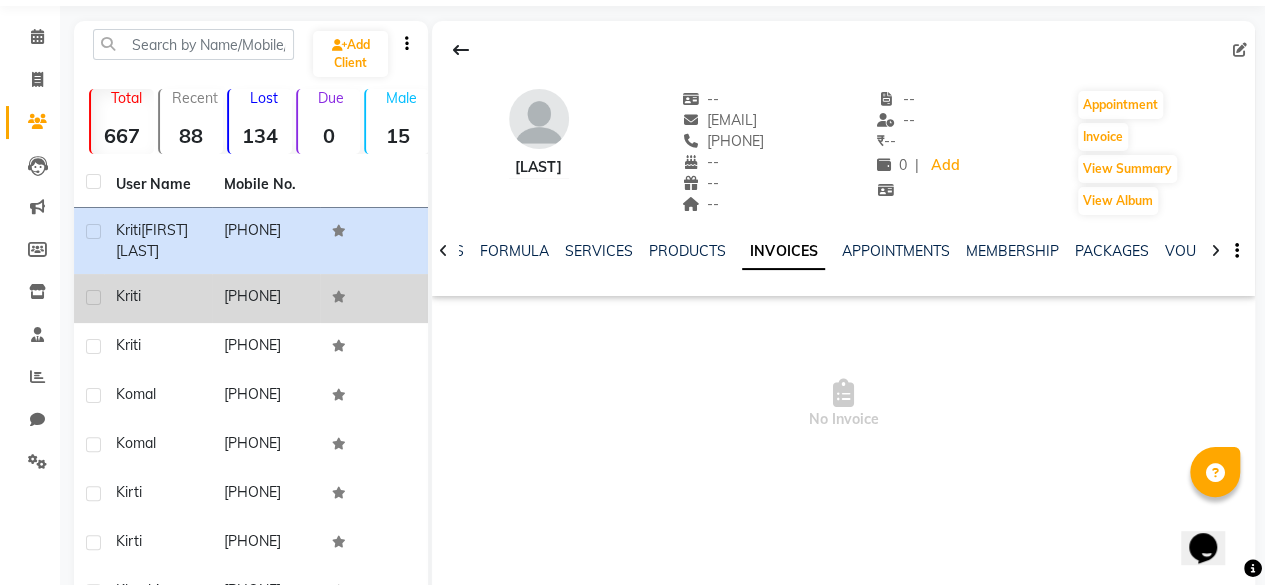 scroll, scrollTop: 0, scrollLeft: 0, axis: both 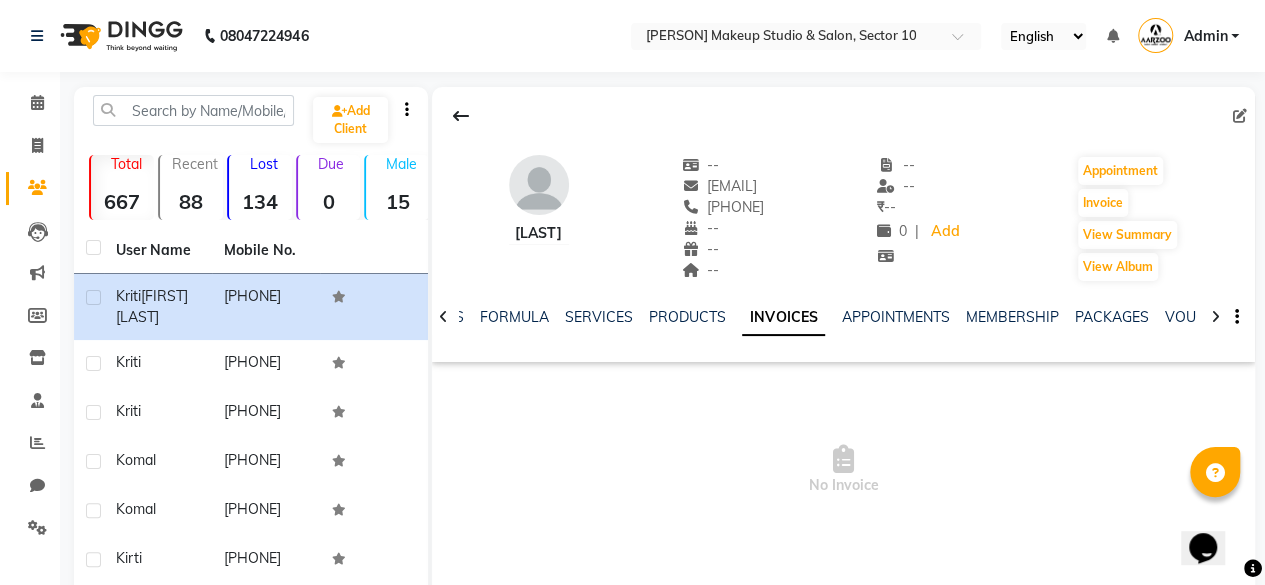 click on "User Name" 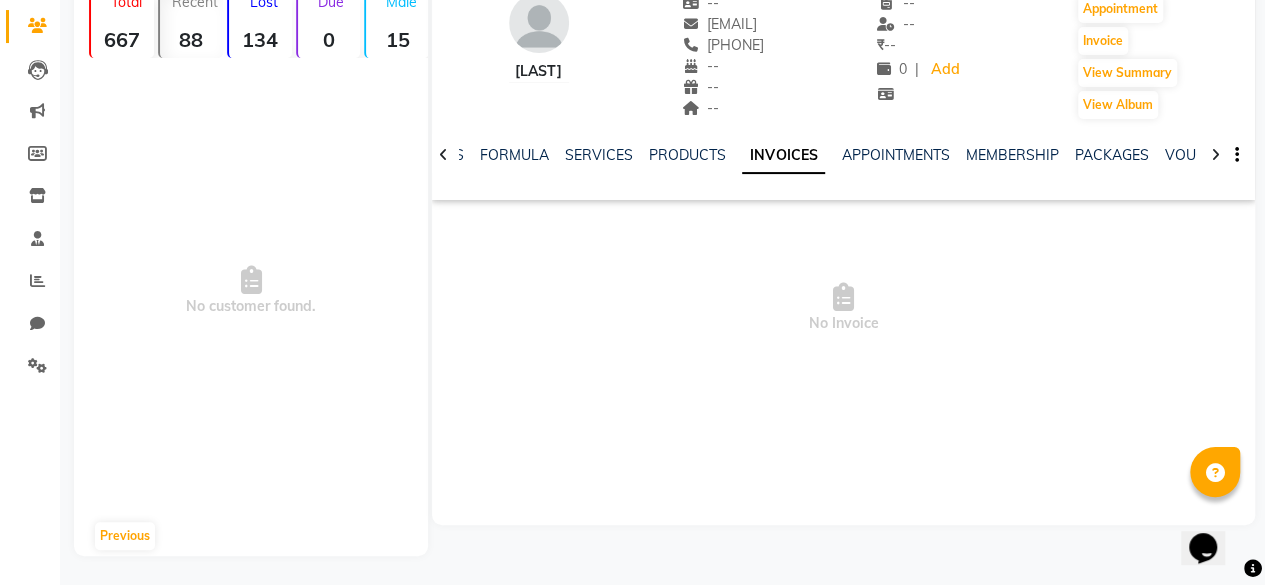 scroll, scrollTop: 162, scrollLeft: 0, axis: vertical 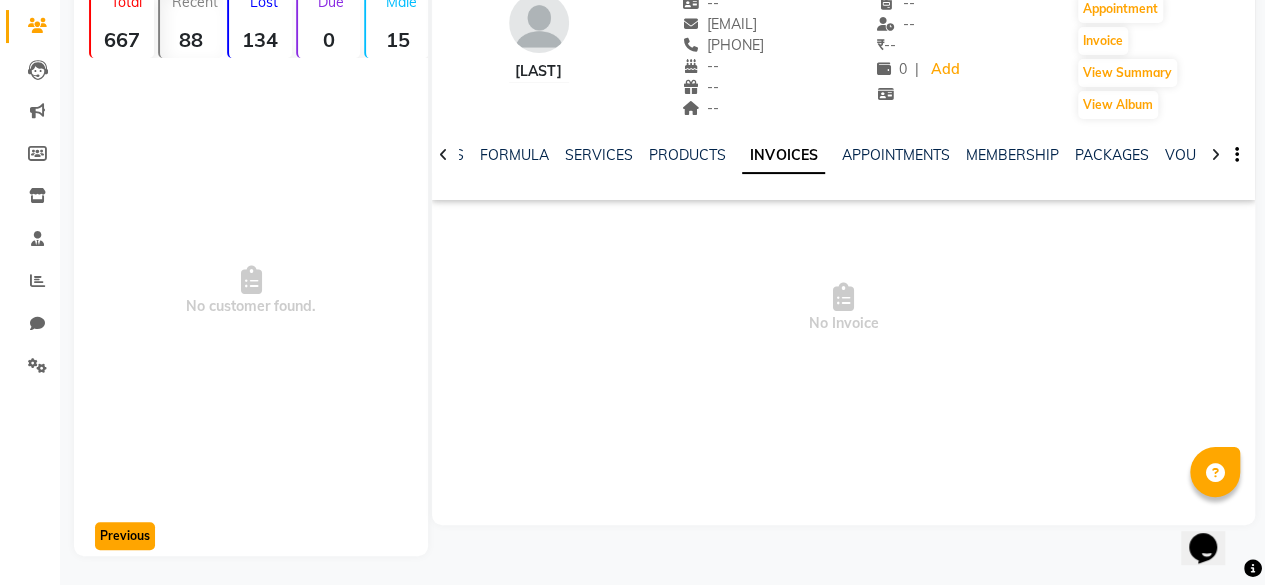click on "Previous" 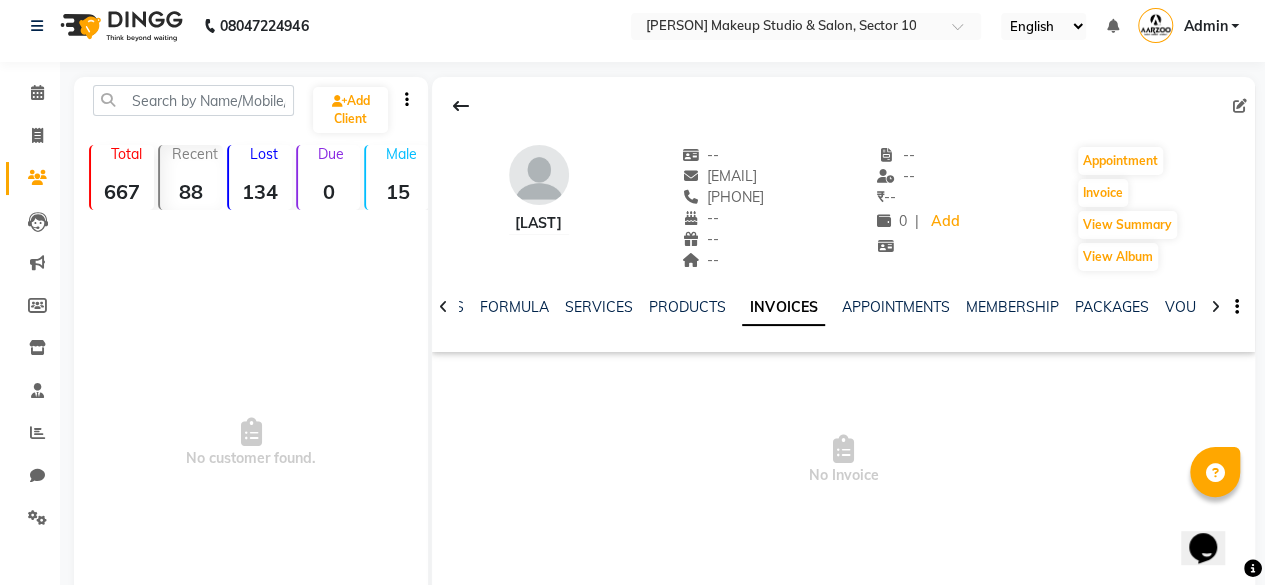 scroll, scrollTop: 0, scrollLeft: 0, axis: both 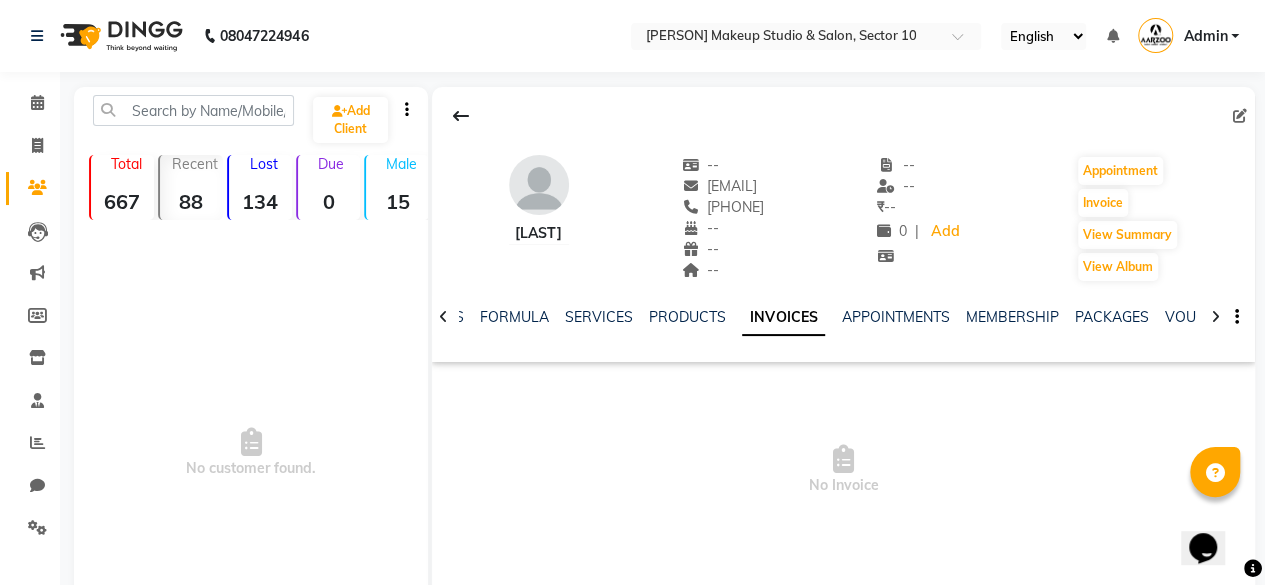 click on "134" 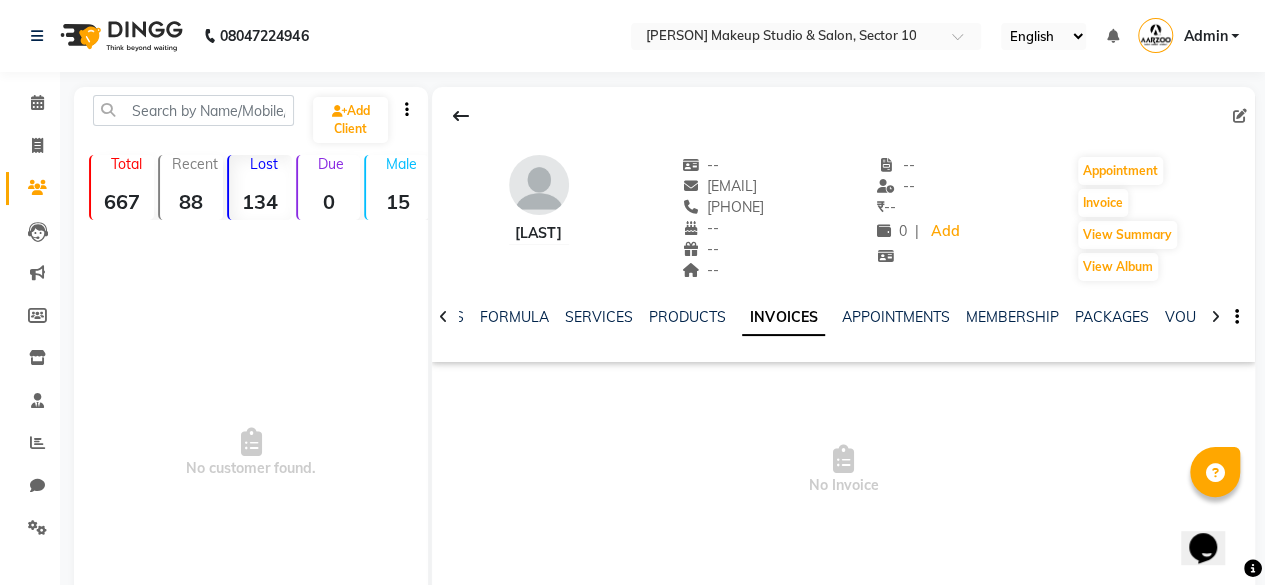 click on "134" 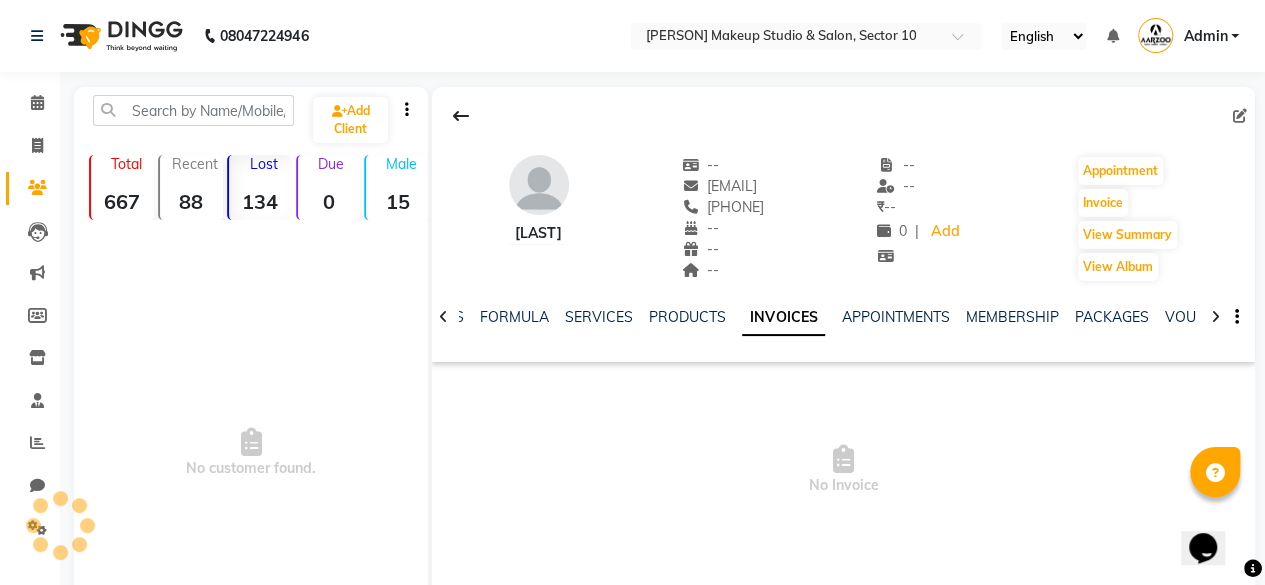 click on "Lost" 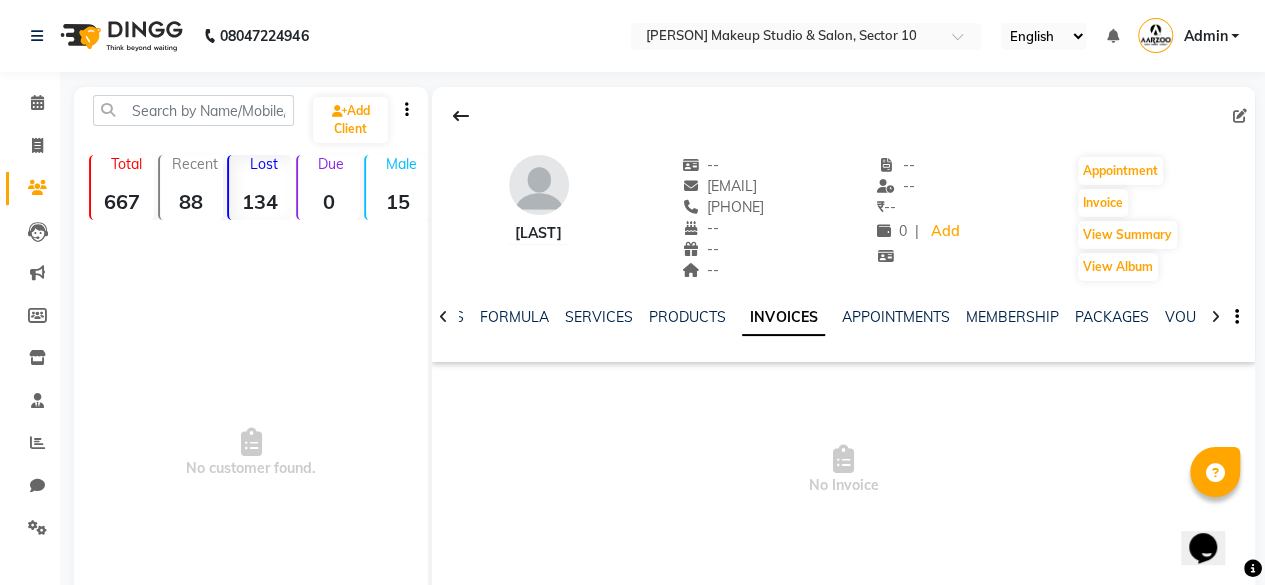 click on "Lost" 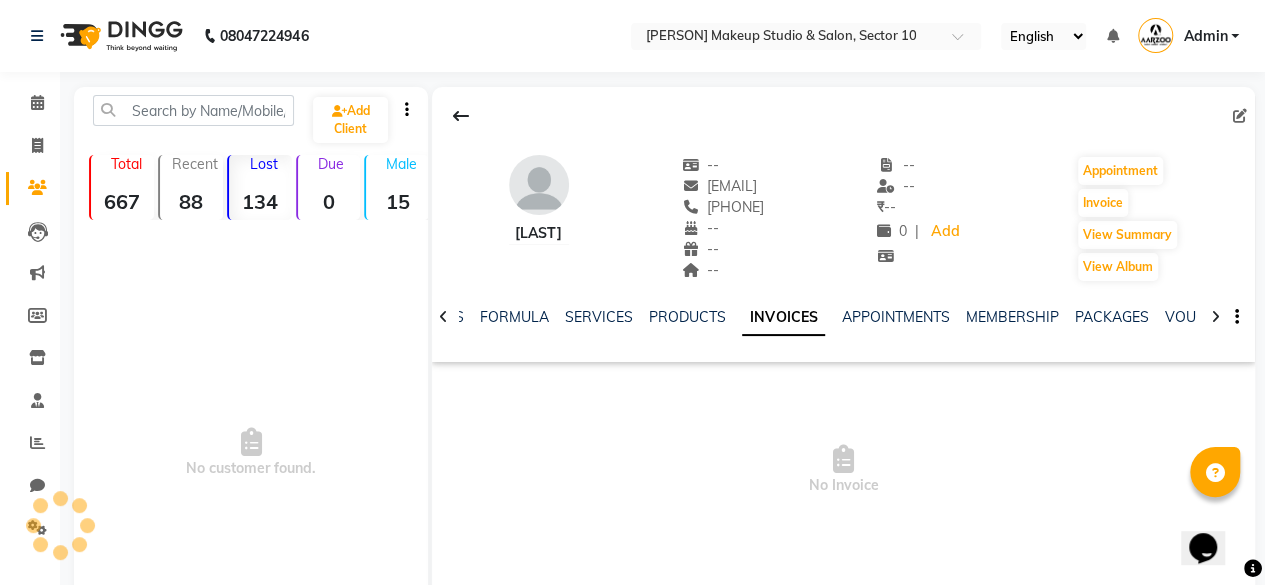 click 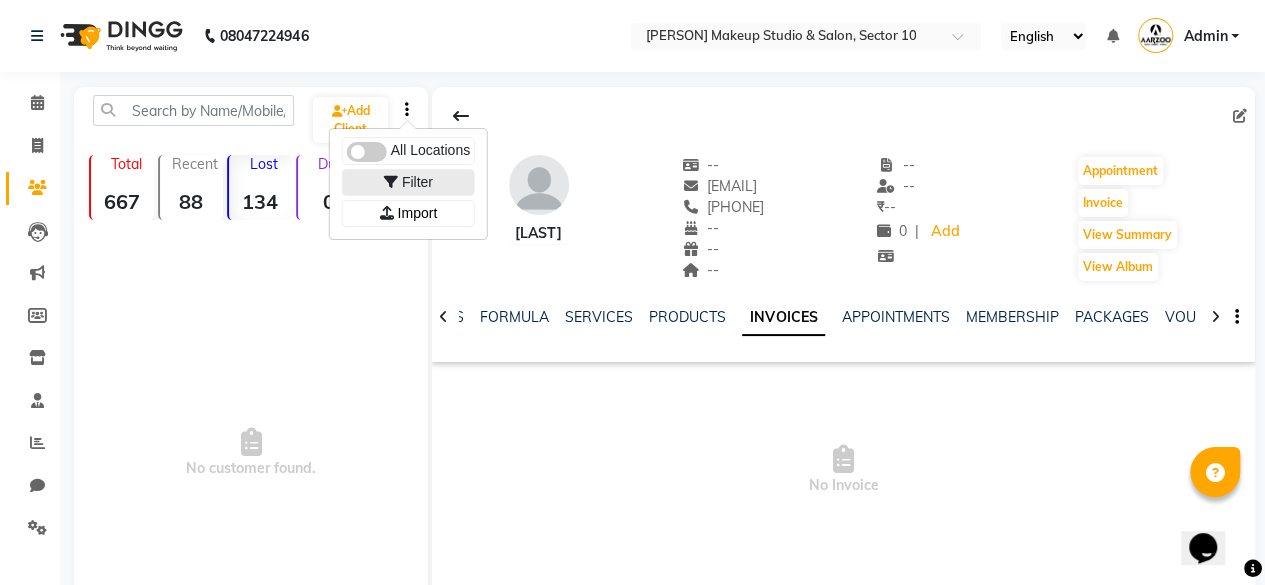 click on "Filter" at bounding box center [417, 182] 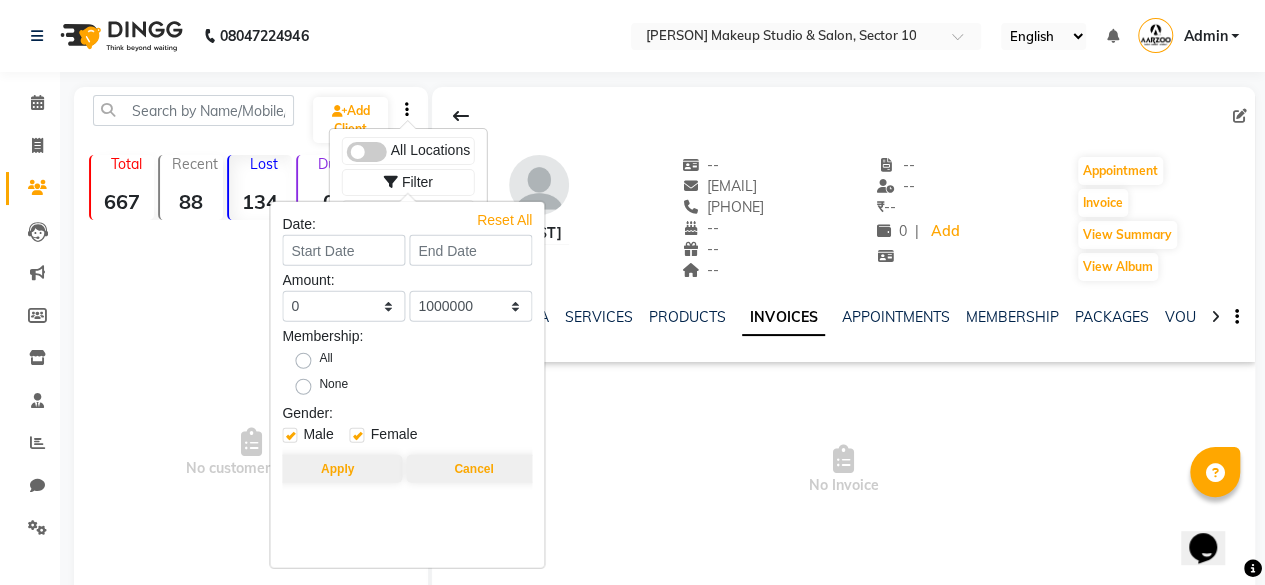 click on "[FIRST] [LAST] -- [EMAIL] [PHONE] -- -- -- -- -- ₹ -- 0 | Add Appointment Invoice View Summary View Album NOTES FORMULA SERVICES PRODUCTS INVOICES APPOINTMENTS MEMBERSHIP PACKAGES VOUCHERS GIFTCARDS POINTS FORMS FAMILY CARDS WALLET" 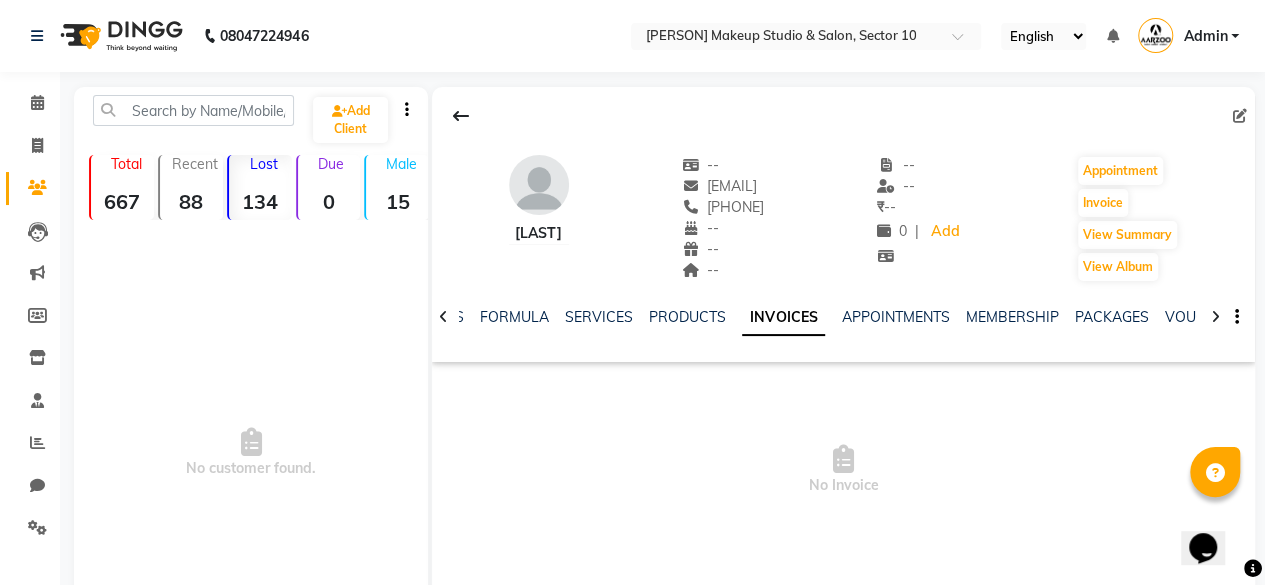 click on "Clients" 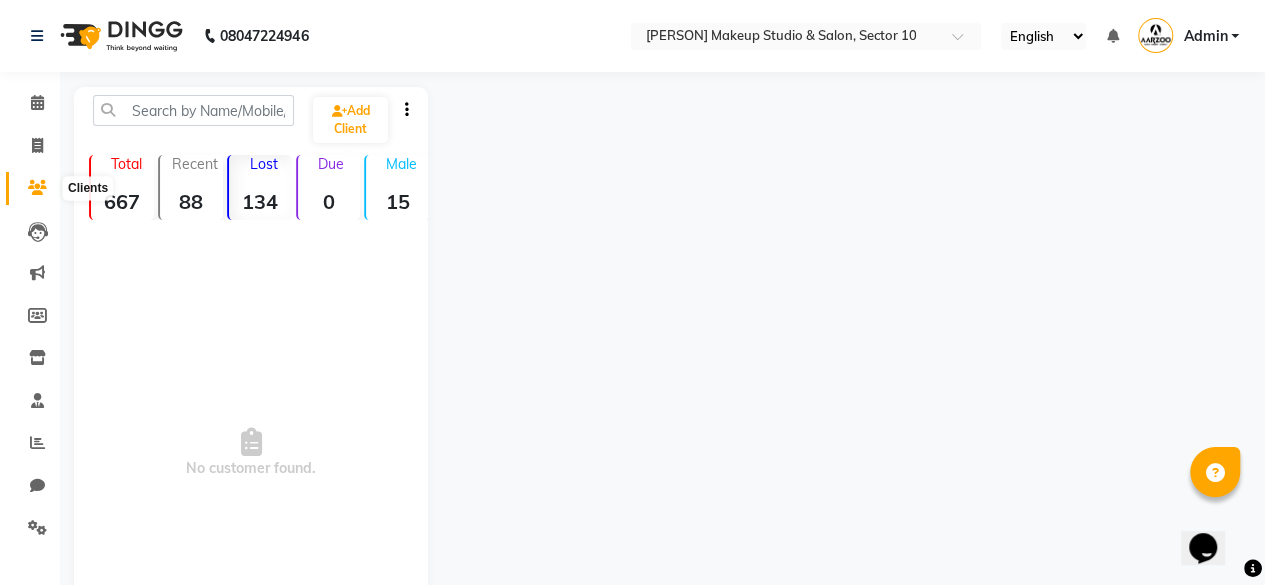 click 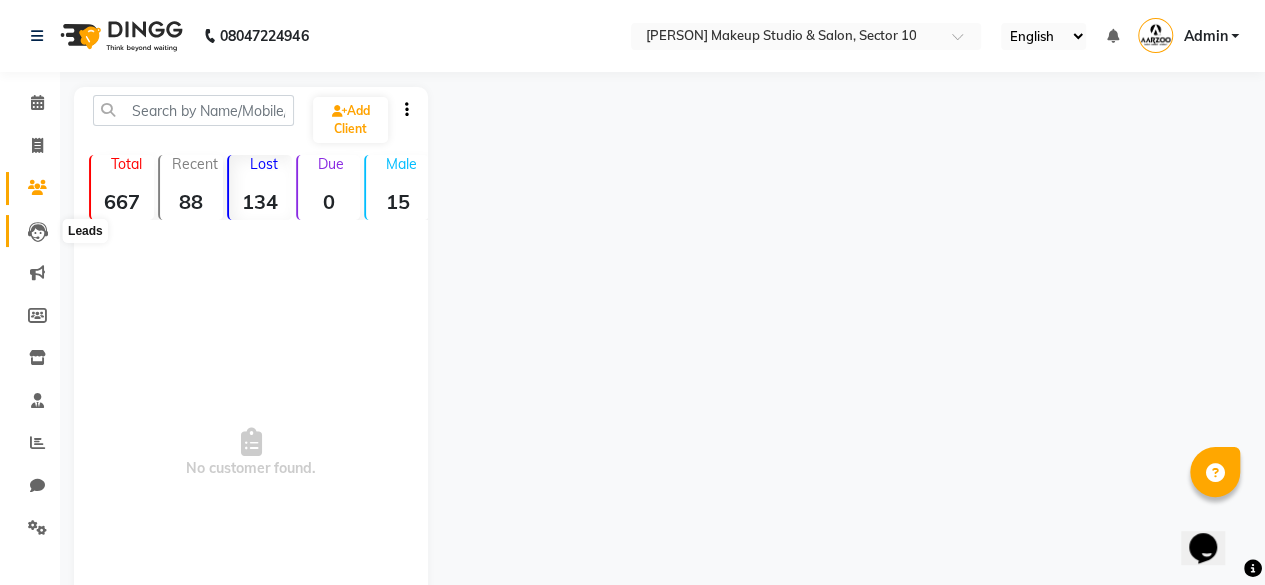 click 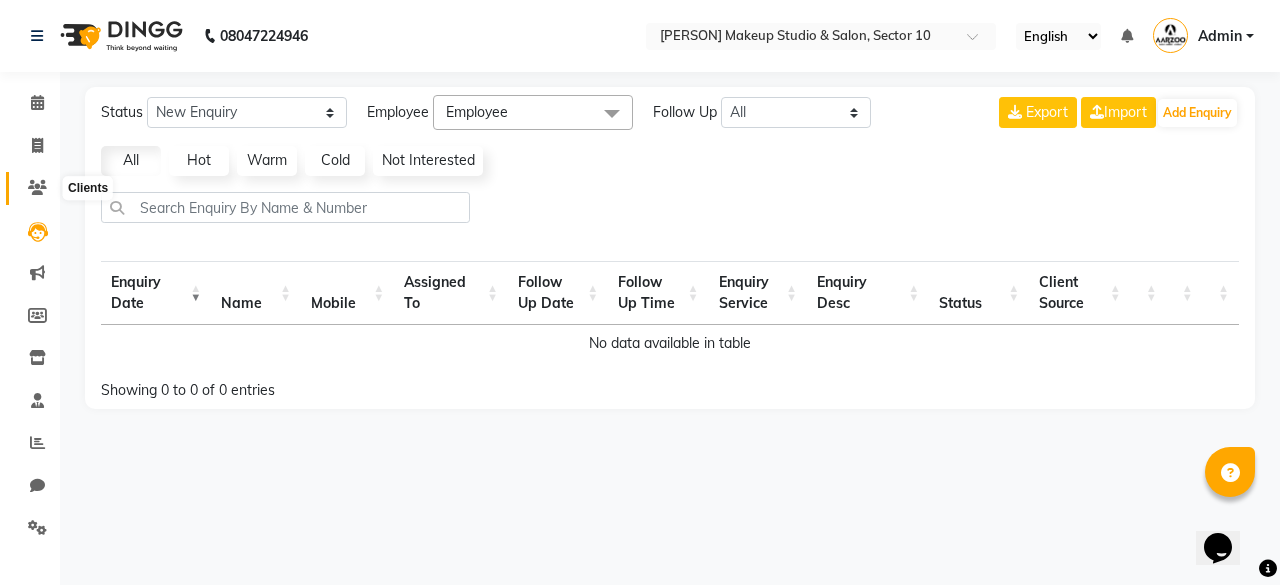 click 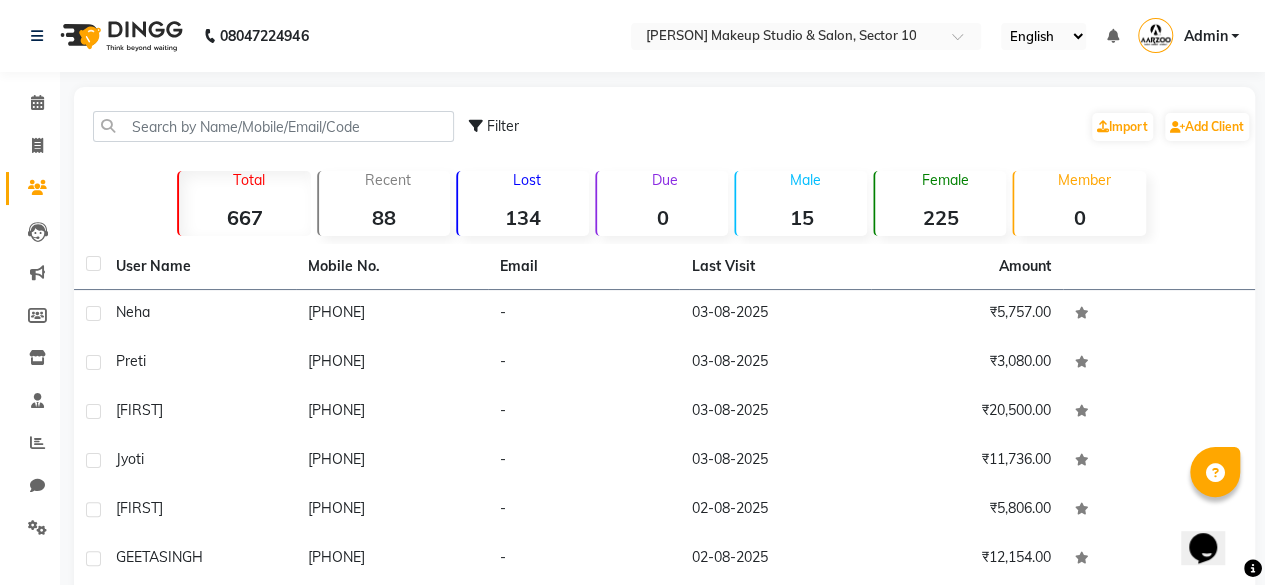 click on "134" 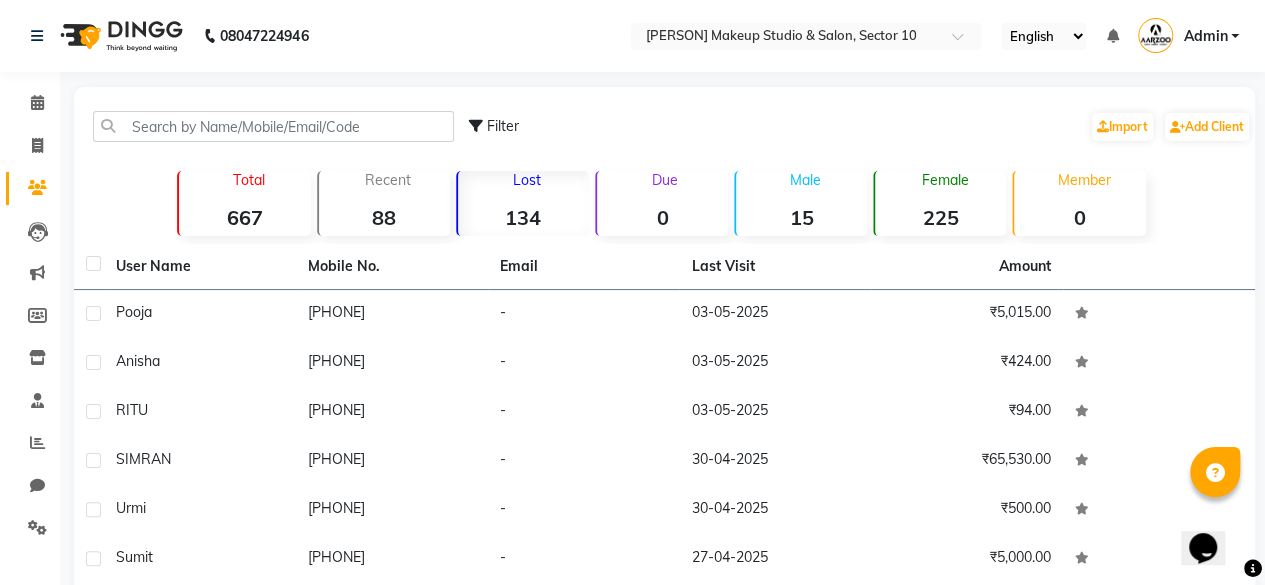 click on "Recent  88" 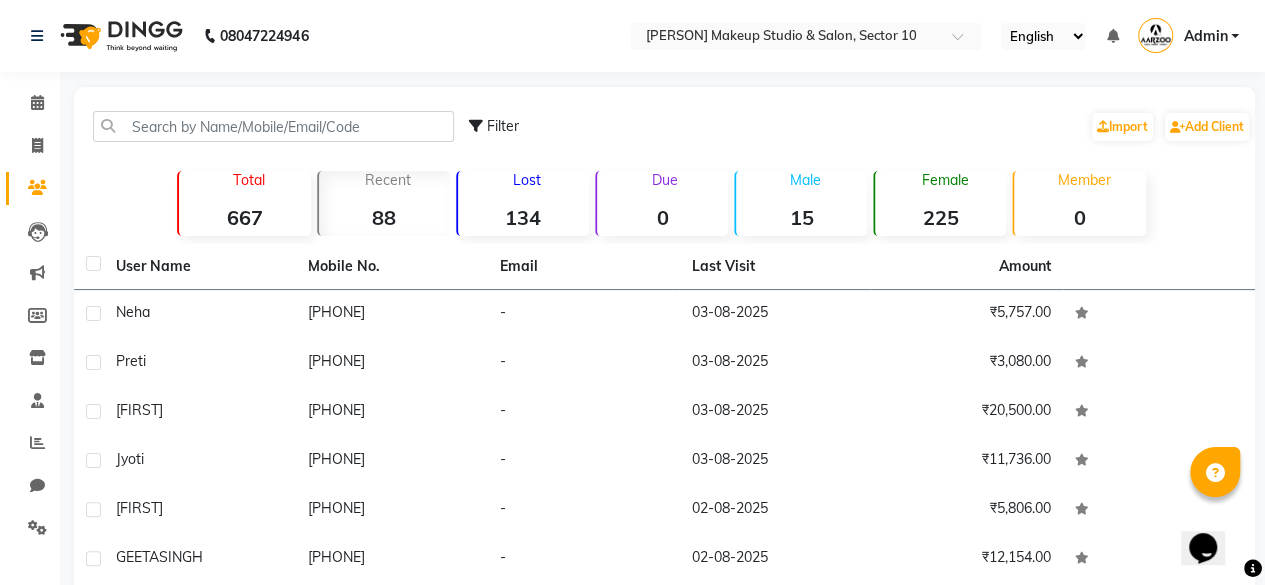 click on "134" 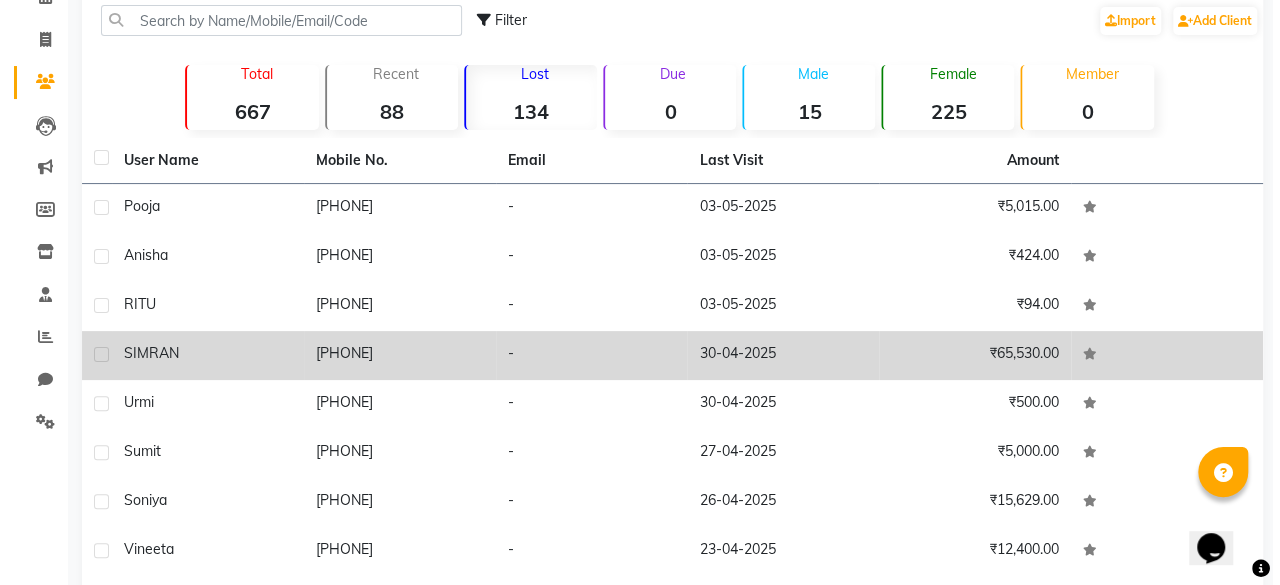 scroll, scrollTop: 280, scrollLeft: 0, axis: vertical 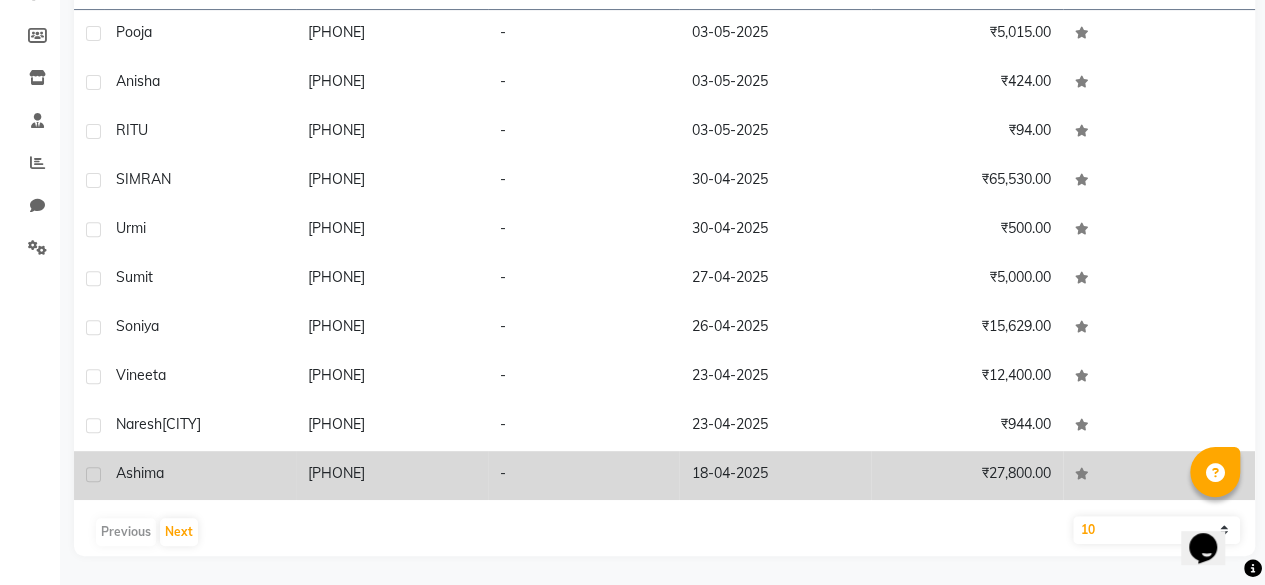 click on "Ashima" 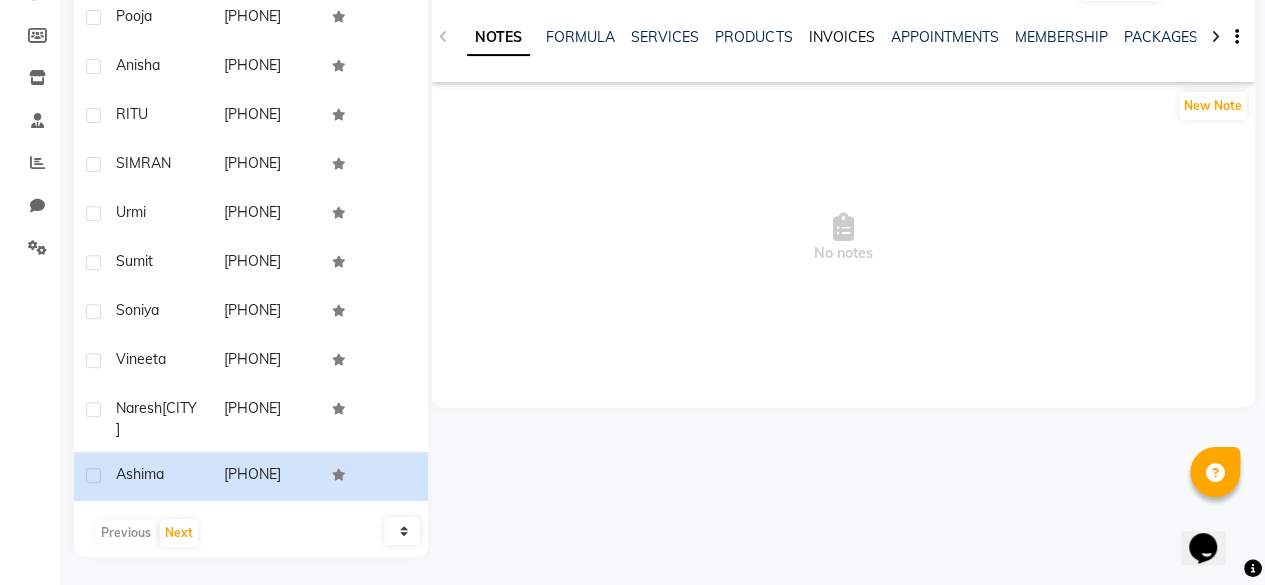 click on "INVOICES" 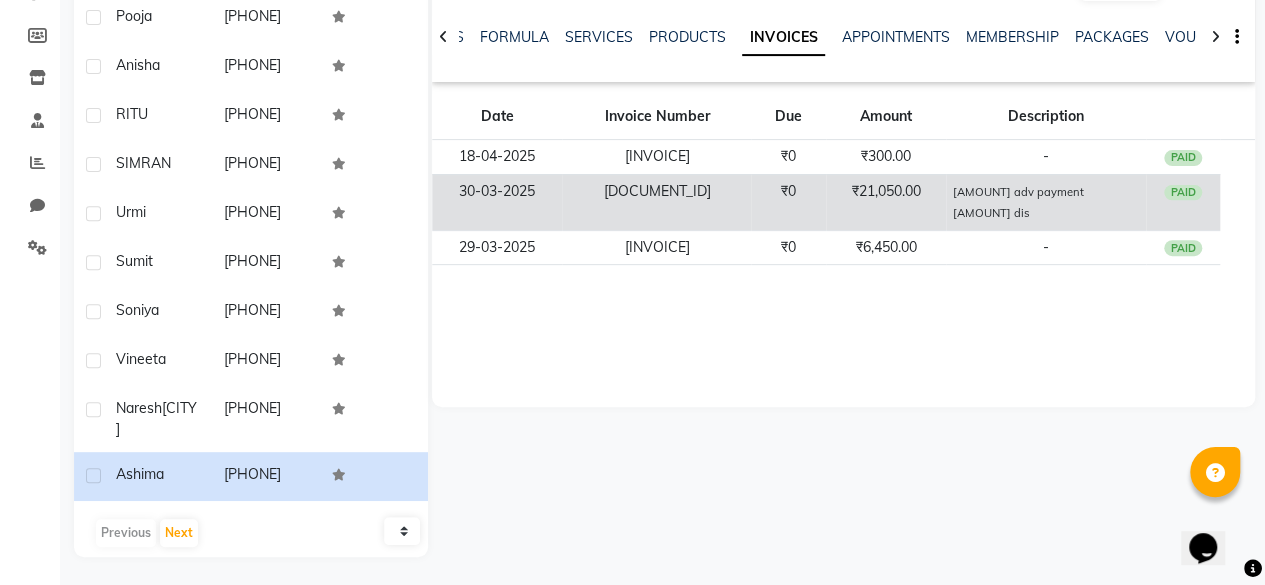 click on "[DOCUMENT_ID]" 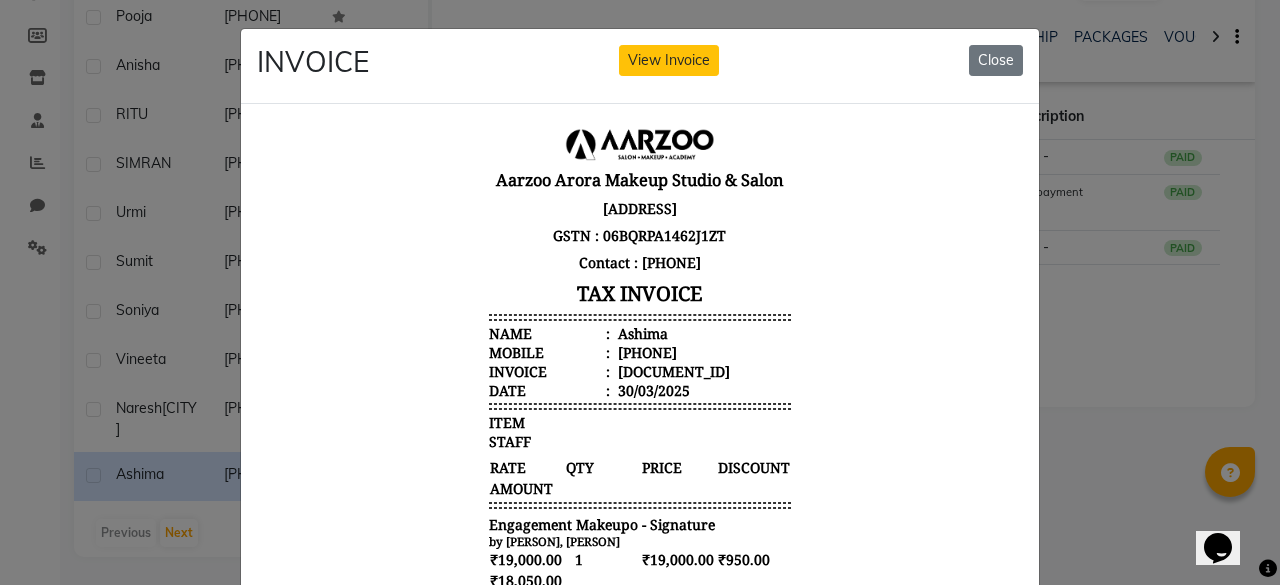 scroll, scrollTop: 15, scrollLeft: 0, axis: vertical 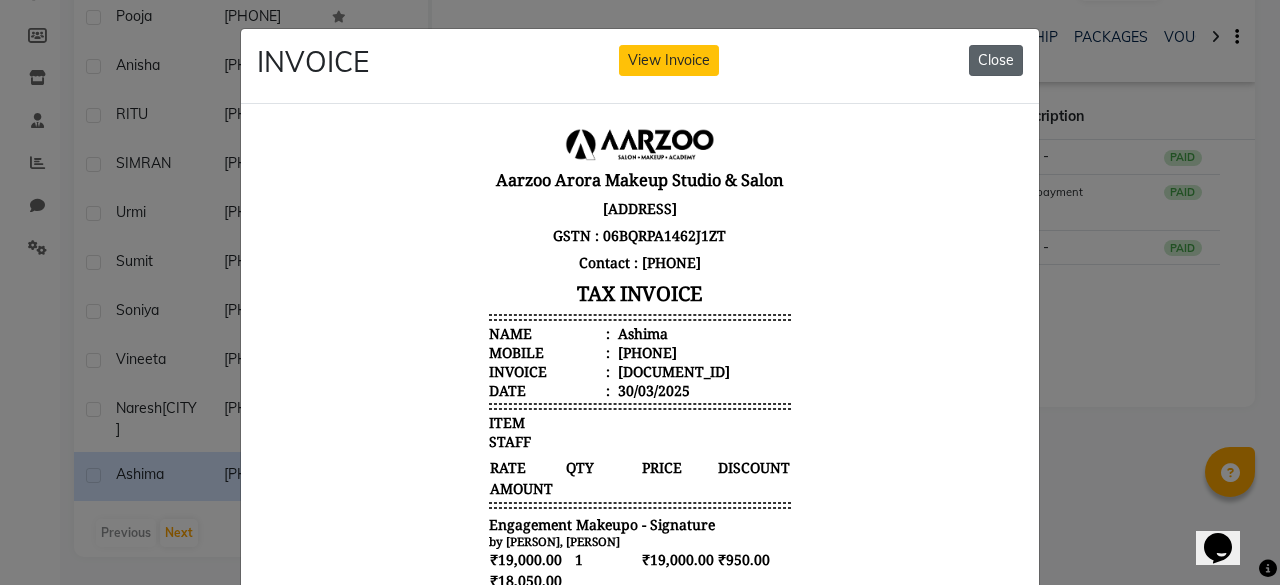 click on "Close" 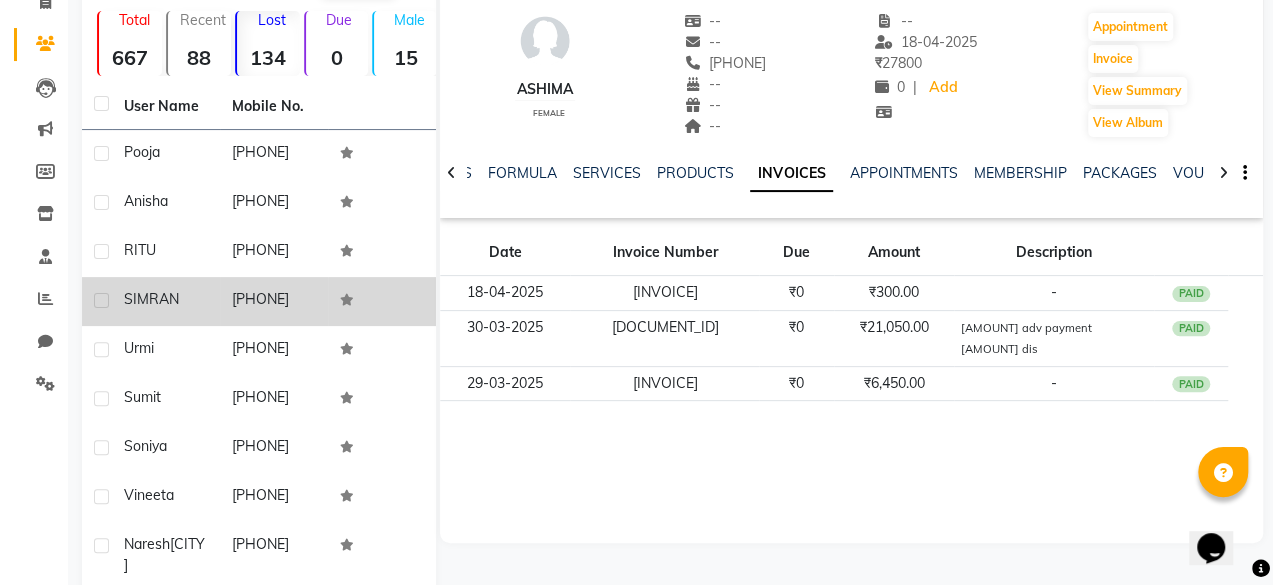 scroll, scrollTop: 0, scrollLeft: 0, axis: both 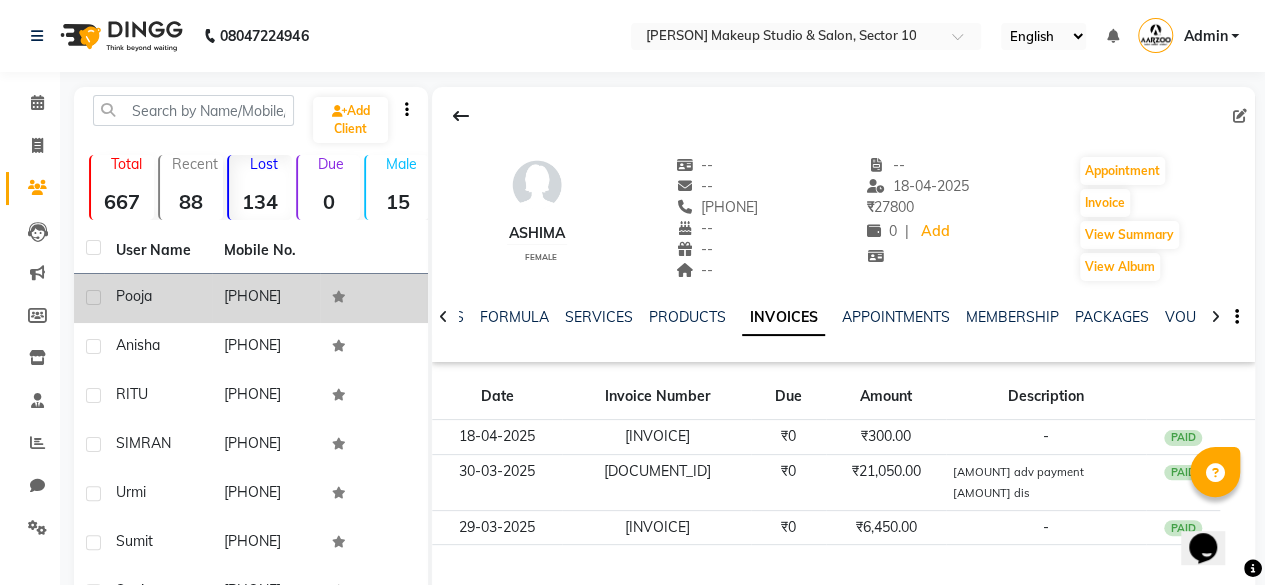 click on "[PHONE]" 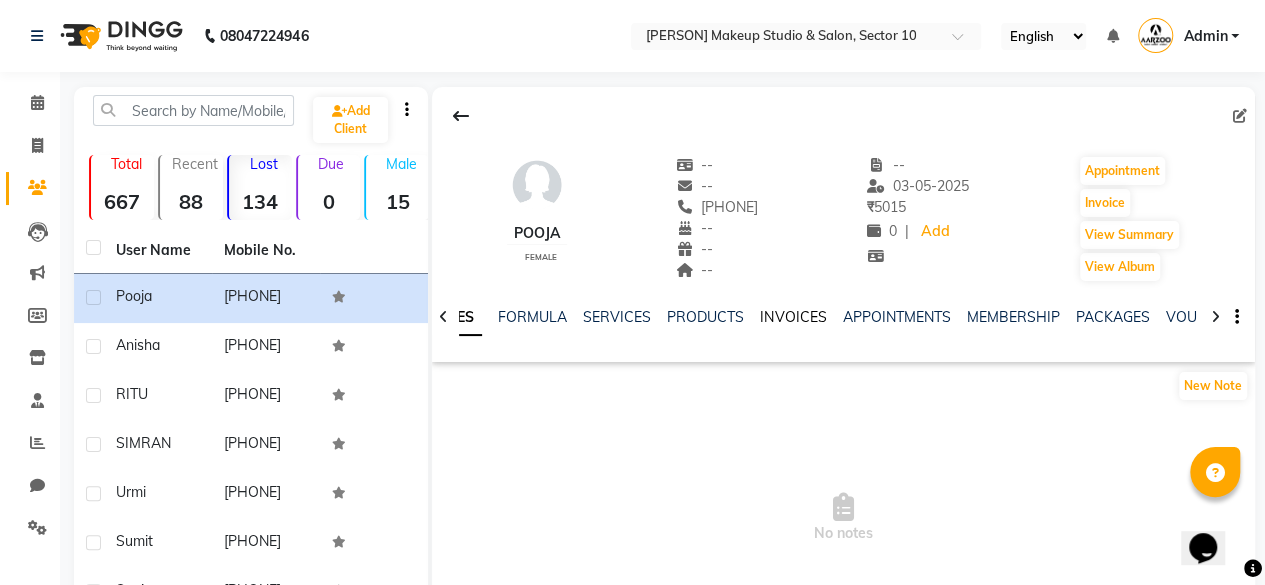 click on "INVOICES" 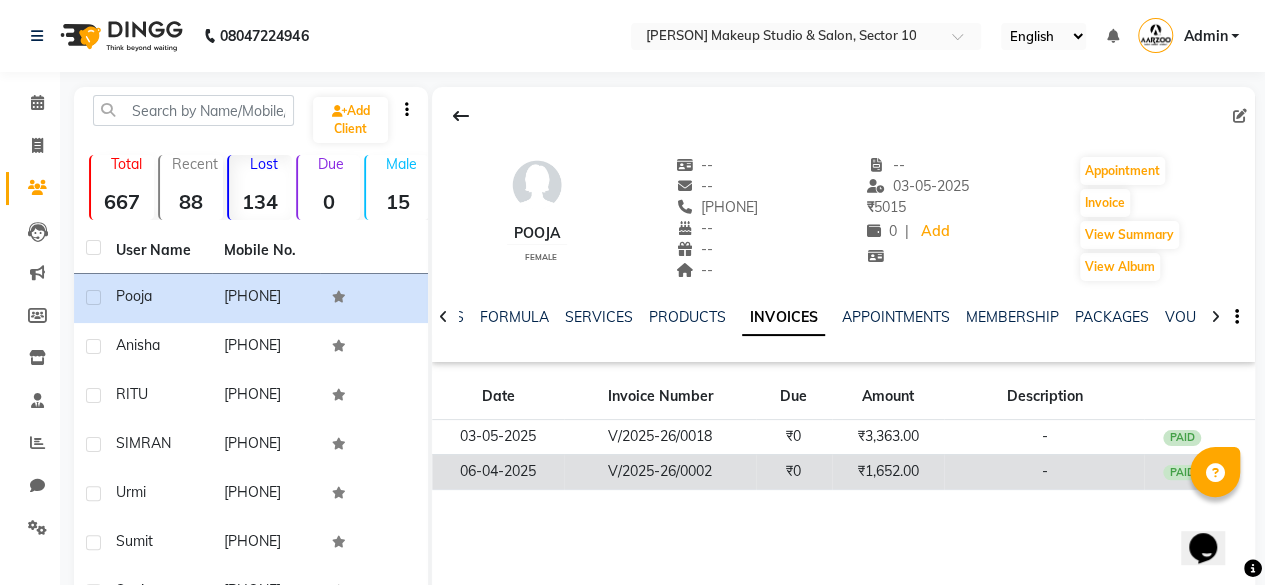 click on "₹0" 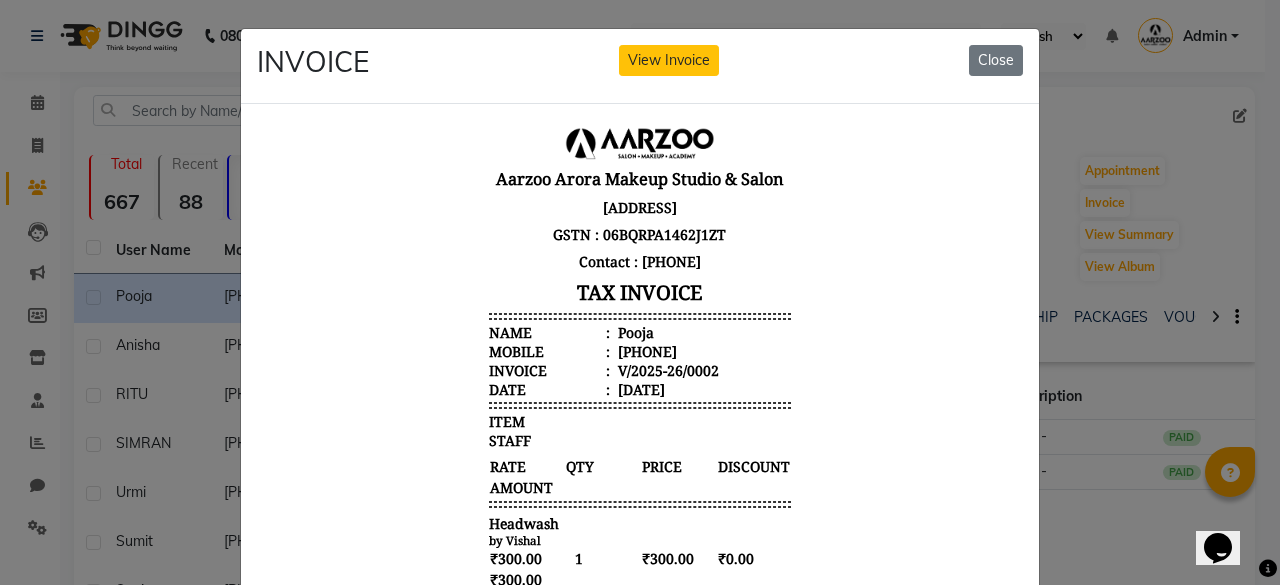 scroll, scrollTop: 16, scrollLeft: 0, axis: vertical 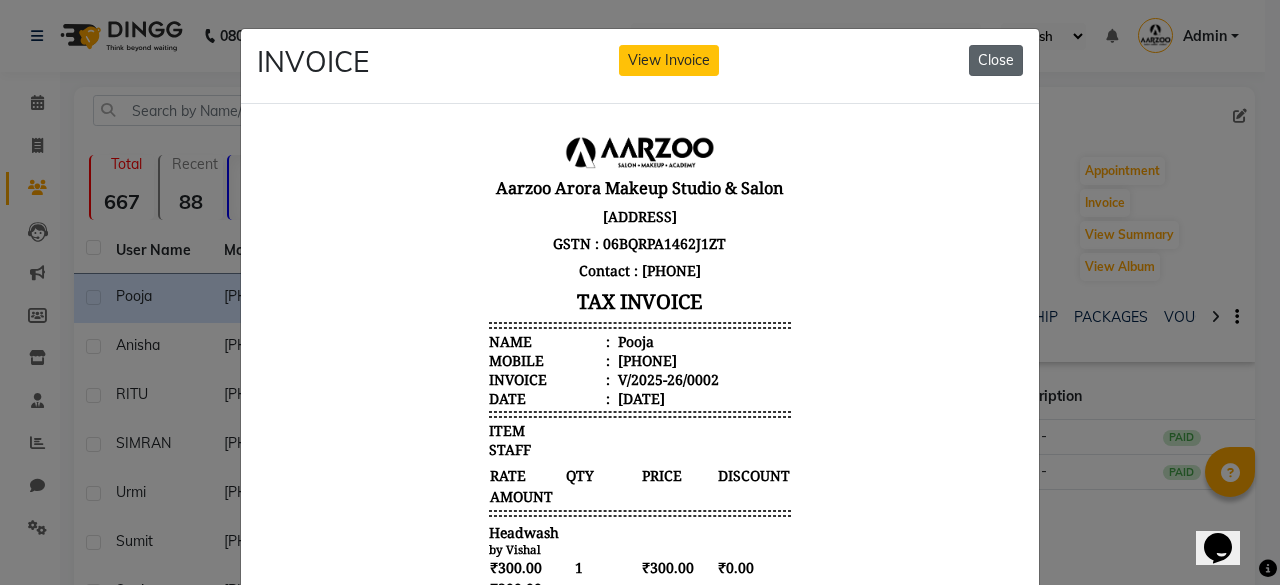 click on "Close" 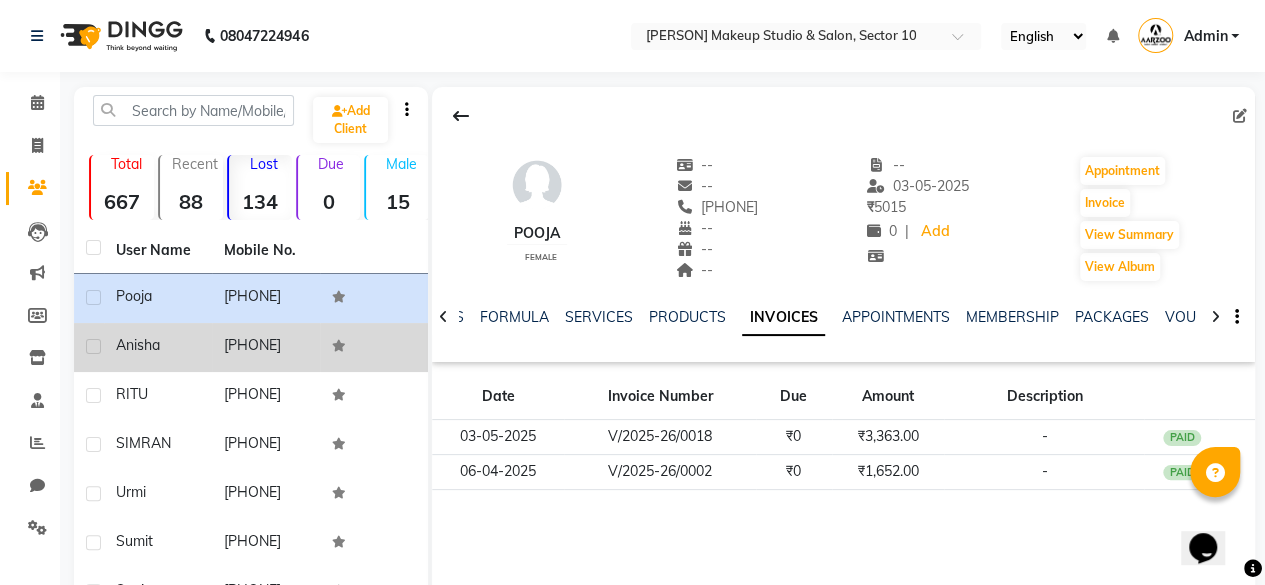 click on "[PHONE]" 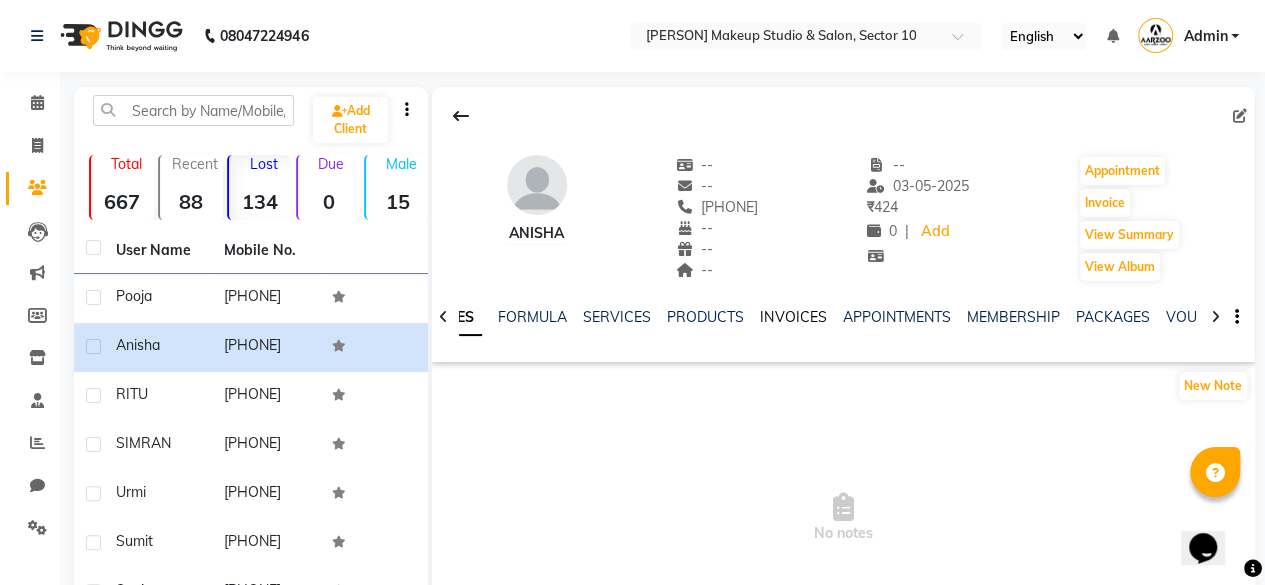 click on "INVOICES" 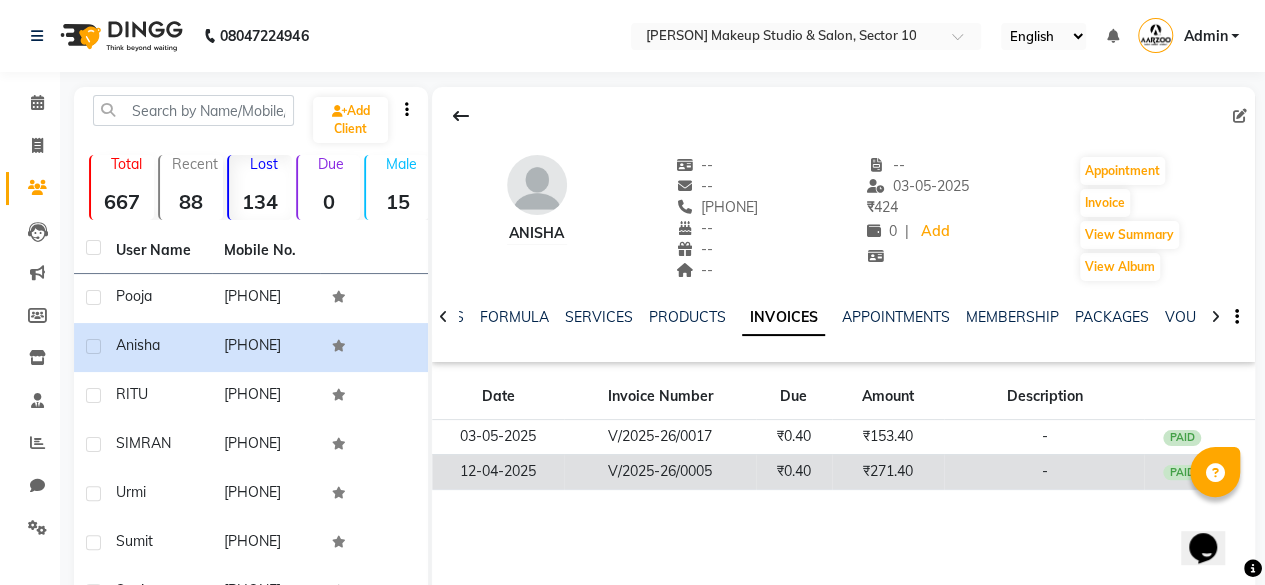 click on "₹271.40" 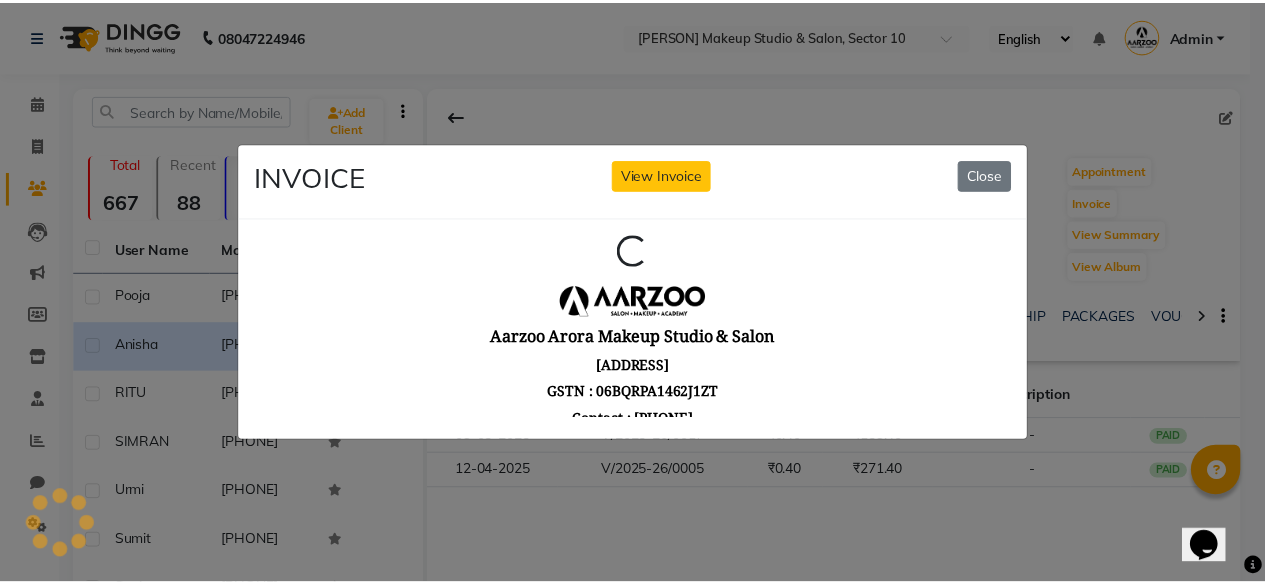 scroll, scrollTop: 0, scrollLeft: 0, axis: both 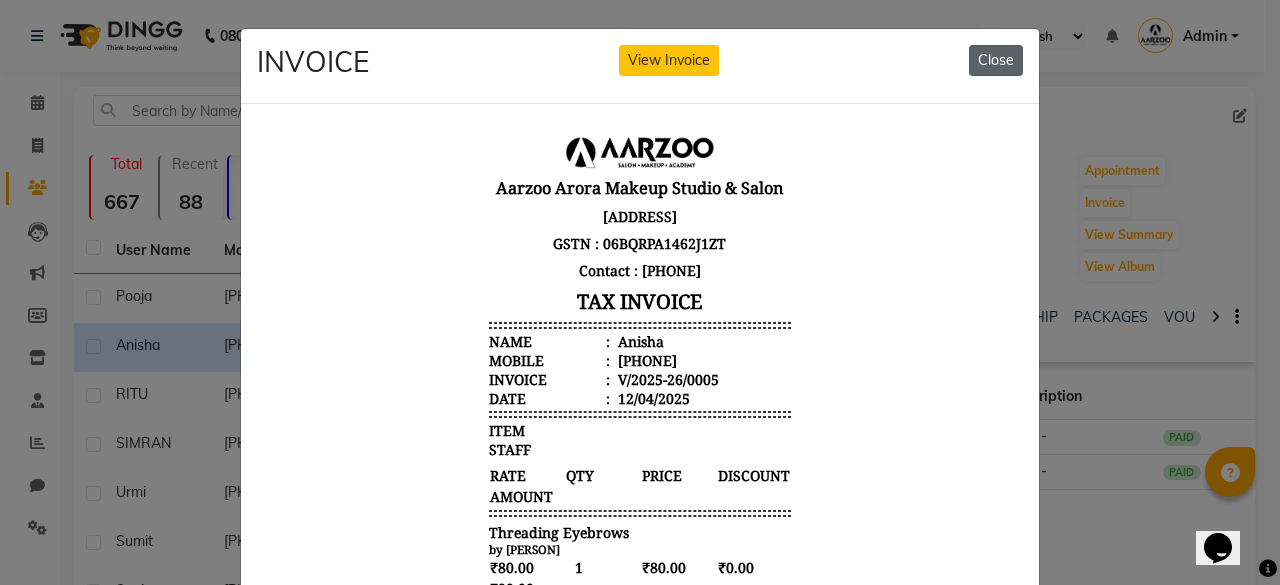 drag, startPoint x: 1005, startPoint y: 63, endPoint x: 969, endPoint y: 47, distance: 39.39543 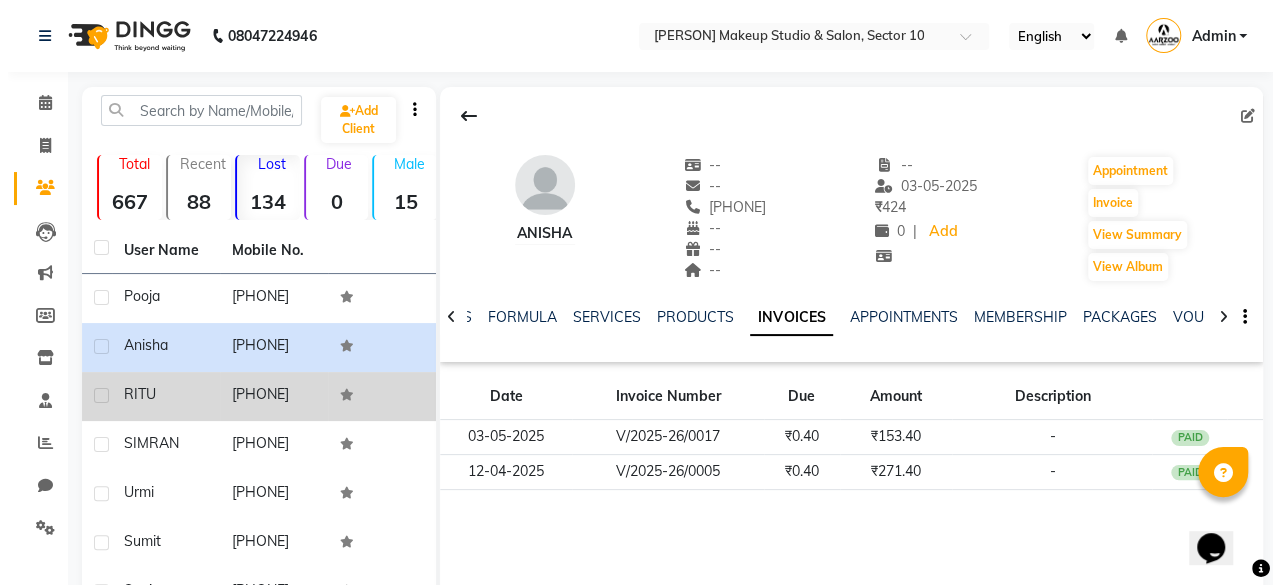 scroll, scrollTop: 74, scrollLeft: 0, axis: vertical 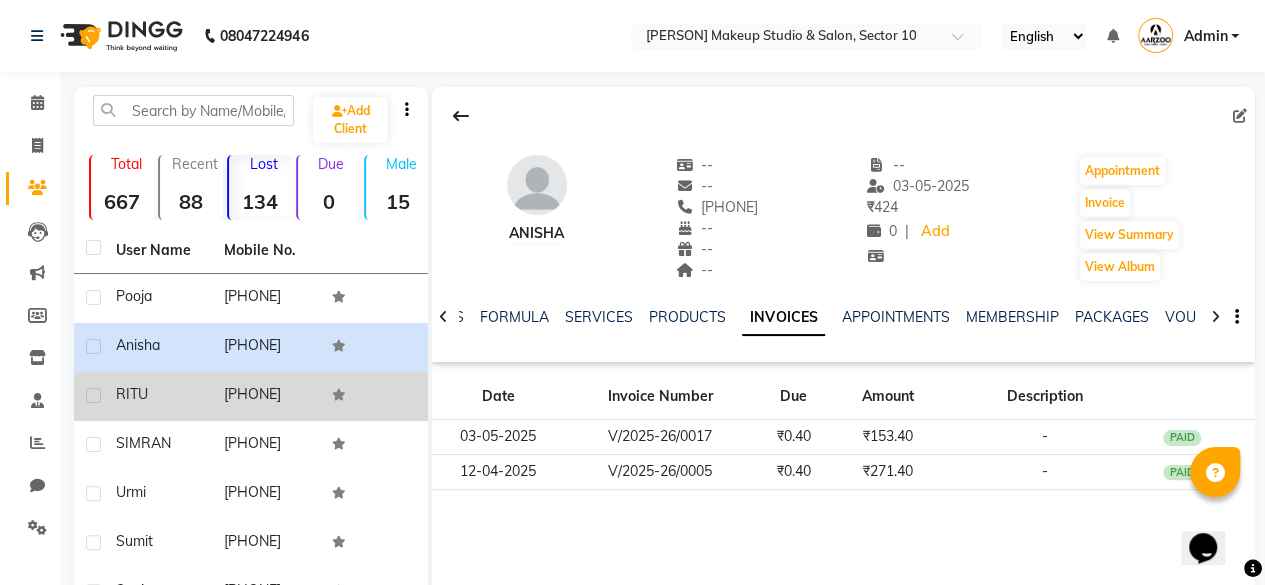 click on "RITU" 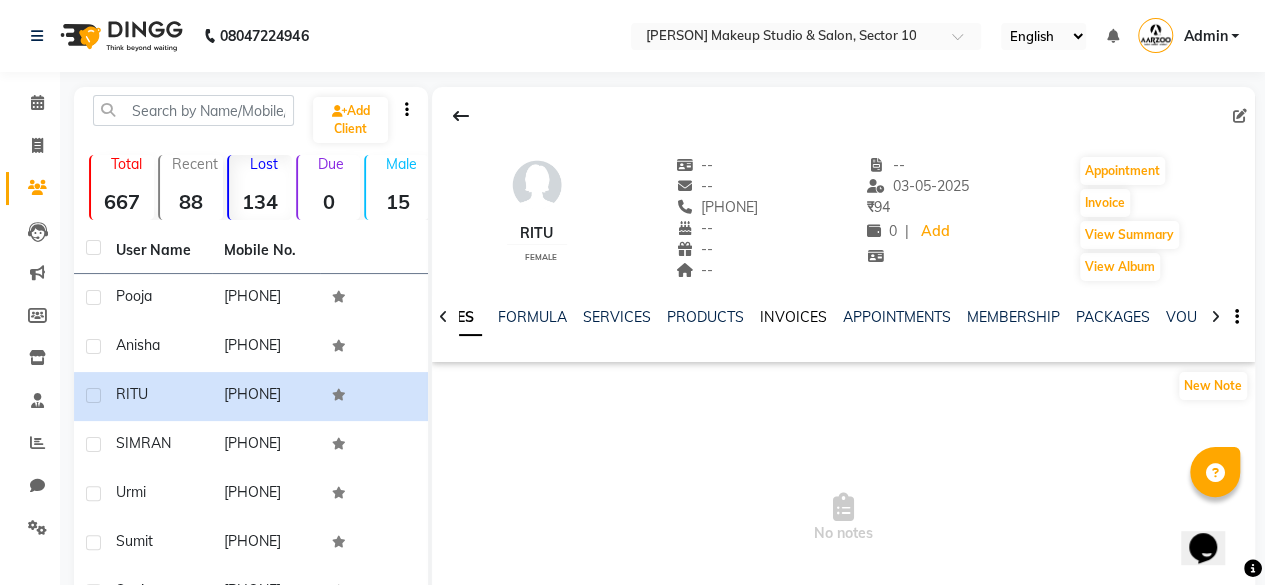 click on "INVOICES" 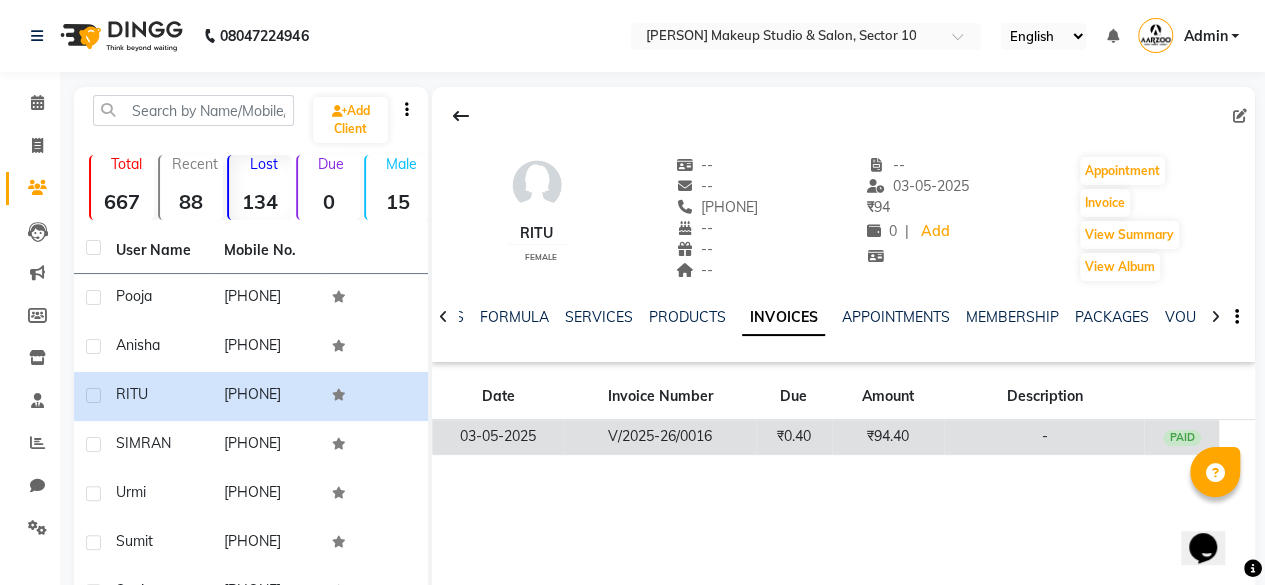 click on "₹94.40" 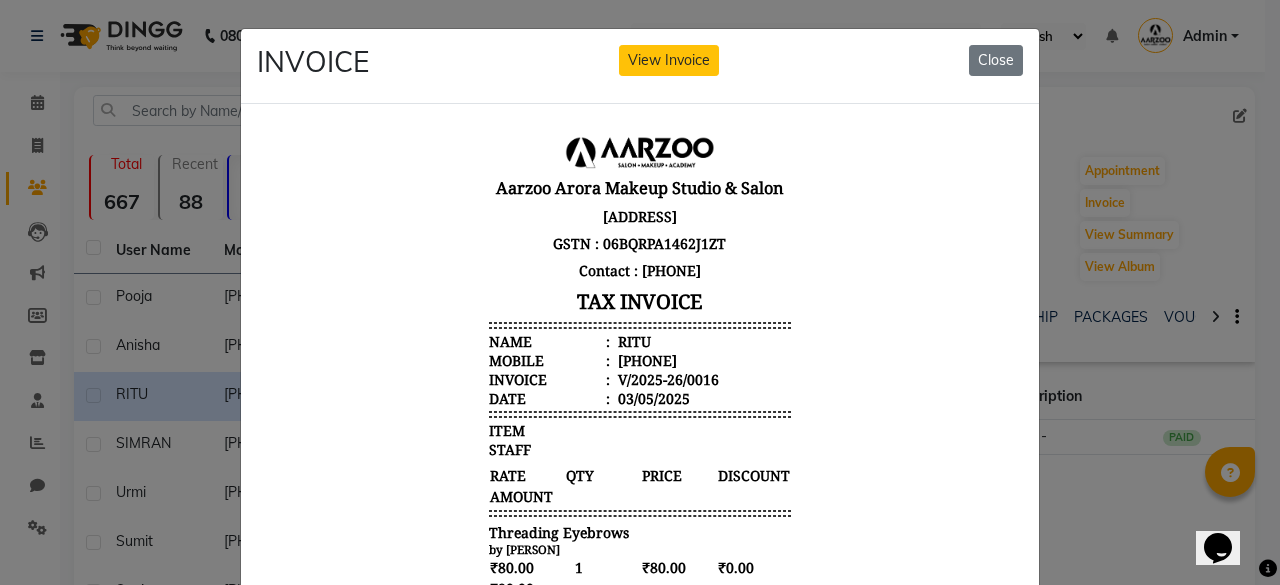 scroll, scrollTop: 16, scrollLeft: 0, axis: vertical 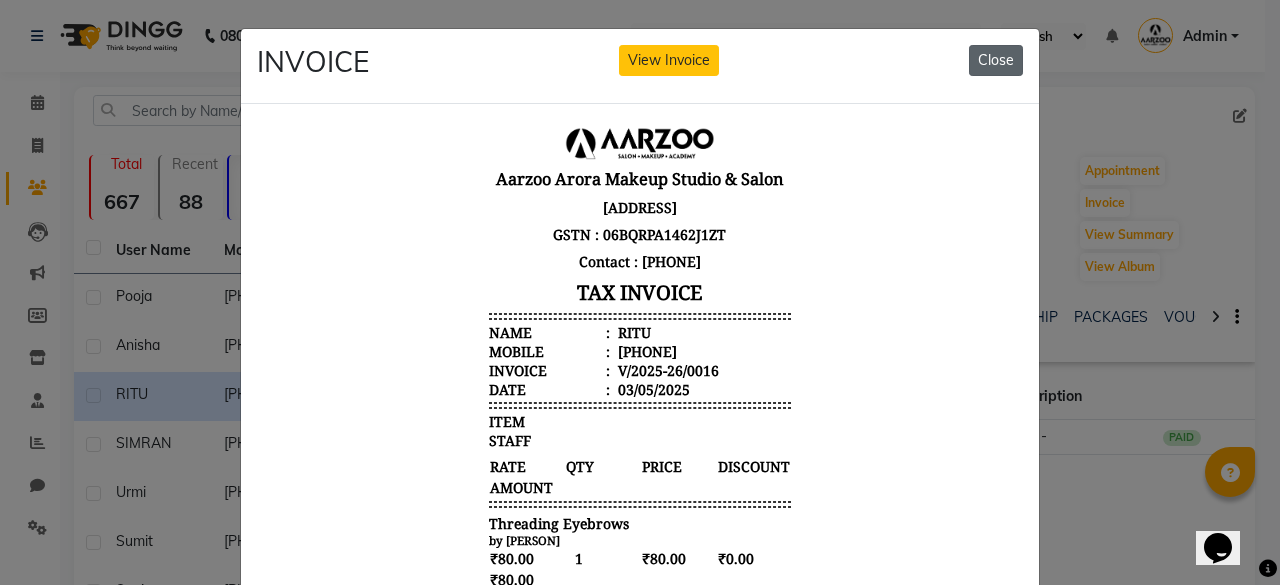 click on "Close" 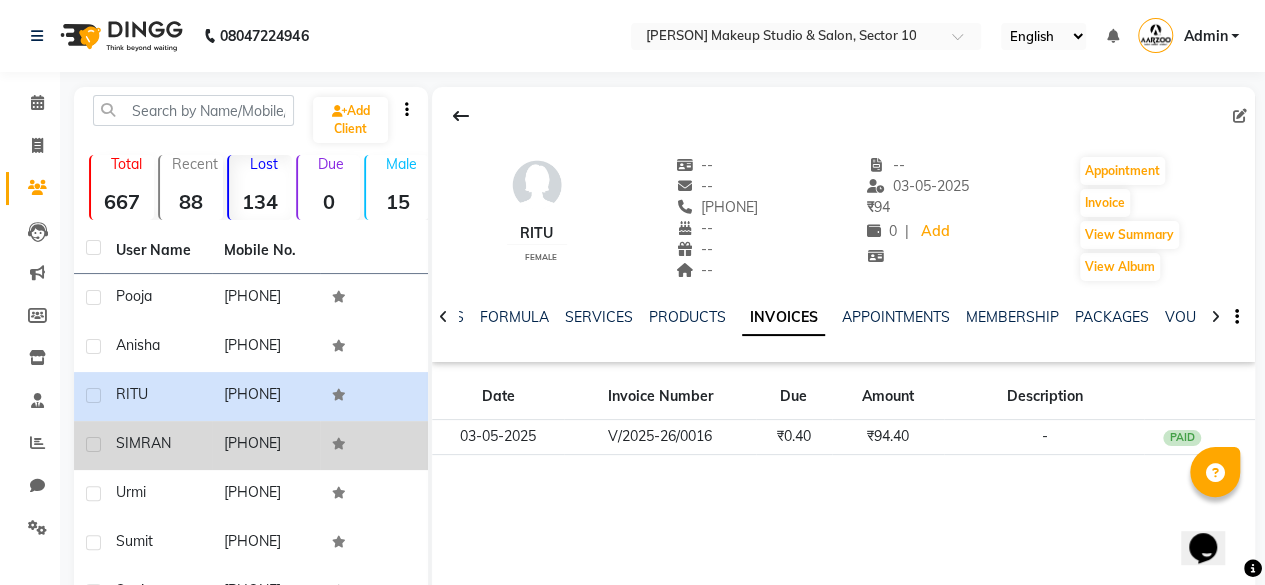 click on "SIMRAN" 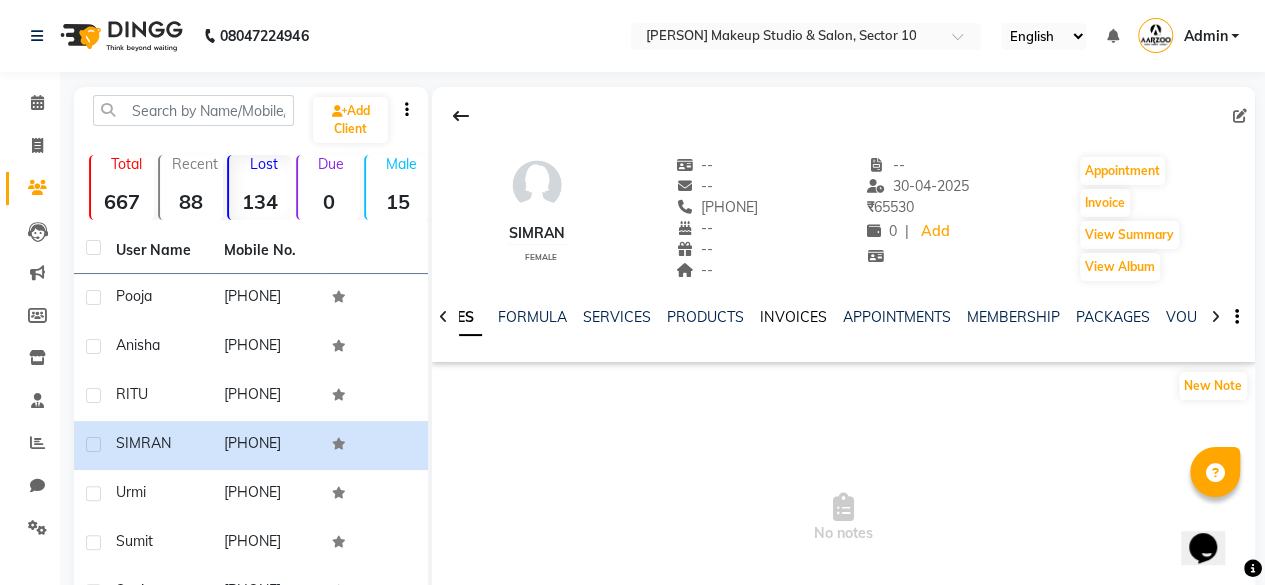 click on "INVOICES" 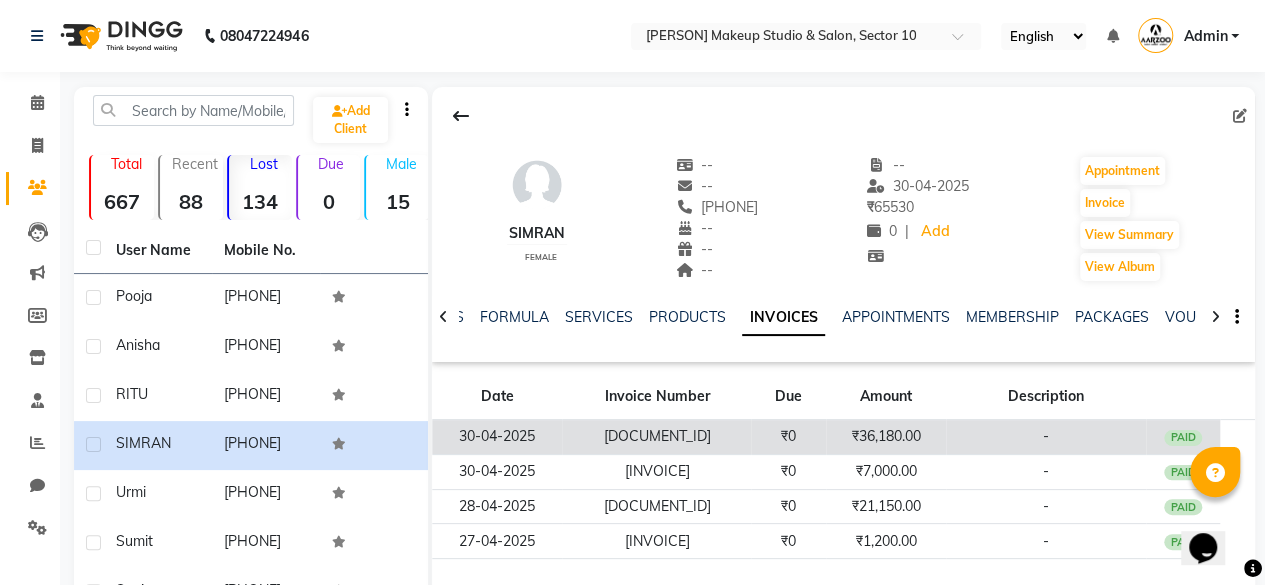 click on "₹36,180.00" 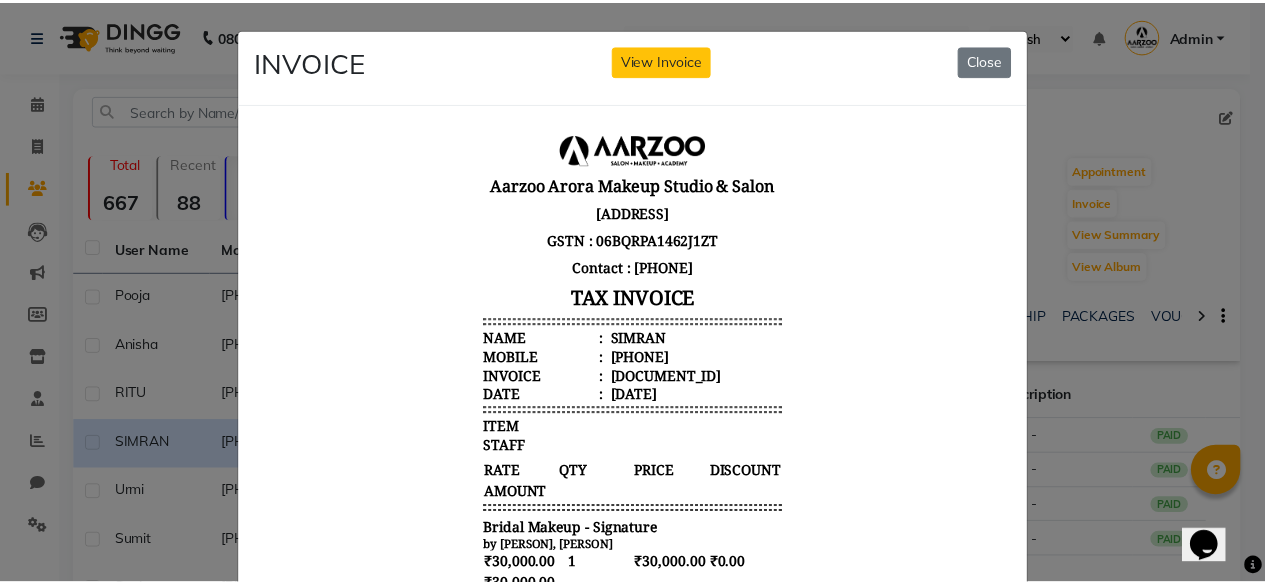 scroll, scrollTop: 0, scrollLeft: 0, axis: both 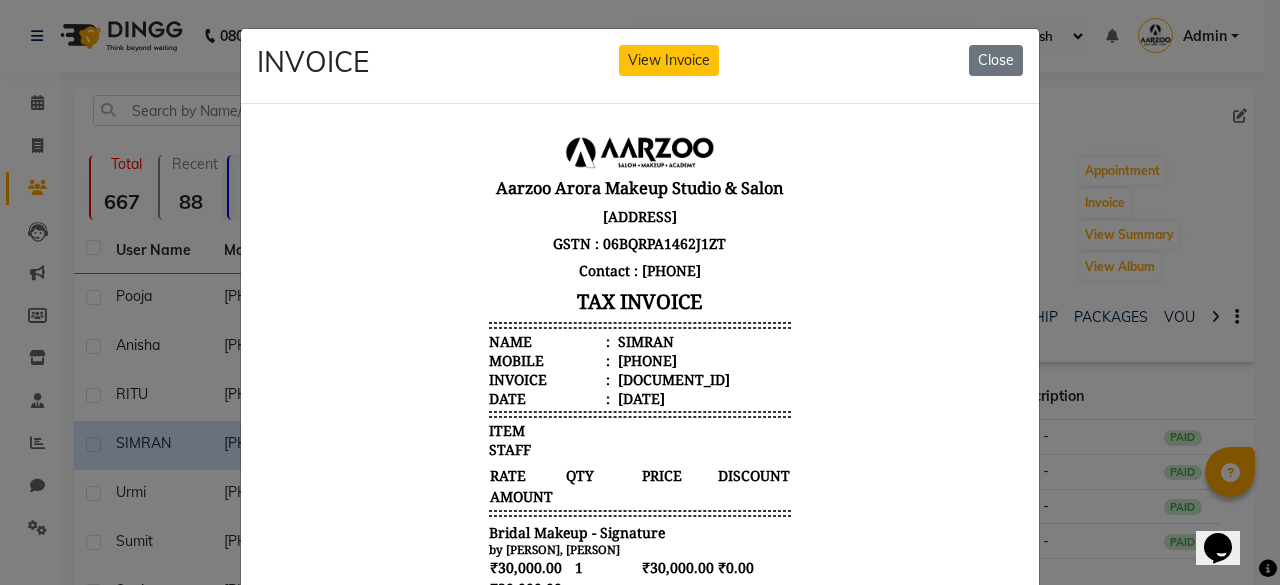 drag, startPoint x: 991, startPoint y: 64, endPoint x: 978, endPoint y: 69, distance: 13.928389 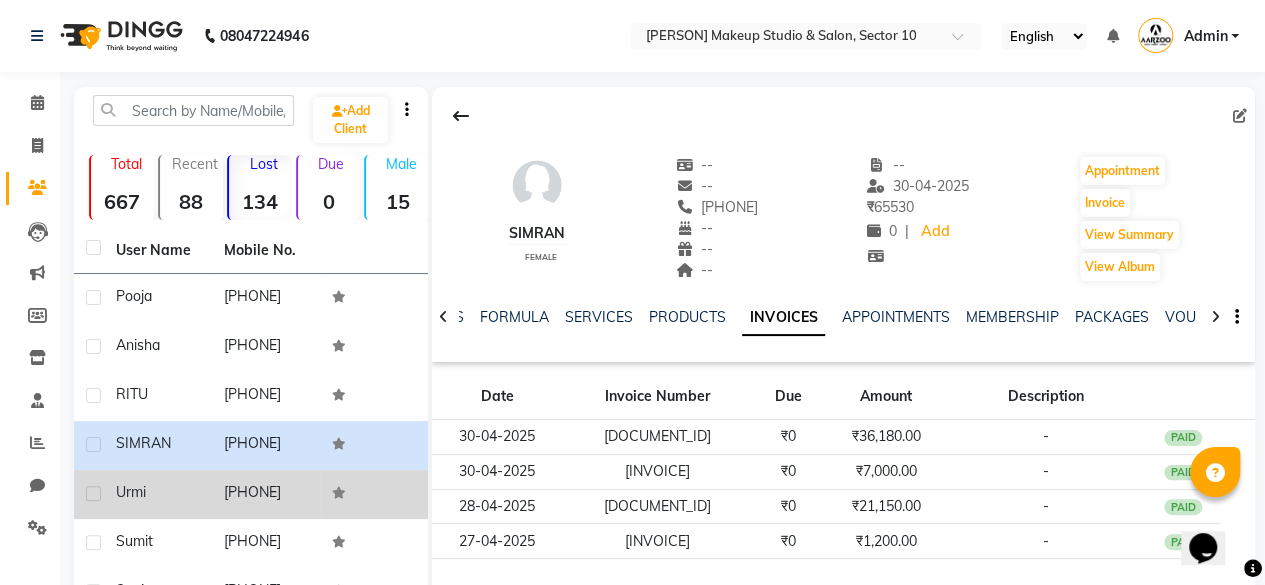 click on "[PHONE]" 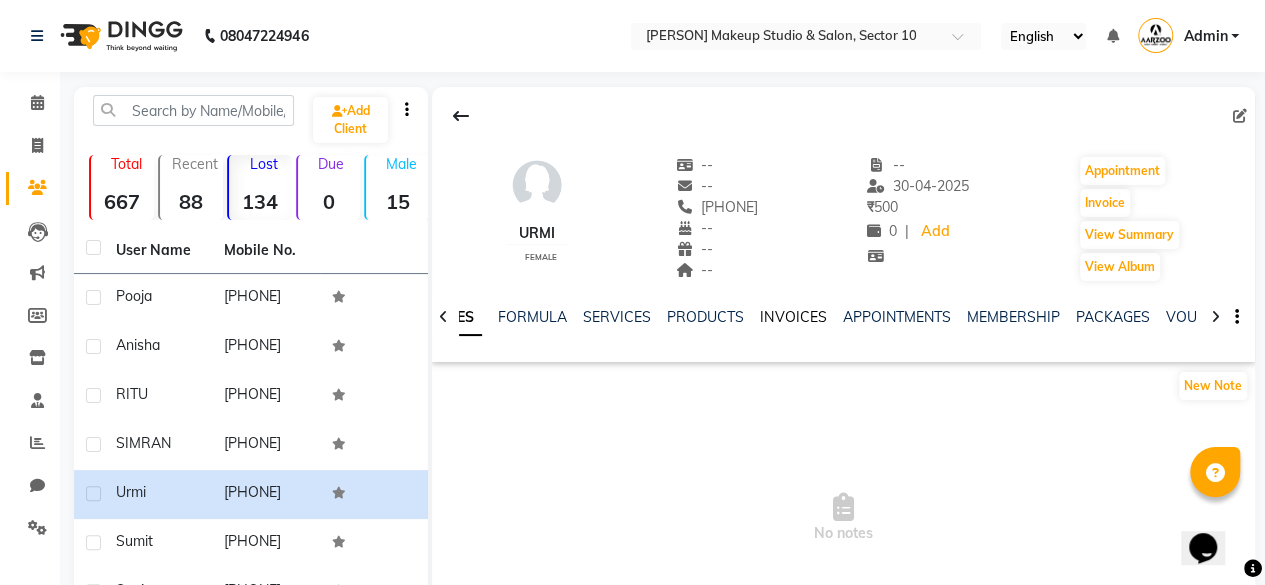 click on "INVOICES" 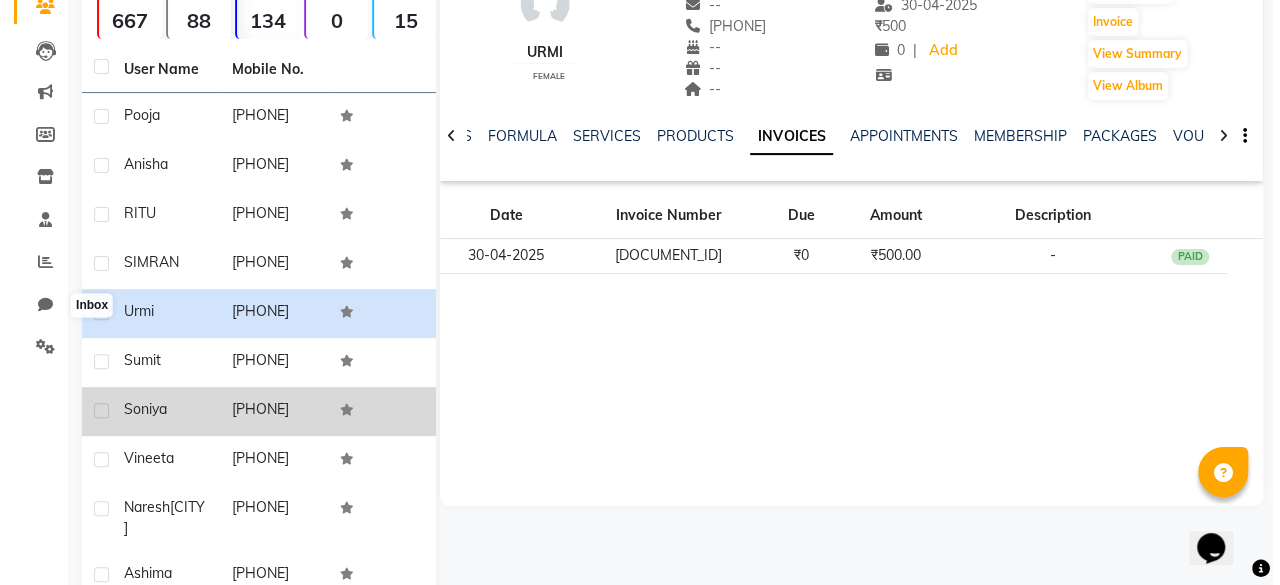scroll, scrollTop: 200, scrollLeft: 0, axis: vertical 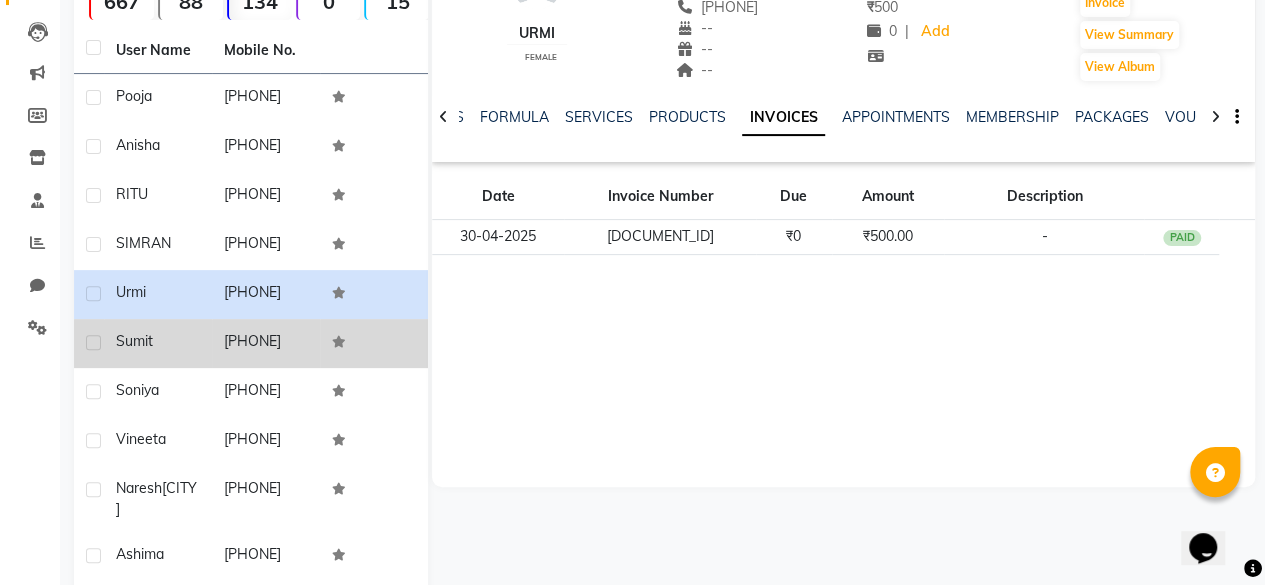 click on "Sumit" 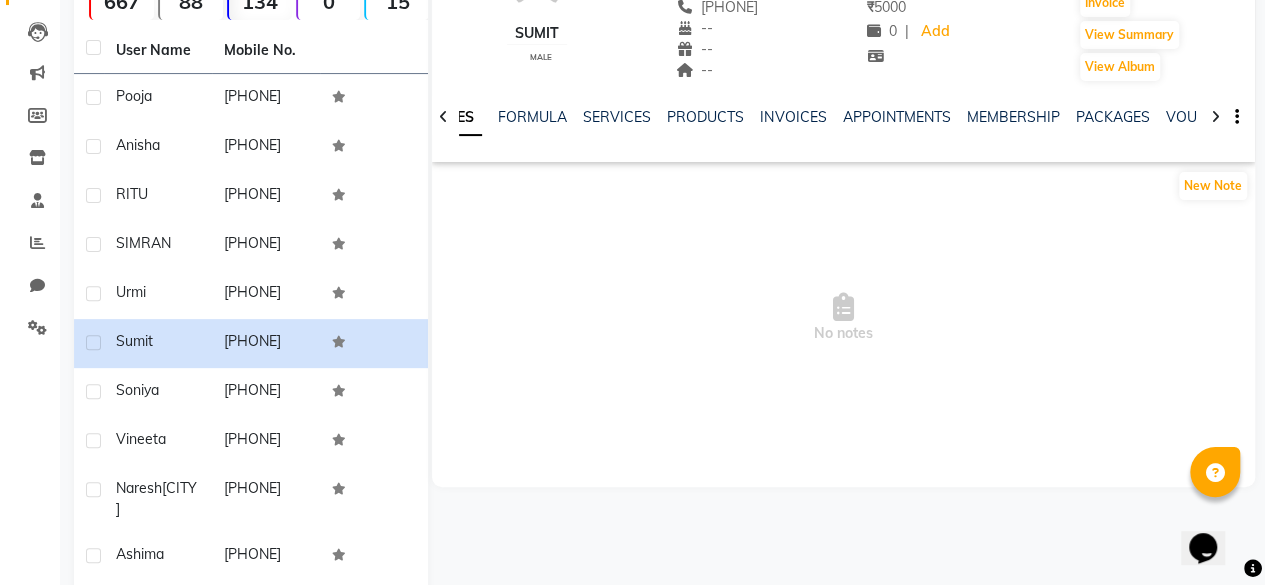 click on "NOTES FORMULA SERVICES PRODUCTS INVOICES APPOINTMENTS MEMBERSHIP PACKAGES VOUCHERS GIFTCARDS POINTS FORMS FAMILY CARDS WALLET" 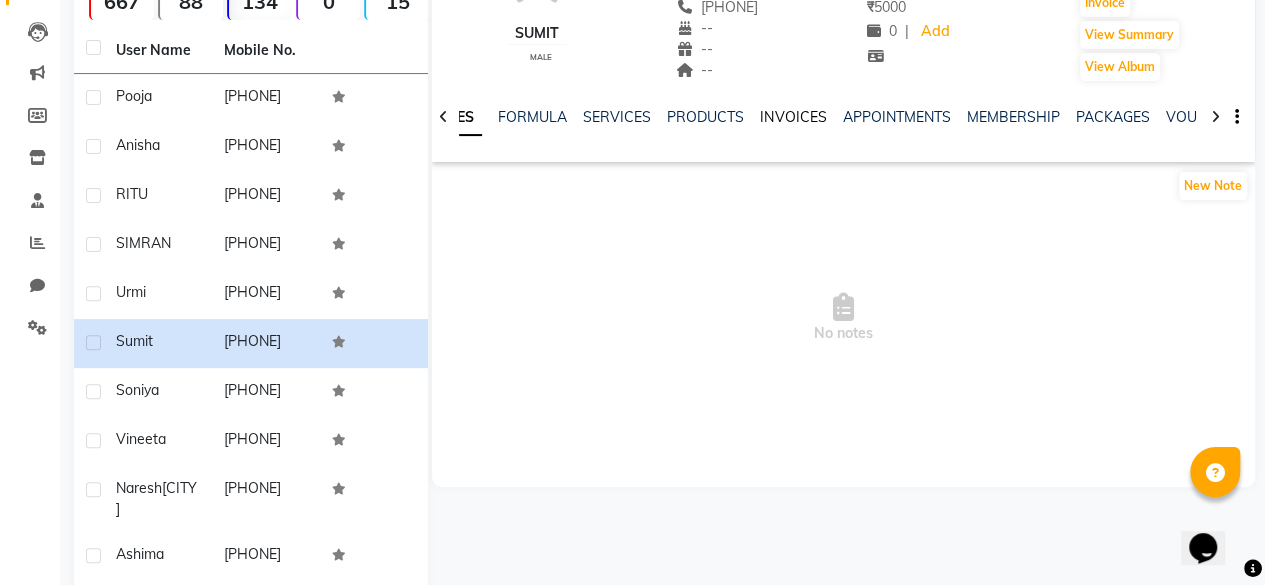 click on "INVOICES" 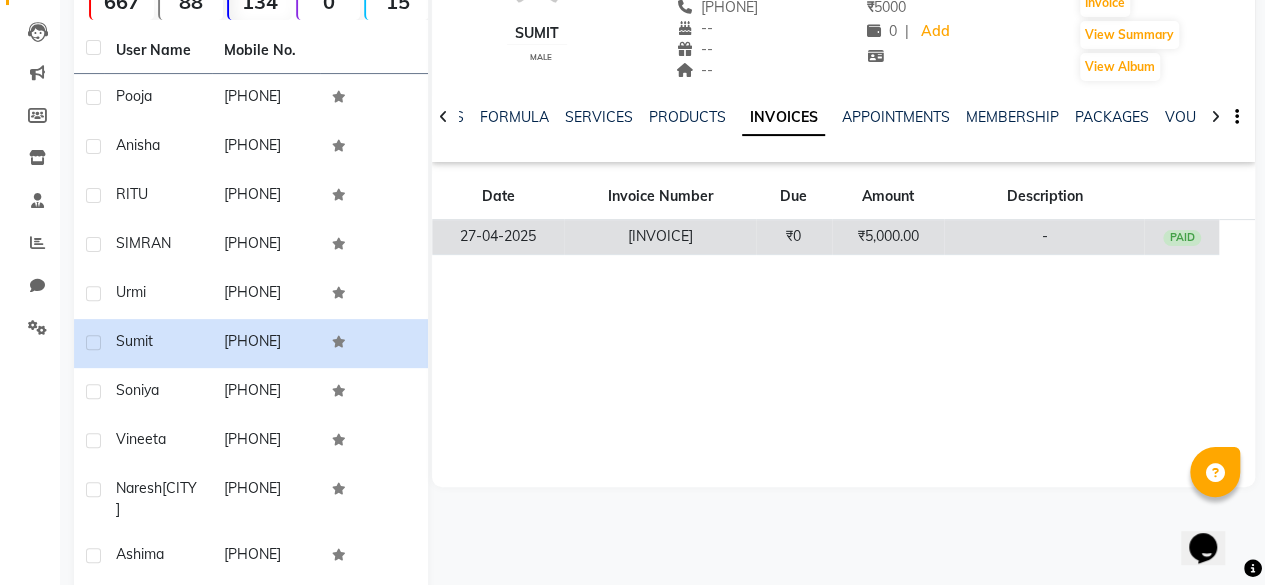 click on "₹5,000.00" 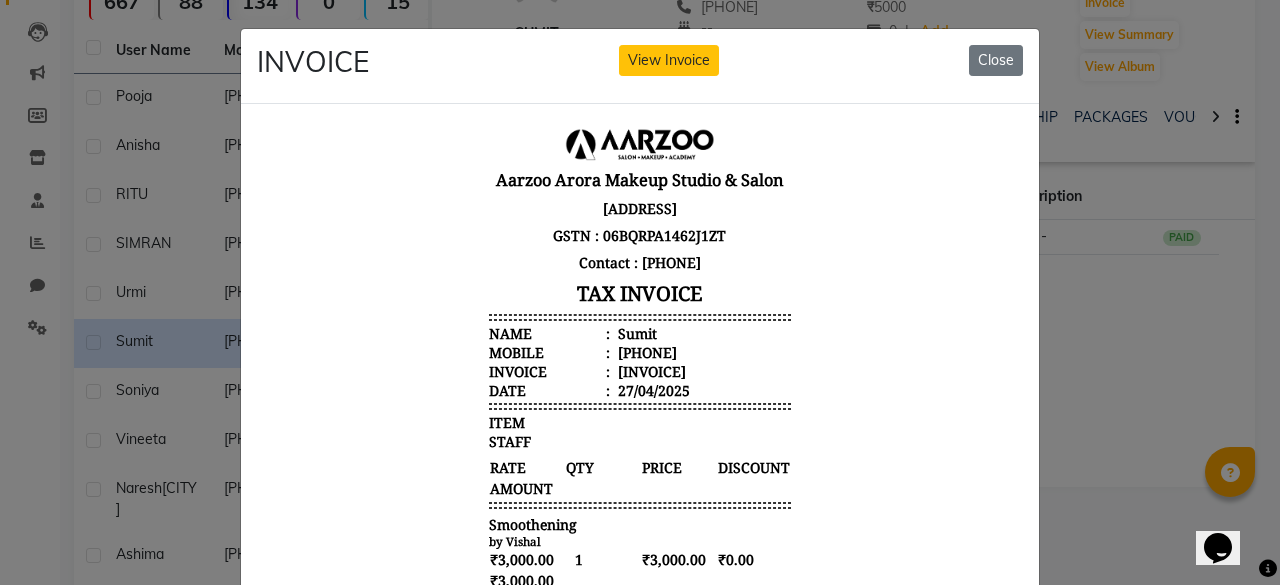 scroll, scrollTop: 16, scrollLeft: 0, axis: vertical 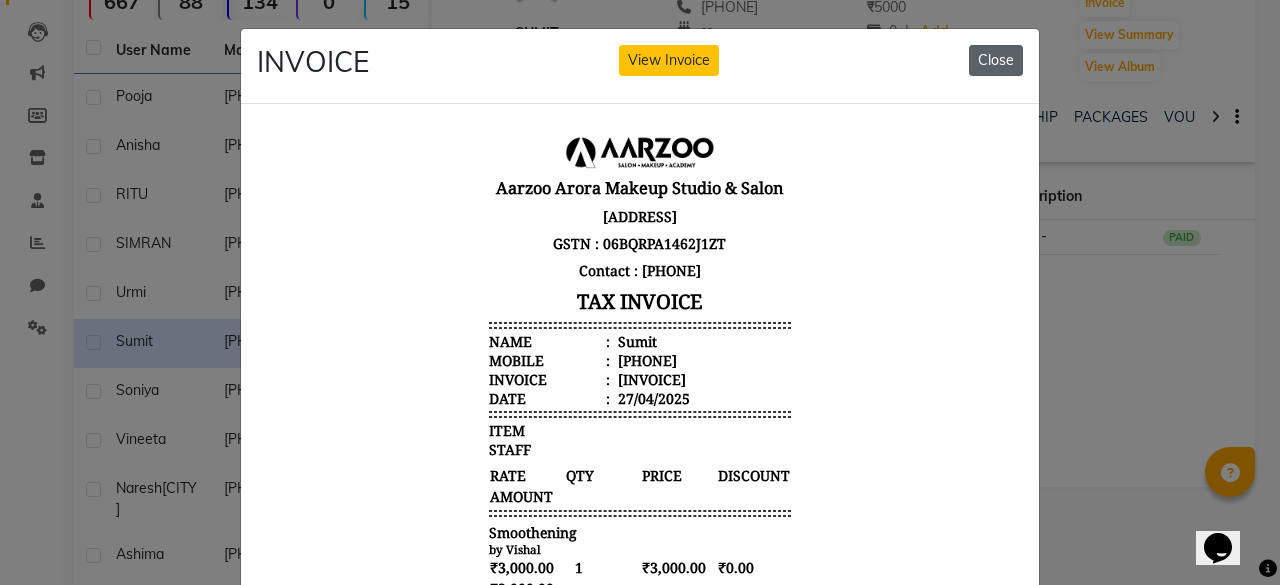 click on "Close" 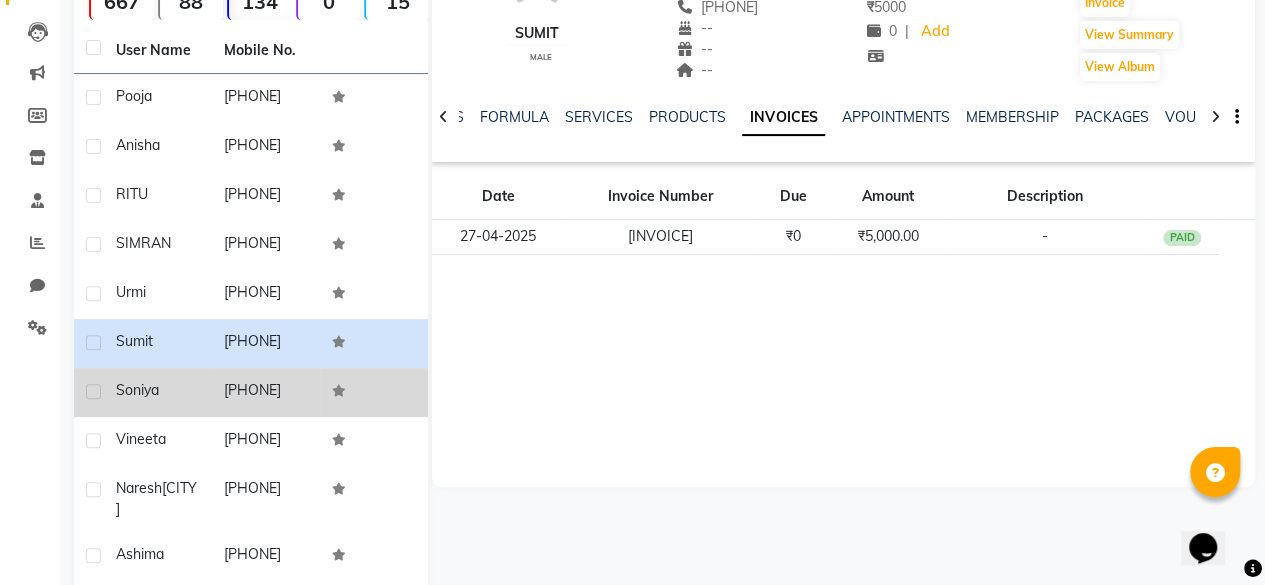 click on "[PHONE]" 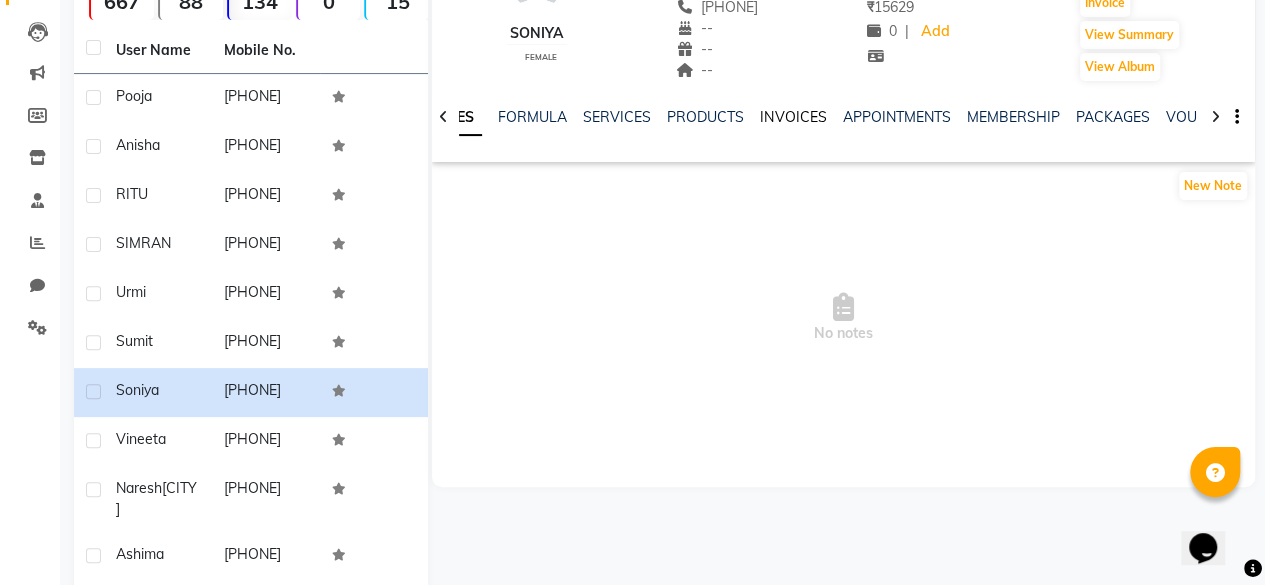 click on "INVOICES" 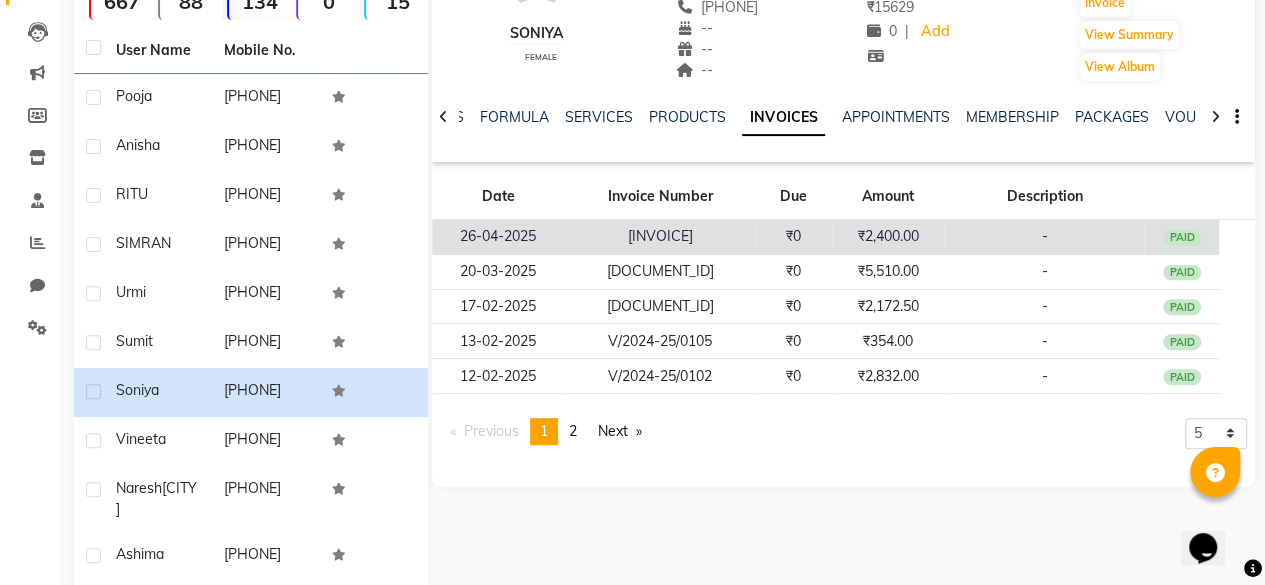 click on "₹2,400.00" 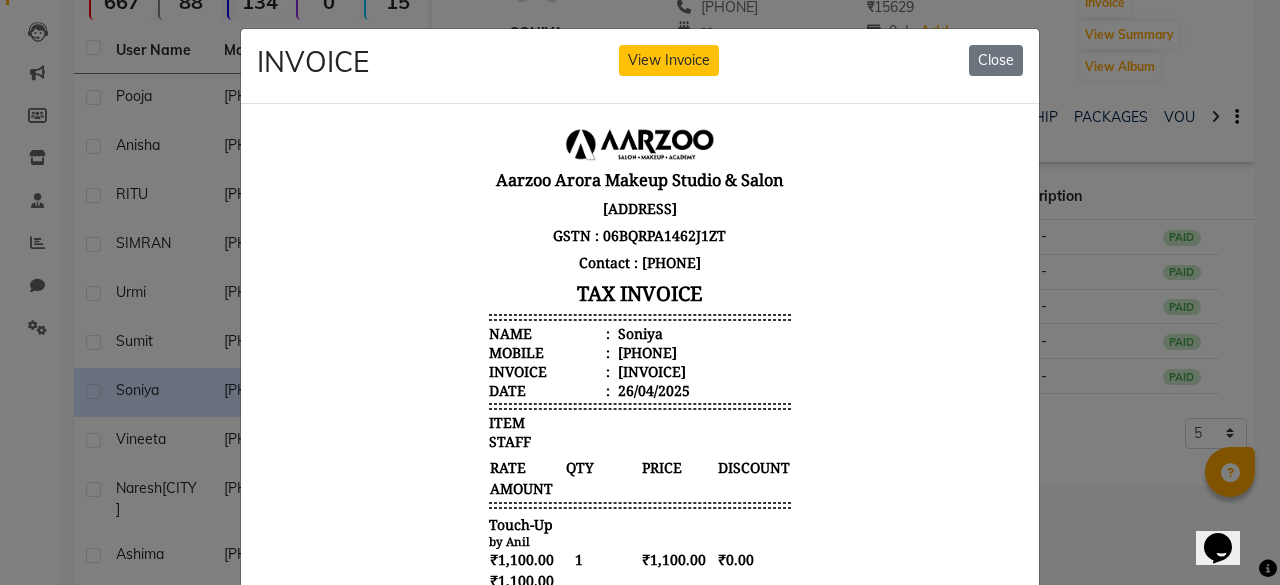 scroll, scrollTop: 16, scrollLeft: 0, axis: vertical 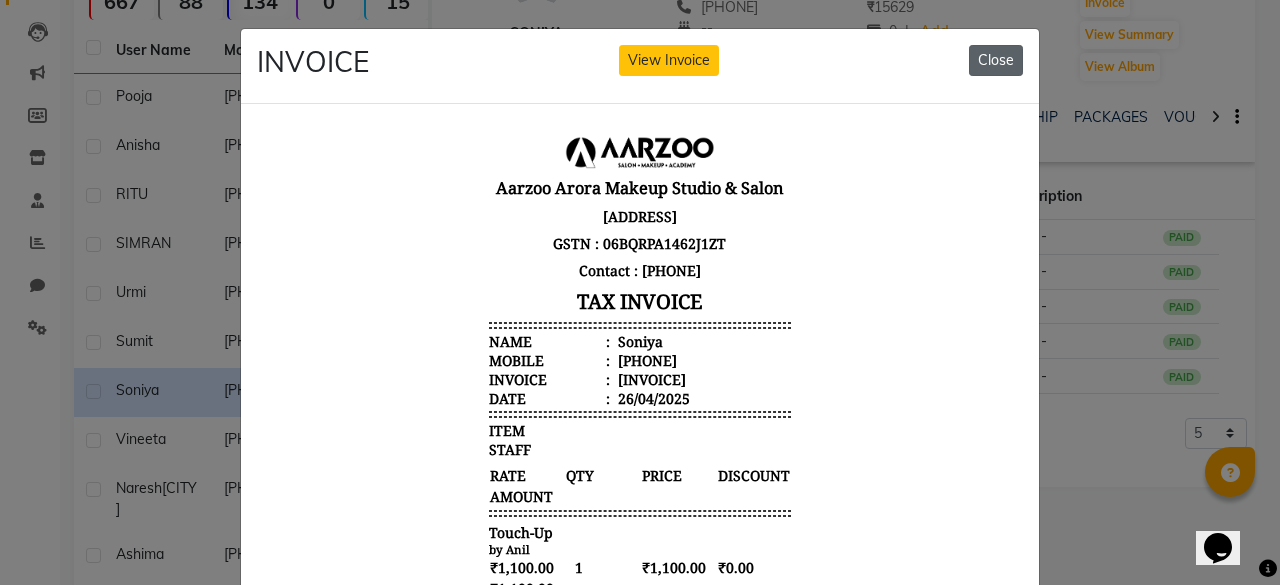 drag, startPoint x: 990, startPoint y: 63, endPoint x: 1012, endPoint y: 118, distance: 59.236813 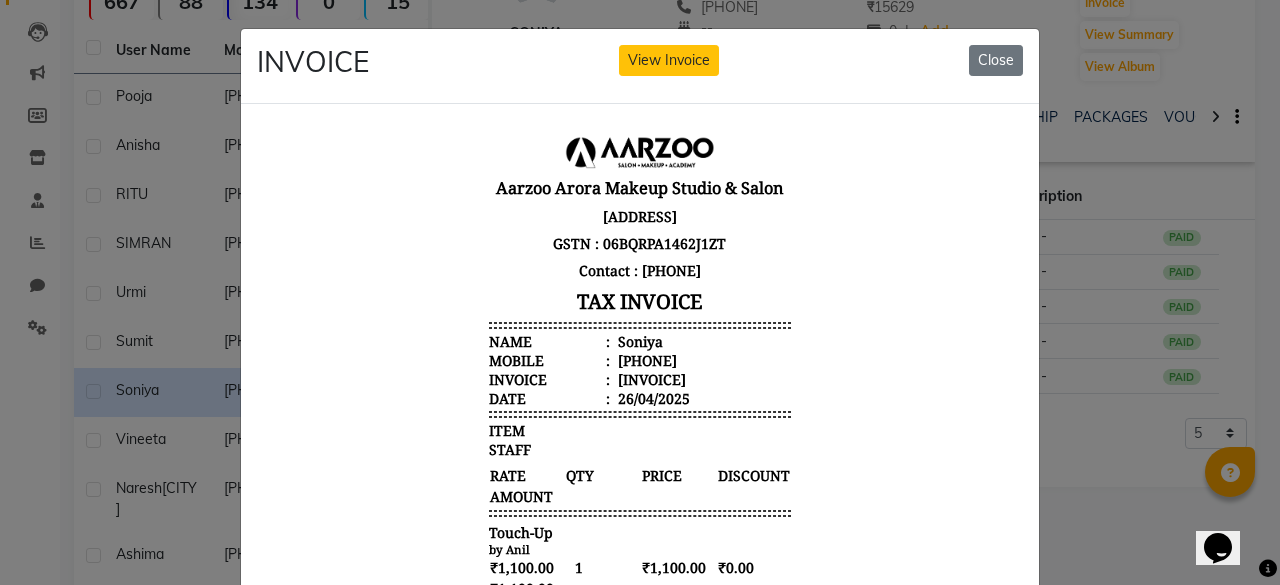 click on "Close" 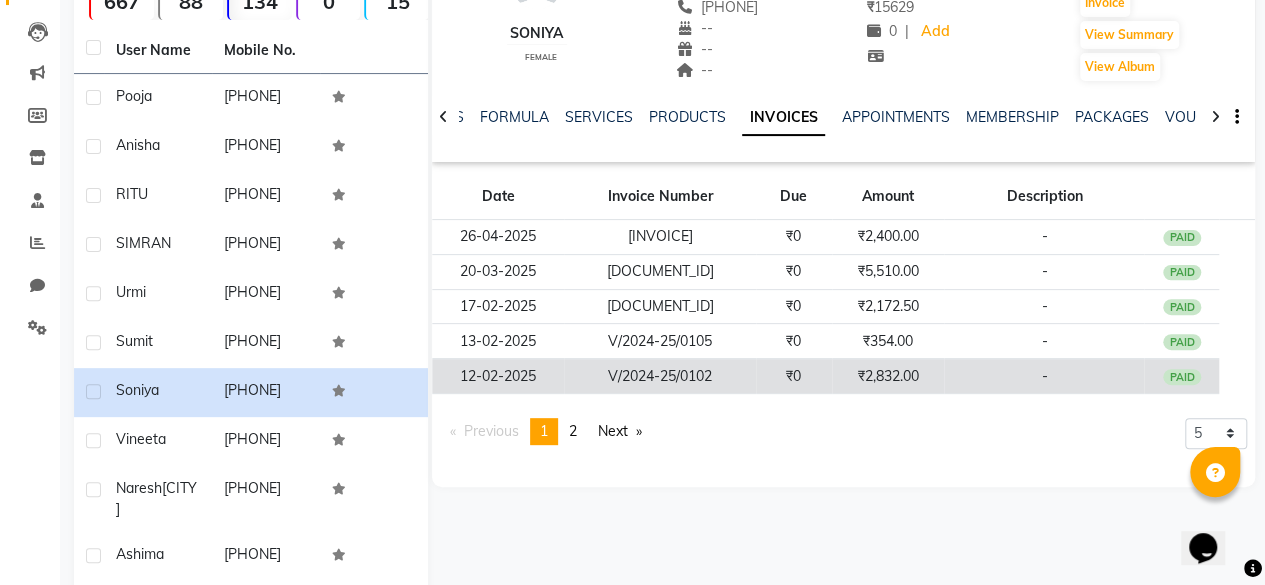click on "₹2,832.00" 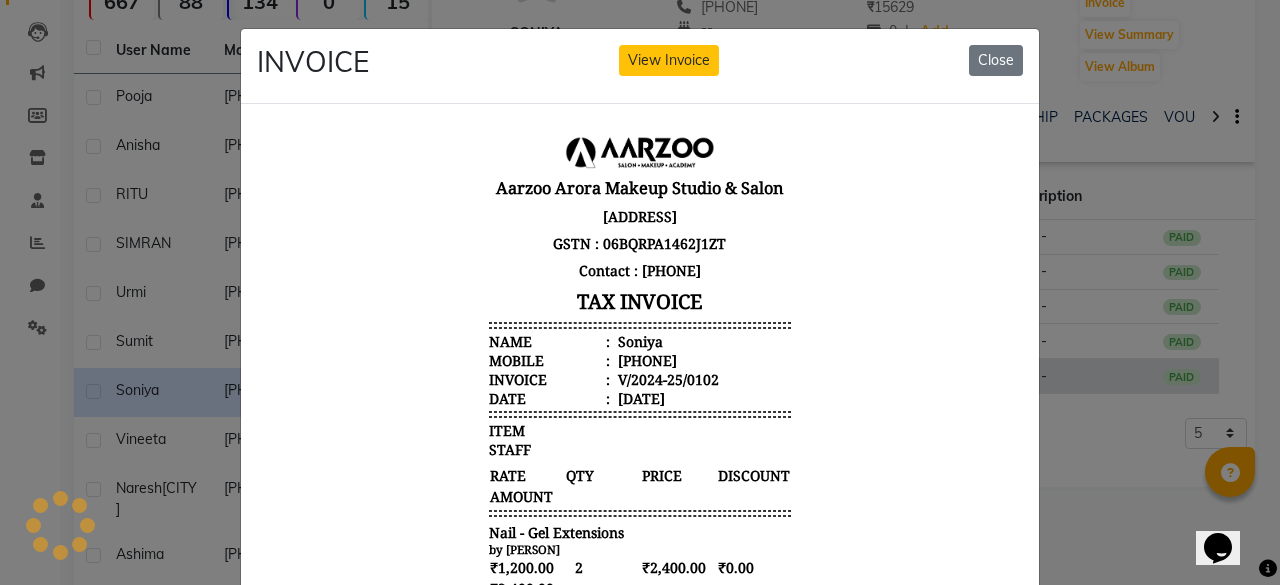 scroll, scrollTop: 0, scrollLeft: 0, axis: both 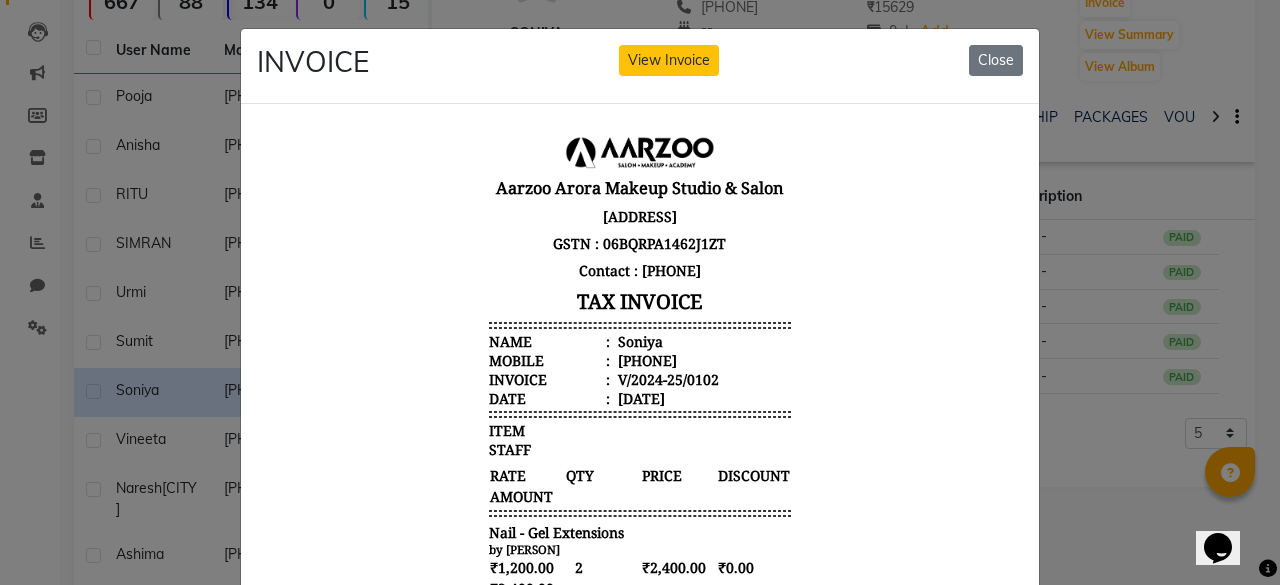 drag, startPoint x: 989, startPoint y: 65, endPoint x: 986, endPoint y: 91, distance: 26.172504 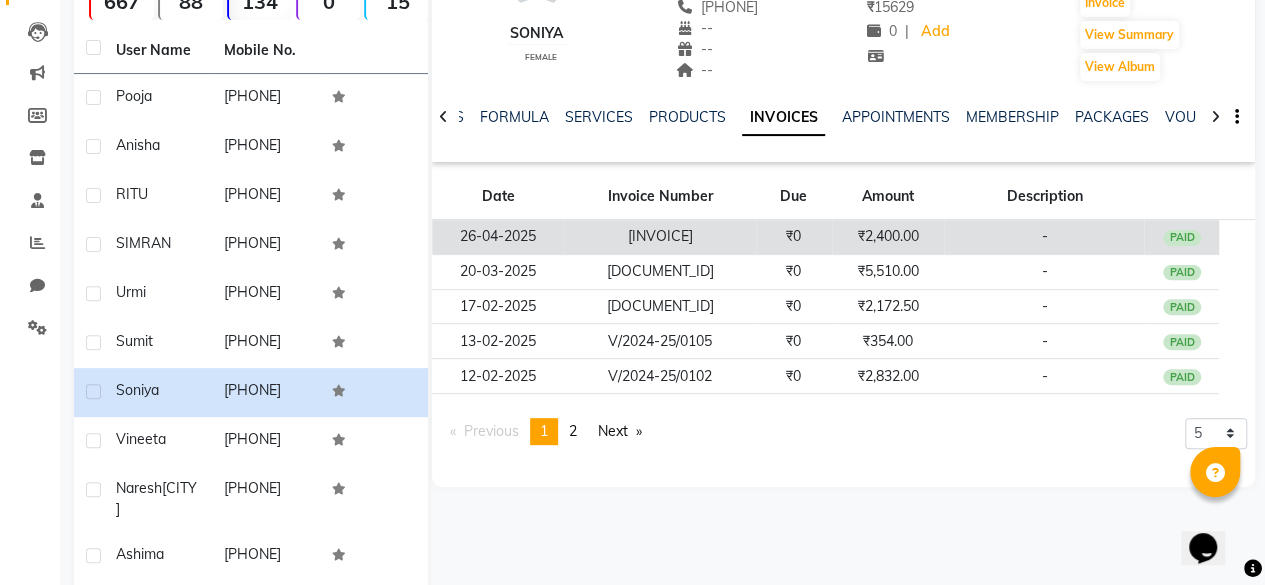 click on "₹2,400.00" 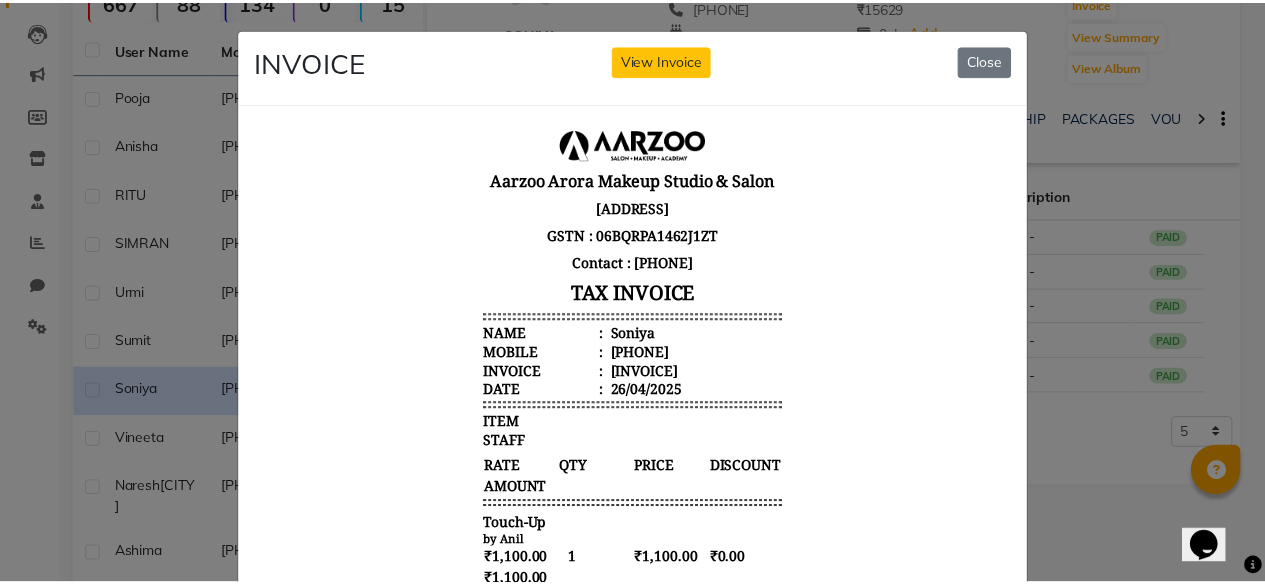 scroll, scrollTop: 16, scrollLeft: 0, axis: vertical 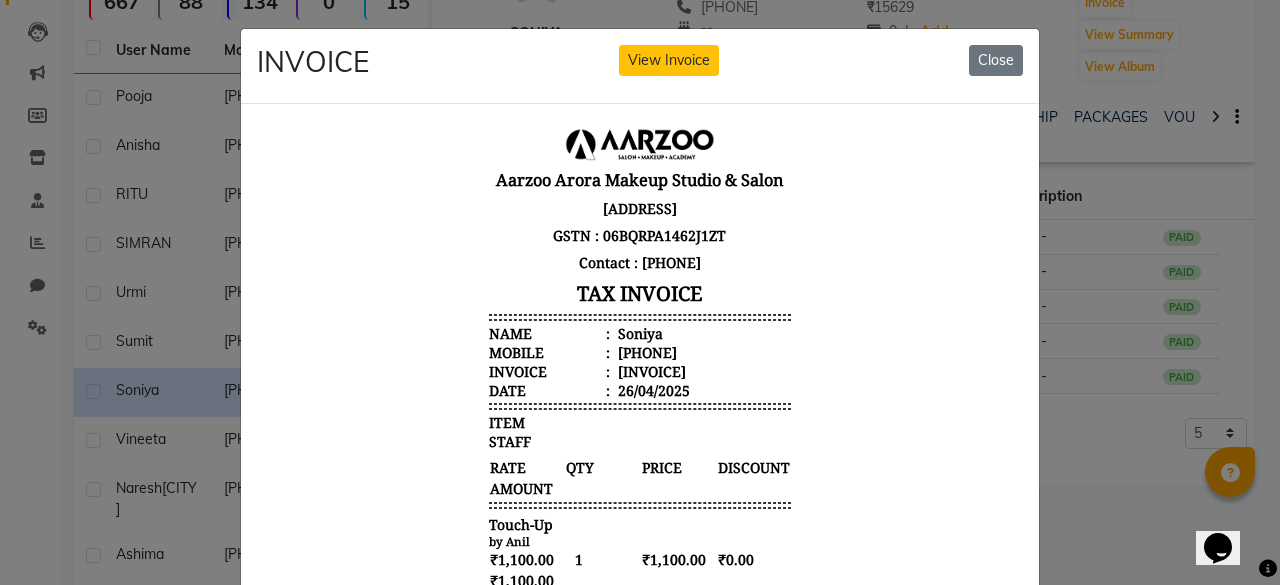 drag, startPoint x: 998, startPoint y: 55, endPoint x: 961, endPoint y: 83, distance: 46.400433 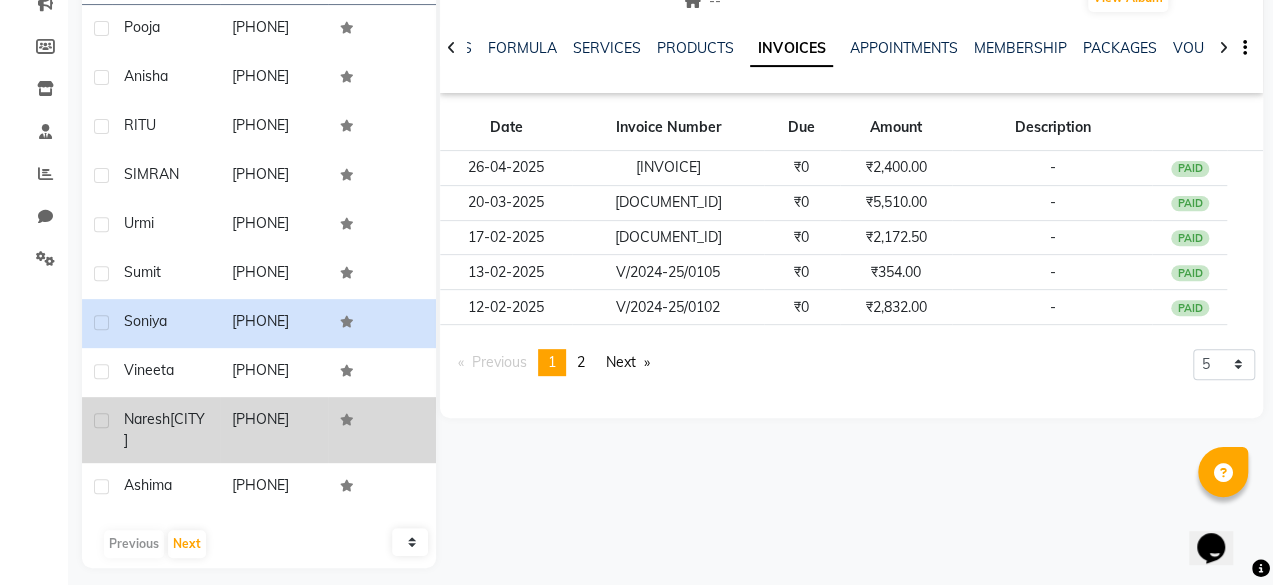 scroll, scrollTop: 300, scrollLeft: 0, axis: vertical 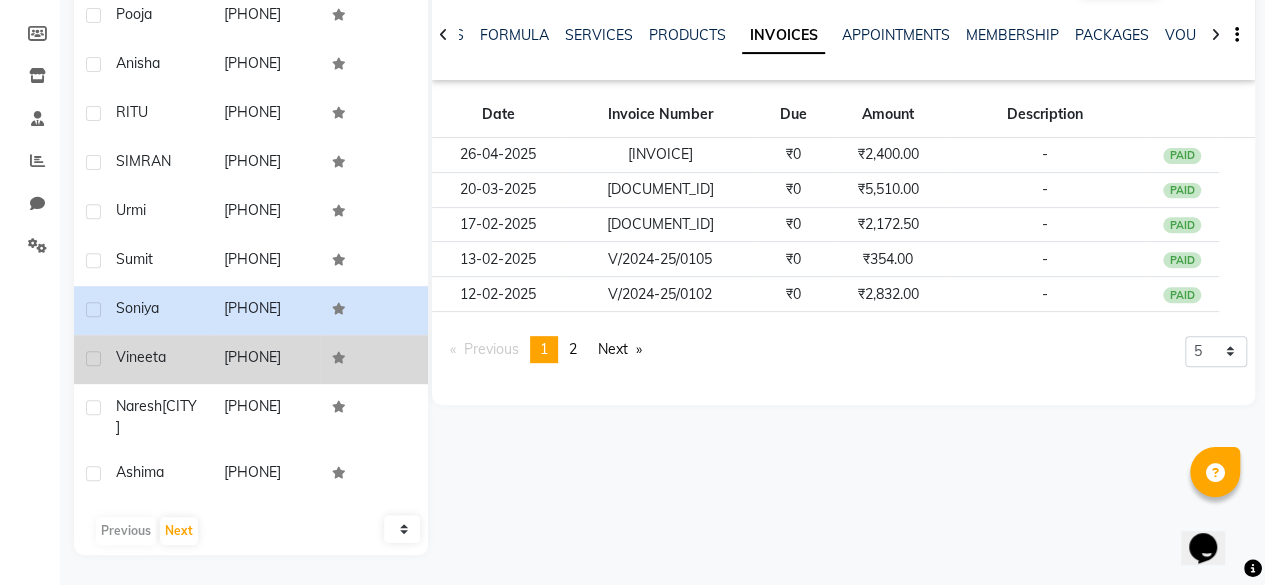 click 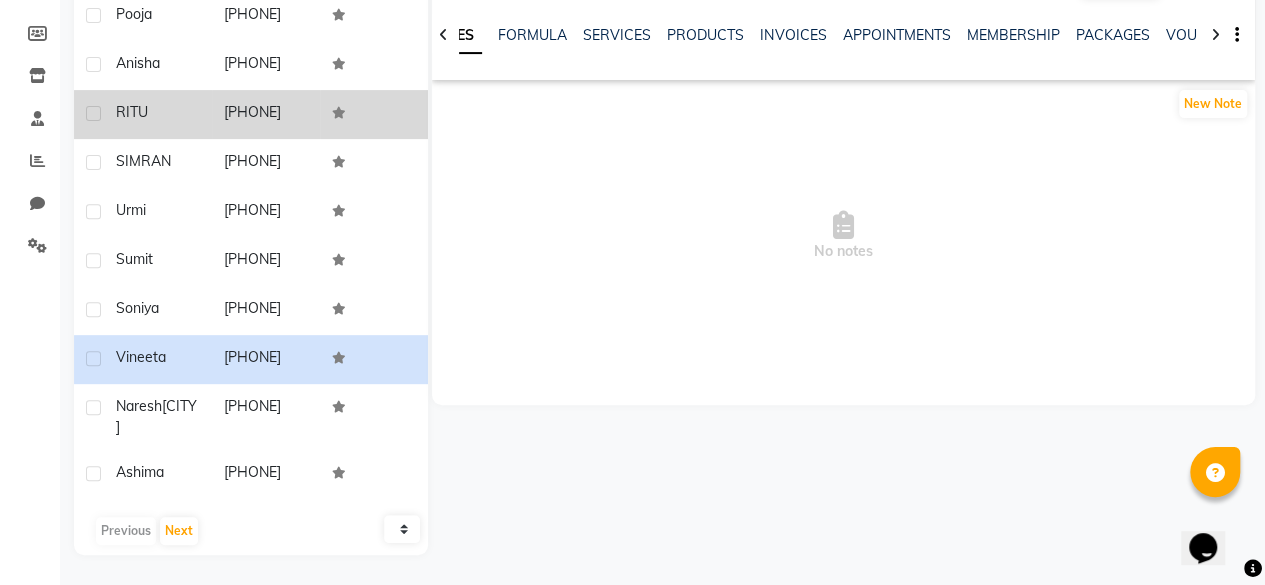 click on "[PHONE]" 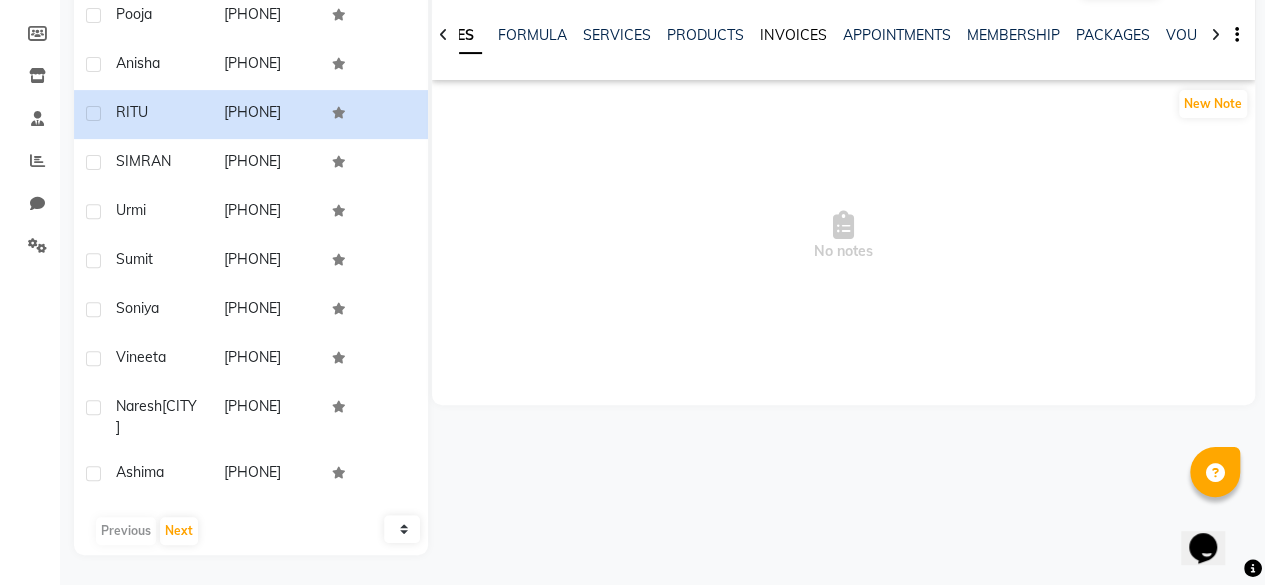 click on "INVOICES" 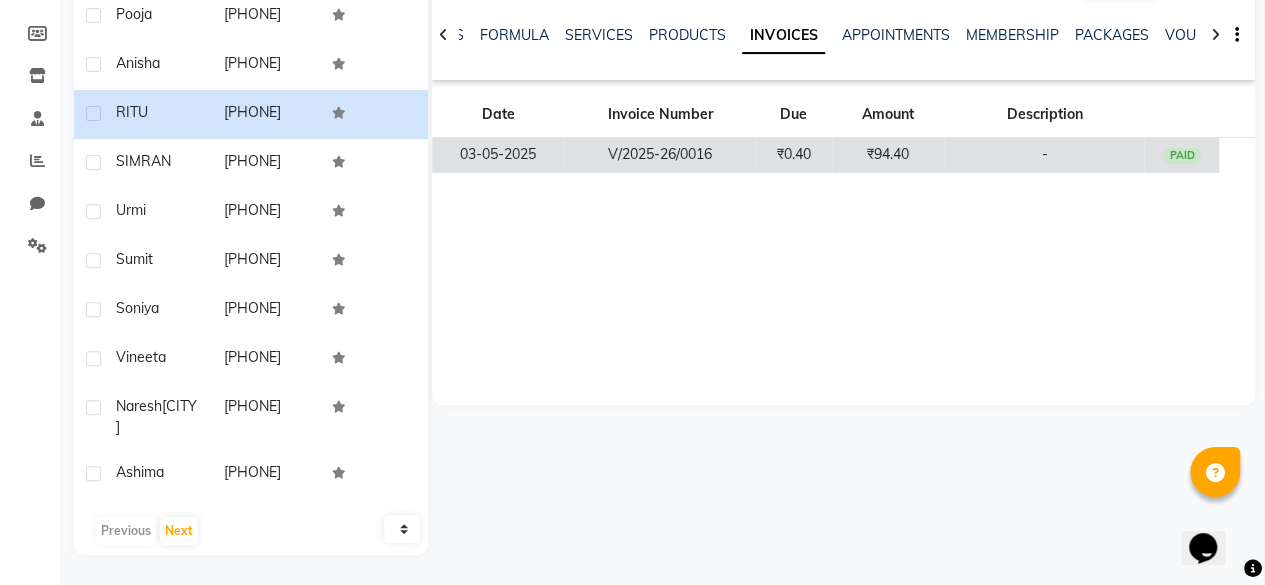 click on "₹94.40" 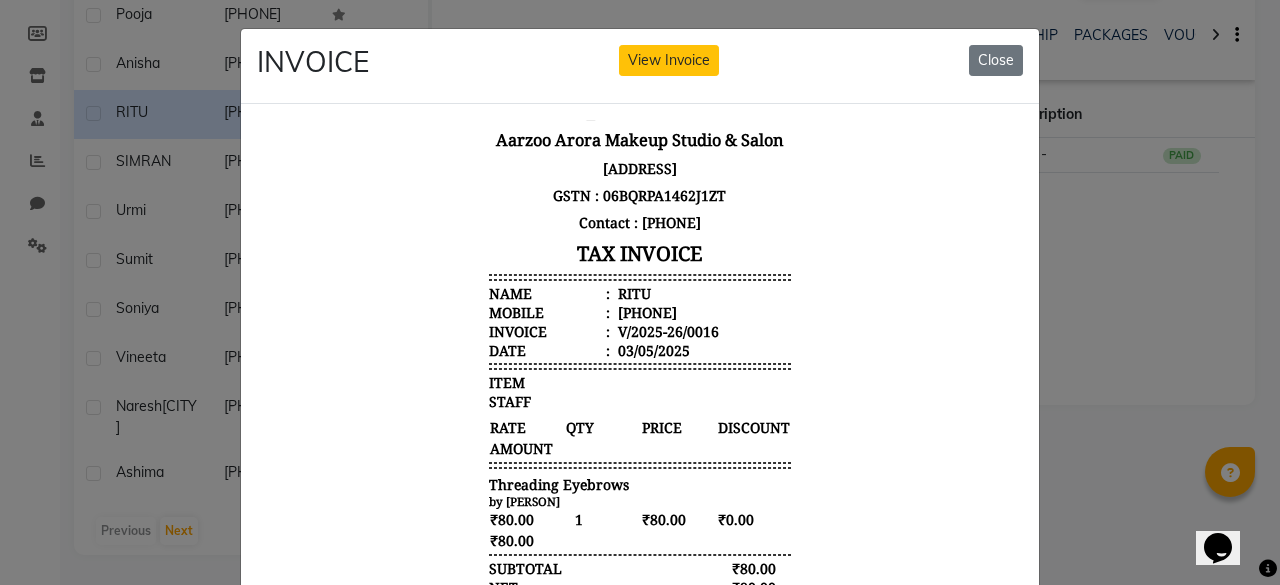 scroll, scrollTop: 74, scrollLeft: 0, axis: vertical 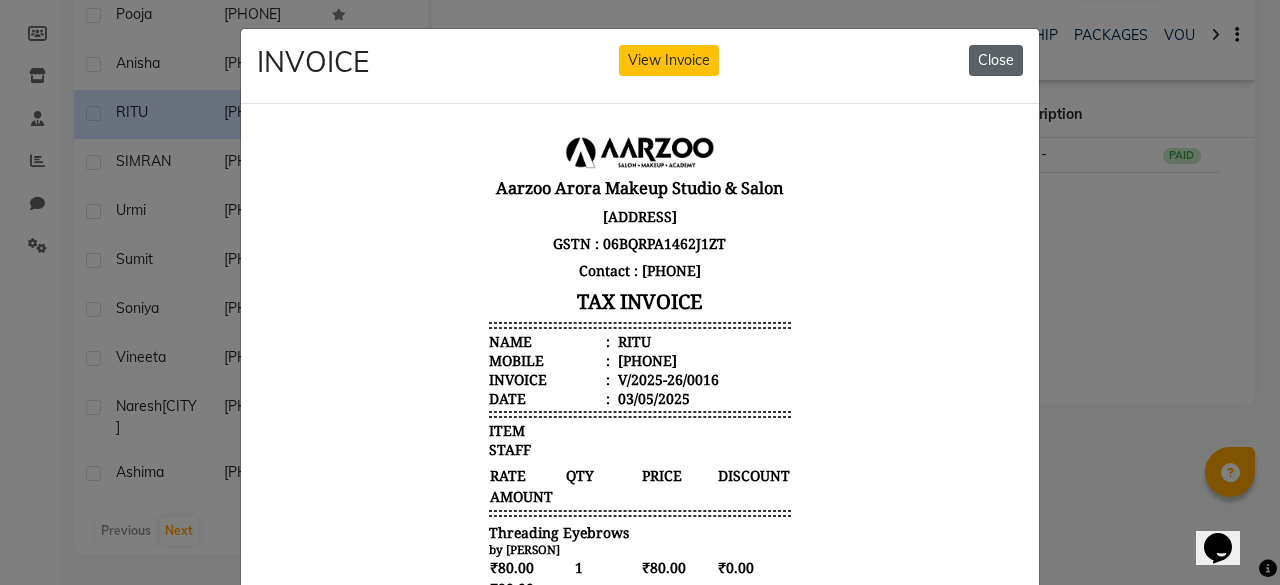 click on "Close" 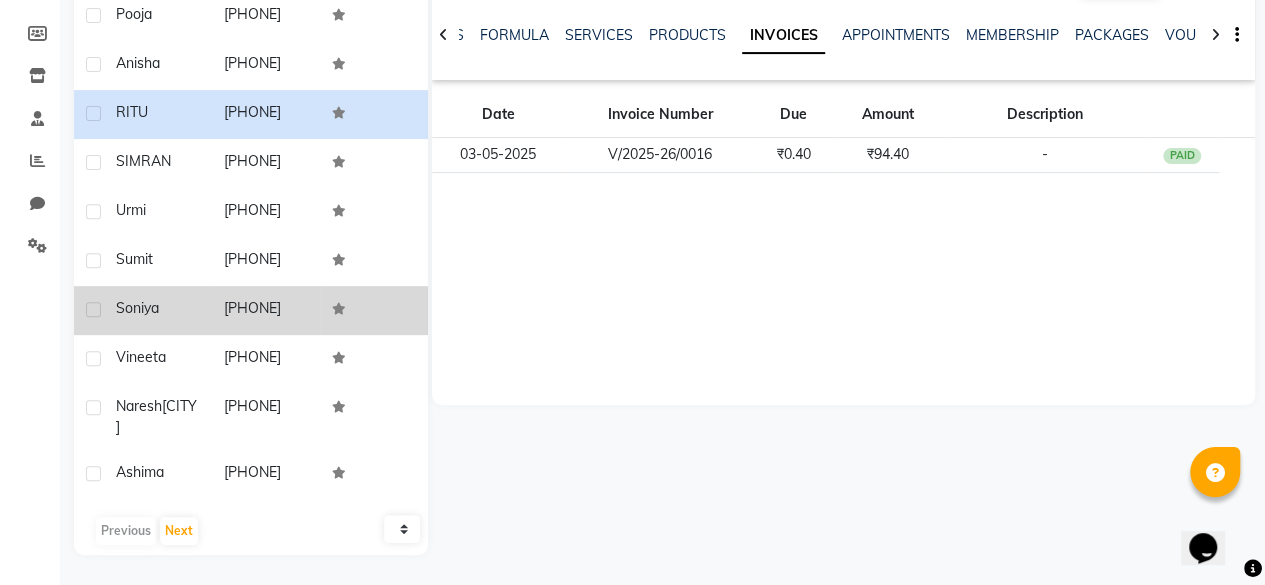 click on "[PHONE]" 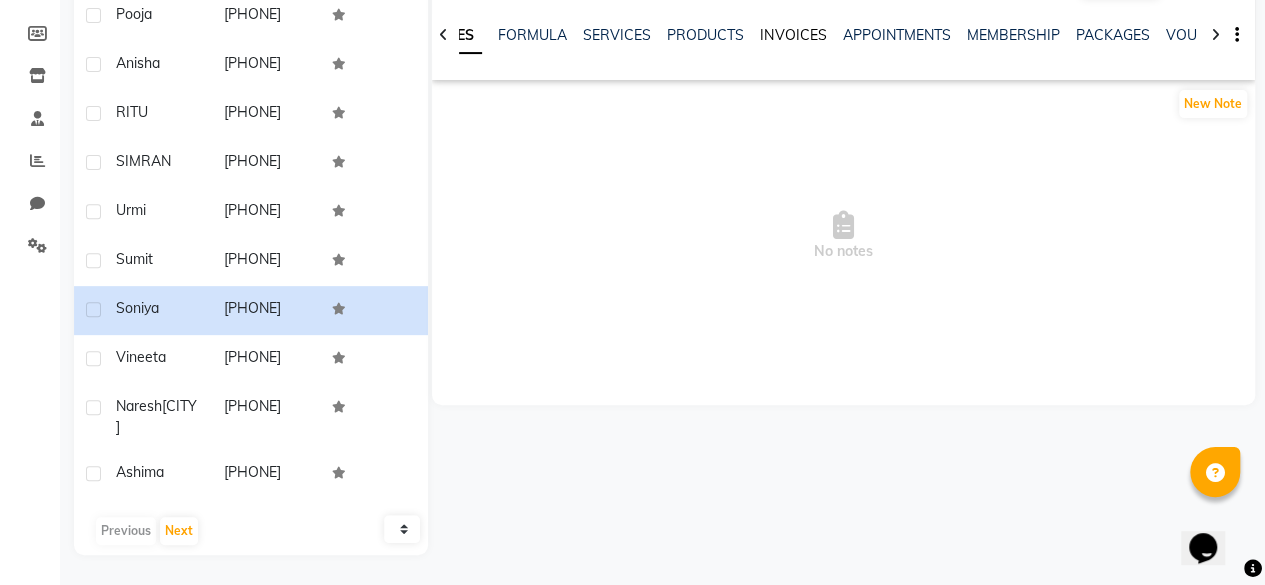 click on "INVOICES" 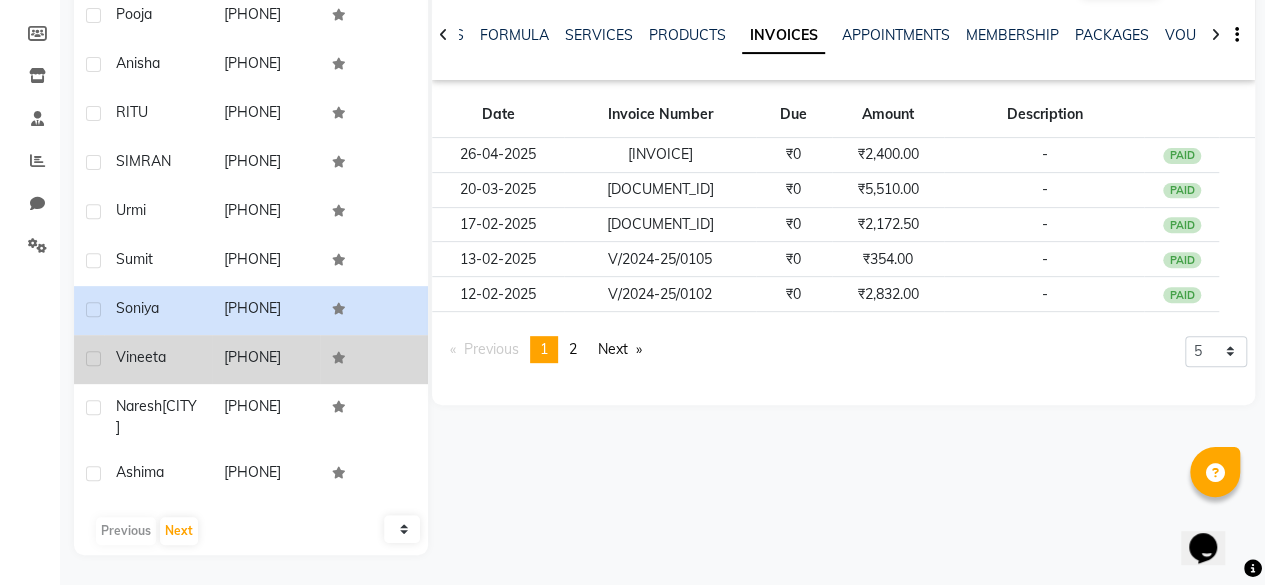 click on "[PHONE]" 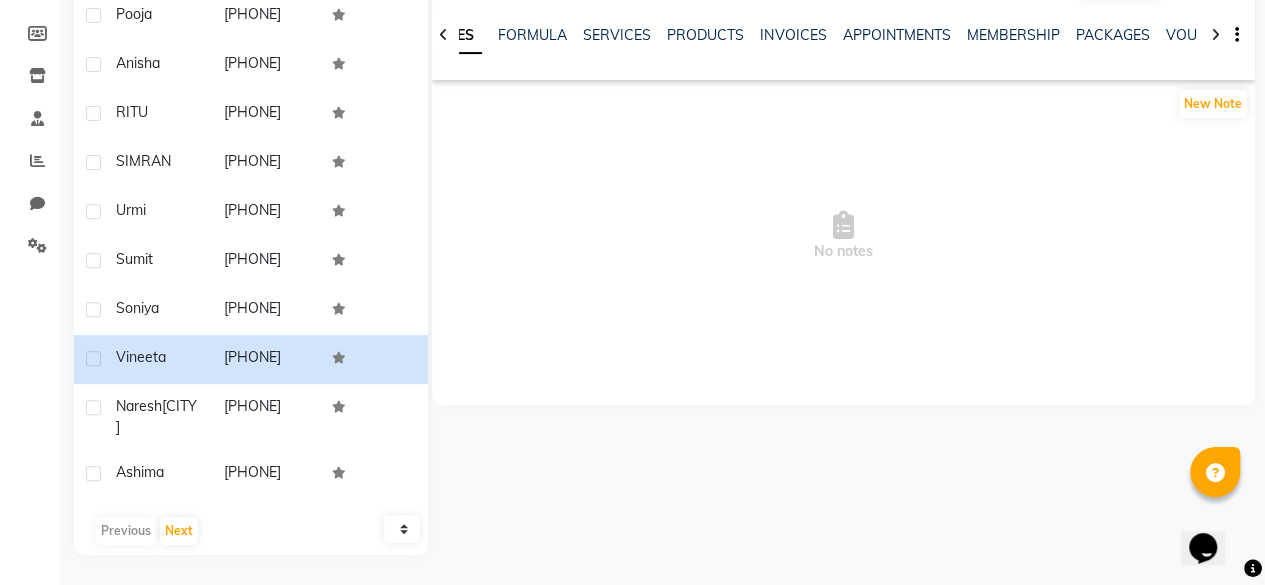 click on "INVOICES" 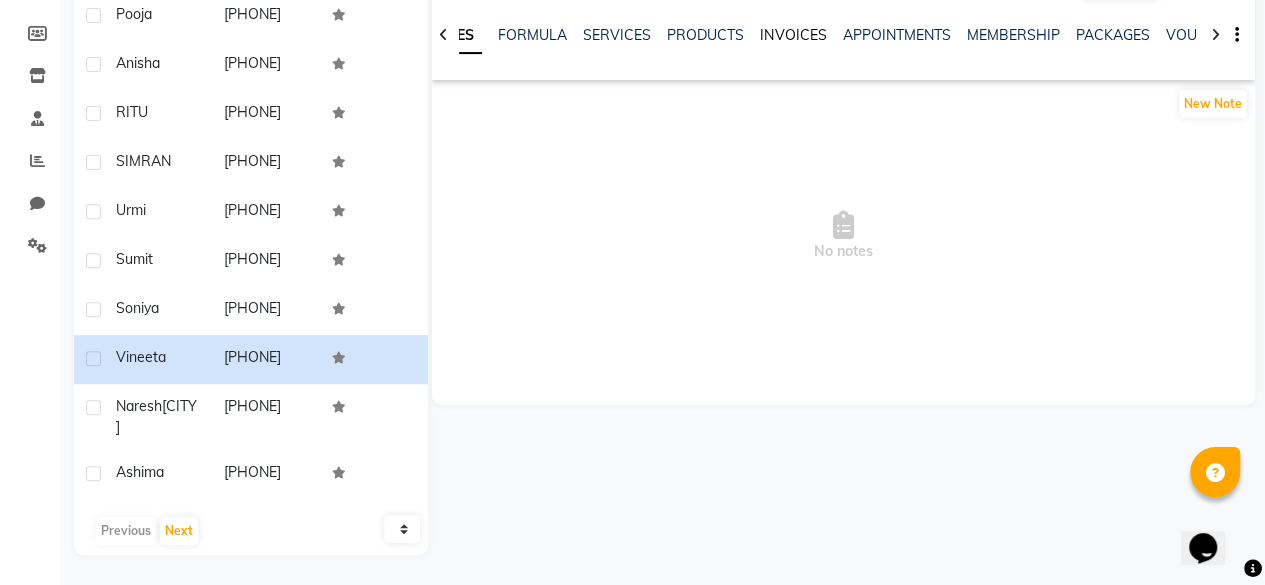 click on "INVOICES" 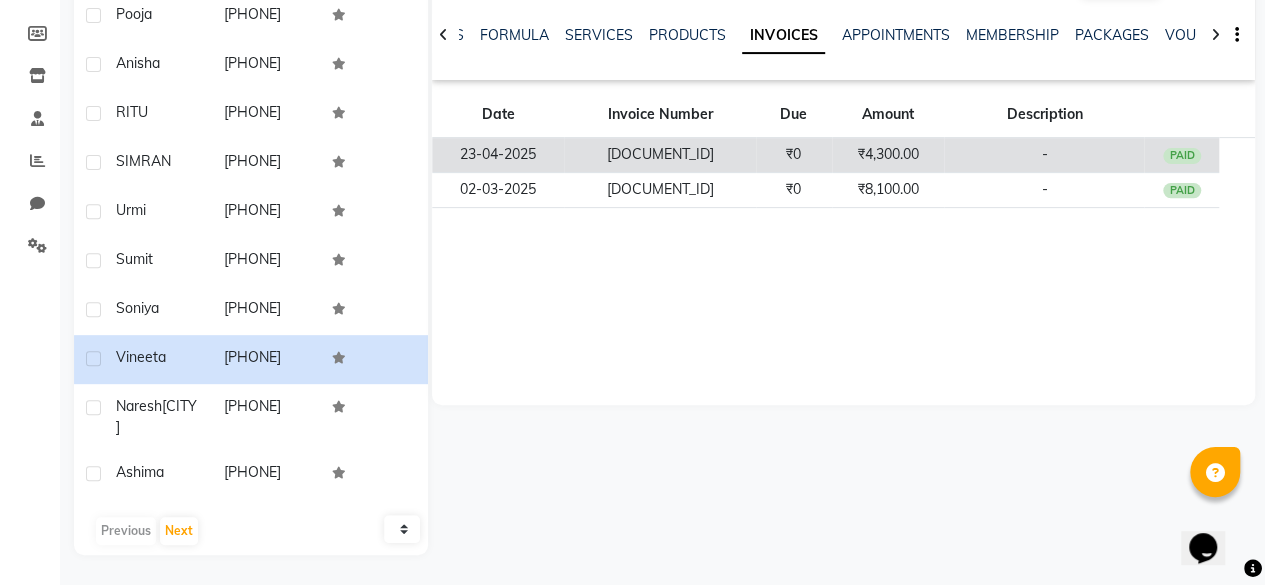 click on "₹4,300.00" 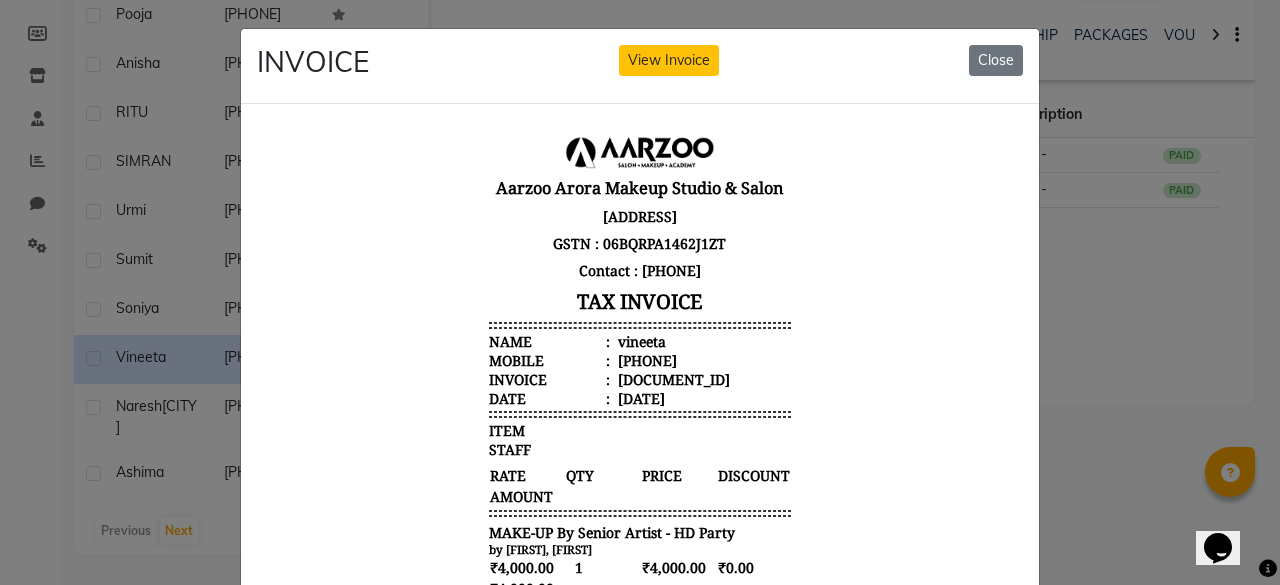 scroll, scrollTop: 76, scrollLeft: 0, axis: vertical 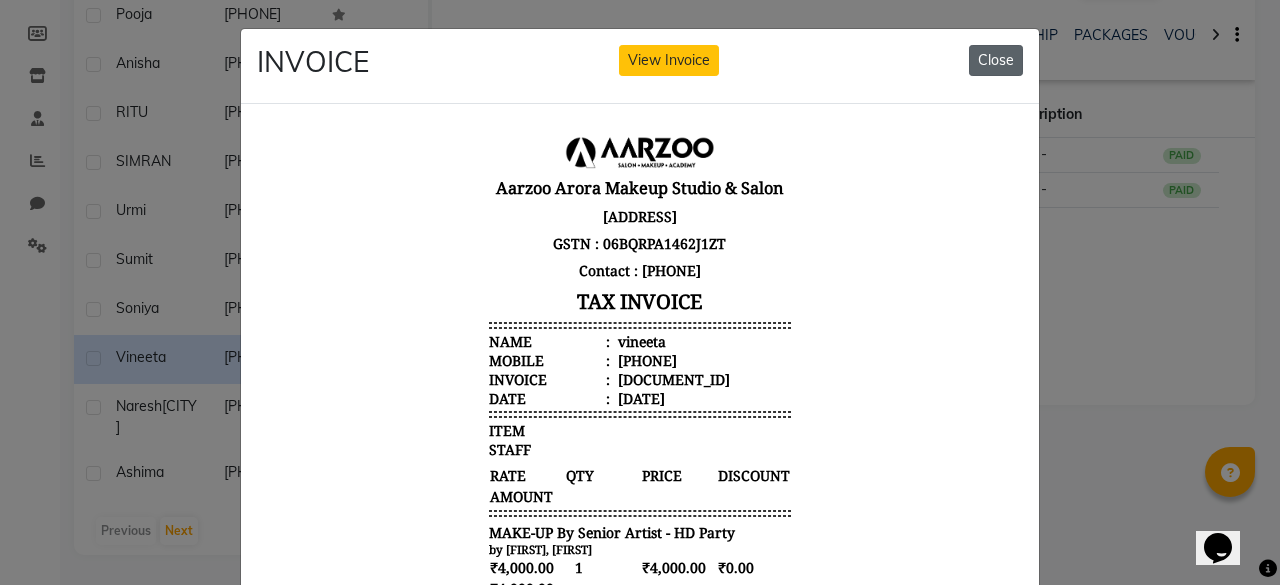 click on "Close" 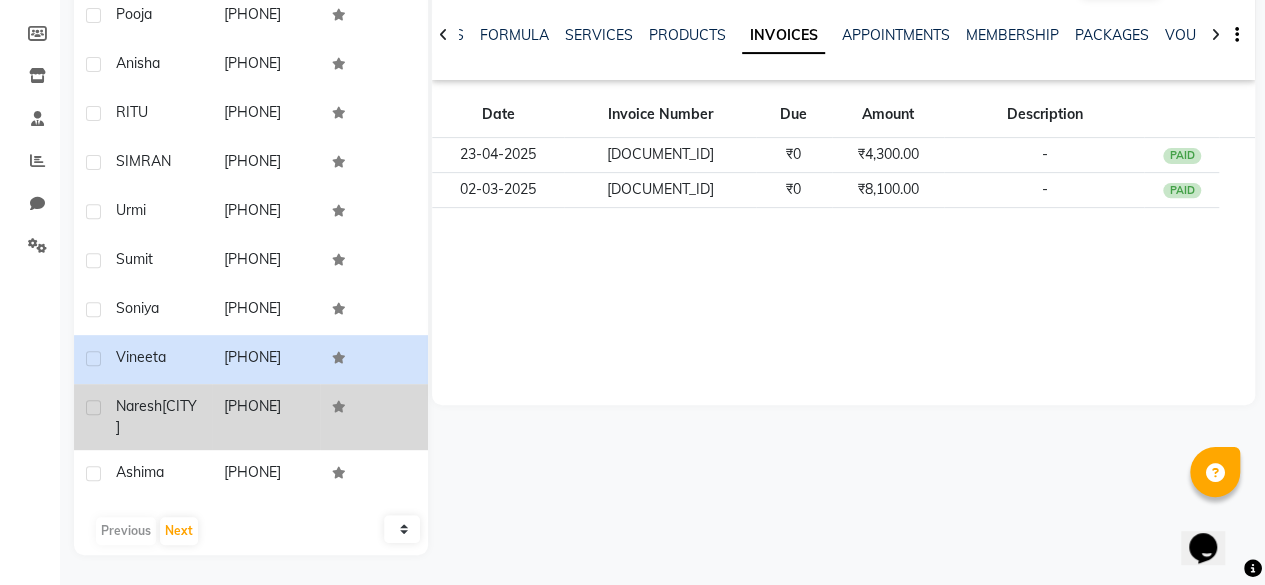 click on "[PHONE]" 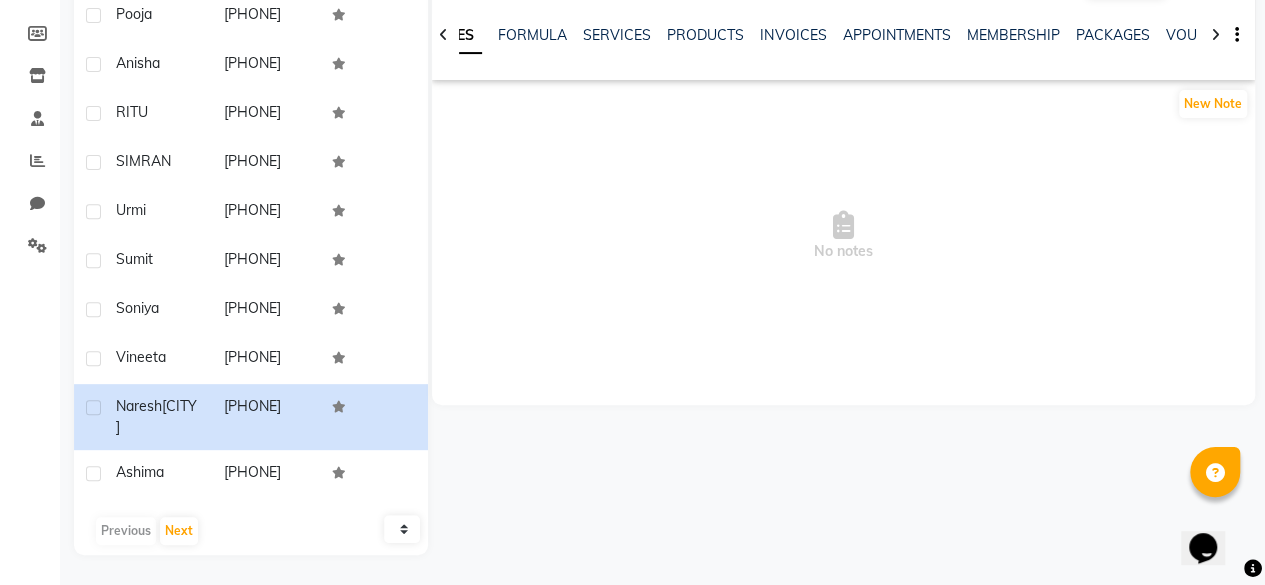 click on "NOTES FORMULA SERVICES PRODUCTS INVOICES APPOINTMENTS MEMBERSHIP PACKAGES VOUCHERS GIFTCARDS POINTS FORMS FAMILY CARDS WALLET" 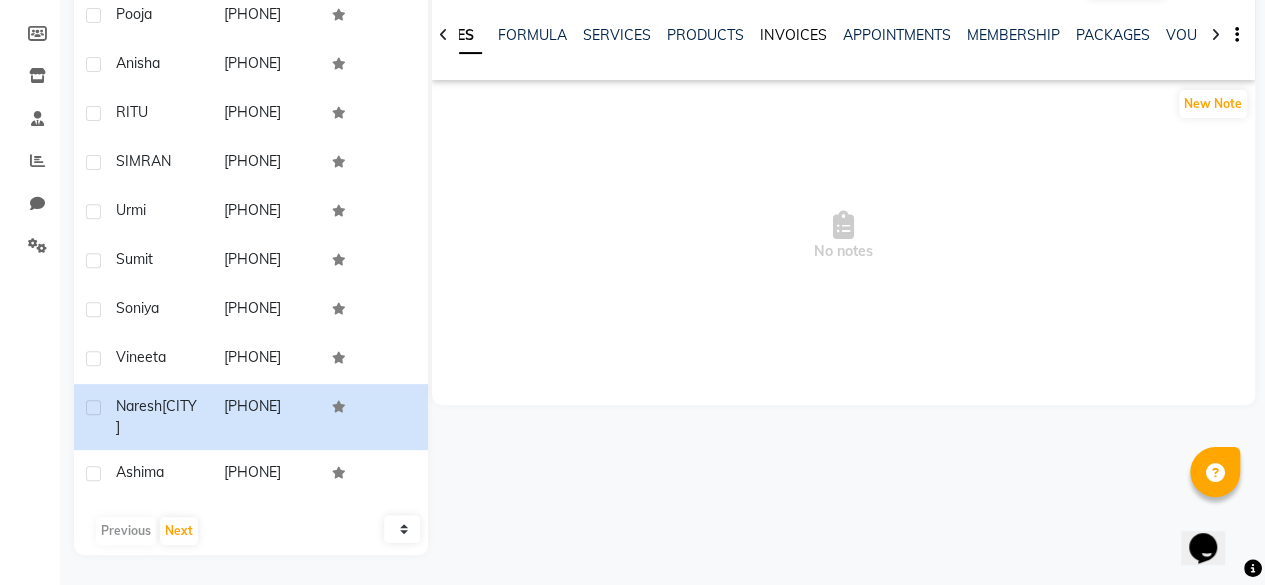click on "INVOICES" 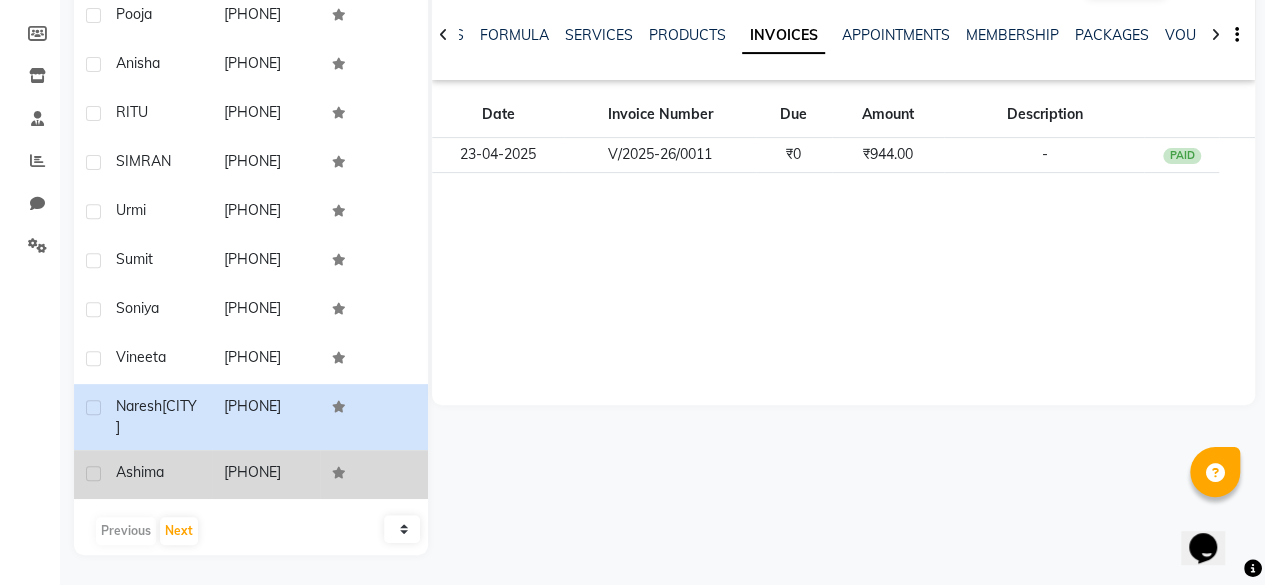 click 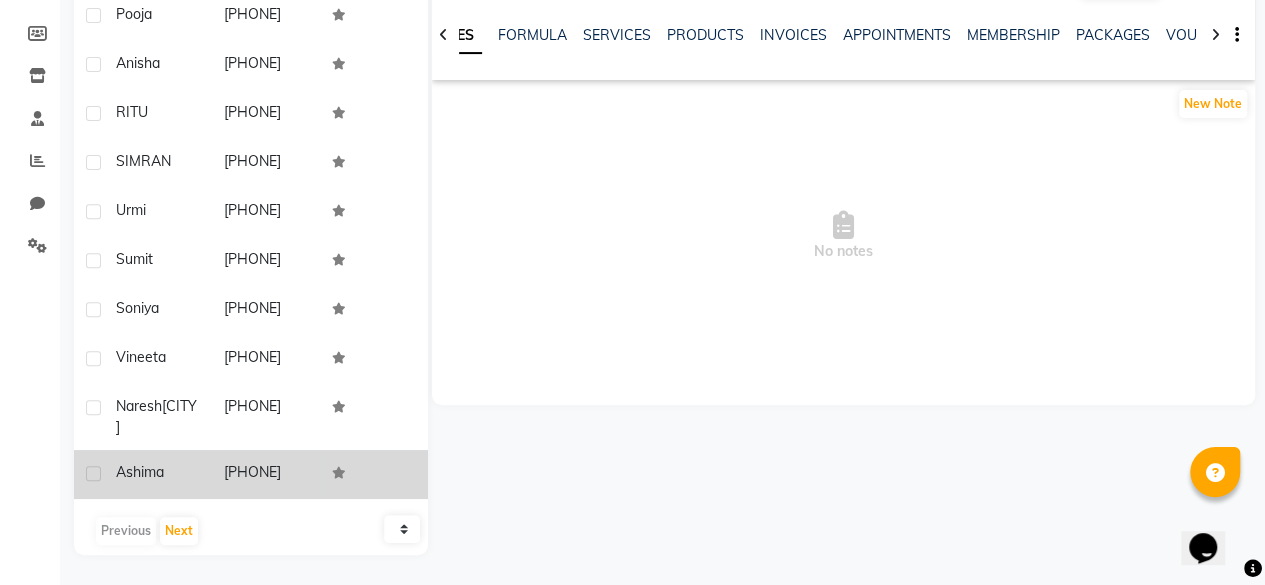 scroll, scrollTop: 360, scrollLeft: 0, axis: vertical 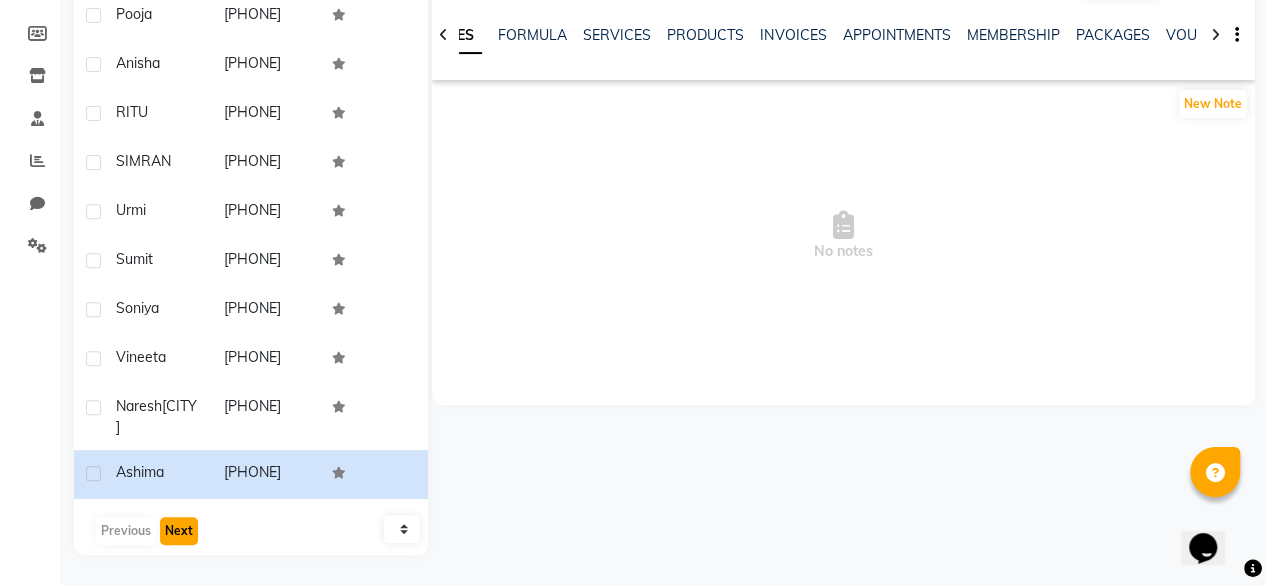 click on "Next" 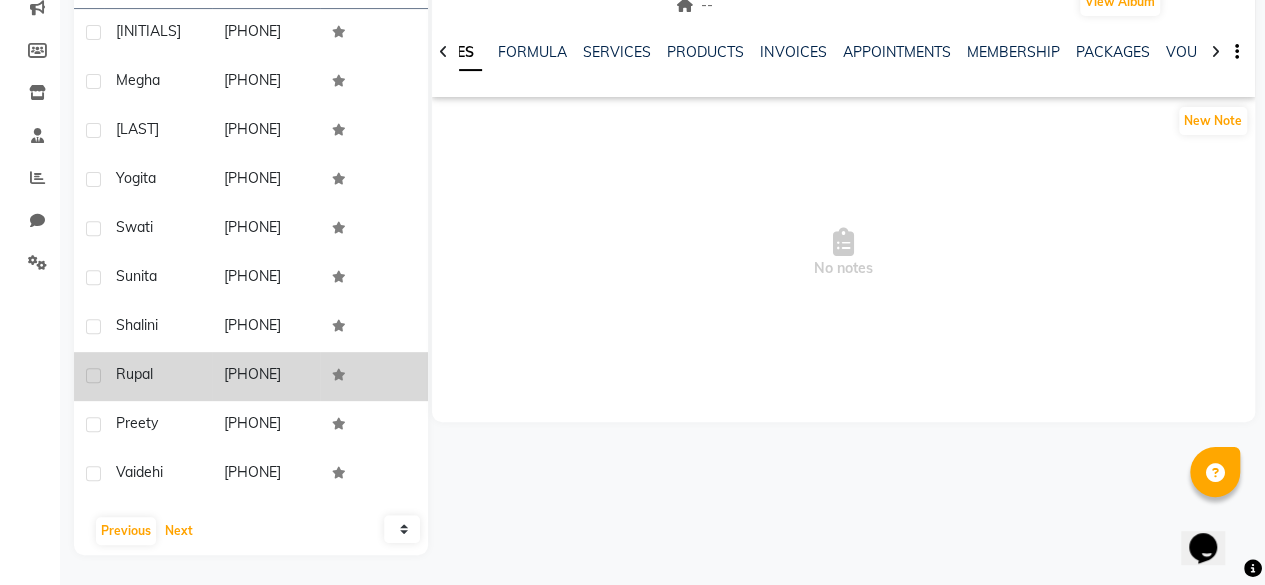 scroll, scrollTop: 0, scrollLeft: 0, axis: both 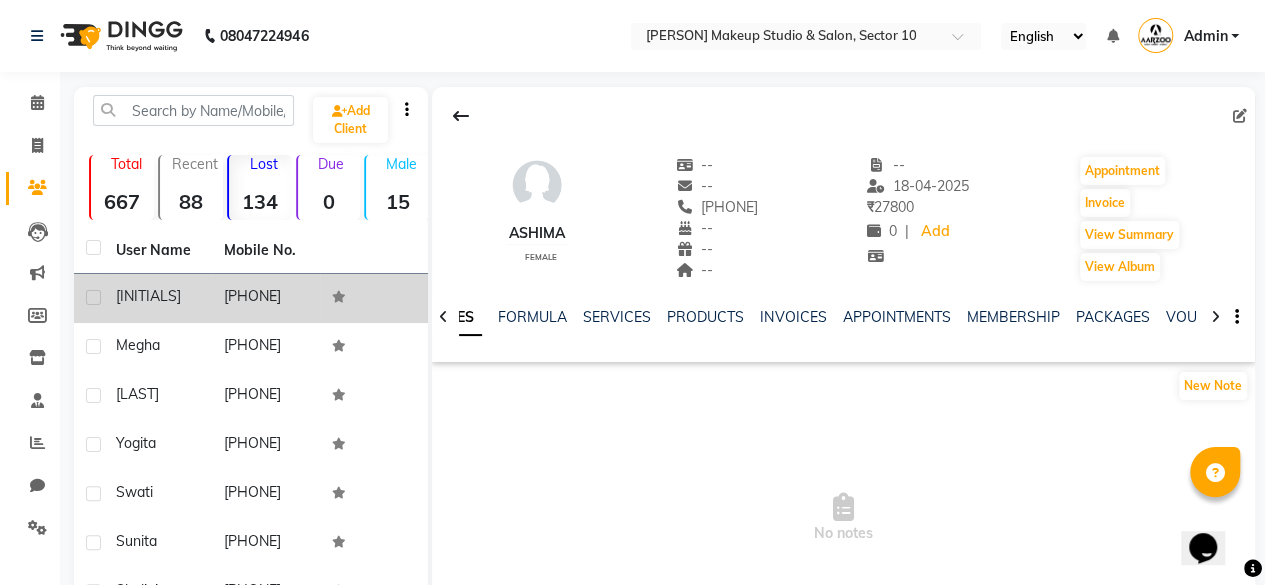 click on "[PHONE]" 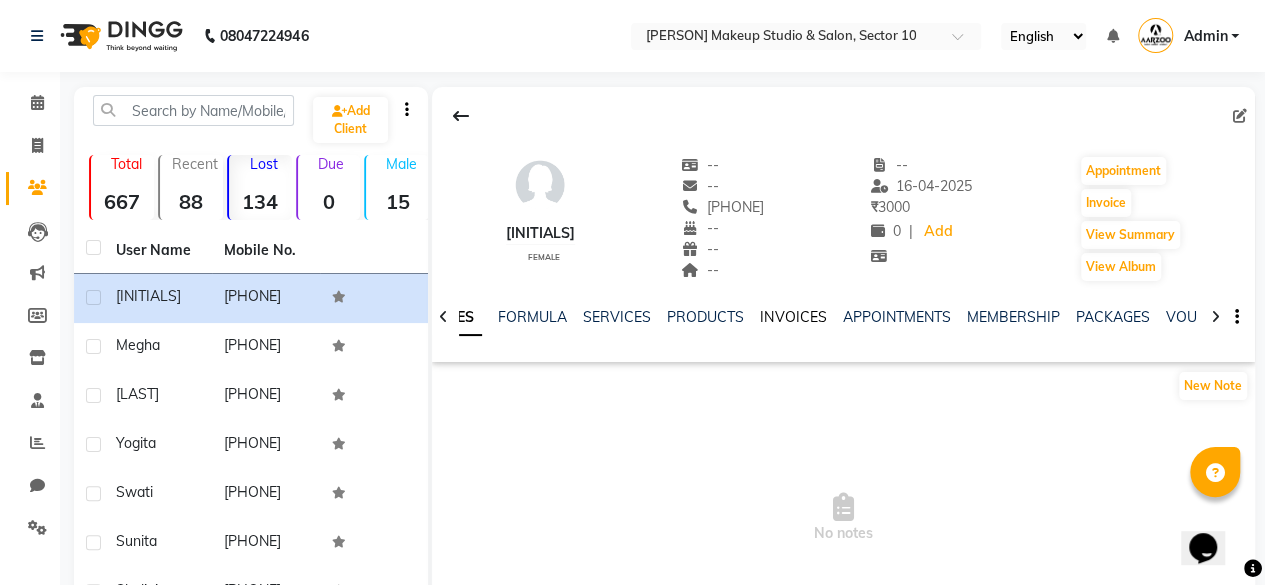 click on "INVOICES" 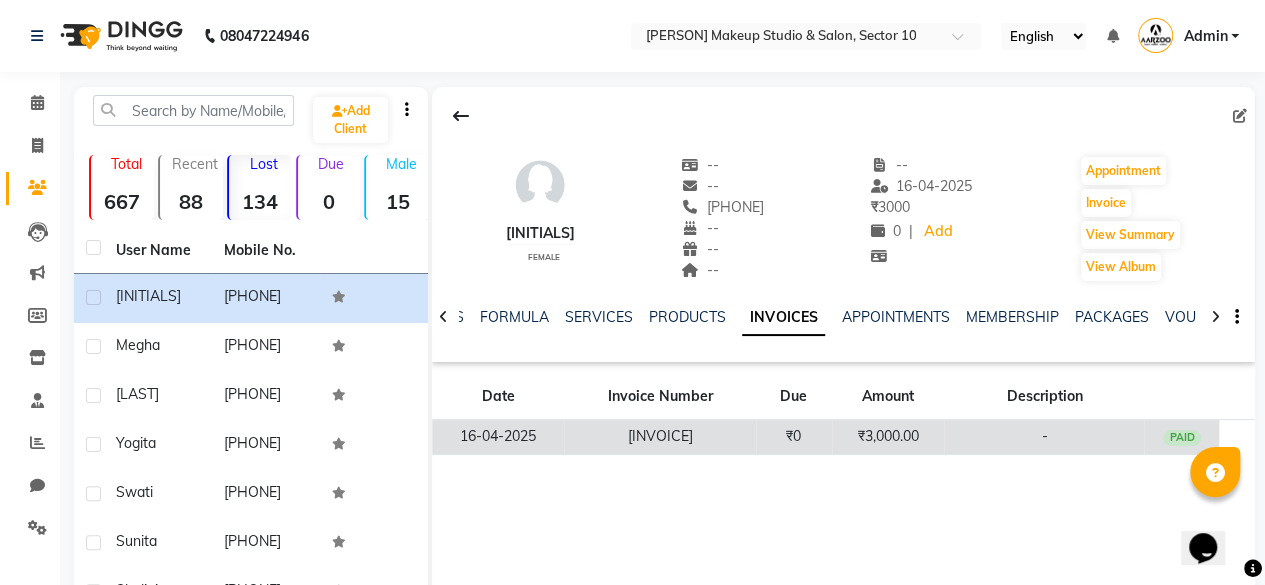 click on "₹0" 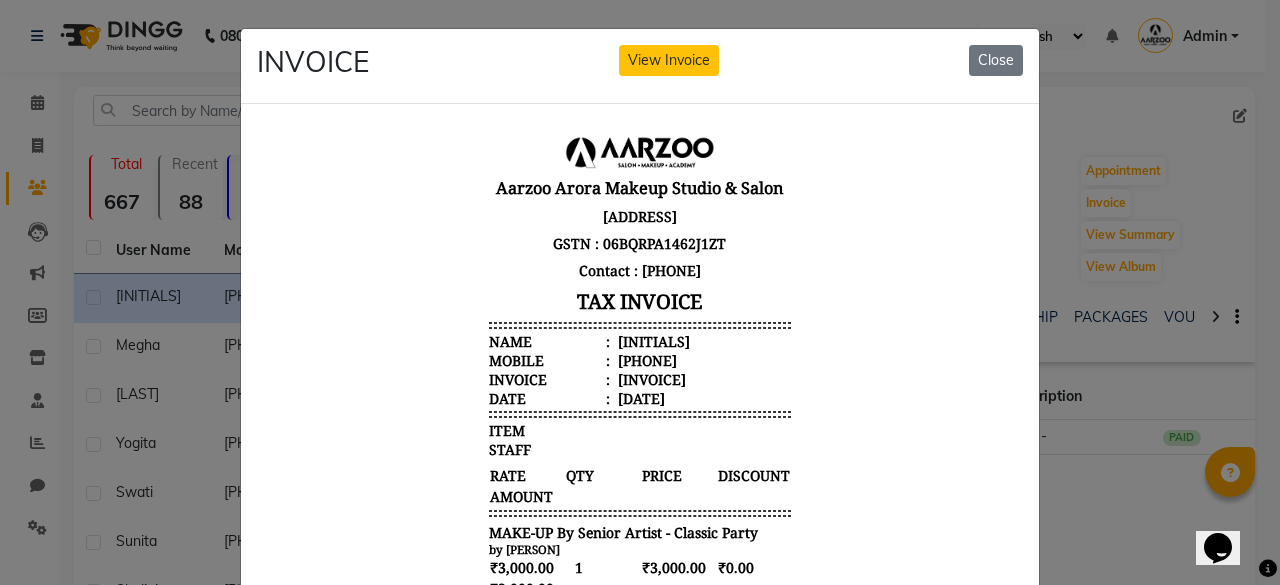 scroll, scrollTop: 16, scrollLeft: 0, axis: vertical 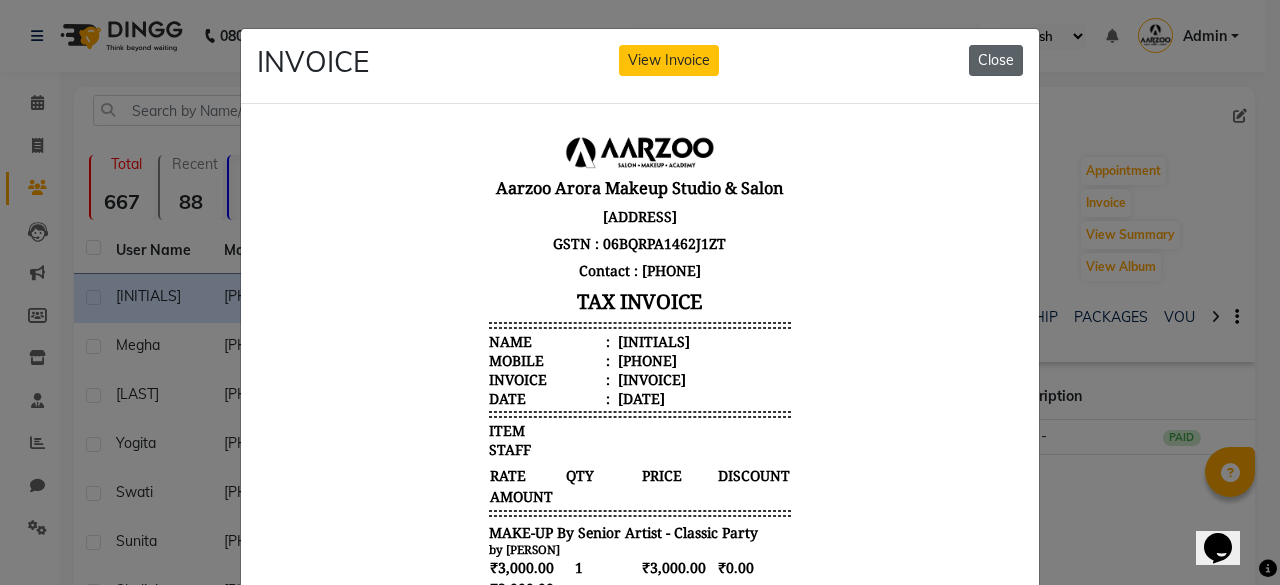 click on "Close" 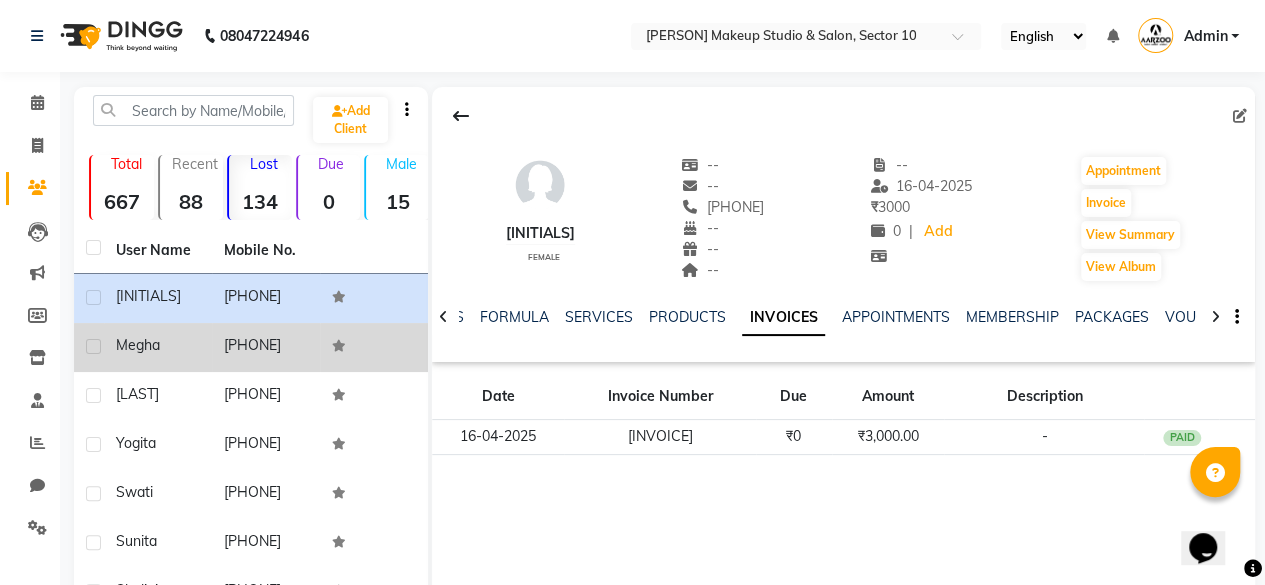 click on "Megha" 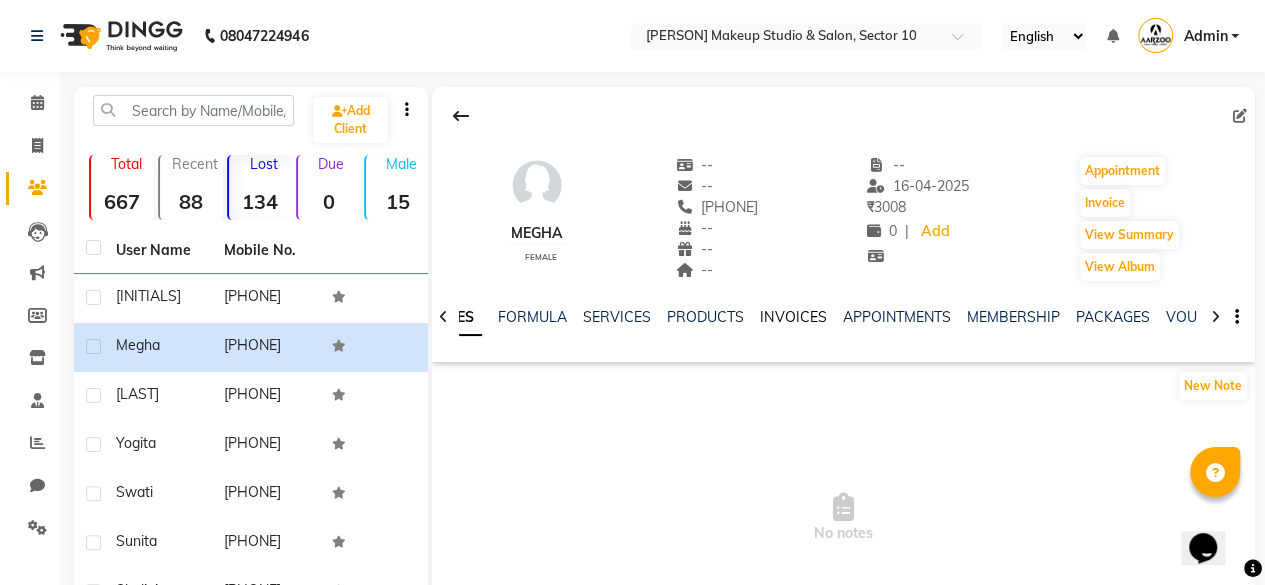 click on "INVOICES" 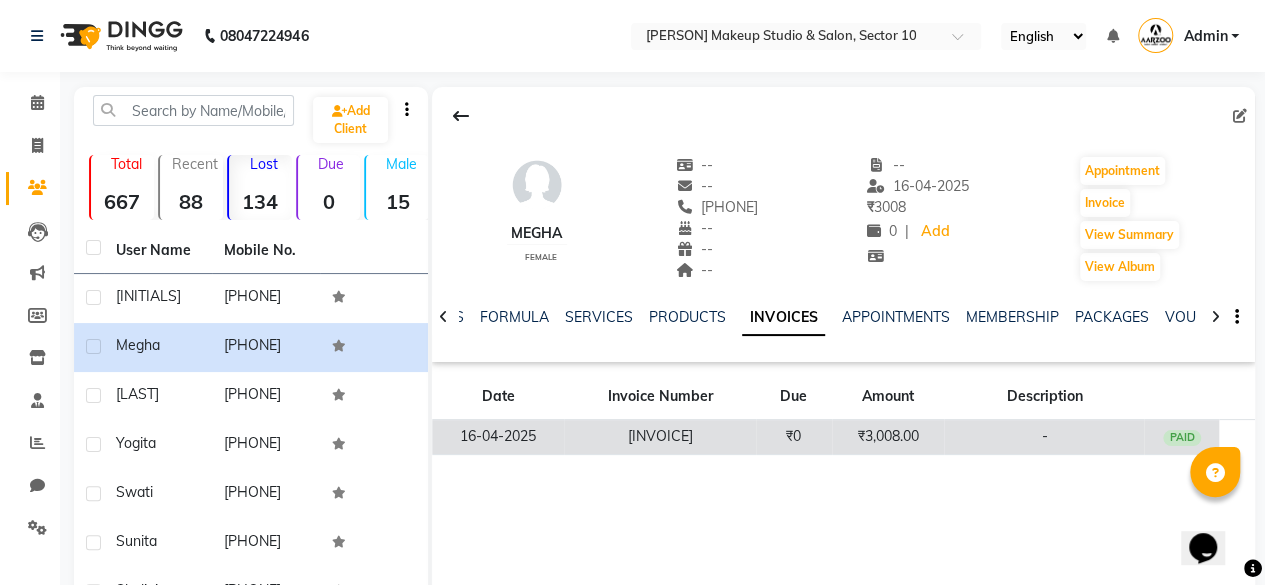 click on "₹0" 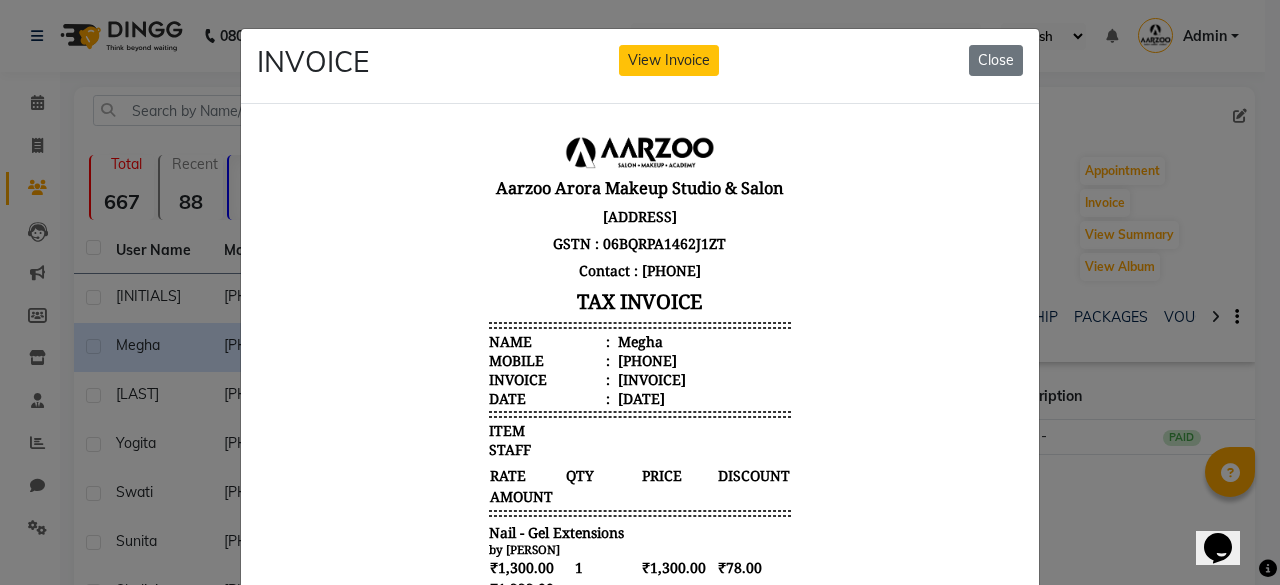 scroll, scrollTop: 15, scrollLeft: 0, axis: vertical 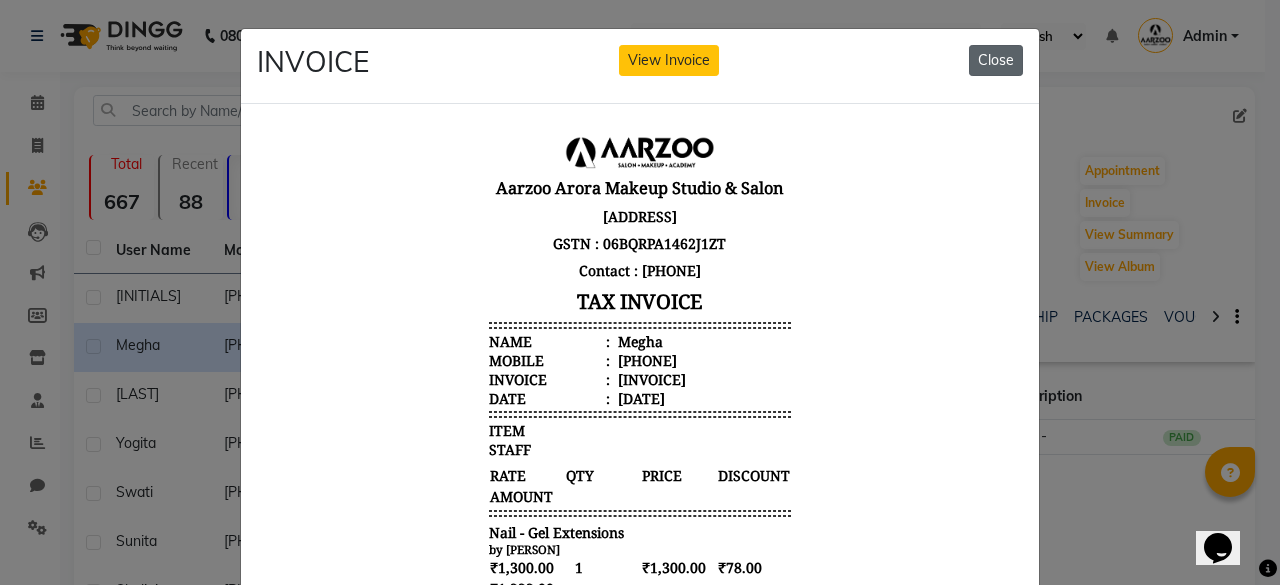click on "Close" 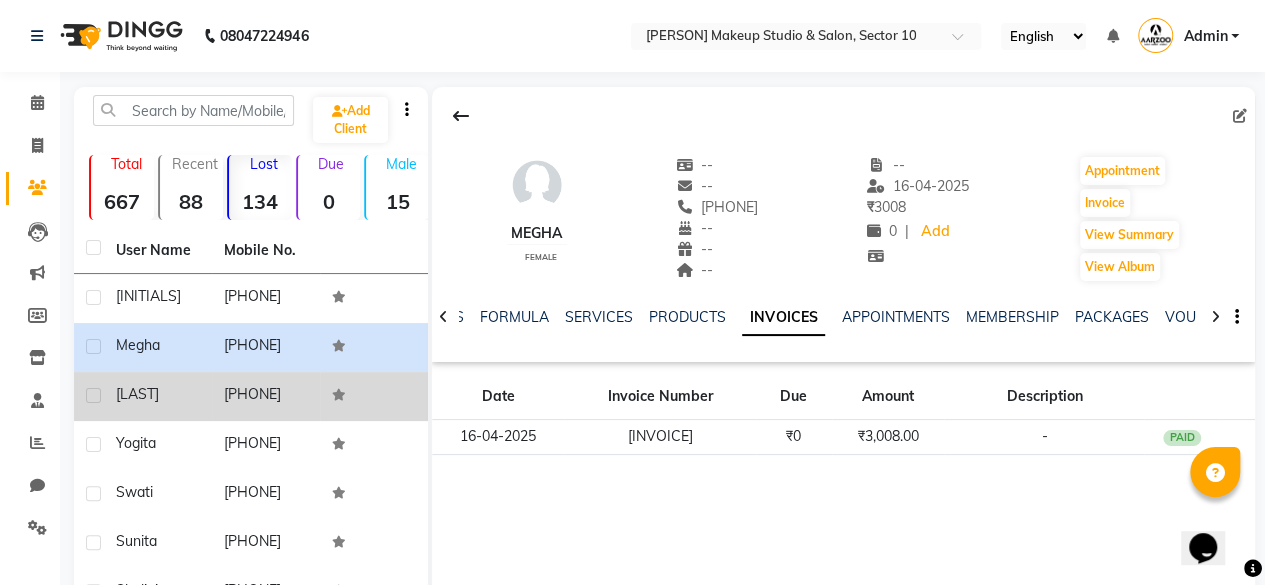 click 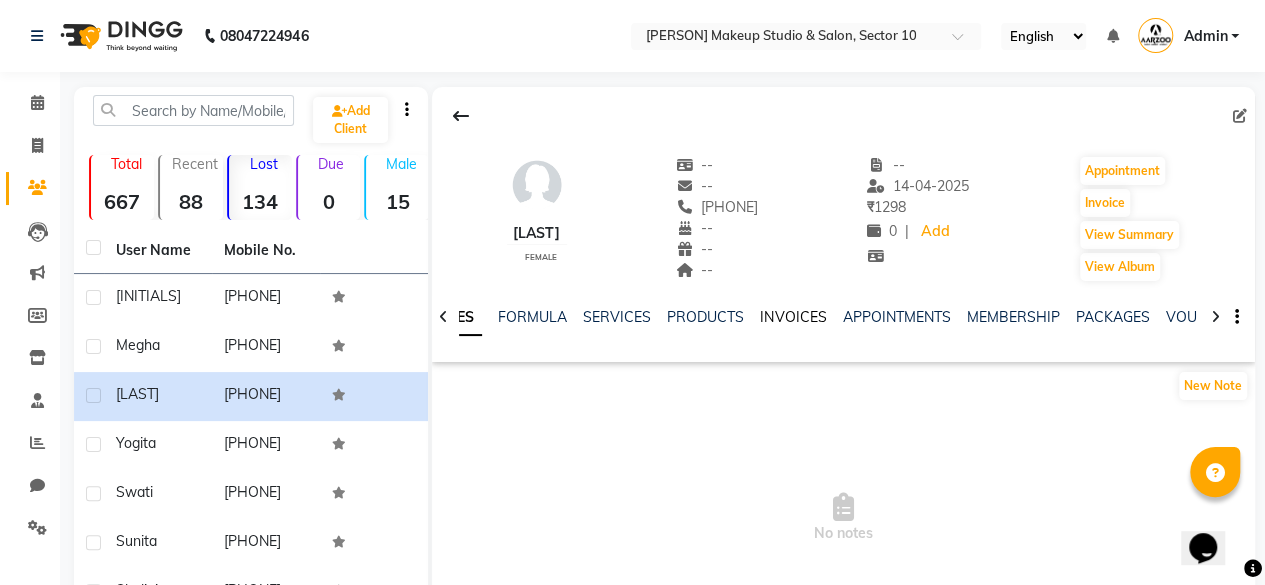 click on "INVOICES" 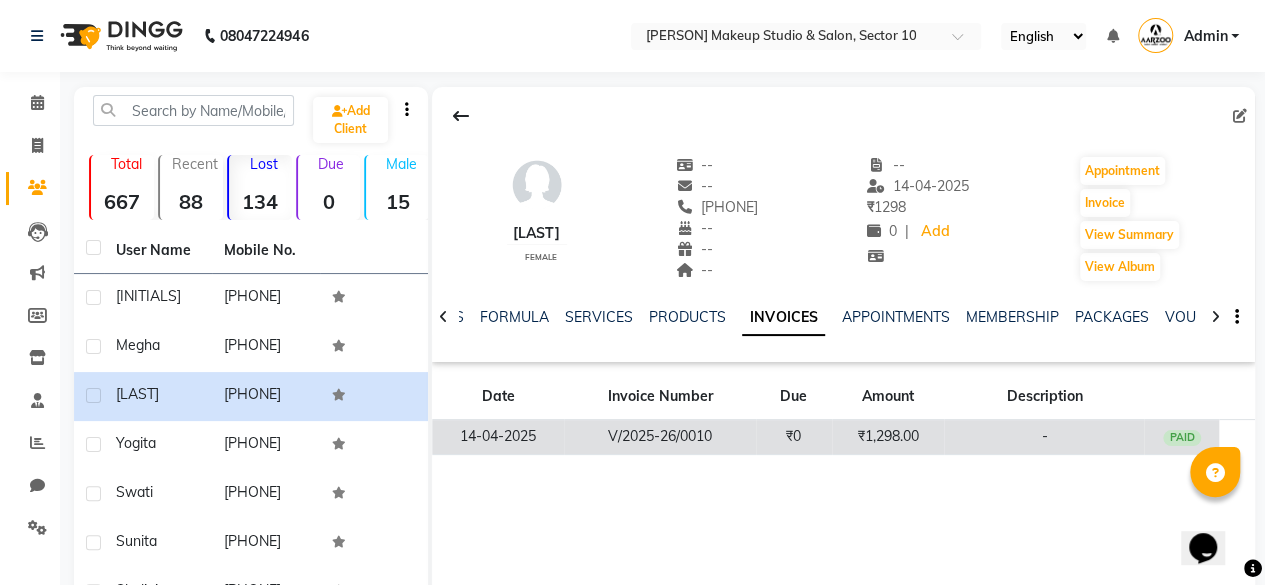 click on "₹0" 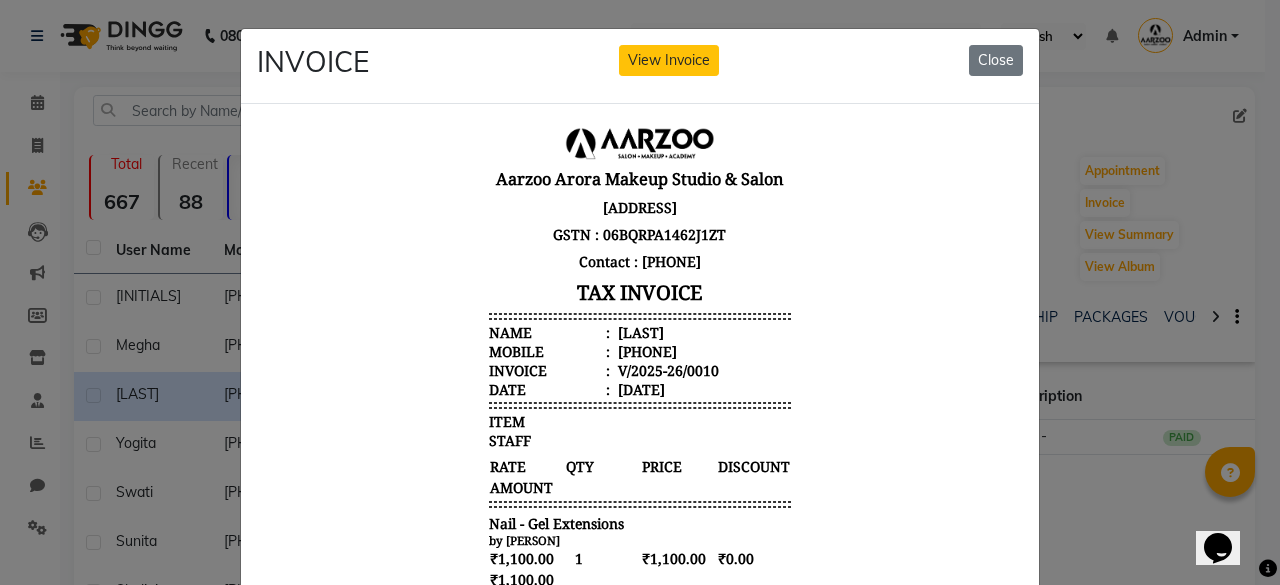 scroll, scrollTop: 16, scrollLeft: 0, axis: vertical 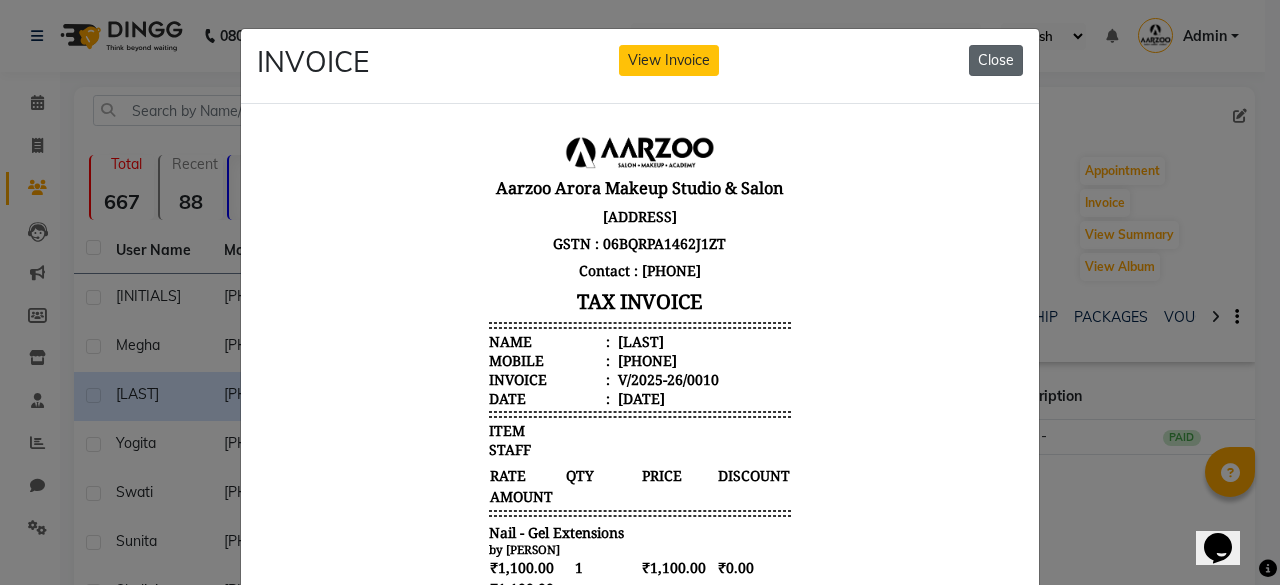 click on "Close" 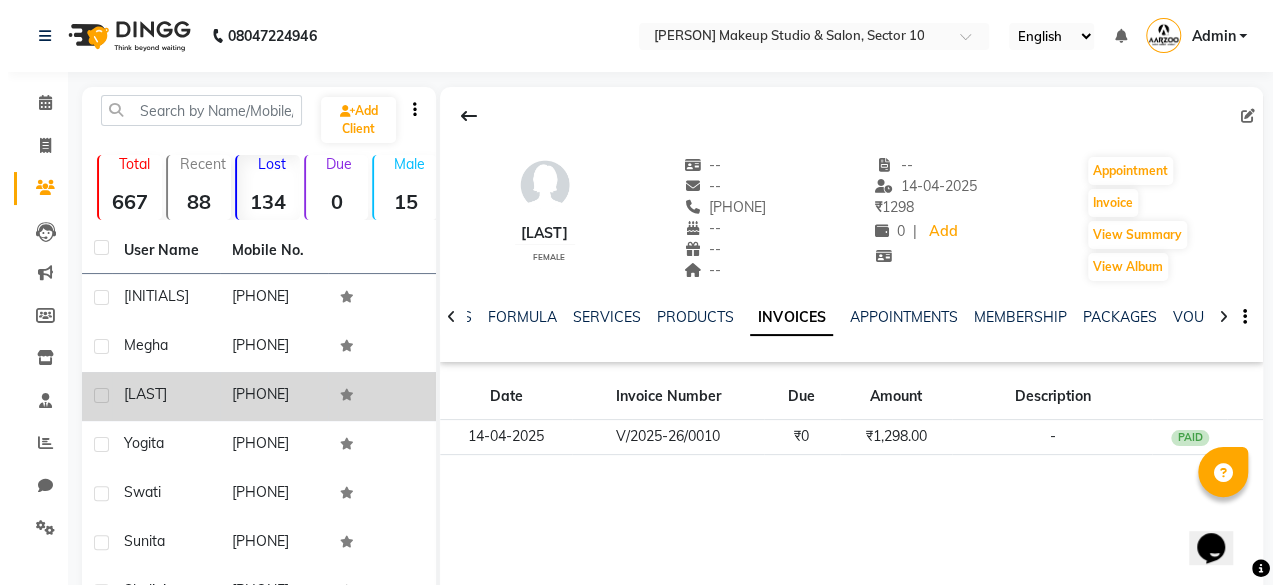 scroll, scrollTop: 74, scrollLeft: 0, axis: vertical 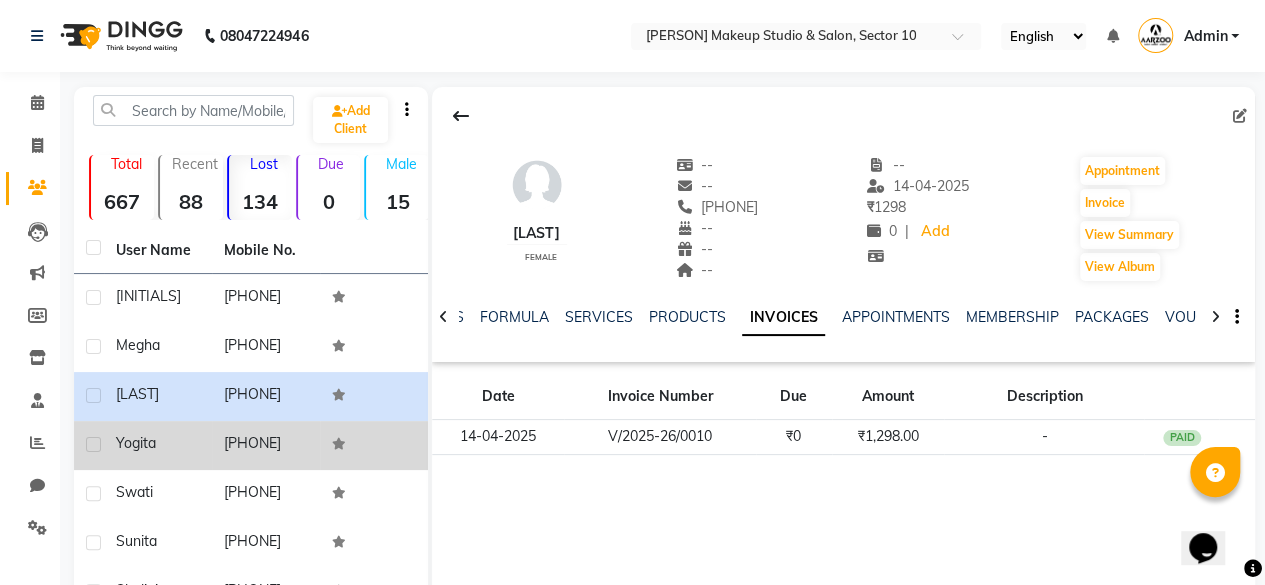 click on "Yogita" 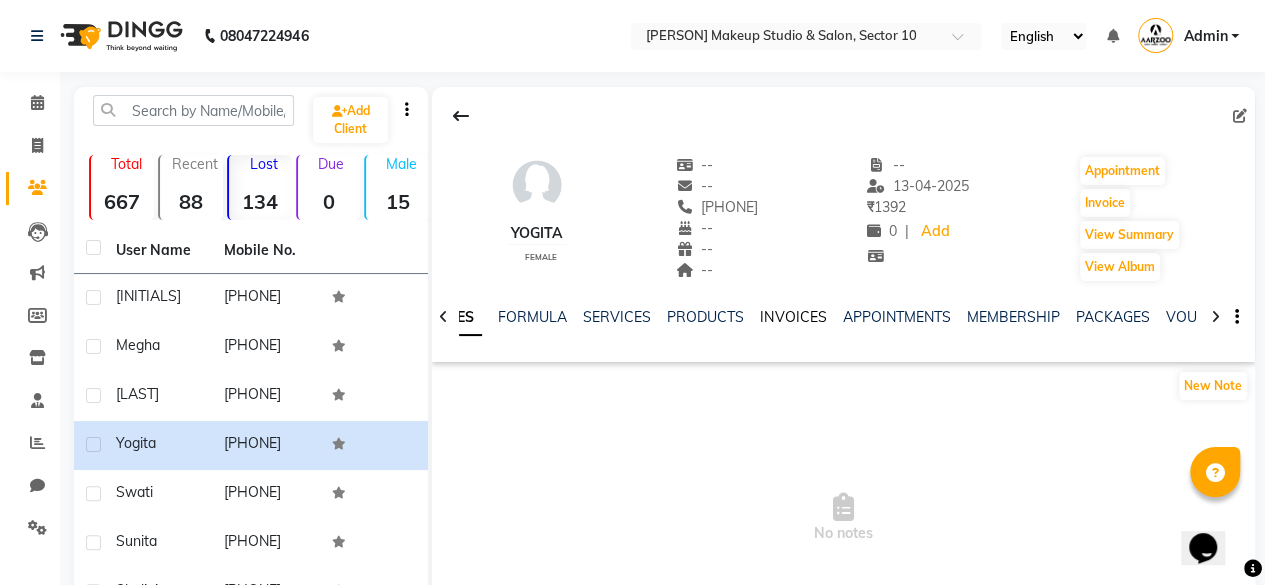 click on "INVOICES" 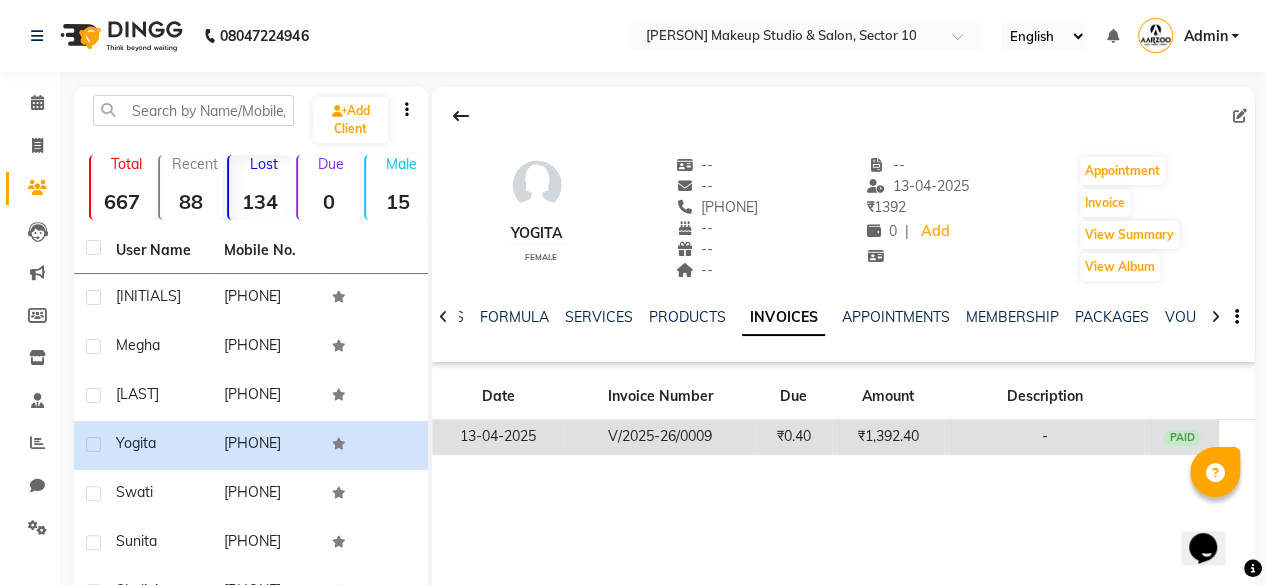click on "₹0.40" 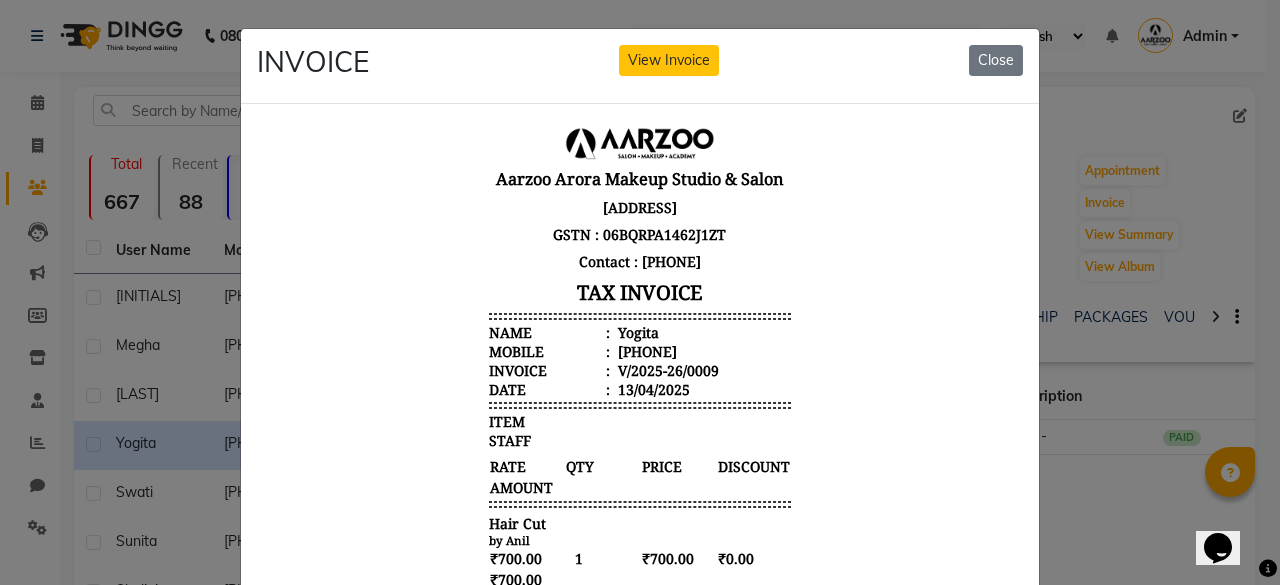 scroll, scrollTop: 16, scrollLeft: 0, axis: vertical 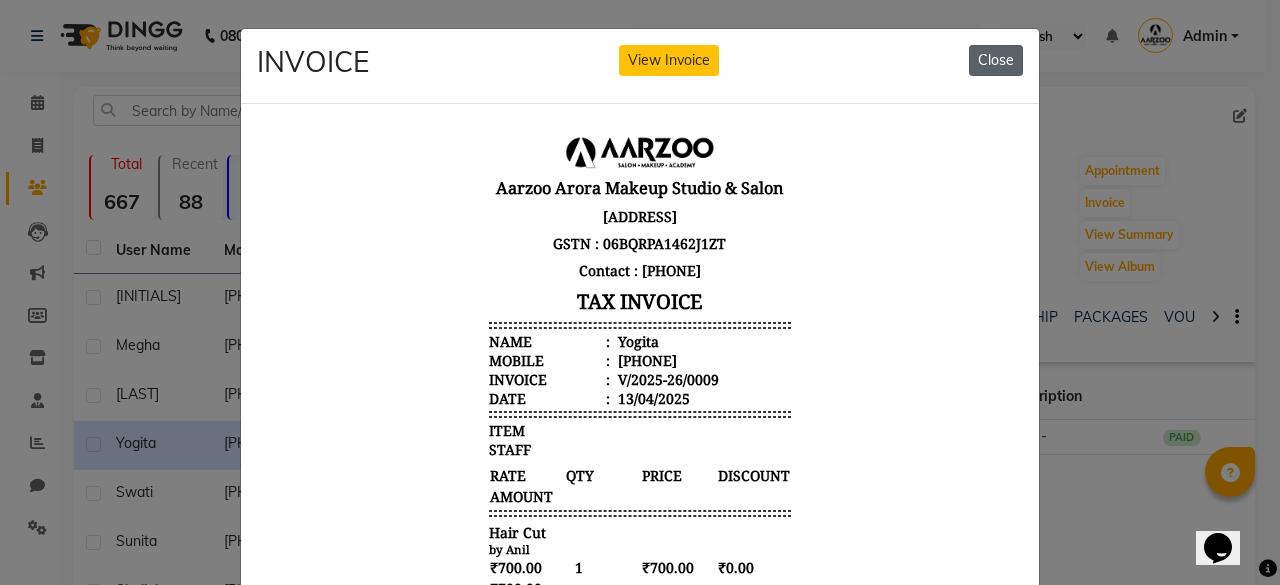 click on "Close" 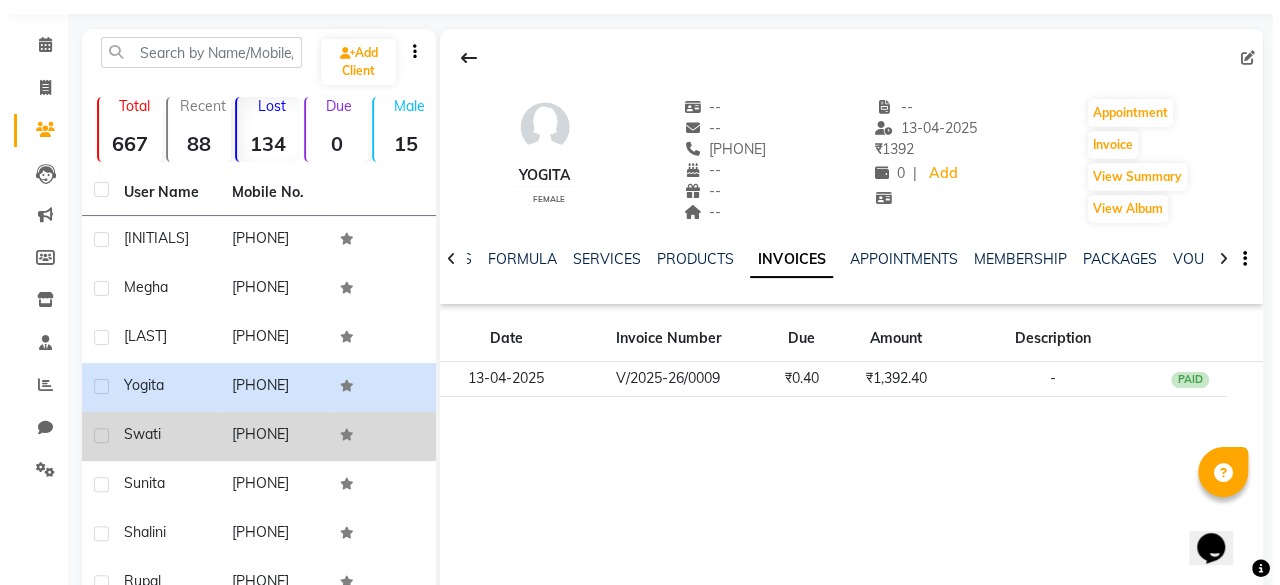 scroll, scrollTop: 100, scrollLeft: 0, axis: vertical 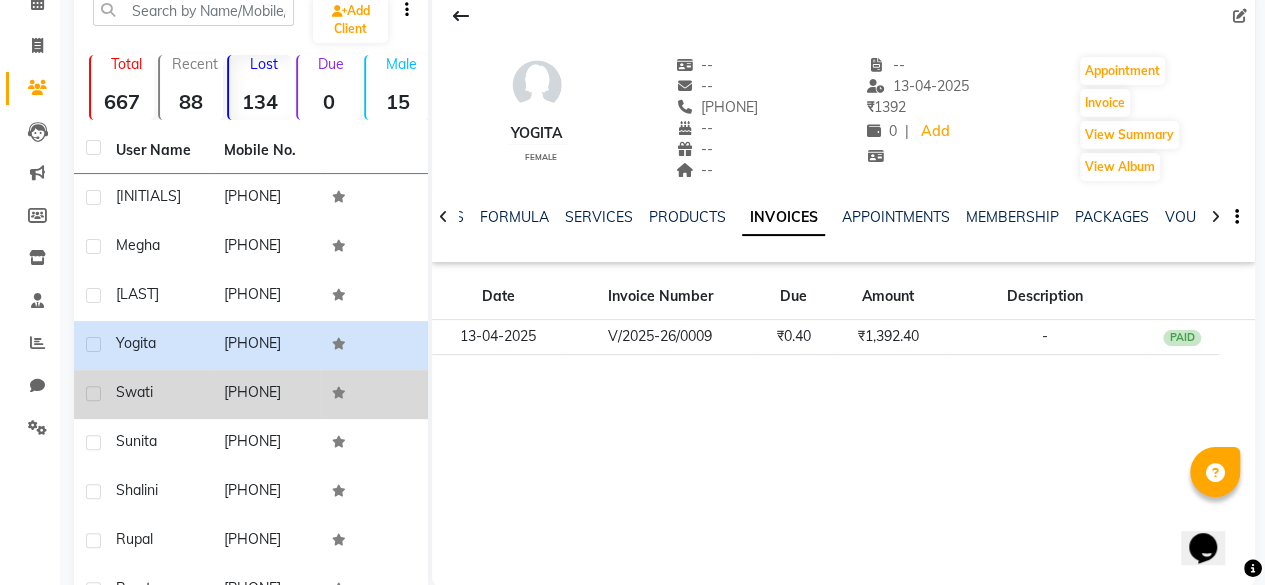 click on "[PHONE]" 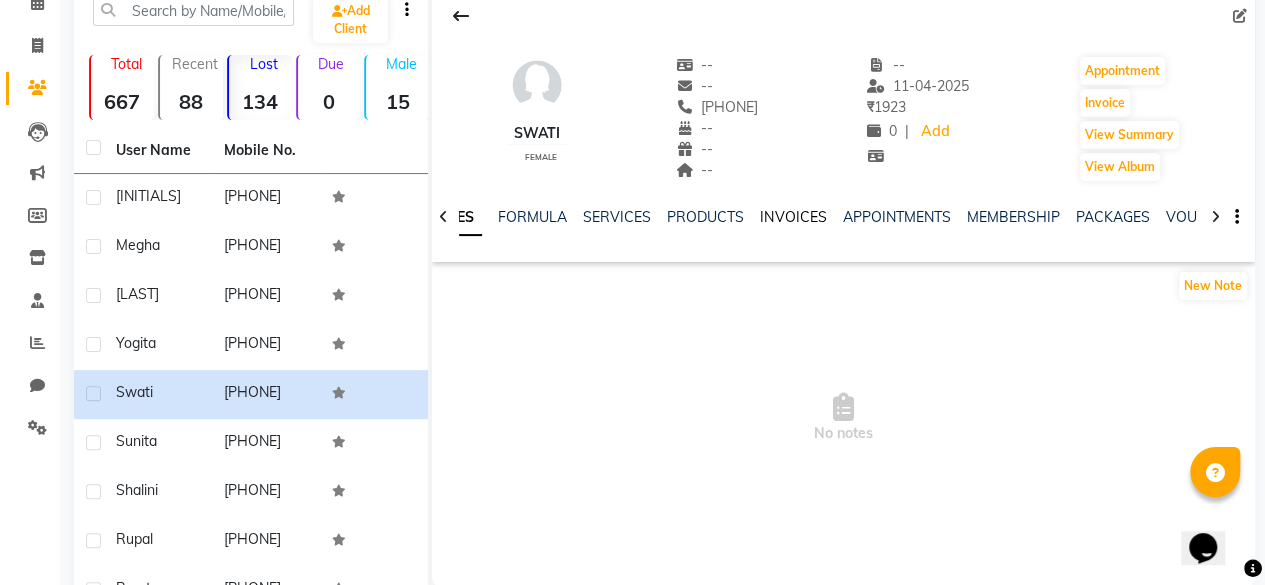 click on "INVOICES" 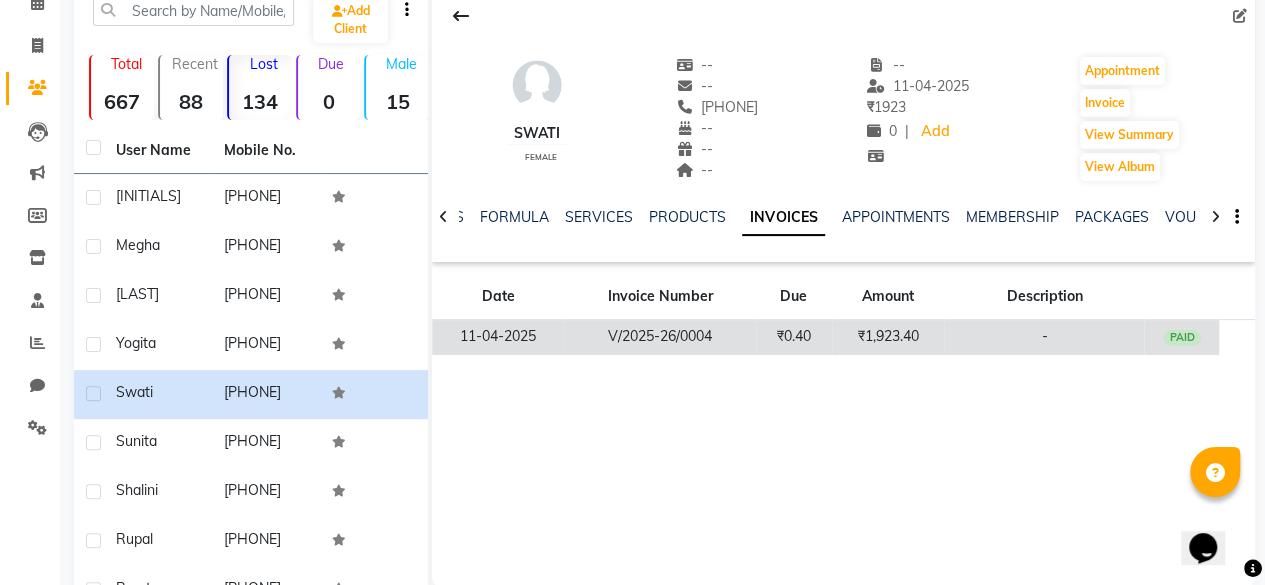 click on "₹1,923.40" 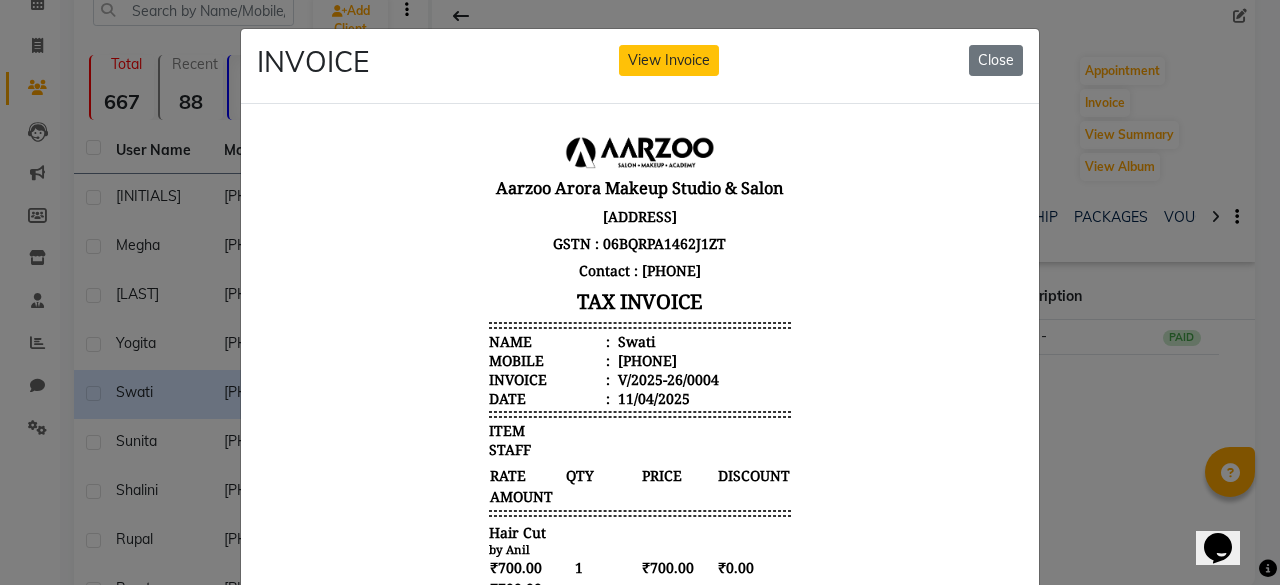 scroll, scrollTop: 16, scrollLeft: 0, axis: vertical 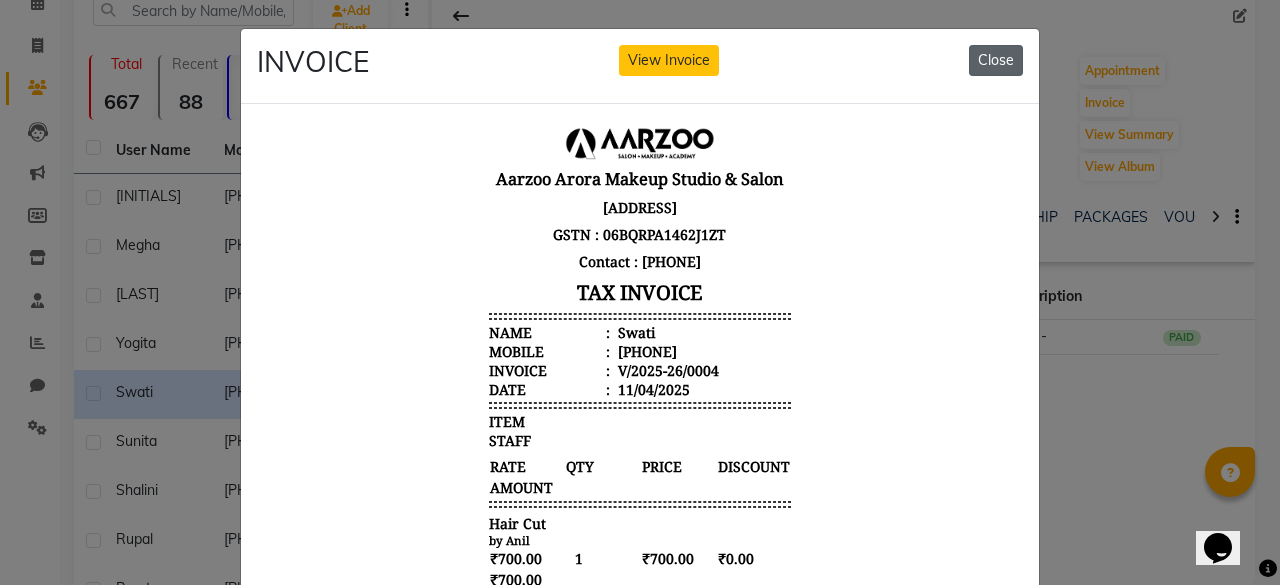 click on "Close" 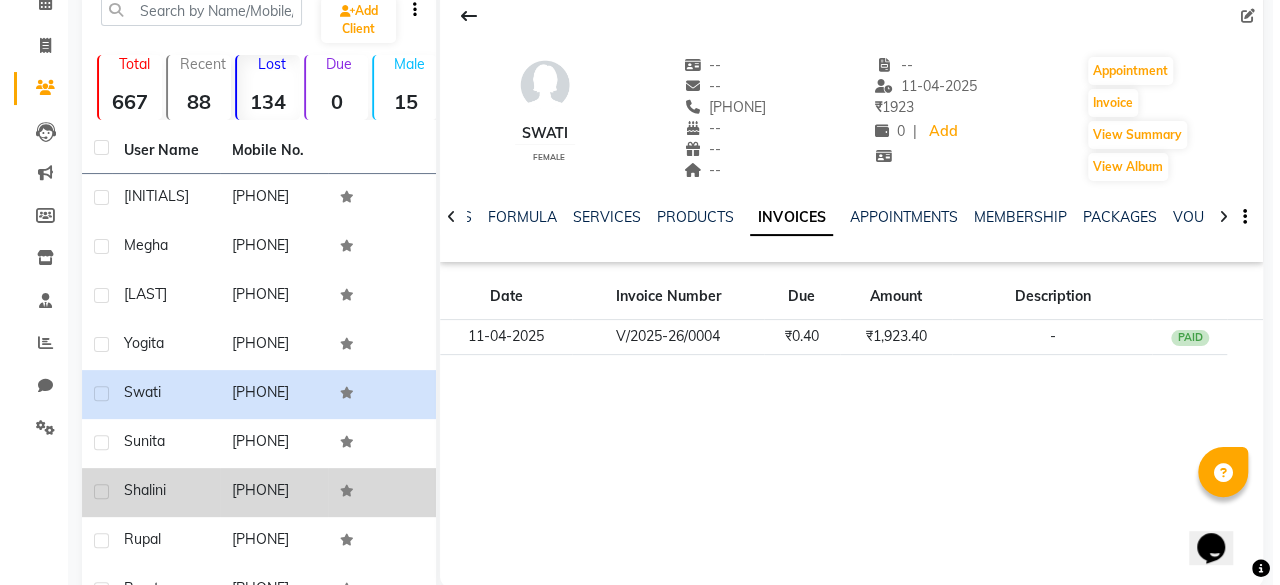 scroll, scrollTop: 200, scrollLeft: 0, axis: vertical 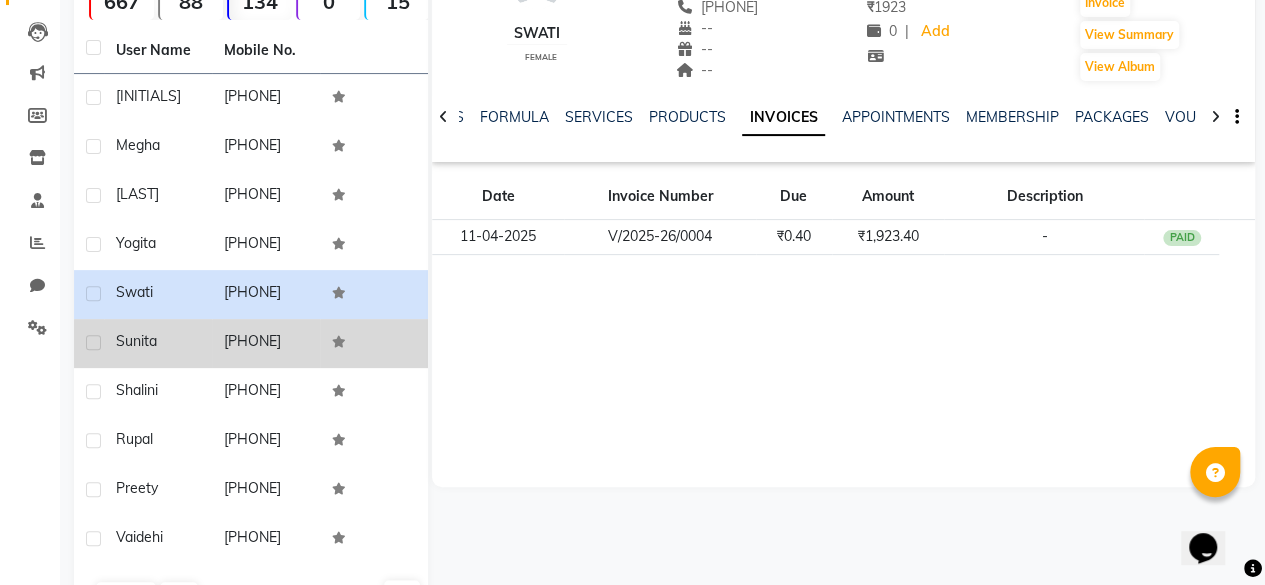 click on "[PHONE]" 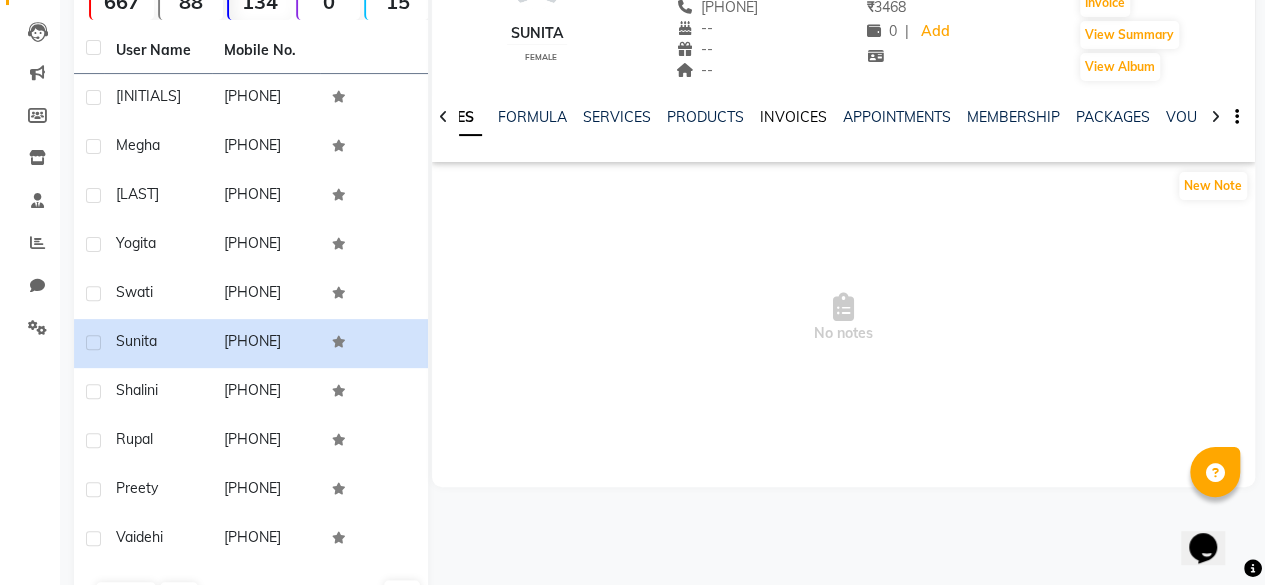 click on "INVOICES" 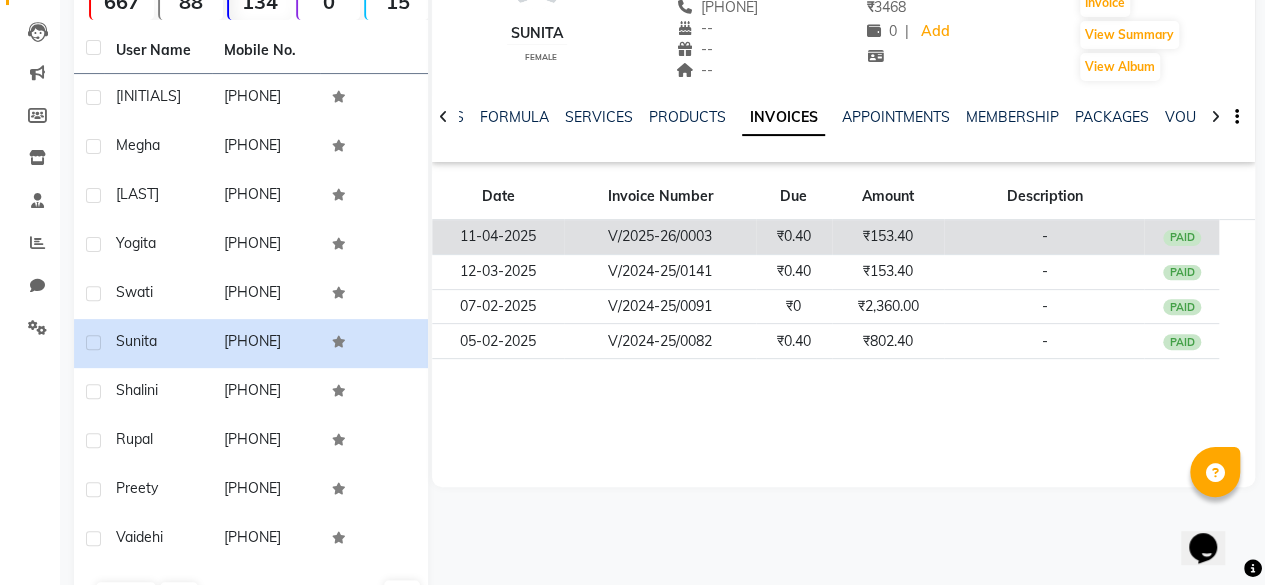 click on "V/2025-26/0003" 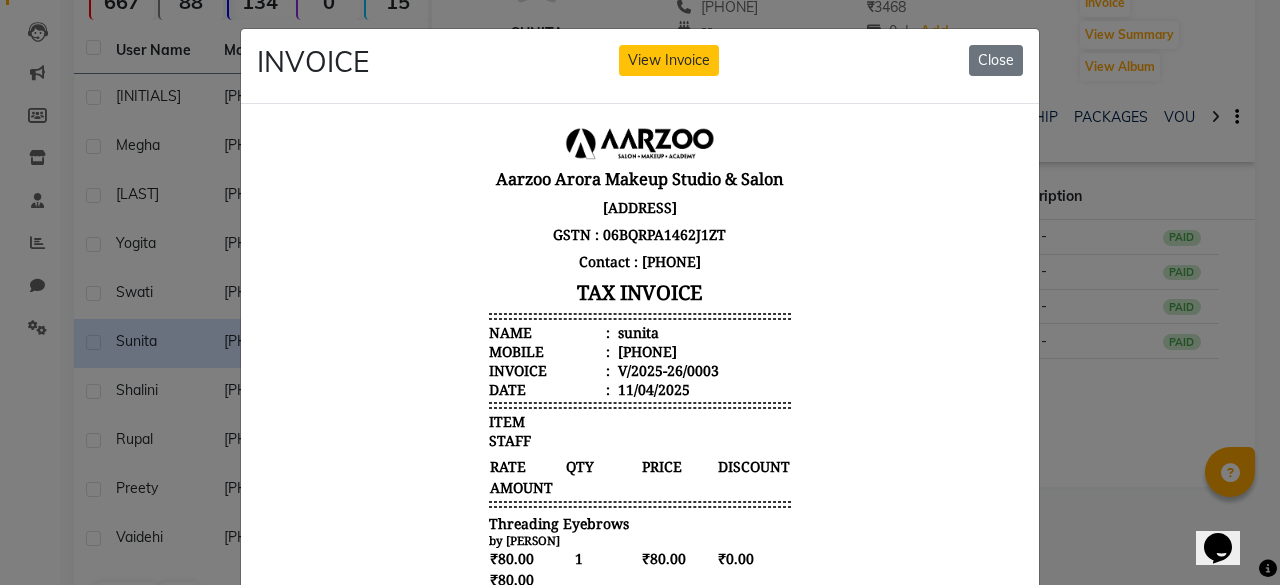 scroll, scrollTop: 16, scrollLeft: 0, axis: vertical 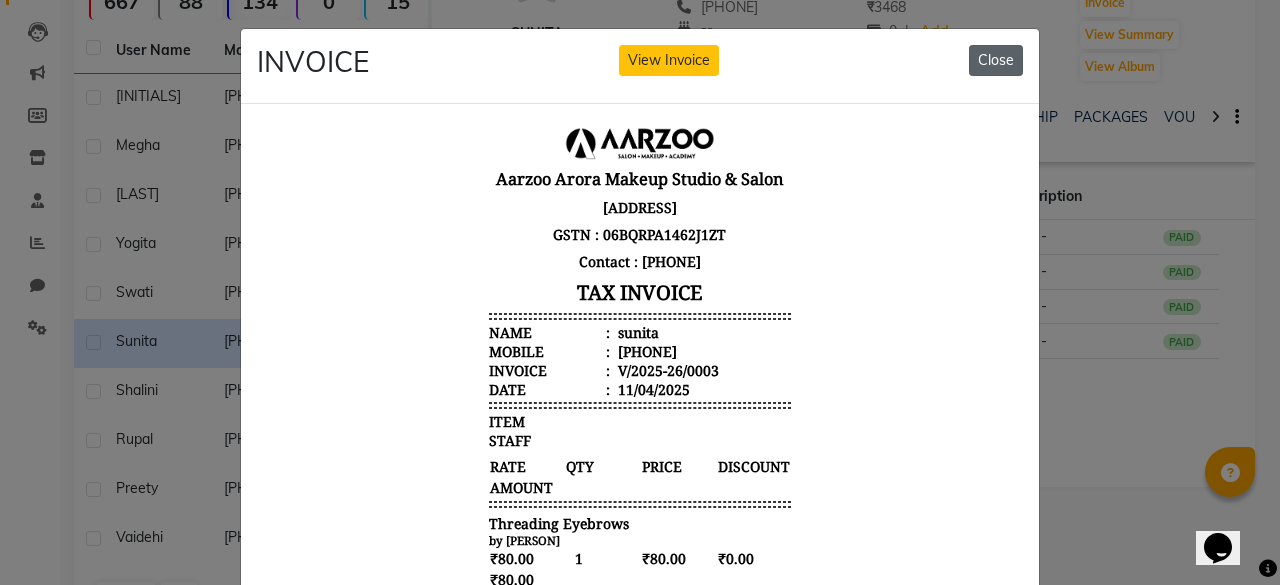 click on "Close" 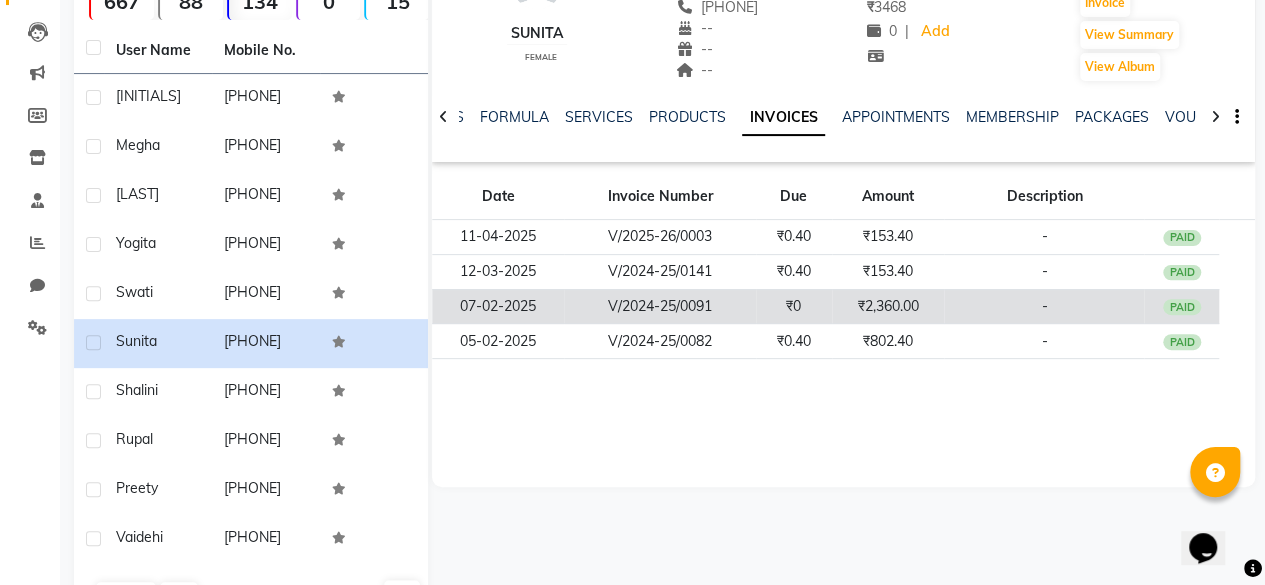 click on "₹2,360.00" 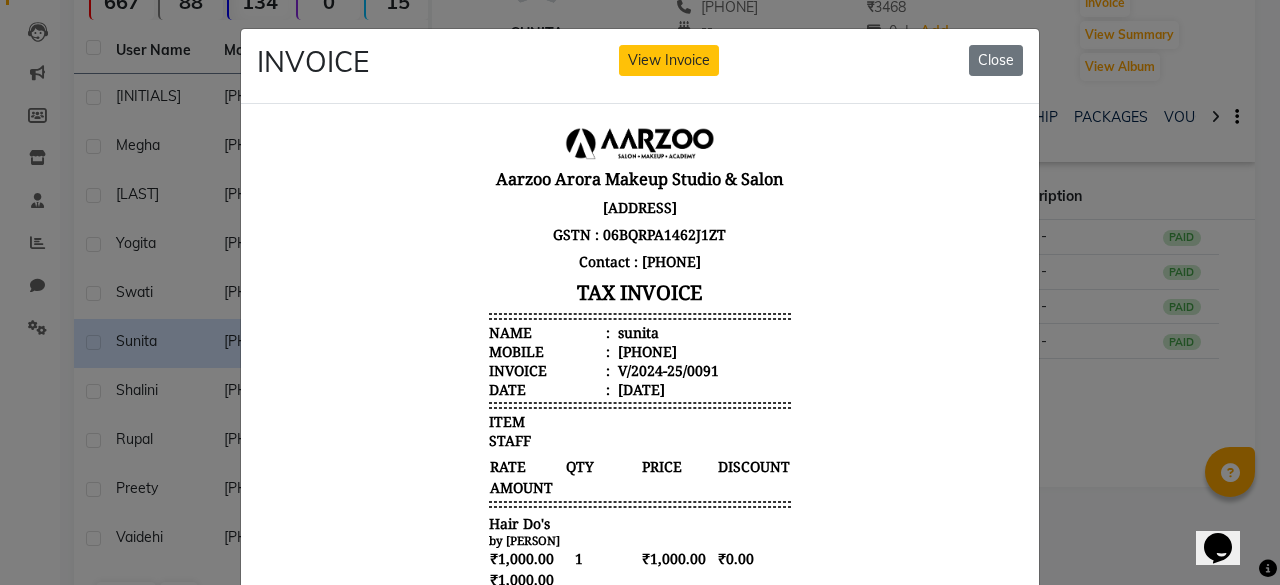 scroll, scrollTop: 16, scrollLeft: 0, axis: vertical 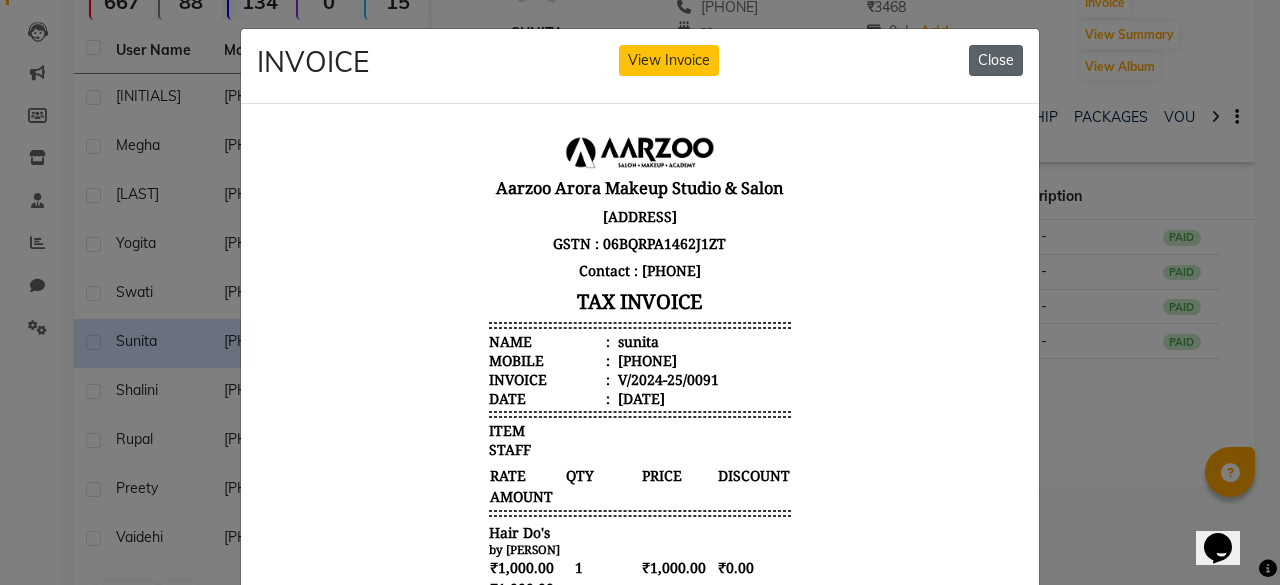 click on "Close" 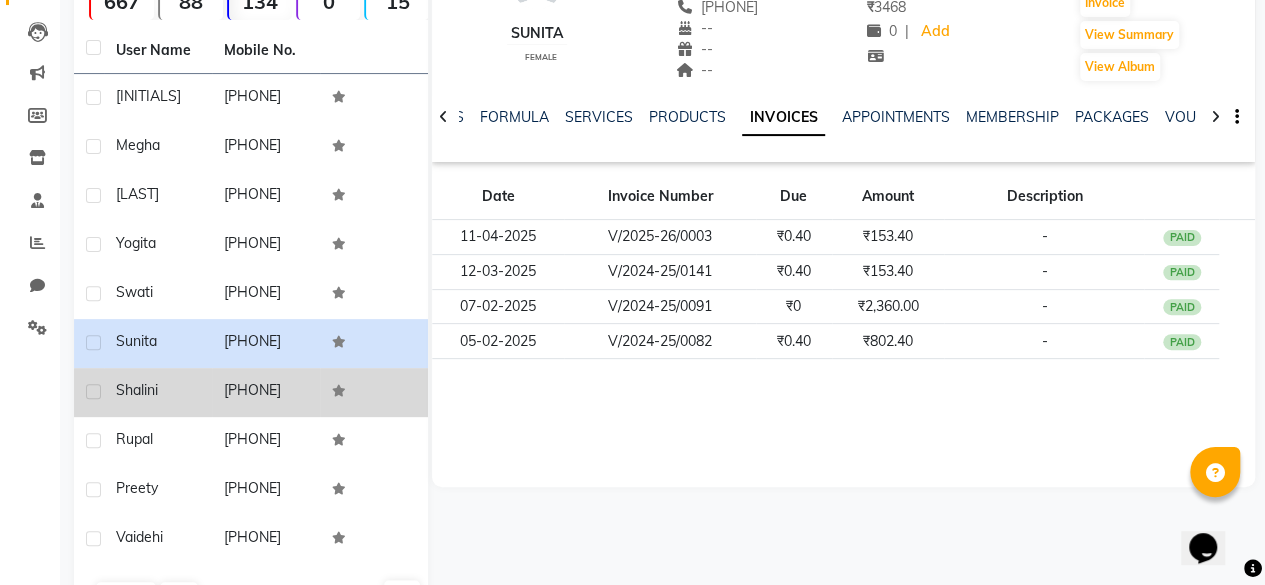 click on "[PHONE]" 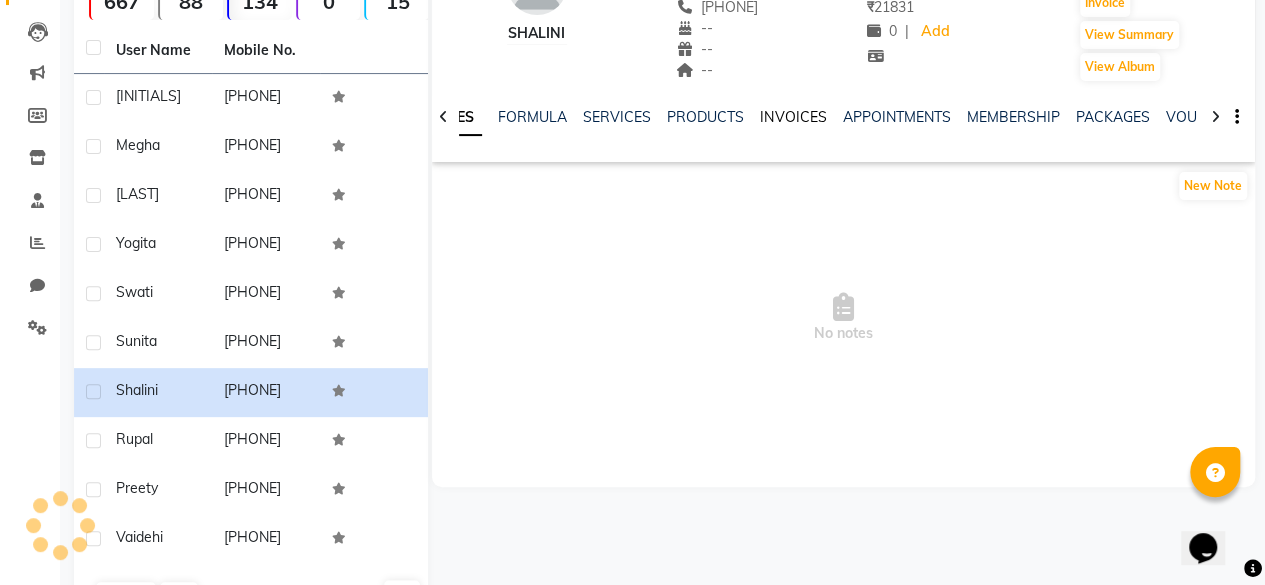 click on "INVOICES" 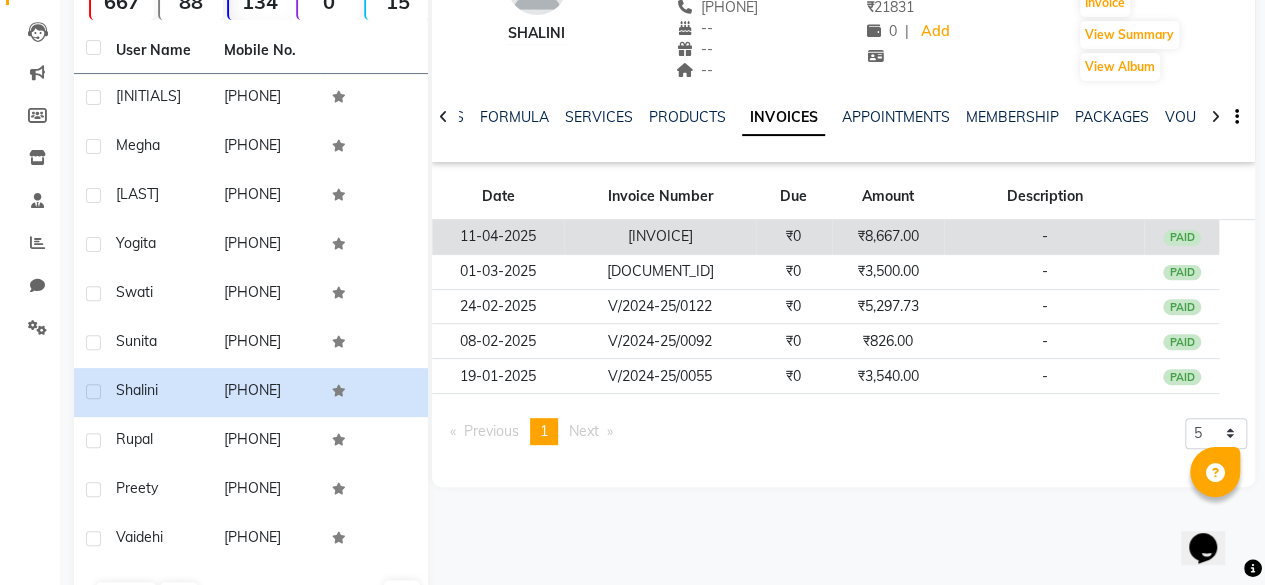 click on "₹0" 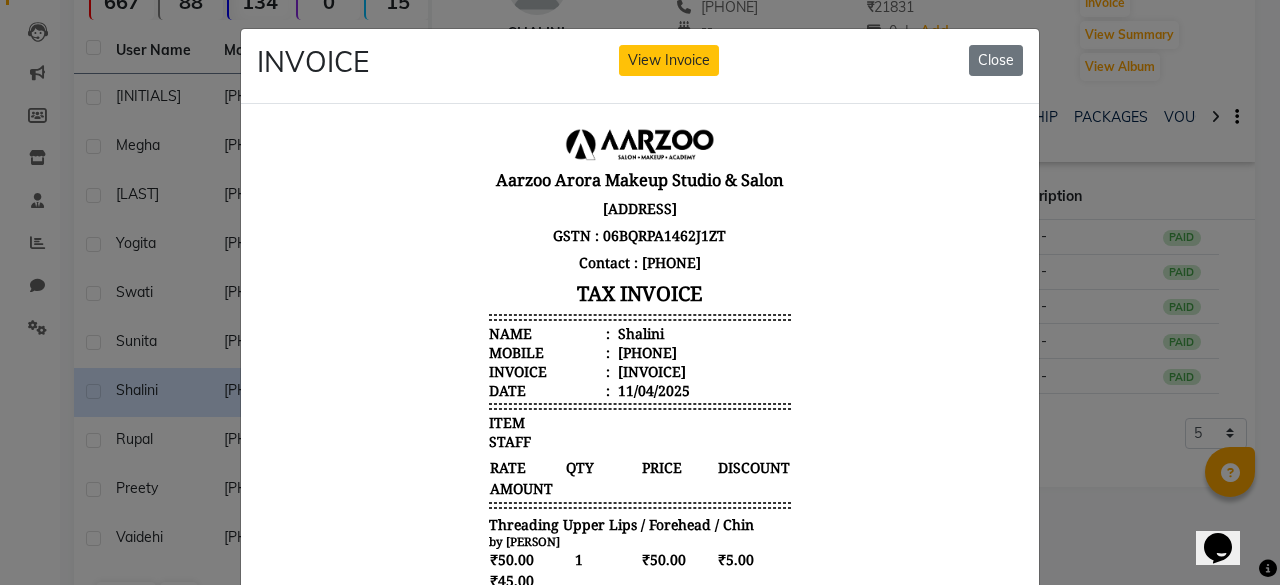 scroll, scrollTop: 15, scrollLeft: 0, axis: vertical 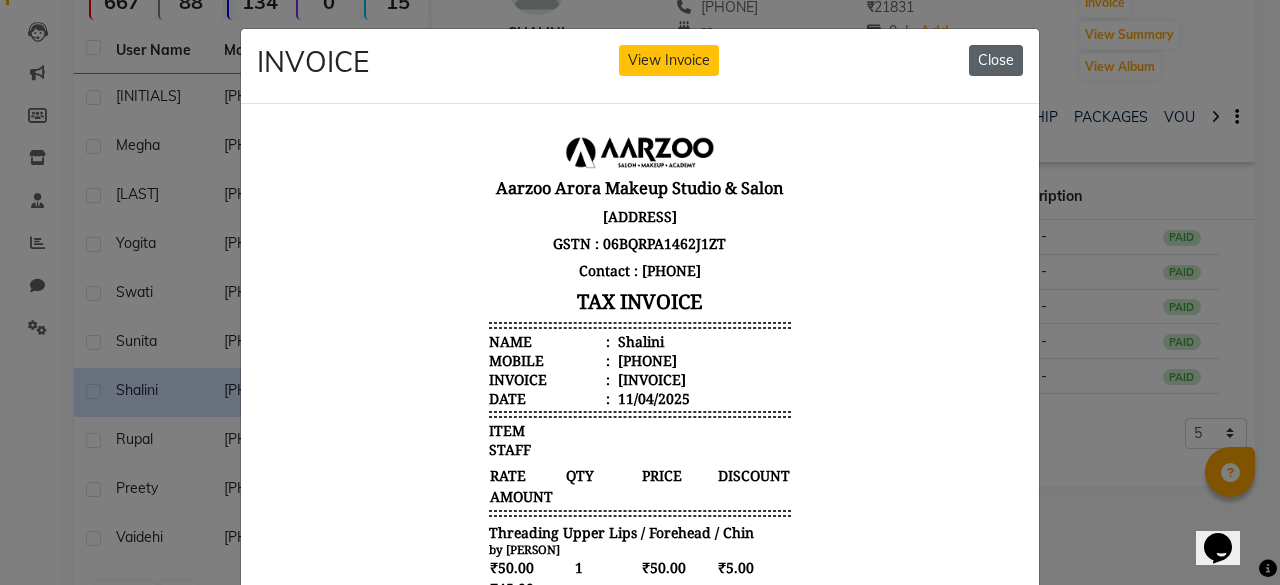 click on "Close" 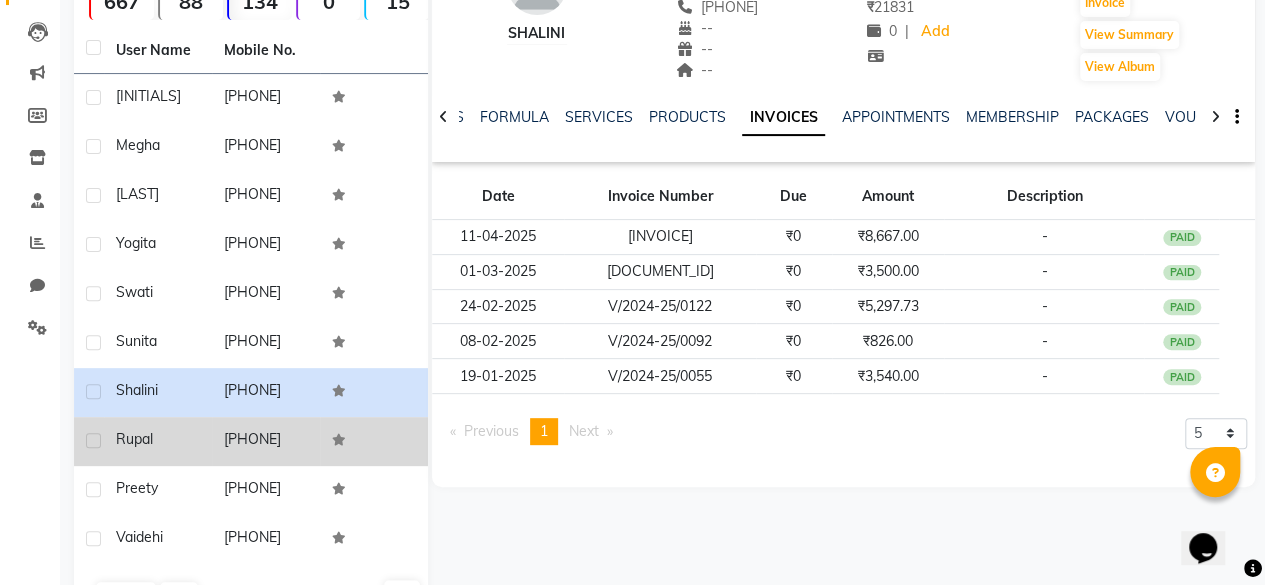 click on "Rupal" 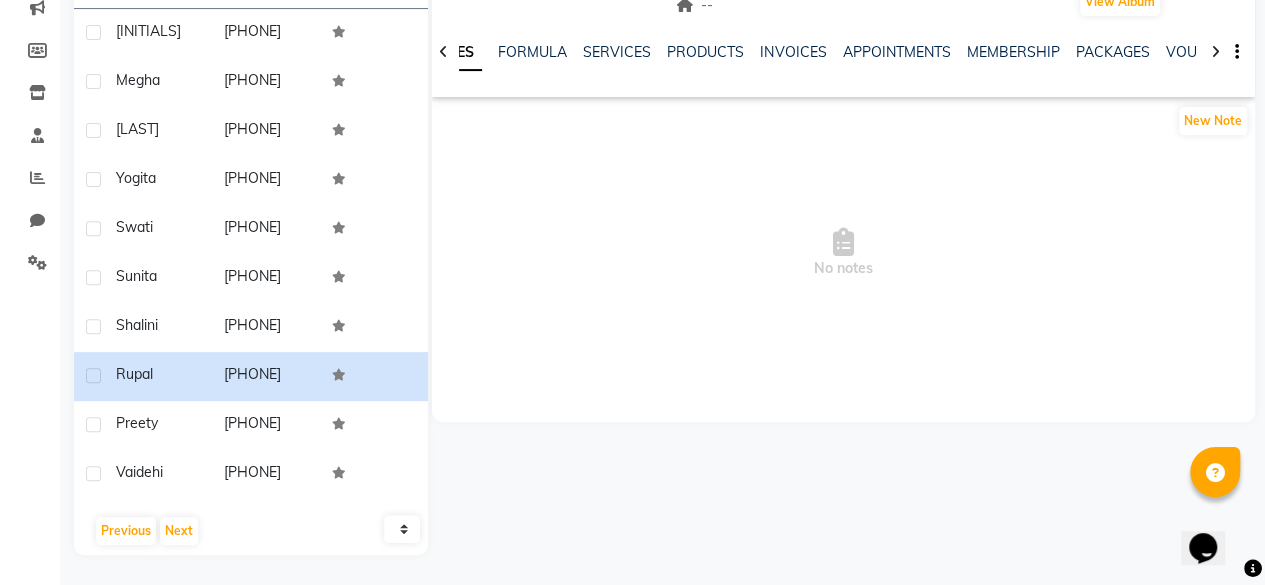 scroll, scrollTop: 360, scrollLeft: 0, axis: vertical 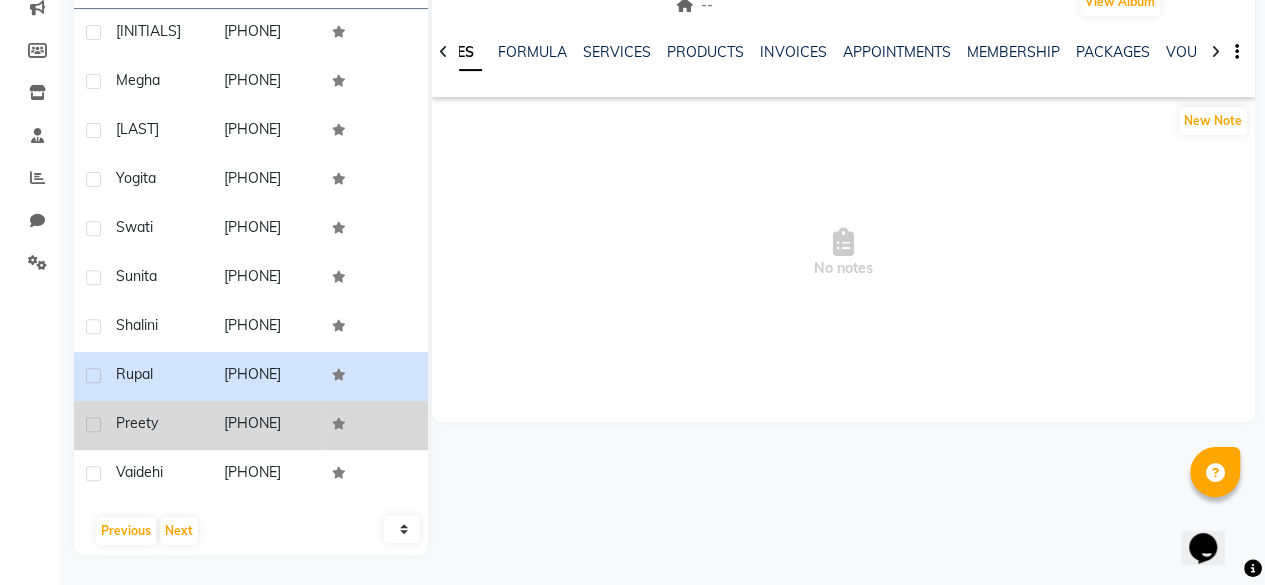 click 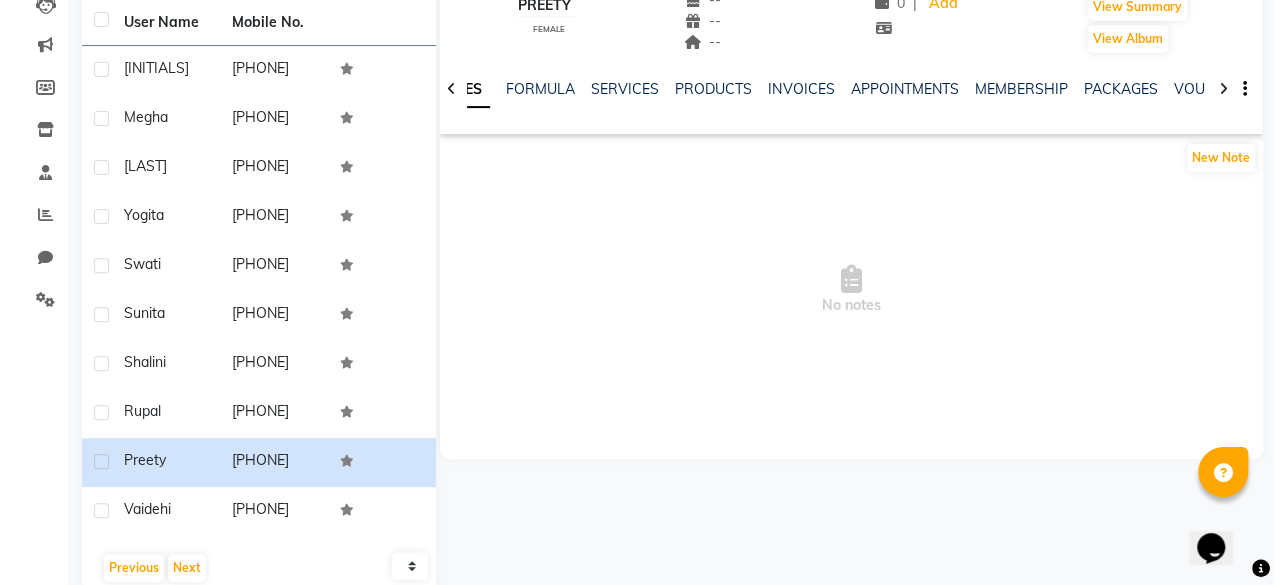 scroll, scrollTop: 160, scrollLeft: 0, axis: vertical 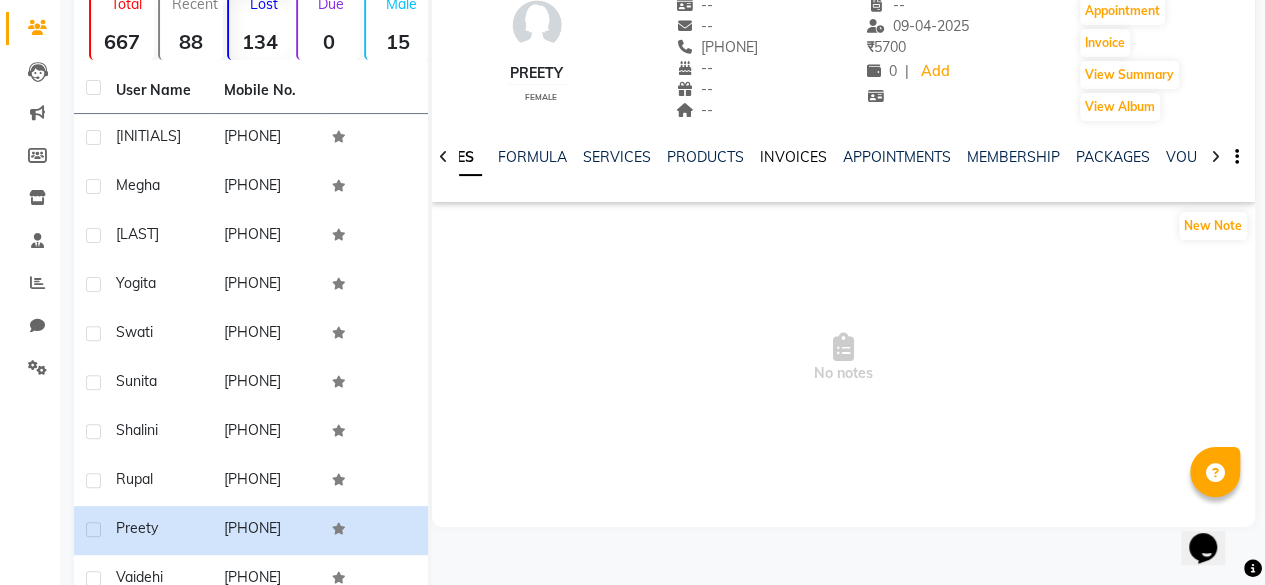 click on "INVOICES" 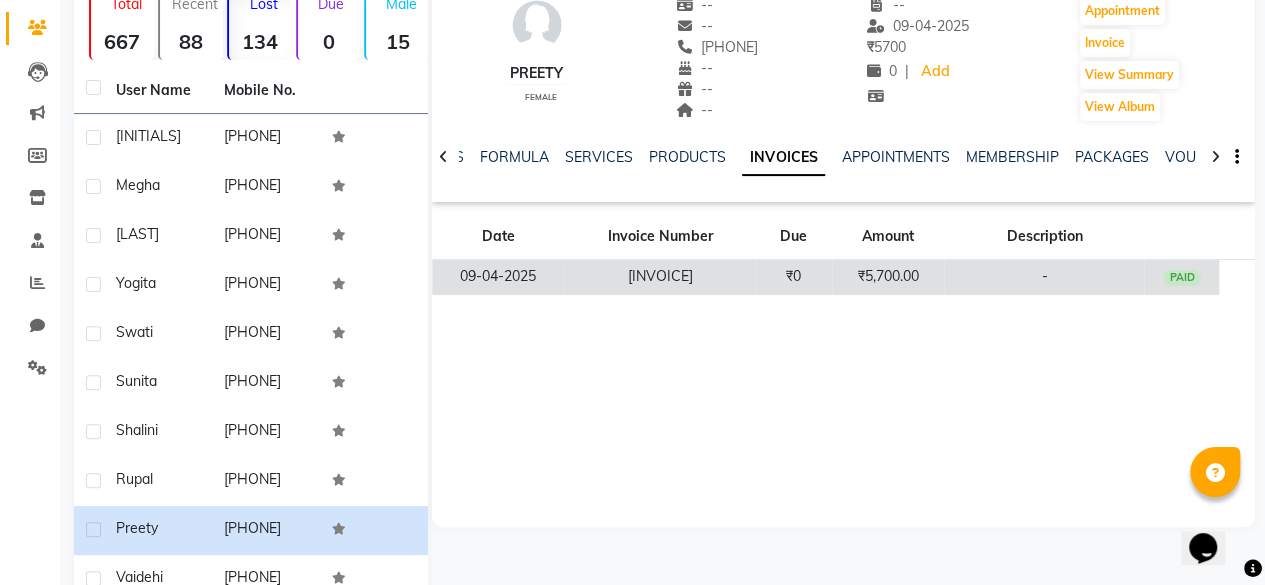 click on "₹5,700.00" 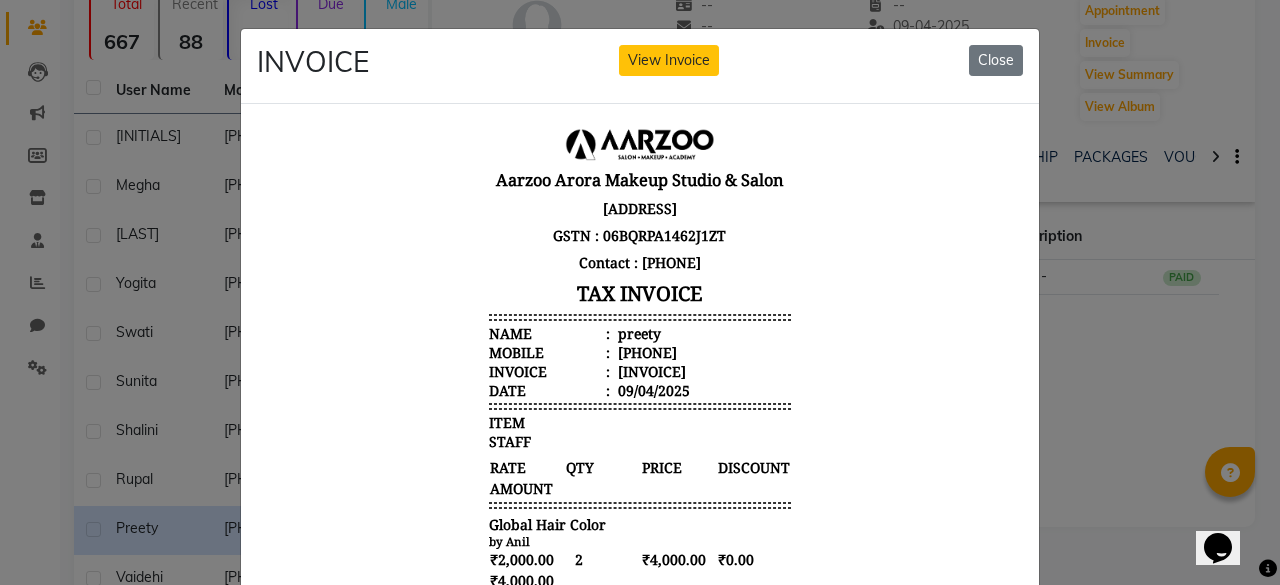 scroll, scrollTop: 16, scrollLeft: 0, axis: vertical 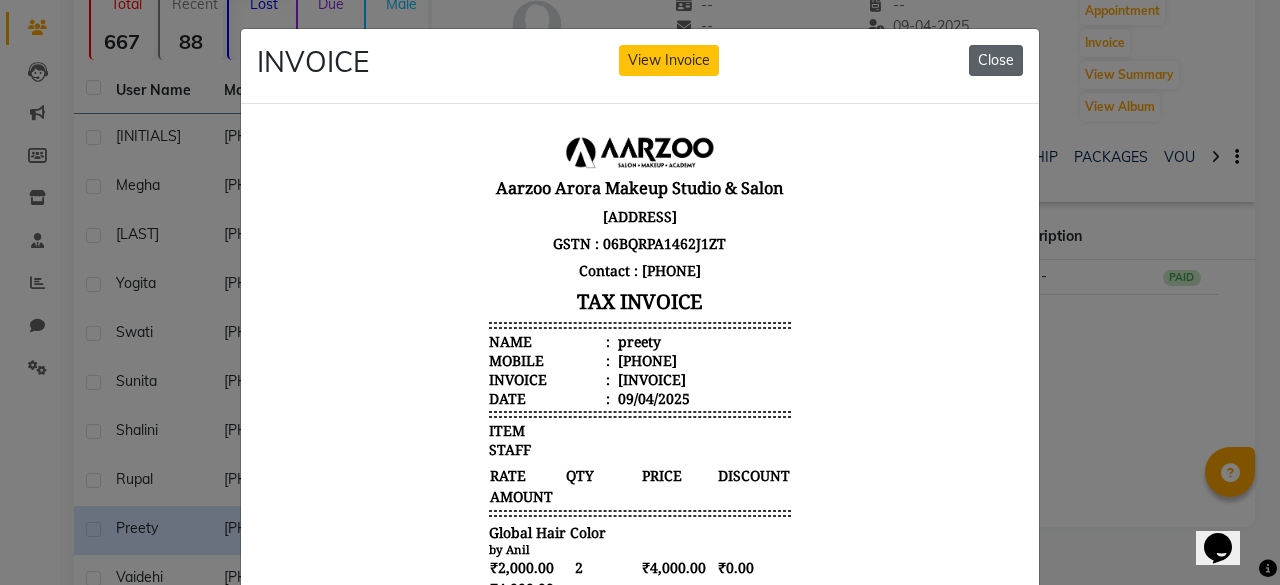 click on "Close" 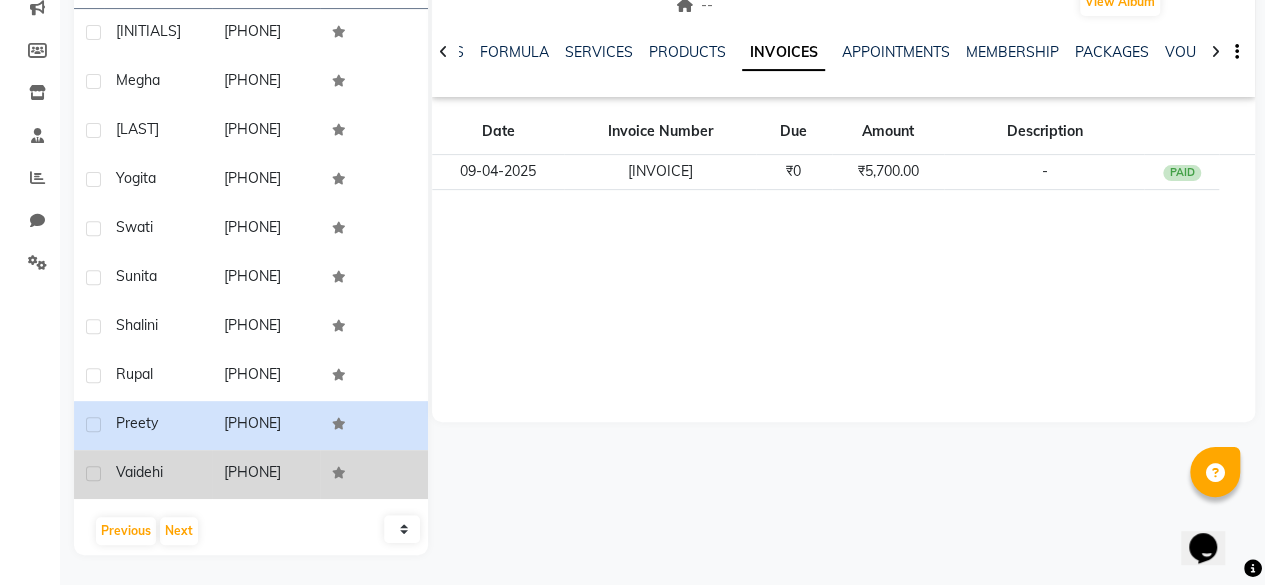scroll, scrollTop: 360, scrollLeft: 0, axis: vertical 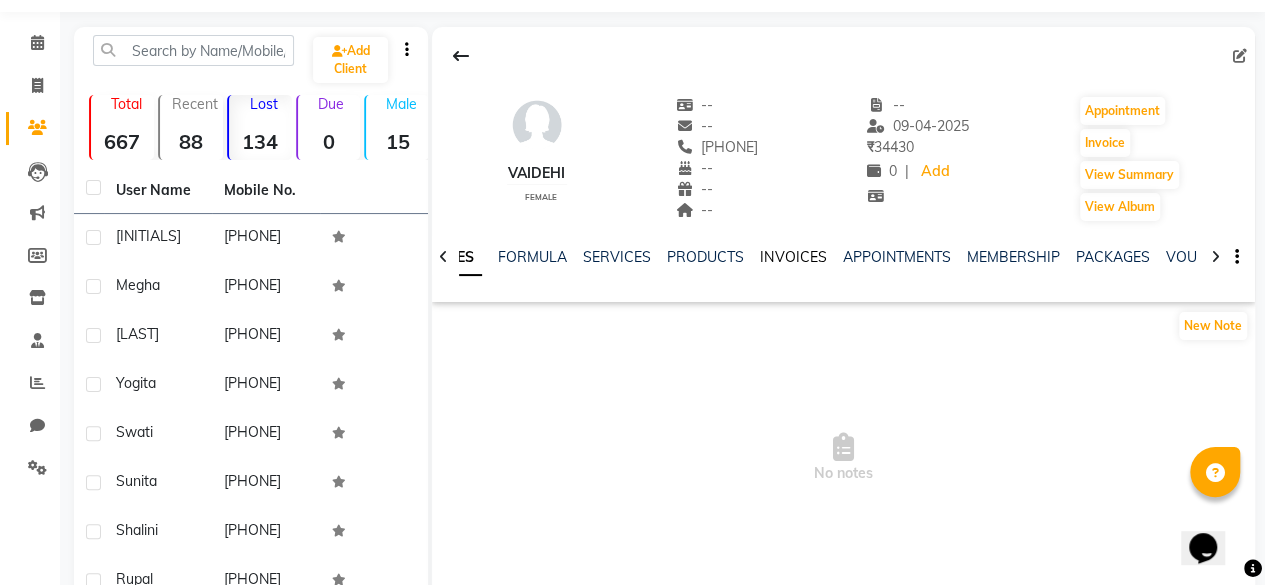 click on "INVOICES" 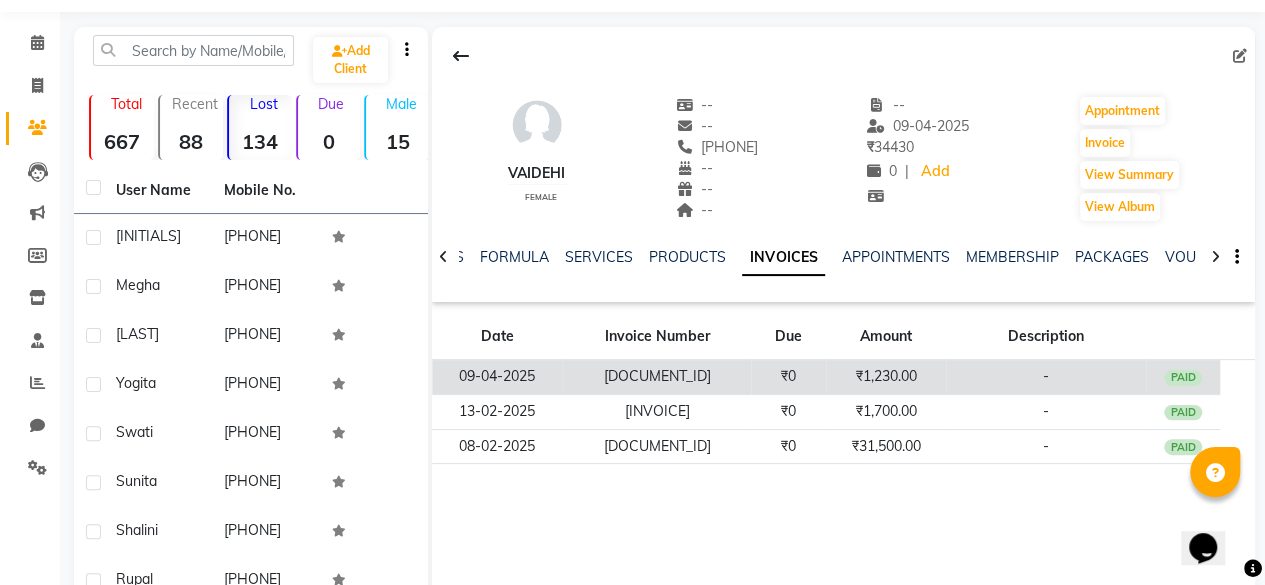 click on "₹0" 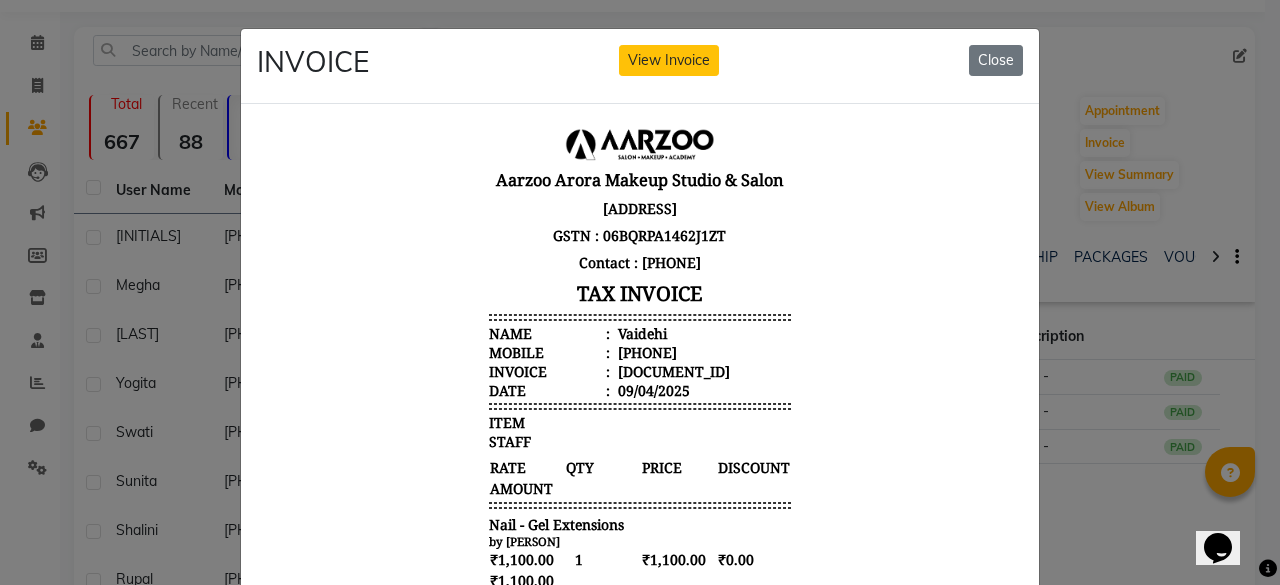 scroll, scrollTop: 16, scrollLeft: 0, axis: vertical 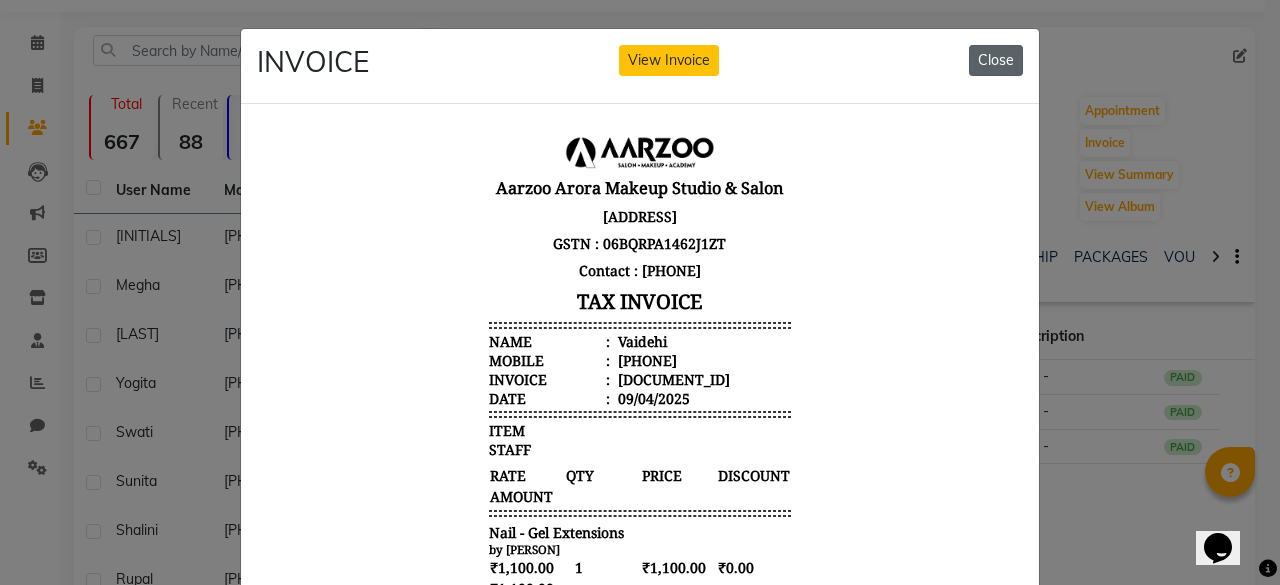 click on "Close" 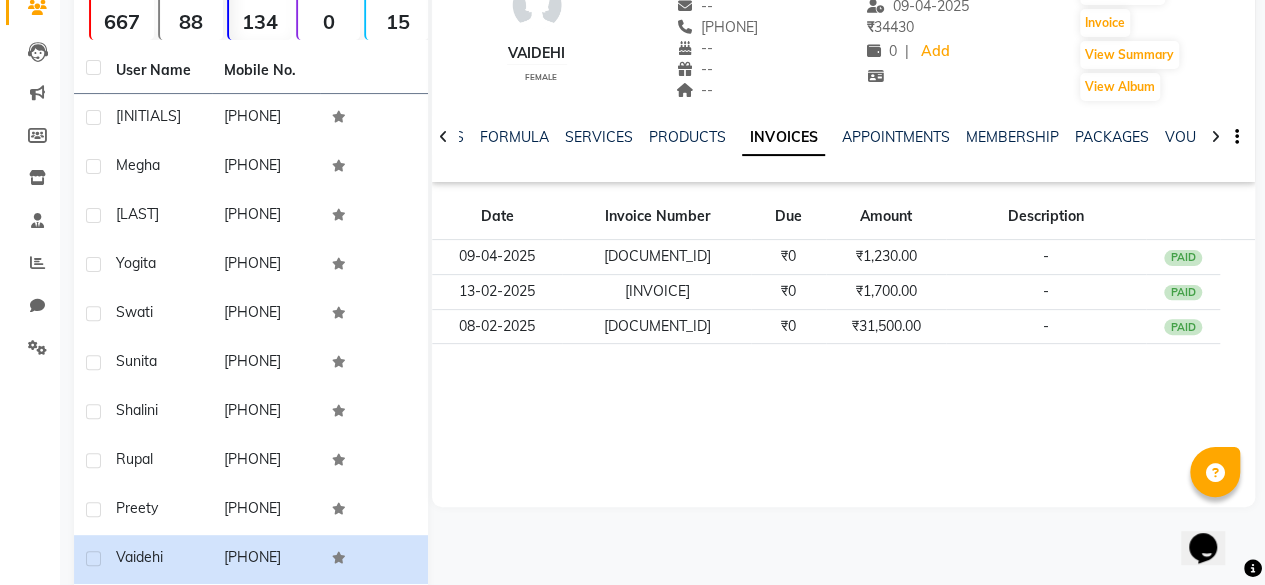 scroll, scrollTop: 360, scrollLeft: 0, axis: vertical 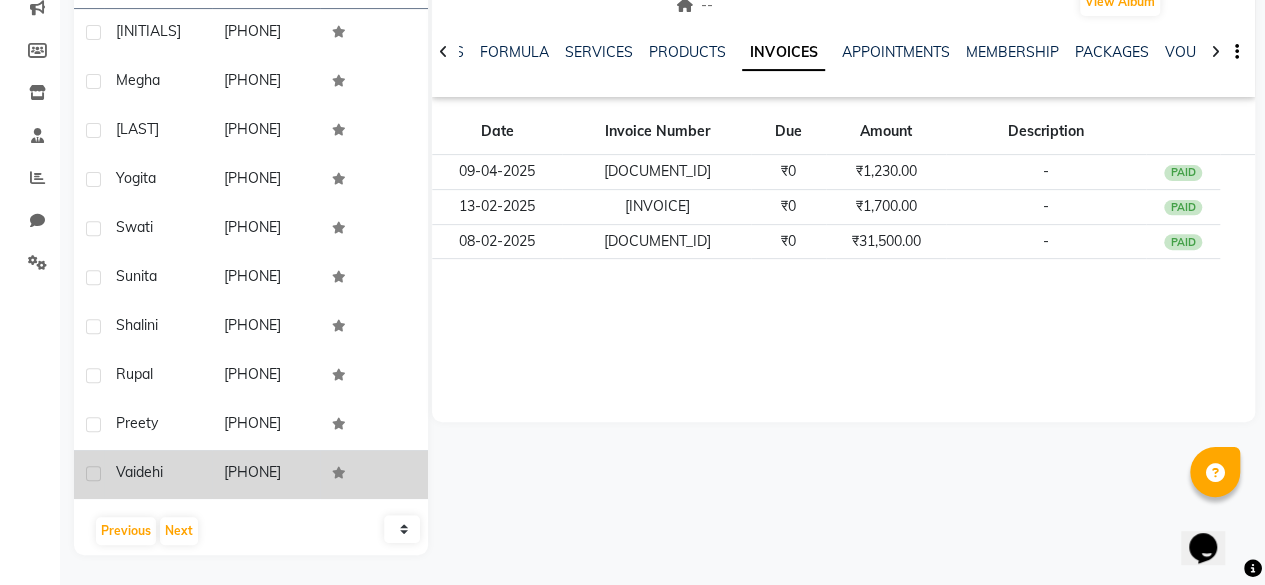 click on "[PHONE]" 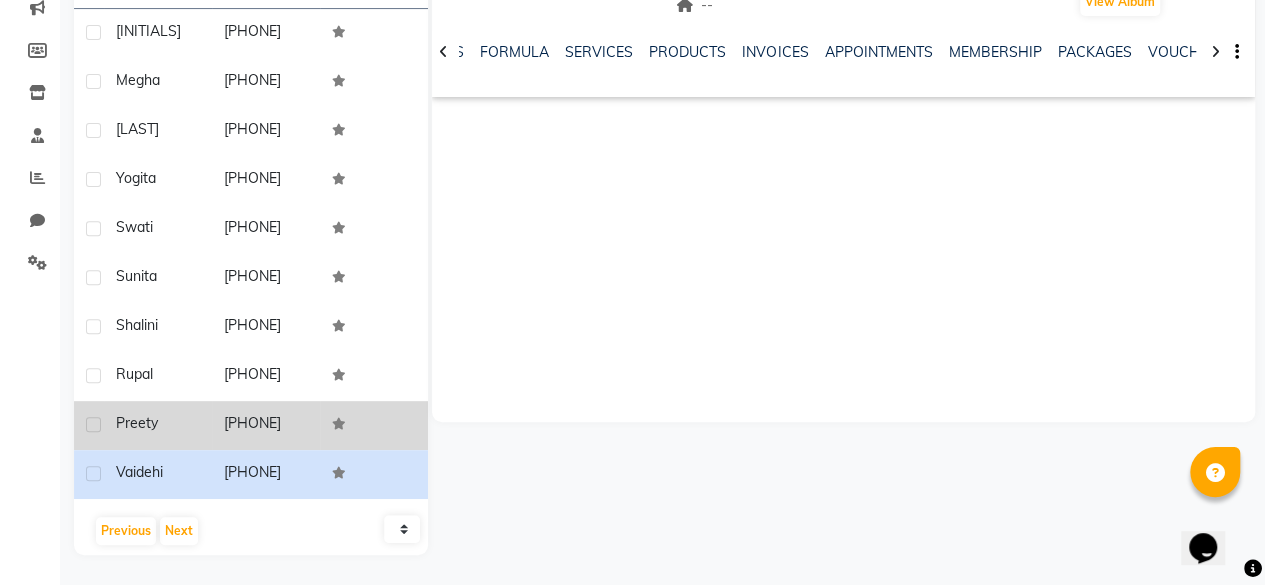 scroll, scrollTop: 0, scrollLeft: 0, axis: both 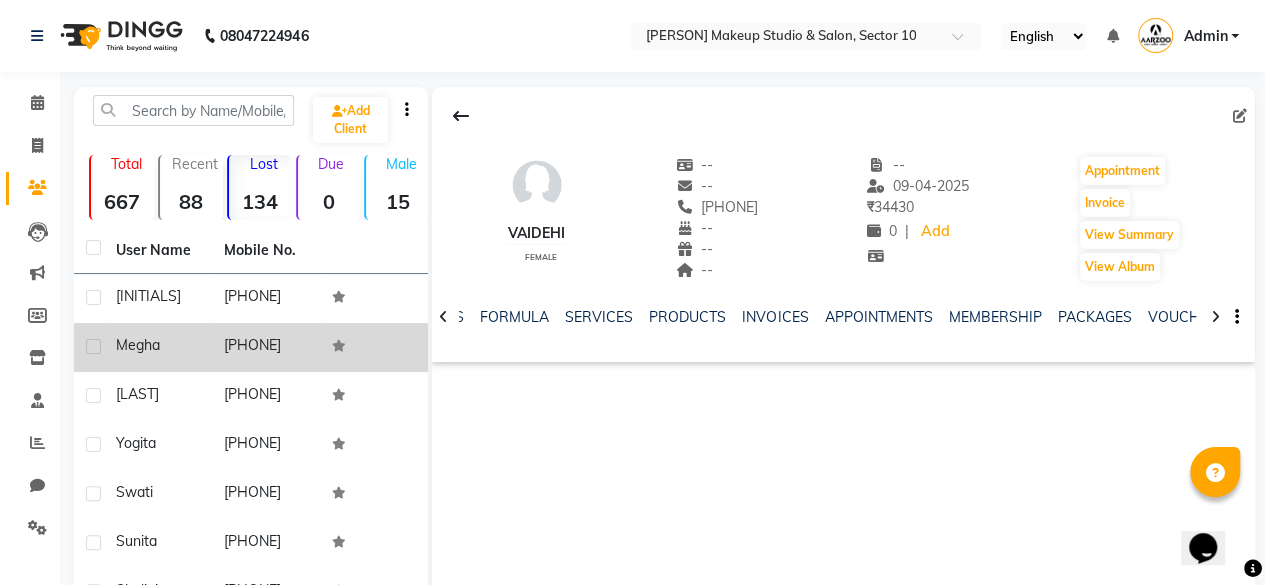 click on "Megha" 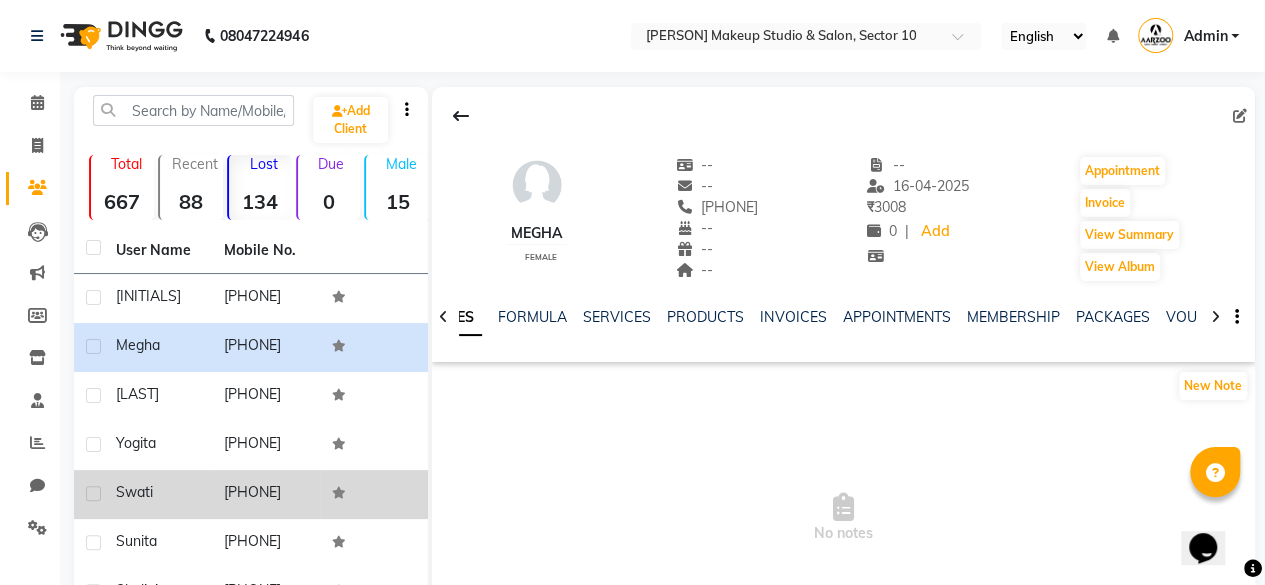 scroll, scrollTop: 74, scrollLeft: 0, axis: vertical 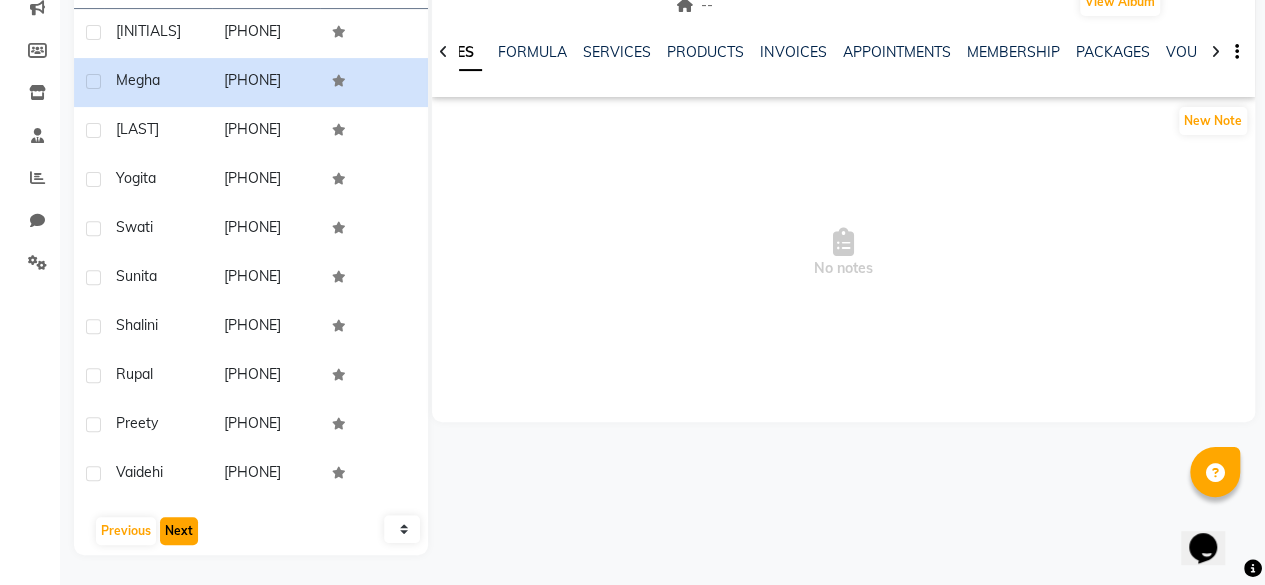 click on "Next" 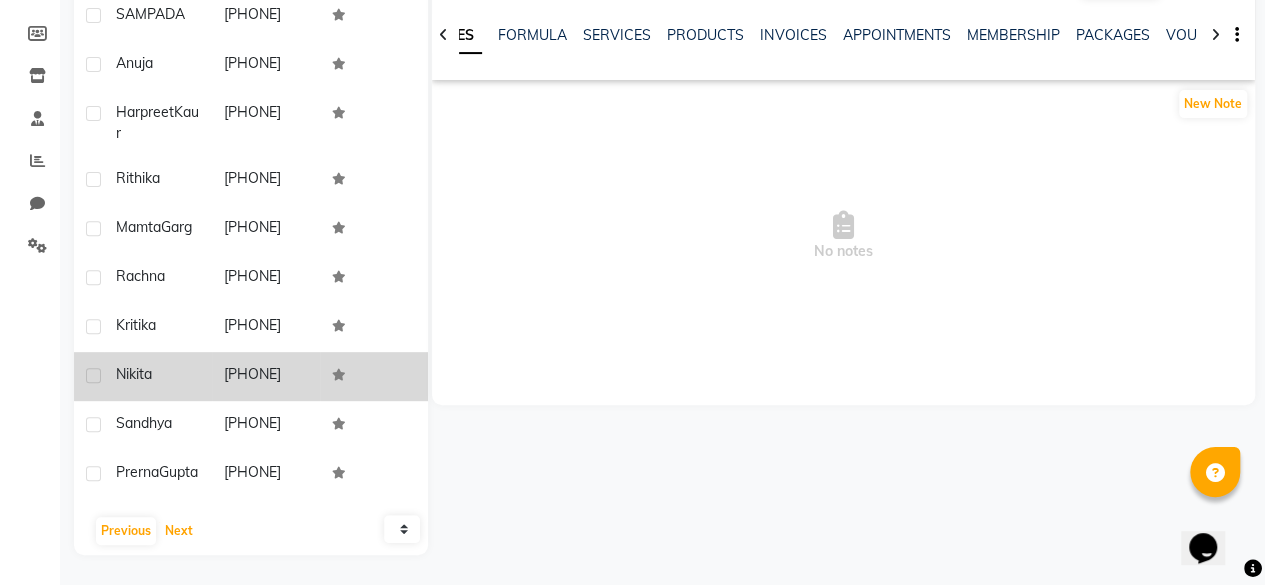 scroll, scrollTop: 0, scrollLeft: 0, axis: both 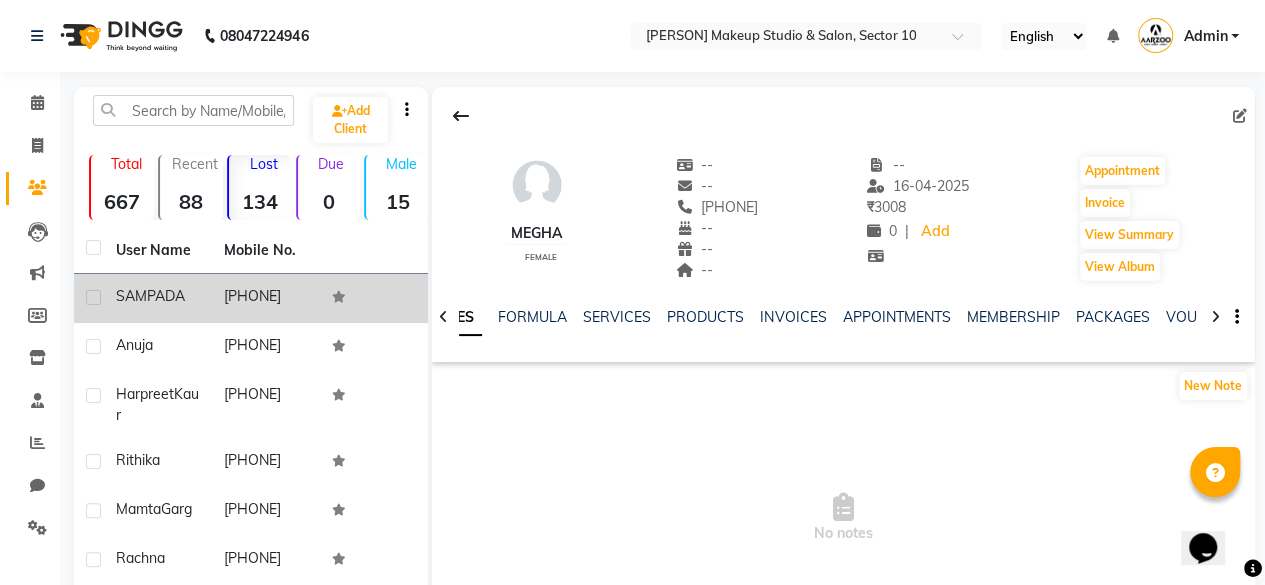click 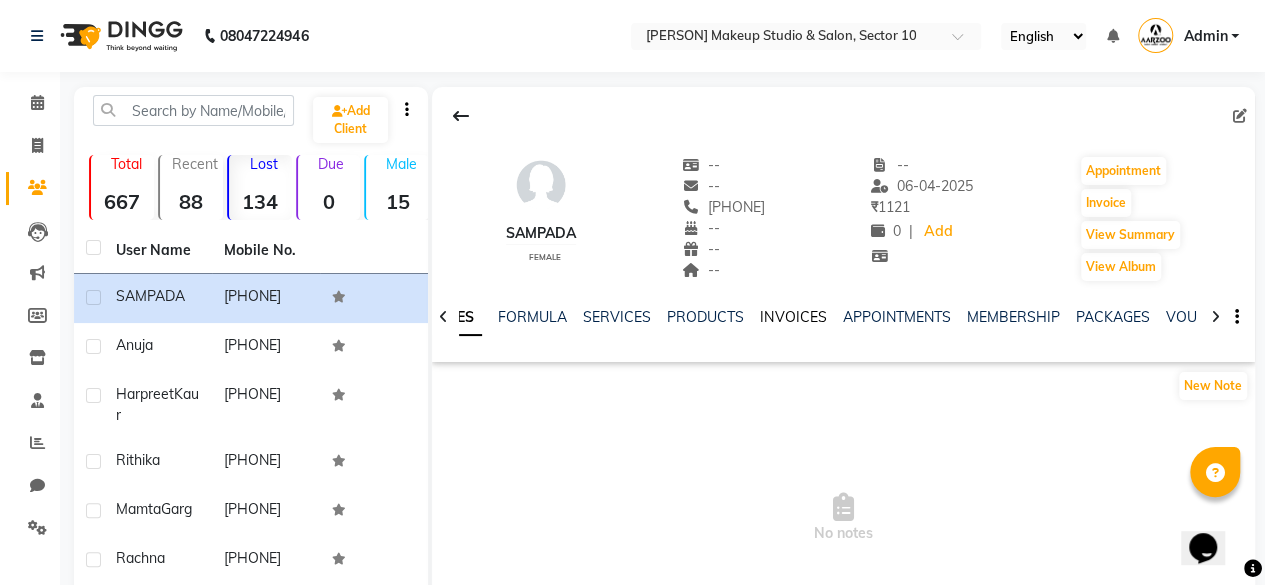 click on "INVOICES" 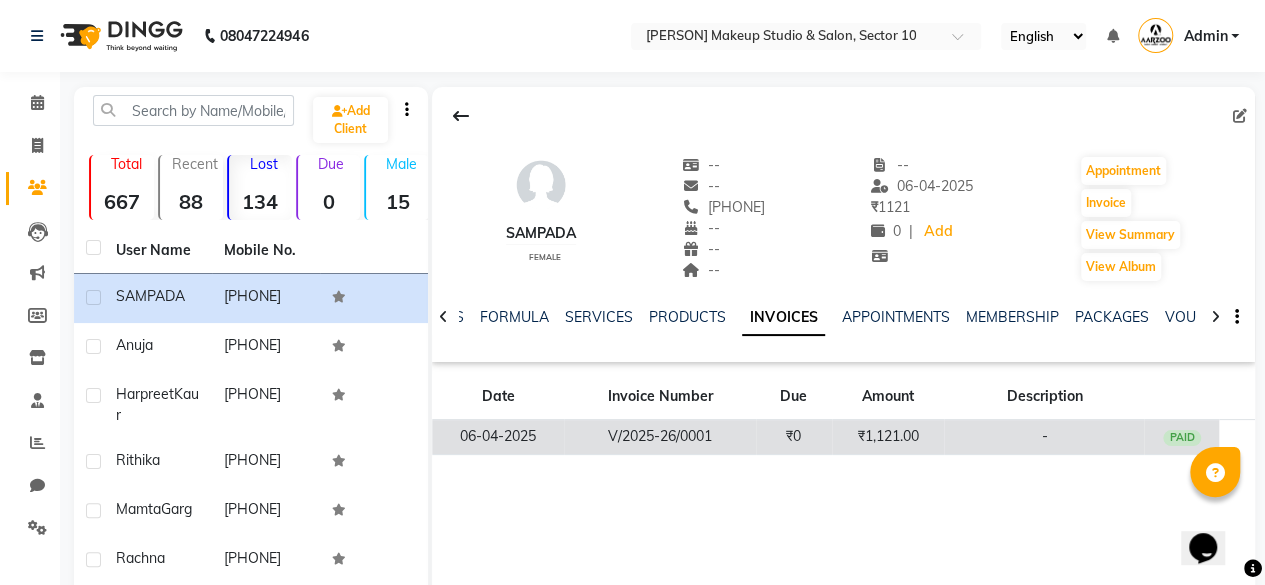 click on "₹0" 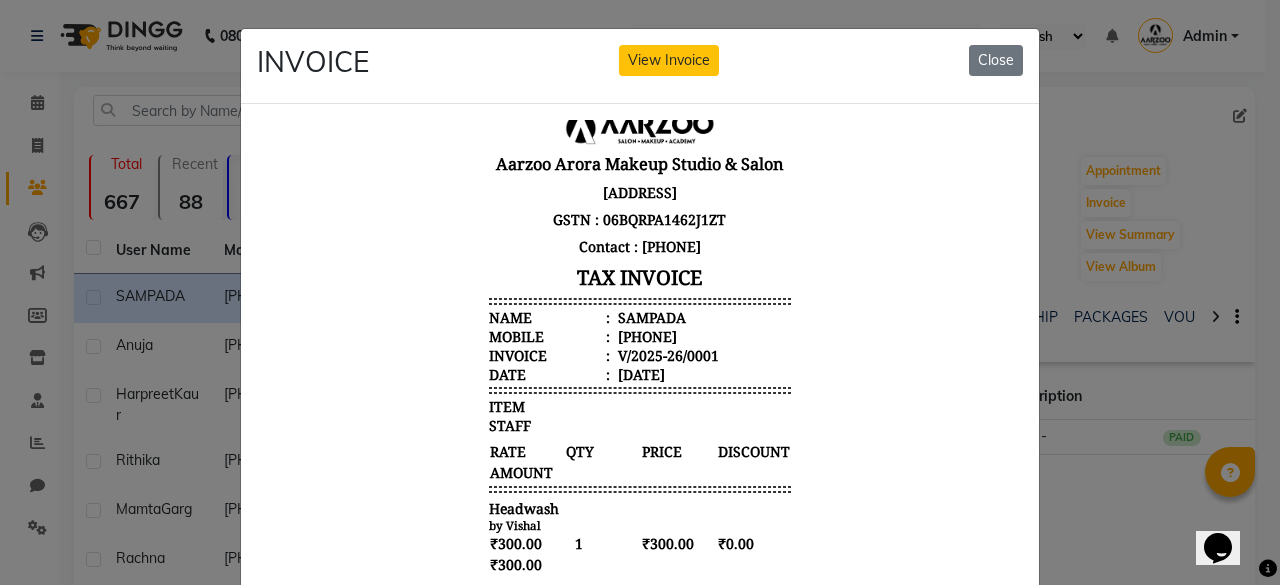 scroll, scrollTop: 96, scrollLeft: 0, axis: vertical 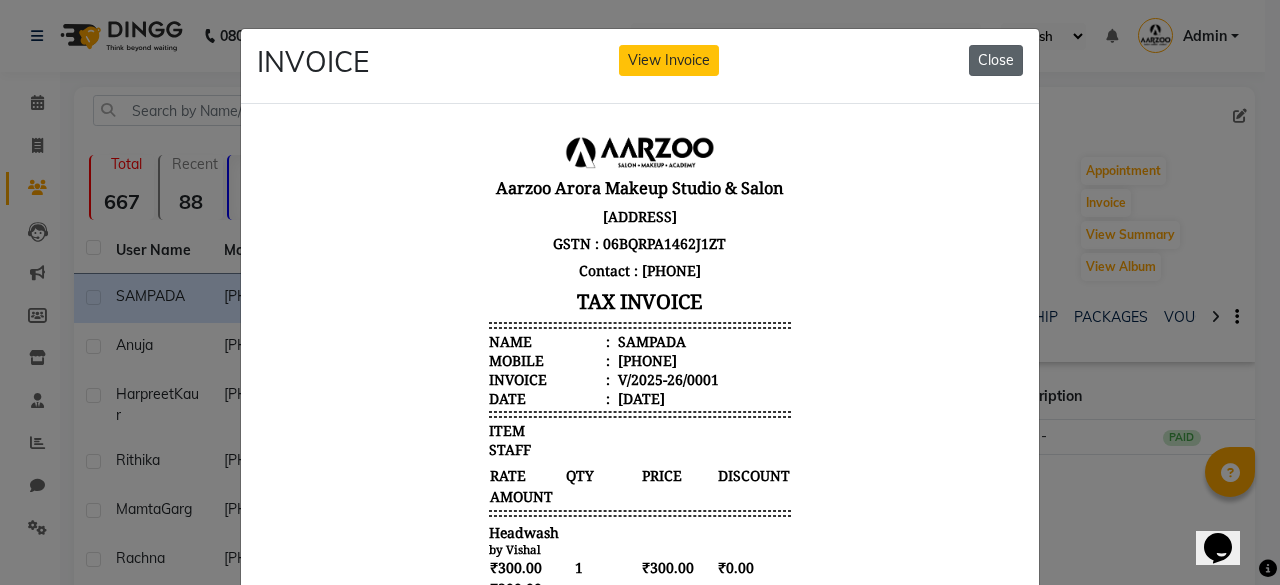 click on "Close" 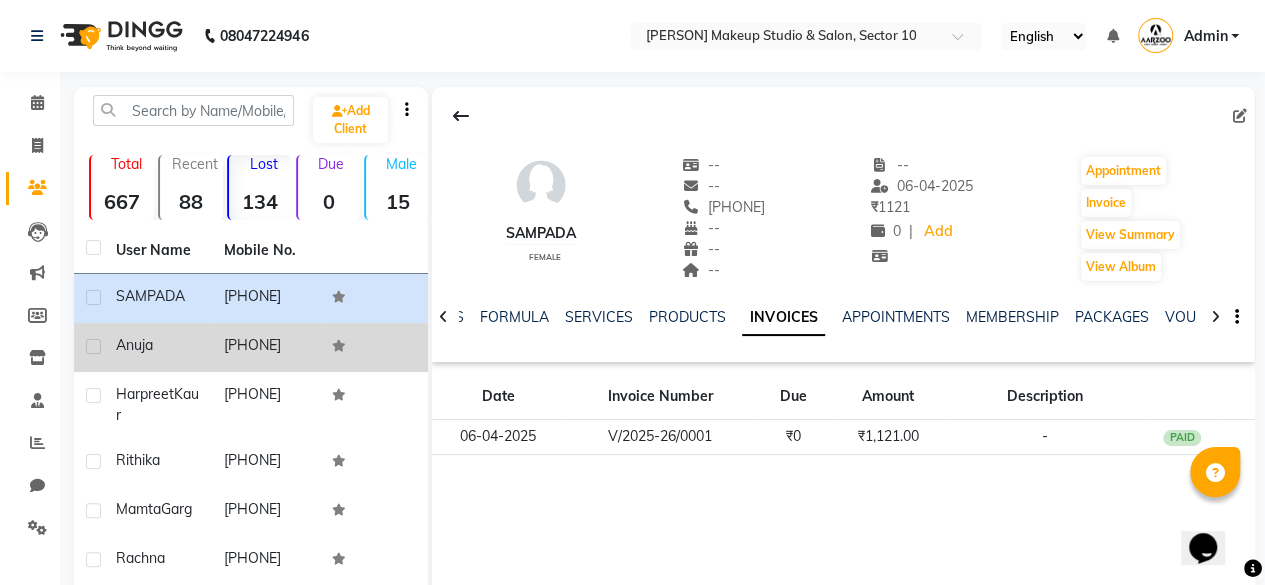 click 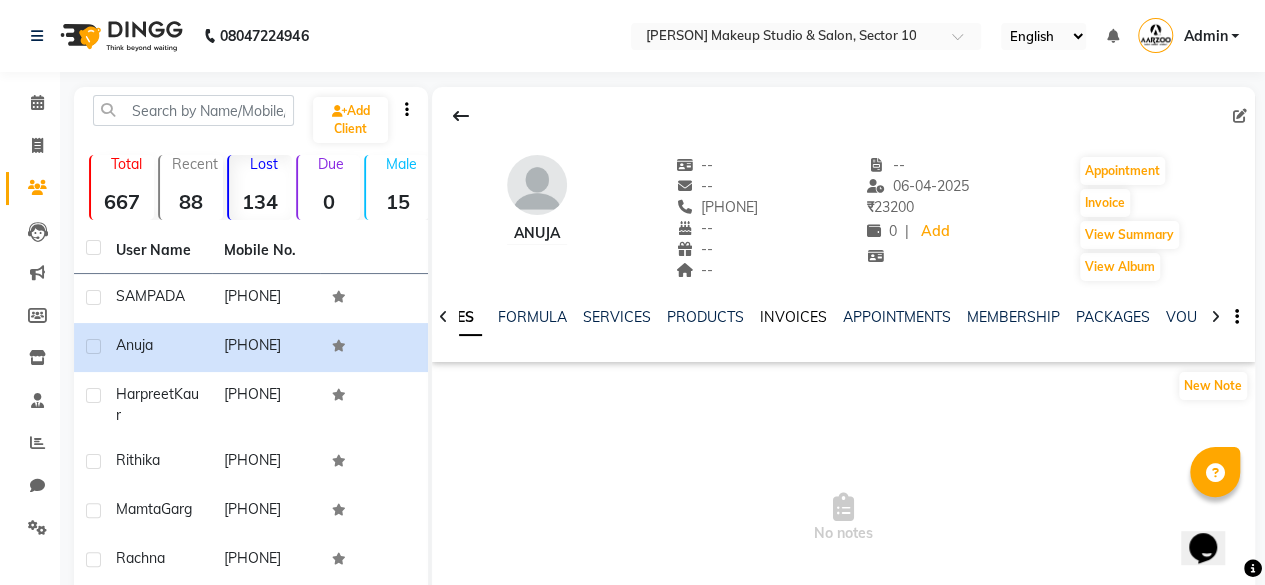 click on "INVOICES" 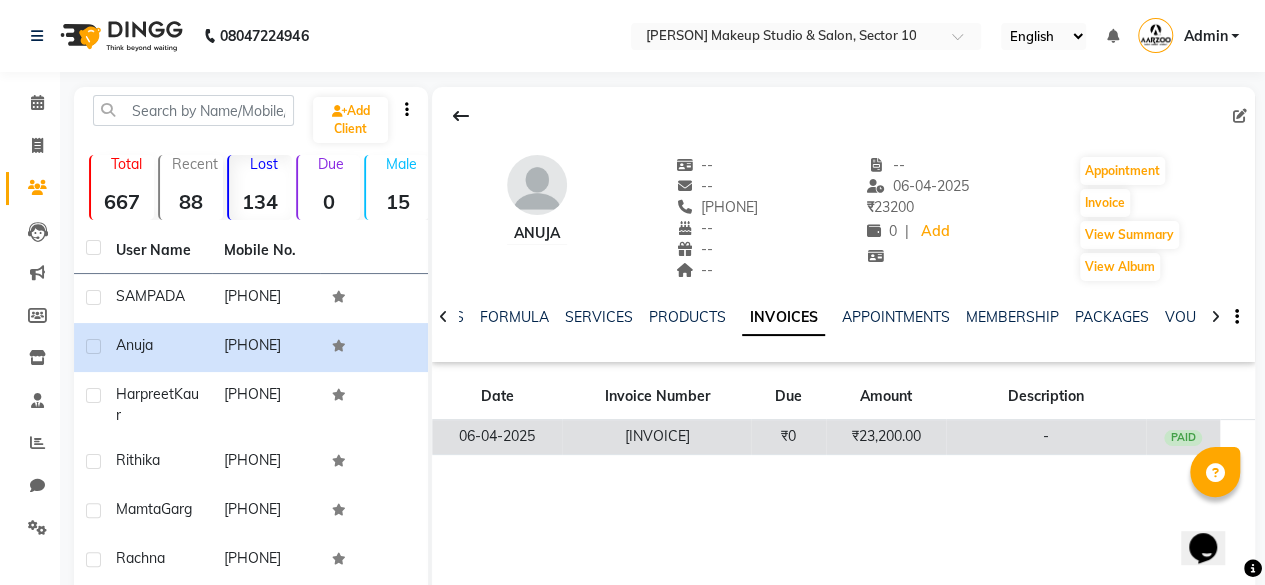 click on "₹0" 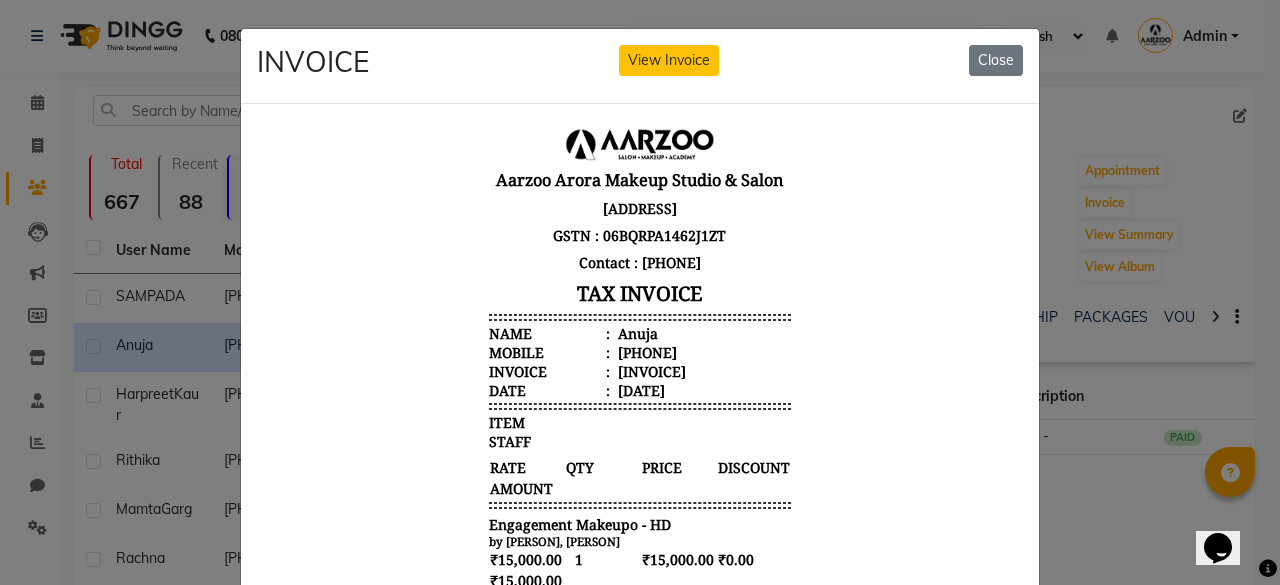 scroll, scrollTop: 16, scrollLeft: 0, axis: vertical 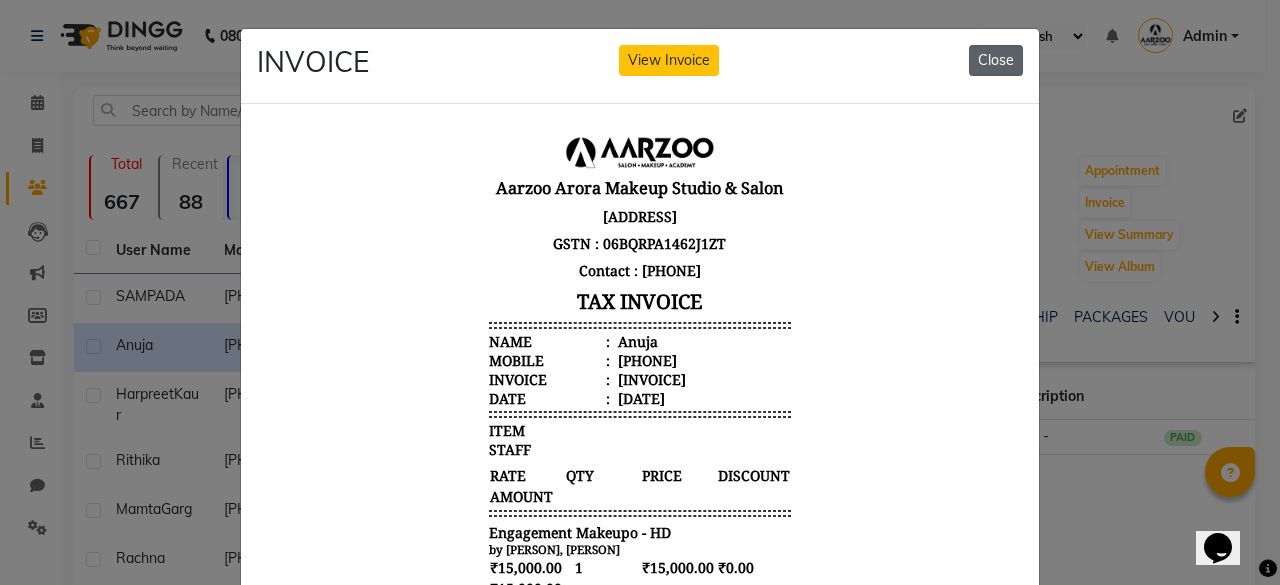 click on "Close" 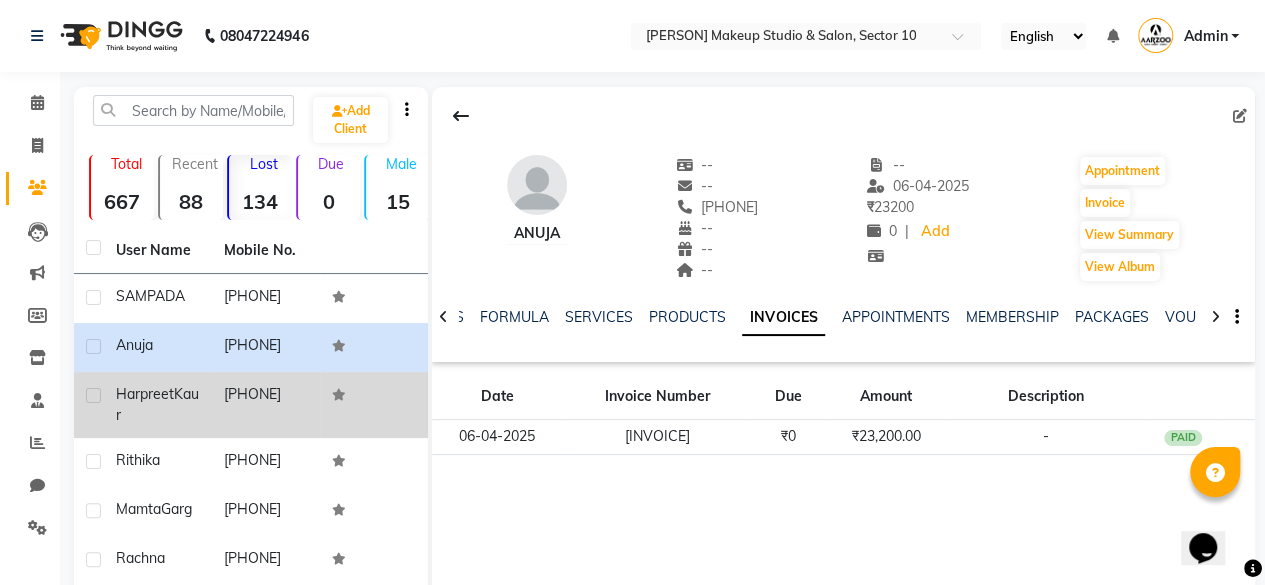 click 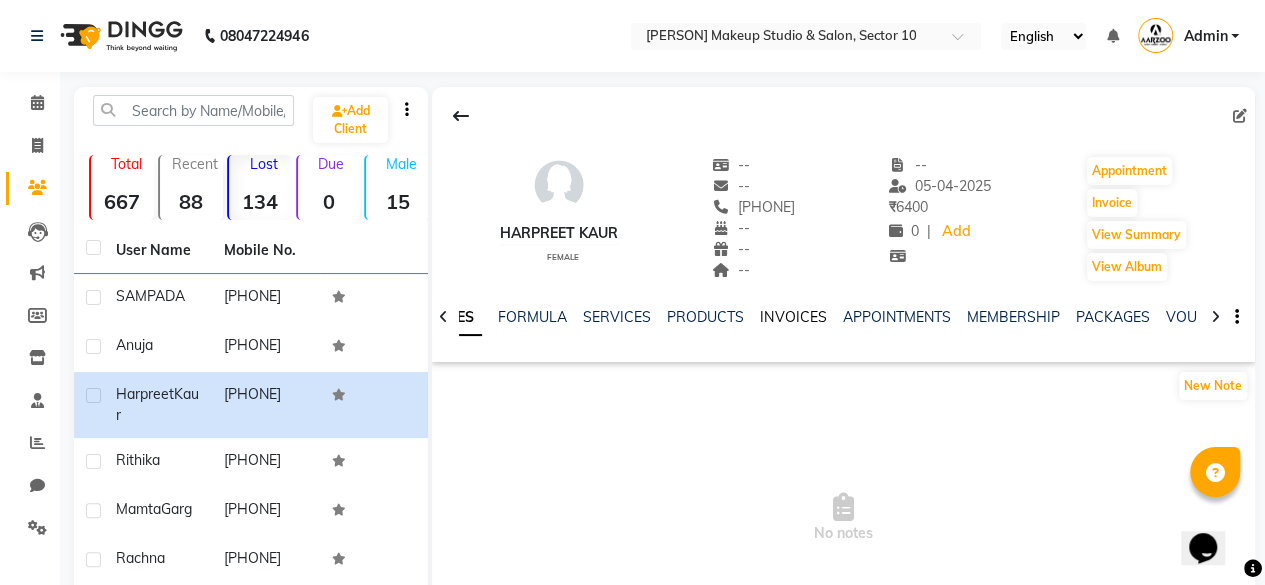 click on "INVOICES" 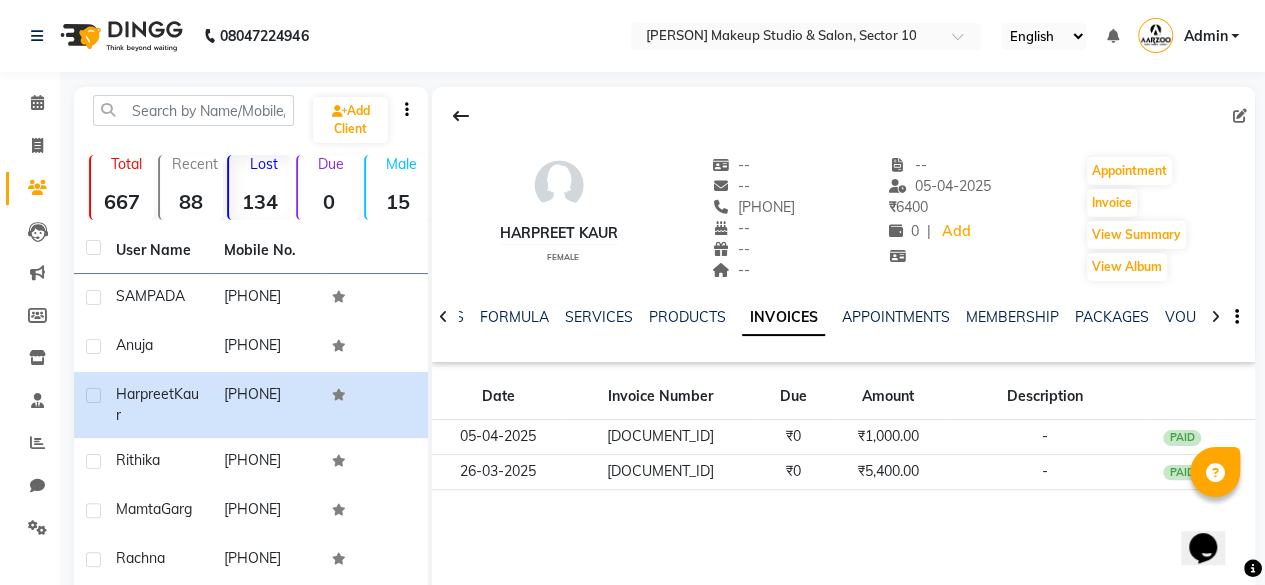 click on "INVOICES" 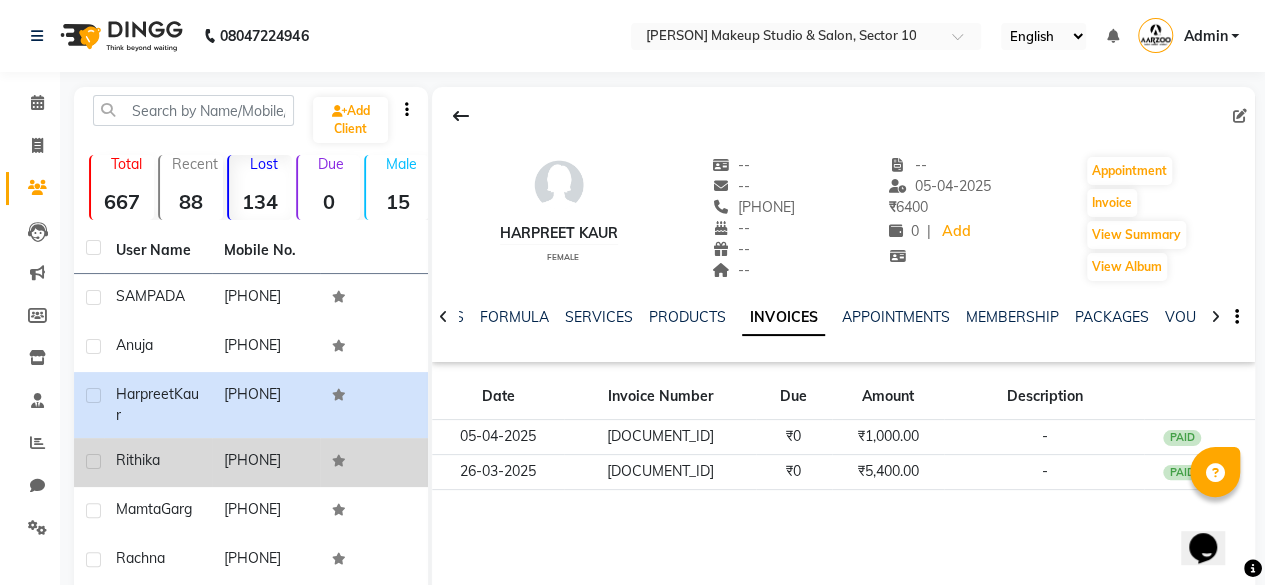 click on "[PHONE]" 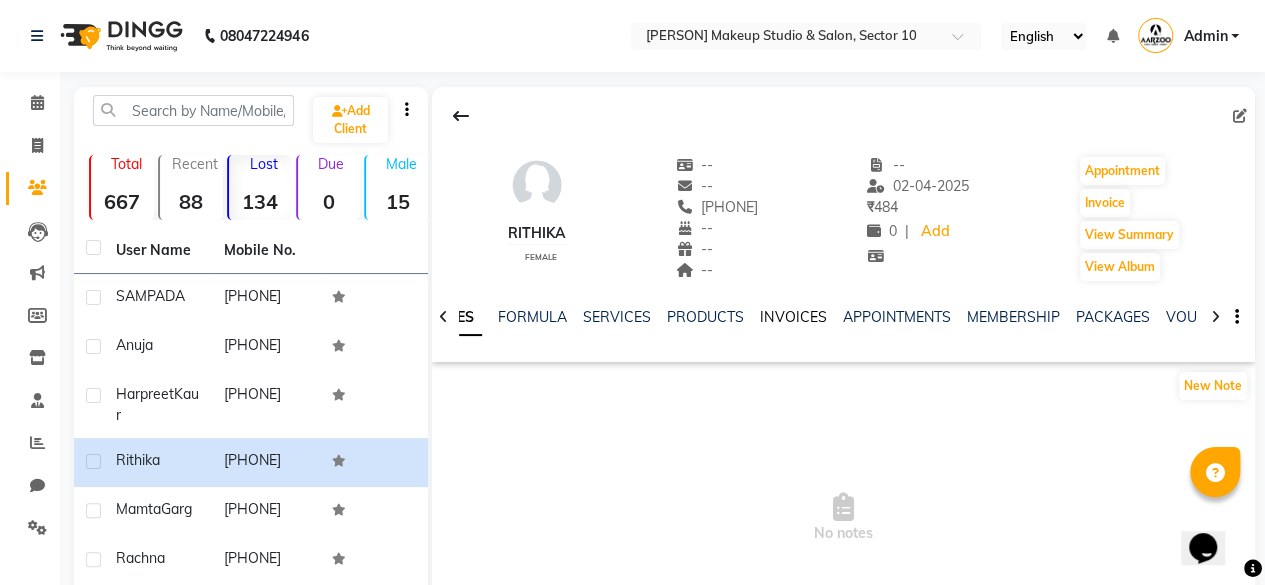 click on "INVOICES" 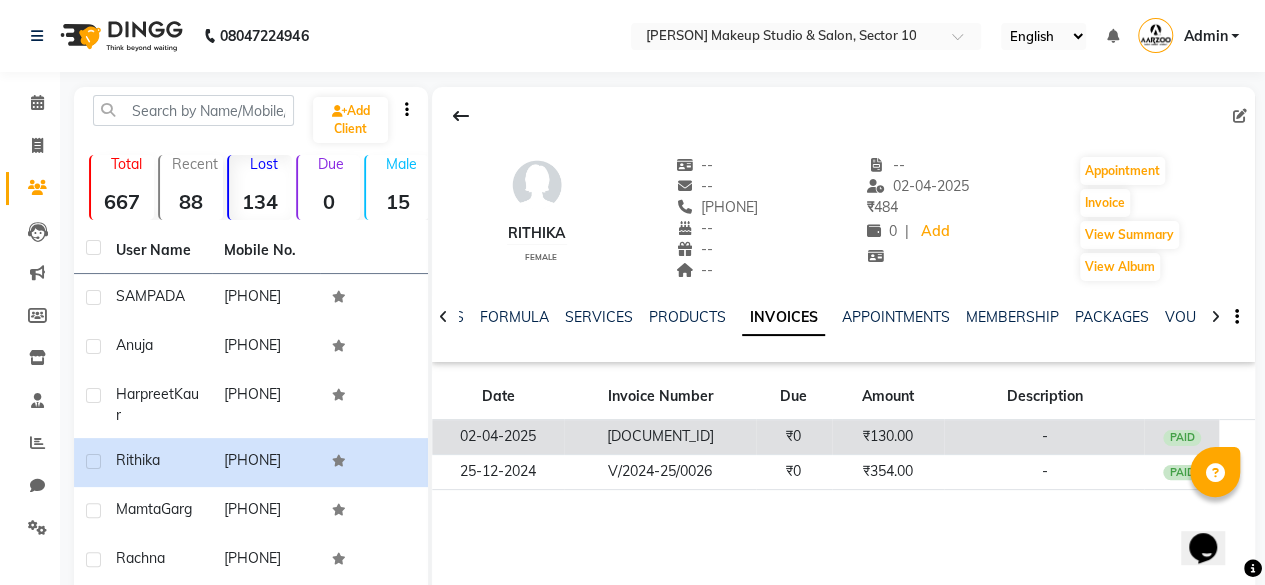 click on "[DOCUMENT_ID]" 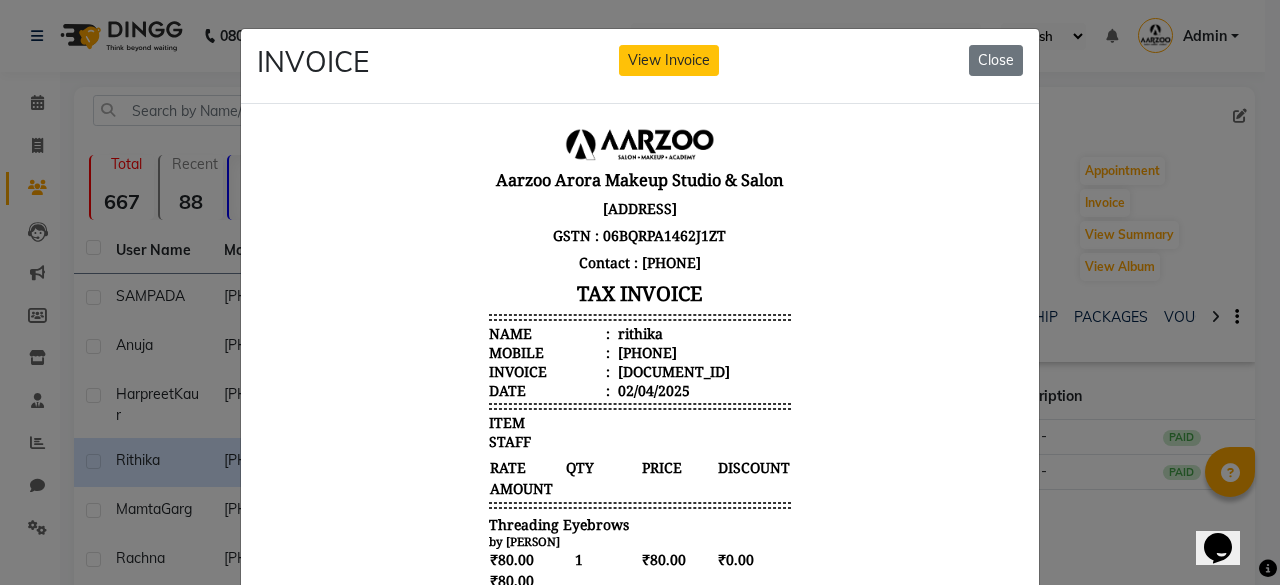scroll, scrollTop: 16, scrollLeft: 0, axis: vertical 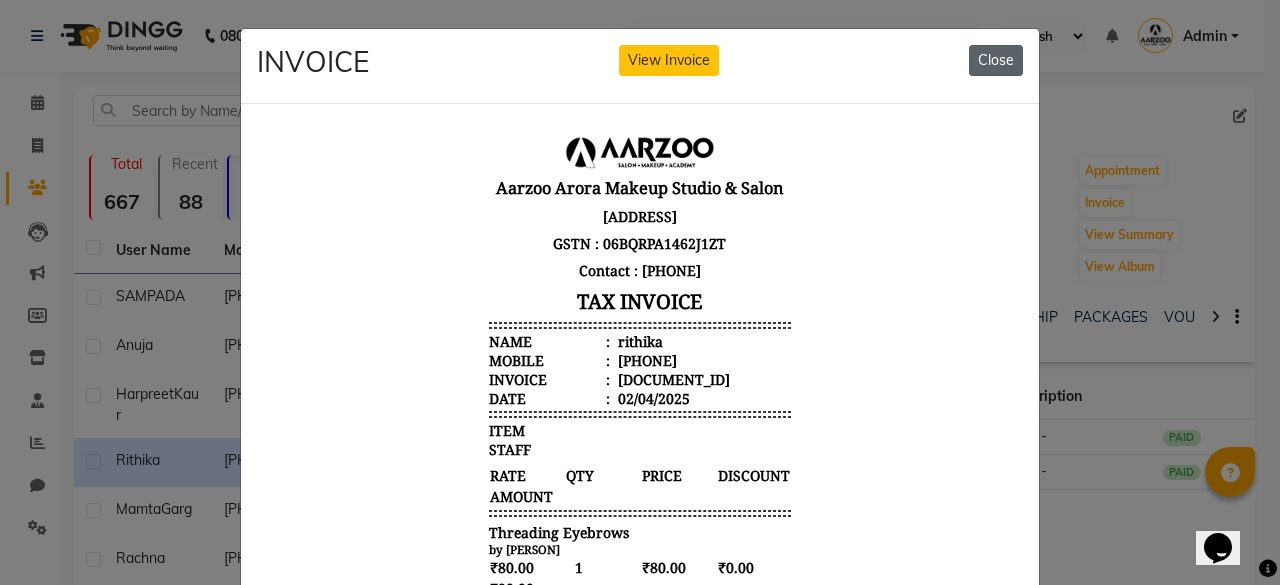 click on "Close" 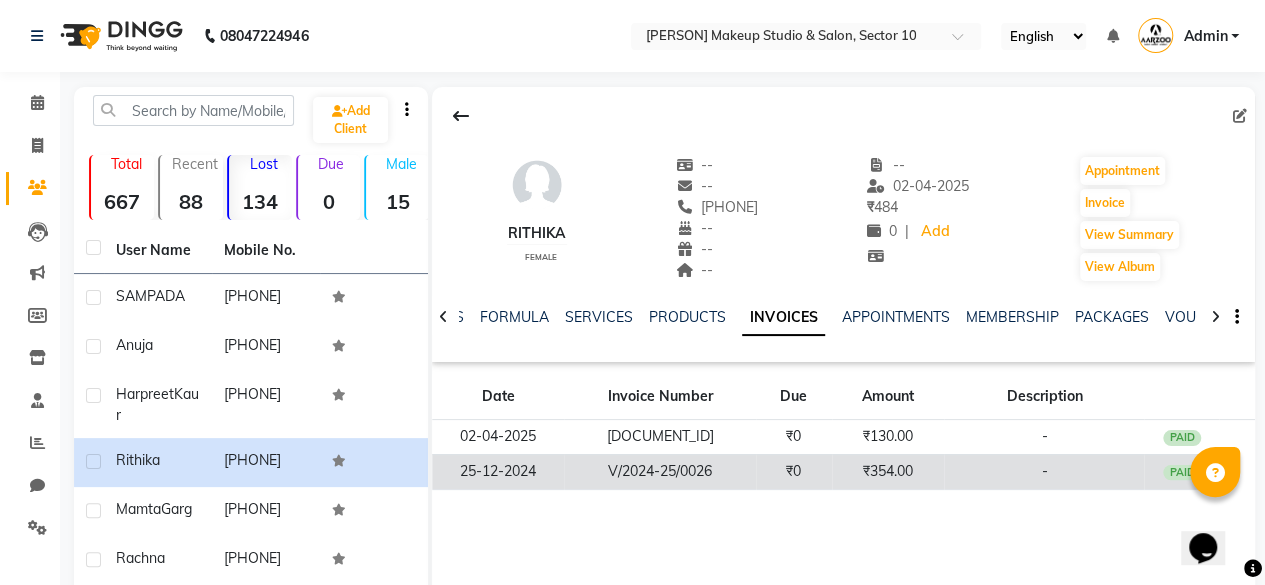 click on "₹354.00" 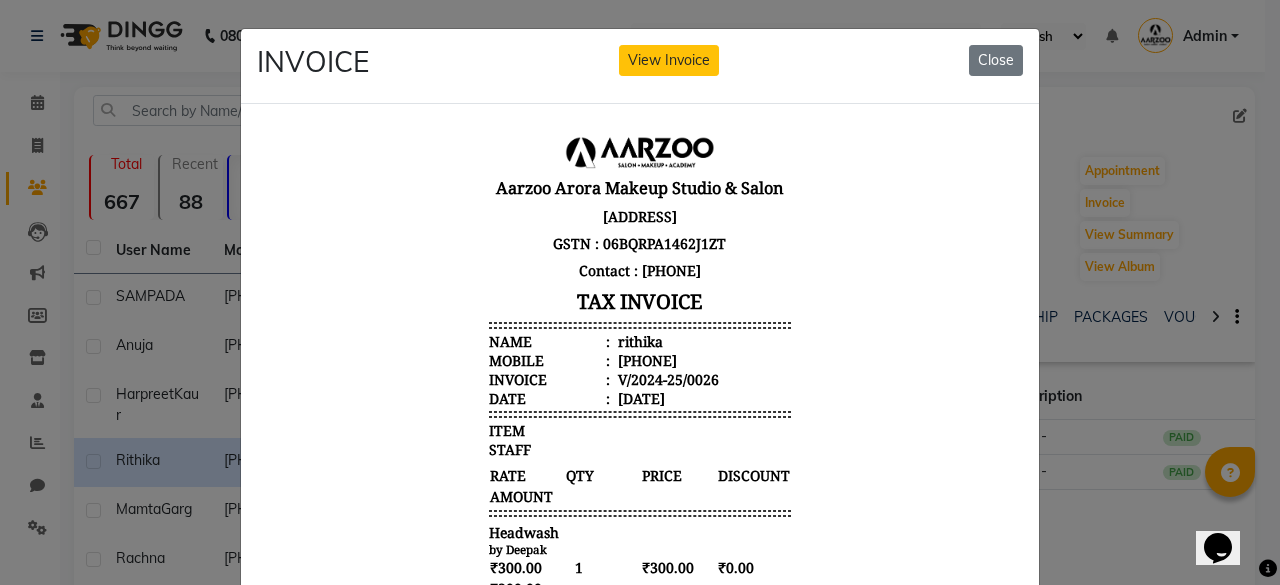 scroll, scrollTop: 16, scrollLeft: 0, axis: vertical 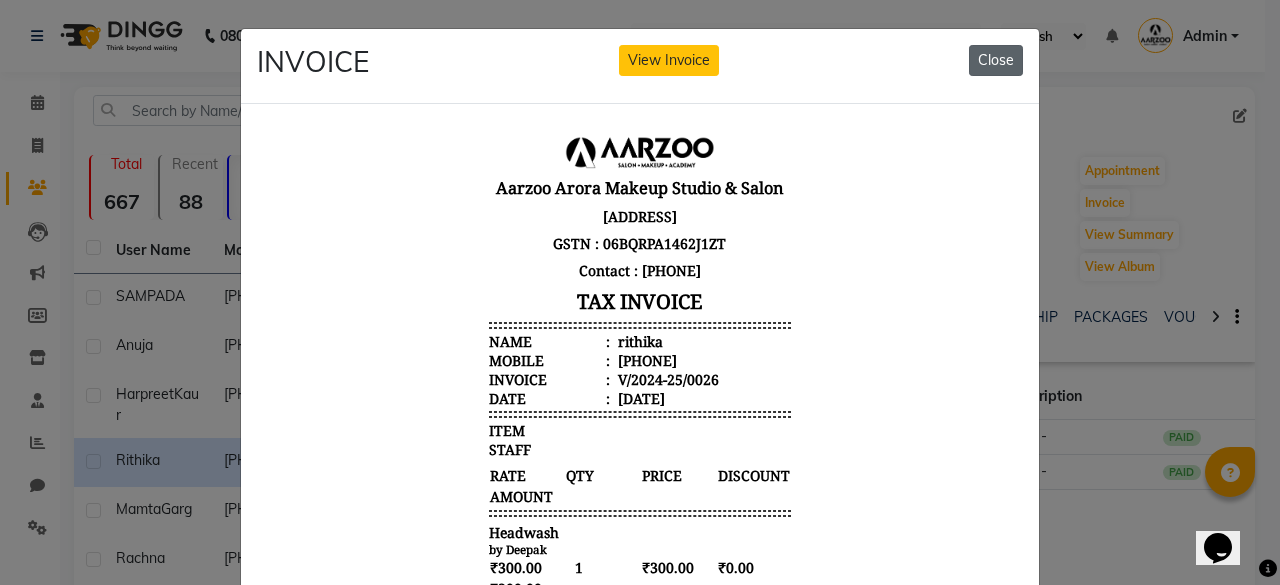click on "Close" 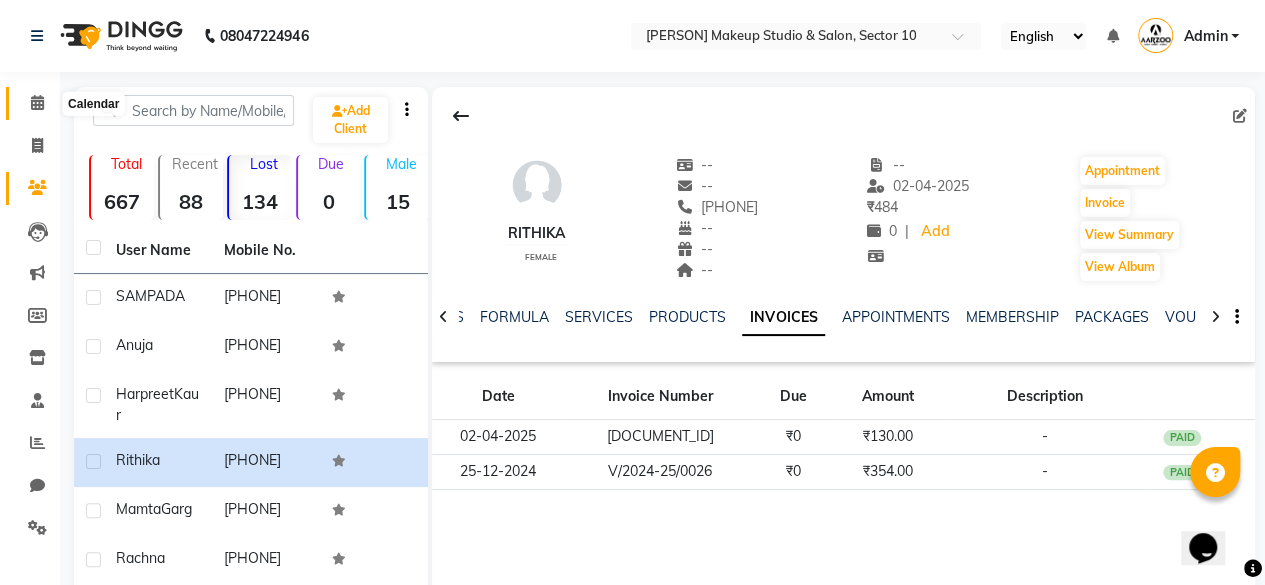 click 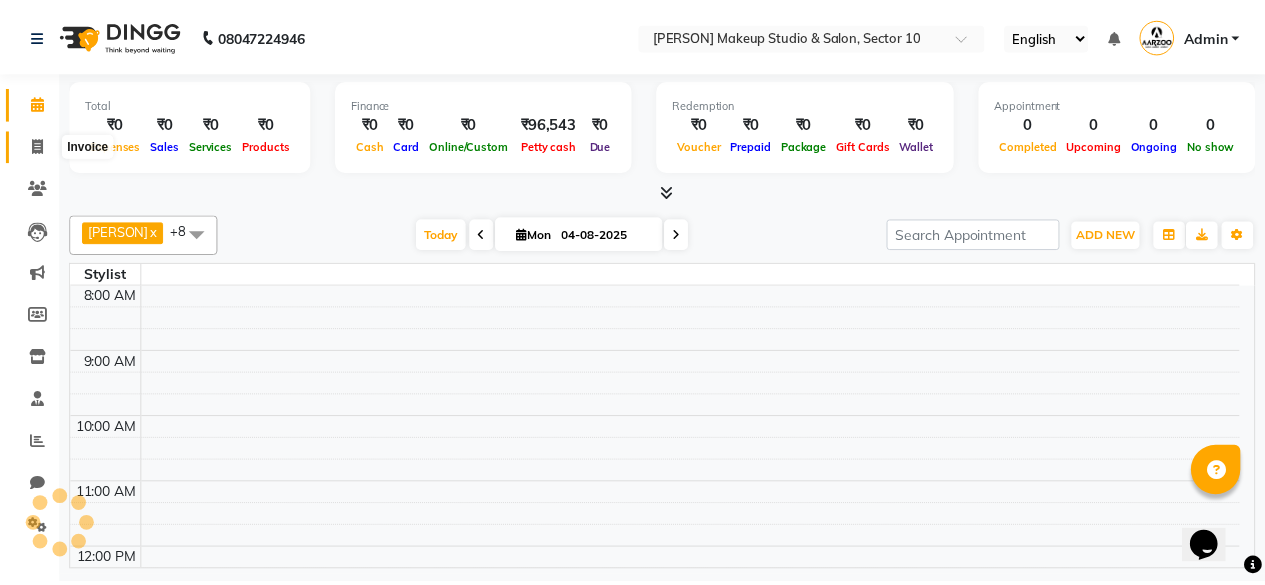 scroll, scrollTop: 0, scrollLeft: 0, axis: both 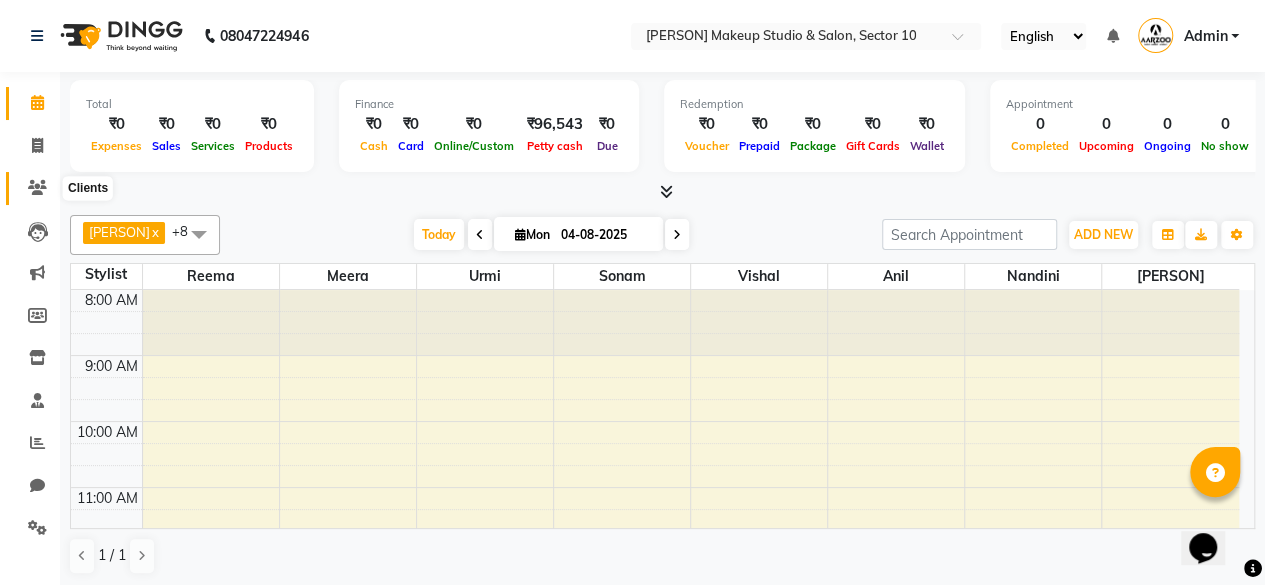 click 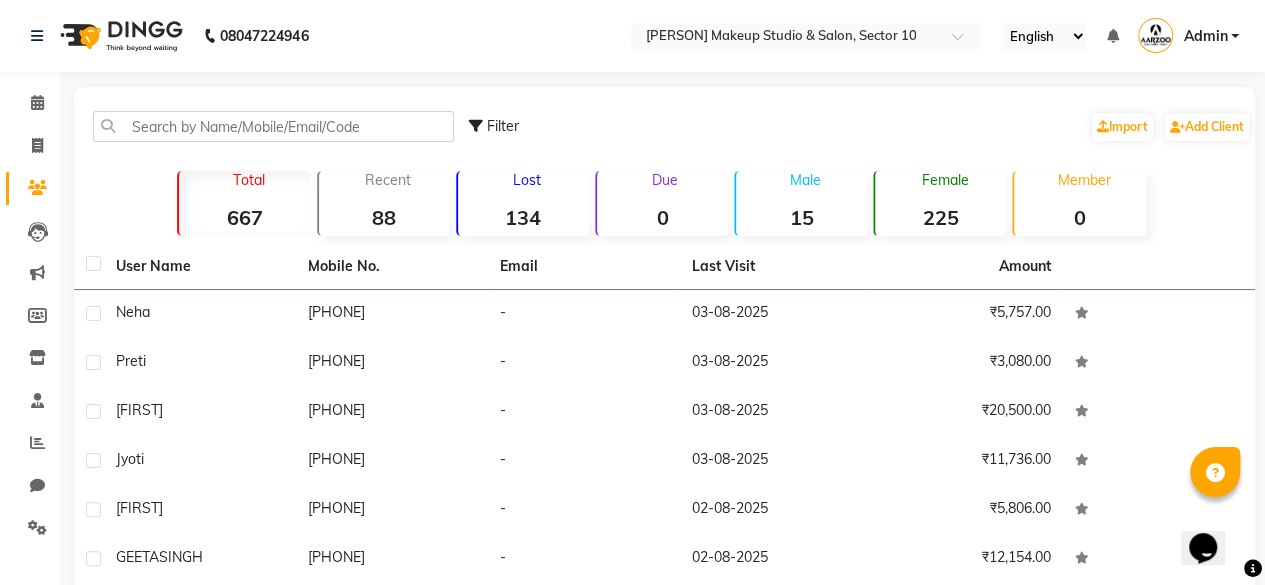 click on "134" 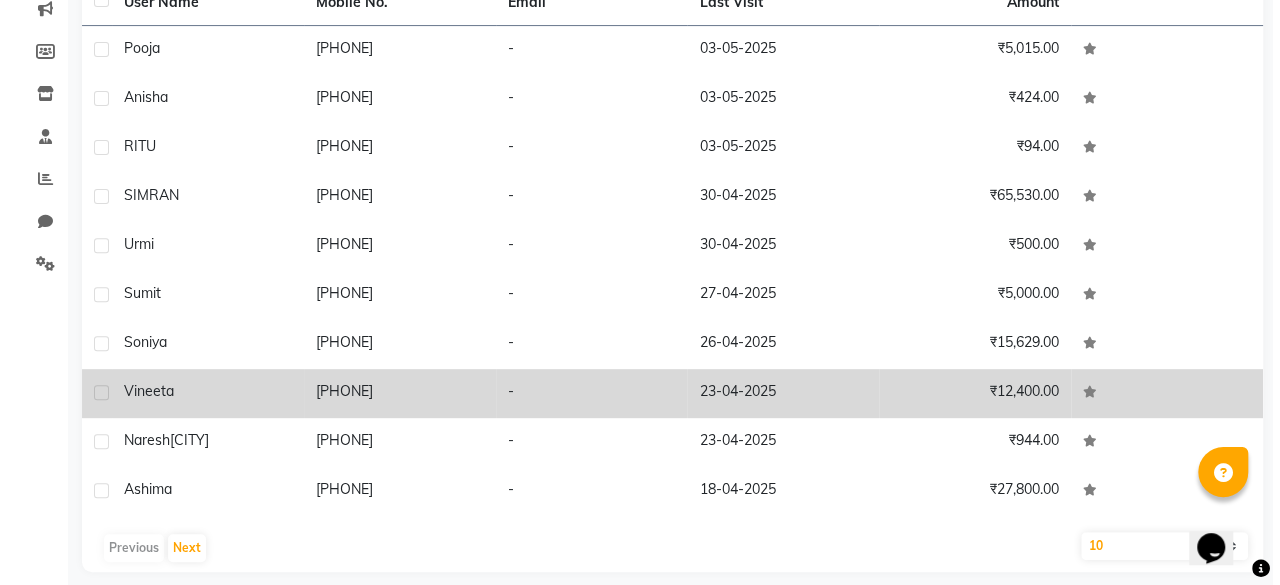 scroll, scrollTop: 280, scrollLeft: 0, axis: vertical 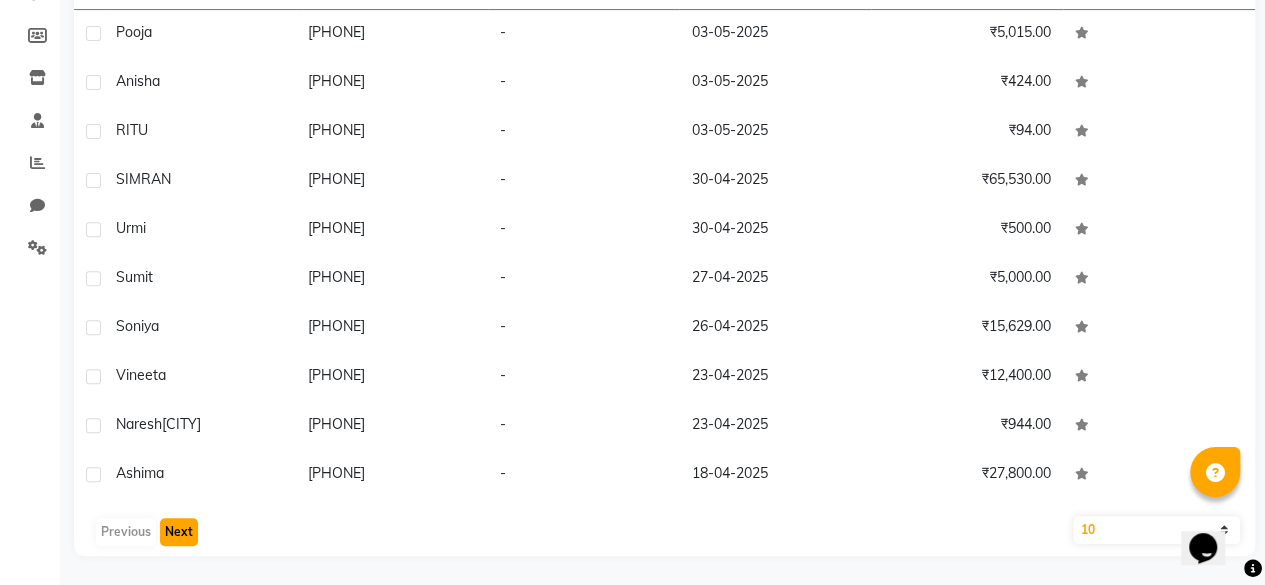 click on "Next" 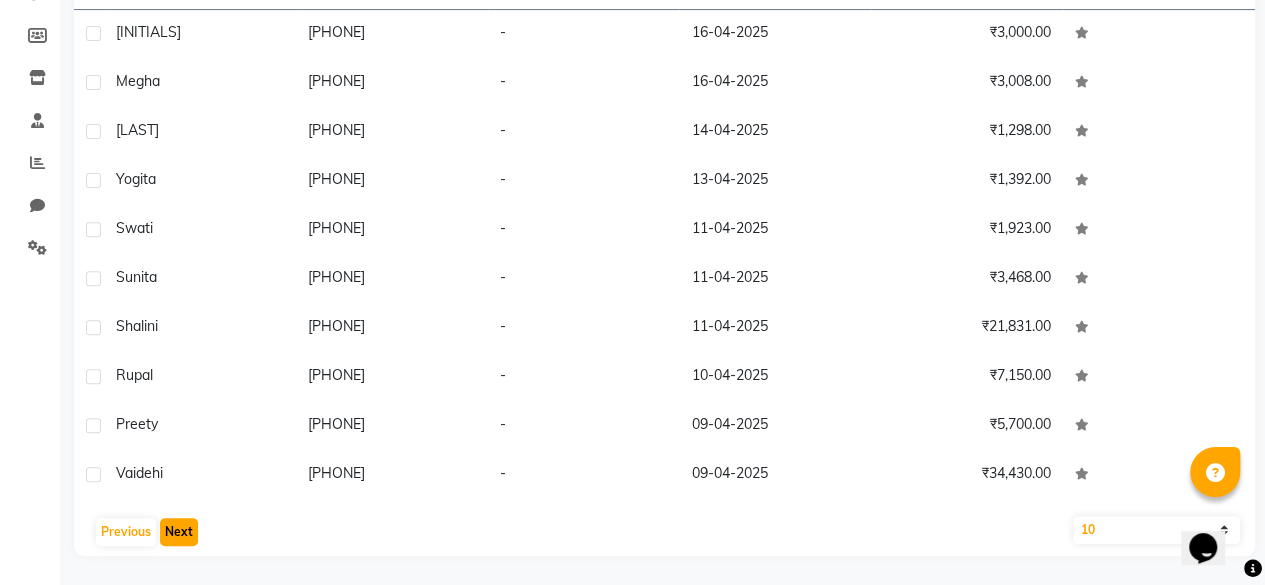 click on "Next" 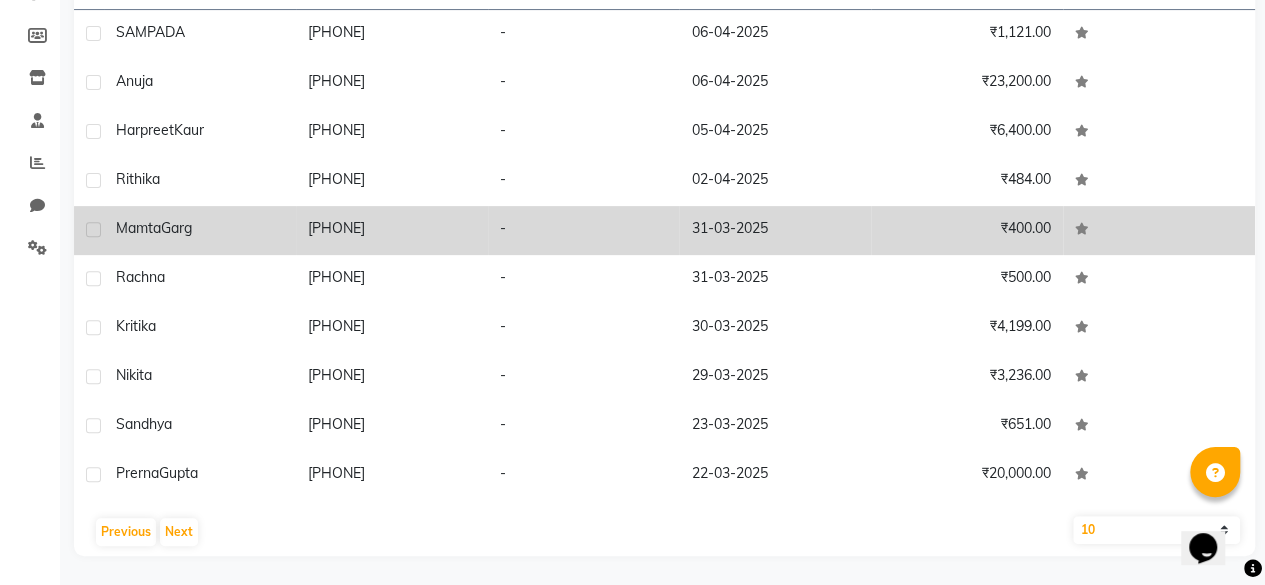click on "-" 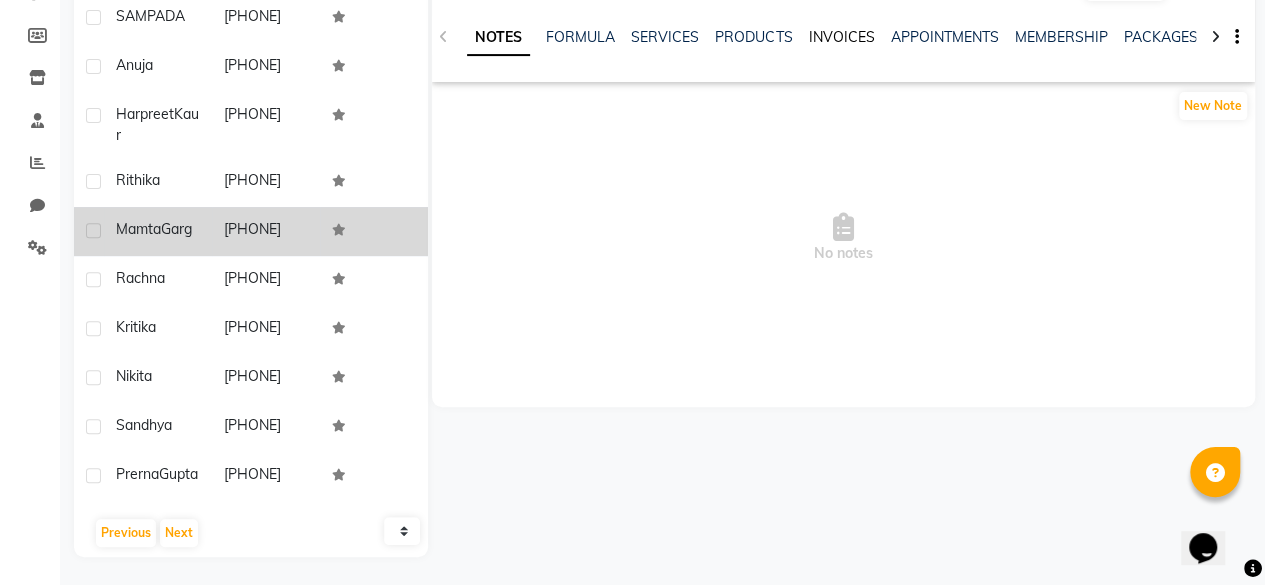 click on "INVOICES" 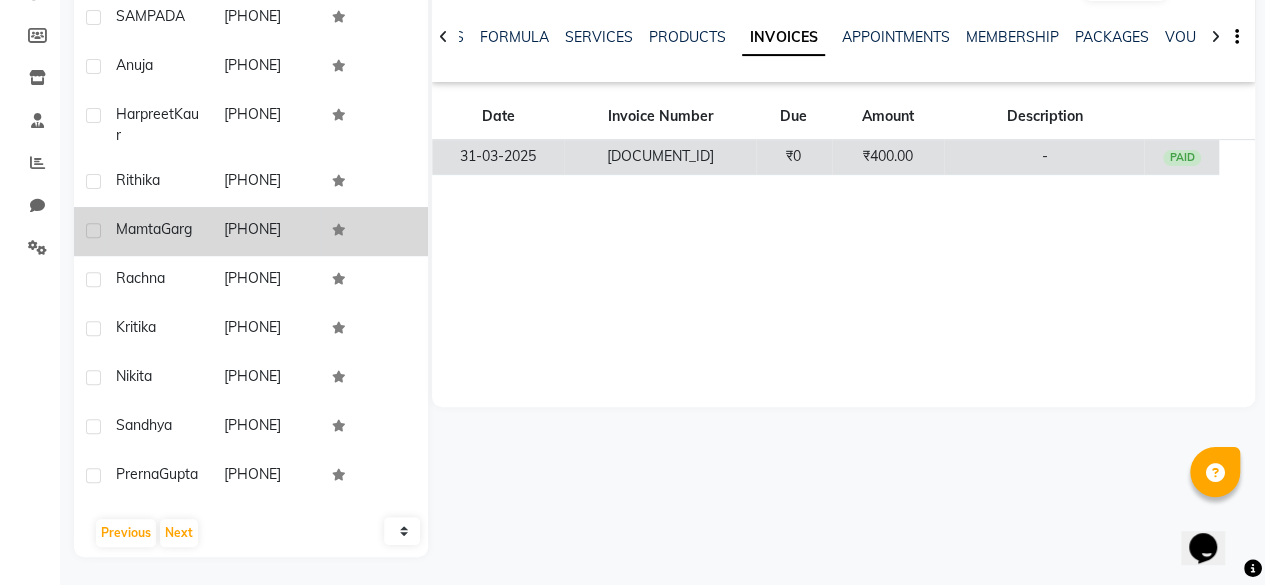 click on "₹400.00" 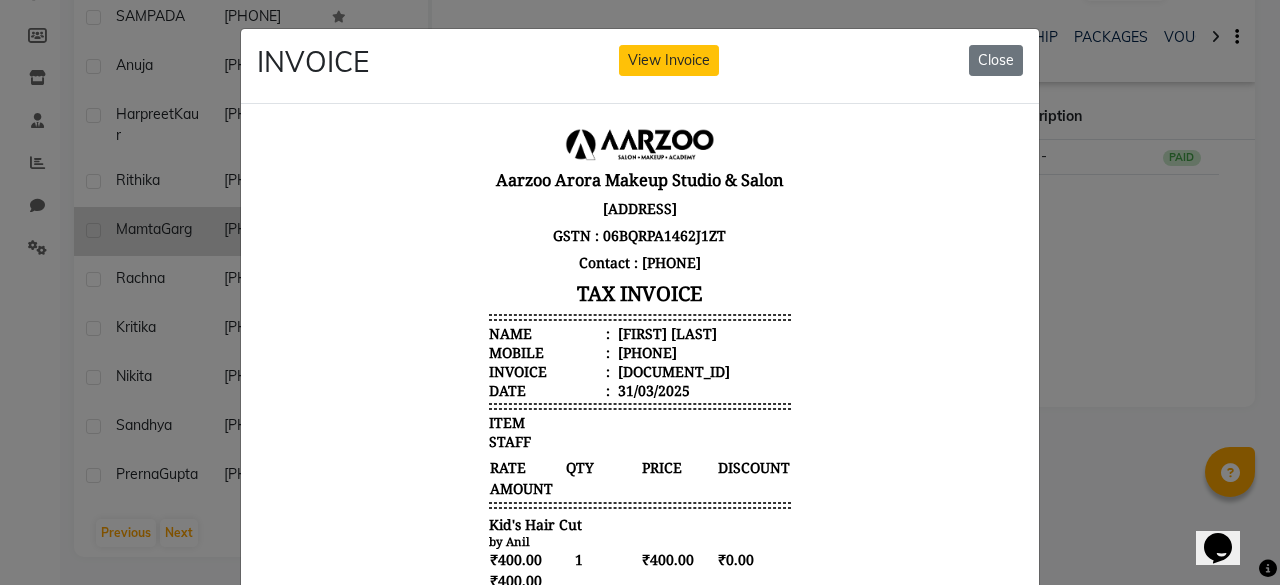 scroll, scrollTop: 16, scrollLeft: 0, axis: vertical 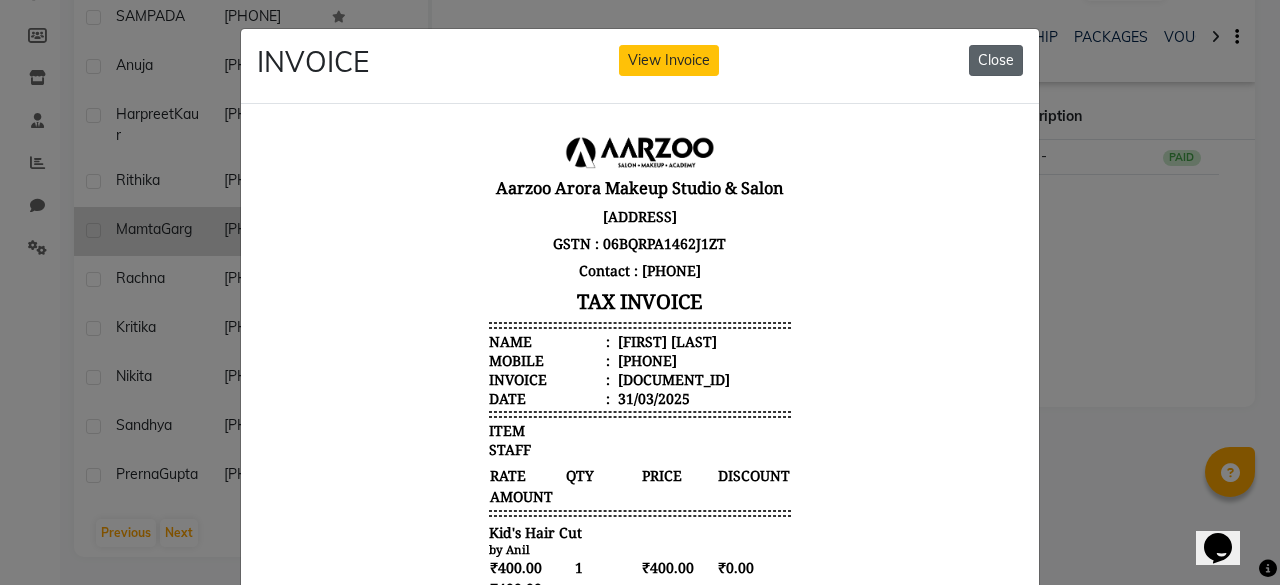 click on "Close" 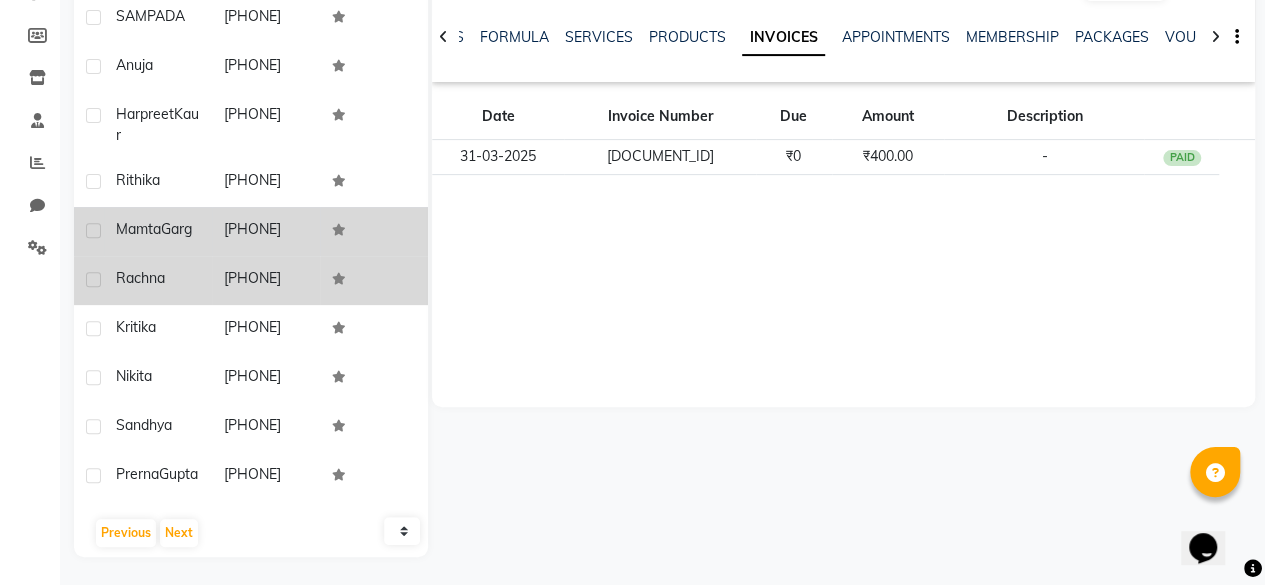 click on "[PHONE]" 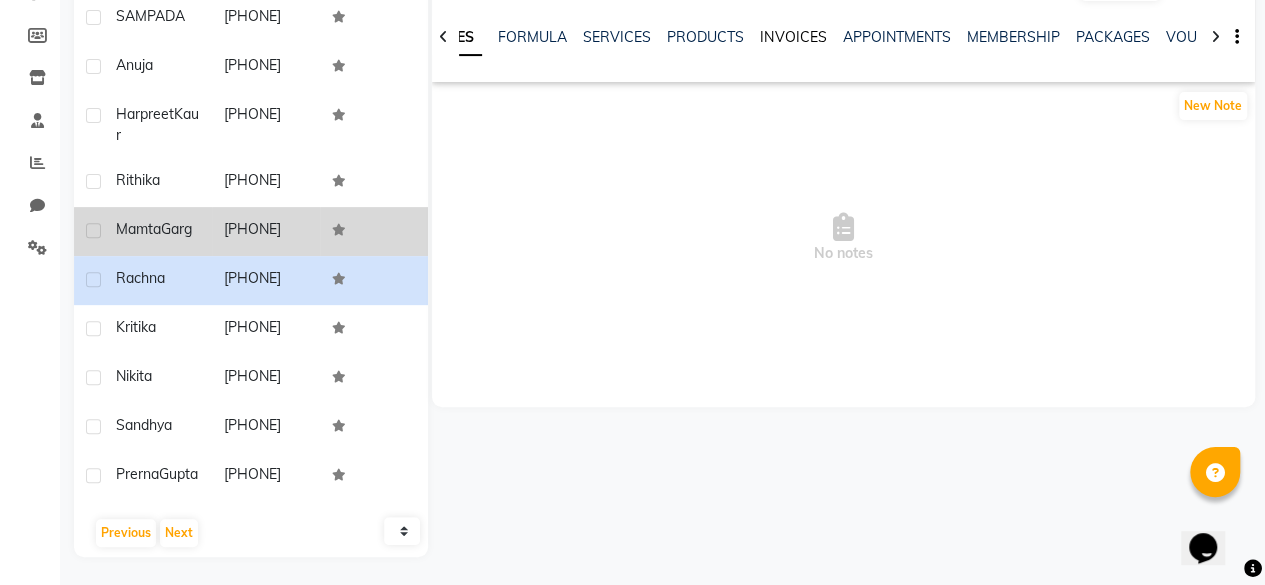 click on "INVOICES" 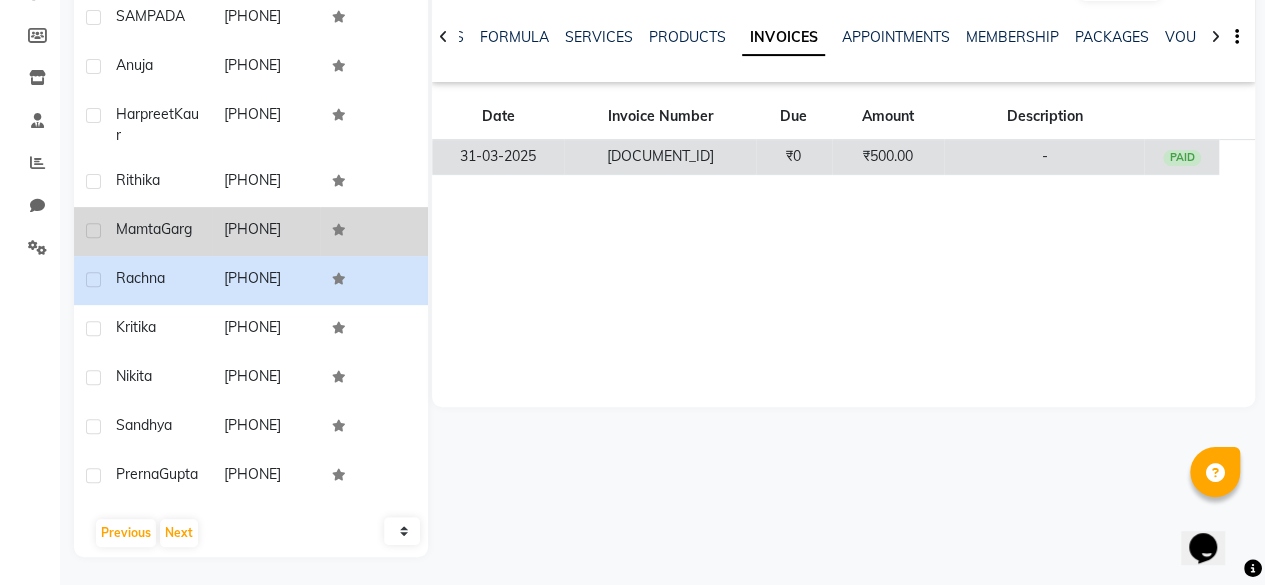 click on "₹500.00" 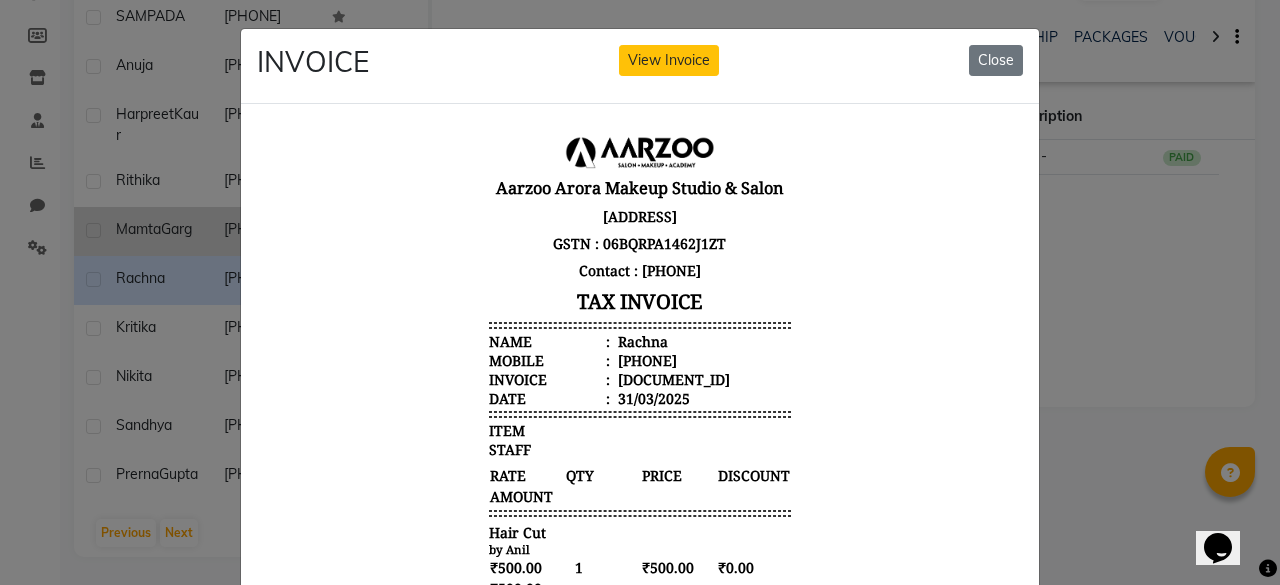 scroll, scrollTop: 16, scrollLeft: 0, axis: vertical 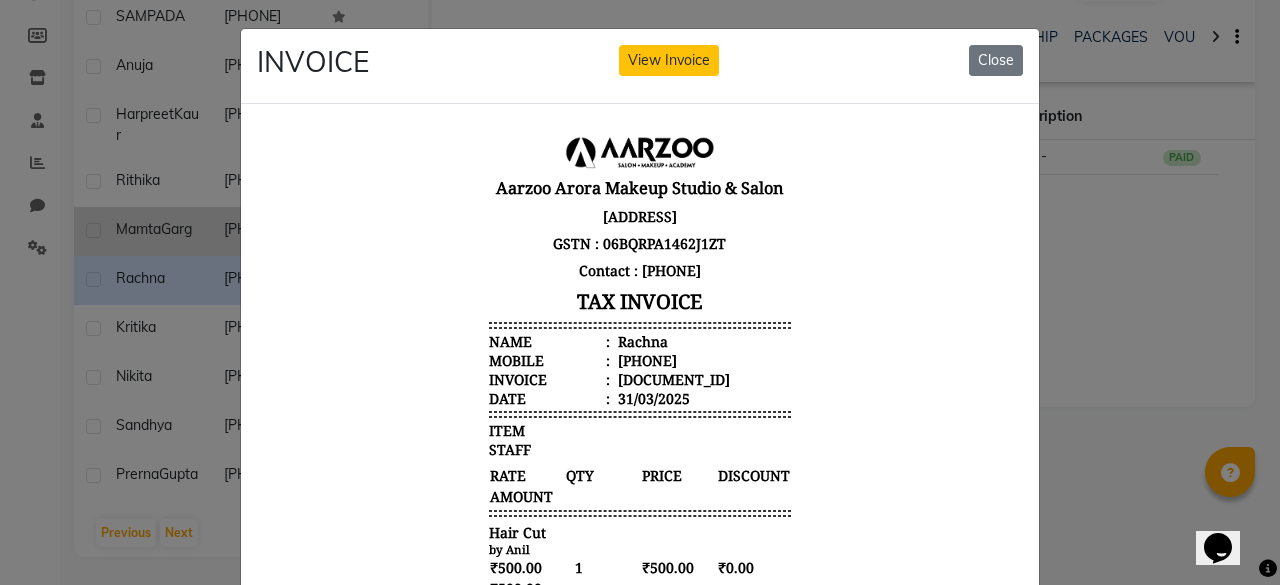 click on "[PERSON] Makeup Studio & Salon
[ADDRESS]
GSTN :
06BQRPA1462J1ZT
Contact : [PHONE]
TAX INVOICE
Name  :
[PERSON]
Mobile :
[PHONE]
Invoice  :
[INVOICE]
Date  :
[DATE]
ITEM
STAFF QTY" at bounding box center [640, 442] 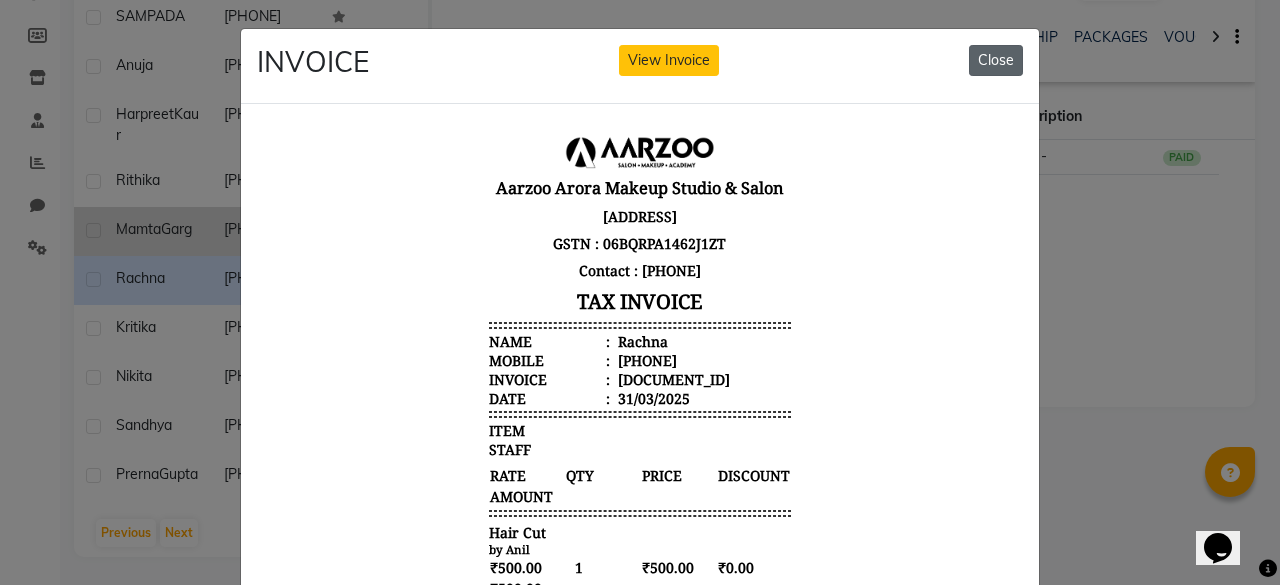 click on "Close" 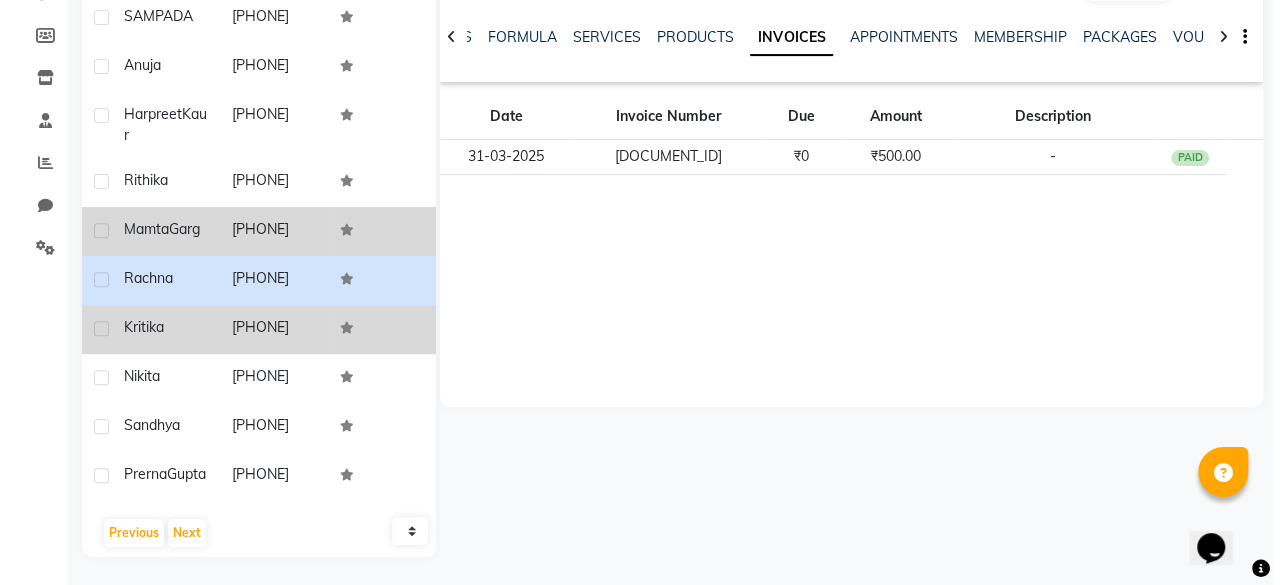 scroll, scrollTop: 74, scrollLeft: 0, axis: vertical 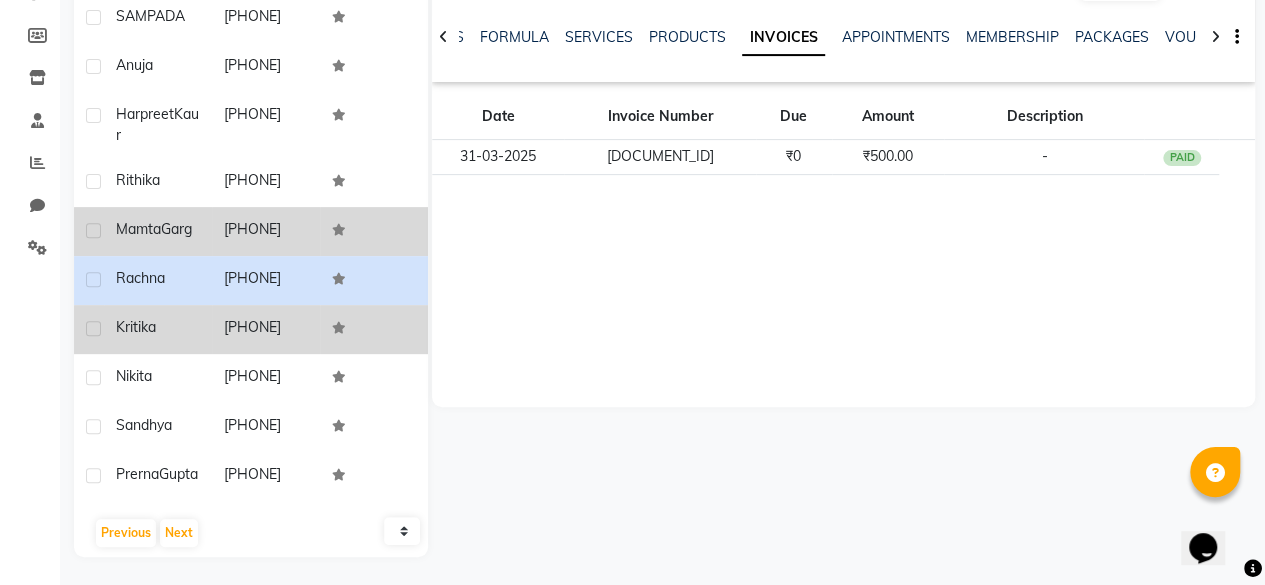 click 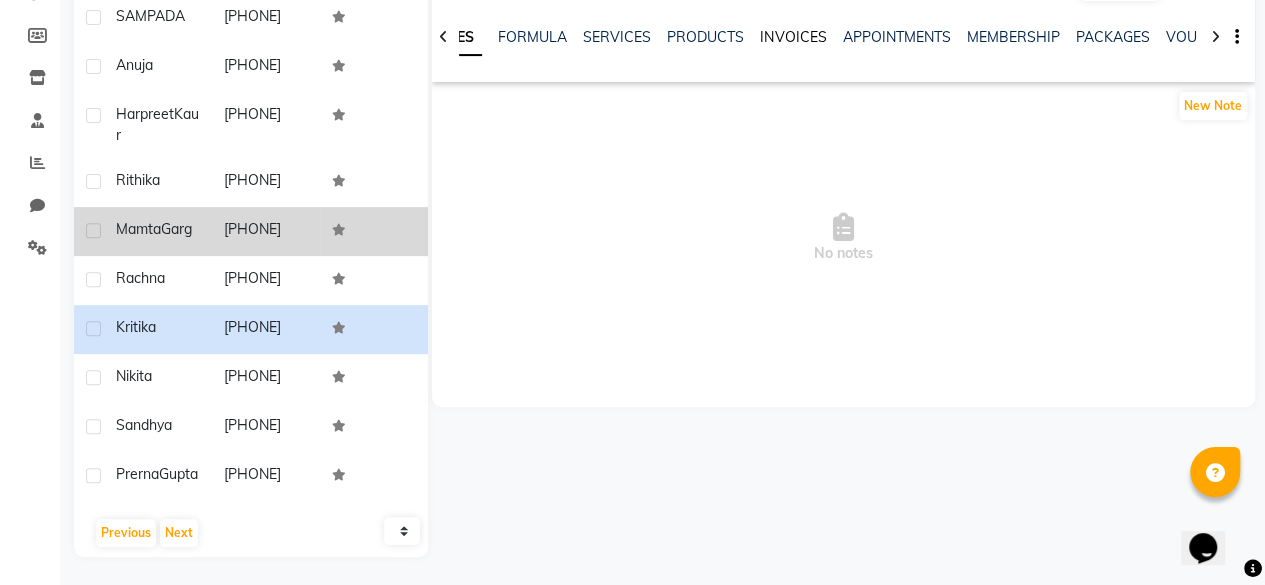 click on "INVOICES" 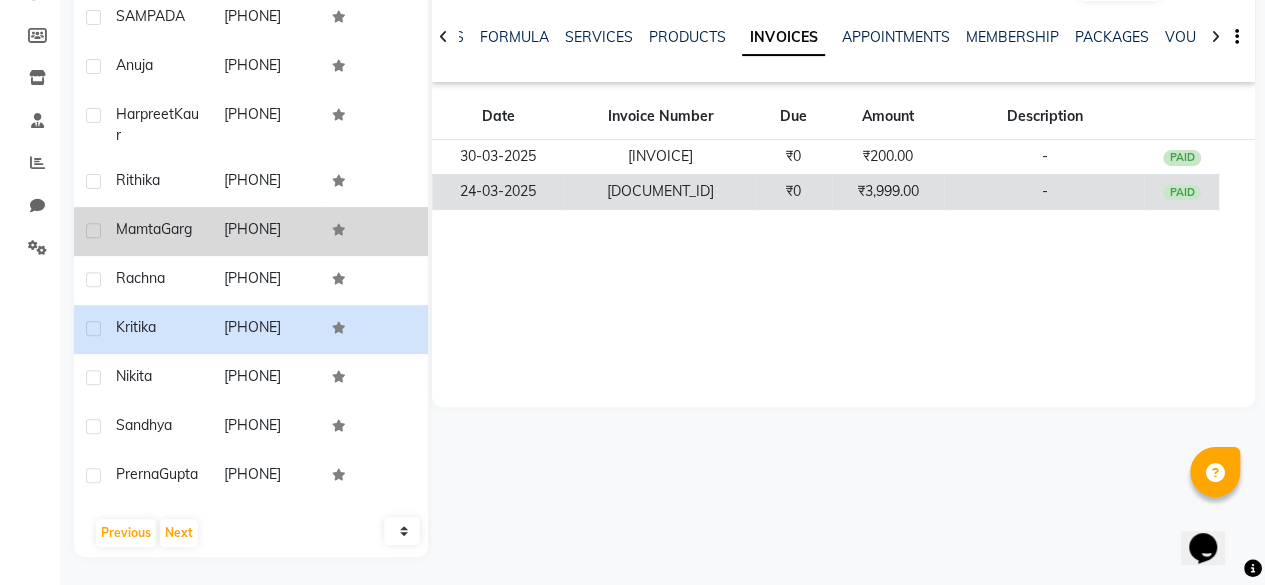 click on "₹3,999.00" 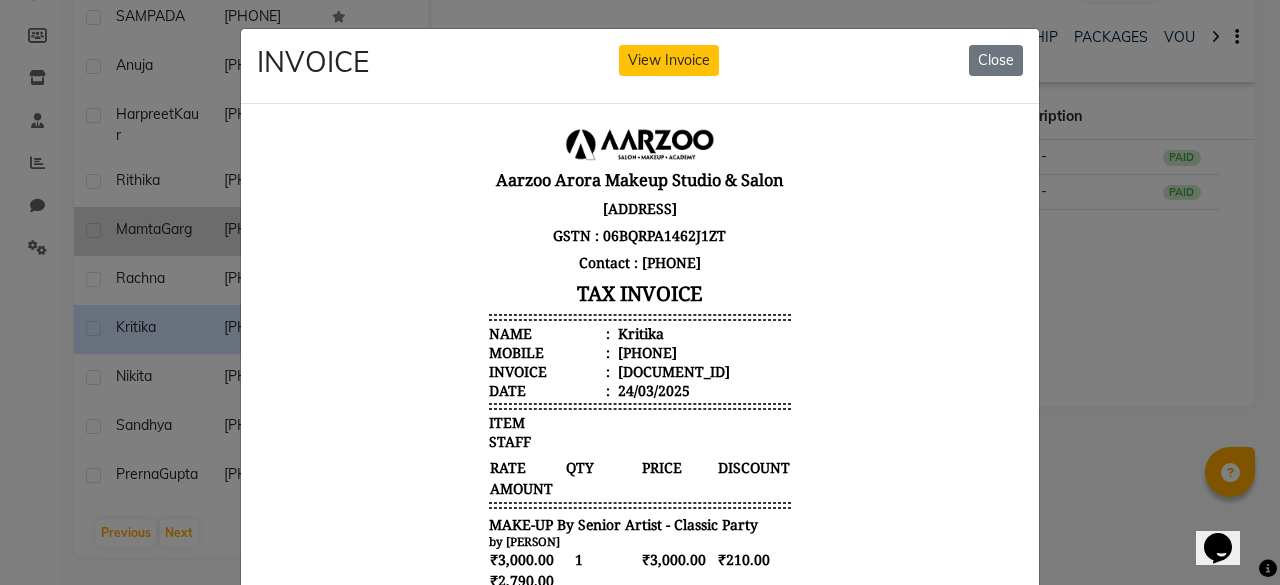 scroll, scrollTop: 15, scrollLeft: 0, axis: vertical 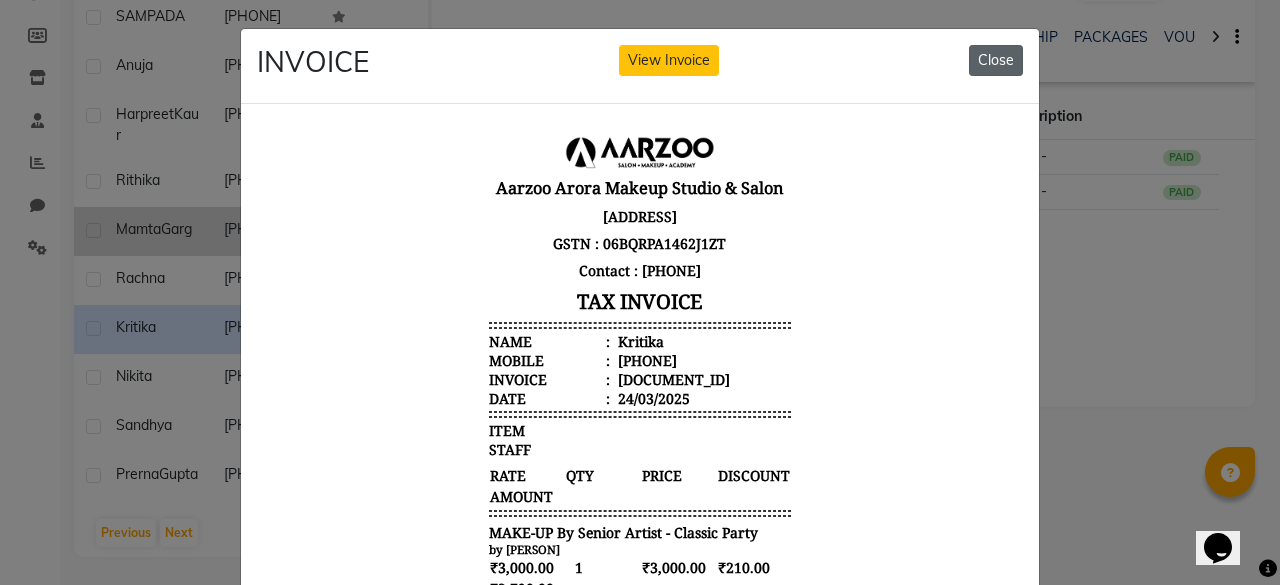 click on "Close" 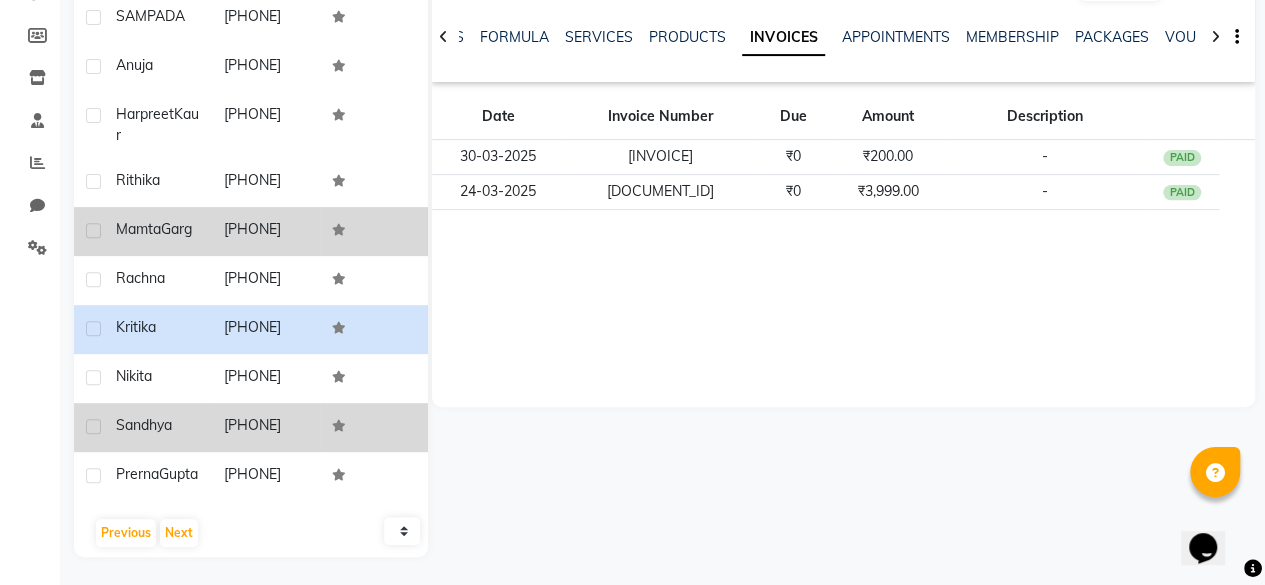 click on "sandhya" 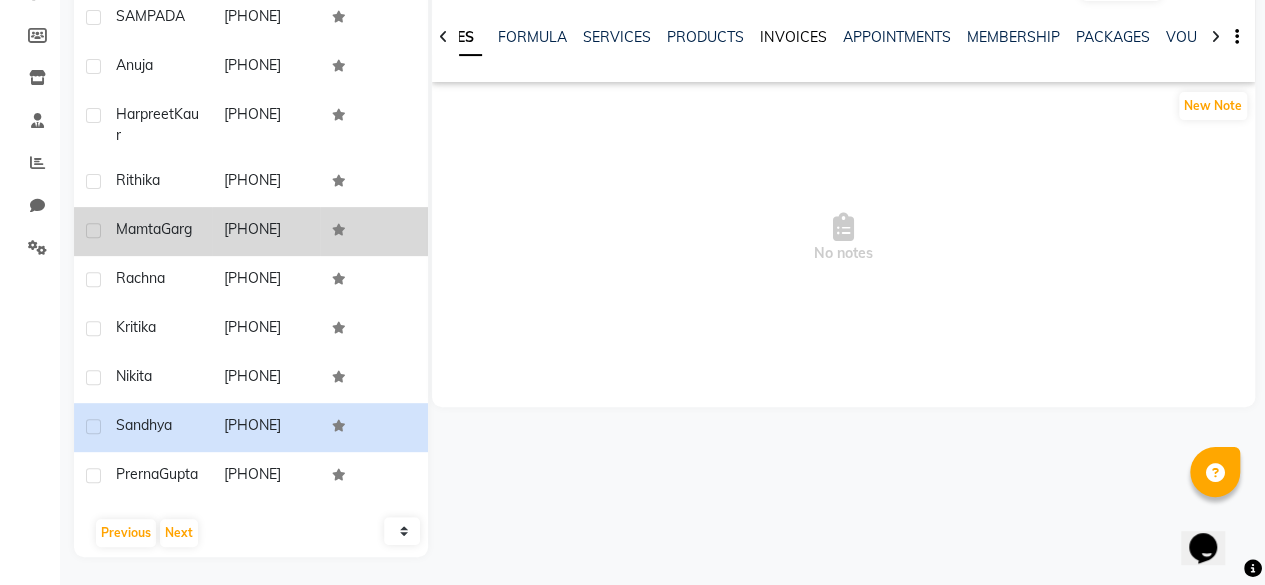 click on "INVOICES" 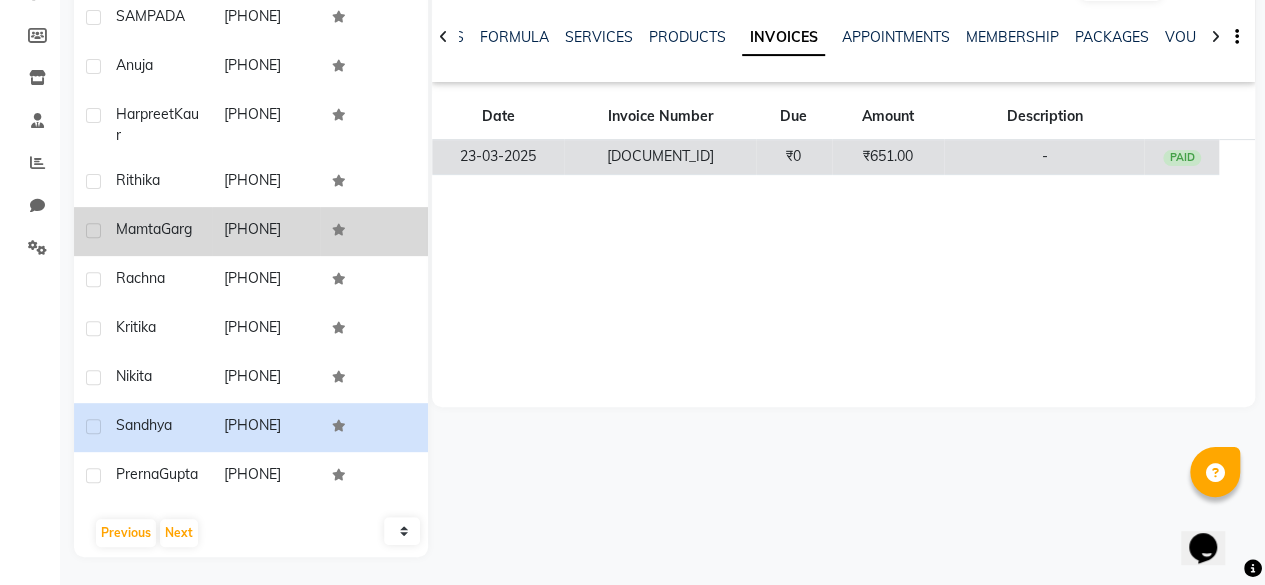 click on "₹0" 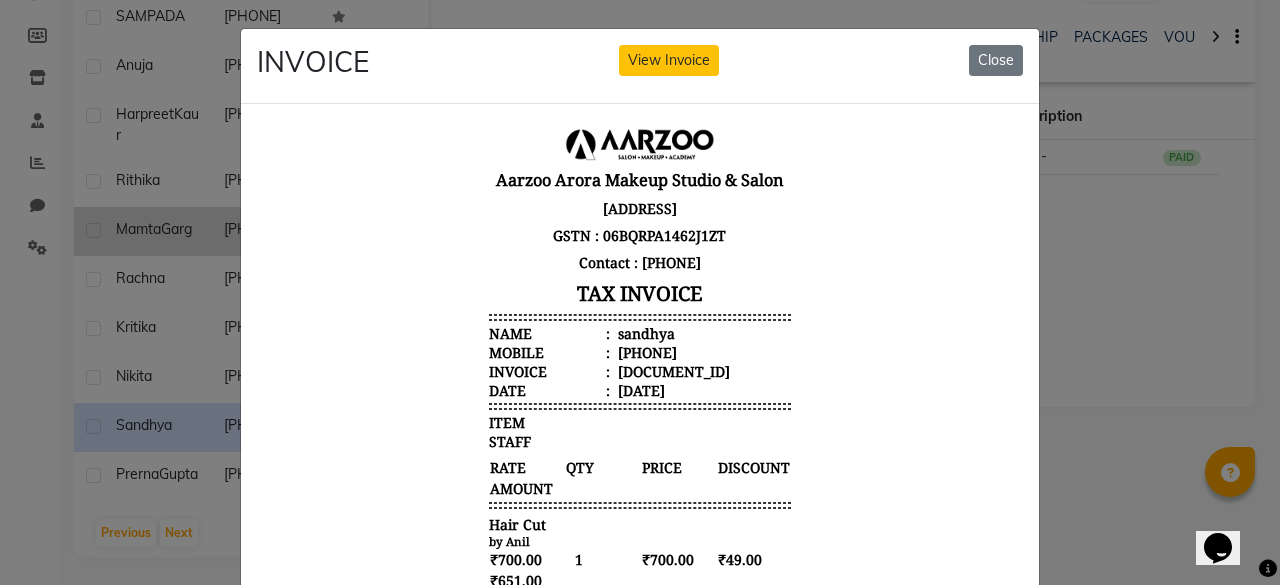scroll, scrollTop: 15, scrollLeft: 0, axis: vertical 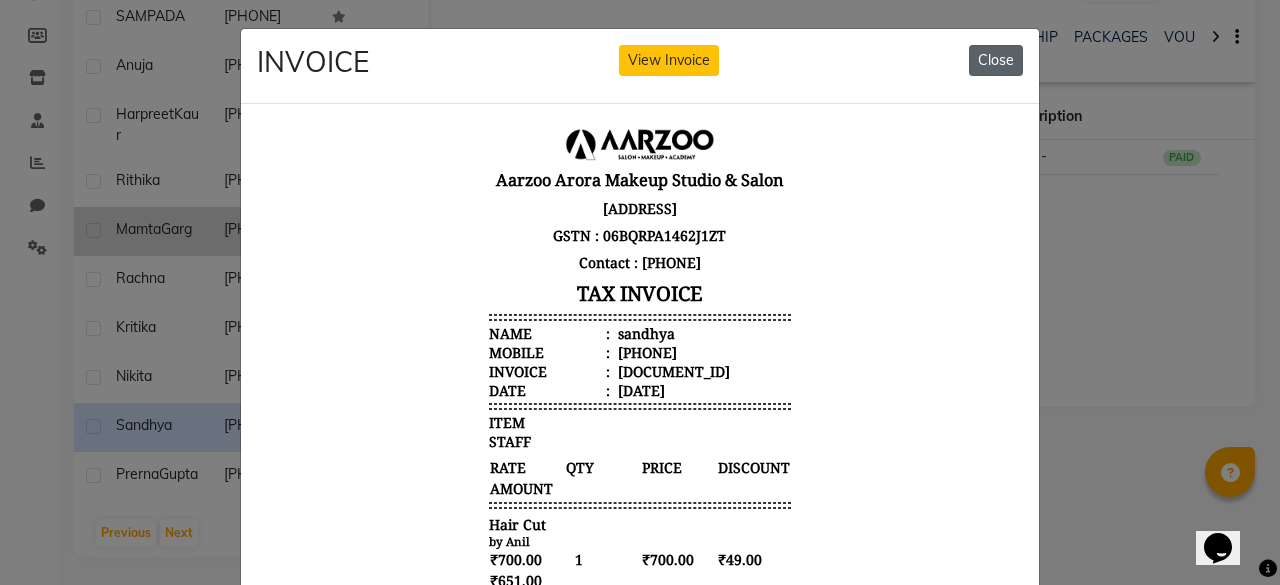 click on "Close" 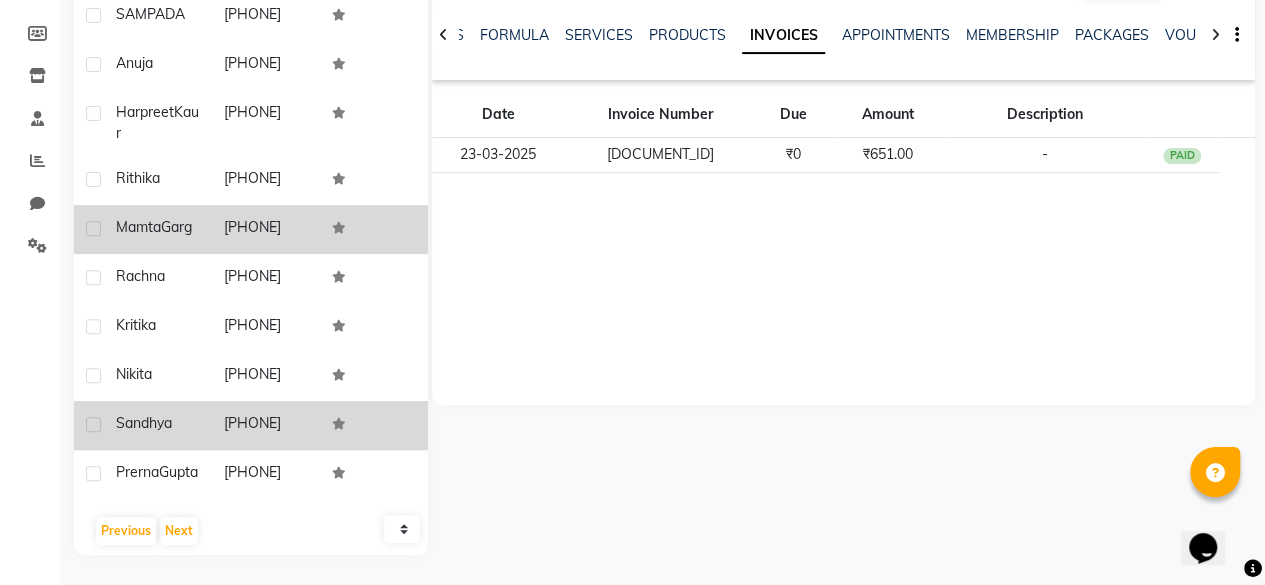 scroll, scrollTop: 360, scrollLeft: 0, axis: vertical 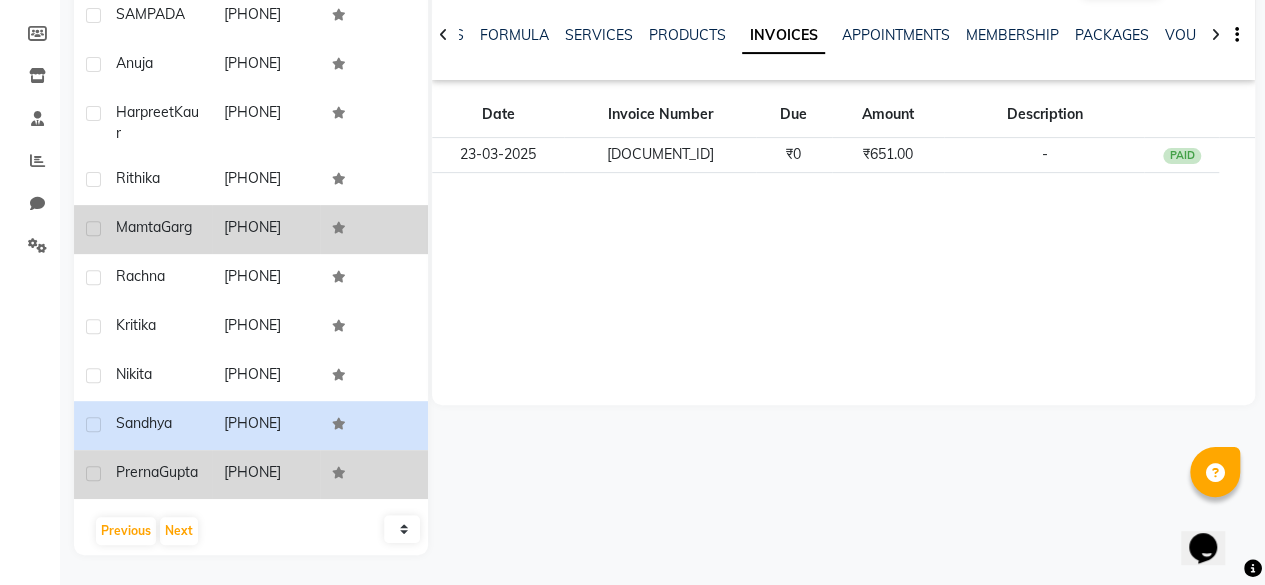 click on "[PHONE]" 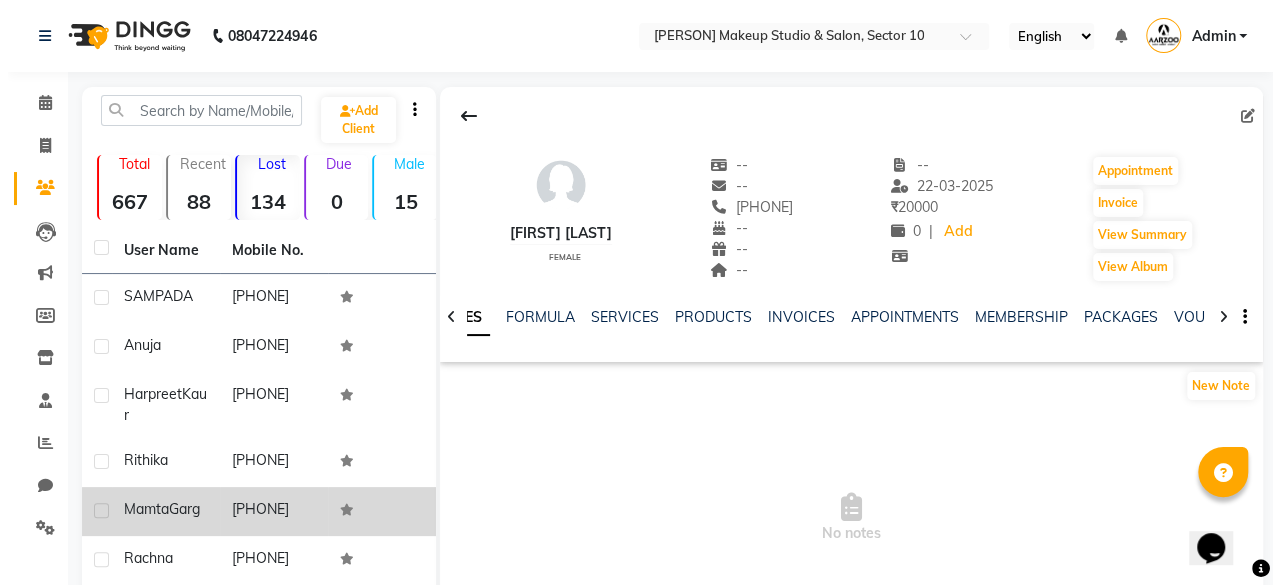 scroll, scrollTop: 0, scrollLeft: 0, axis: both 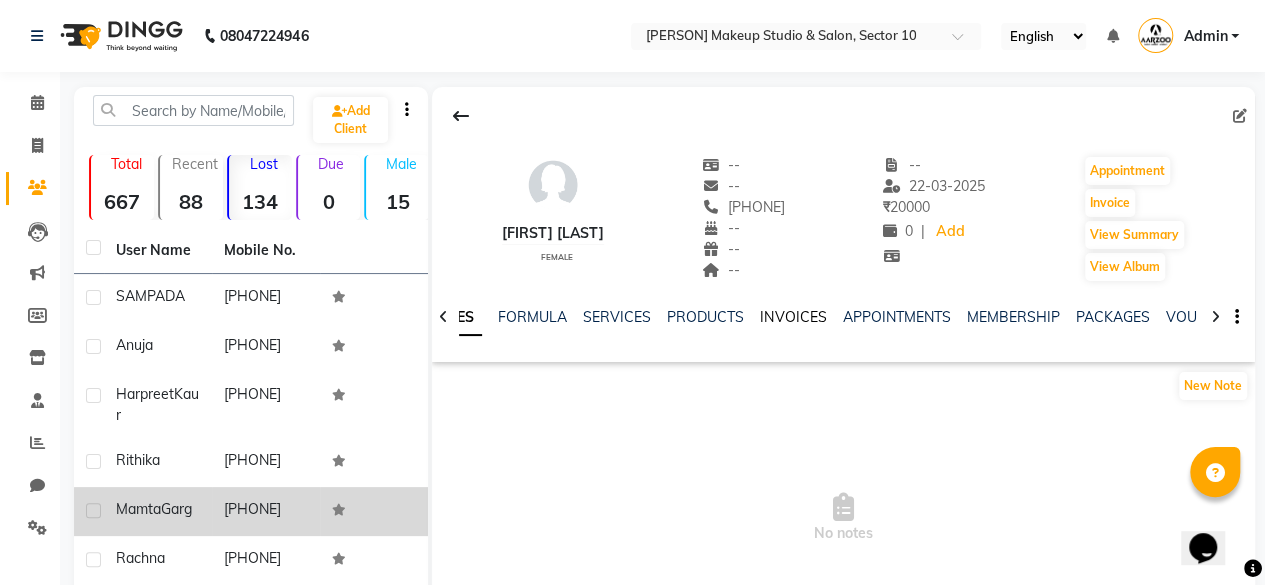 click on "INVOICES" 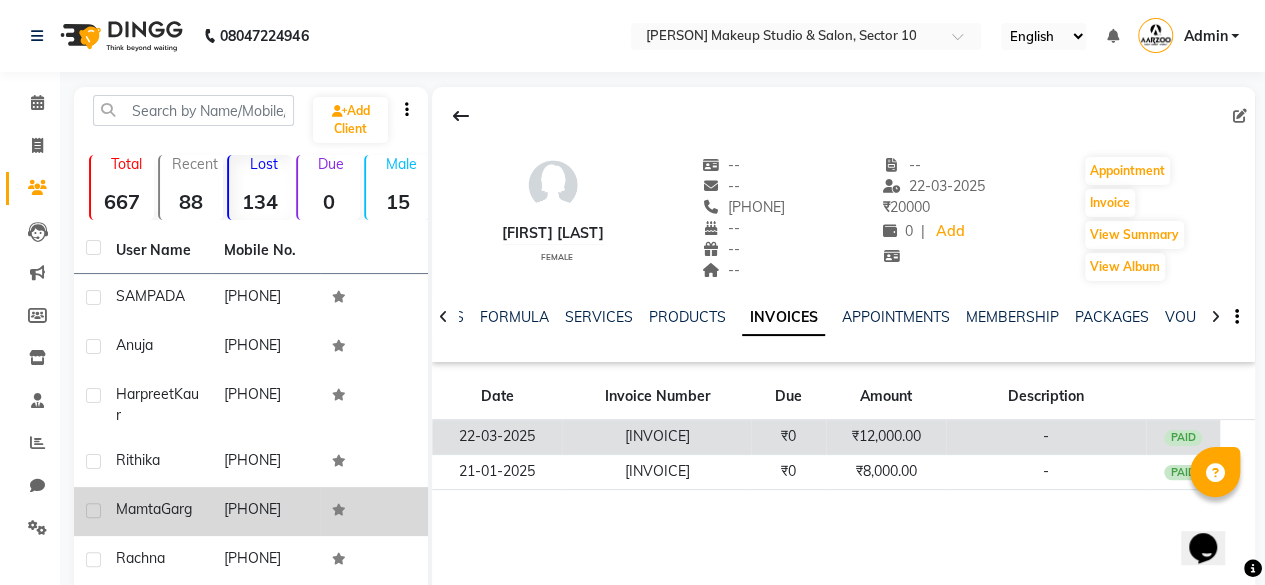 click on "₹12,000.00" 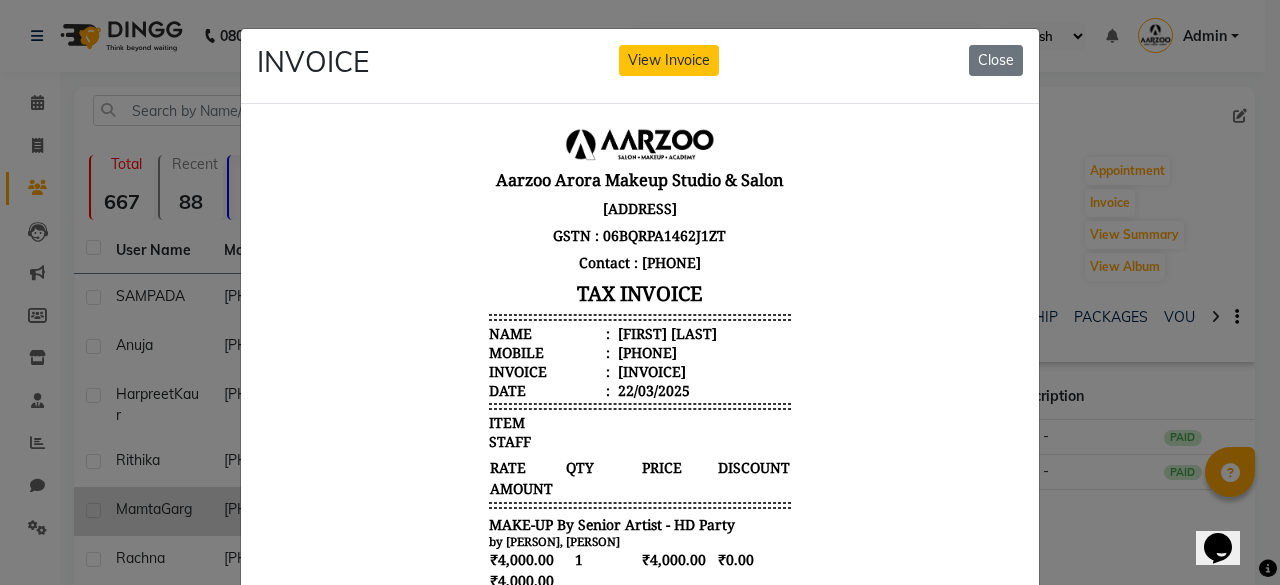 scroll, scrollTop: 16, scrollLeft: 0, axis: vertical 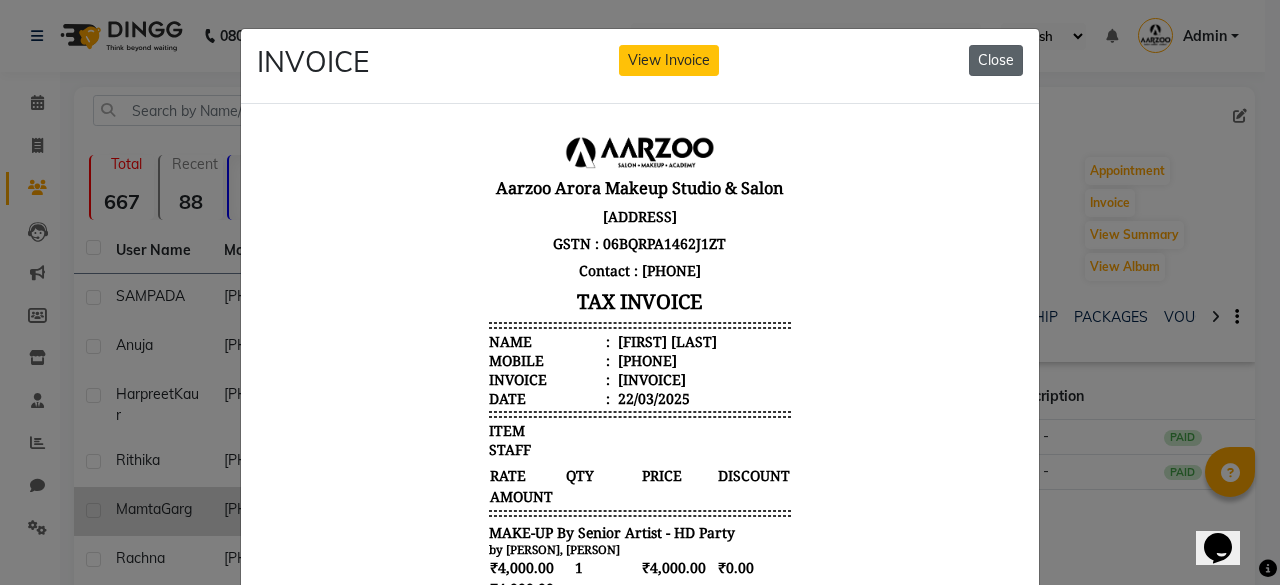 click on "Close" 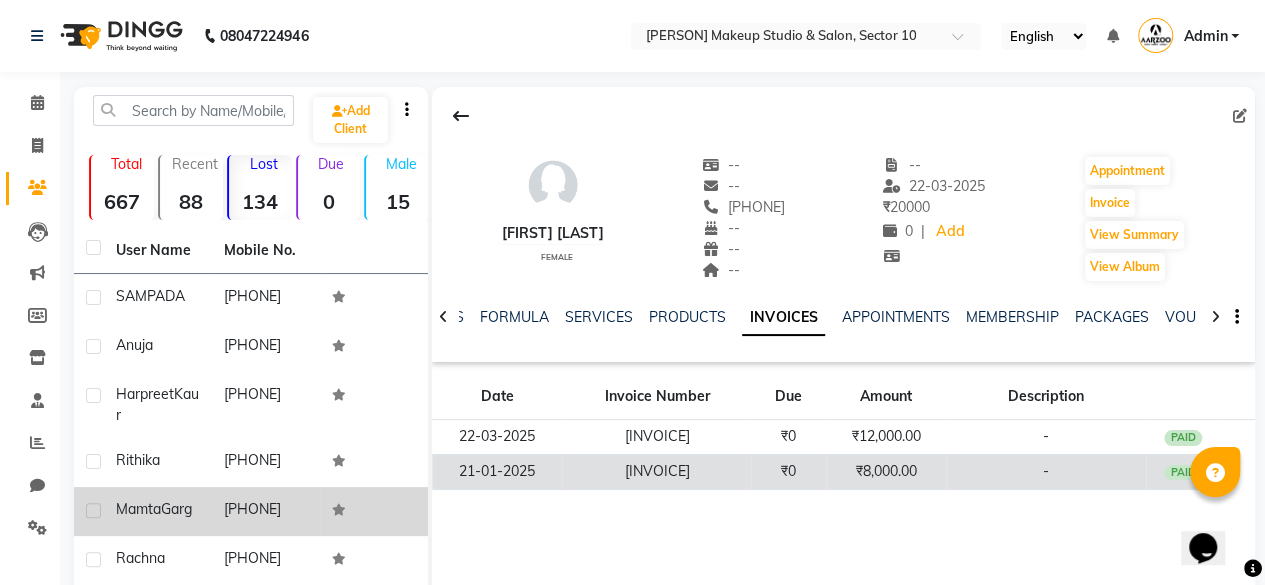 click on "₹8,000.00" 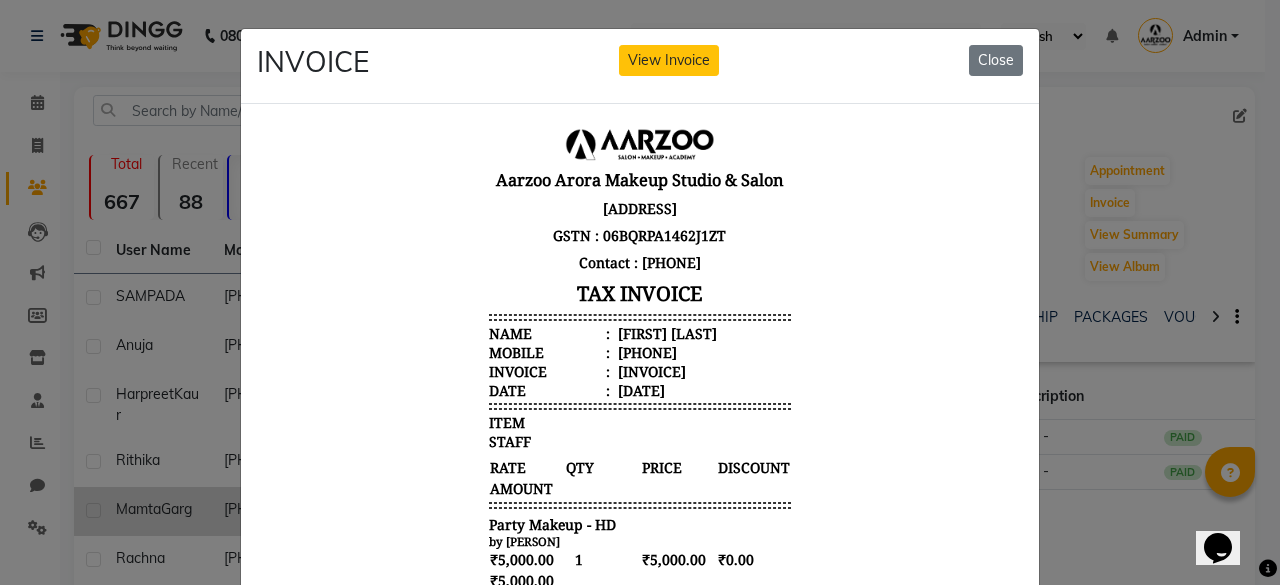 scroll, scrollTop: 16, scrollLeft: 0, axis: vertical 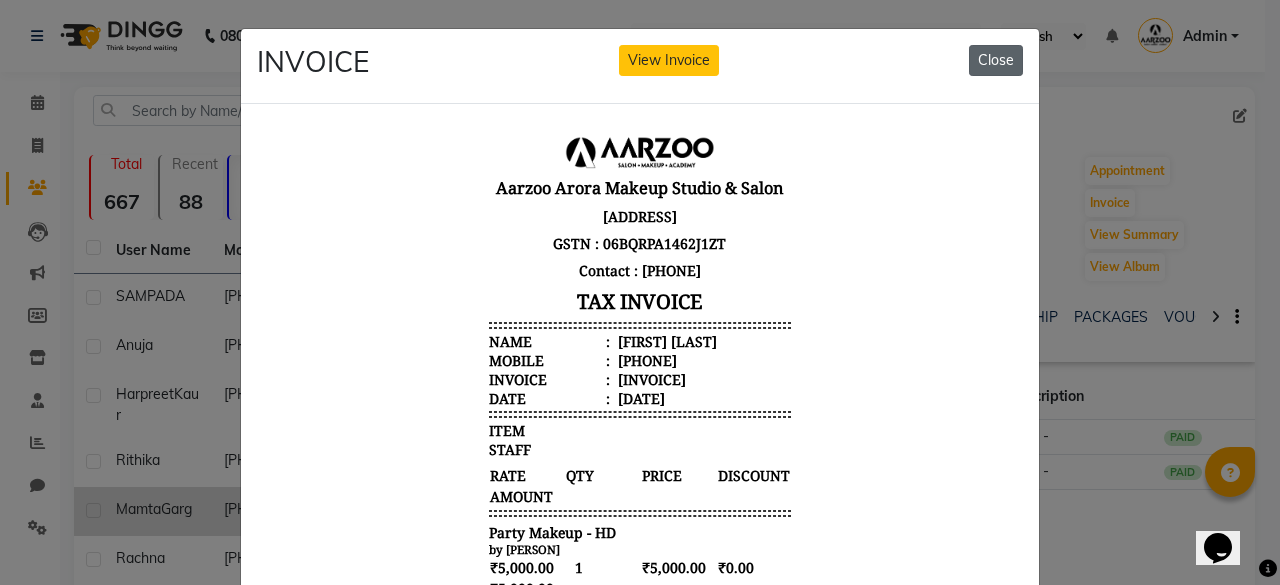 drag, startPoint x: 1006, startPoint y: 63, endPoint x: 594, endPoint y: 231, distance: 444.93594 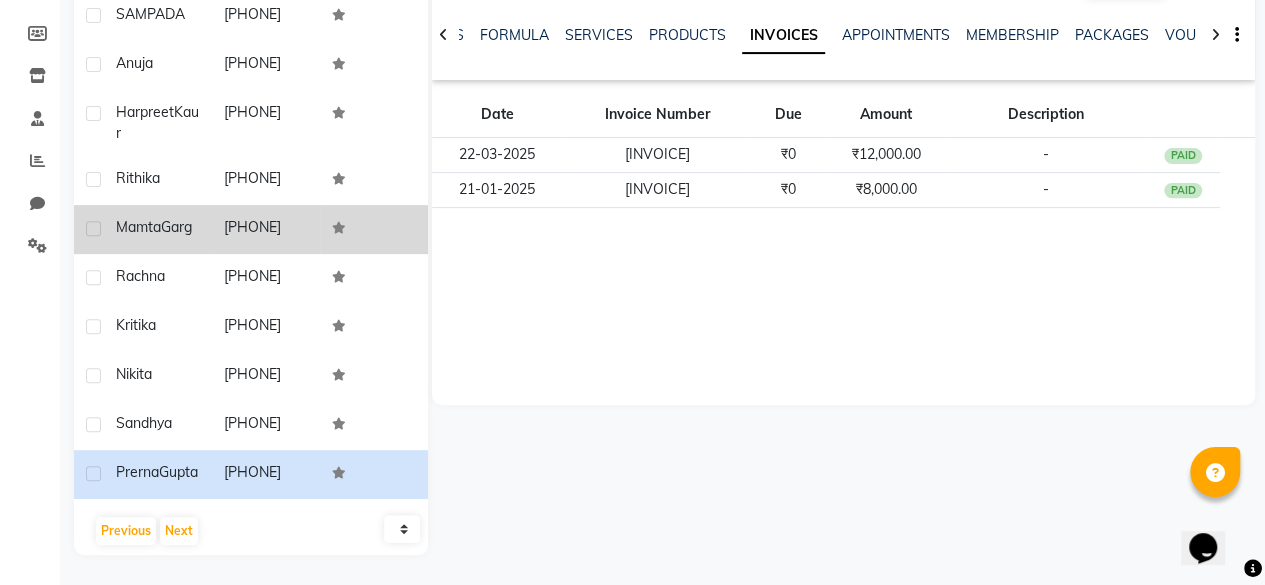 scroll, scrollTop: 360, scrollLeft: 0, axis: vertical 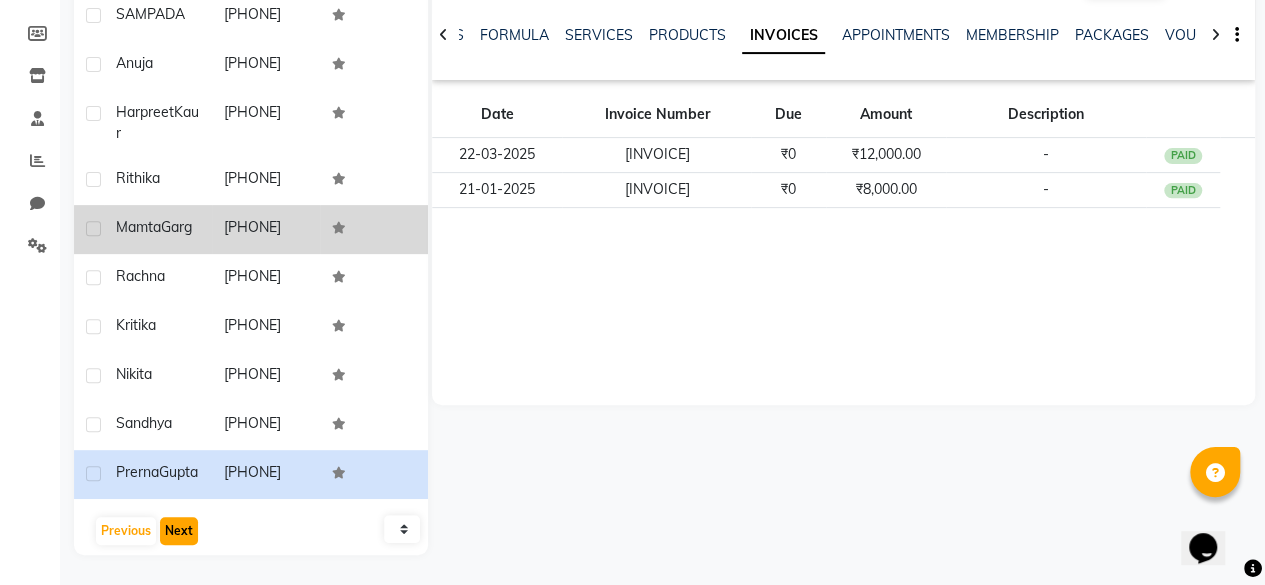 click on "Next" 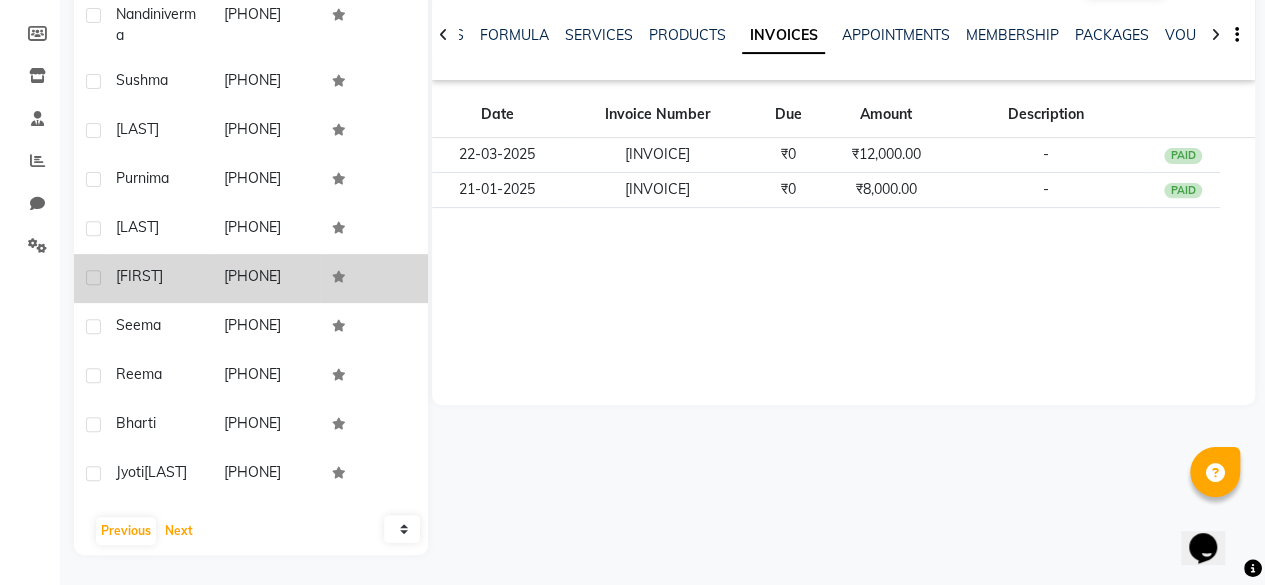scroll, scrollTop: 0, scrollLeft: 0, axis: both 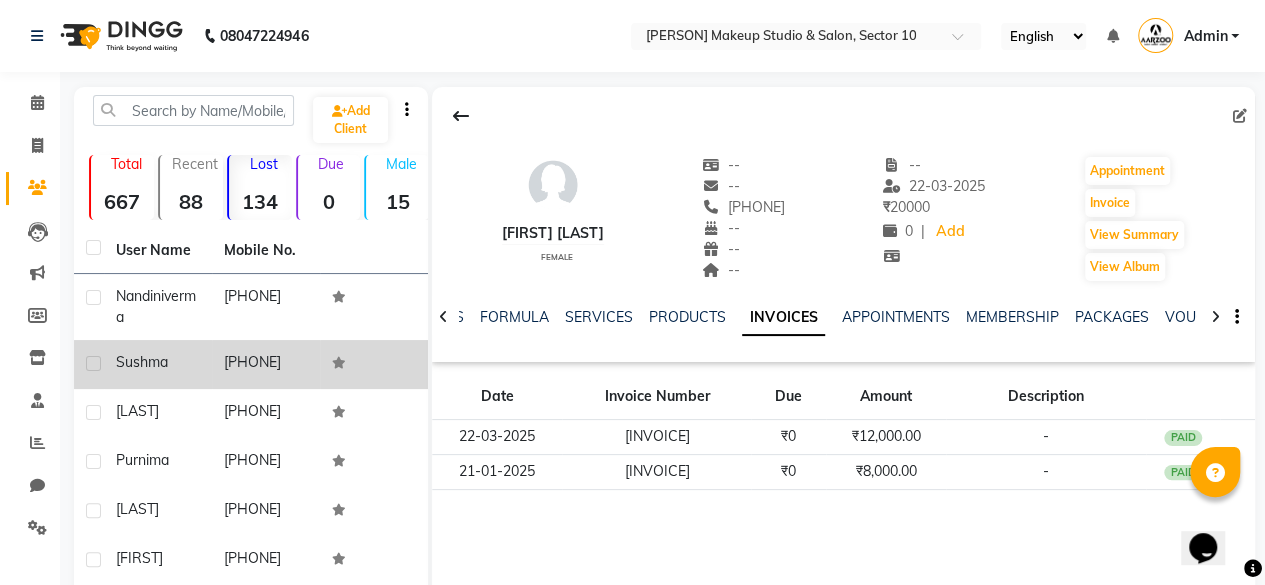 click 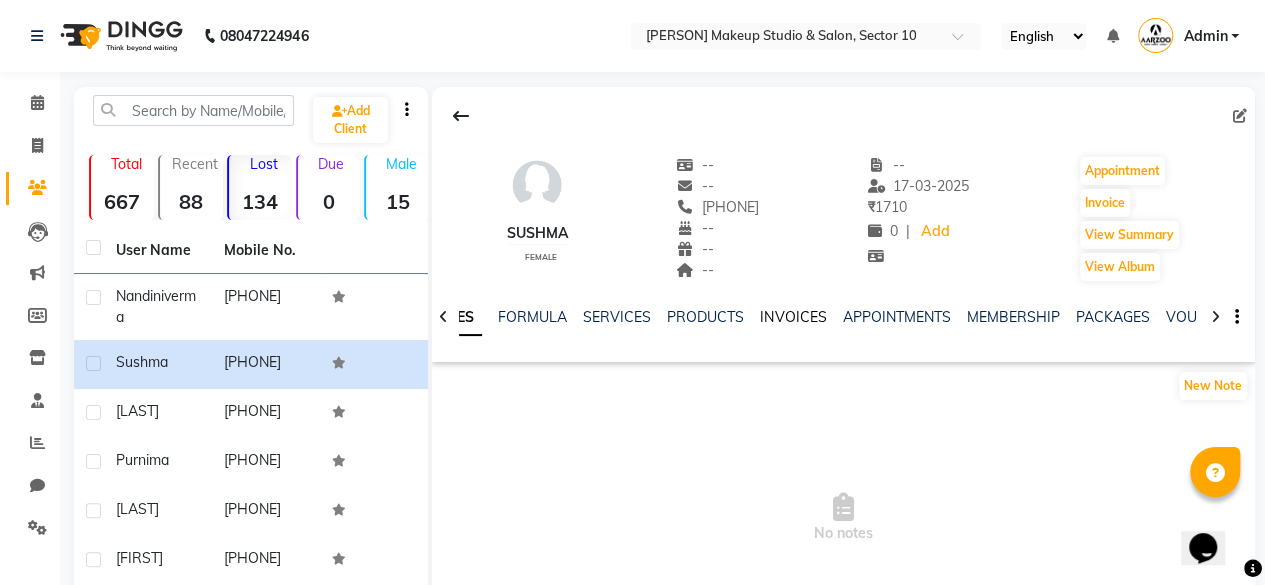 click on "INVOICES" 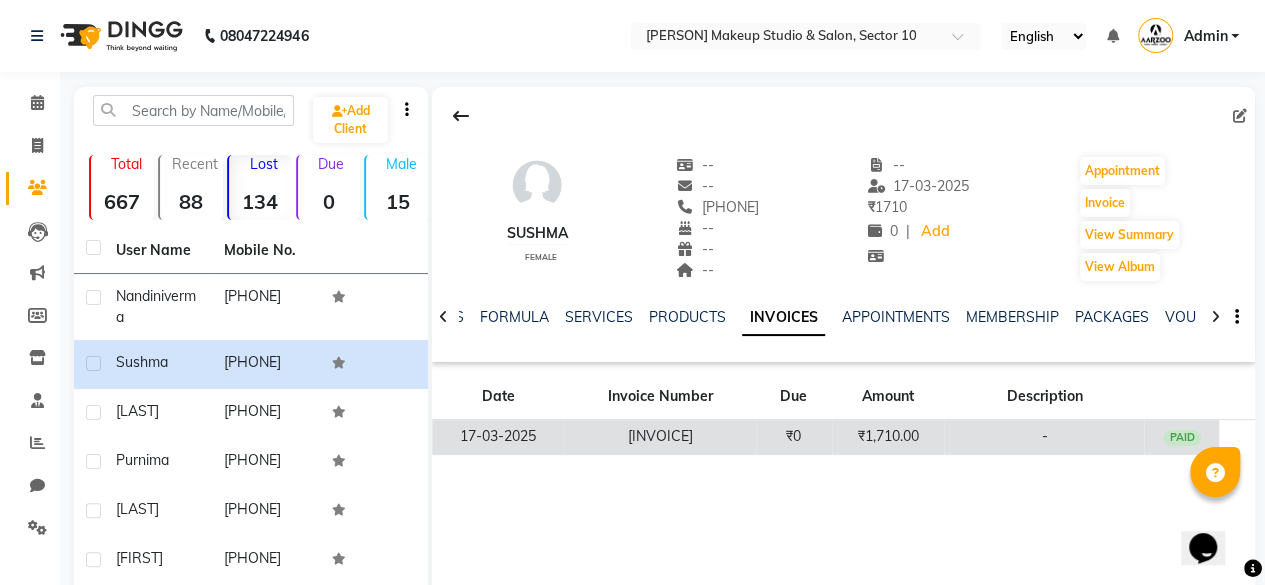 click on "₹0" 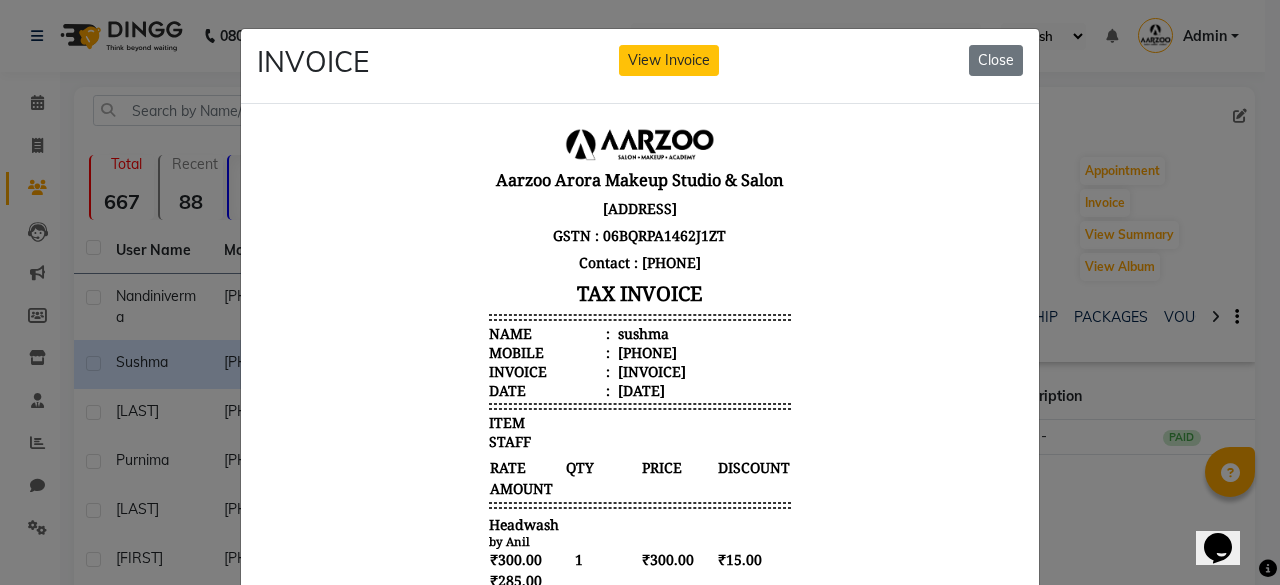 scroll, scrollTop: 15, scrollLeft: 0, axis: vertical 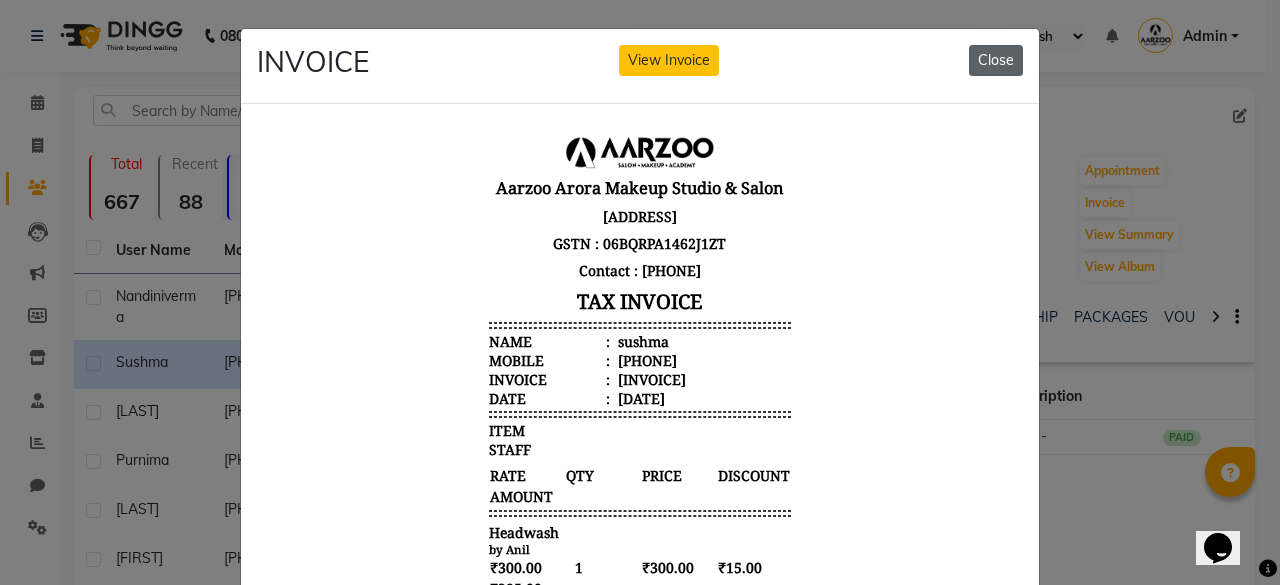 click on "Close" 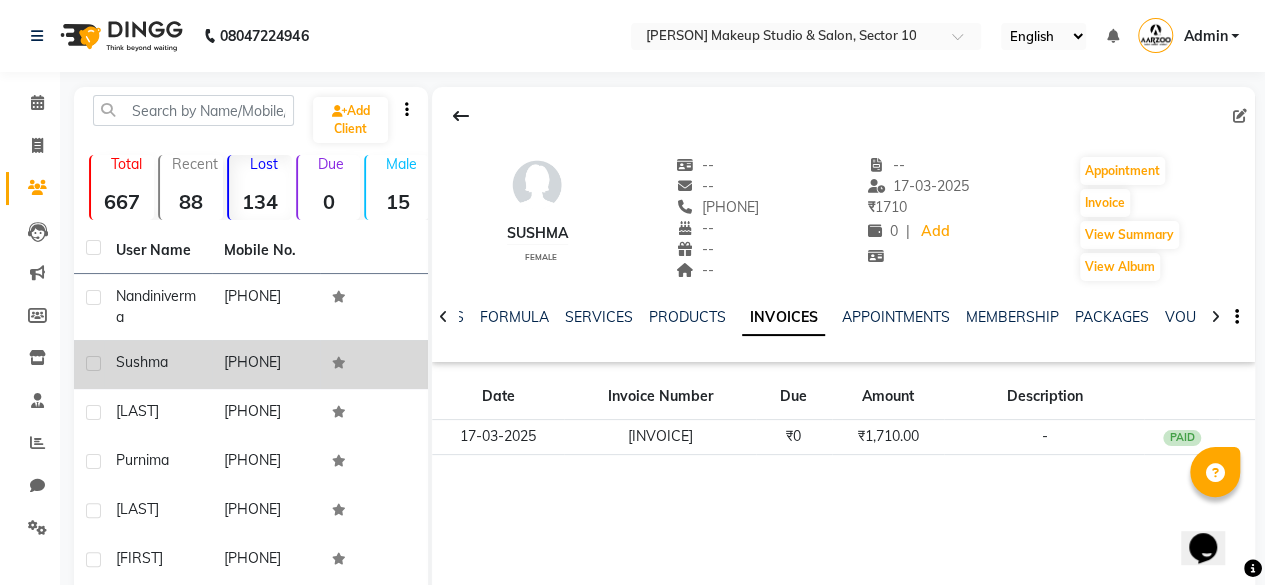 click 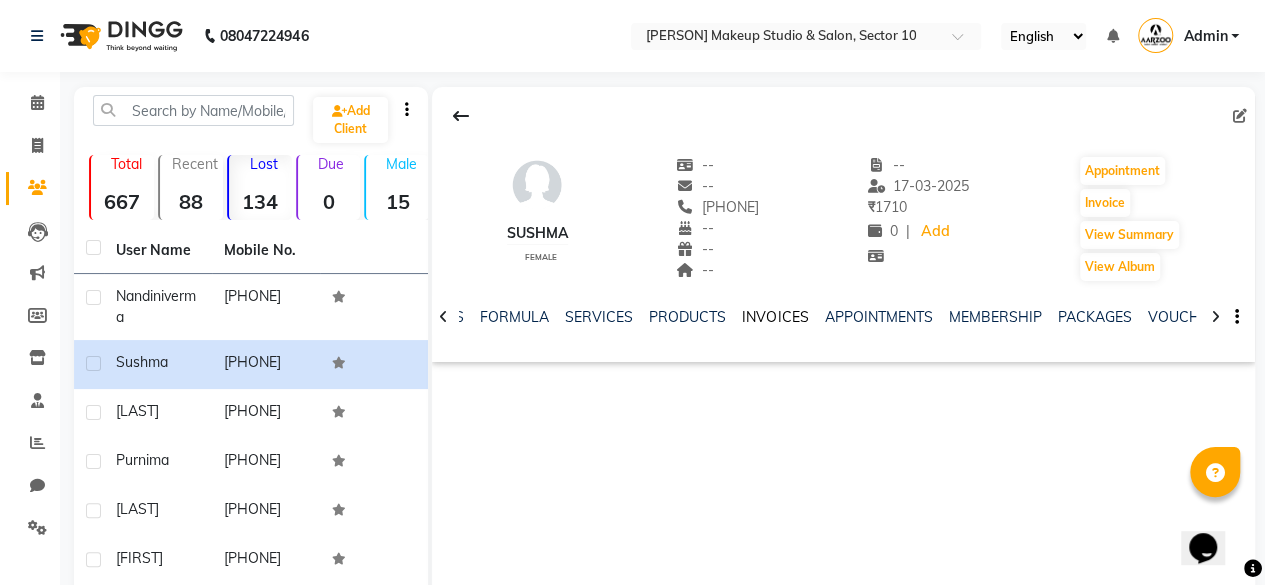 click on "INVOICES" 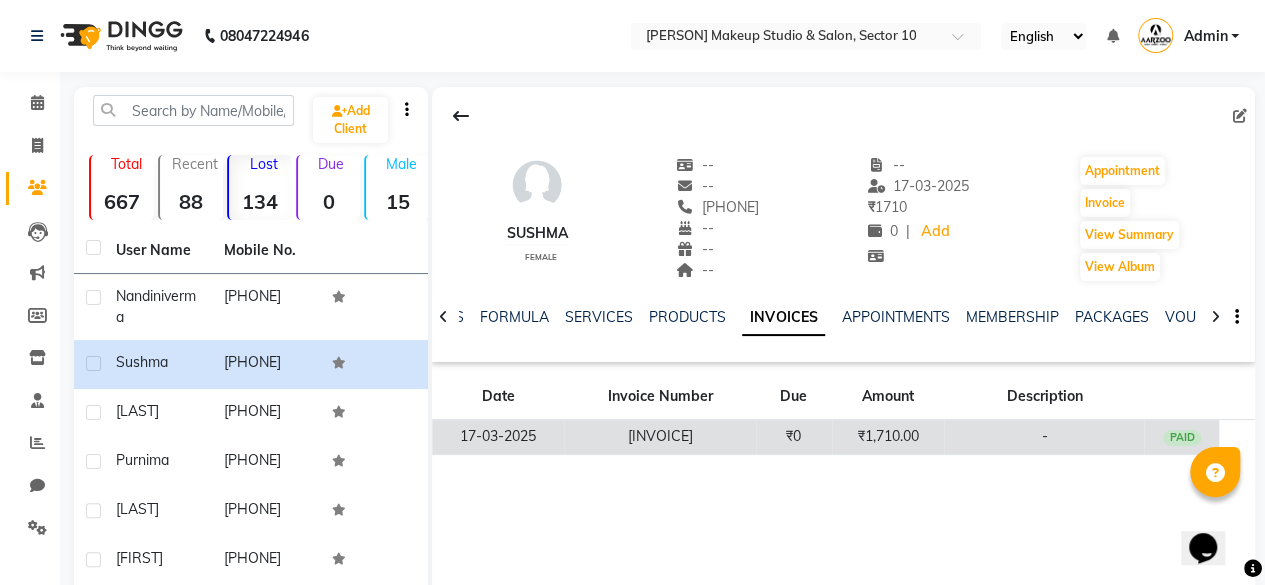 click on "₹1,710.00" 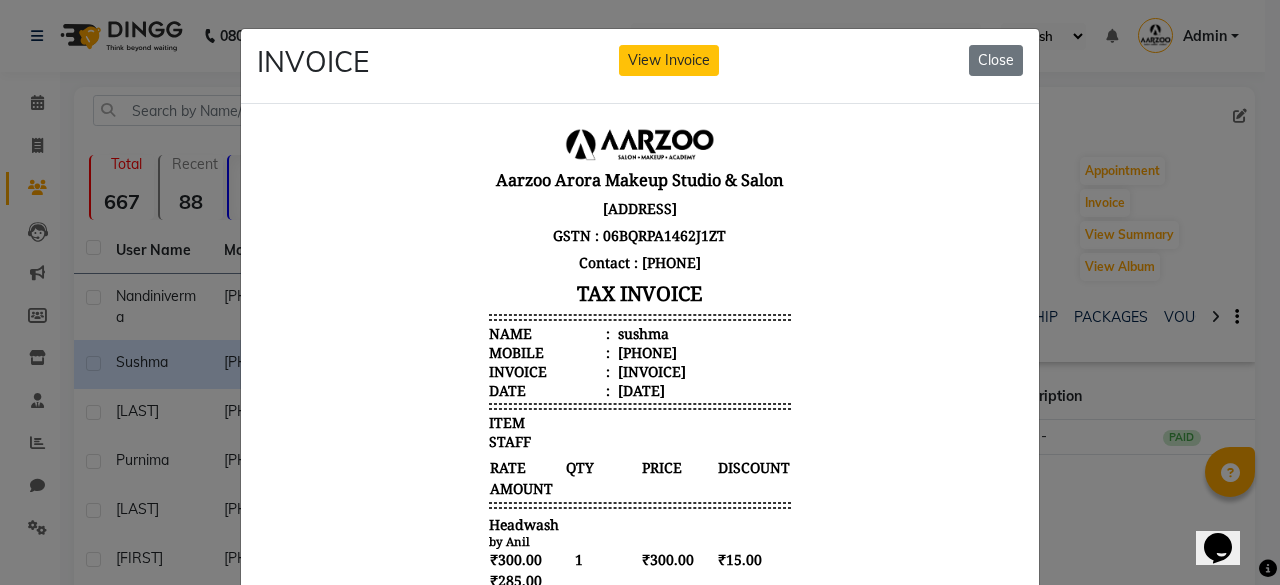 scroll, scrollTop: 15, scrollLeft: 0, axis: vertical 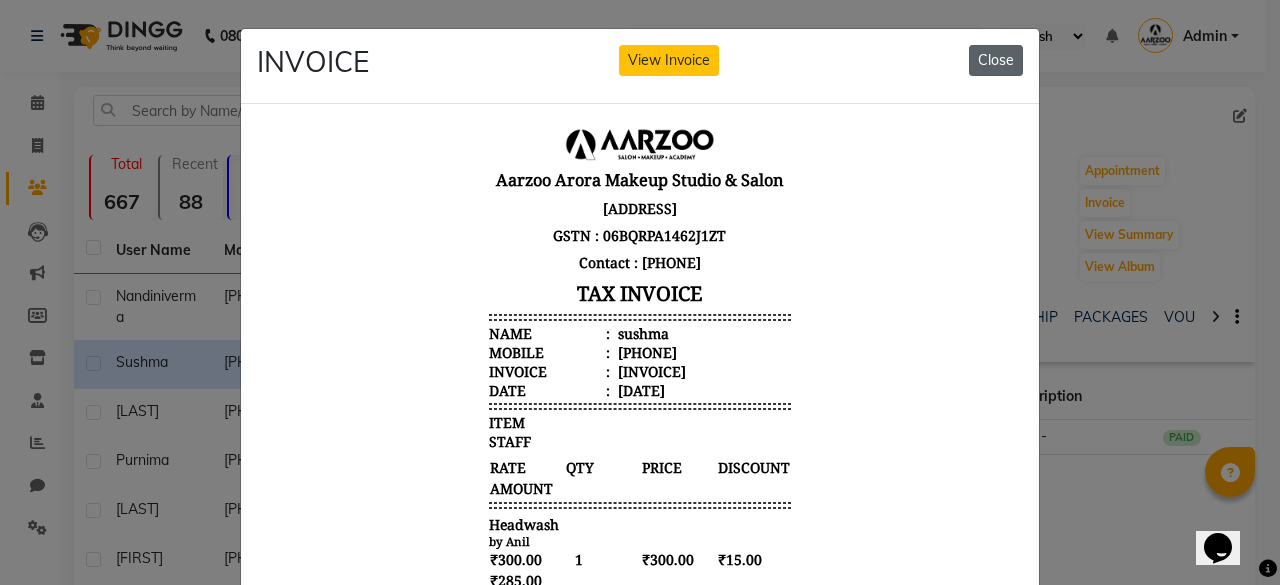 click on "Close" 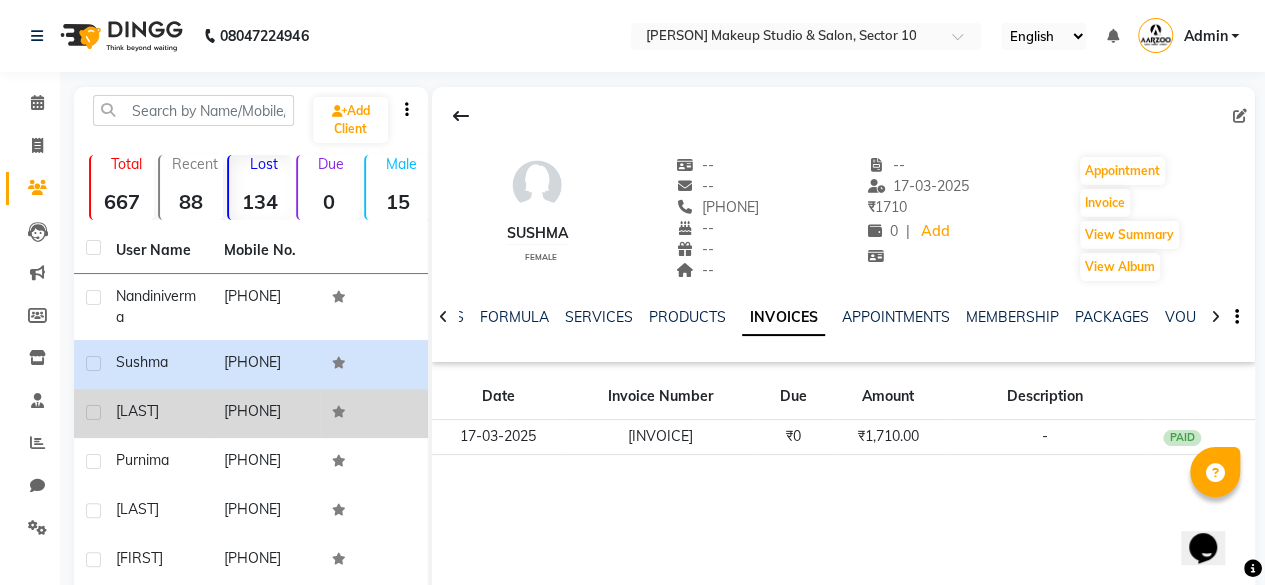click 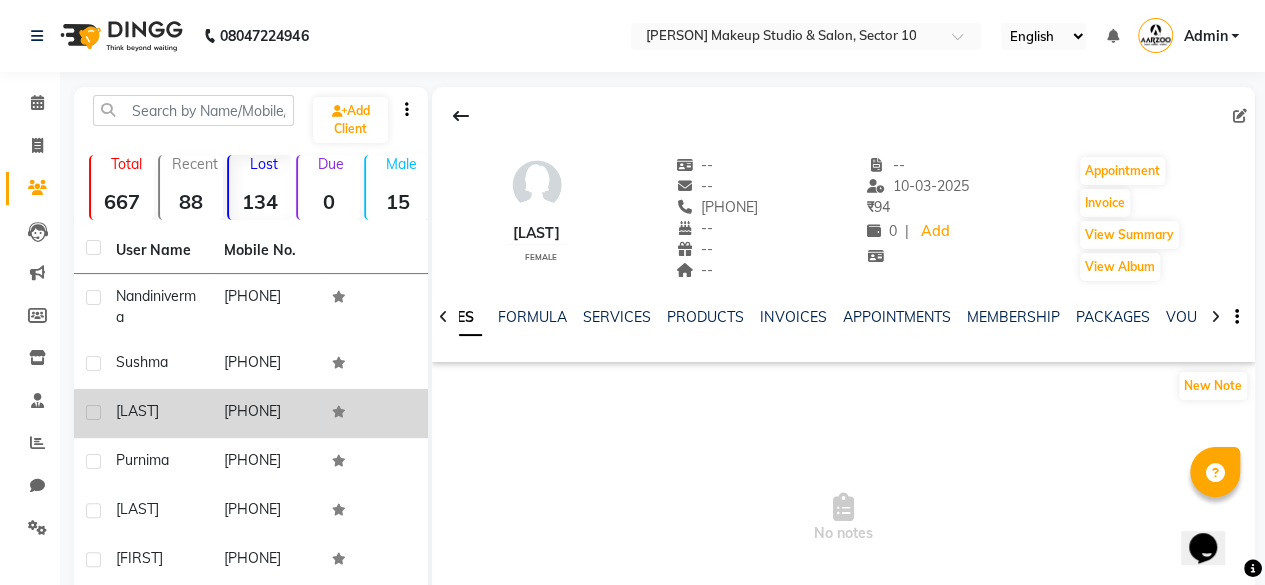 click 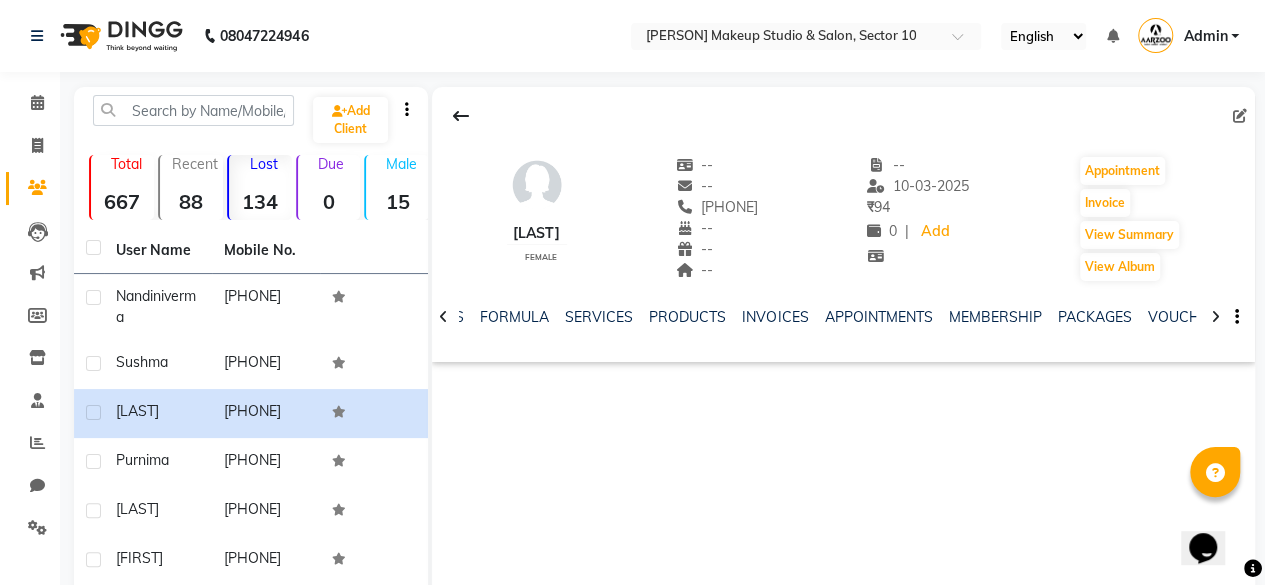 click on "NOTES FORMULA SERVICES PRODUCTS INVOICES APPOINTMENTS MEMBERSHIP PACKAGES VOUCHERS GIFTCARDS POINTS FORMS FAMILY CARDS WALLET" 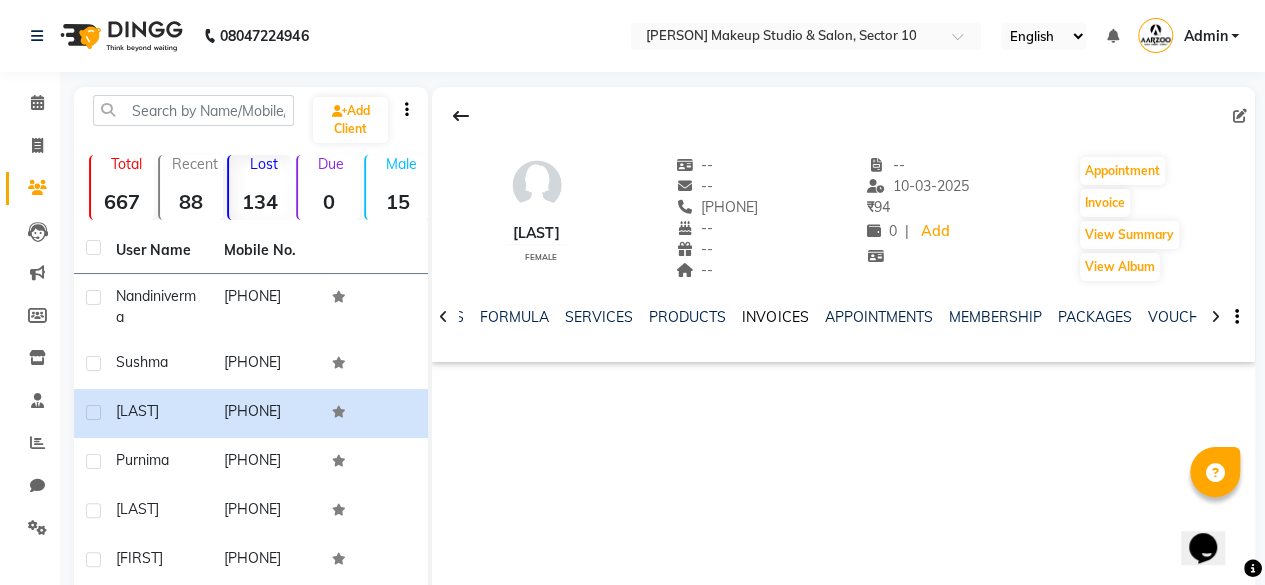 click on "INVOICES" 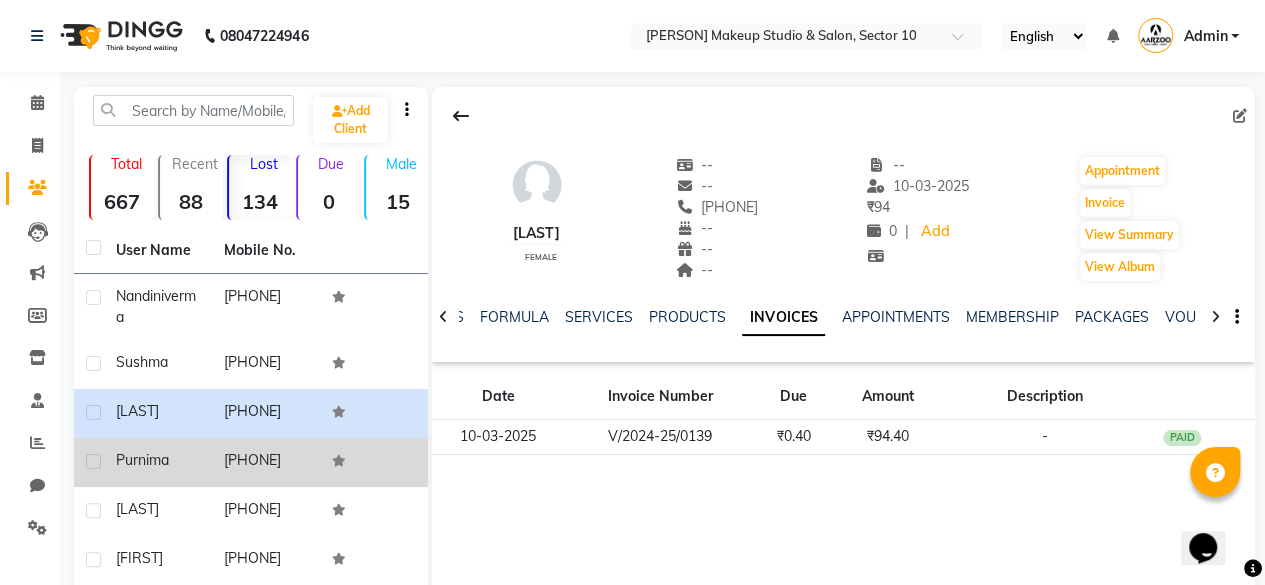 click on "[PHONE]" 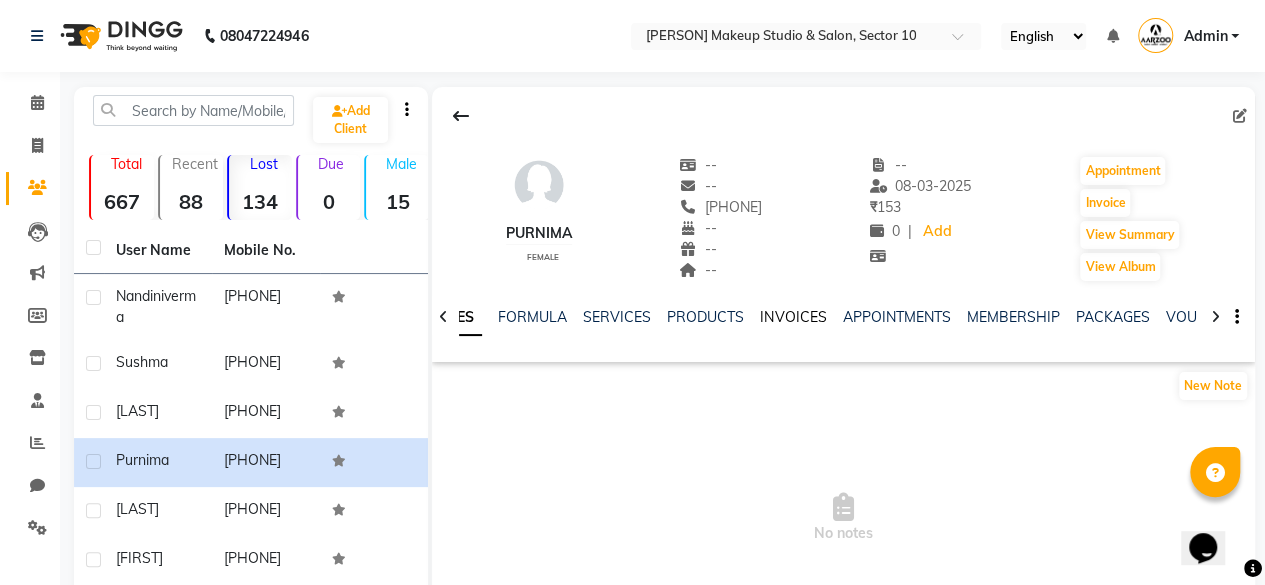 click on "INVOICES" 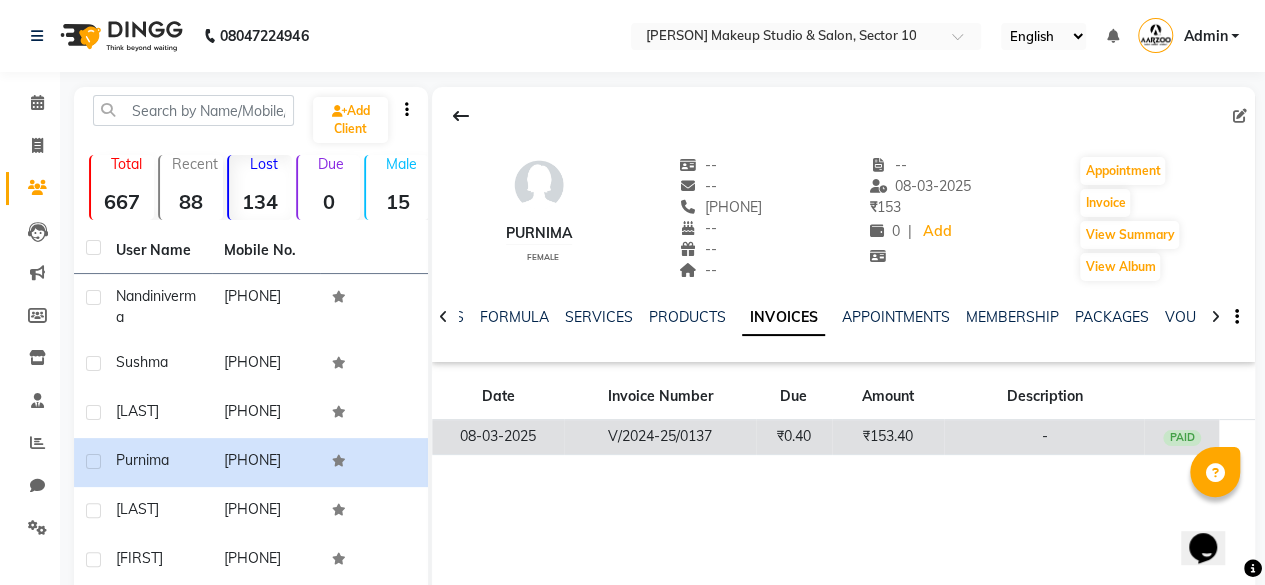 click on "₹153.40" 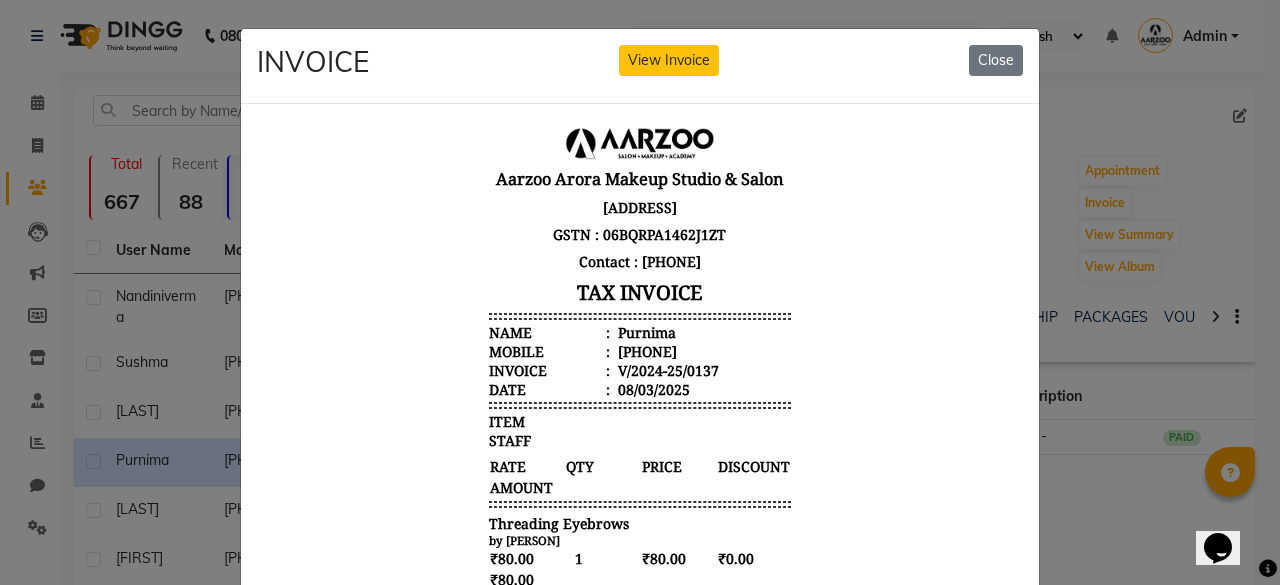 scroll, scrollTop: 16, scrollLeft: 0, axis: vertical 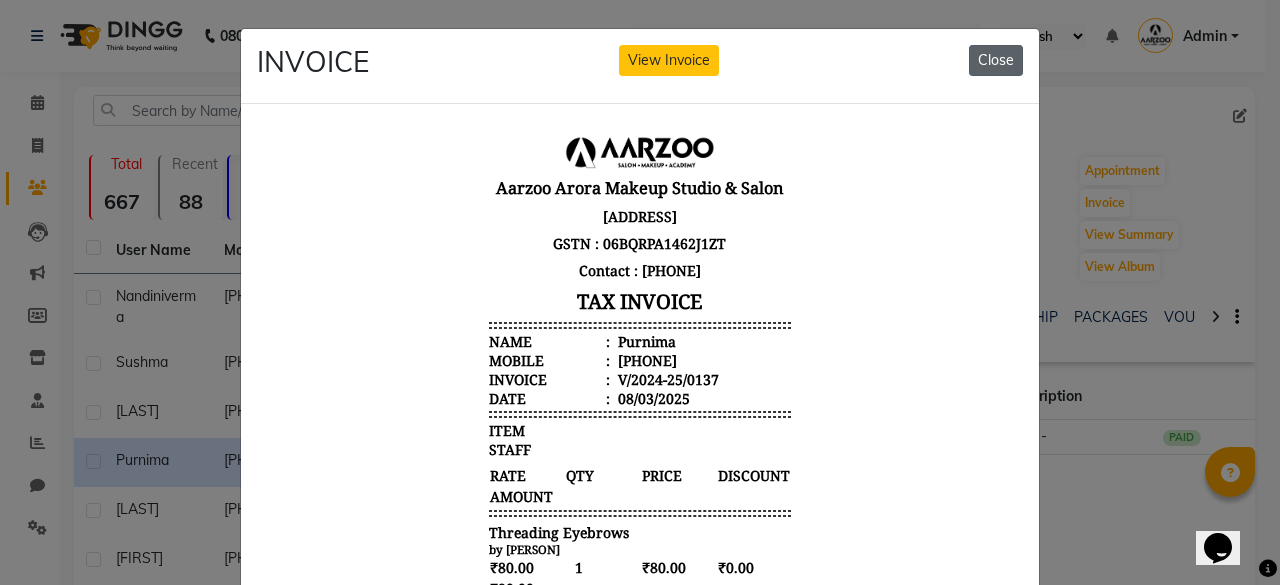 click on "Close" 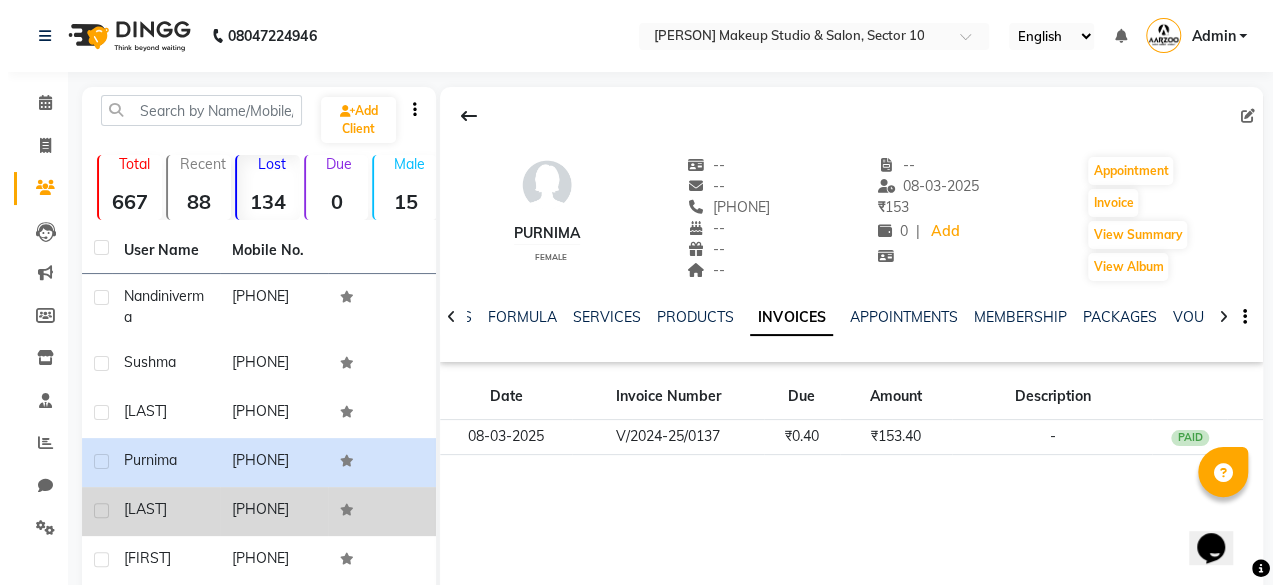 scroll, scrollTop: 74, scrollLeft: 0, axis: vertical 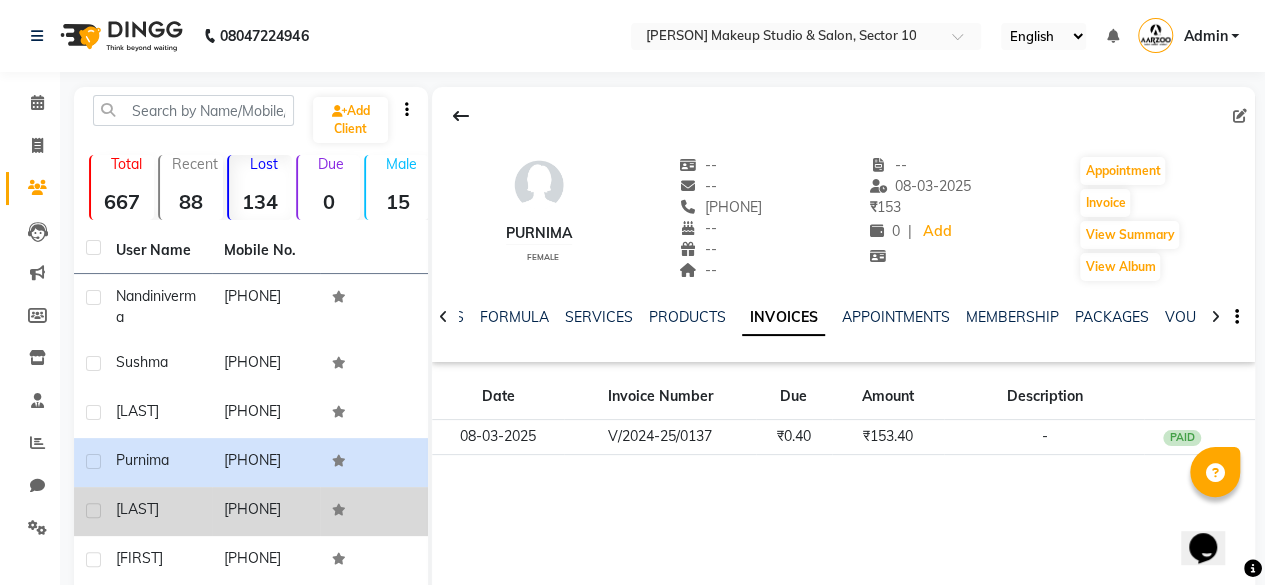 click on "[PHONE]" 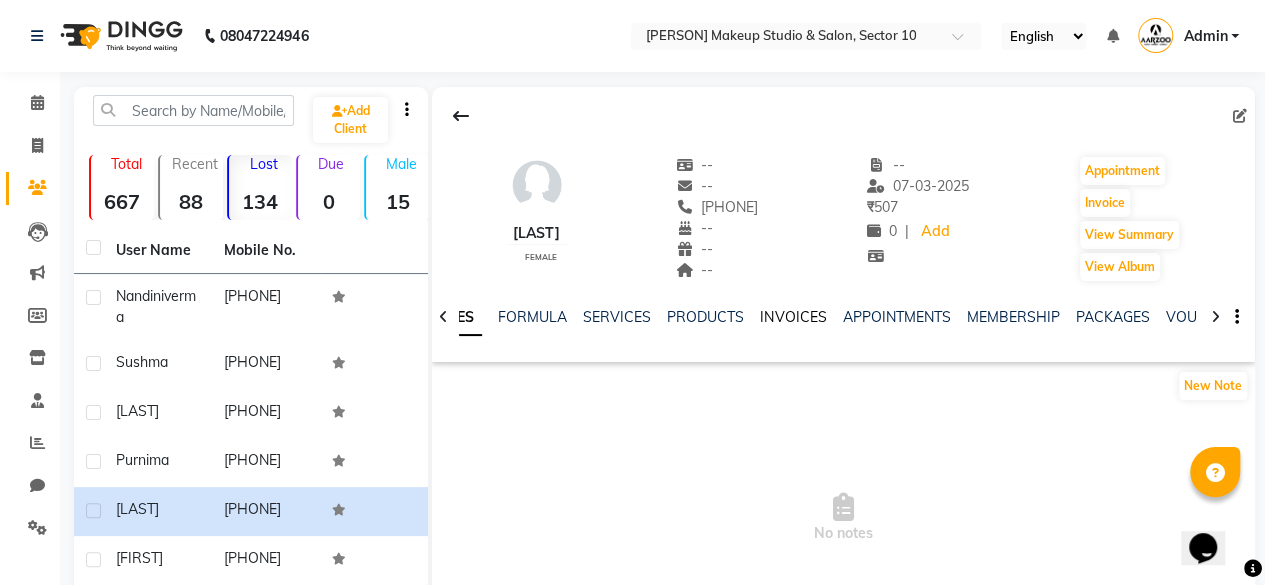 click on "INVOICES" 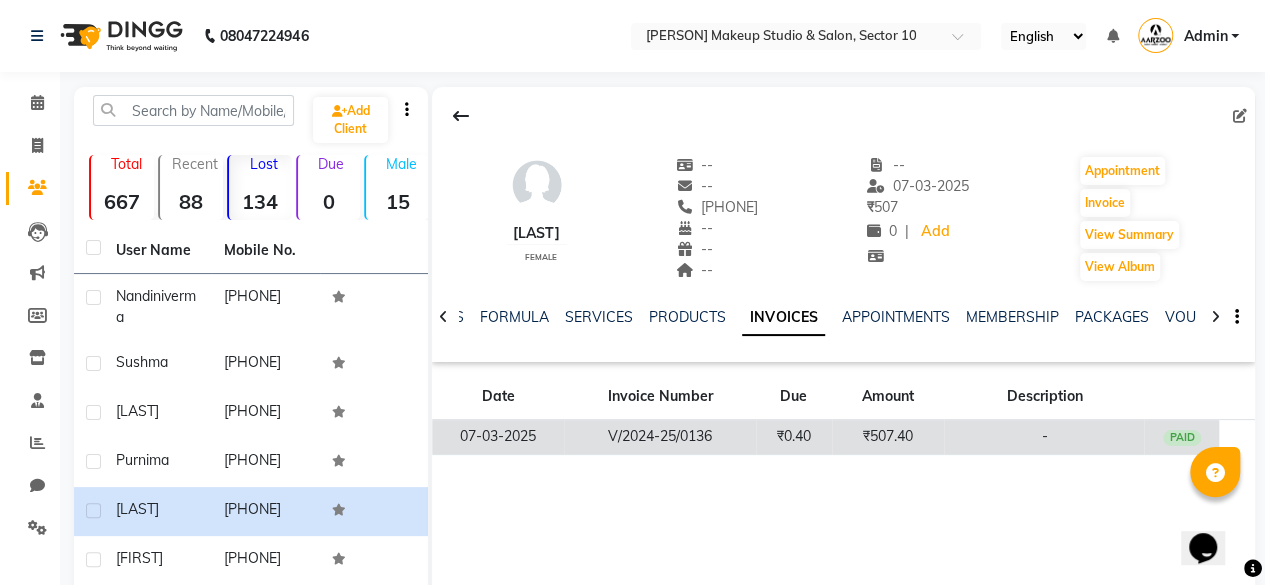 click on "₹0.40" 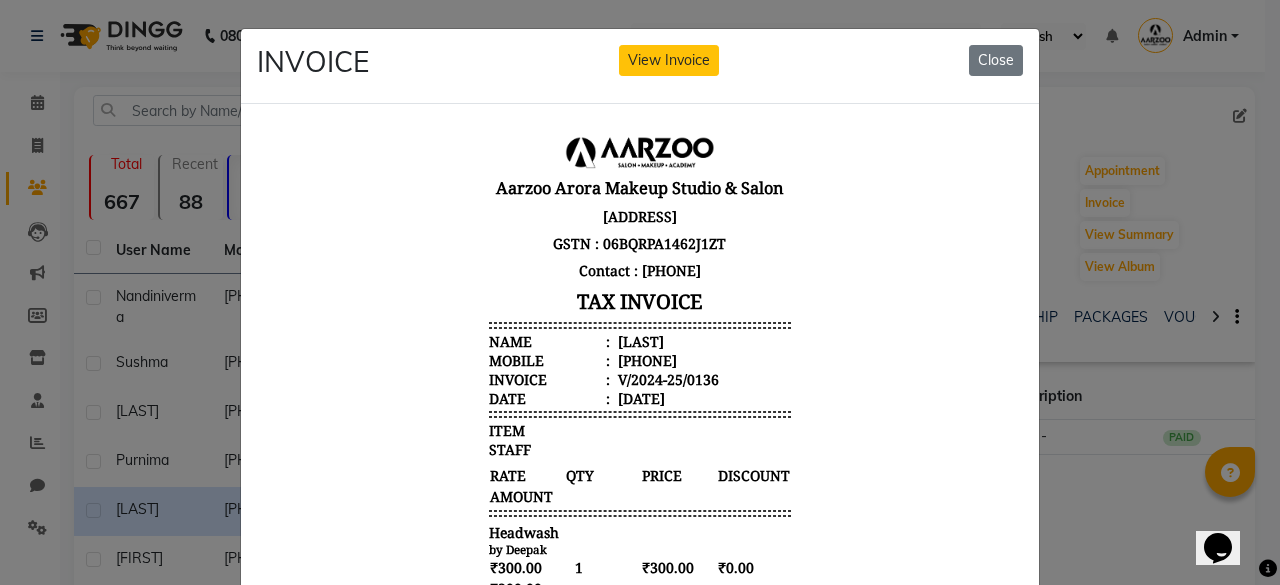 scroll, scrollTop: 16, scrollLeft: 0, axis: vertical 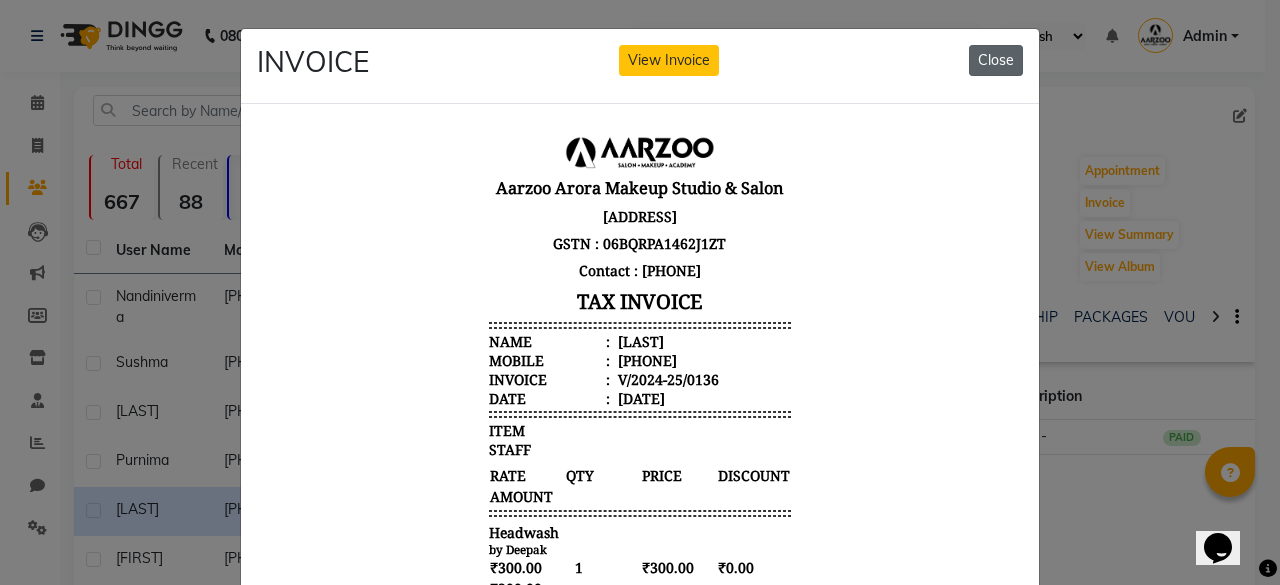 click on "Close" 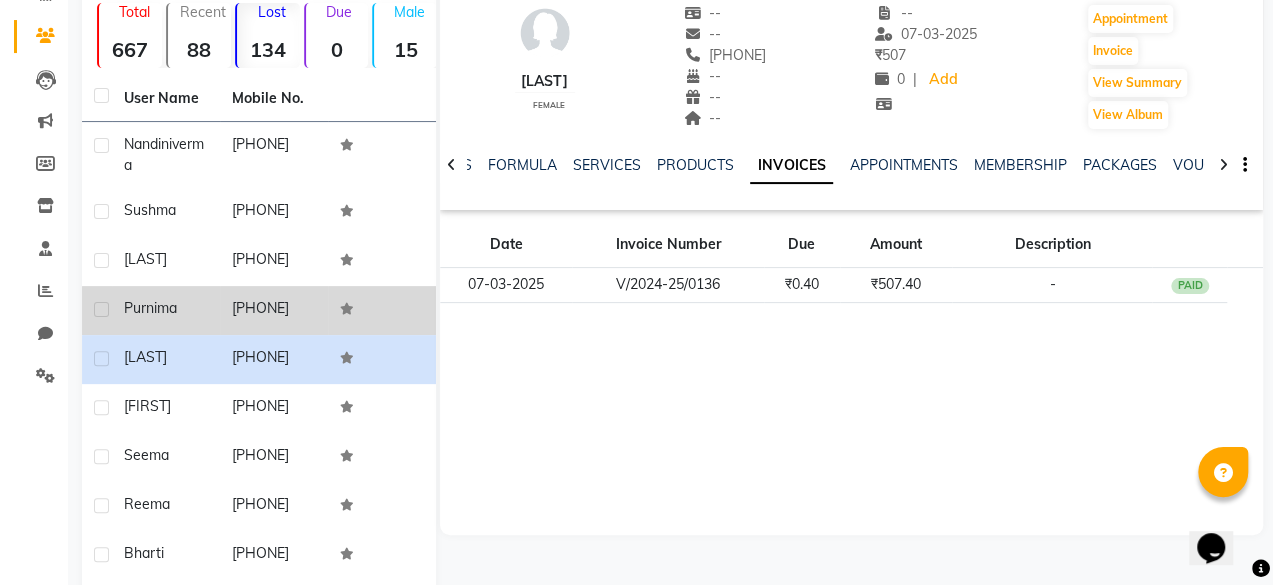 scroll, scrollTop: 200, scrollLeft: 0, axis: vertical 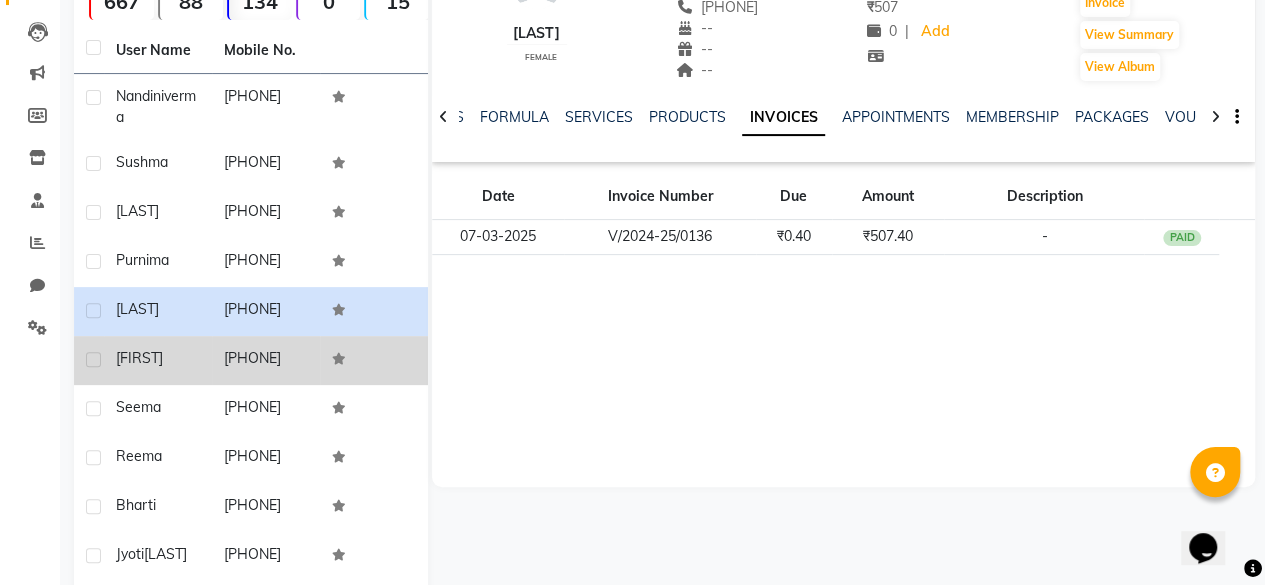 click on "[PHONE]" 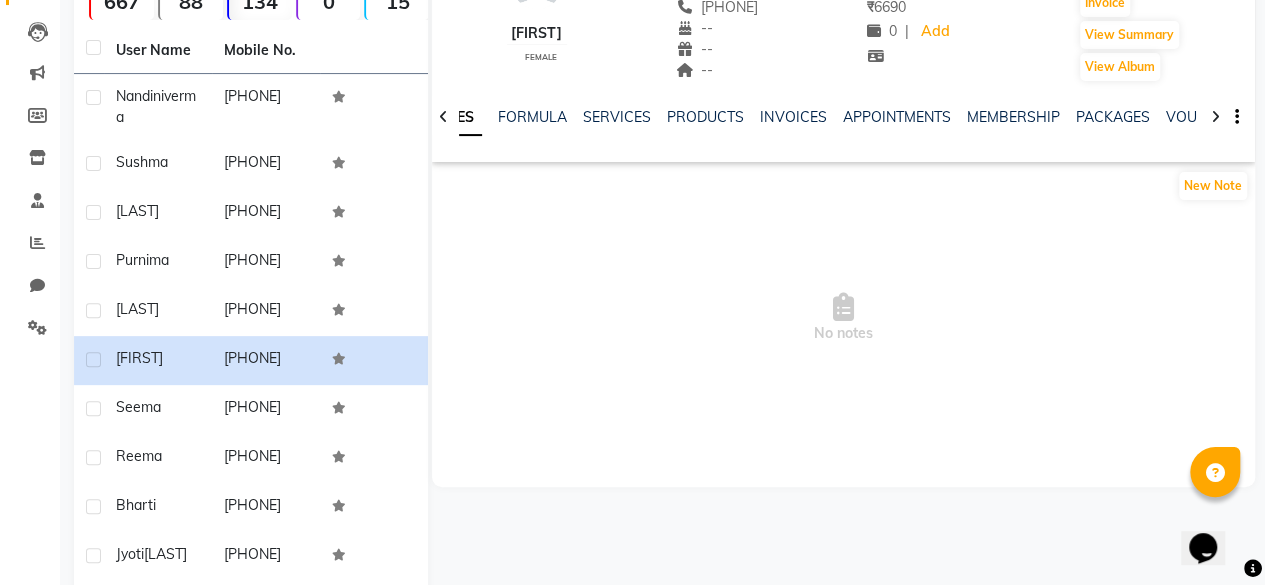click on "NOTES FORMULA SERVICES PRODUCTS INVOICES APPOINTMENTS MEMBERSHIP PACKAGES VOUCHERS GIFTCARDS POINTS FORMS FAMILY CARDS WALLET" 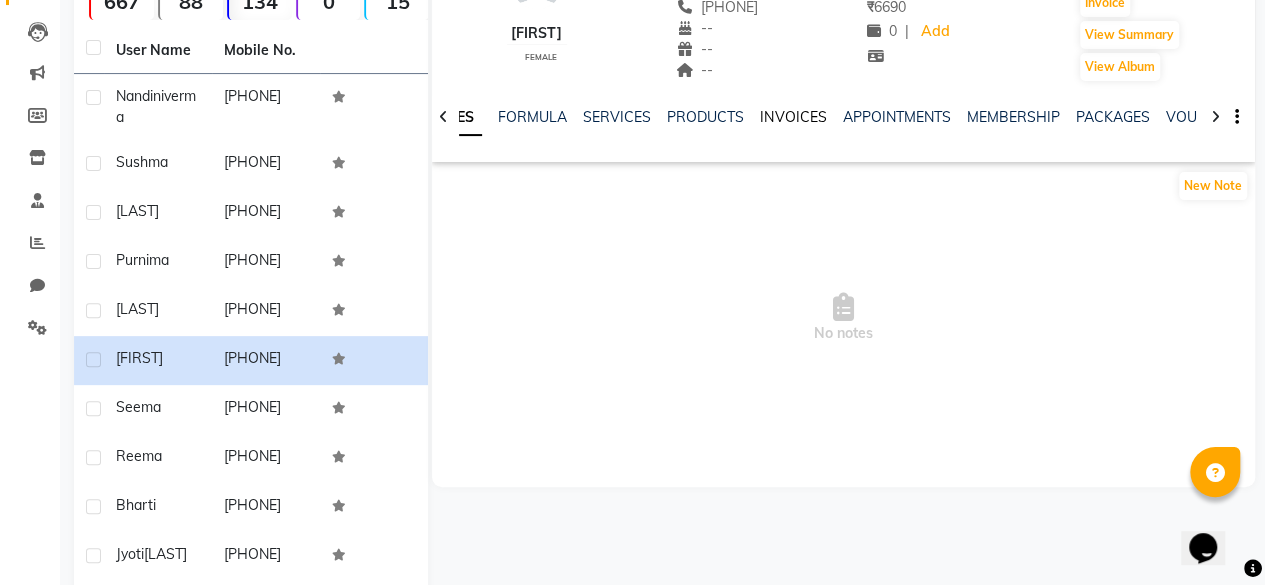 click on "INVOICES" 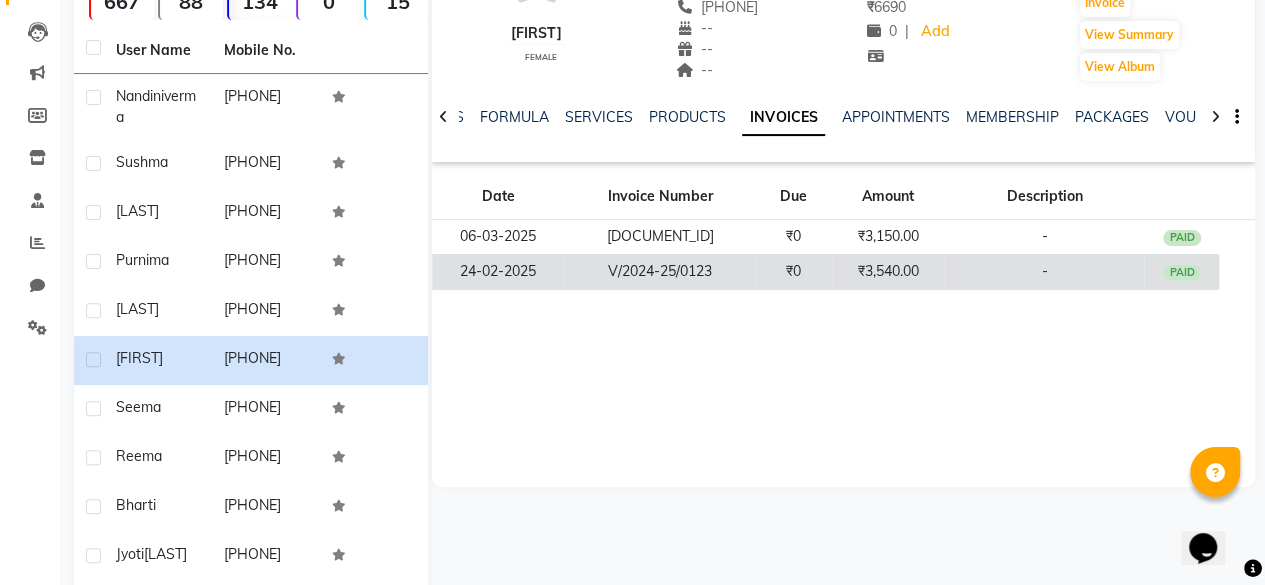 click on "₹0" 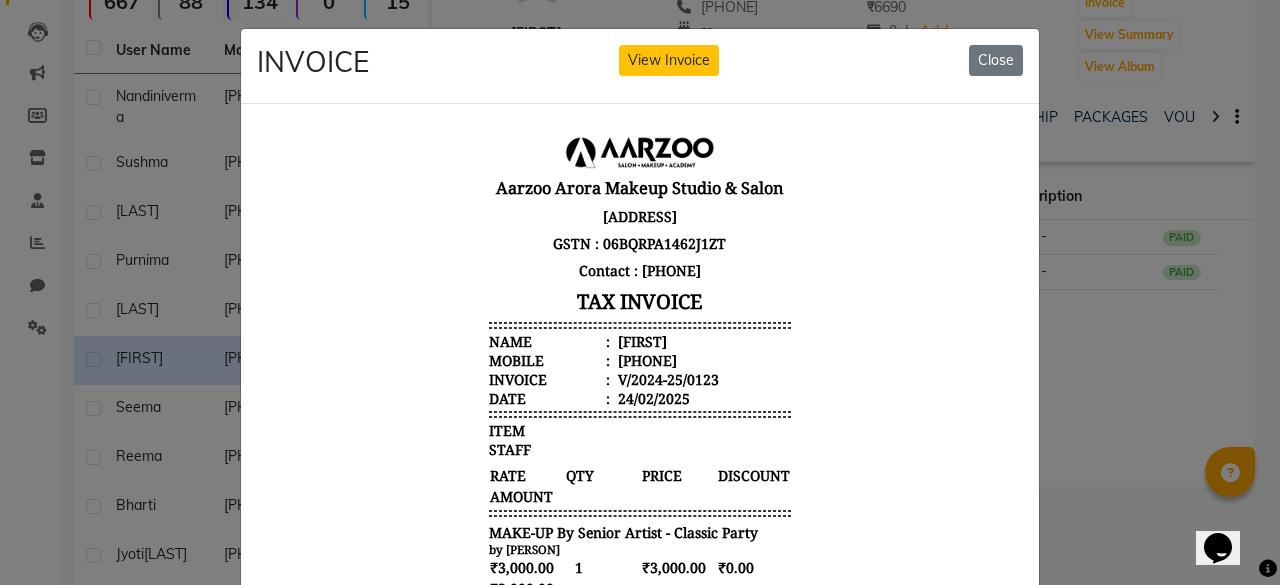 scroll, scrollTop: 16, scrollLeft: 0, axis: vertical 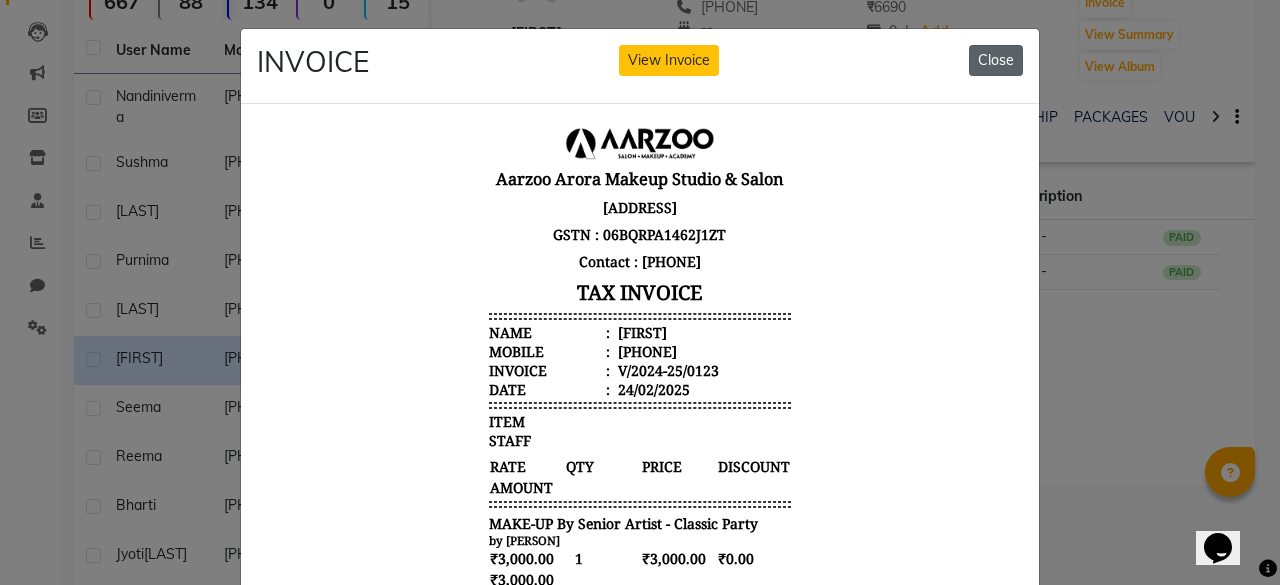 drag, startPoint x: 979, startPoint y: 64, endPoint x: 273, endPoint y: 235, distance: 726.4138 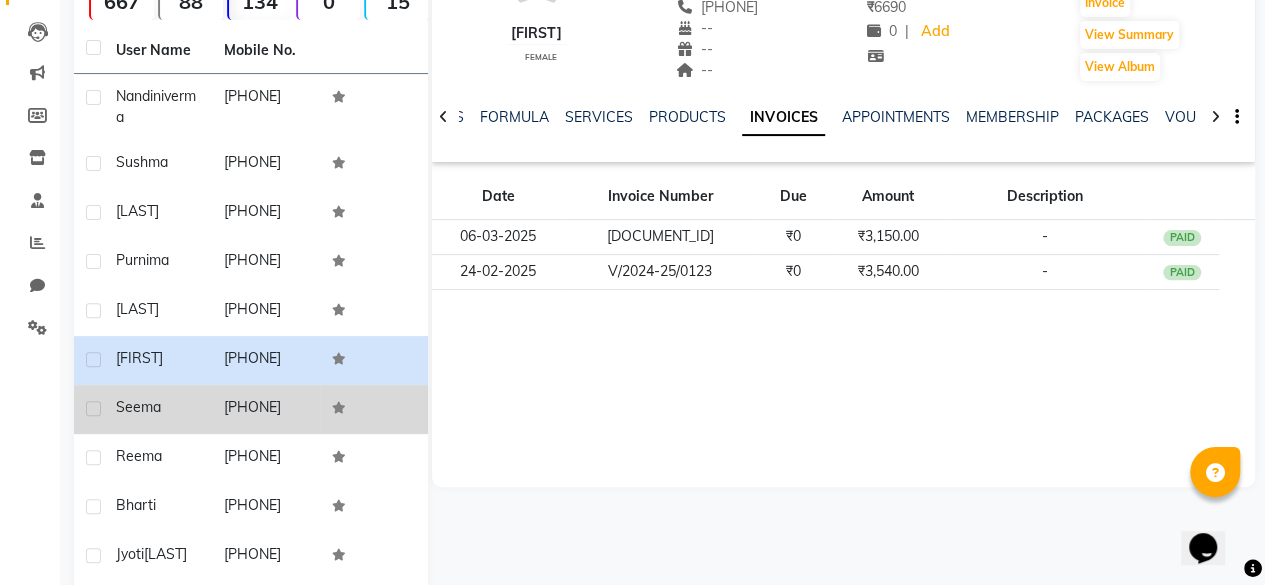 click 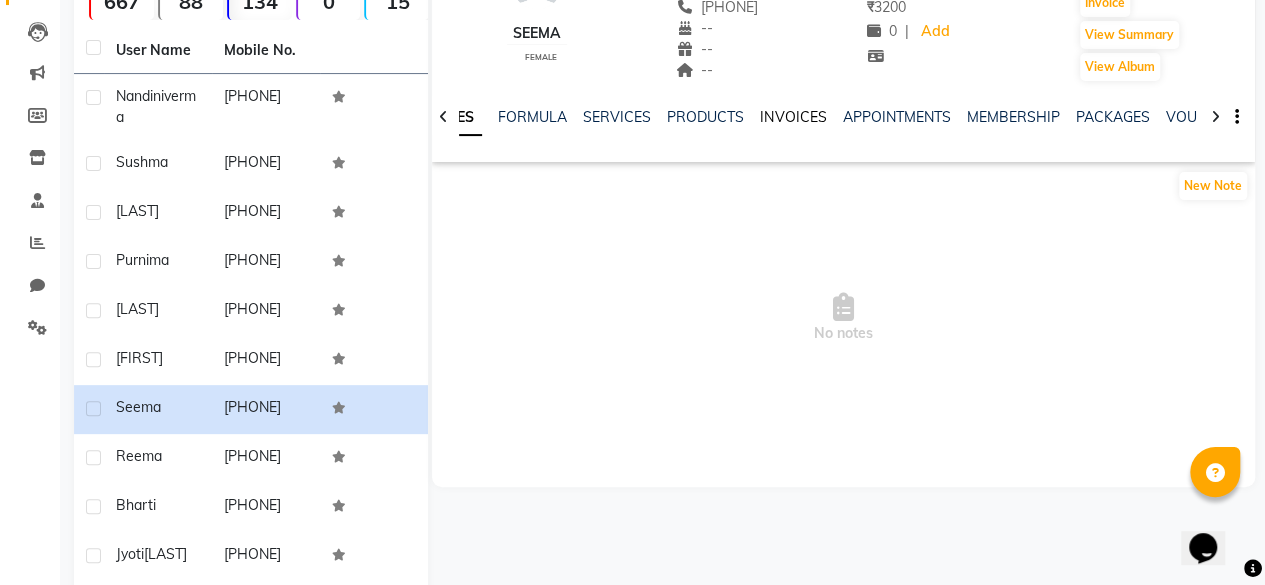 click on "INVOICES" 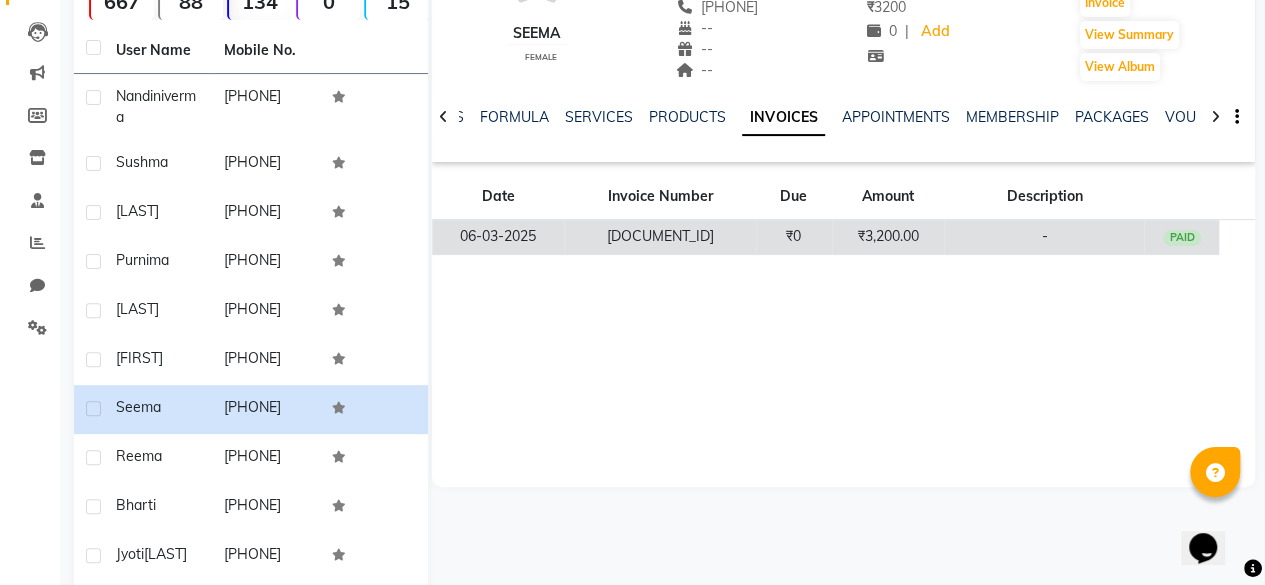 click on "₹0" 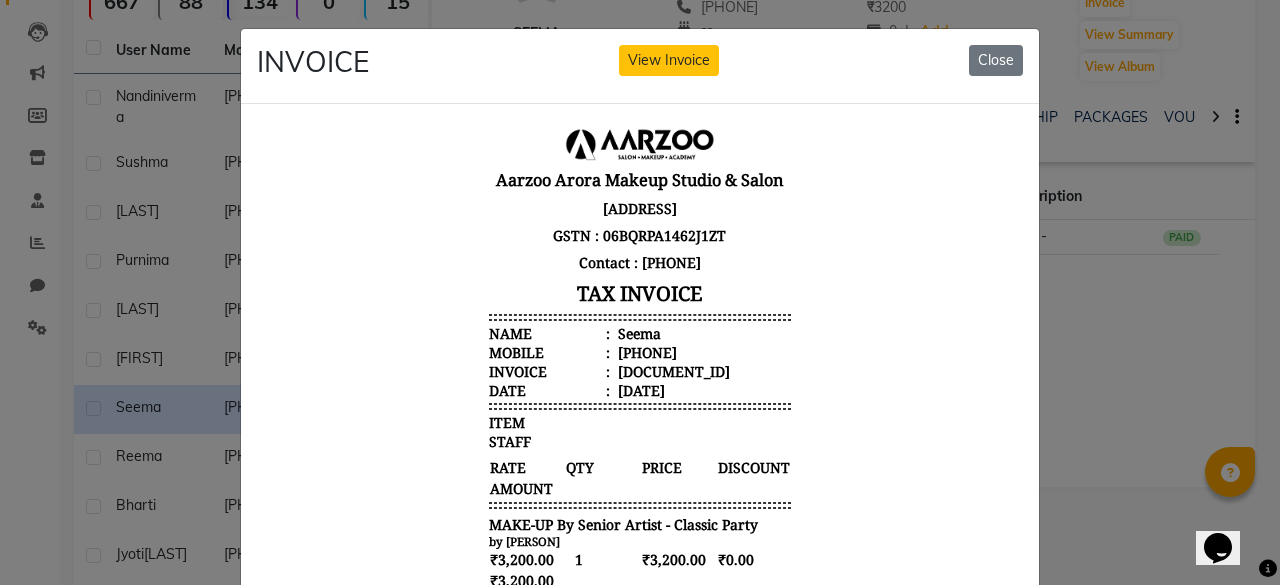 scroll, scrollTop: 16, scrollLeft: 0, axis: vertical 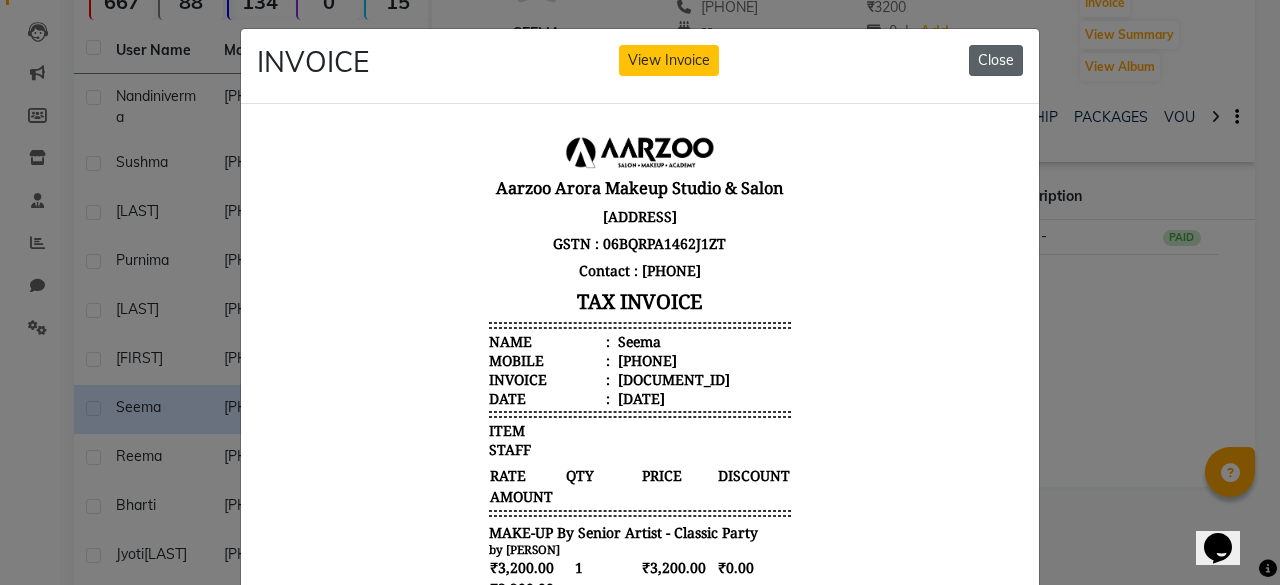 drag, startPoint x: 974, startPoint y: 55, endPoint x: 674, endPoint y: 56, distance: 300.00168 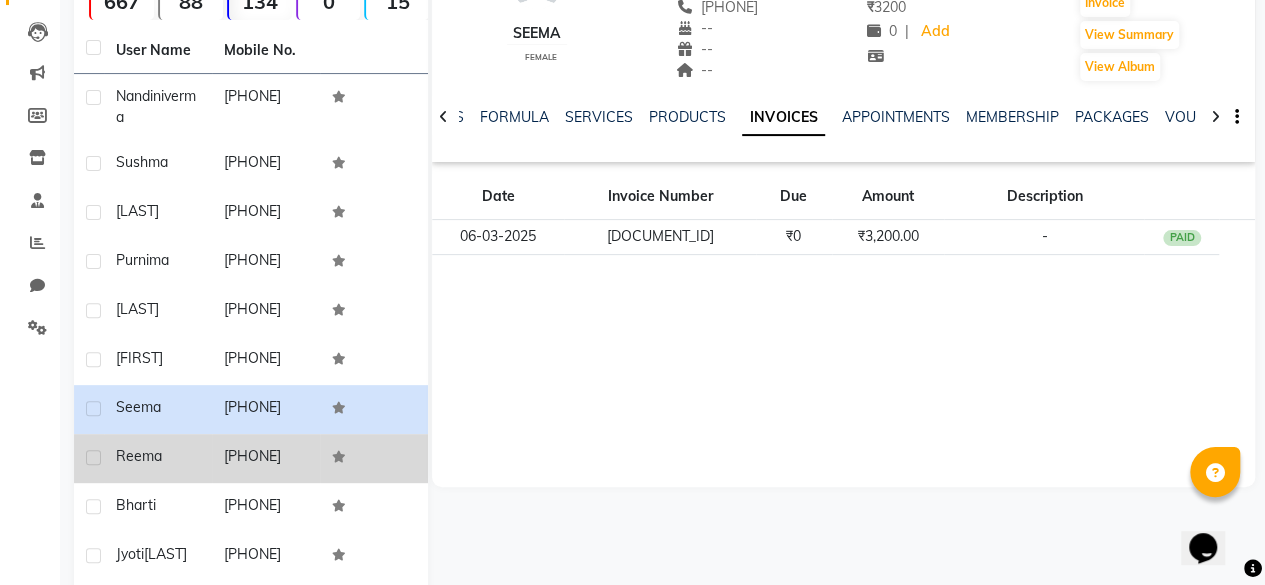 click 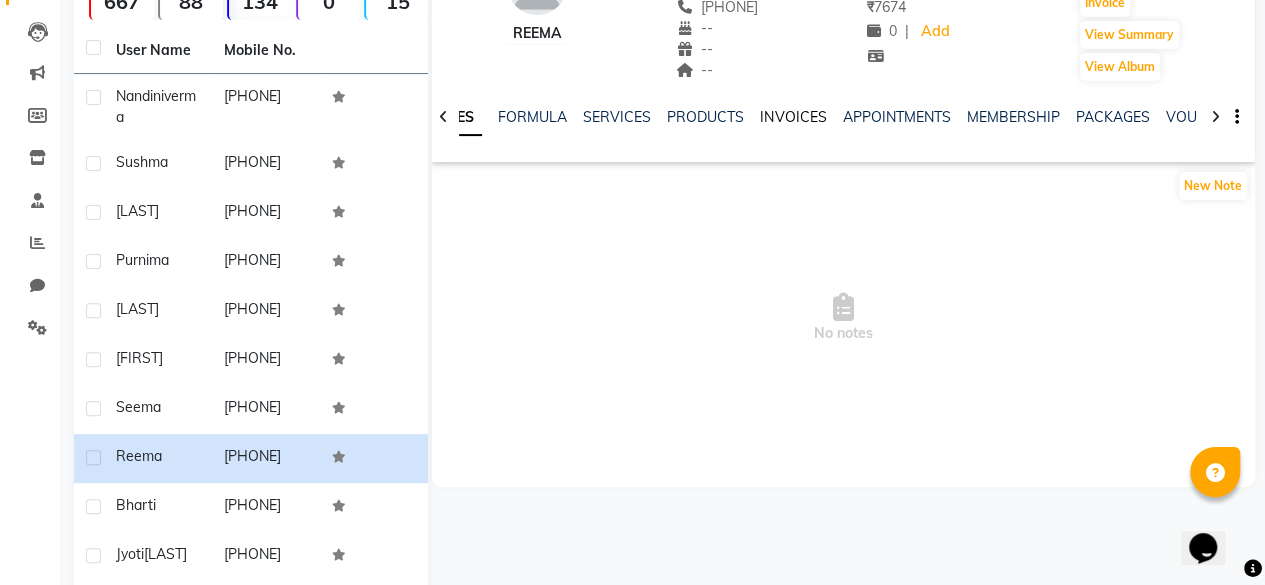 click on "INVOICES" 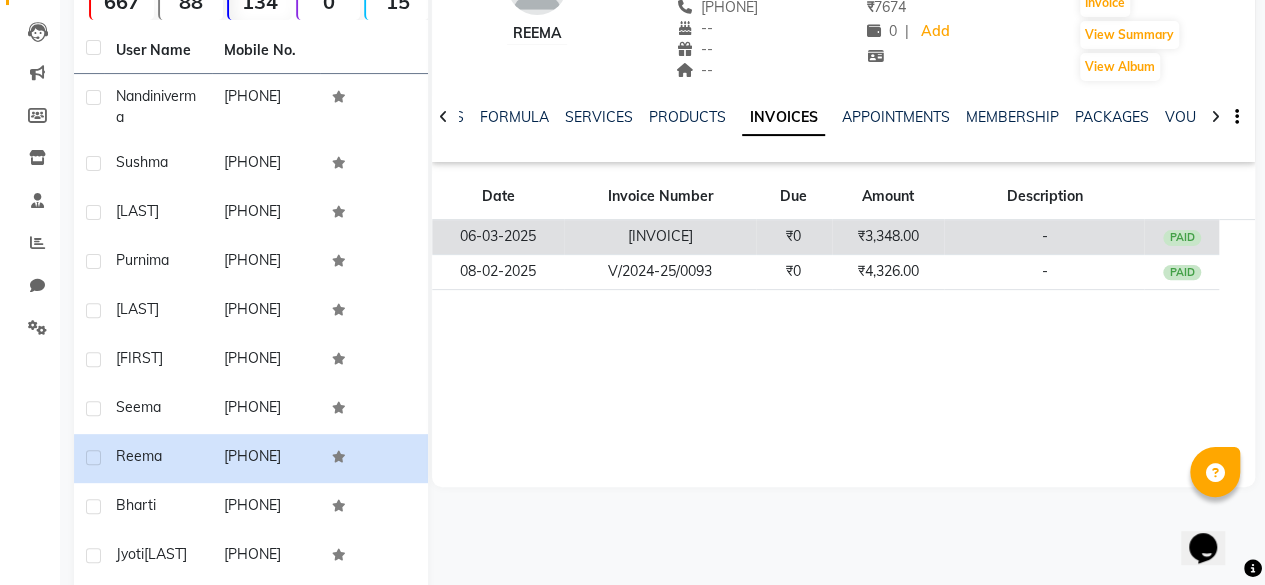 click on "₹0" 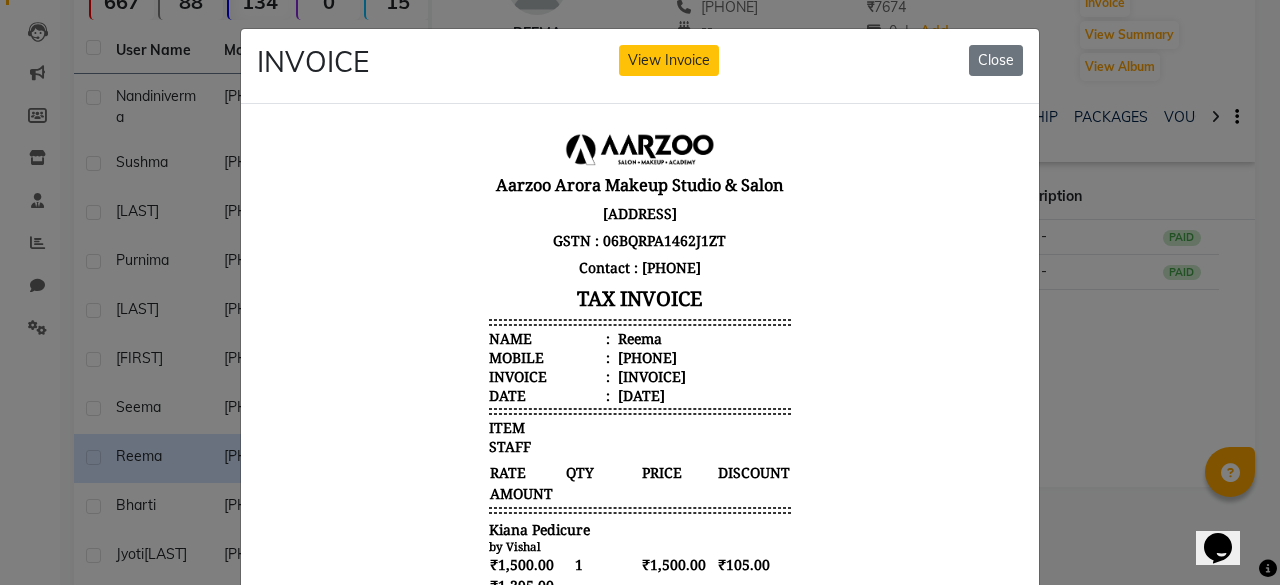 scroll, scrollTop: 15, scrollLeft: 0, axis: vertical 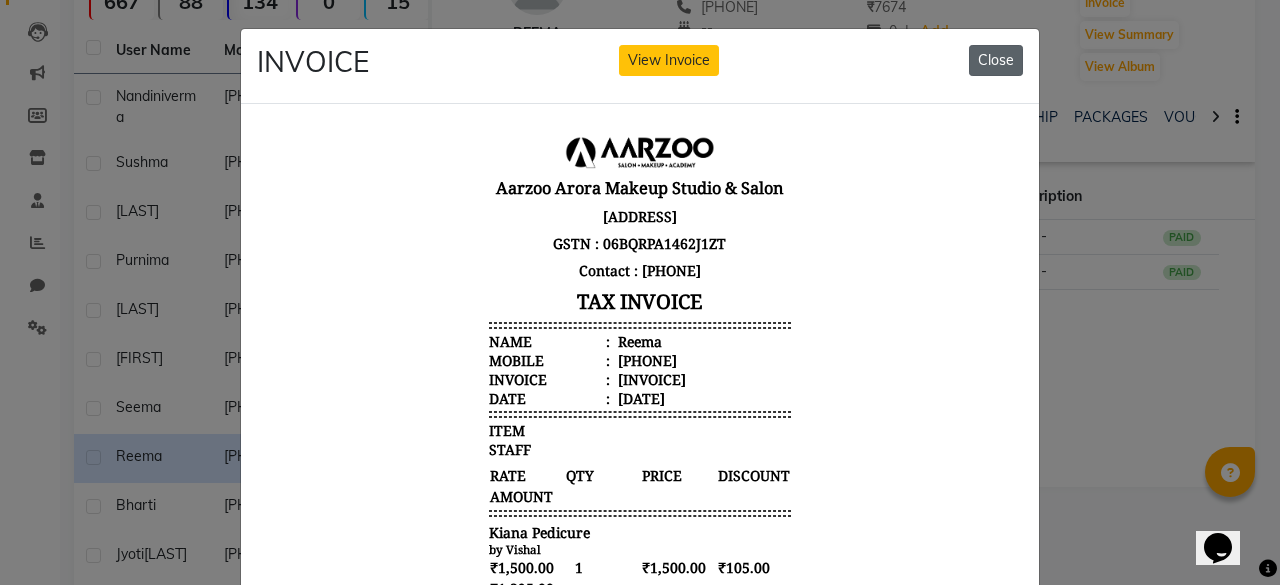 click on "Close" 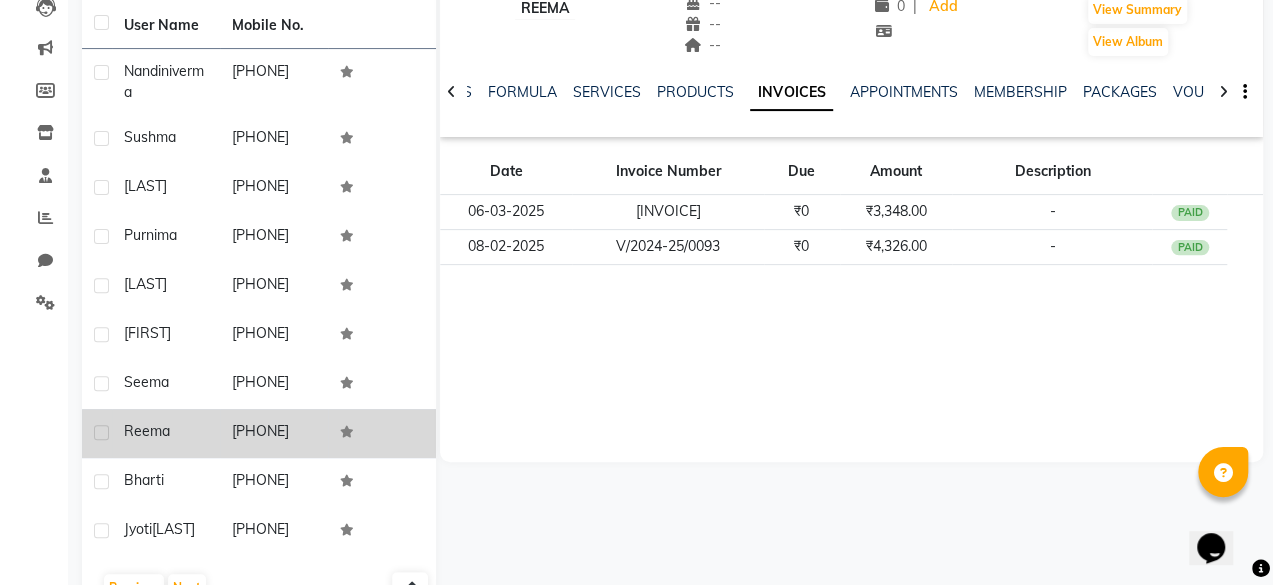 scroll, scrollTop: 300, scrollLeft: 0, axis: vertical 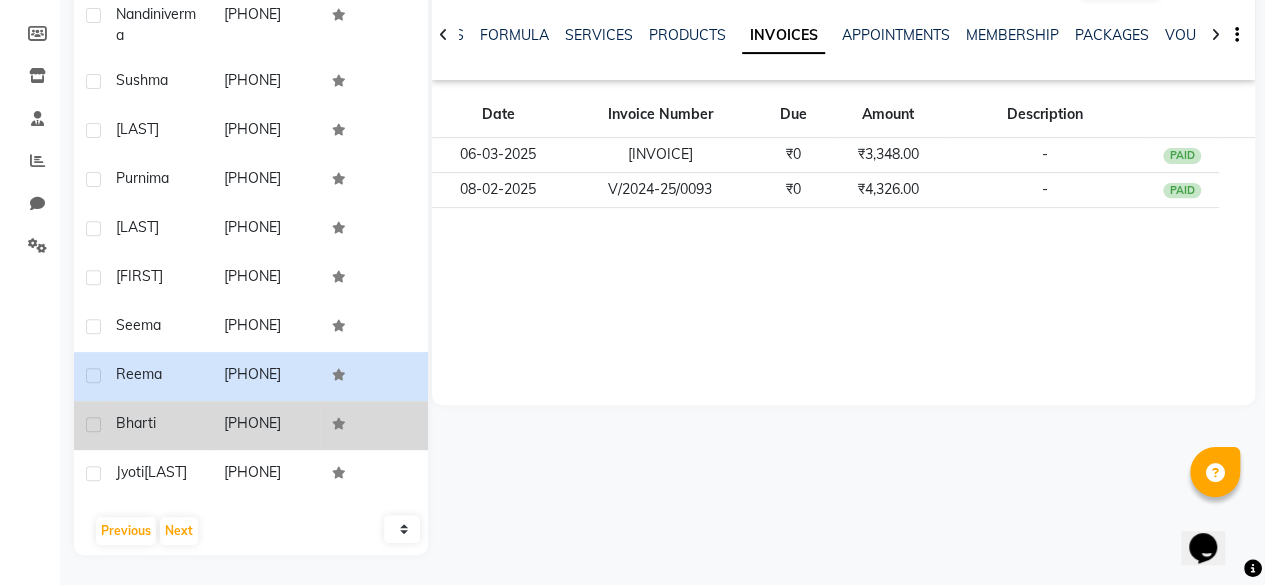 click on "[PHONE]" 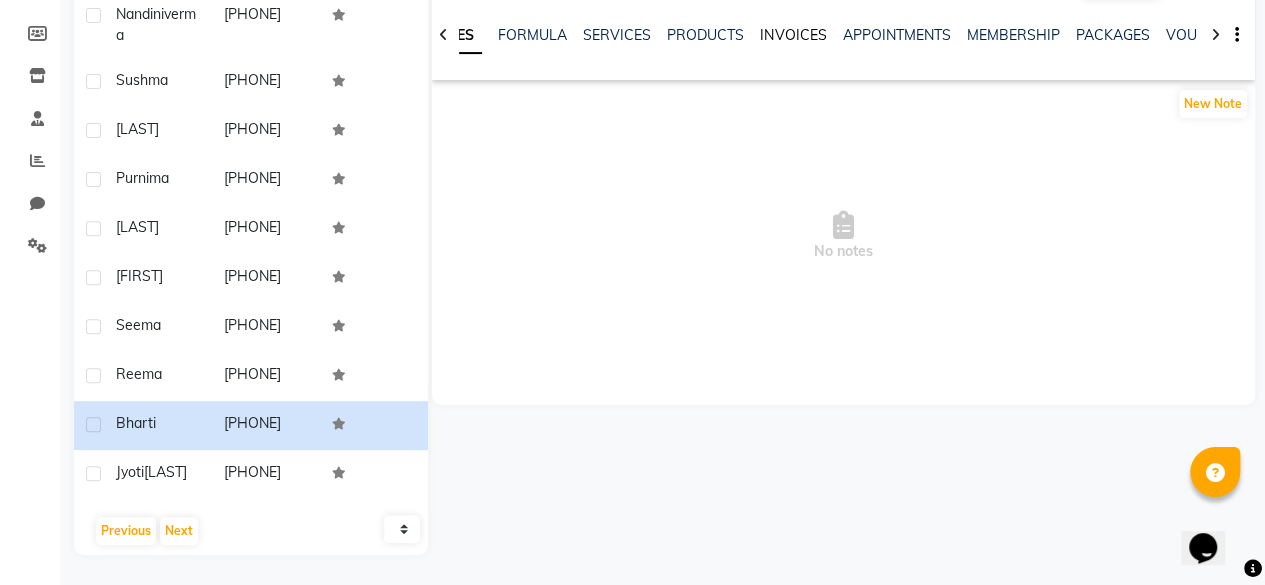 click on "INVOICES" 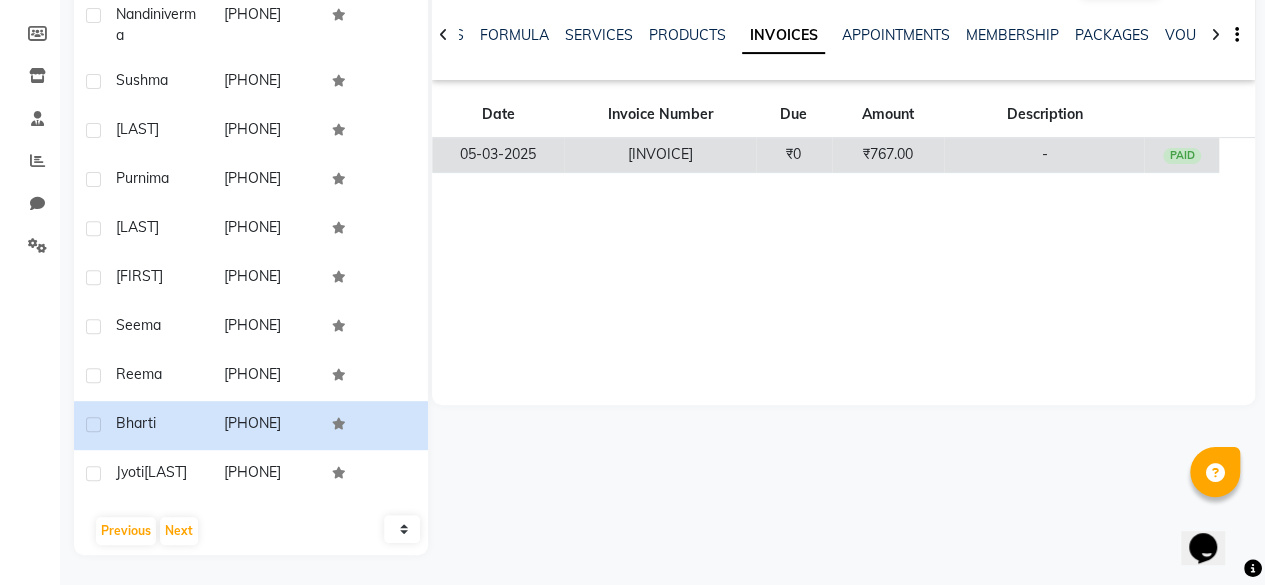 click on "₹767.00" 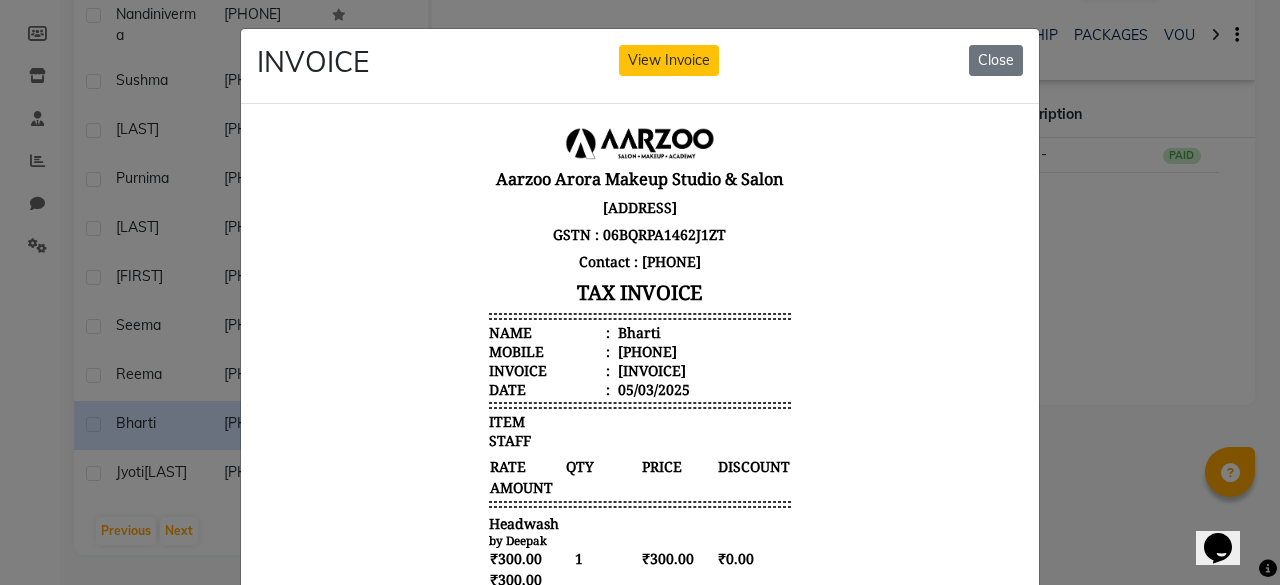 scroll, scrollTop: 16, scrollLeft: 0, axis: vertical 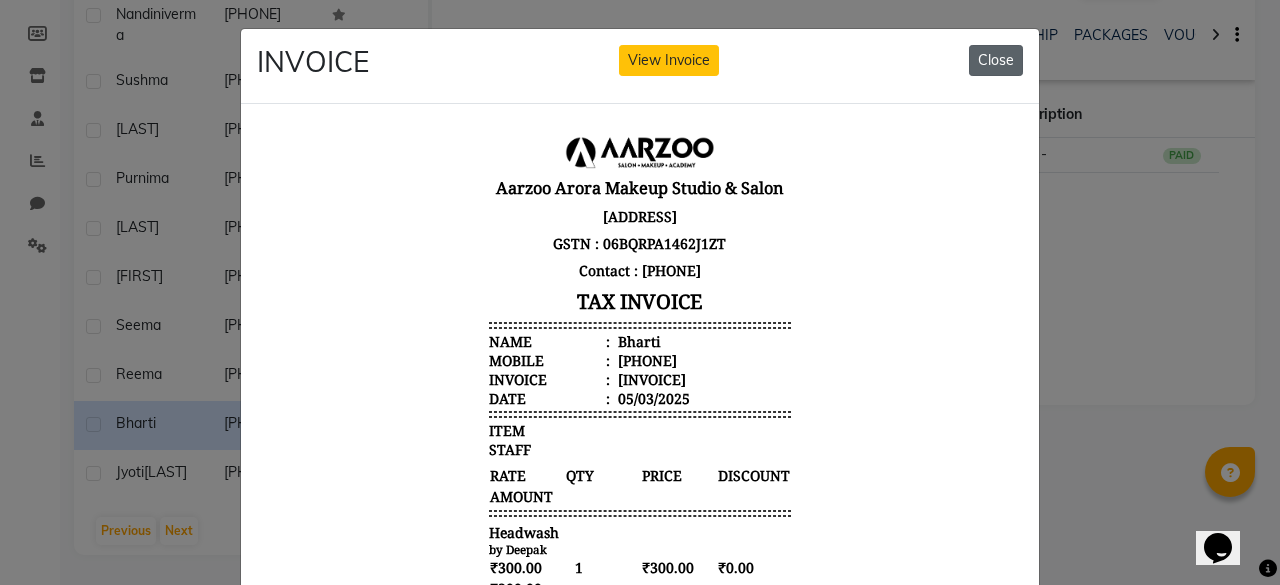 click on "Close" 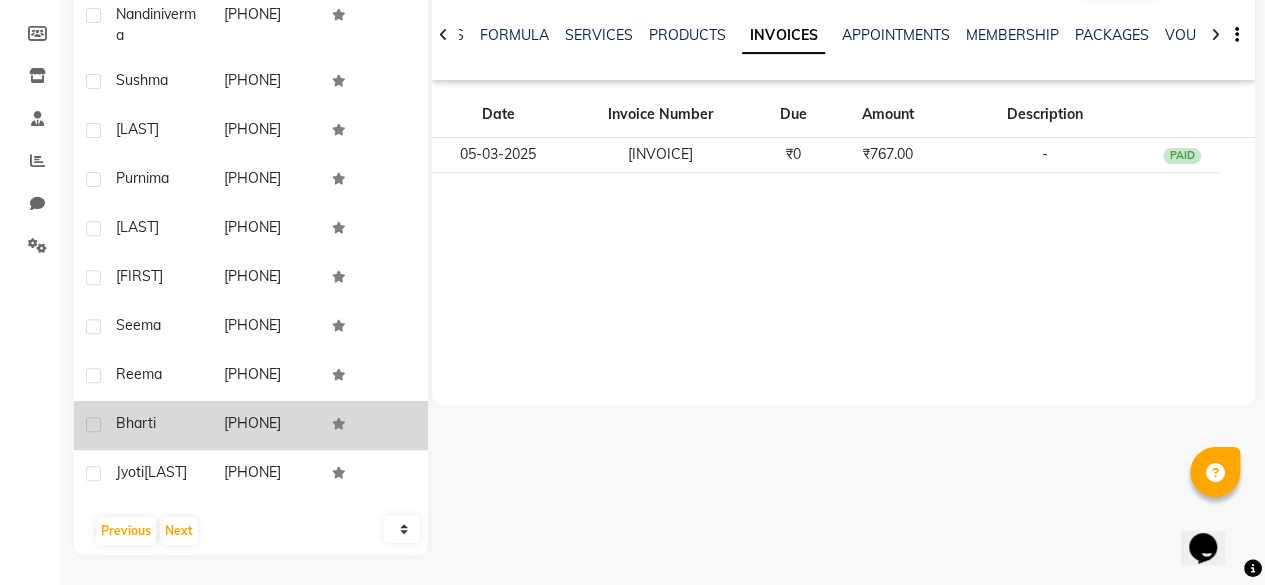 scroll, scrollTop: 360, scrollLeft: 0, axis: vertical 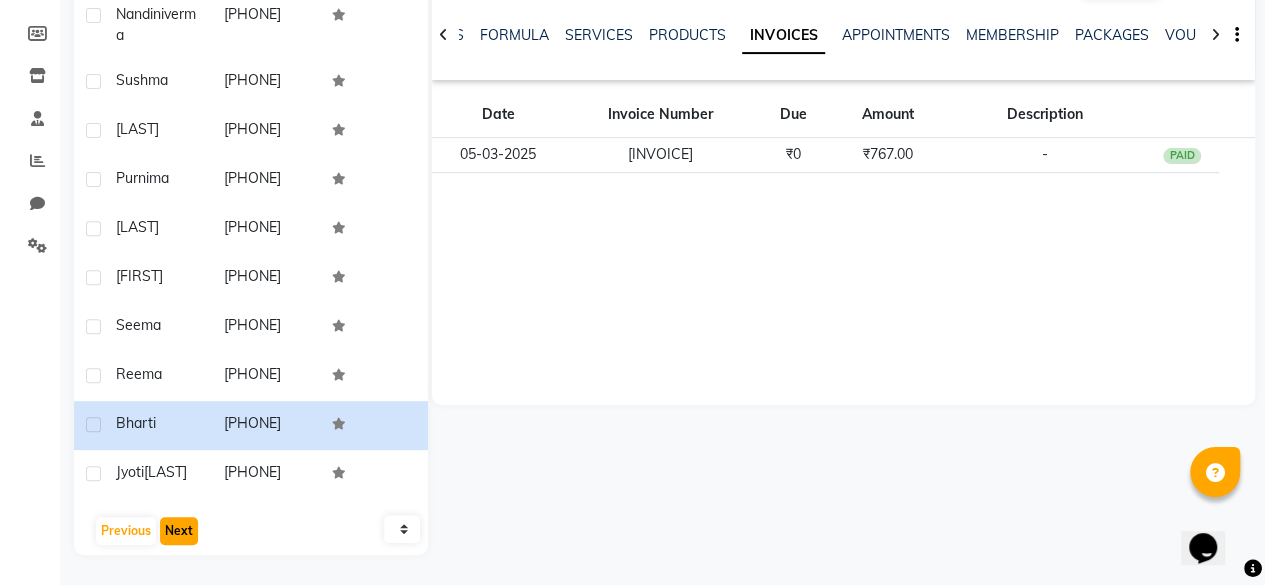 click on "Next" 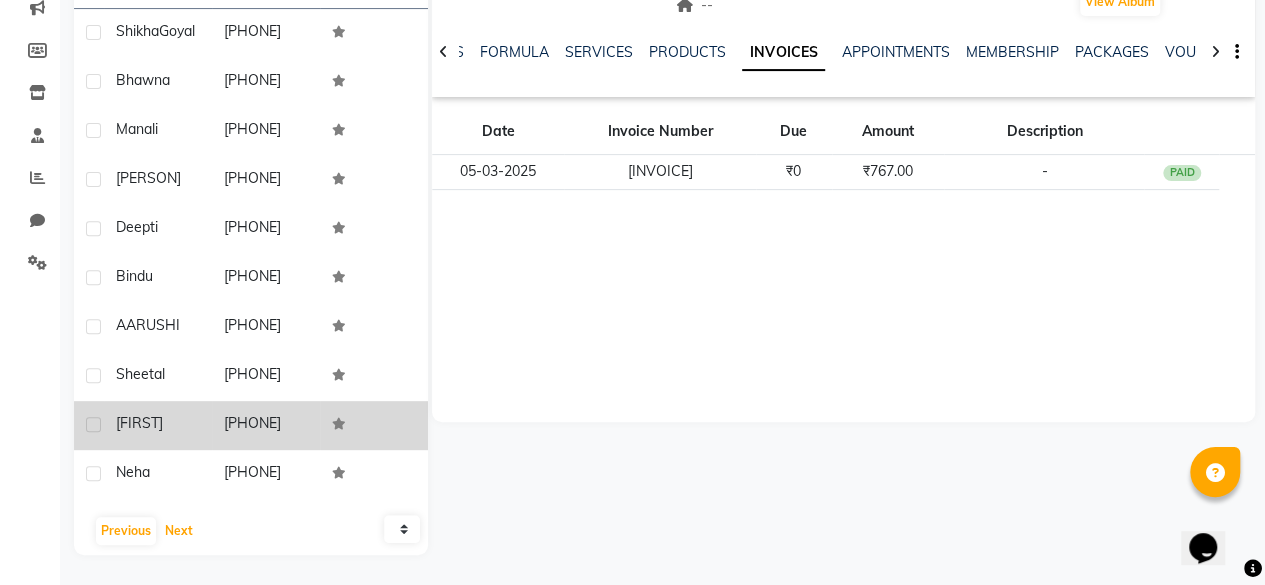 scroll, scrollTop: 0, scrollLeft: 0, axis: both 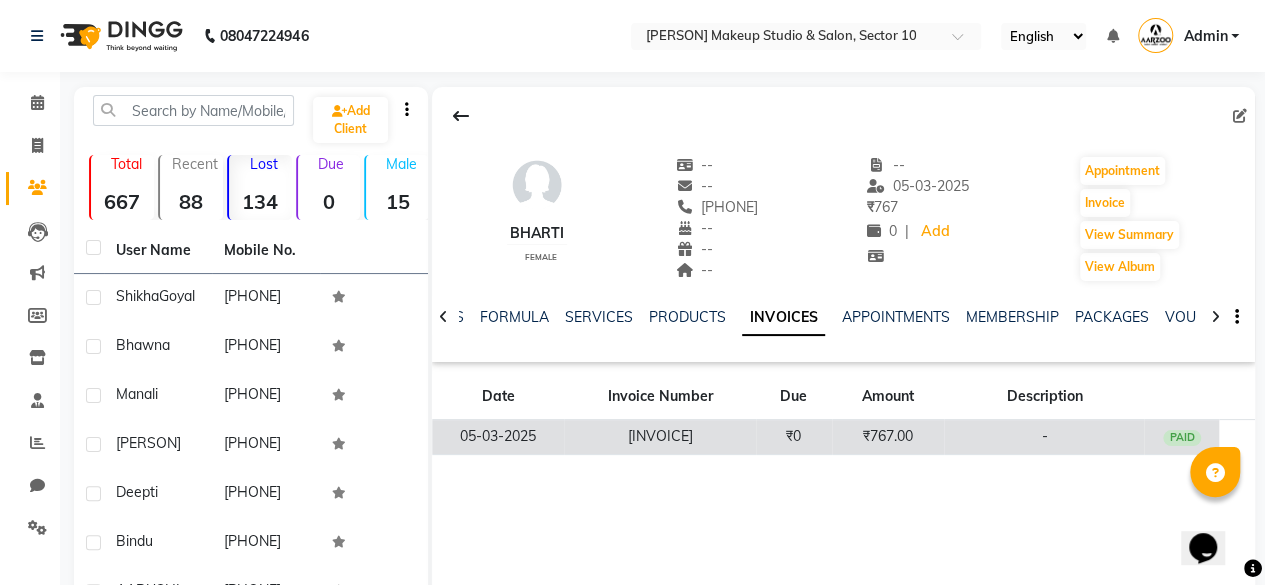 click on "[INVOICE]" 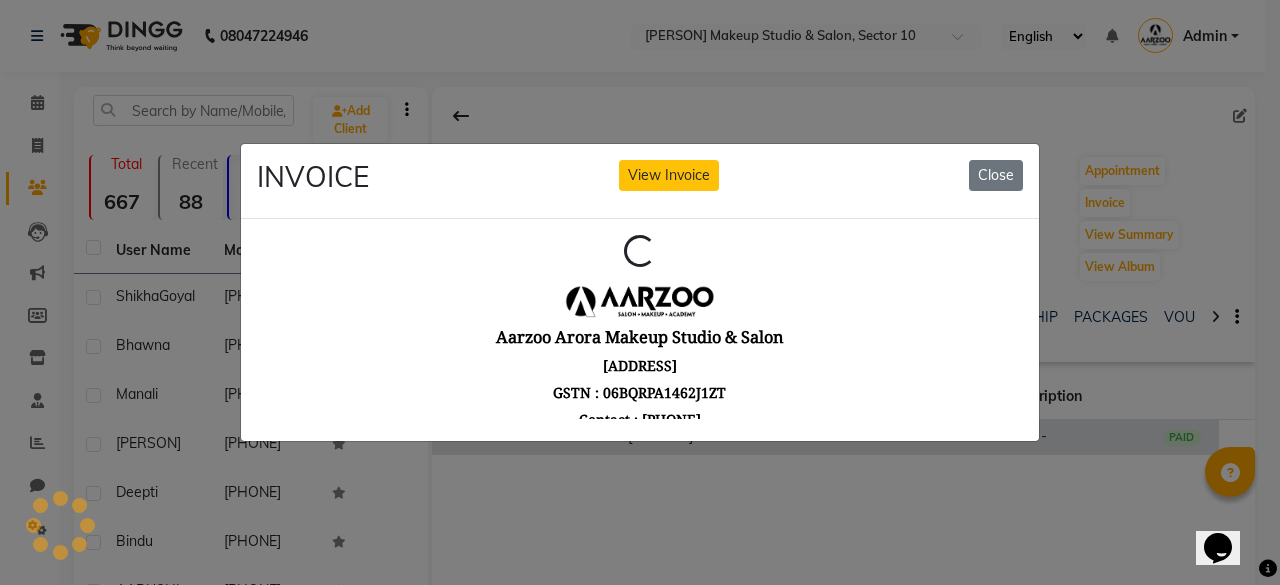 scroll, scrollTop: 0, scrollLeft: 0, axis: both 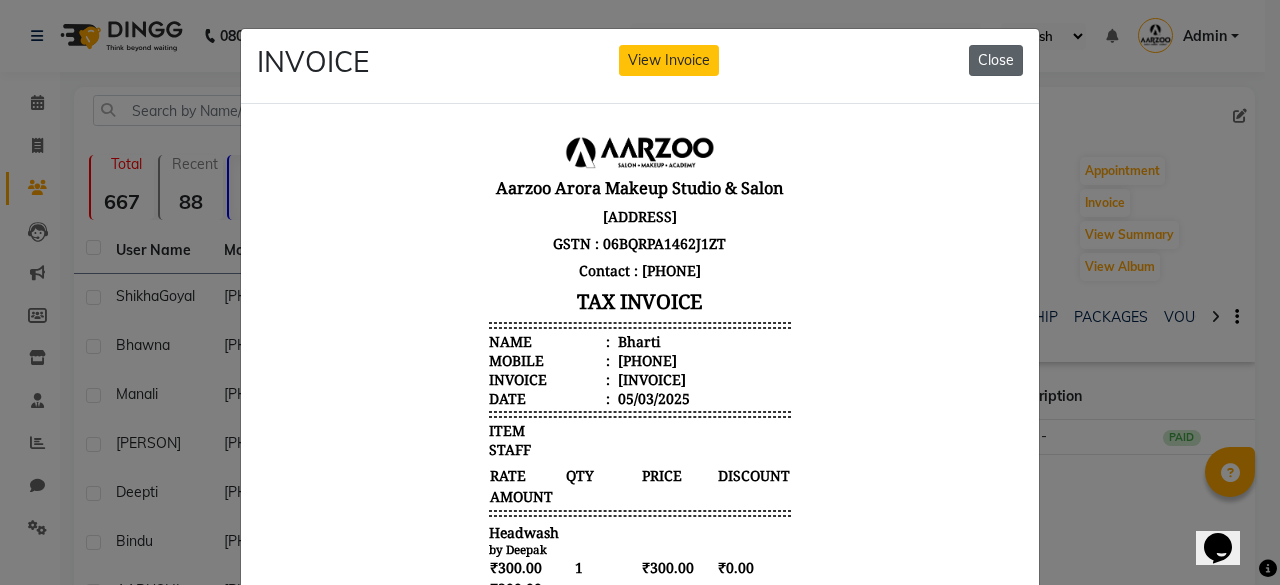 click on "Close" 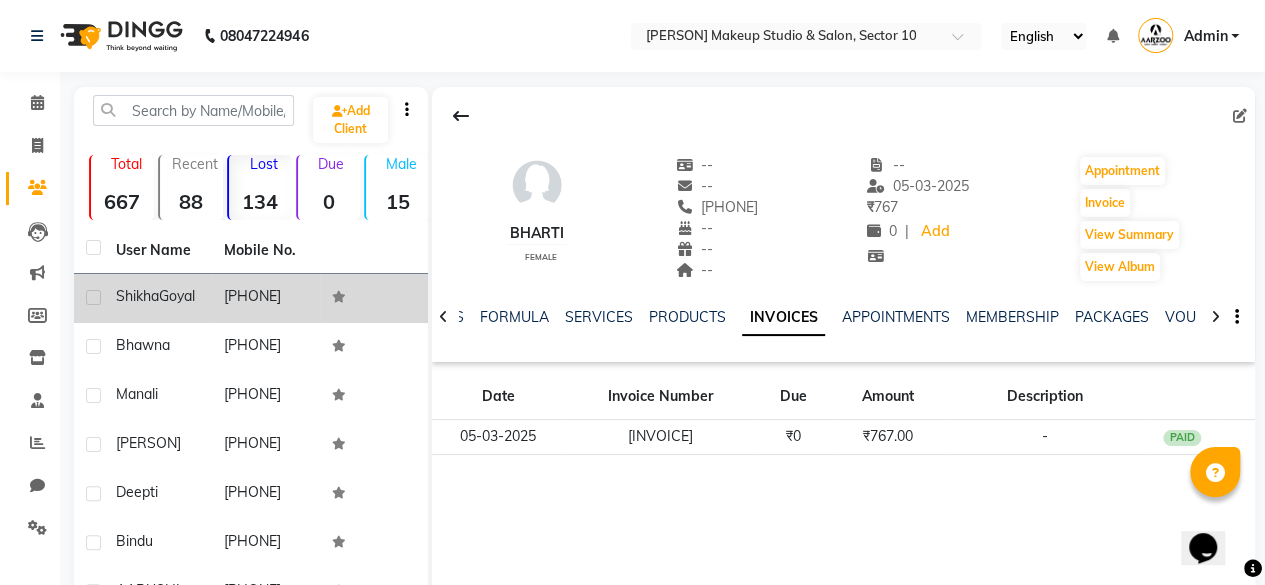 click on "[PHONE]" 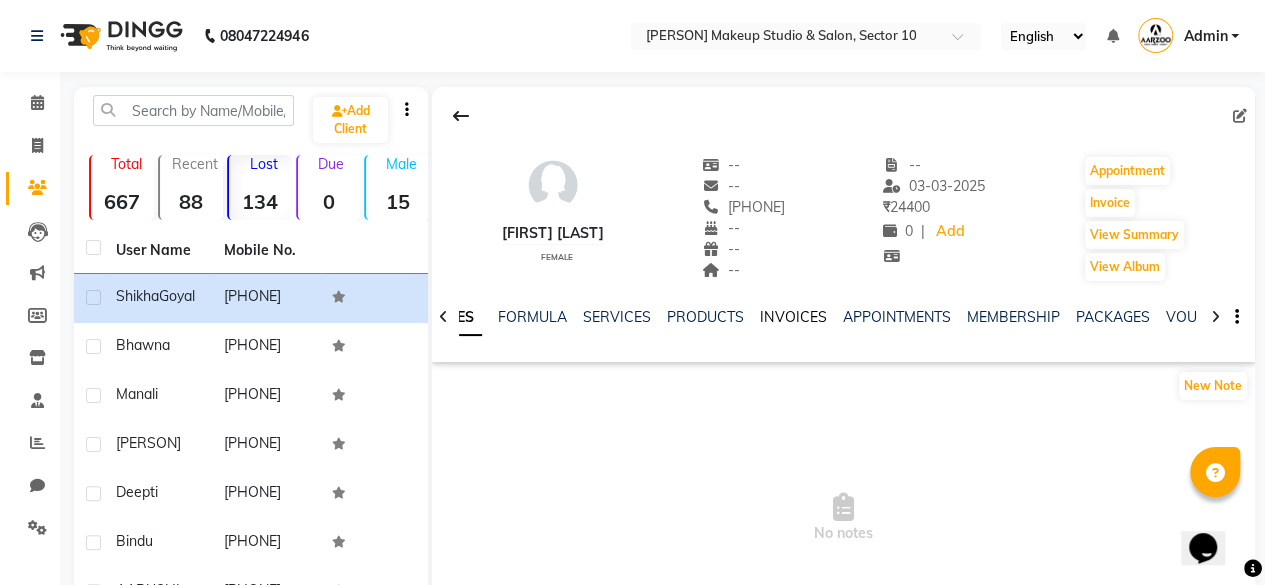 click on "INVOICES" 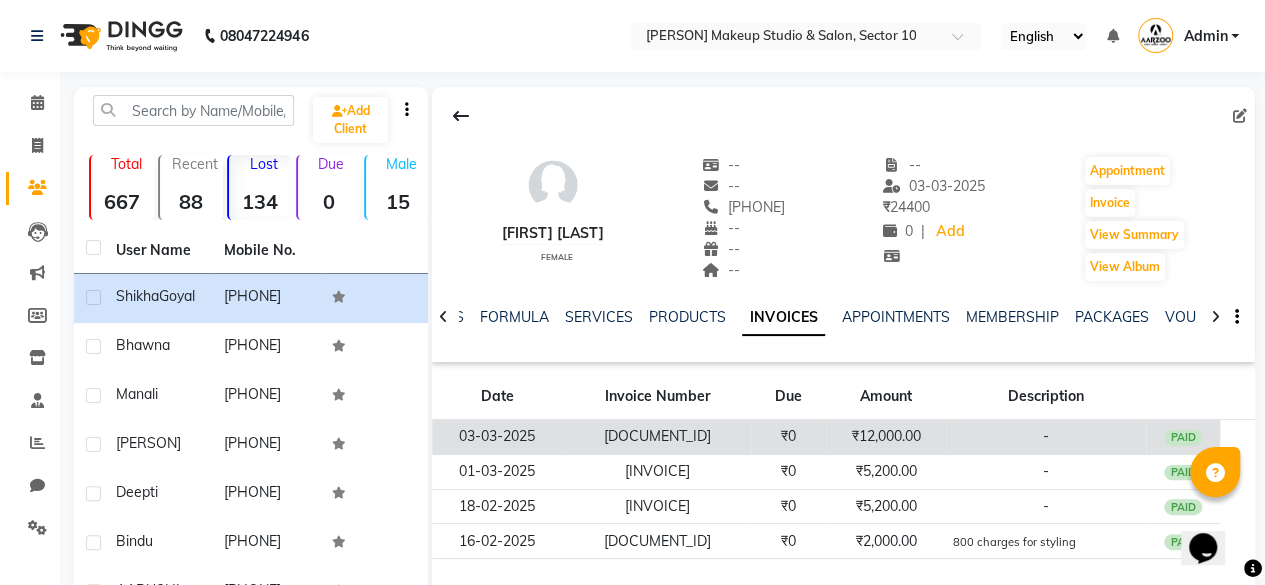 click on "₹0" 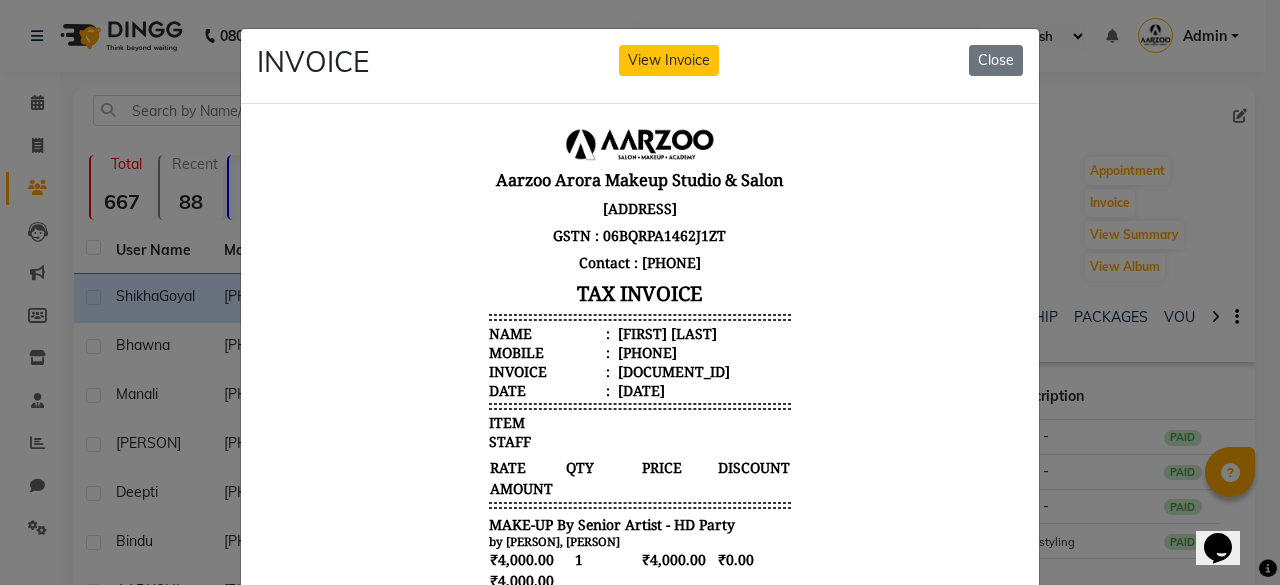 scroll, scrollTop: 16, scrollLeft: 0, axis: vertical 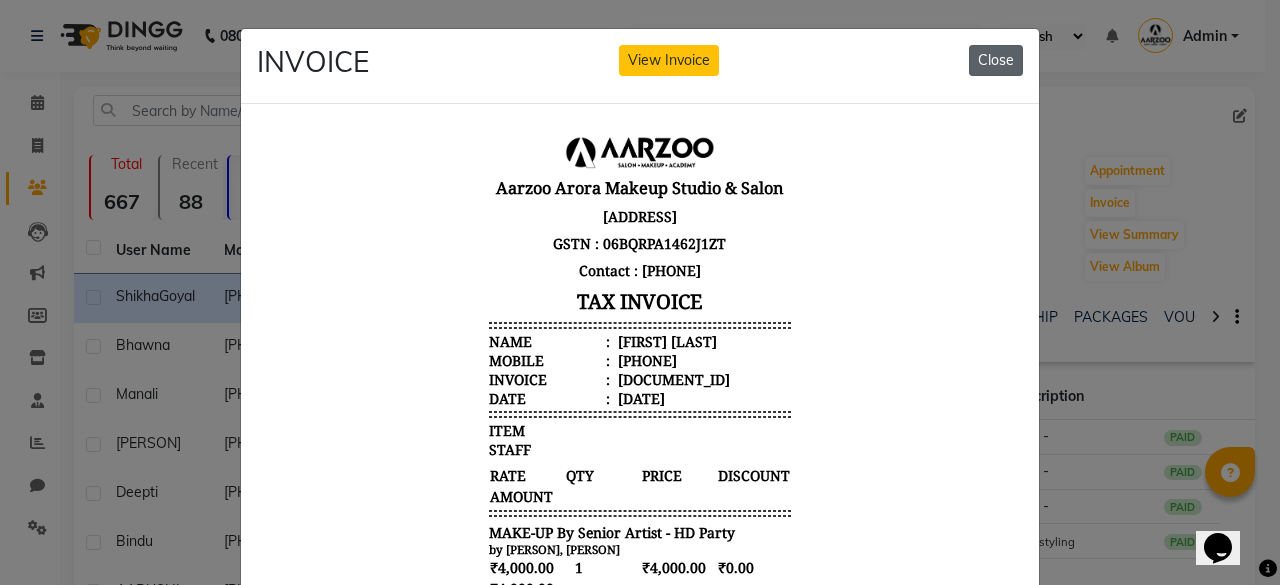 click on "Close" 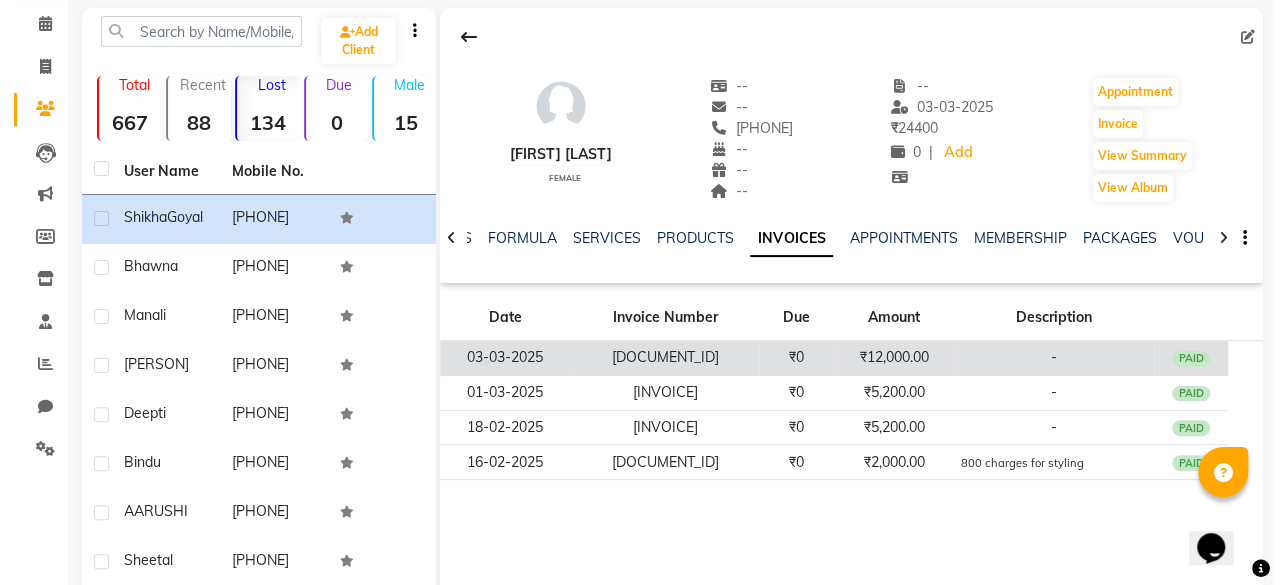 scroll, scrollTop: 200, scrollLeft: 0, axis: vertical 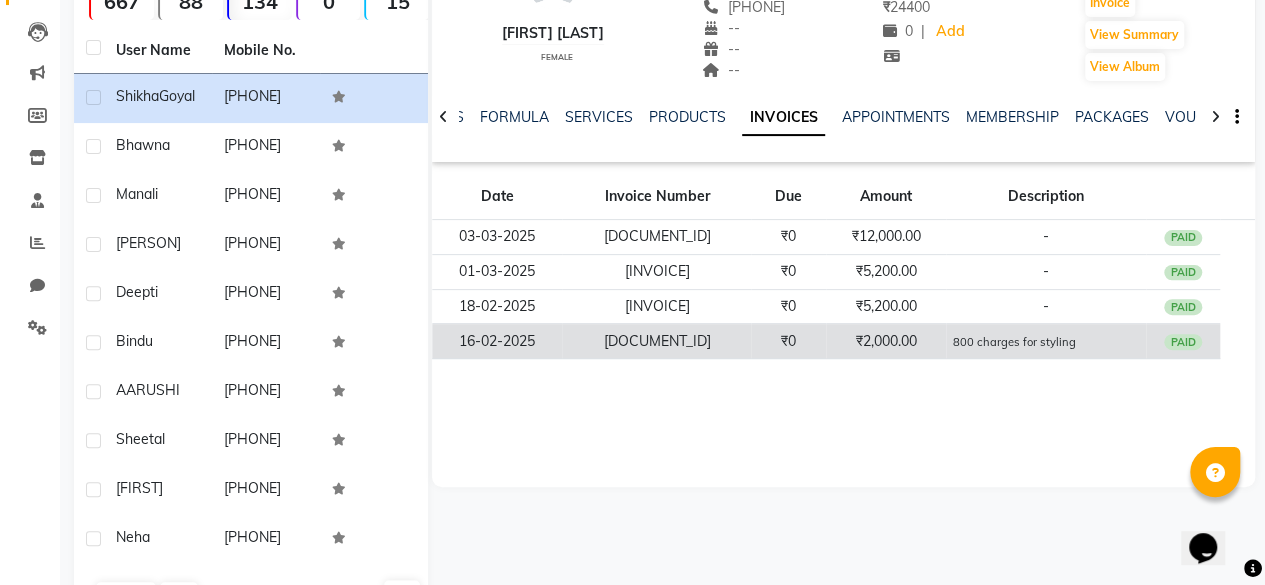 click on "₹2,000.00" 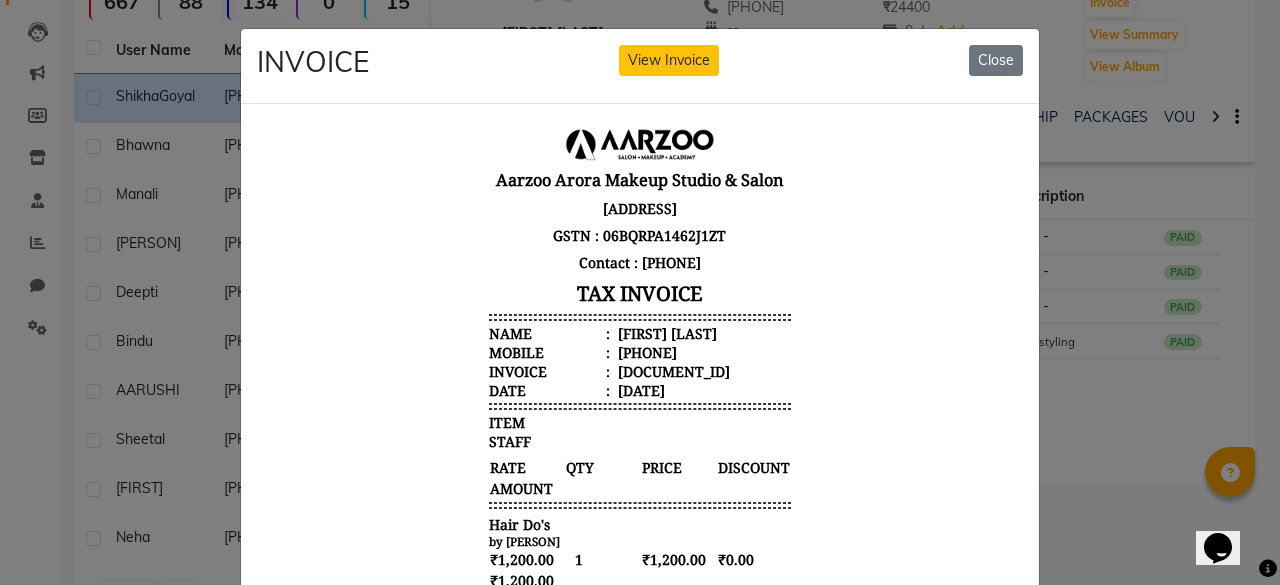 scroll, scrollTop: 16, scrollLeft: 0, axis: vertical 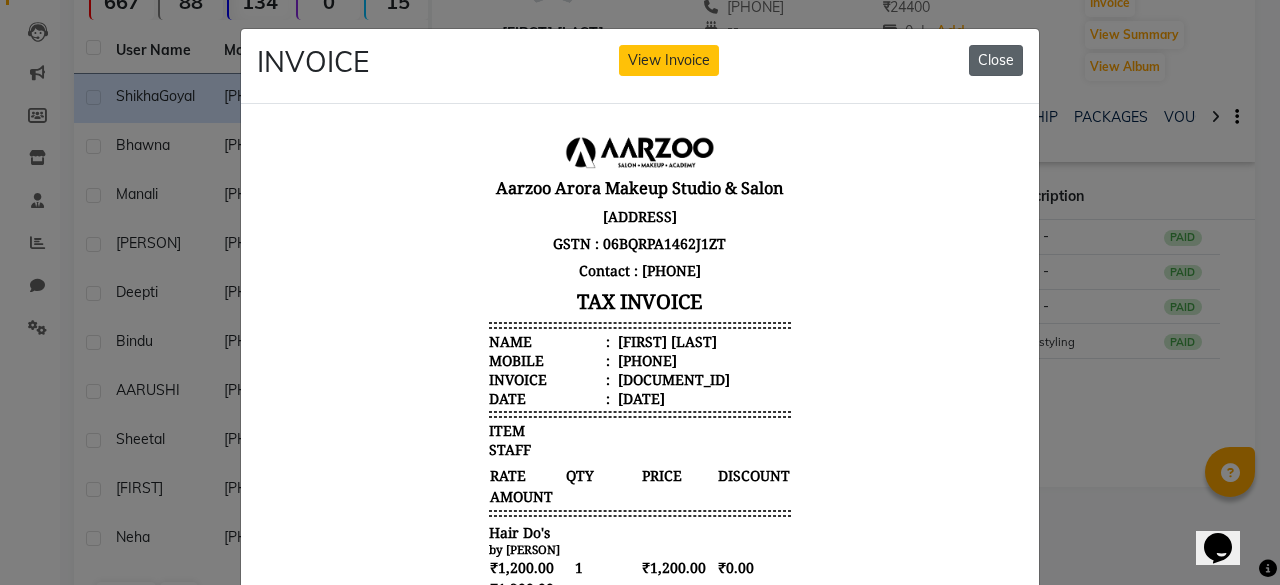 click on "Close" 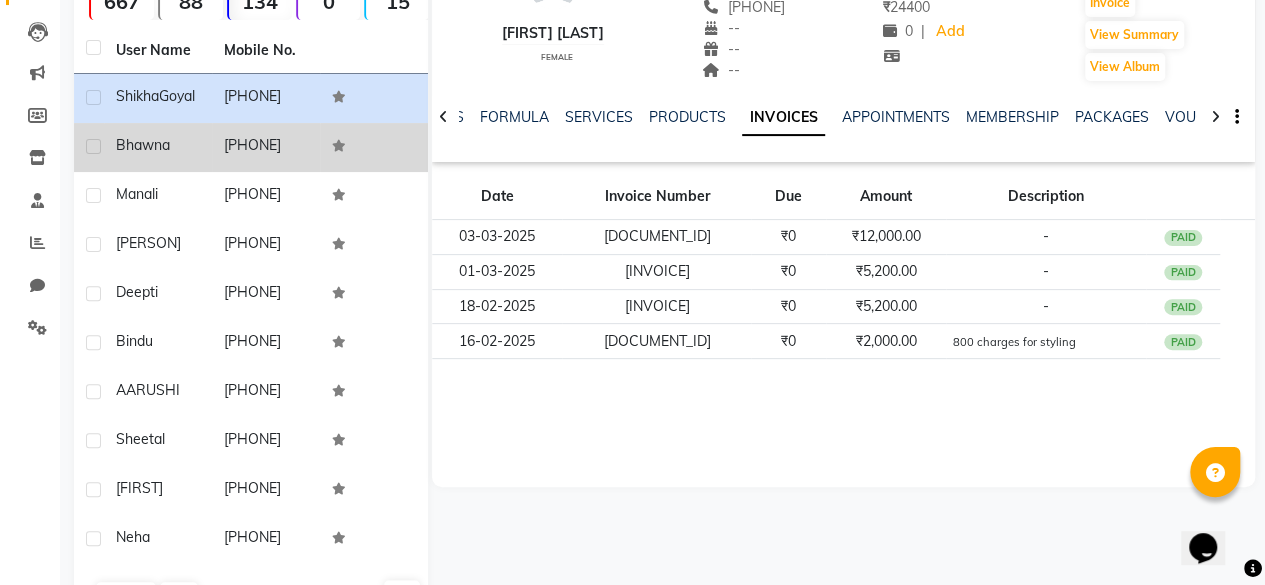 click on "bhawna" 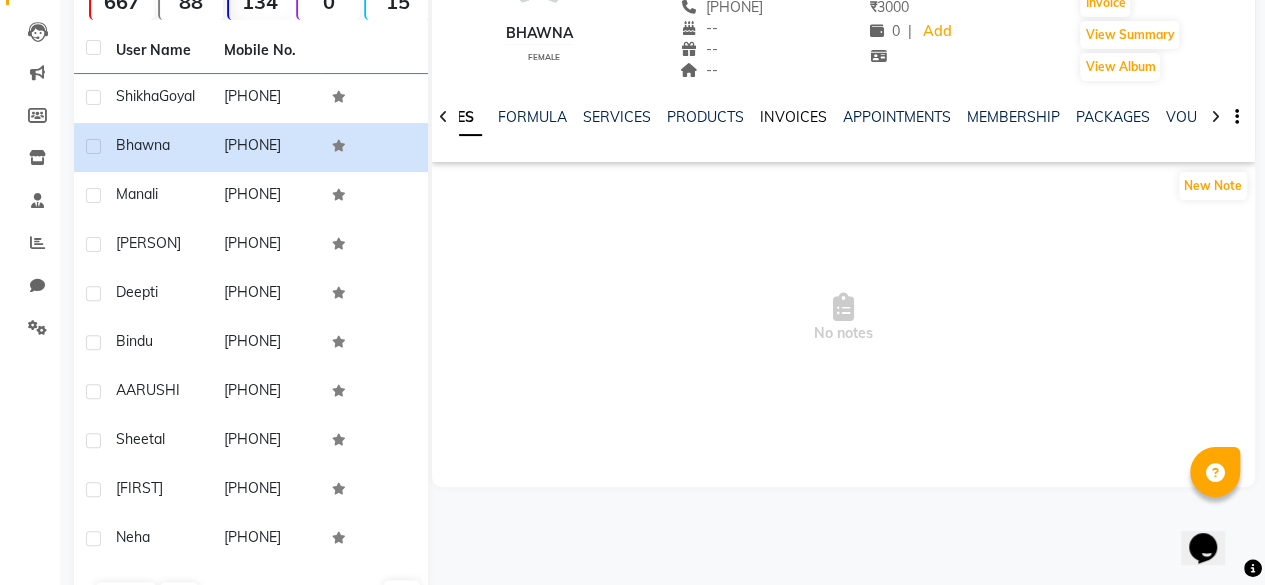 click on "INVOICES" 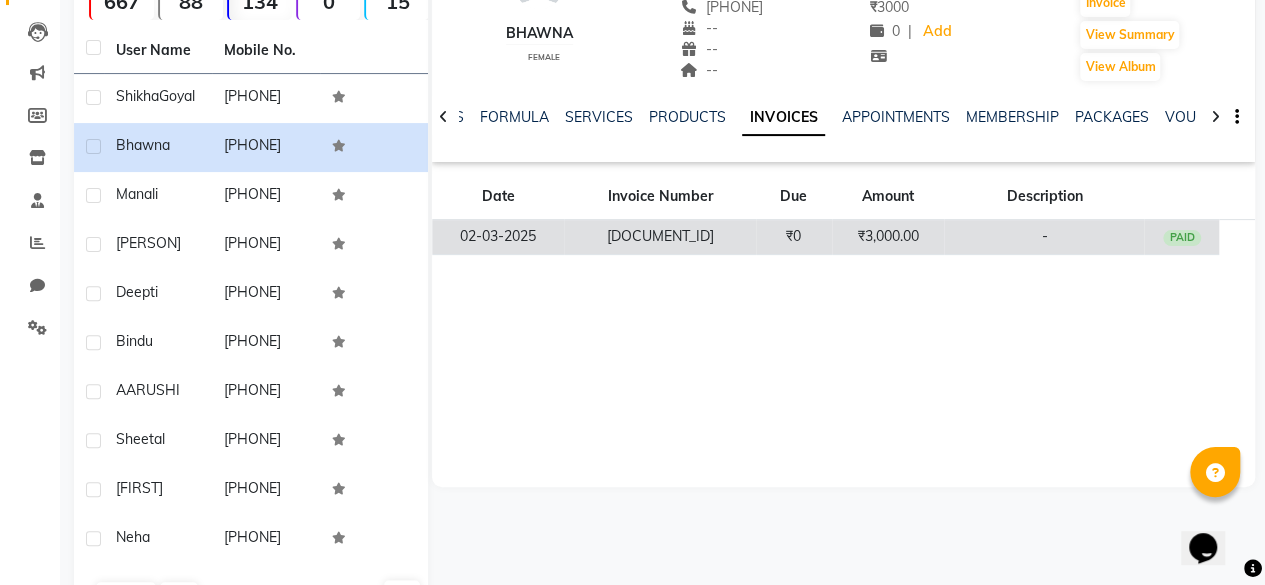 click on "₹0" 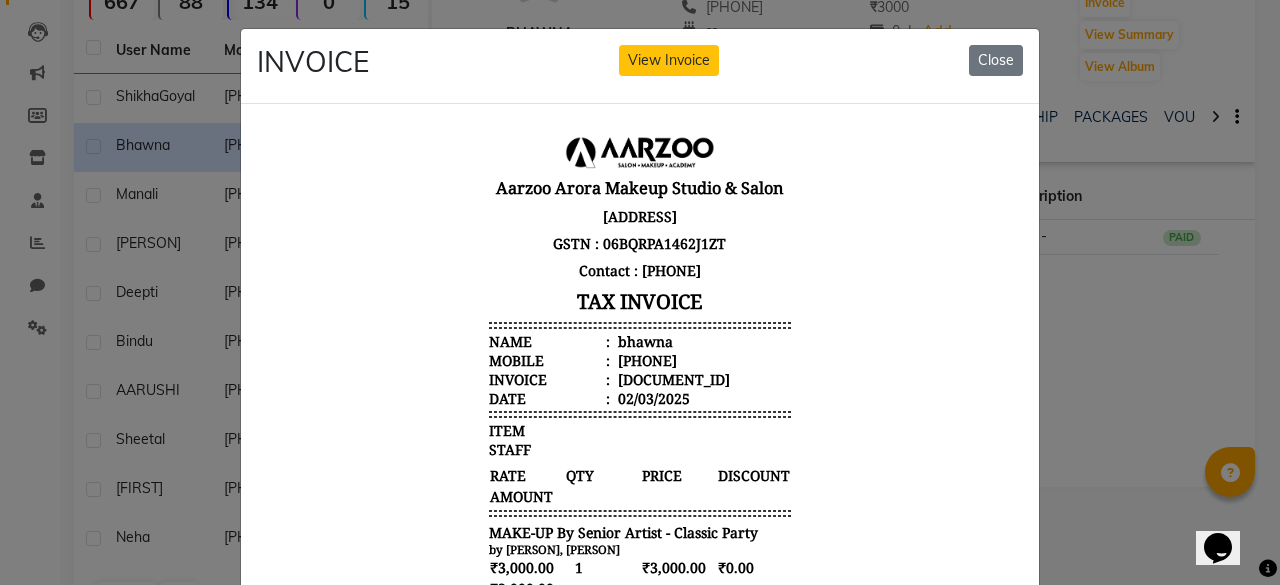scroll, scrollTop: 16, scrollLeft: 0, axis: vertical 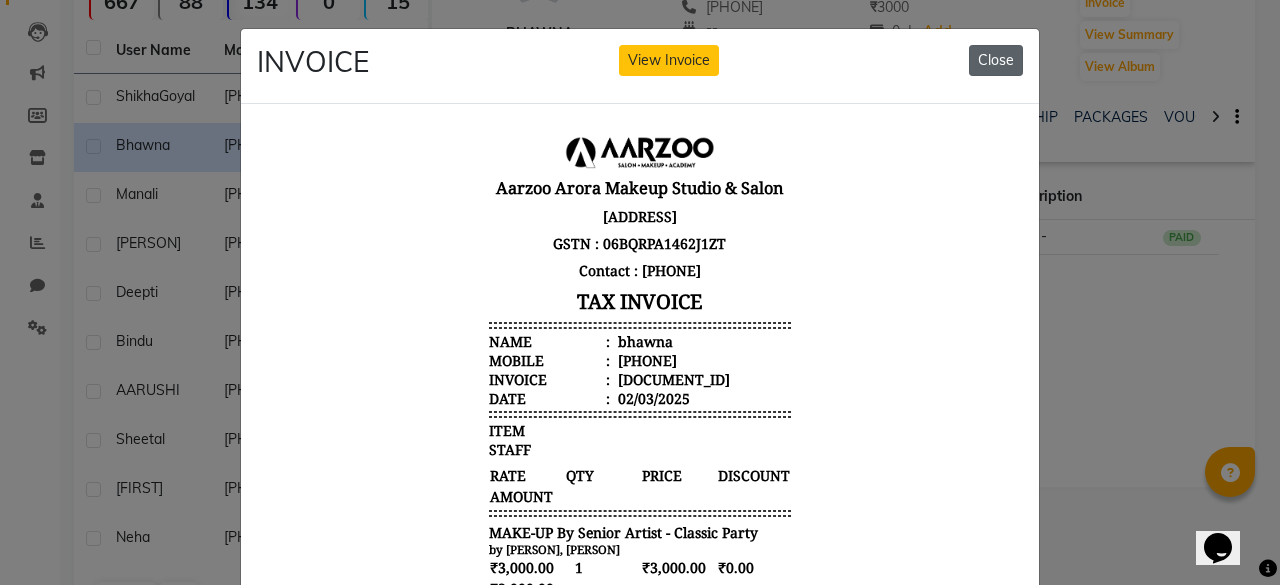 click on "Close" 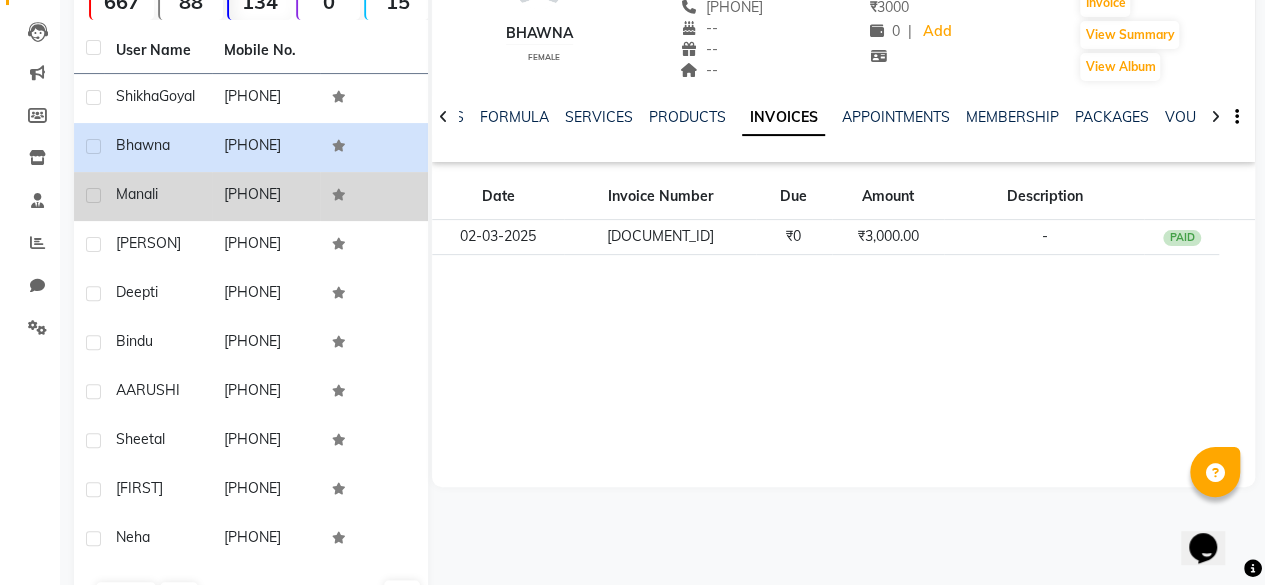 click 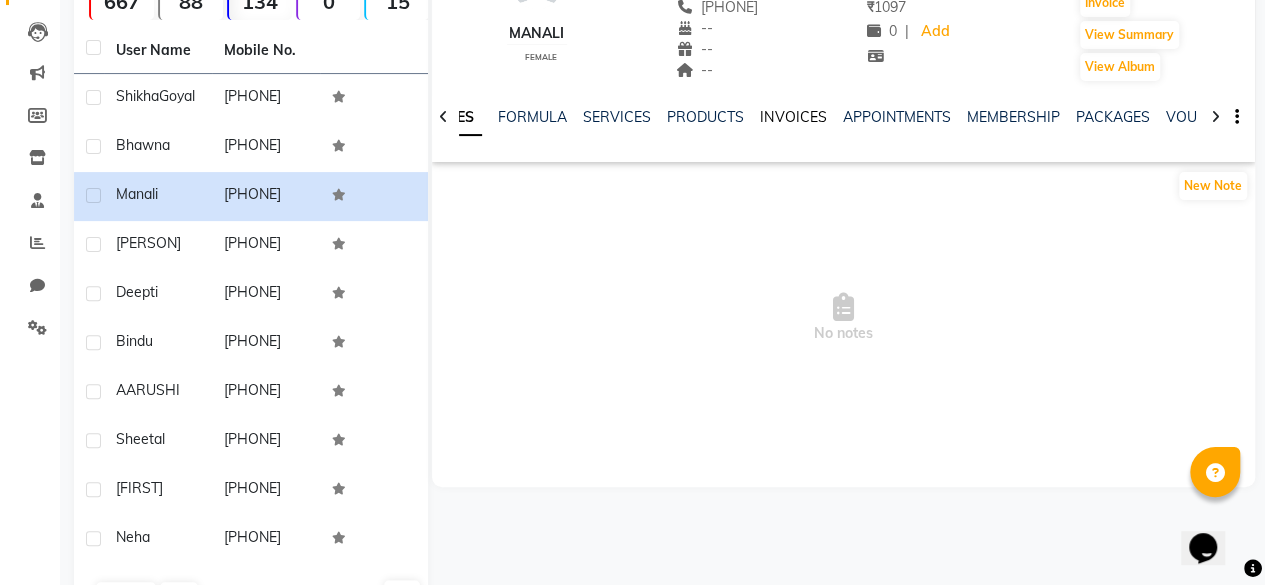 click on "INVOICES" 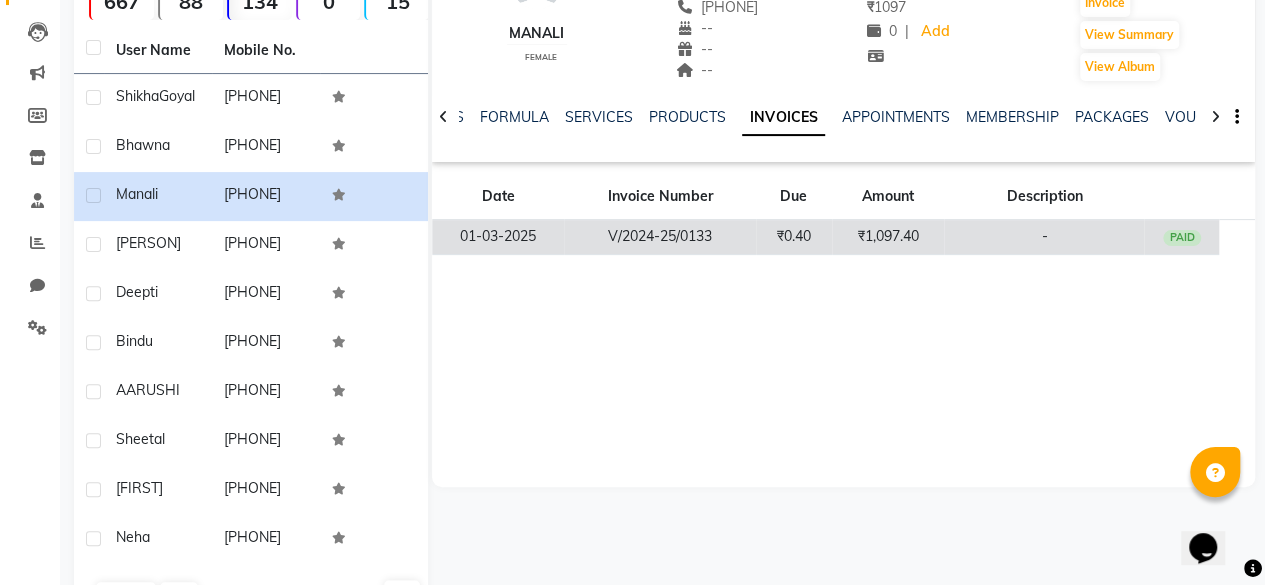 click on "₹0.40" 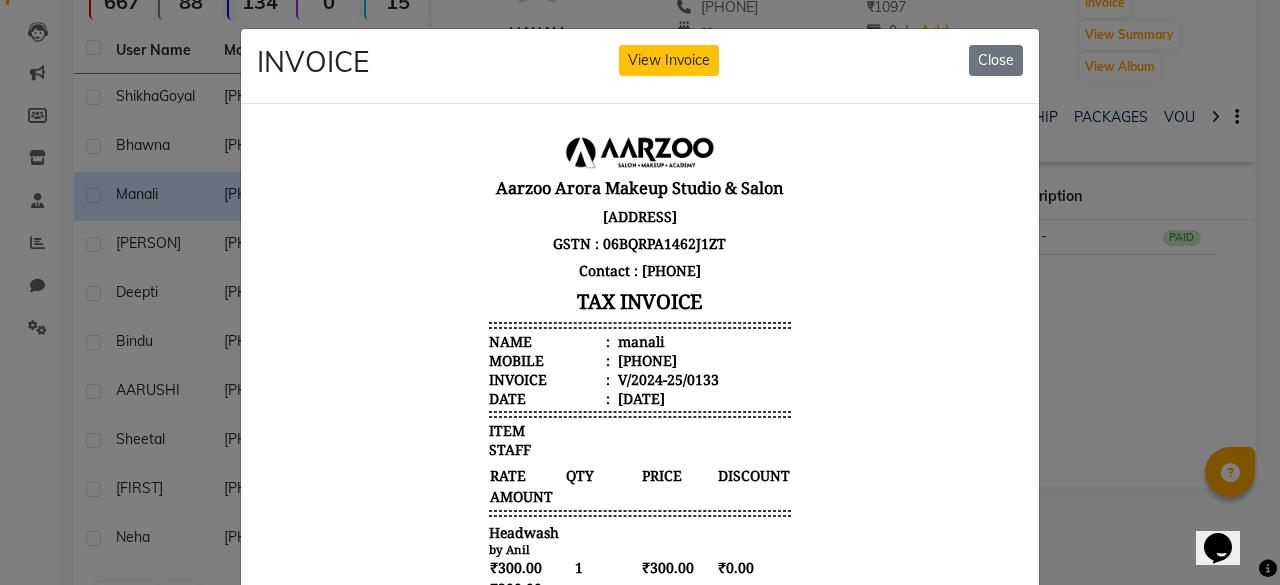 scroll, scrollTop: 16, scrollLeft: 0, axis: vertical 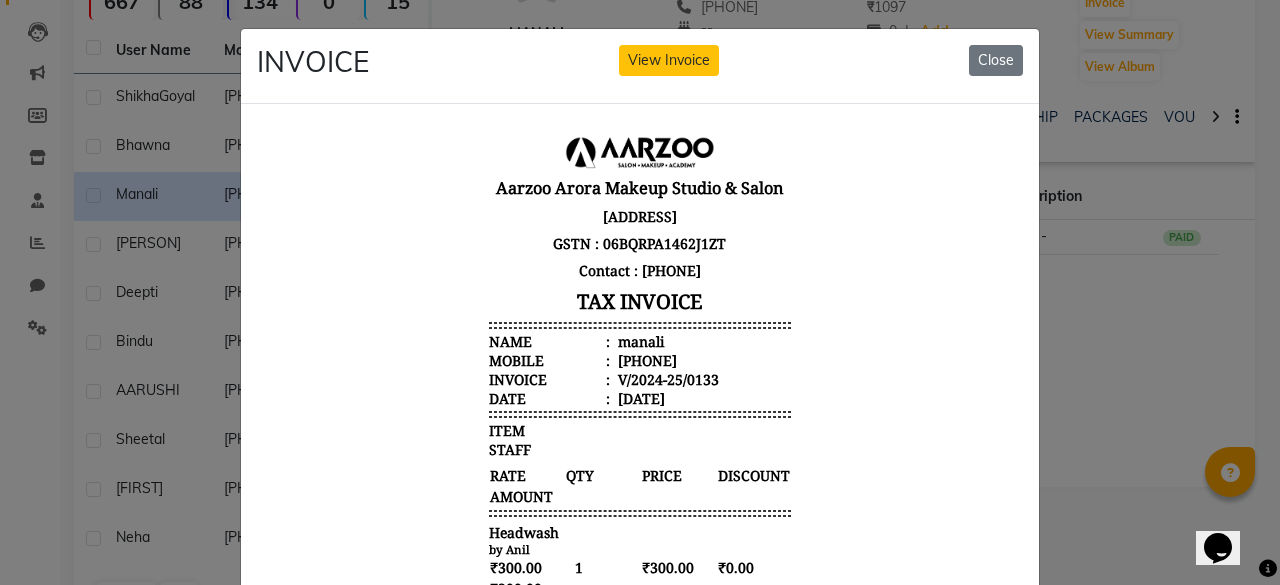click on "INVOICE View Invoice Close" 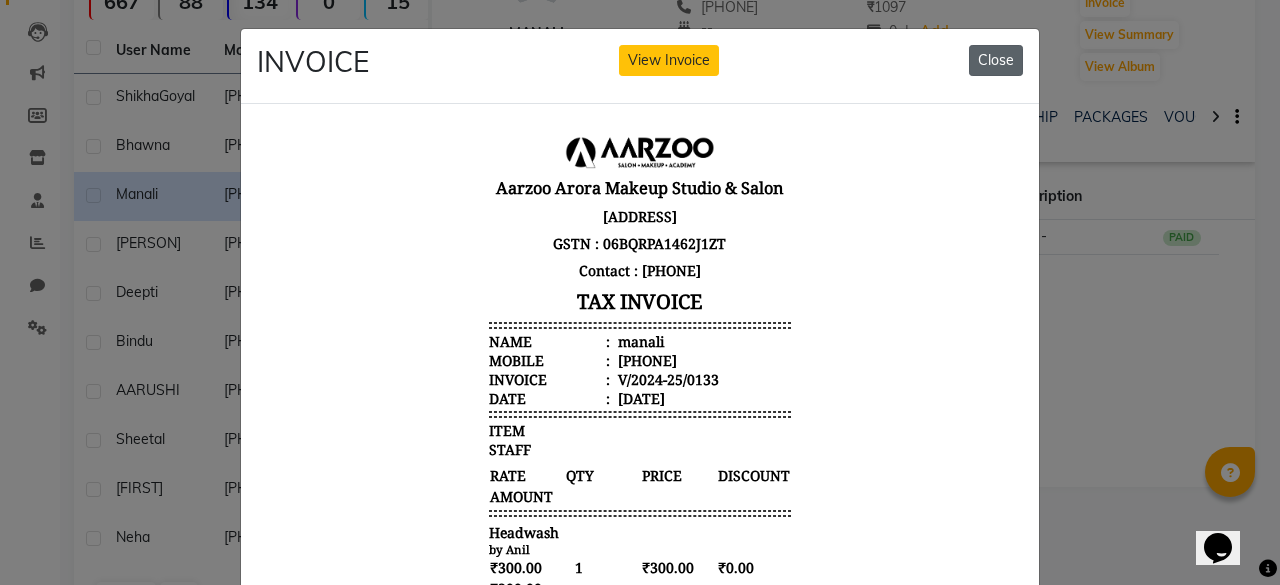 click on "Close" 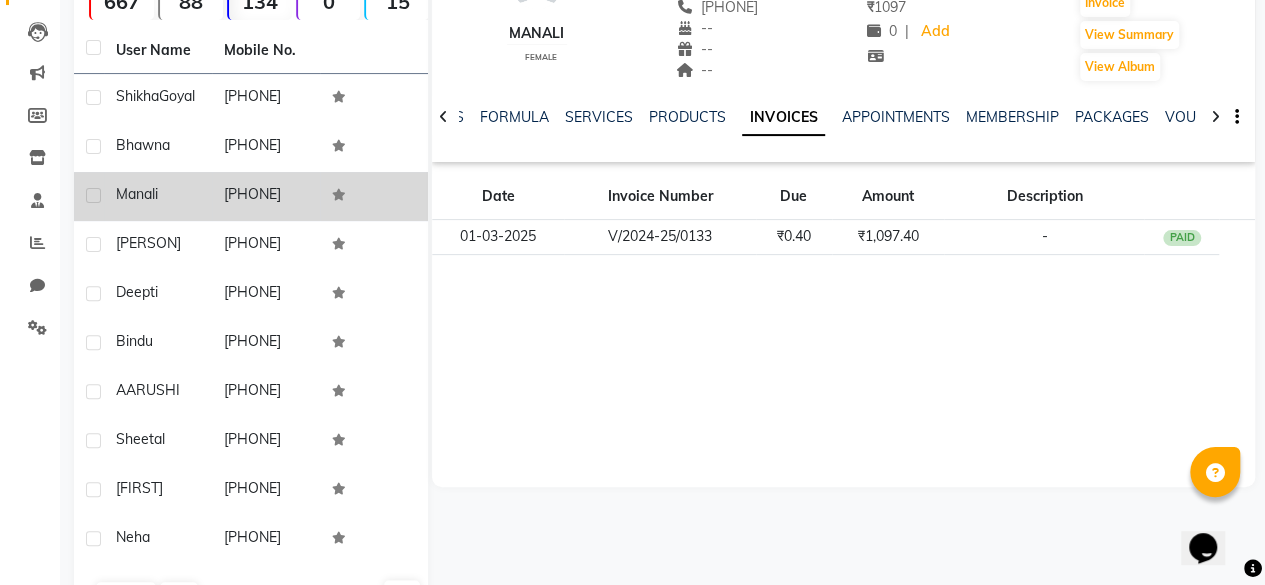 click 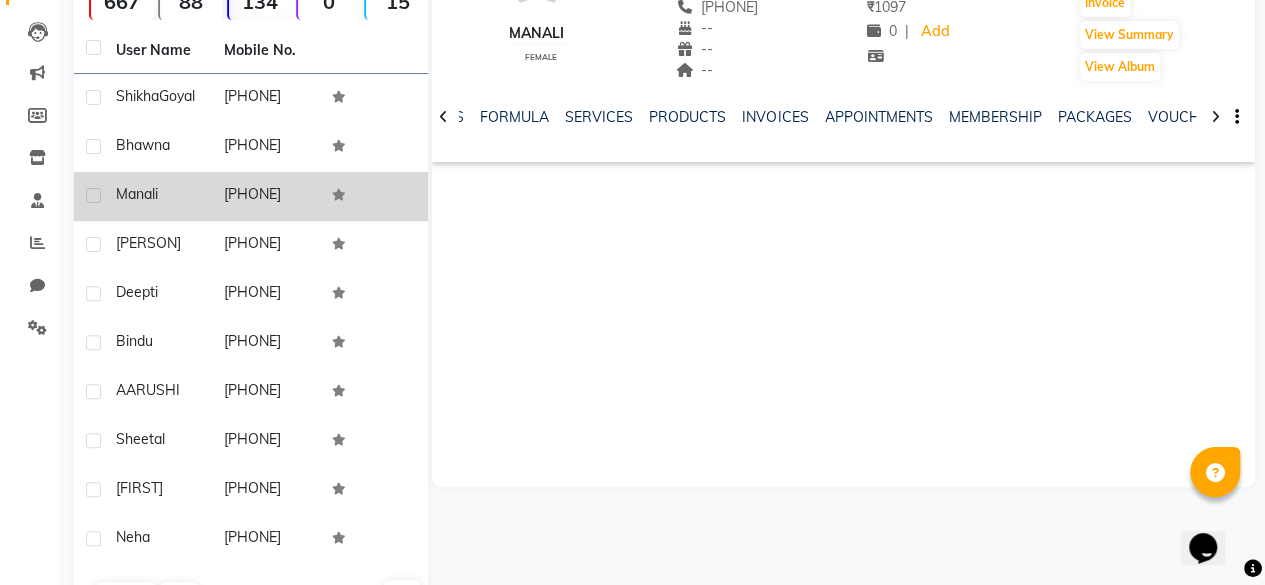 click 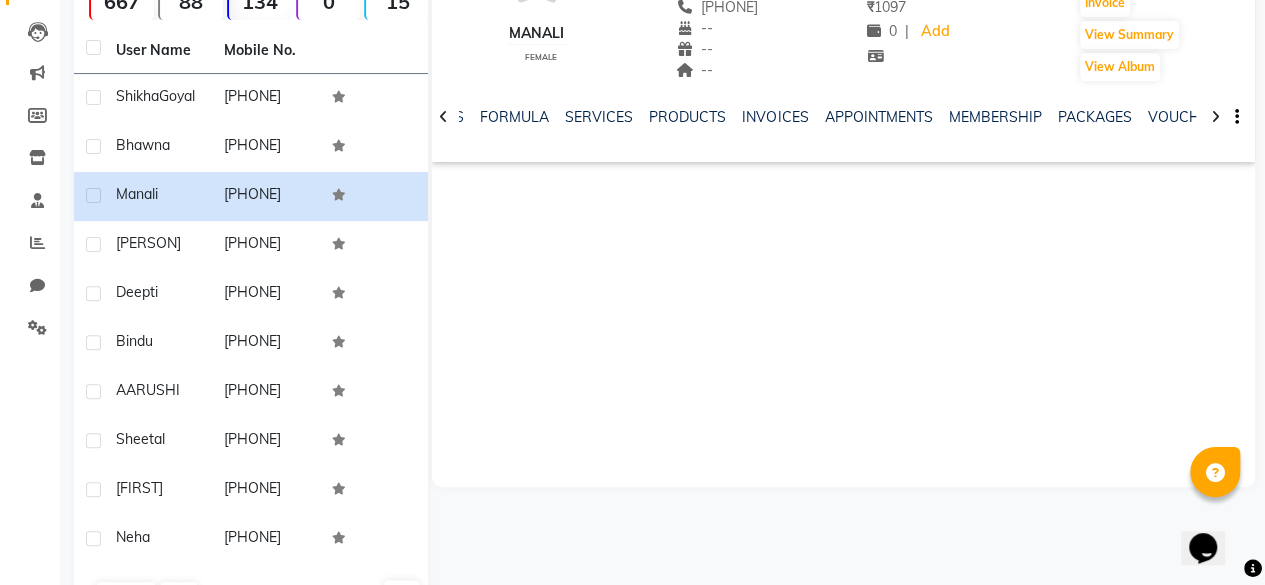 click on "NOTES FORMULA SERVICES PRODUCTS INVOICES APPOINTMENTS MEMBERSHIP PACKAGES VOUCHERS GIFTCARDS POINTS FORMS FAMILY CARDS WALLET" 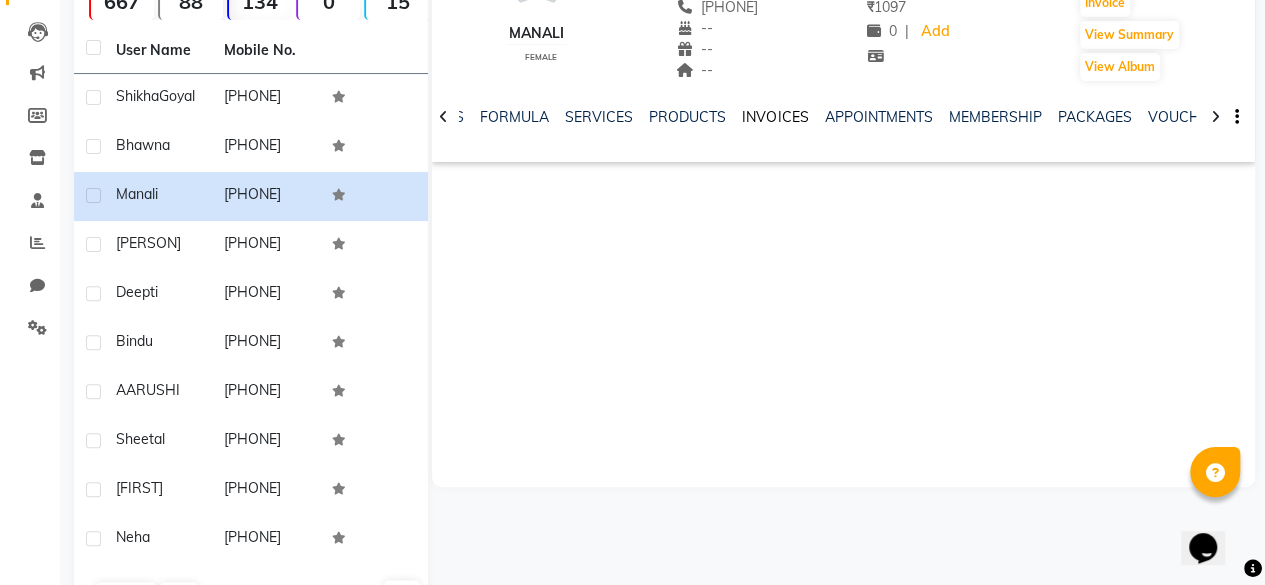 click on "INVOICES" 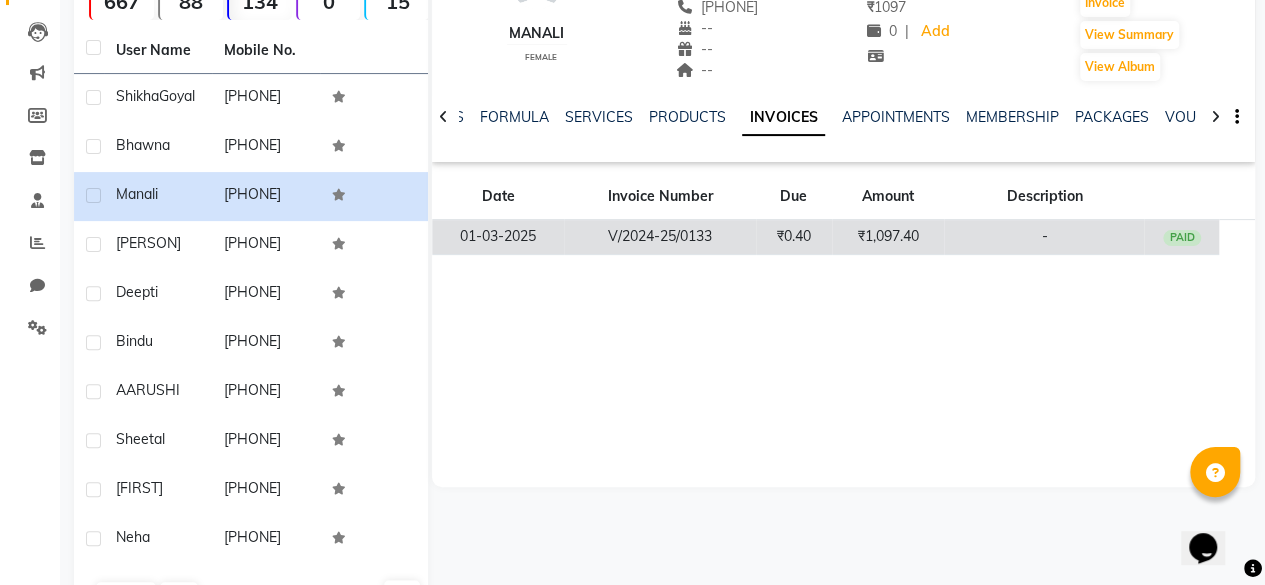 click on "₹0.40" 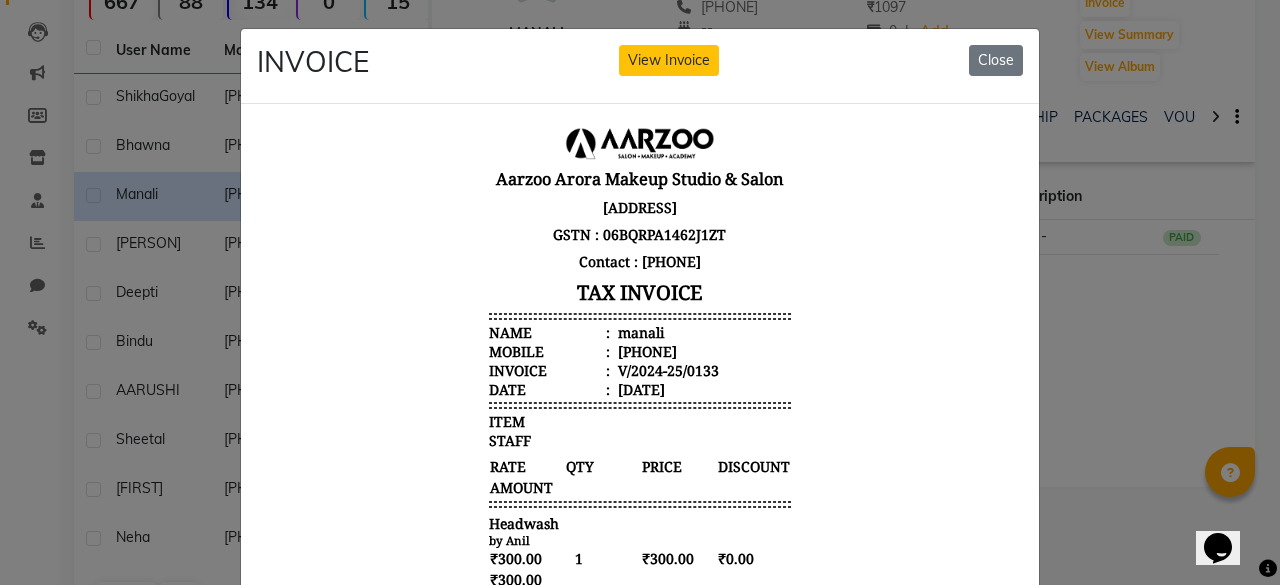 scroll, scrollTop: 16, scrollLeft: 0, axis: vertical 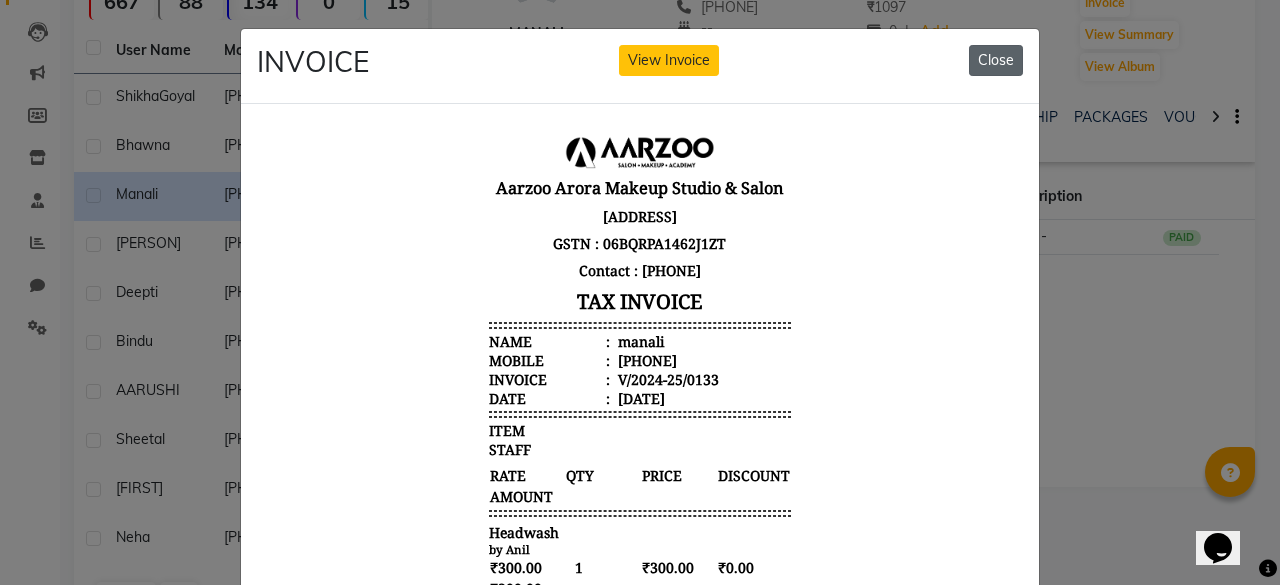 click on "Close" 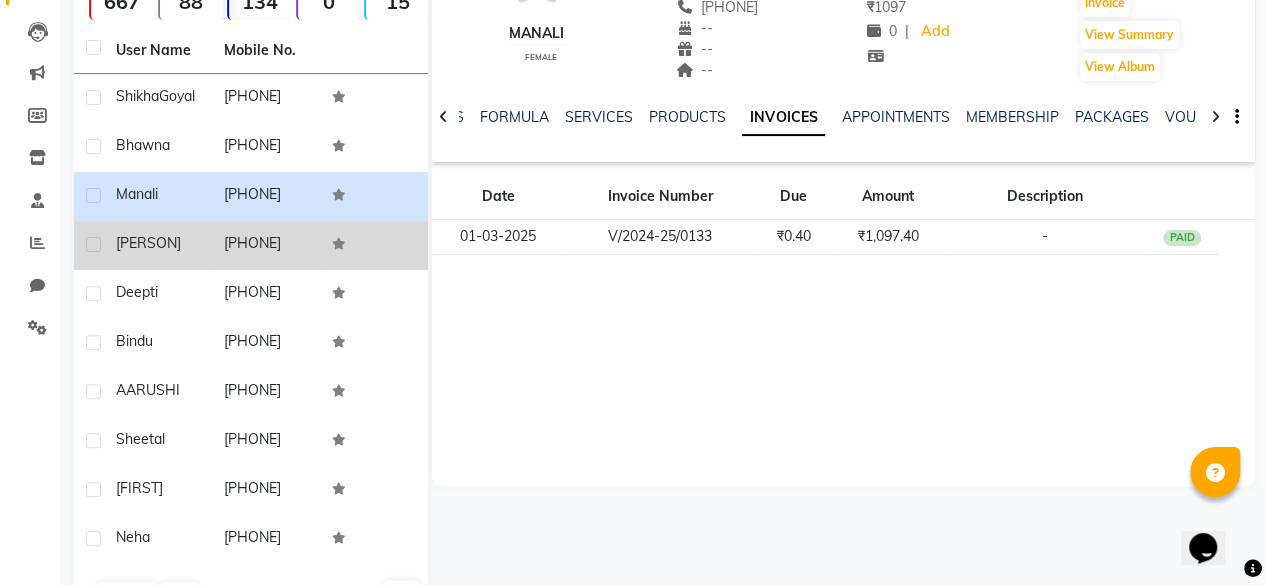 click on "[PERSON]" 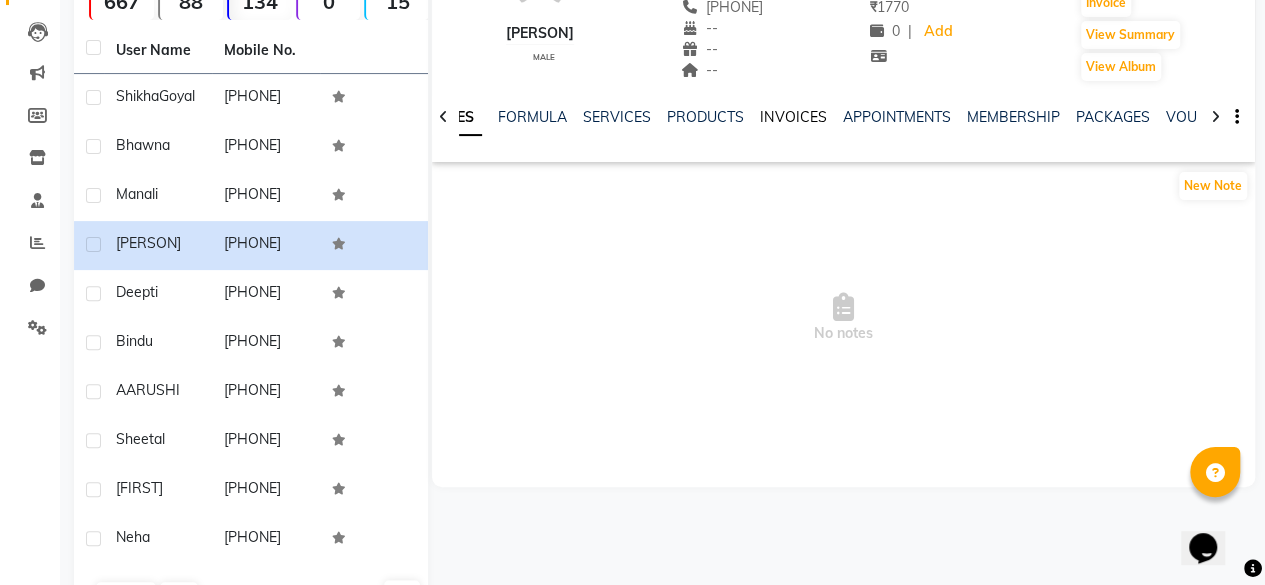 click on "INVOICES" 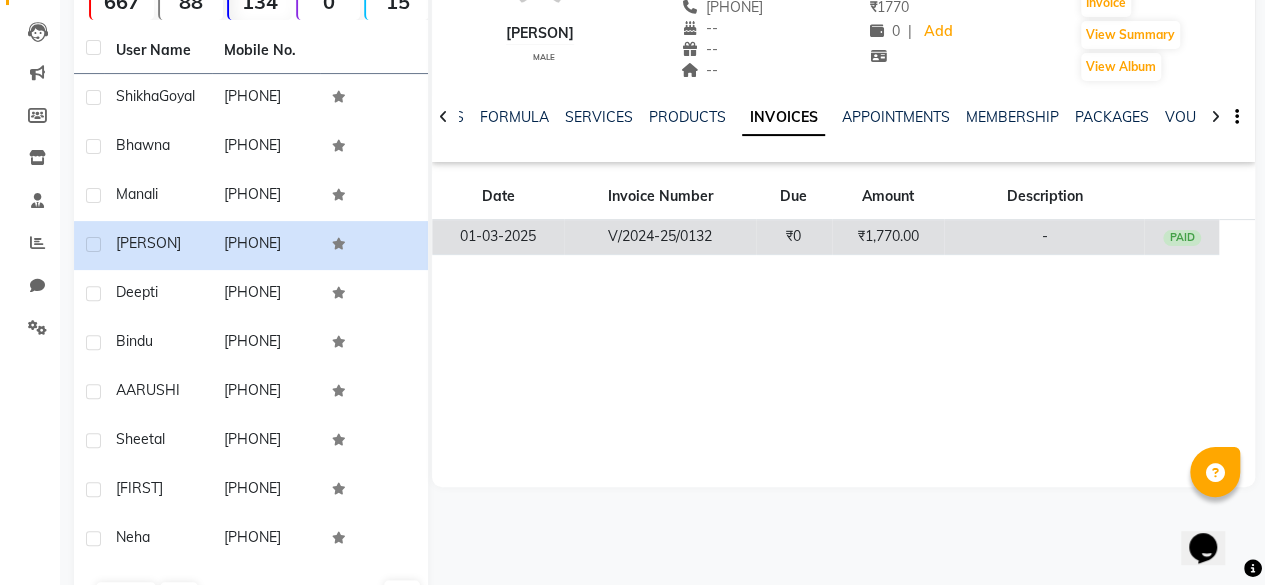 click on "₹0" 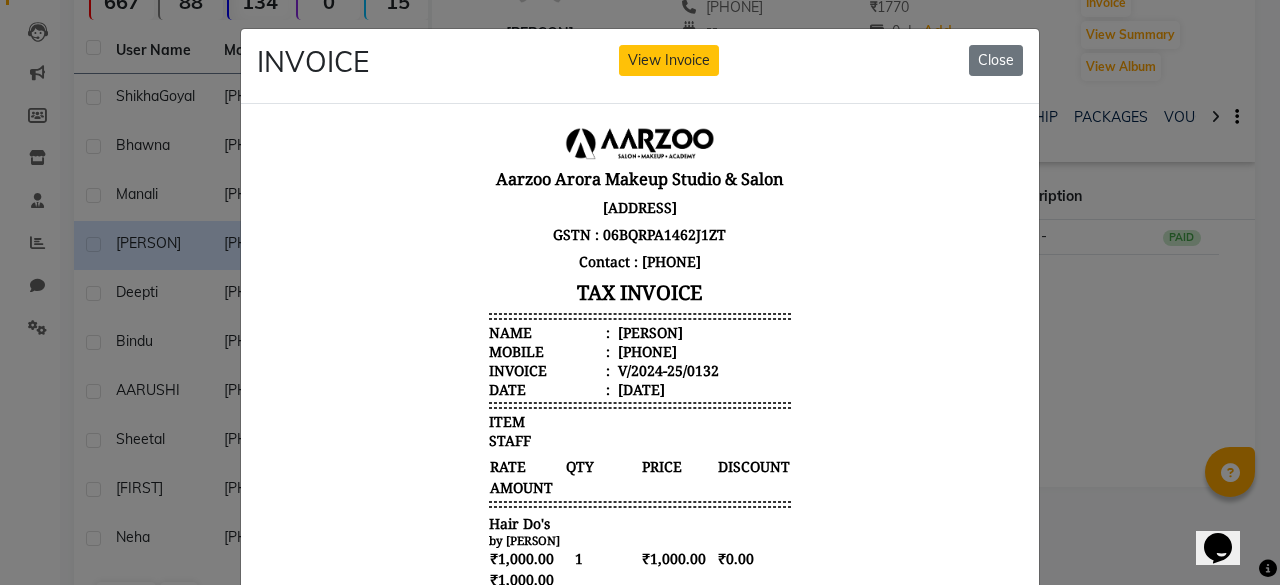 scroll, scrollTop: 16, scrollLeft: 0, axis: vertical 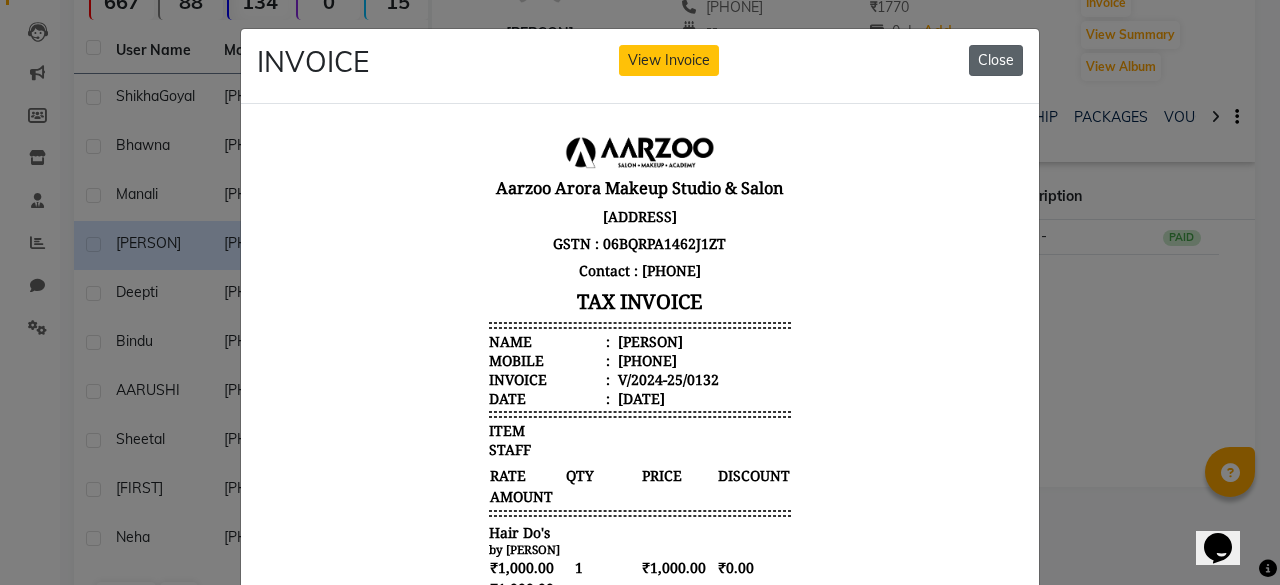 click on "Close" 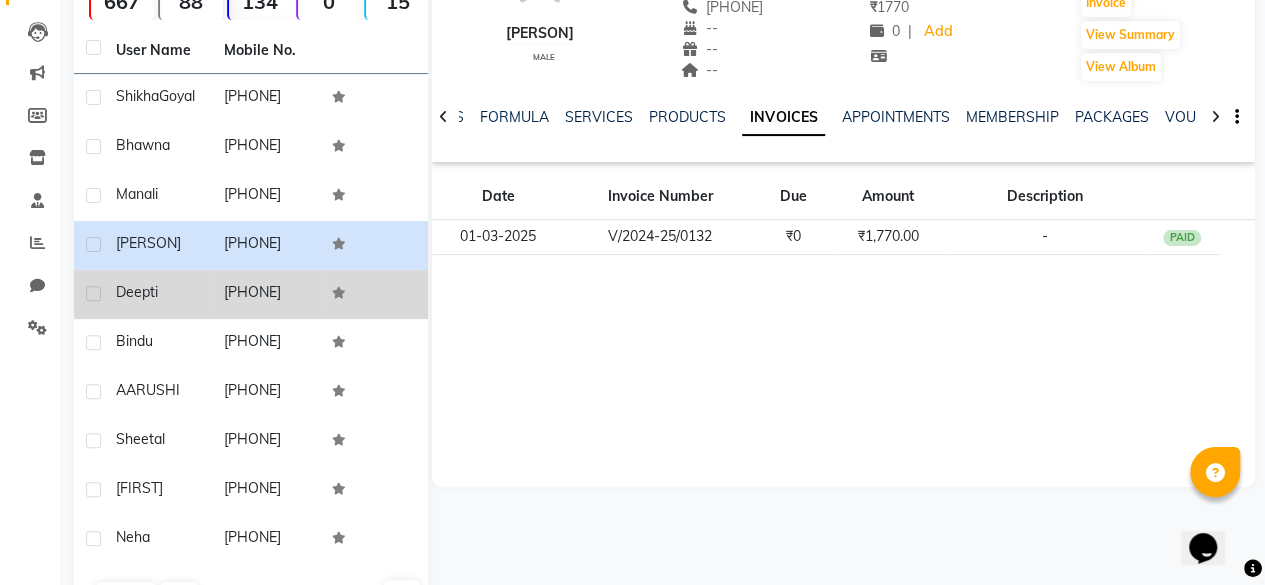 click on "[PHONE]" 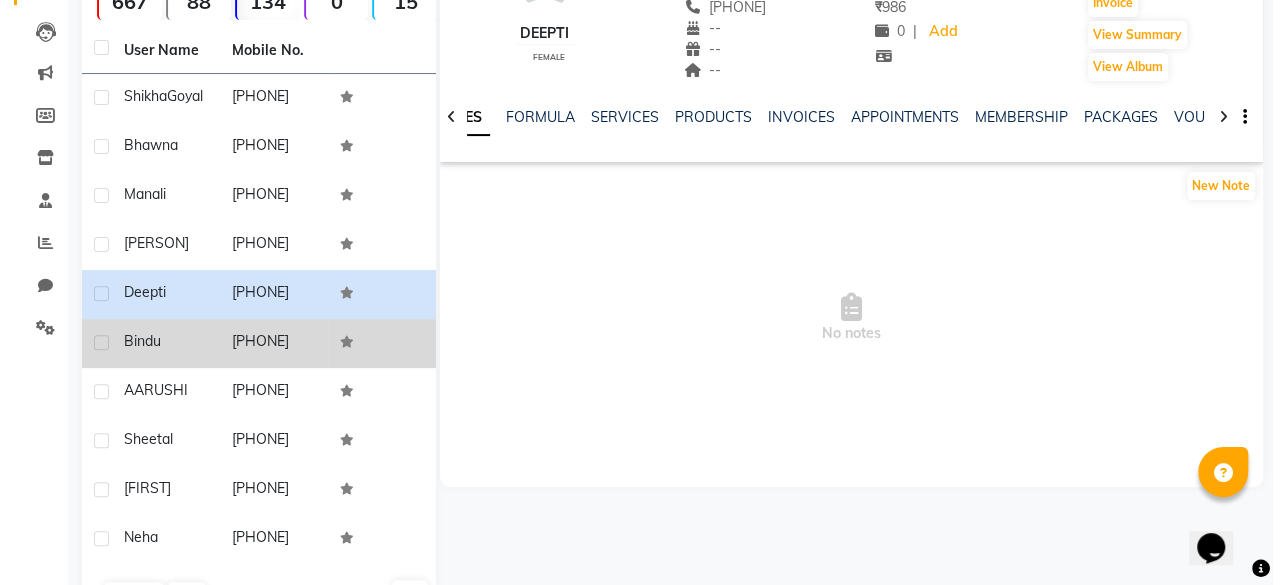 scroll, scrollTop: 74, scrollLeft: 0, axis: vertical 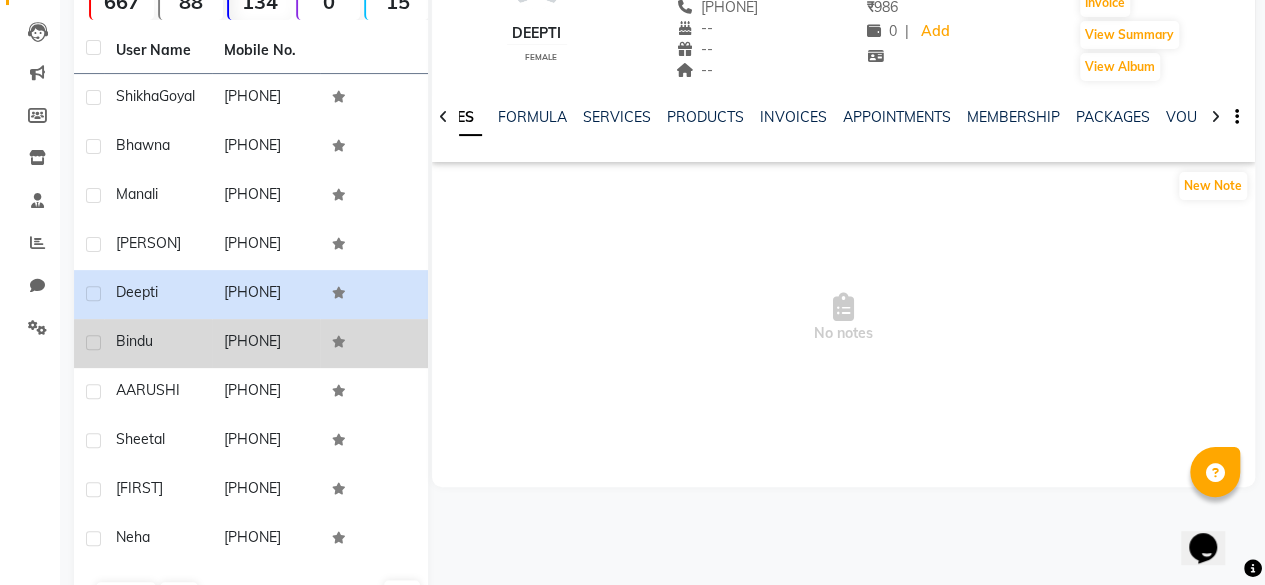 click on "[PHONE]" 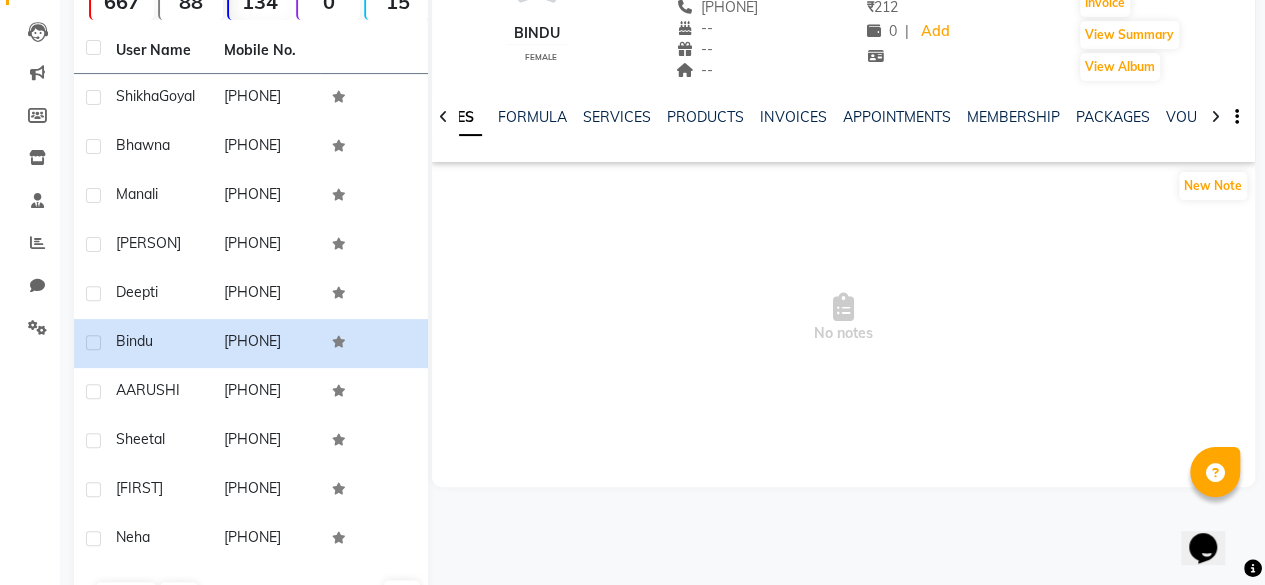 click on "INVOICES" 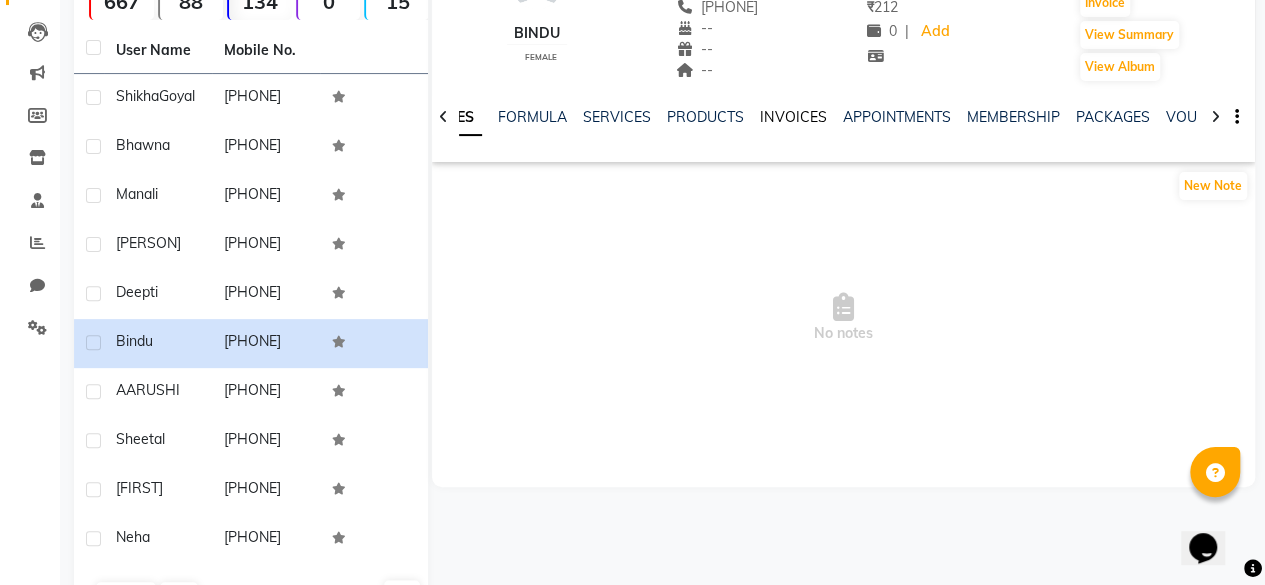 click on "INVOICES" 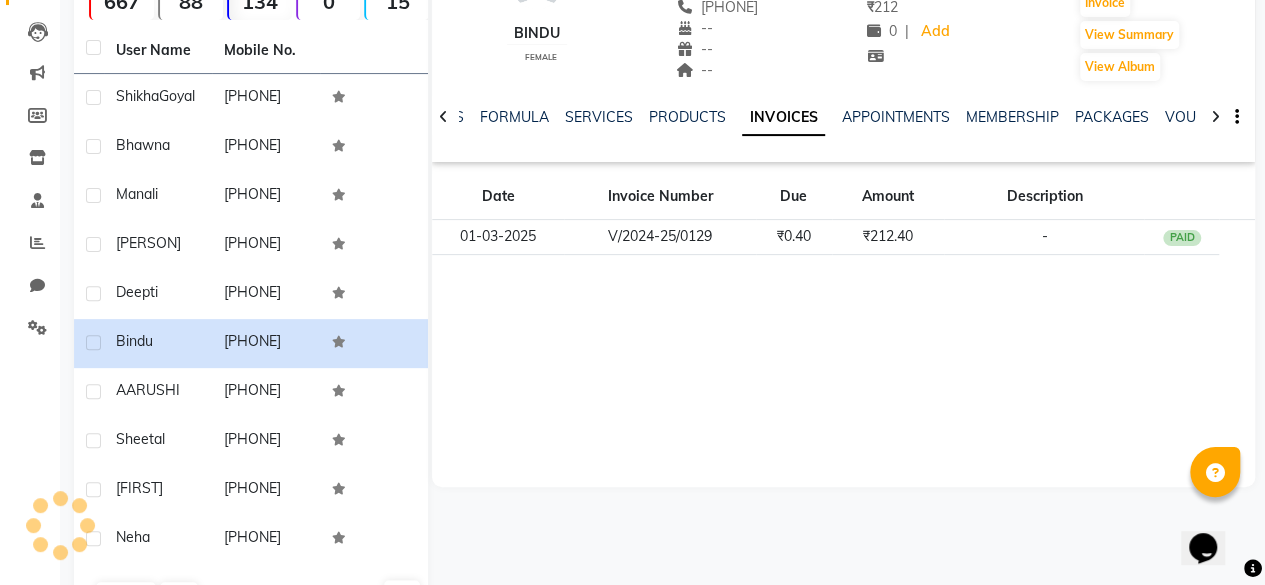 click on "INVOICES" 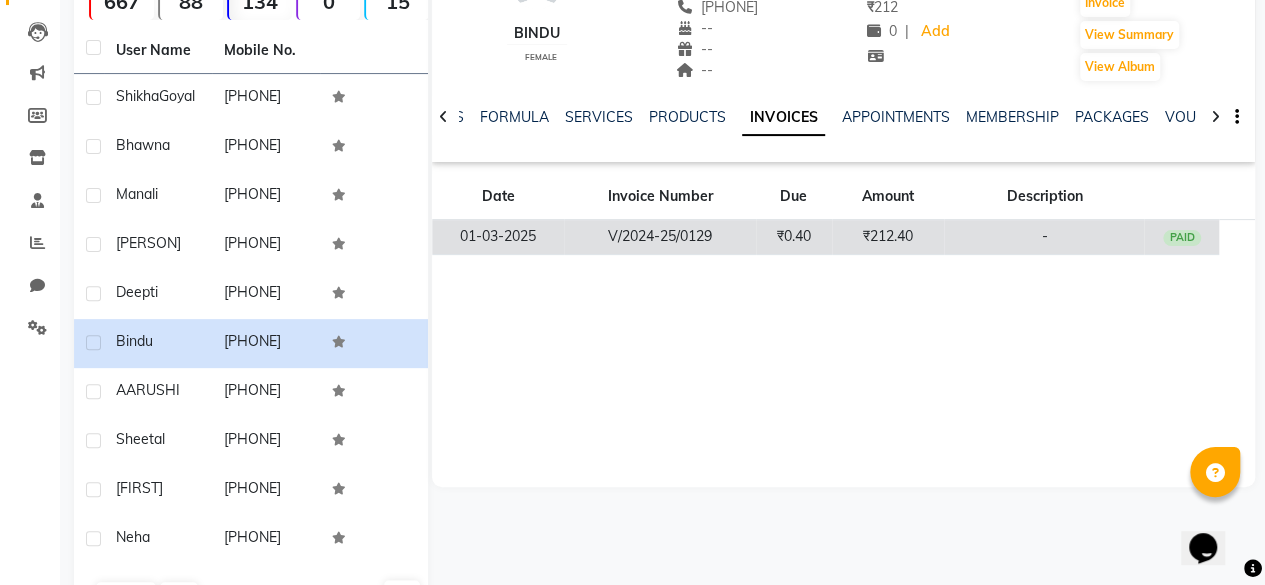click on "₹0.40" 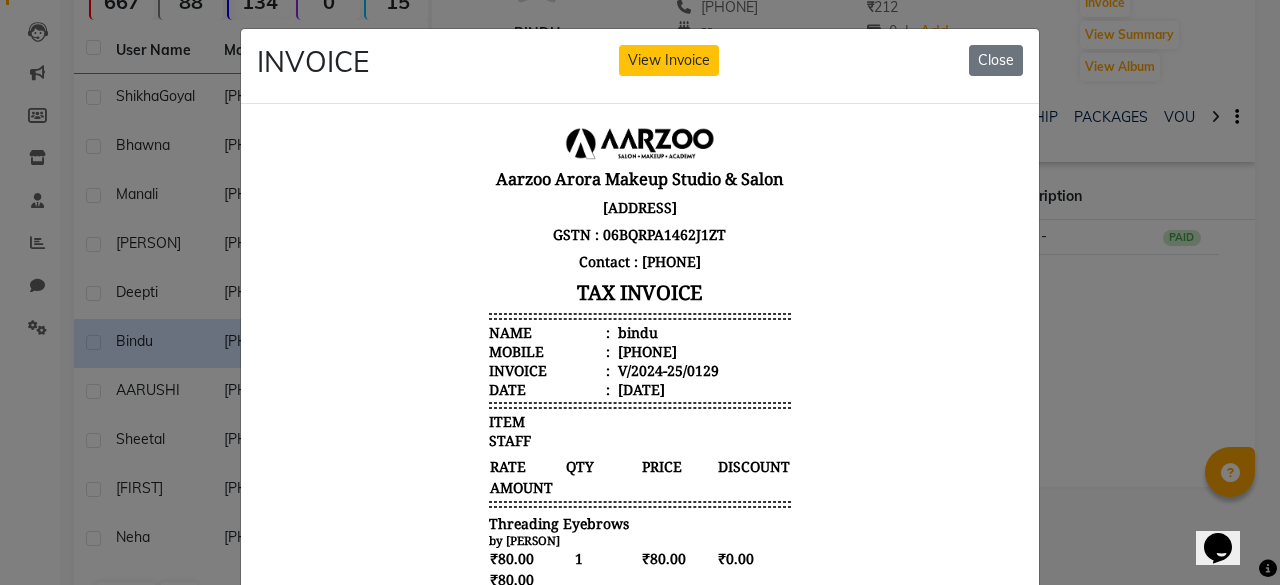 scroll, scrollTop: 16, scrollLeft: 0, axis: vertical 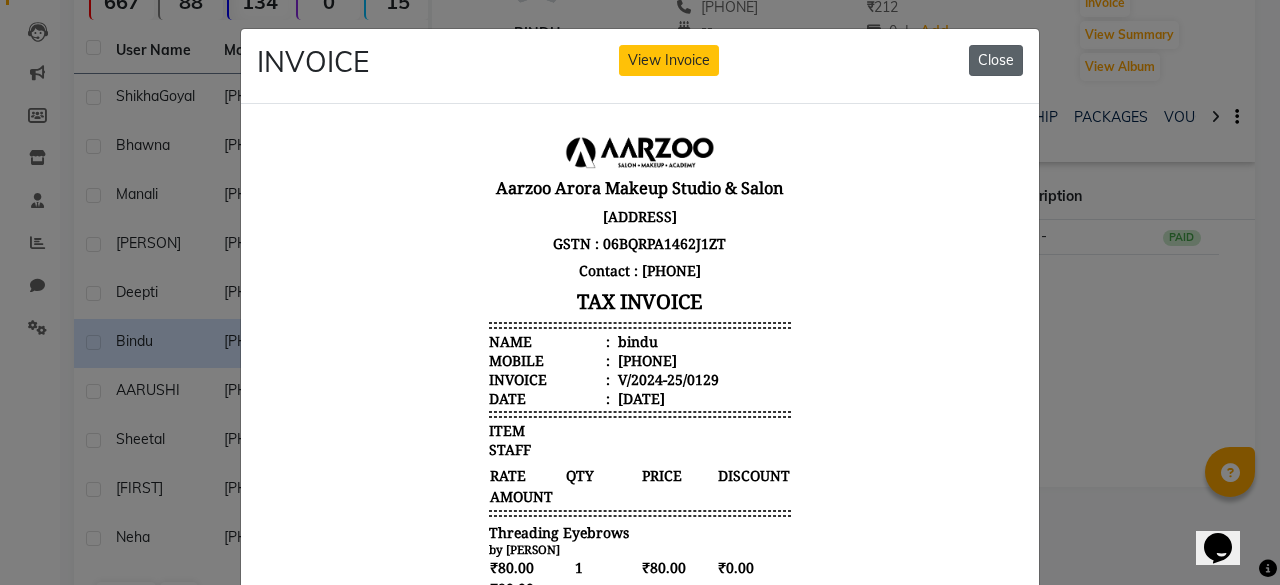 click on "Close" 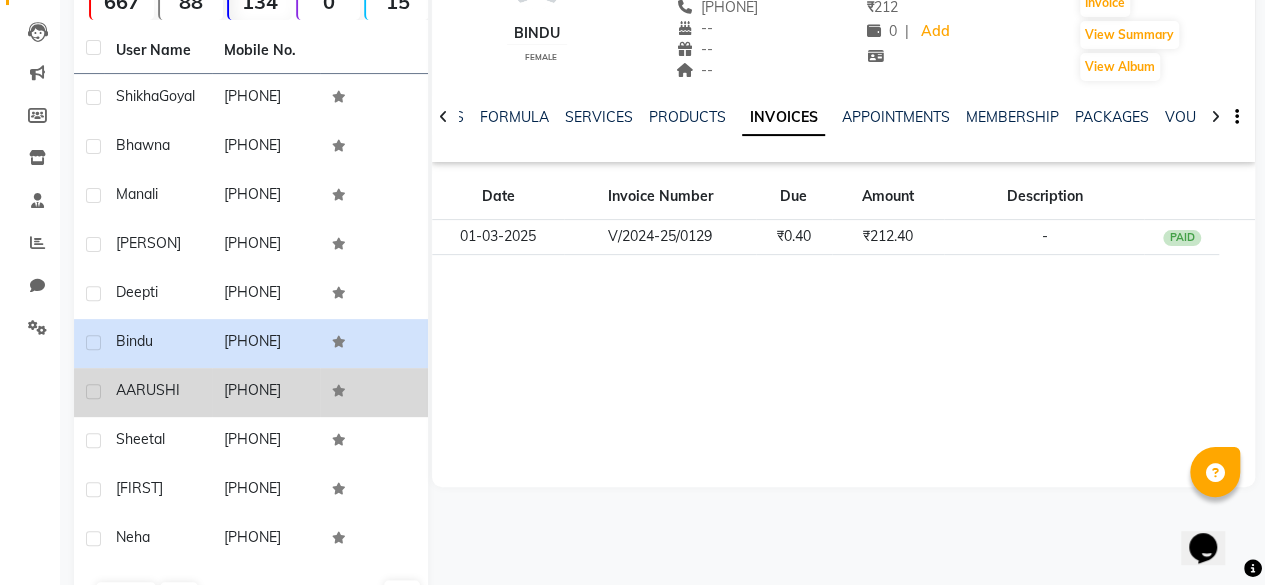 click 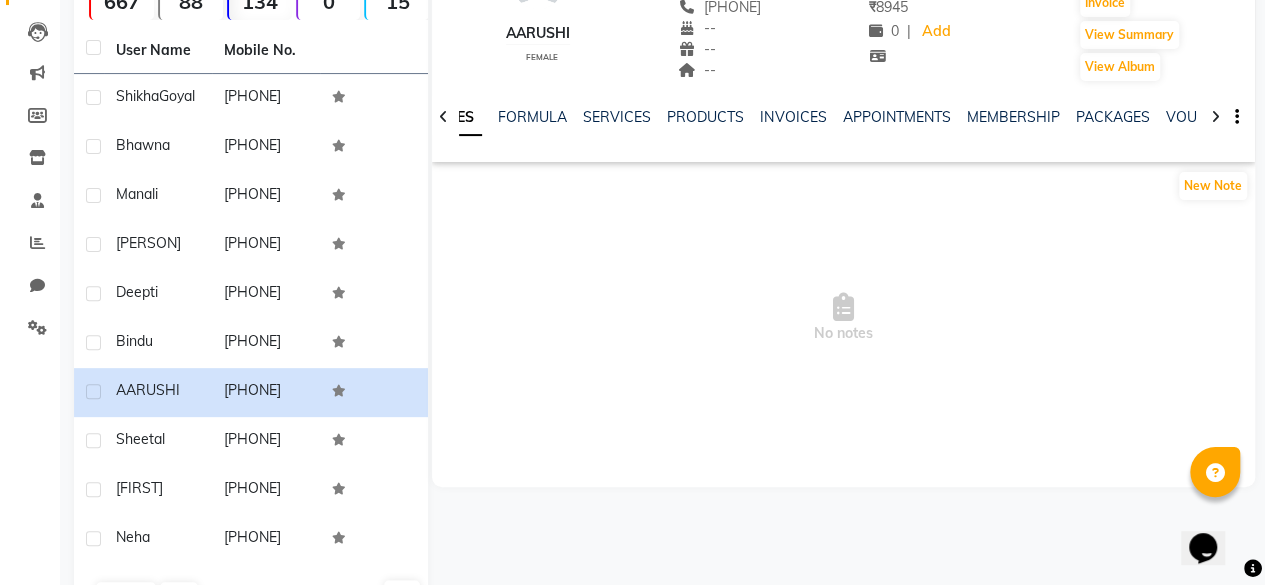 click on "NOTES FORMULA SERVICES PRODUCTS INVOICES APPOINTMENTS MEMBERSHIP PACKAGES VOUCHERS GIFTCARDS POINTS FORMS FAMILY CARDS WALLET" 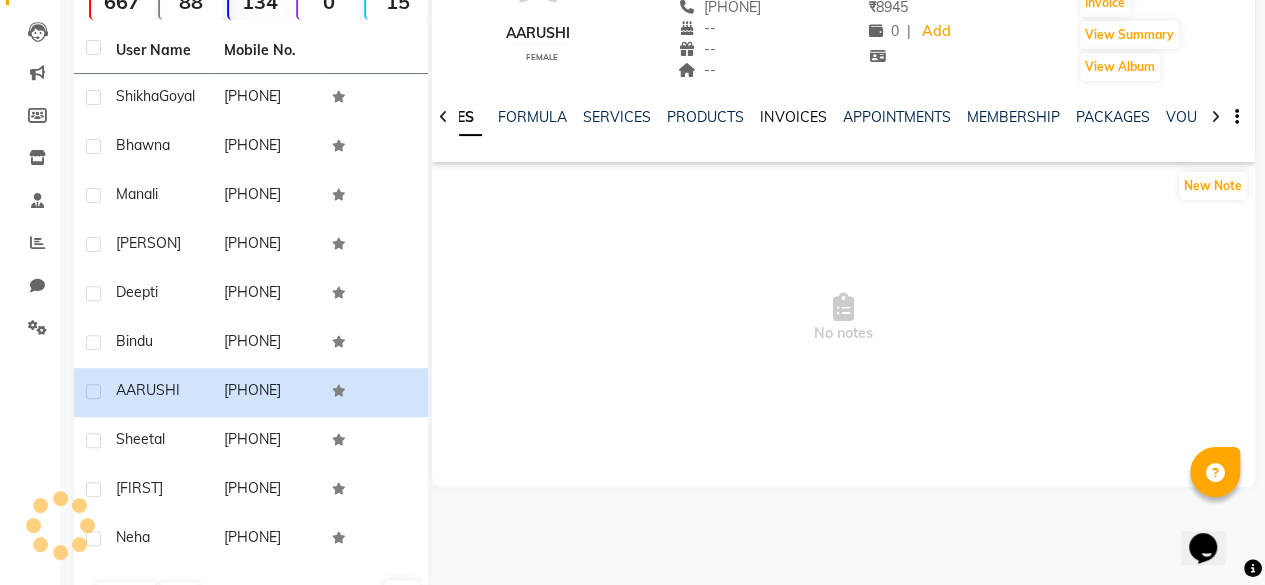 click on "INVOICES" 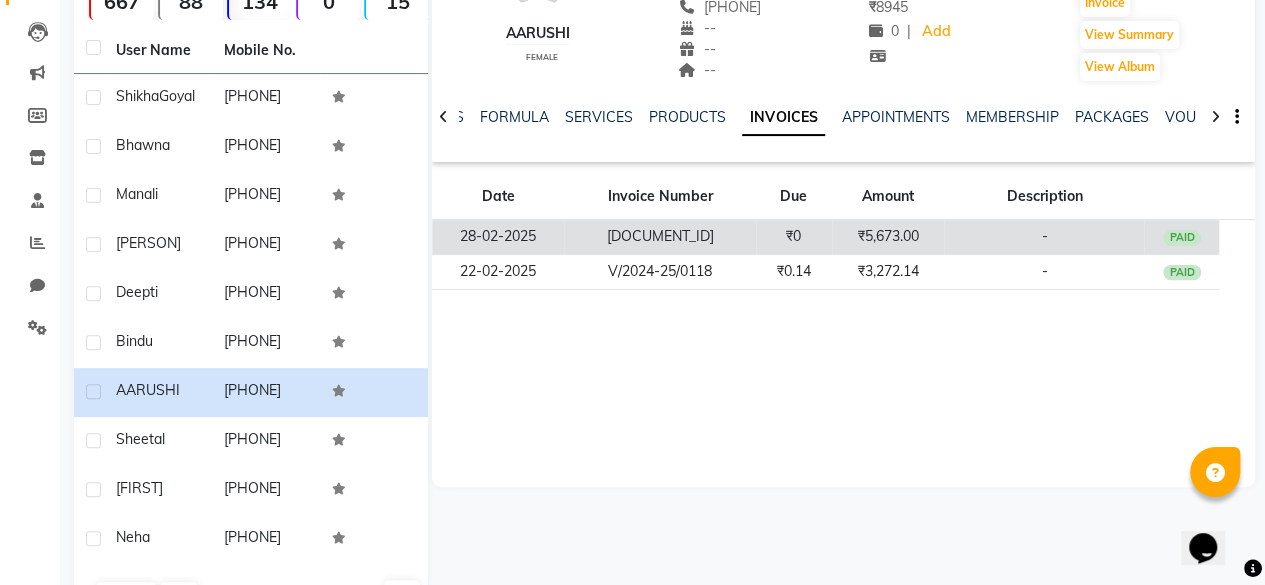click on "[DOCUMENT_ID]" 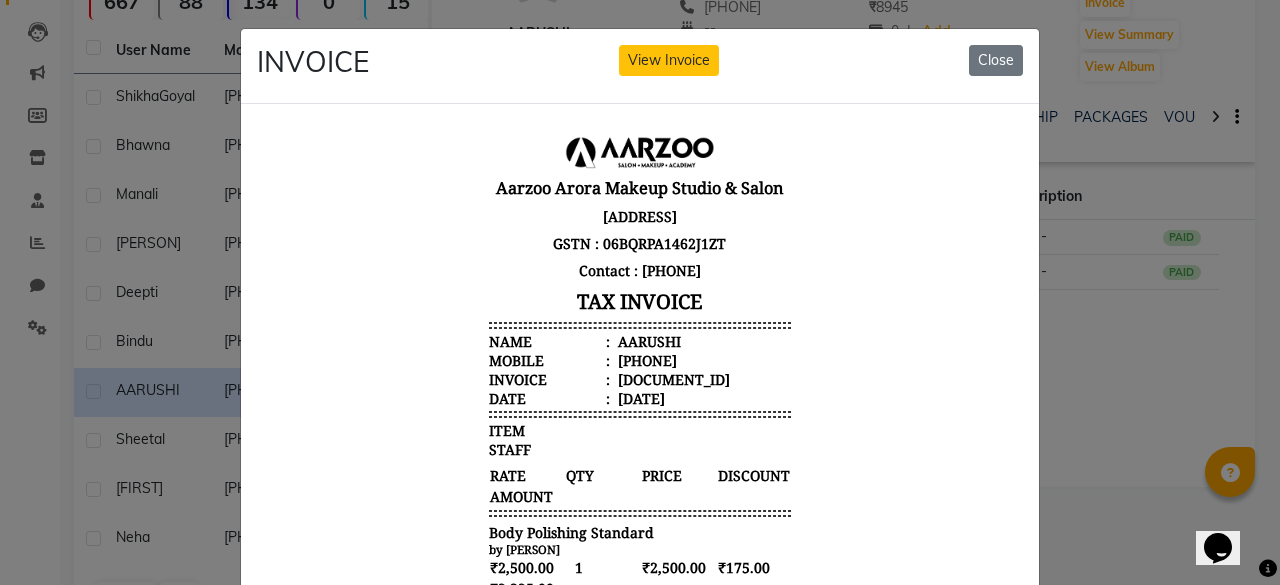 scroll, scrollTop: 15, scrollLeft: 0, axis: vertical 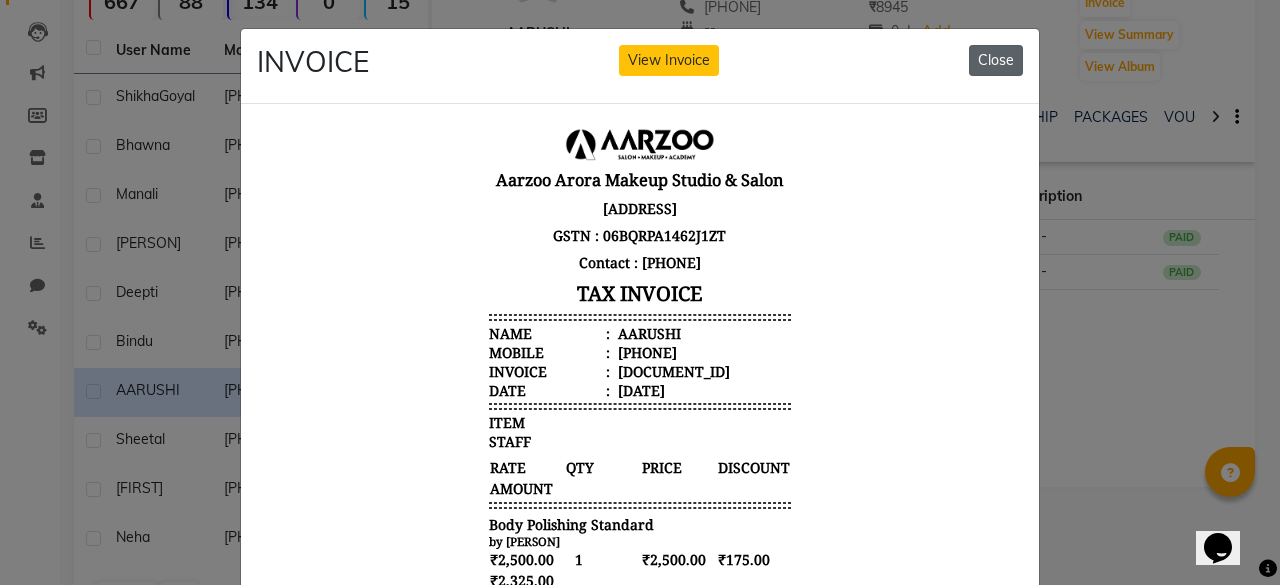 click on "Close" 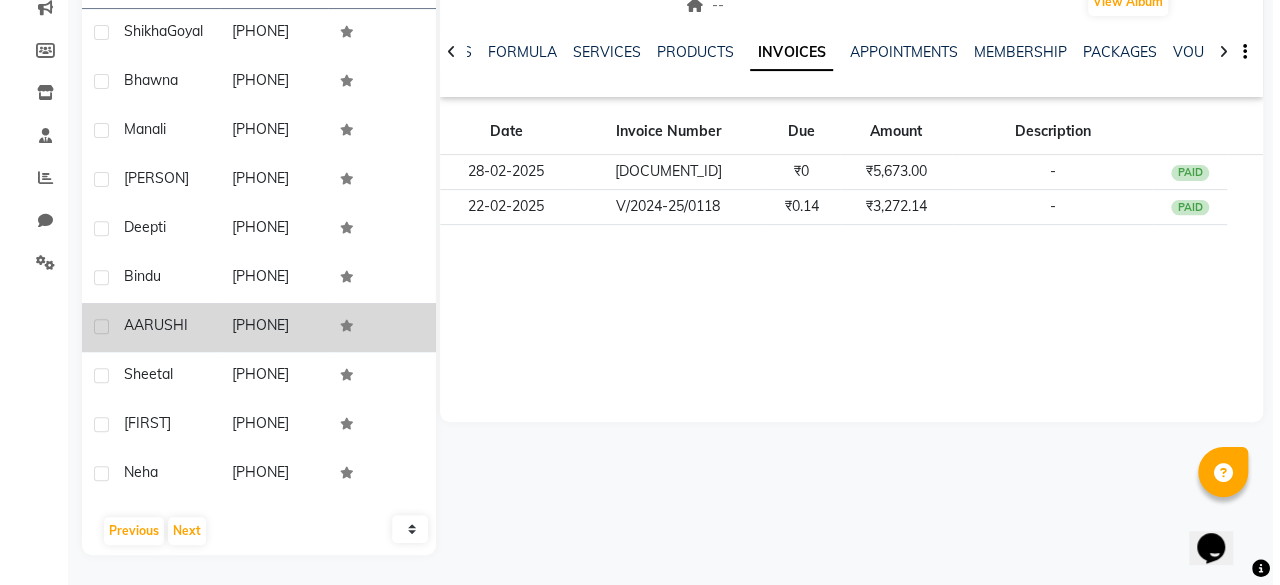 scroll, scrollTop: 300, scrollLeft: 0, axis: vertical 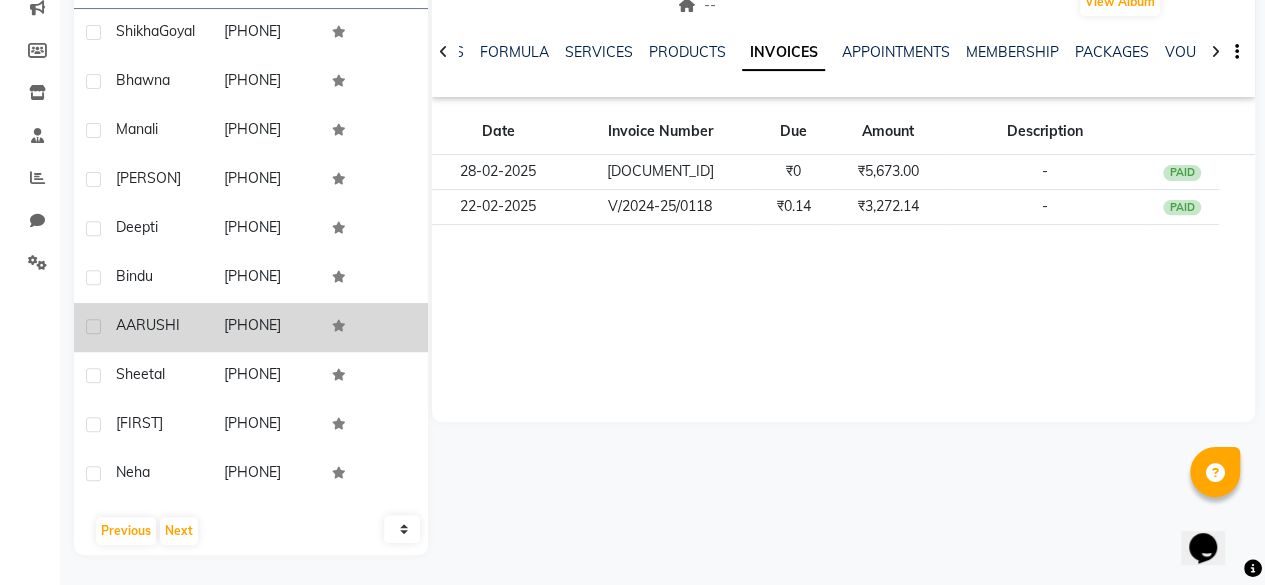 click 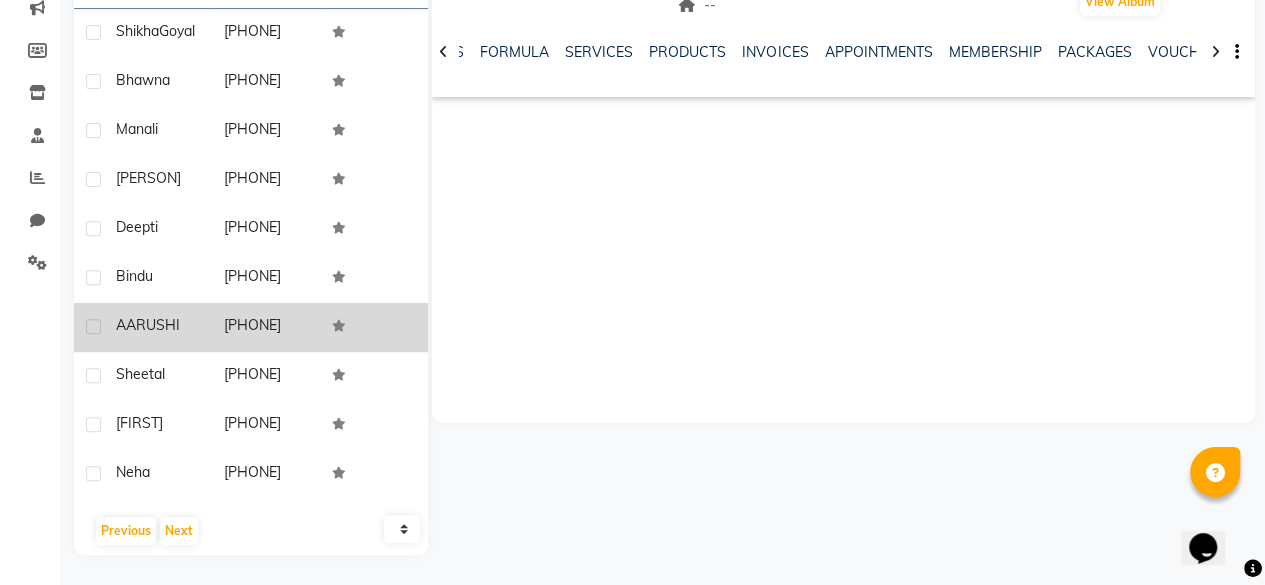 click 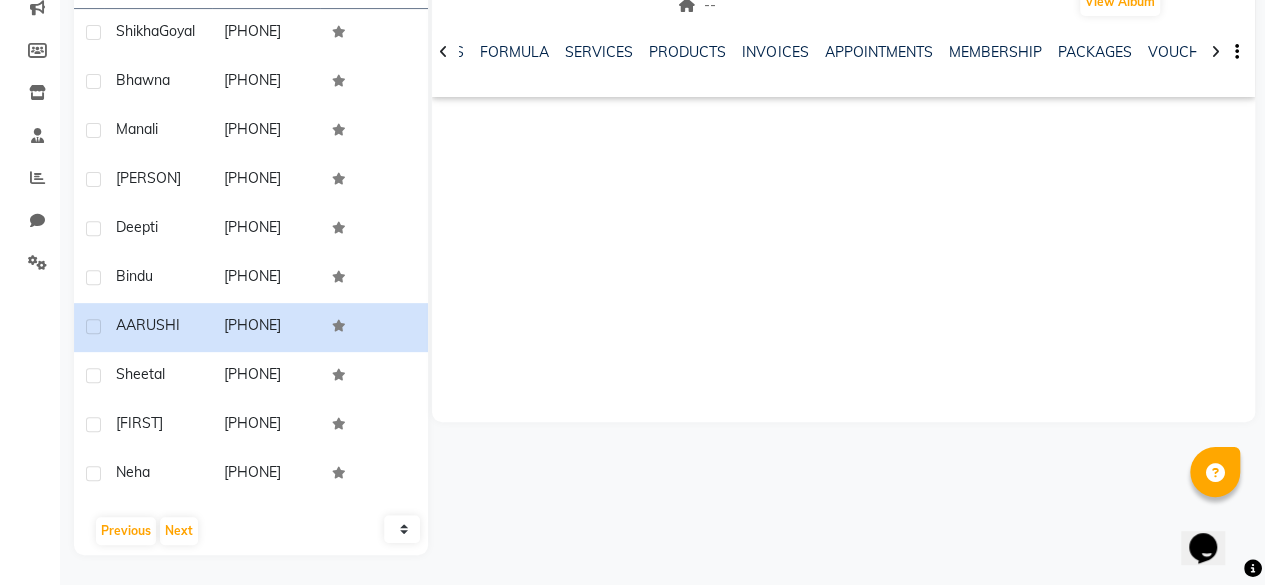 click on "[LAST] female -- -- [PHONE] -- -- -- -- [DATE] ₹   8945 0 |  Add   Appointment   Invoice  View Summary  View Album  NOTES FORMULA SERVICES PRODUCTS INVOICES APPOINTMENTS MEMBERSHIP PACKAGES VOUCHERS GIFTCARDS POINTS FORMS FAMILY CARDS WALLET" 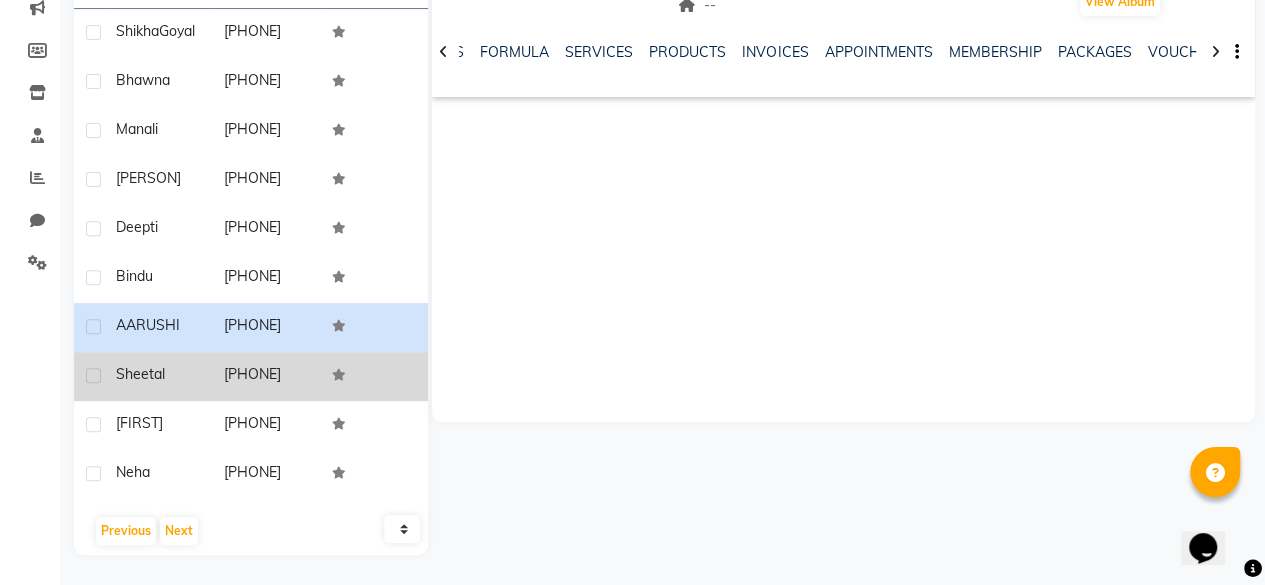 click on "[PHONE]" 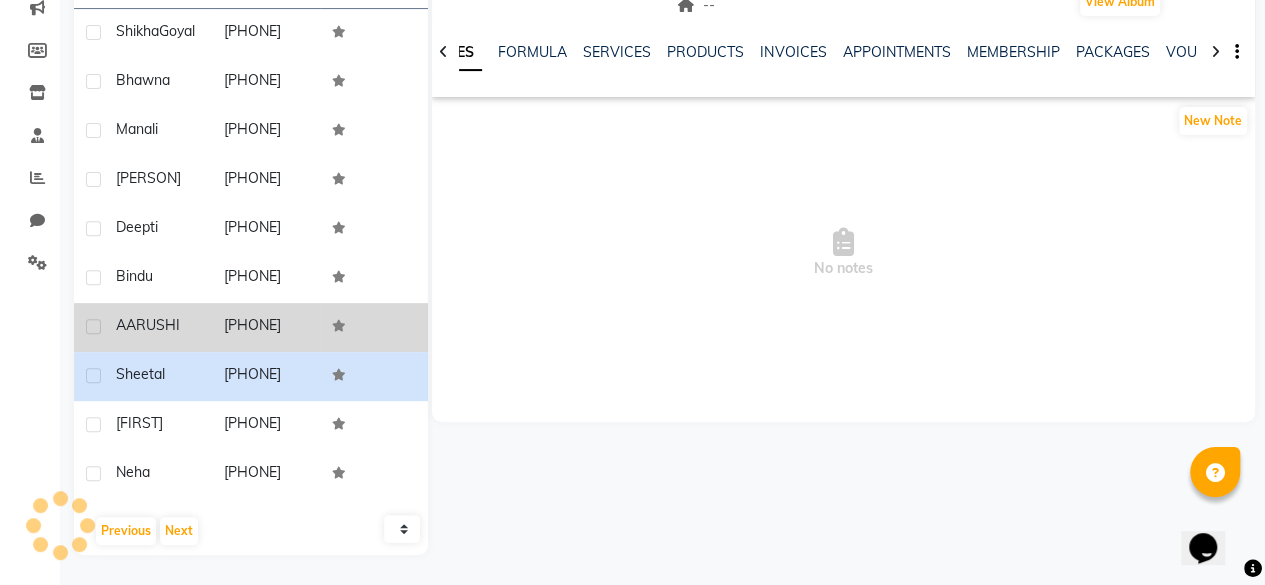 click 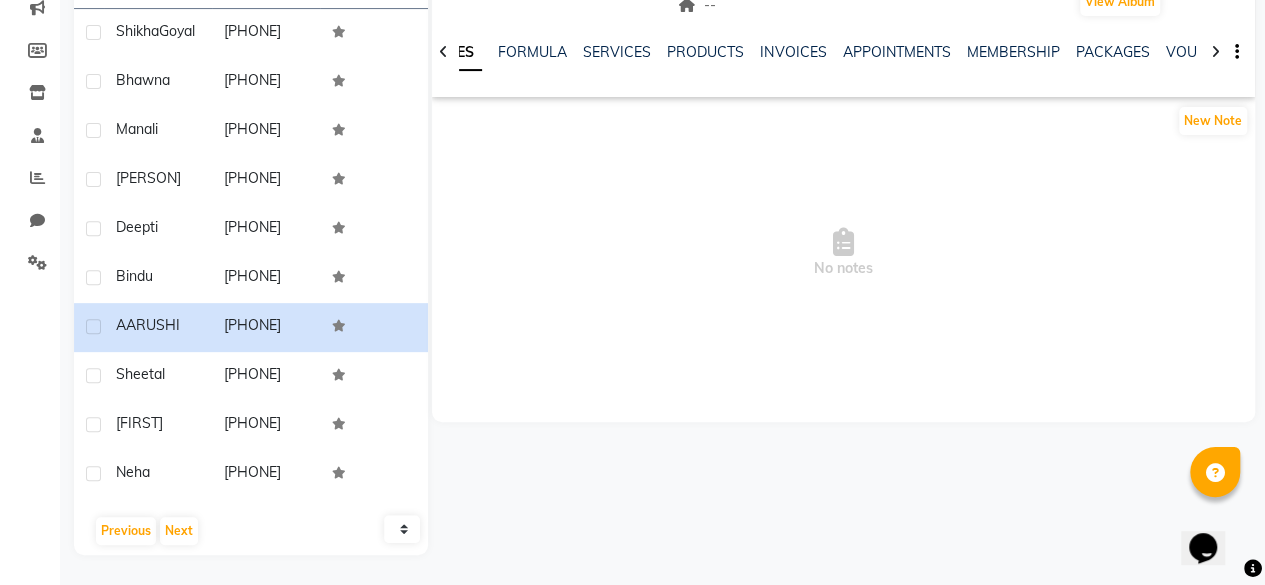 click on "NOTES FORMULA SERVICES PRODUCTS INVOICES APPOINTMENTS MEMBERSHIP PACKAGES VOUCHERS GIFTCARDS POINTS FORMS FAMILY CARDS WALLET" 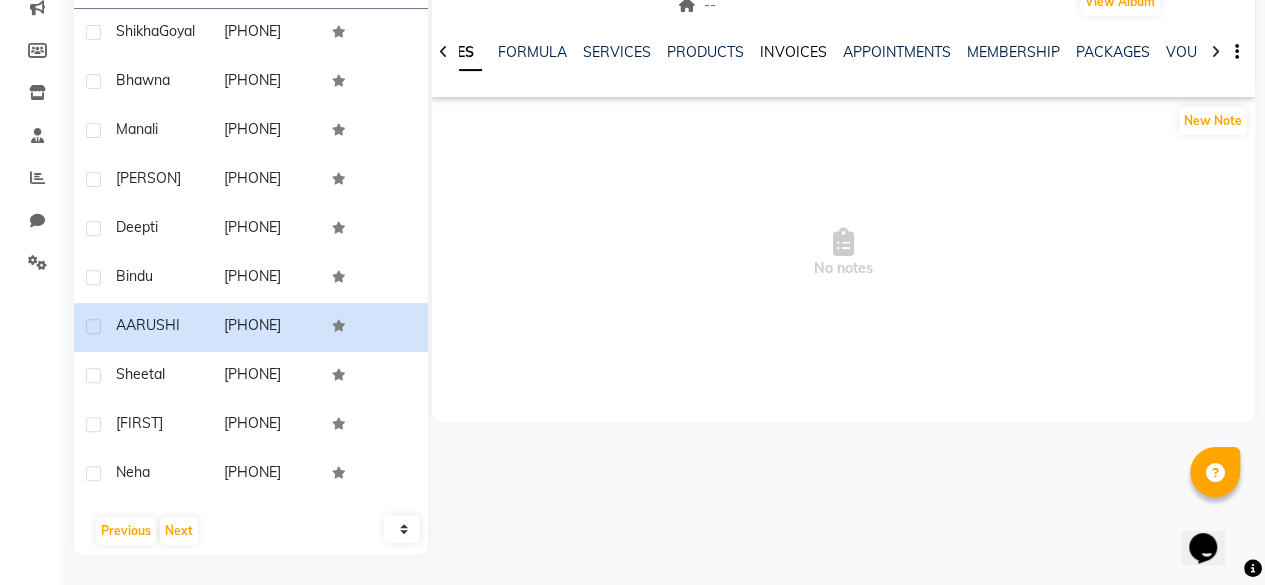 click on "INVOICES" 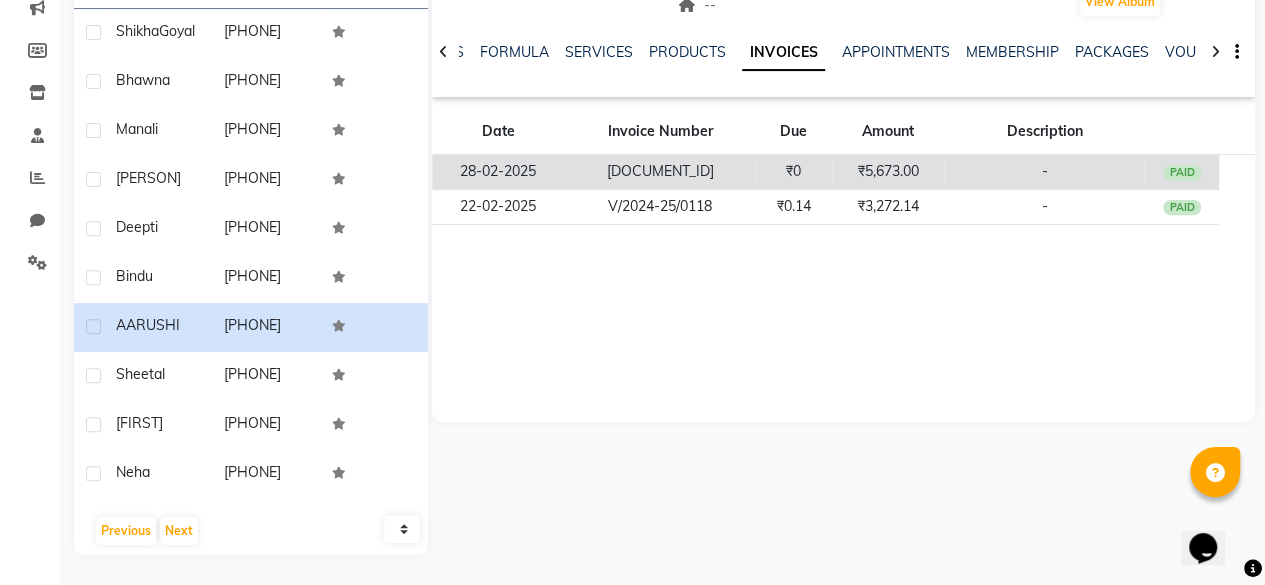 click on "₹0" 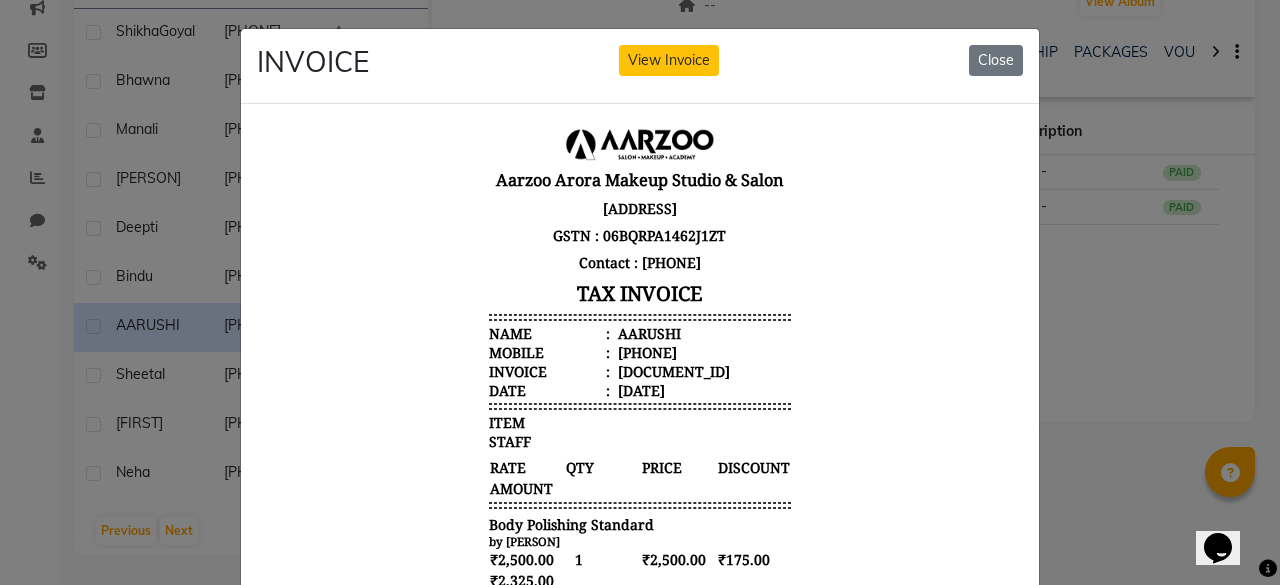 scroll, scrollTop: 15, scrollLeft: 0, axis: vertical 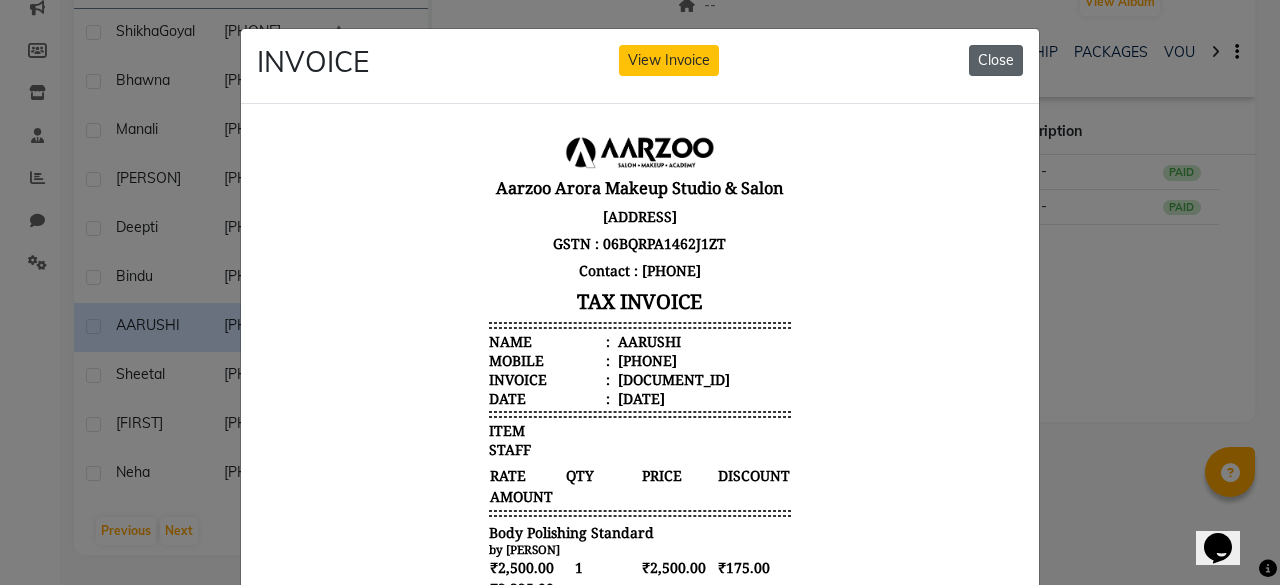 click on "Close" 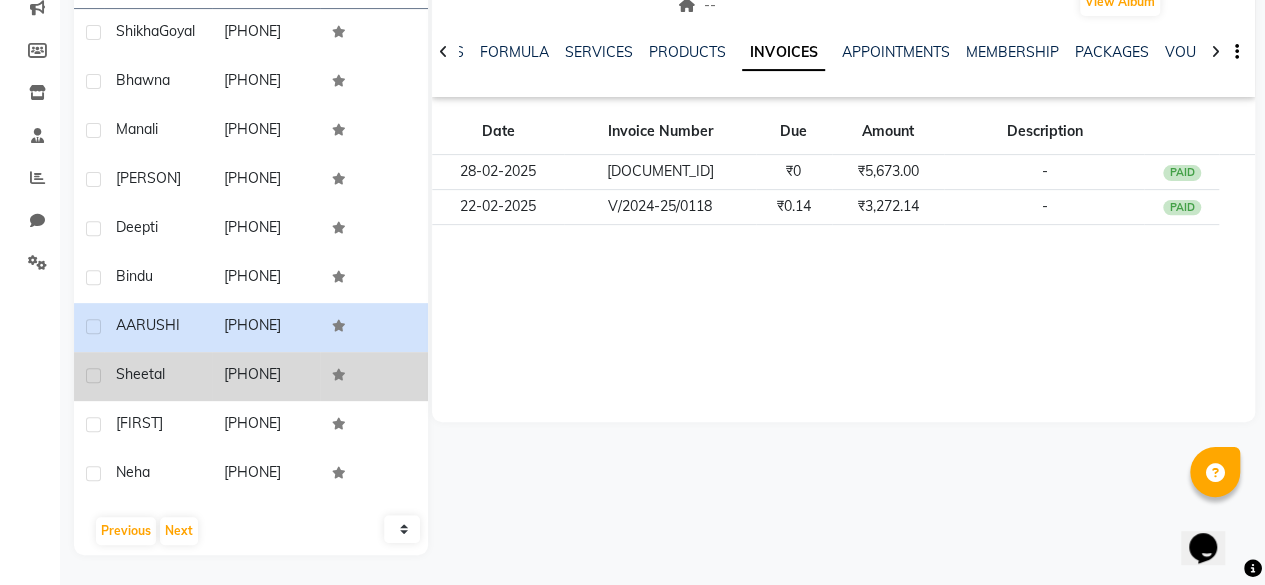 click 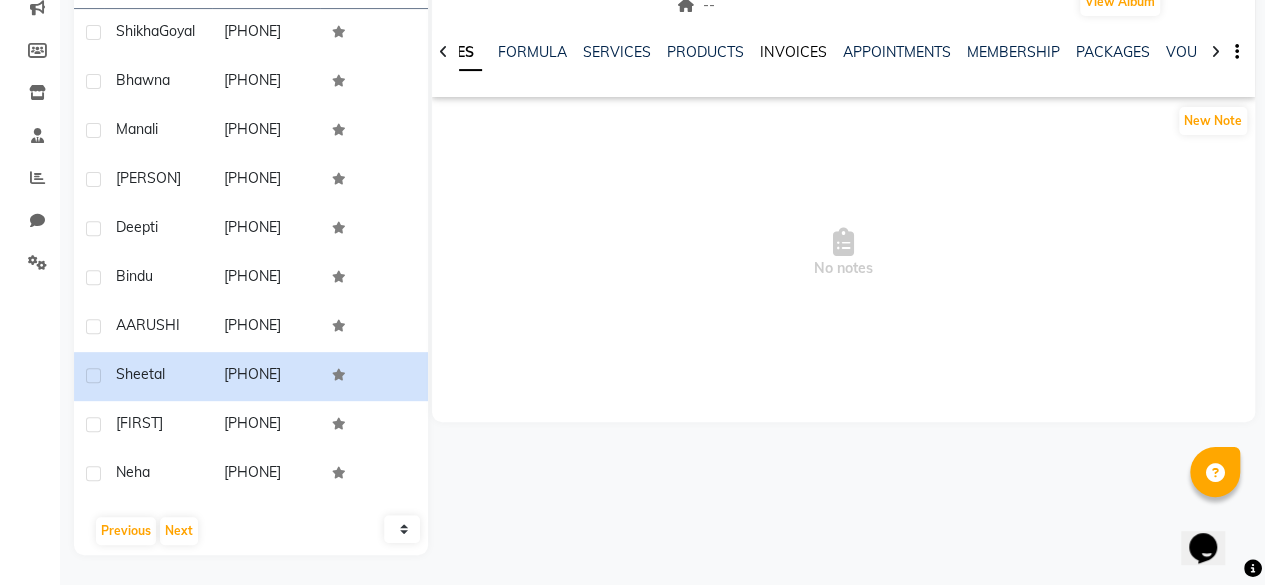 click on "INVOICES" 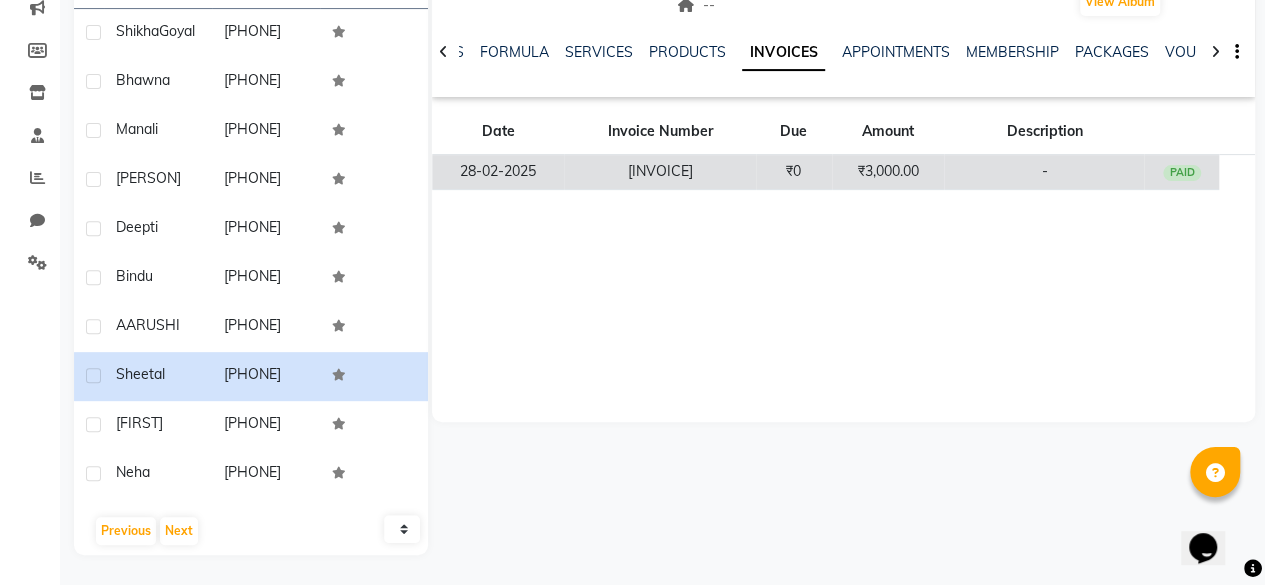 click on "₹0" 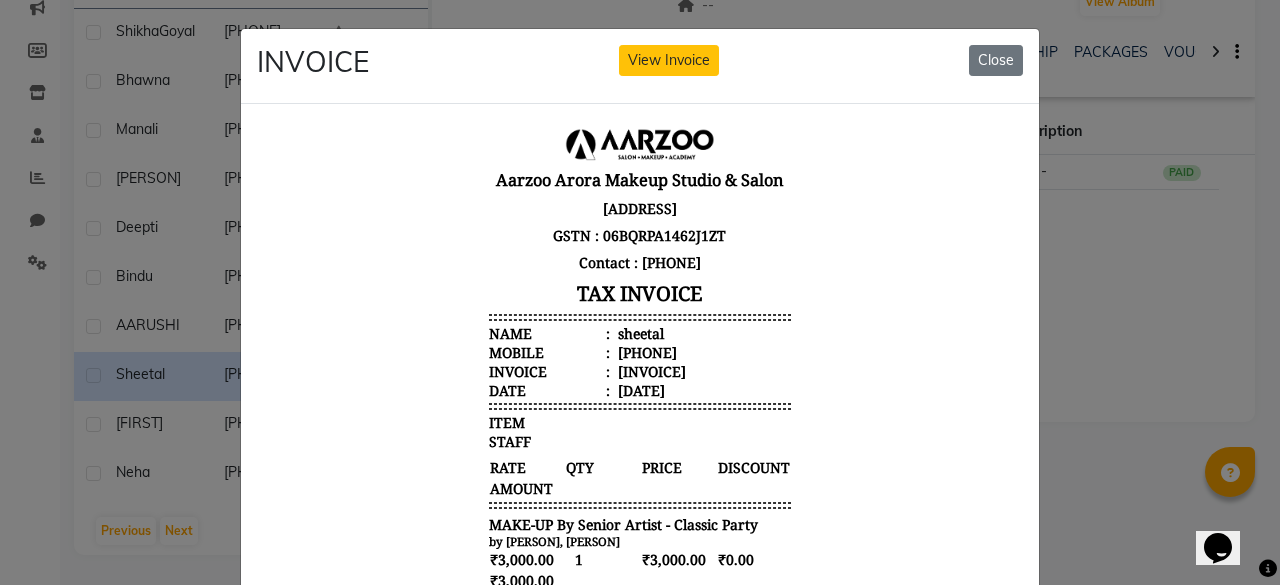 scroll, scrollTop: 16, scrollLeft: 0, axis: vertical 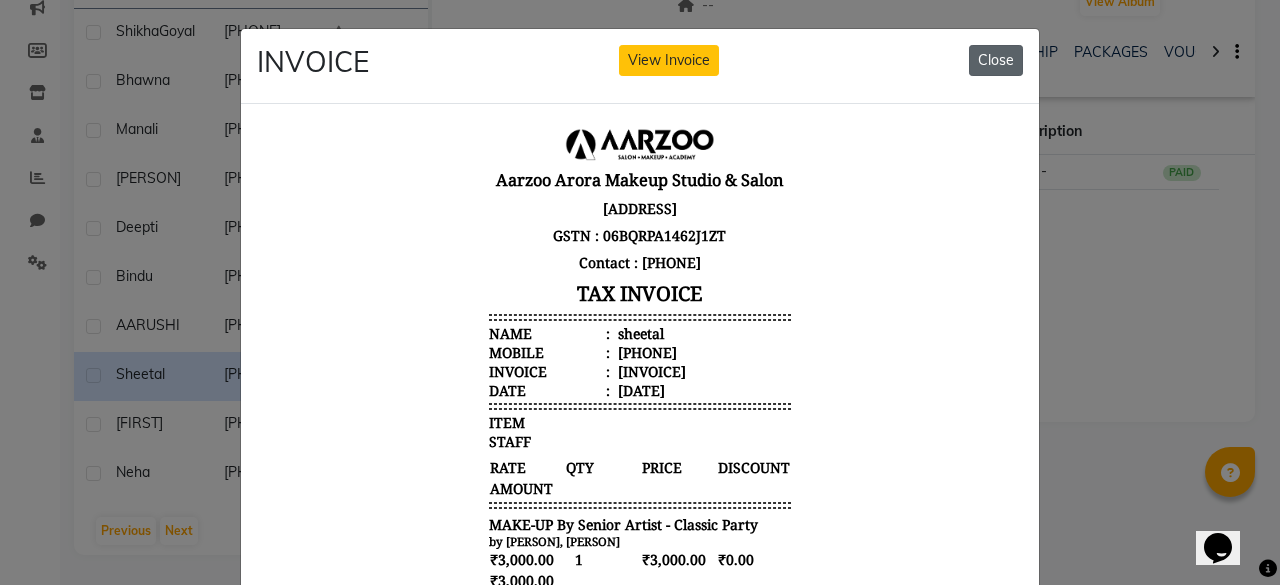 click on "Close" 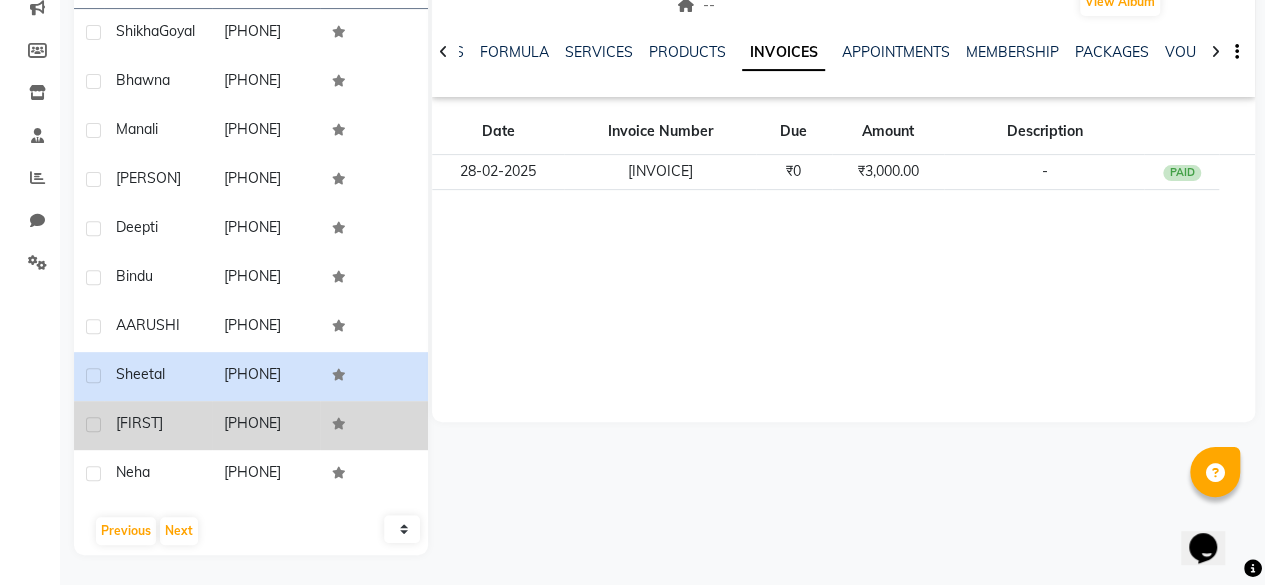 click on "[PHONE]" 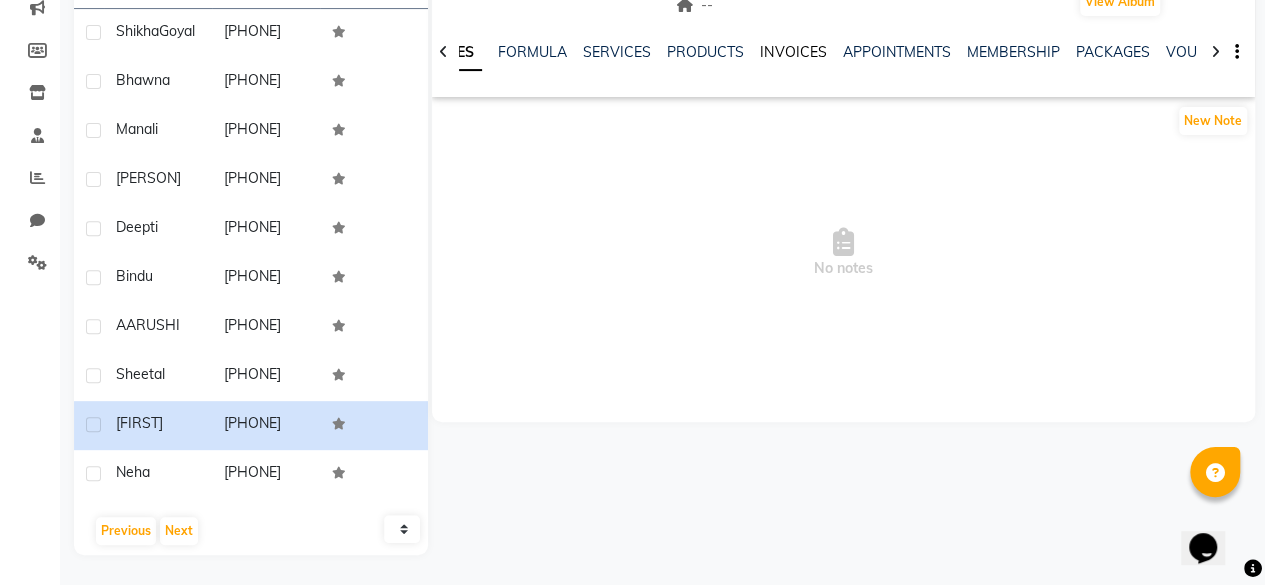 click on "INVOICES" 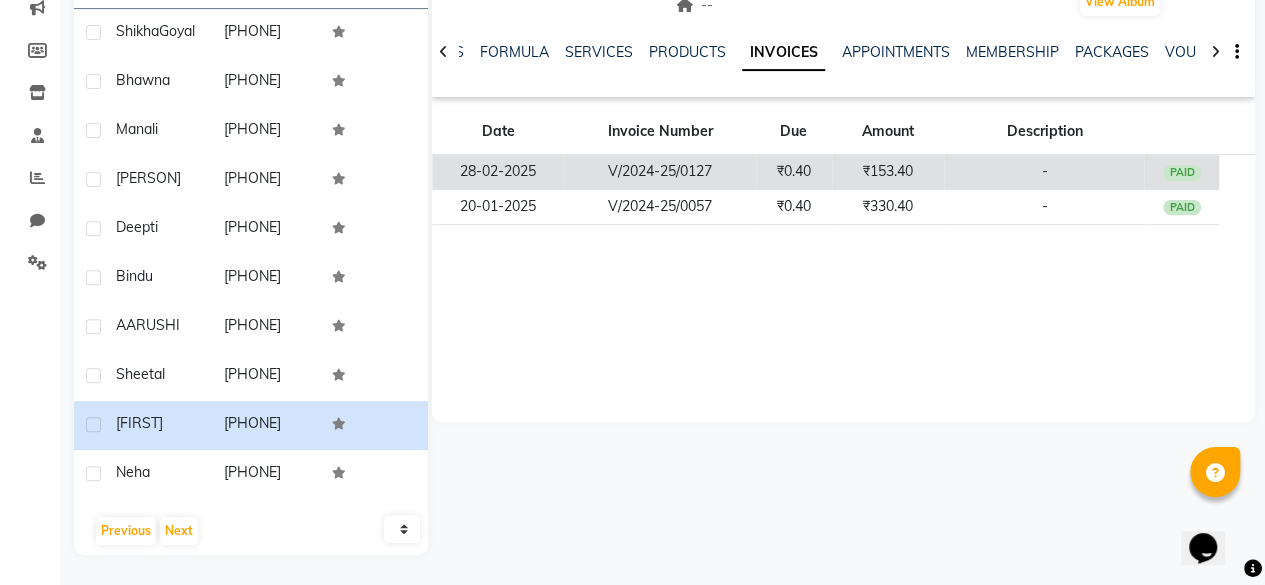 click on "₹0.40" 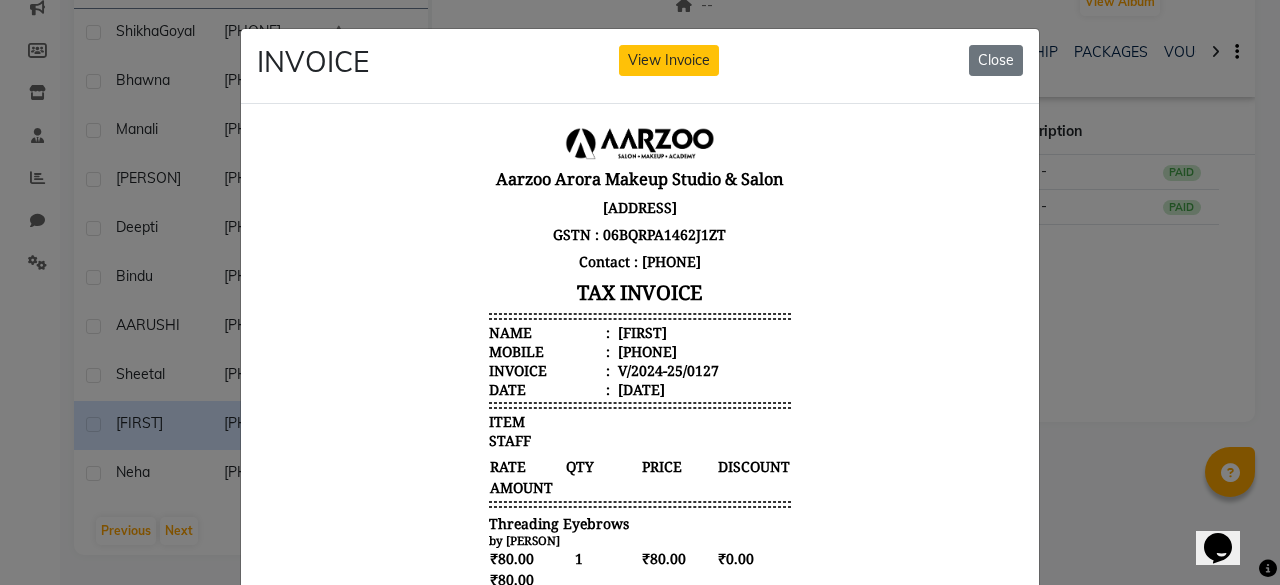 scroll, scrollTop: 16, scrollLeft: 0, axis: vertical 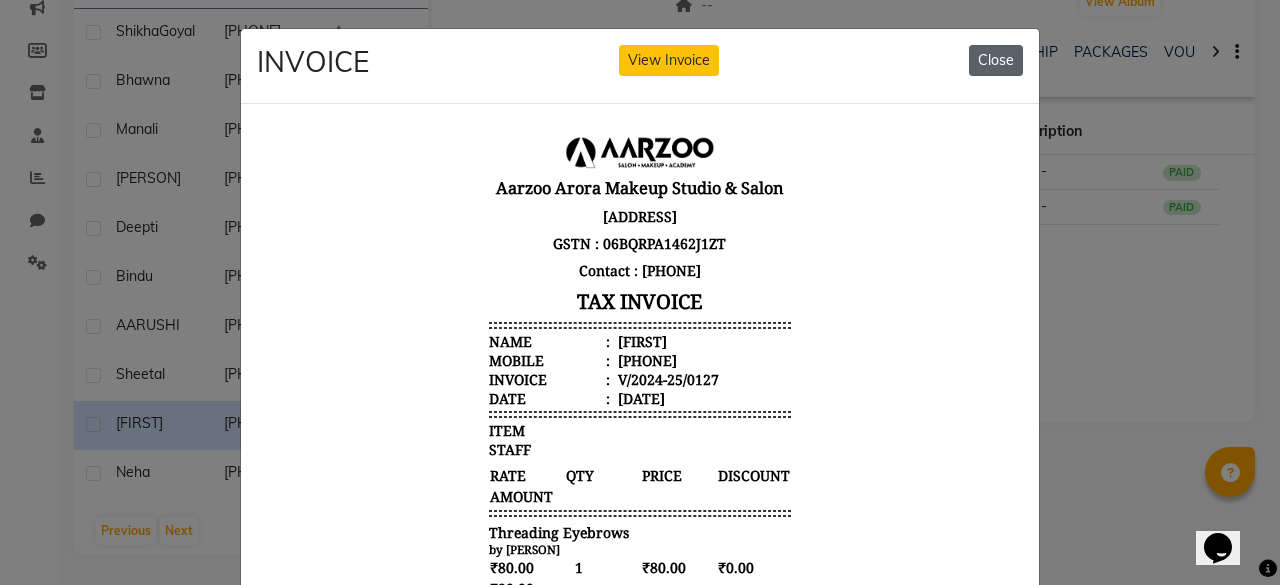 click on "Close" 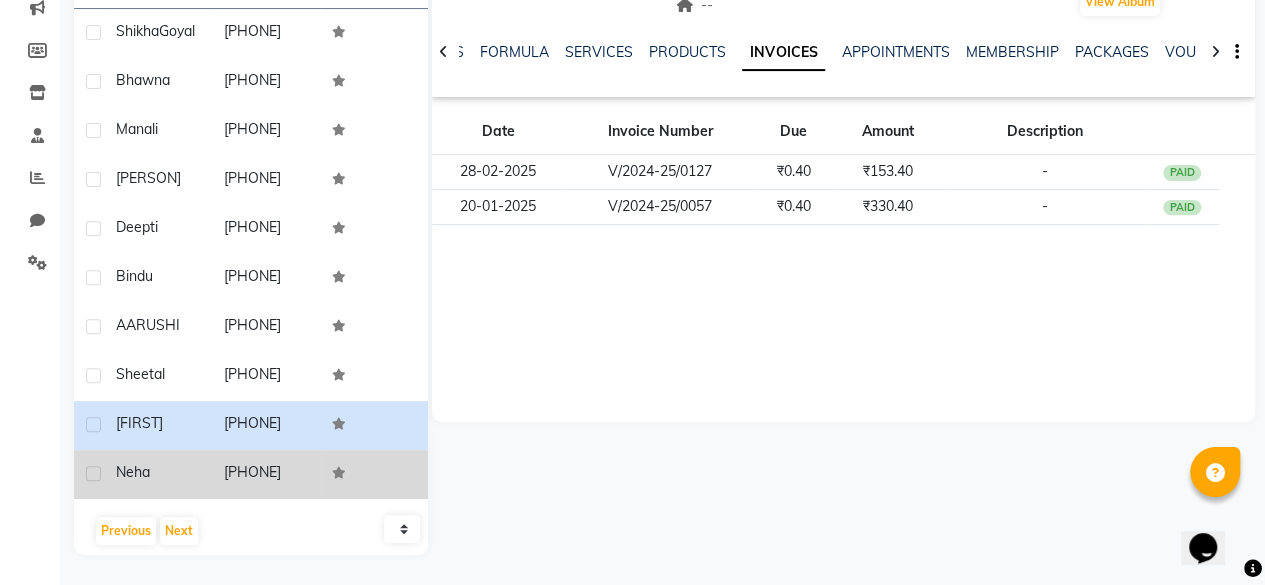 click on "[PHONE]" 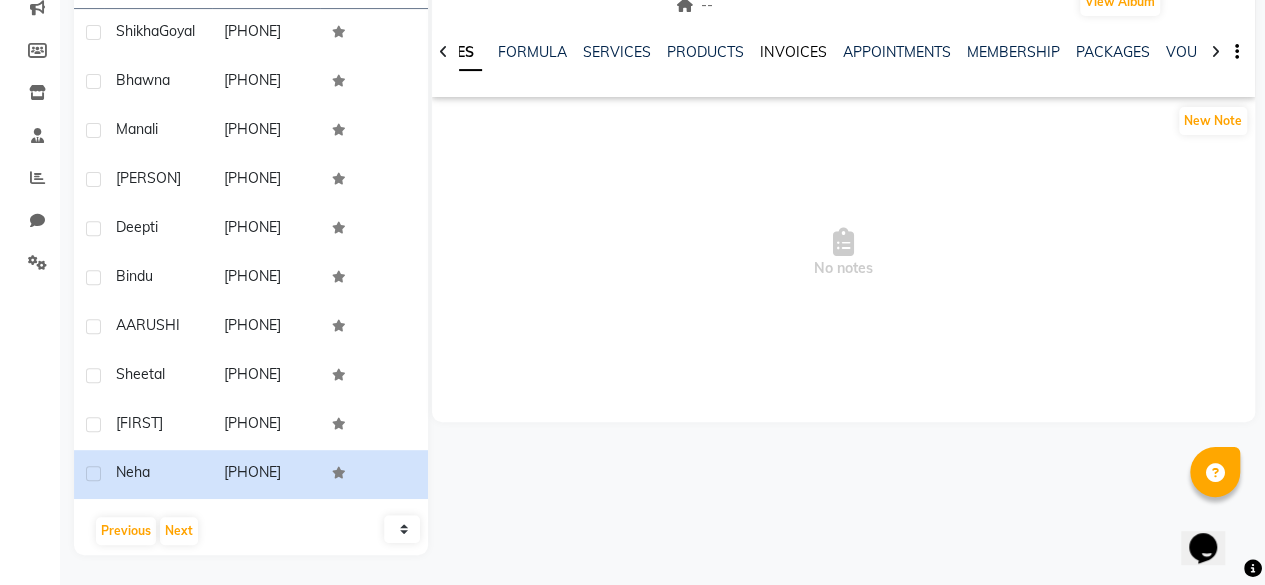 click on "INVOICES" 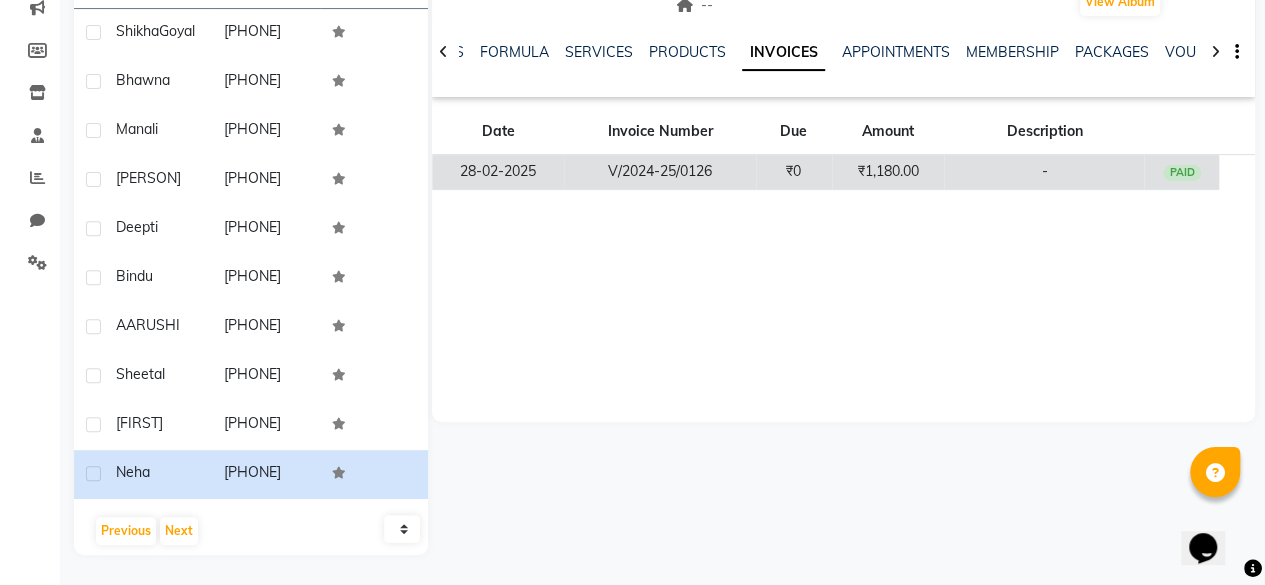 click on "₹0" 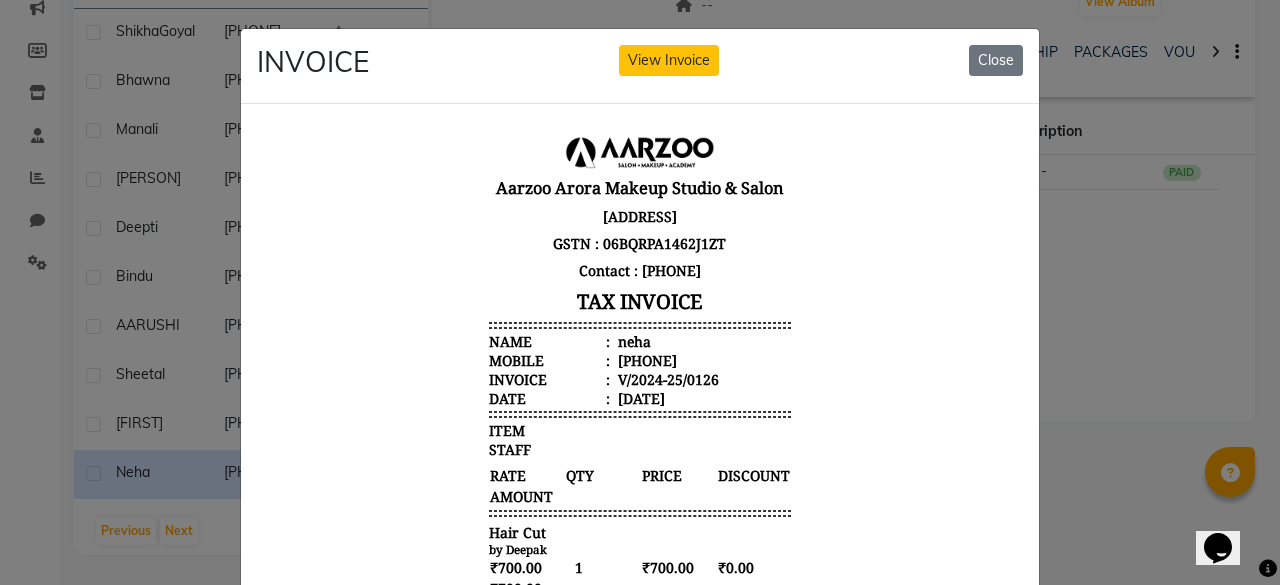 scroll, scrollTop: 16, scrollLeft: 0, axis: vertical 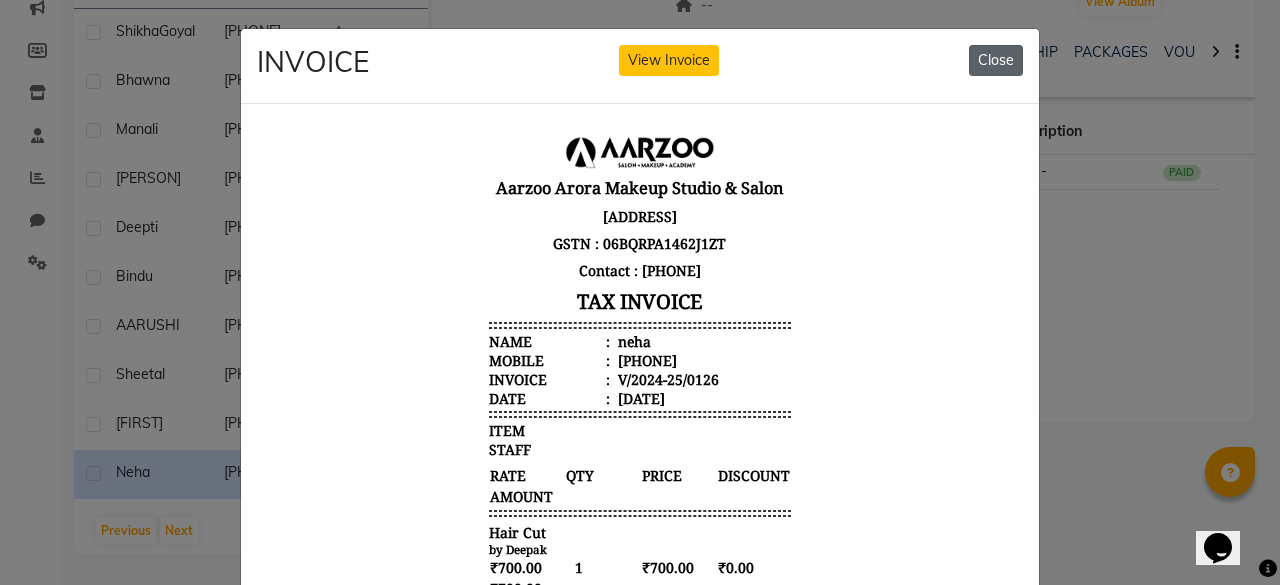 click on "Close" 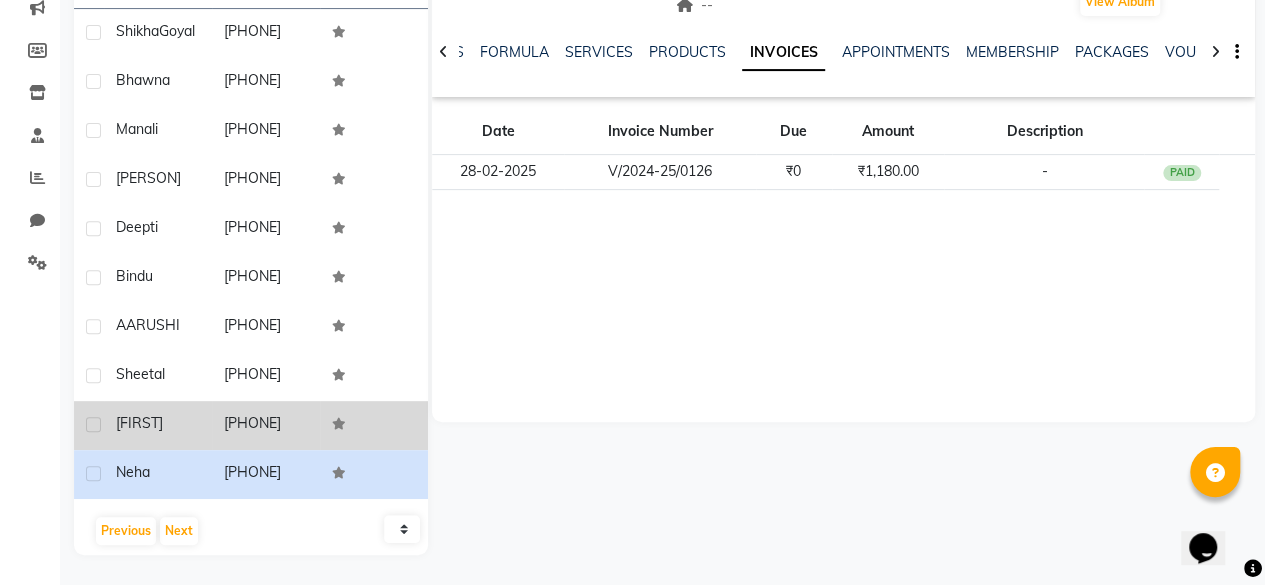 scroll, scrollTop: 360, scrollLeft: 0, axis: vertical 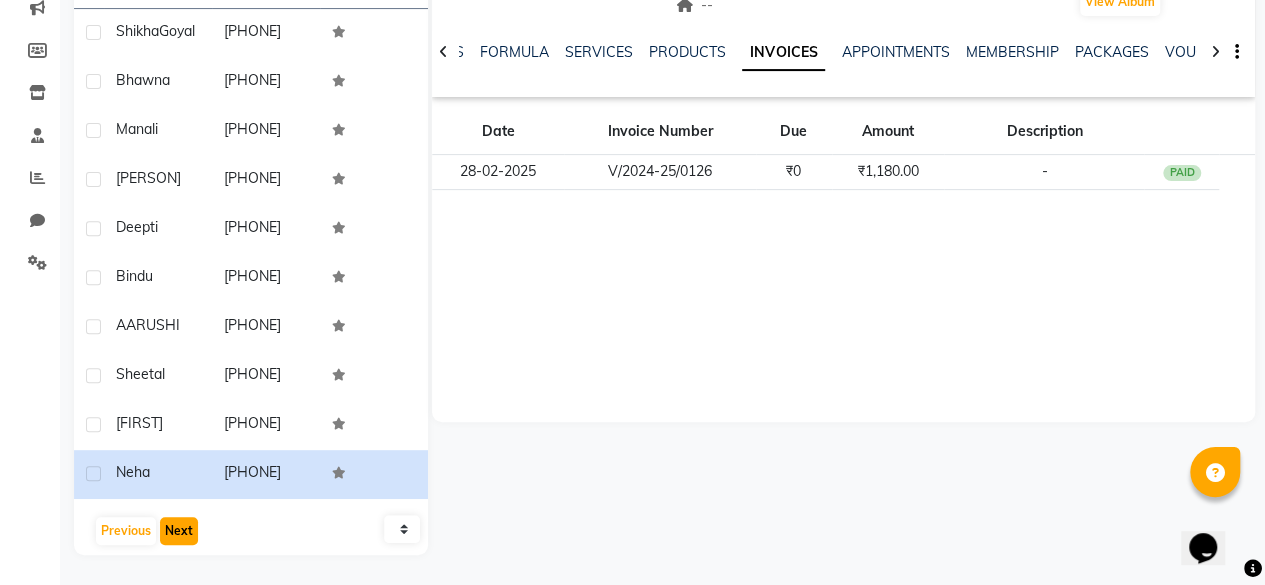 click on "Next" 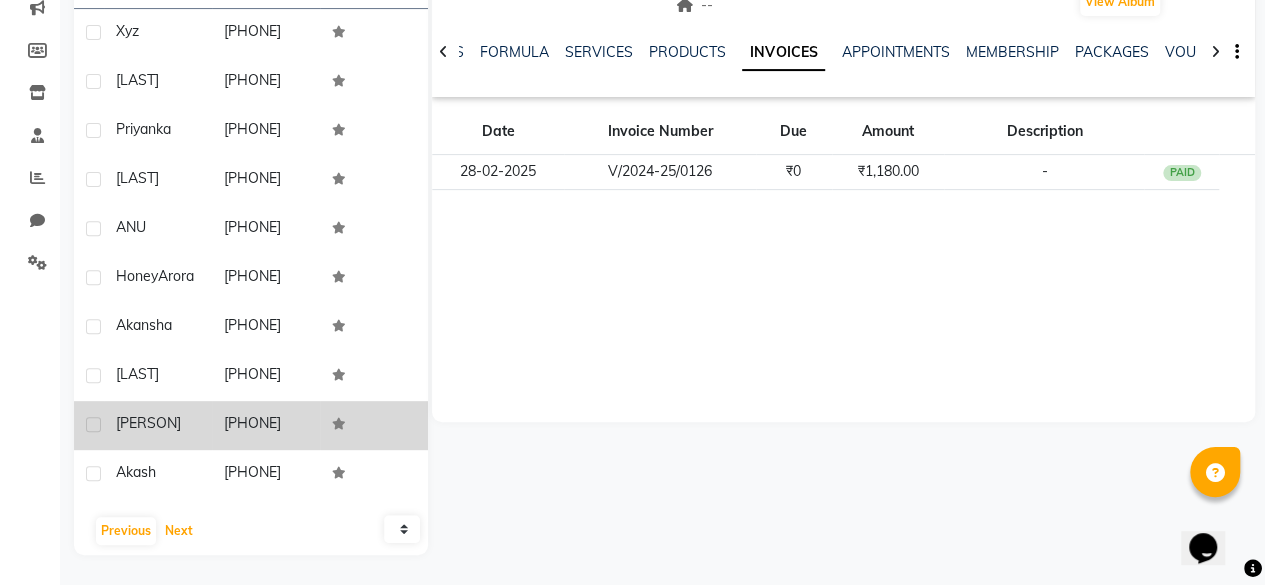 scroll, scrollTop: 0, scrollLeft: 0, axis: both 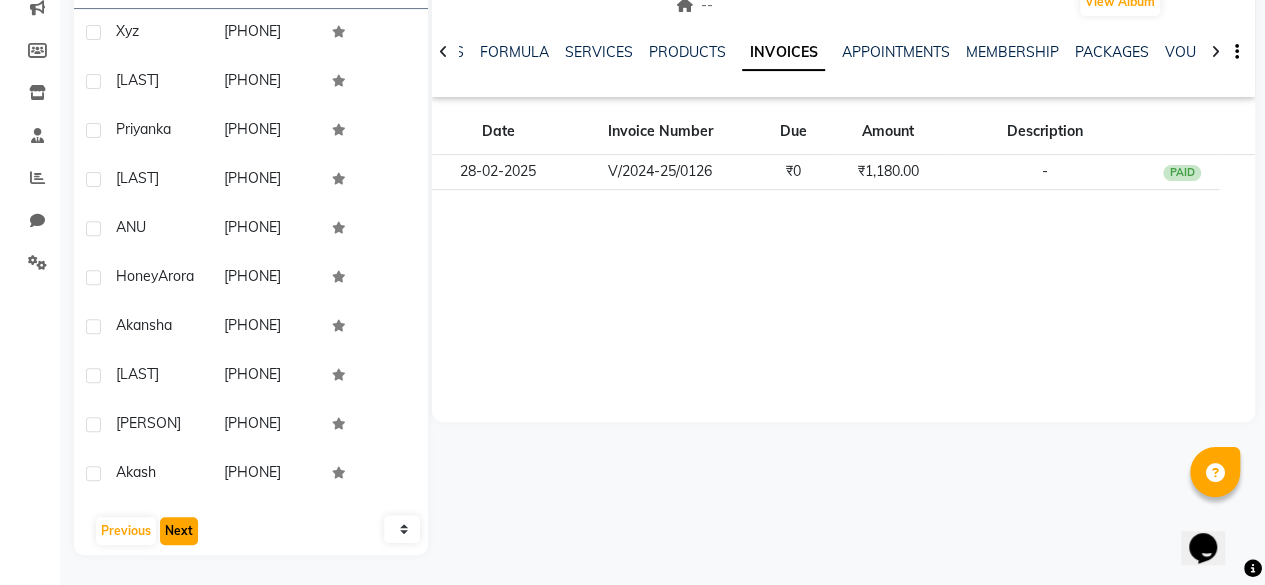 click on "Next" 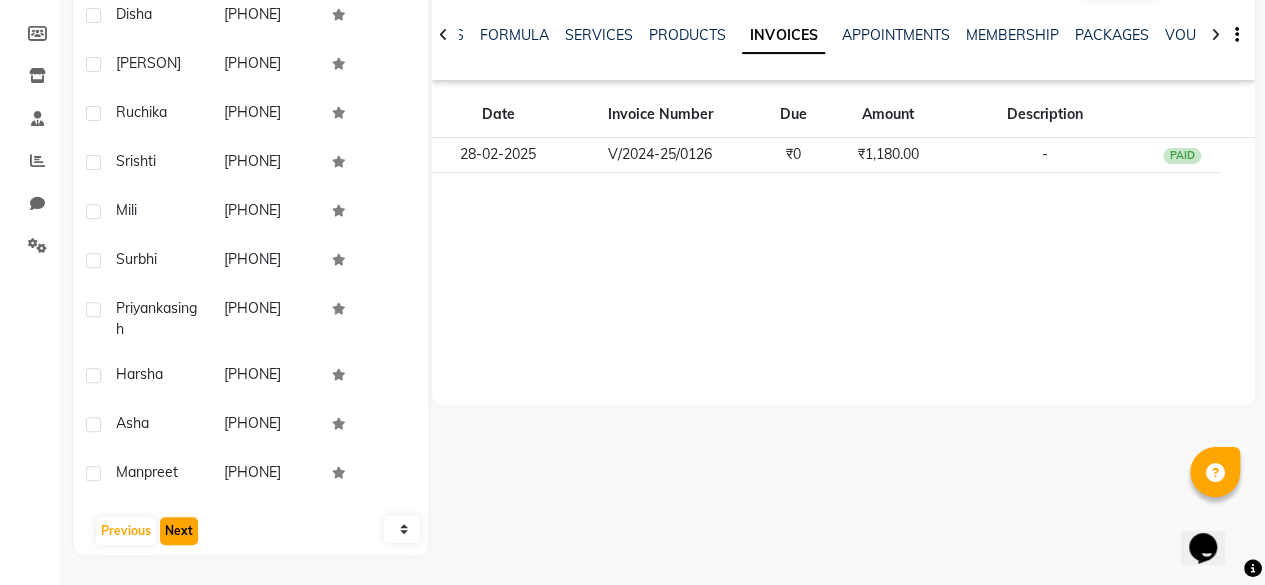 click on "Next" 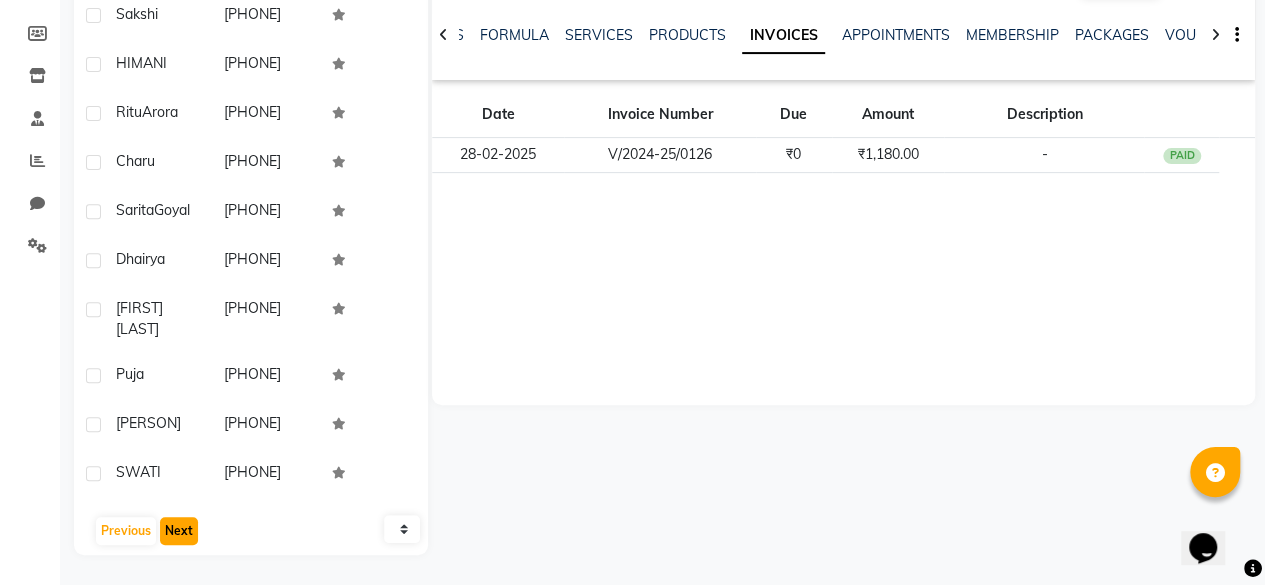click on "Next" 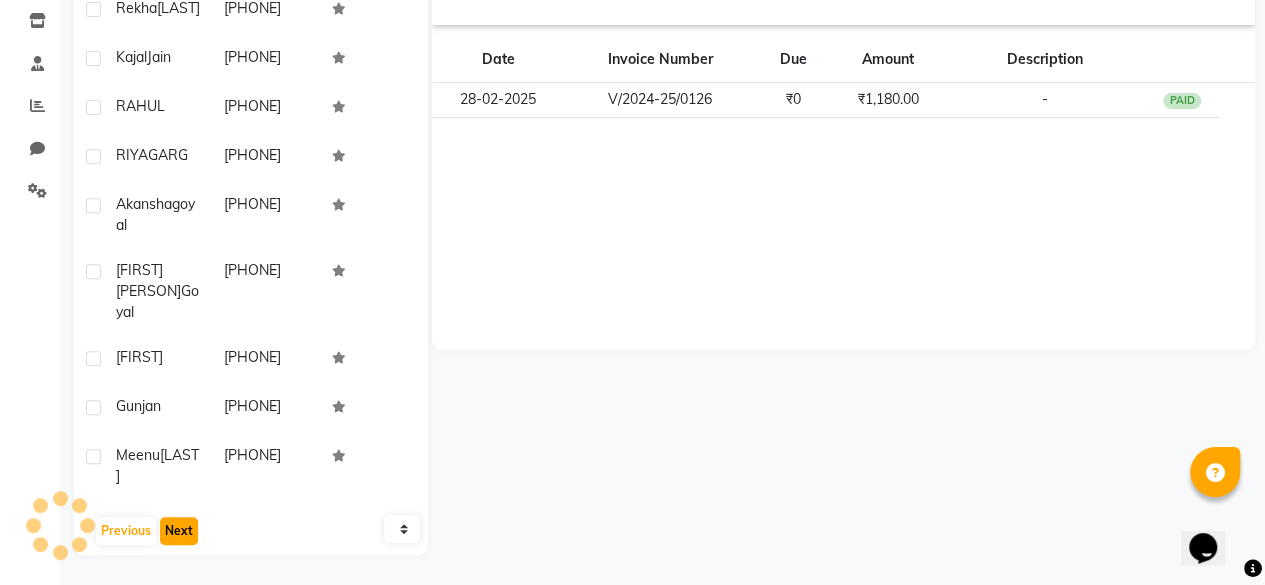 click on "Next" 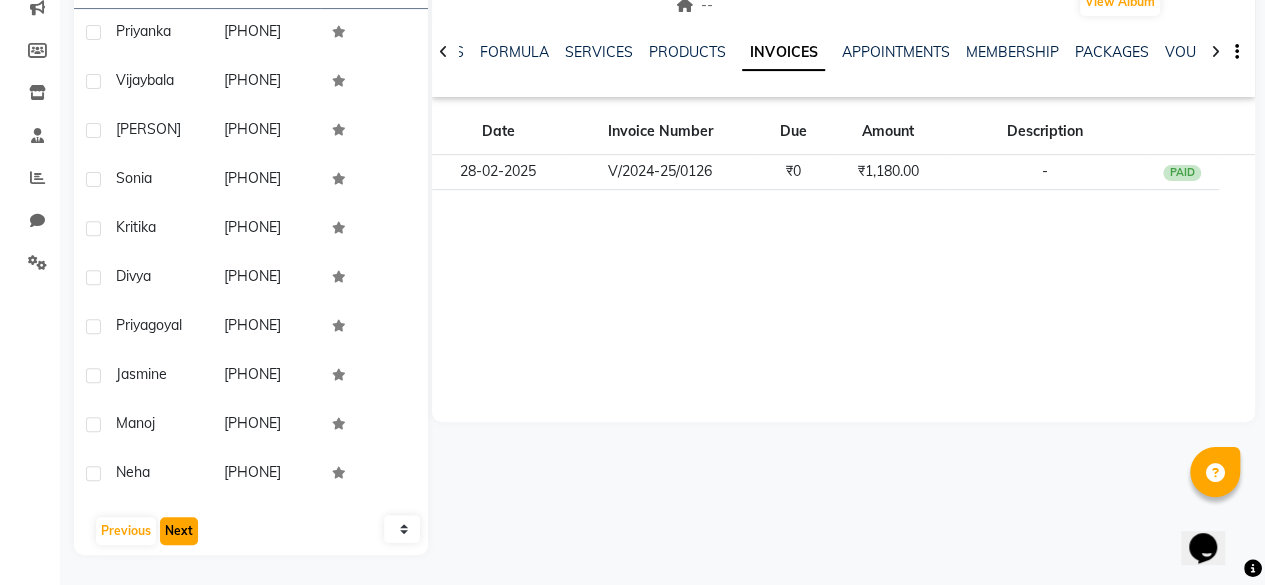 click on "Next" 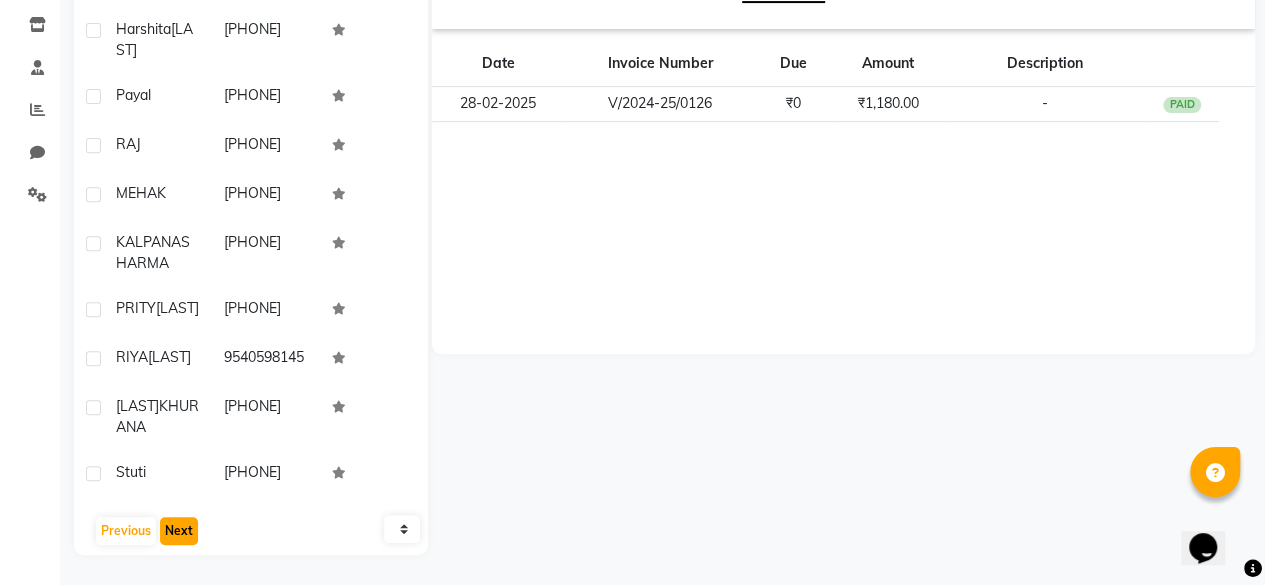click on "Next" 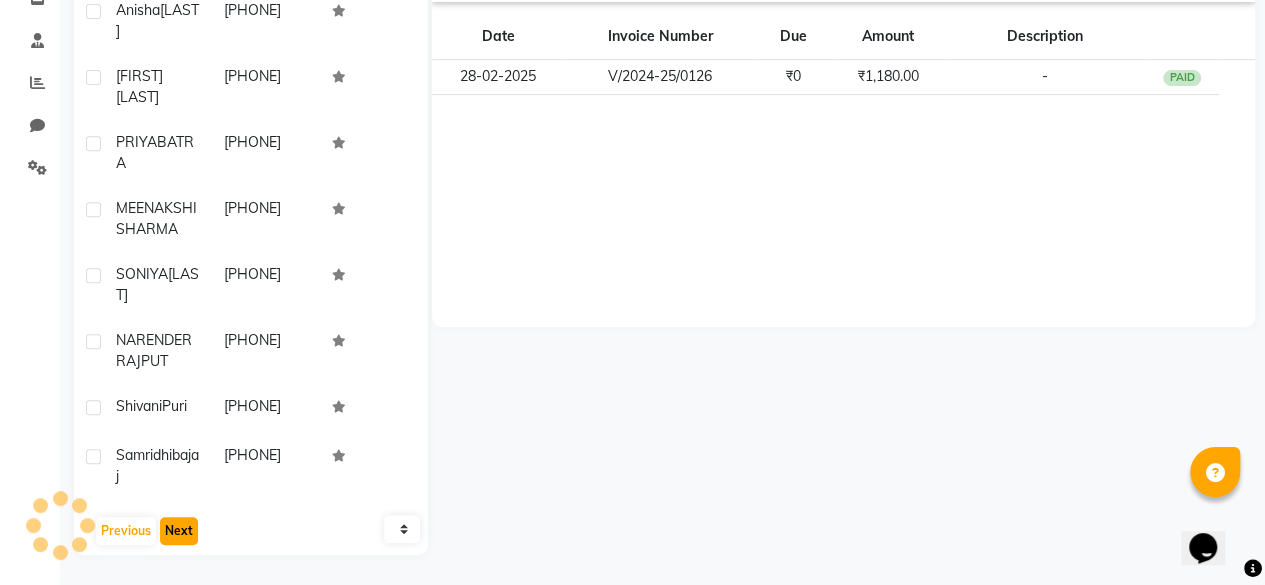 scroll, scrollTop: 132, scrollLeft: 0, axis: vertical 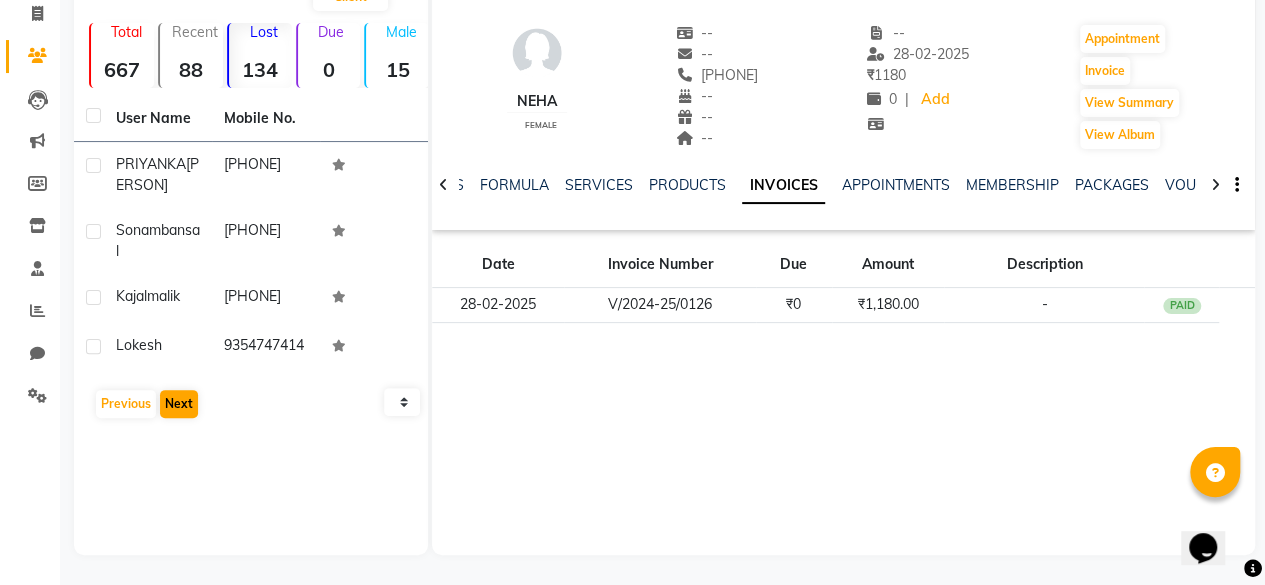 click on "Add Client  Total  667  Recent  88  Lost  134  Due  0  Male  15  Female  225  Member  0 User Name Mobile No. [LAST]   SORTE   [PHONE]  [LAST]   [PHONE]  [LAST]   [PHONE]  [LAST]     [PHONE]   Previous   Next   10   50   100" 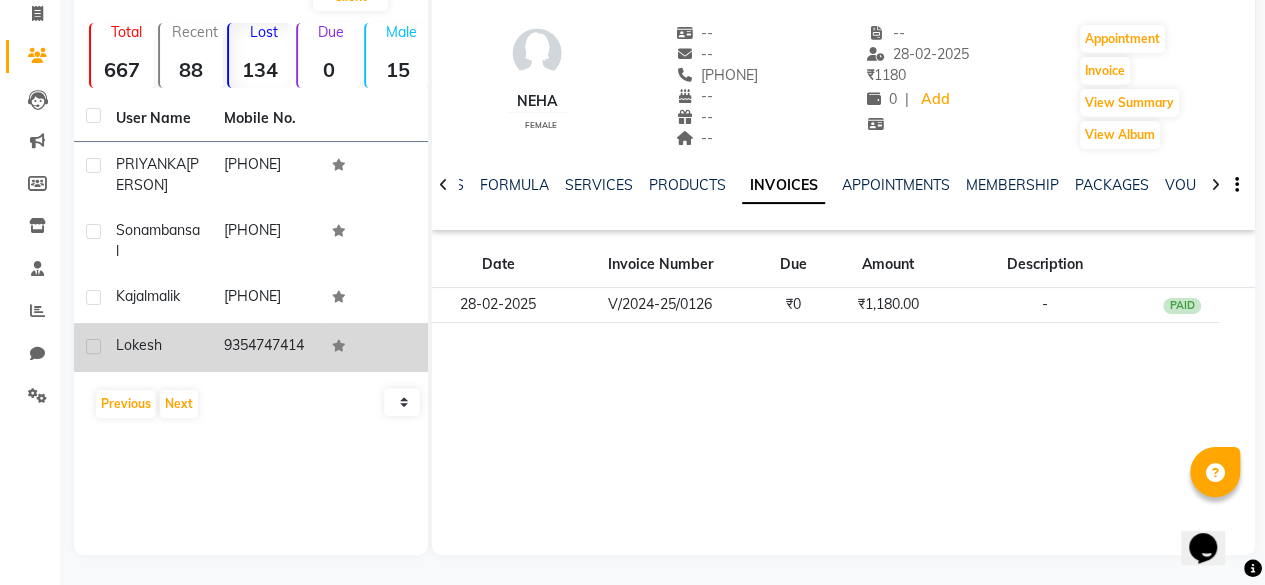 click on "9354747414" 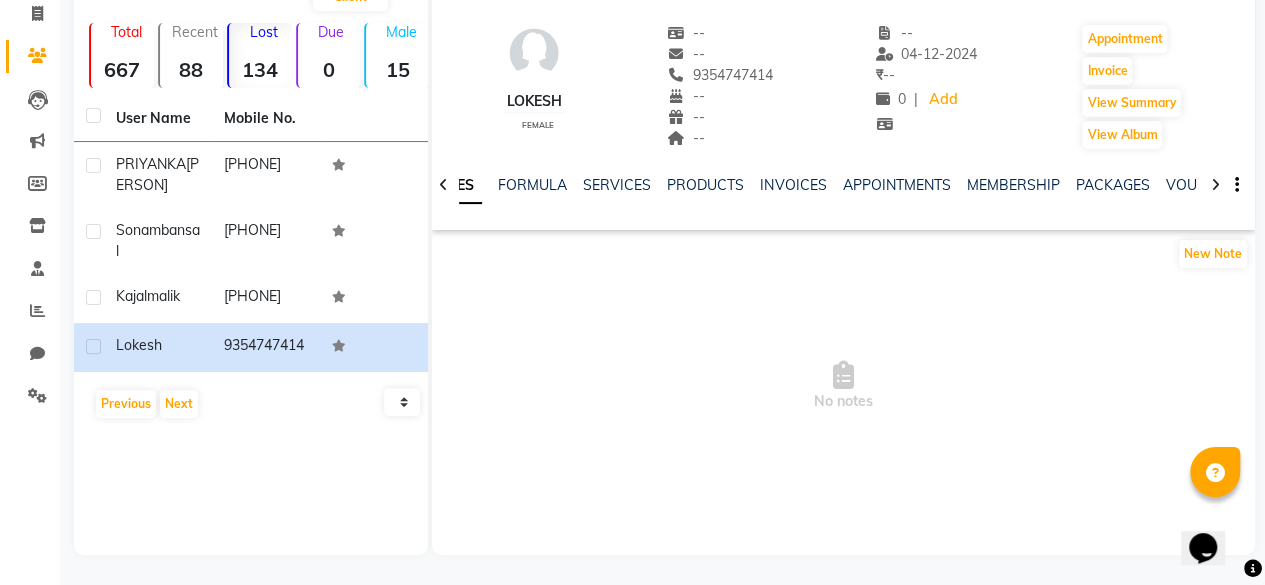 click on "NOTES FORMULA SERVICES PRODUCTS INVOICES APPOINTMENTS MEMBERSHIP PACKAGES VOUCHERS GIFTCARDS POINTS FORMS FAMILY CARDS WALLET" 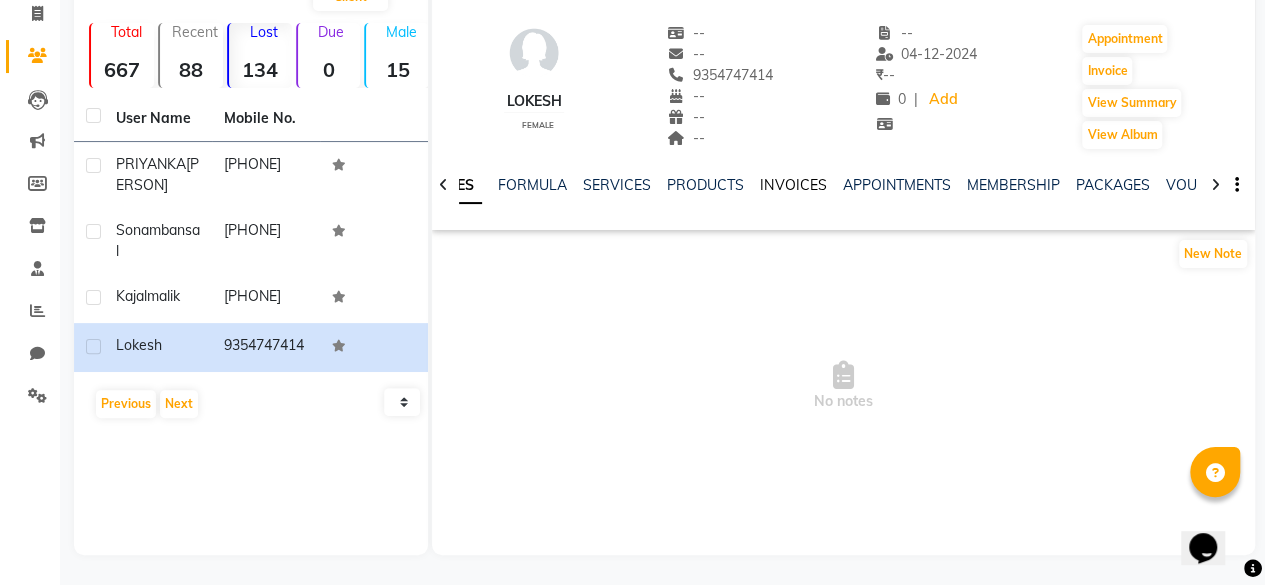 click on "INVOICES" 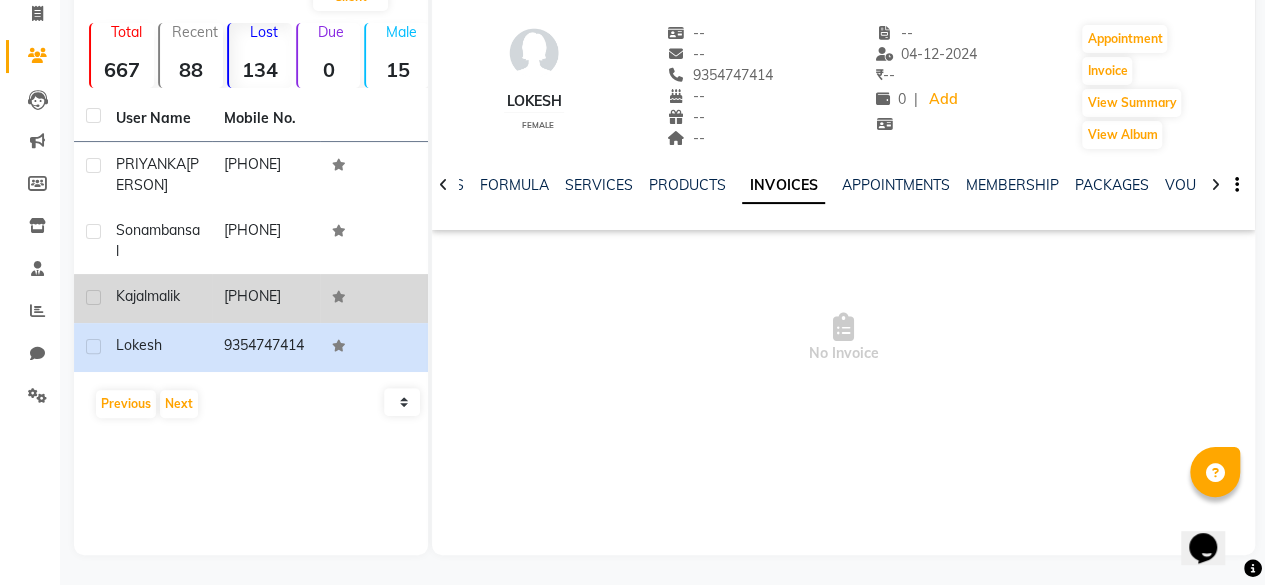 click 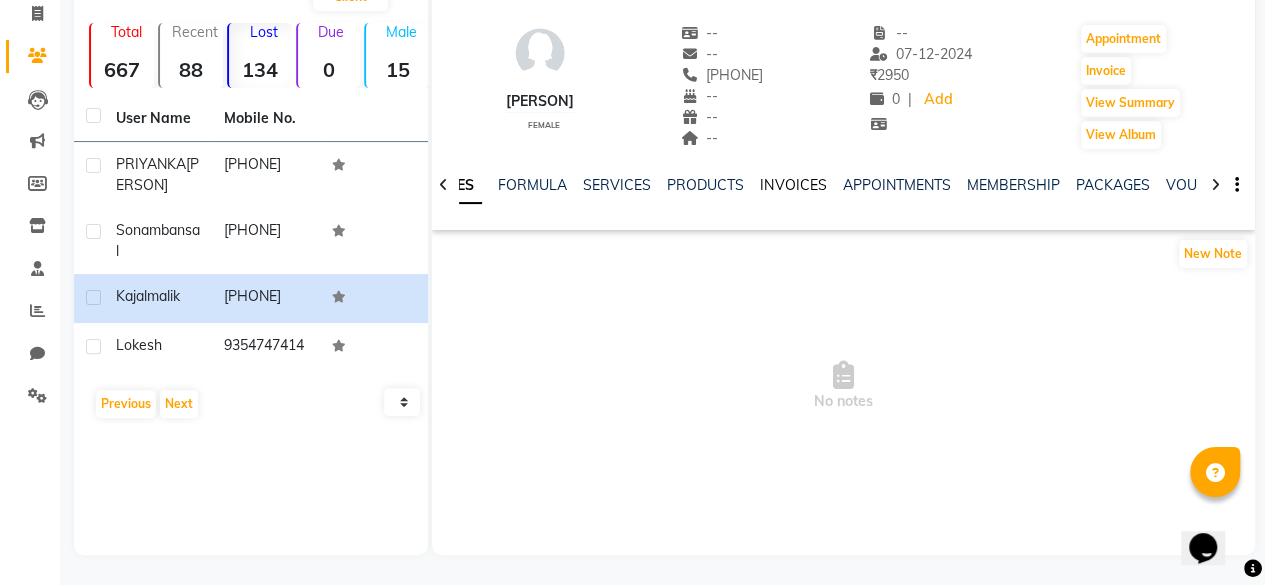 click on "INVOICES" 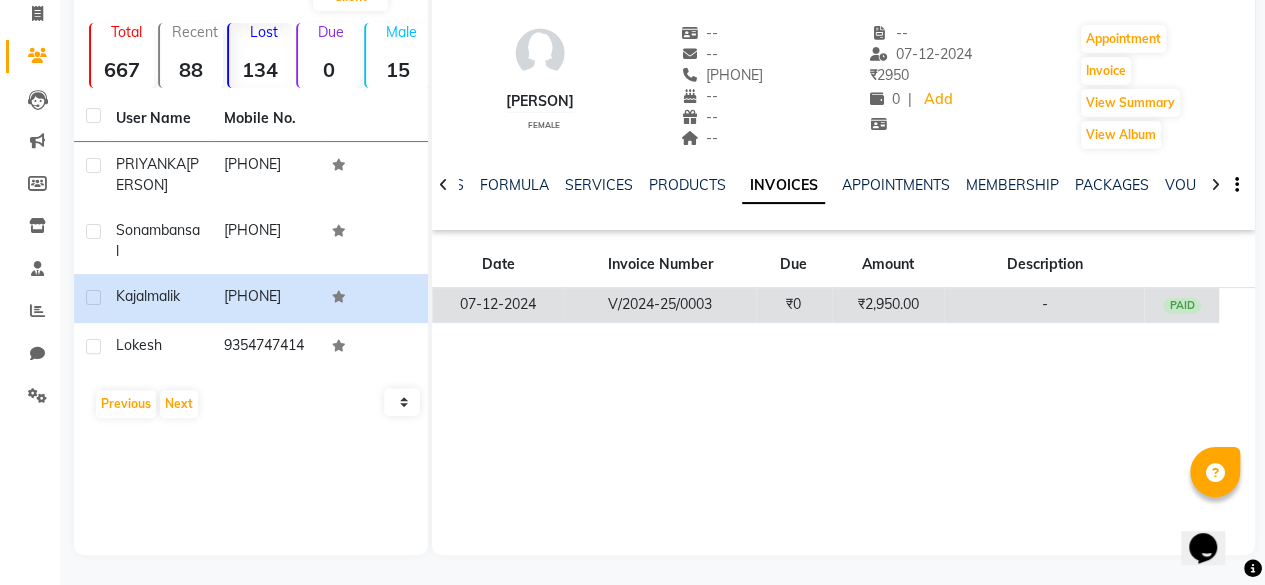 click on "₹0" 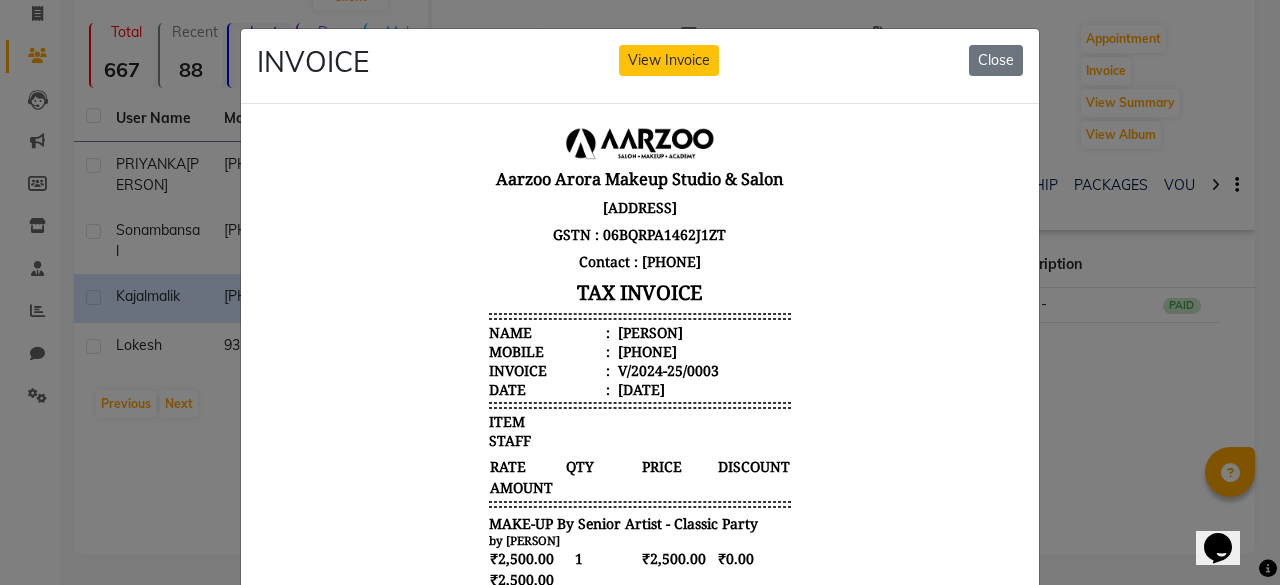 scroll, scrollTop: 16, scrollLeft: 0, axis: vertical 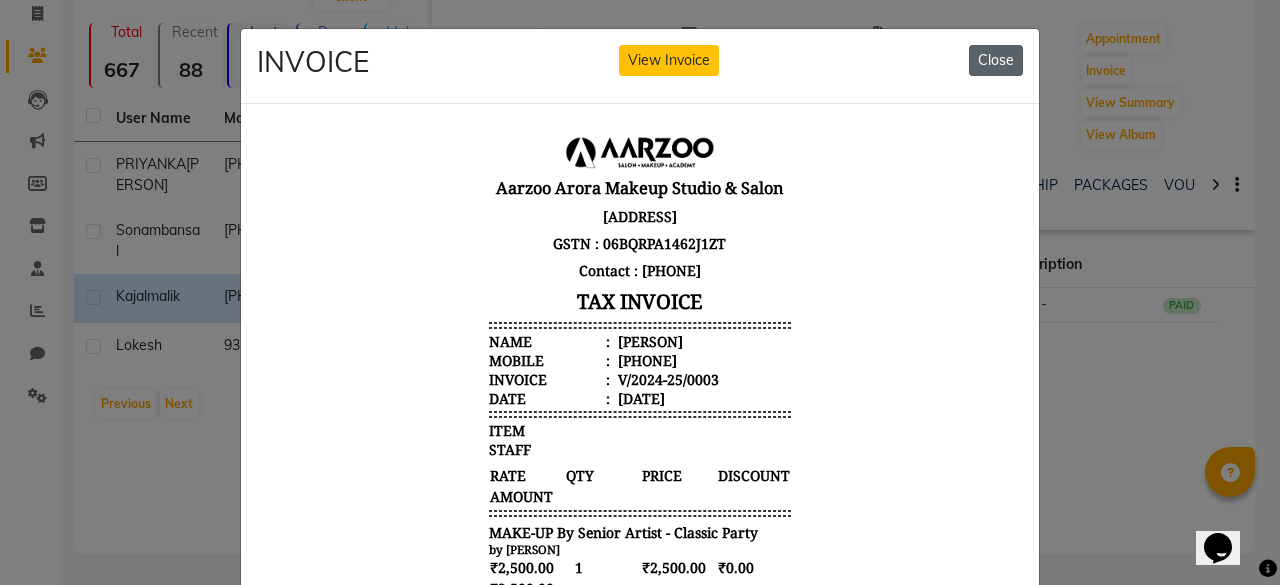 click on "Close" 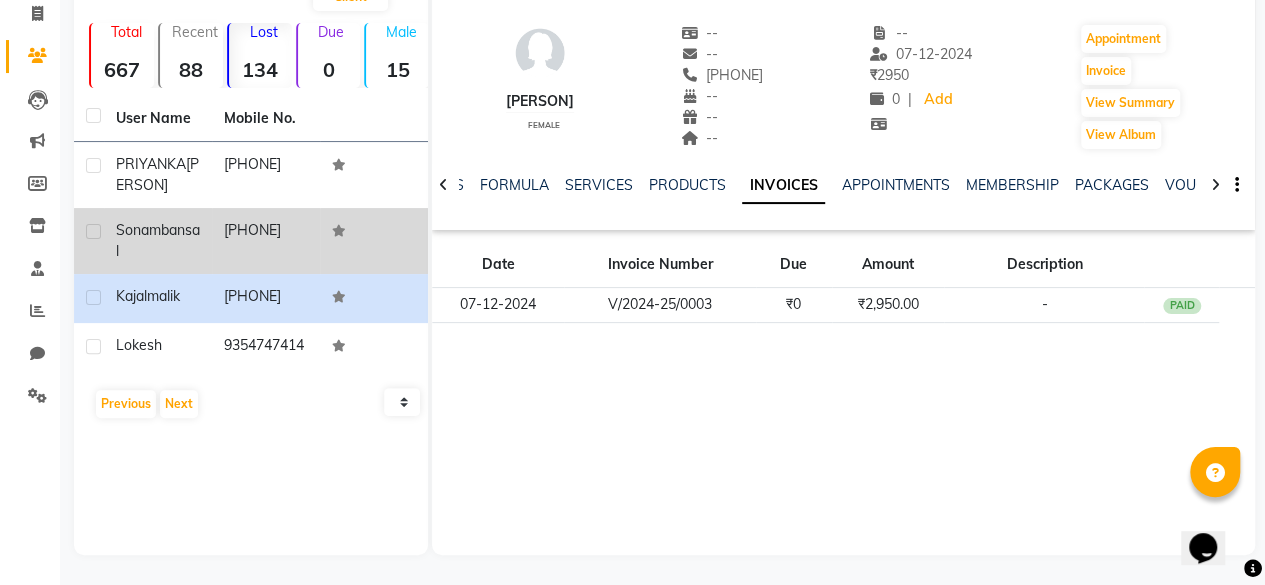 click 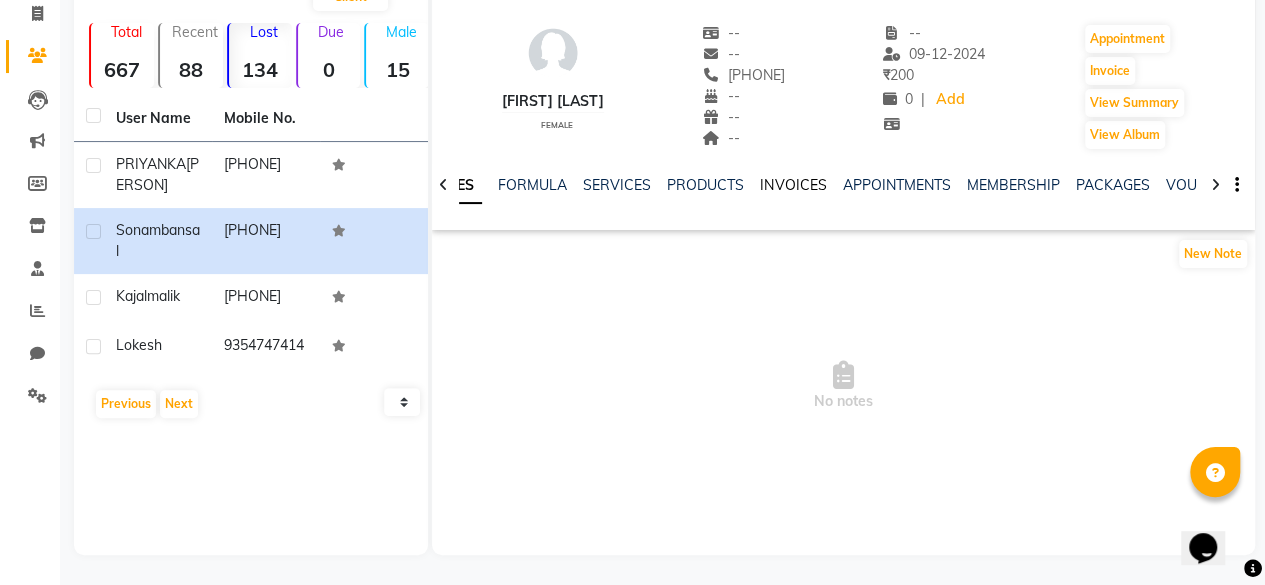 click on "INVOICES" 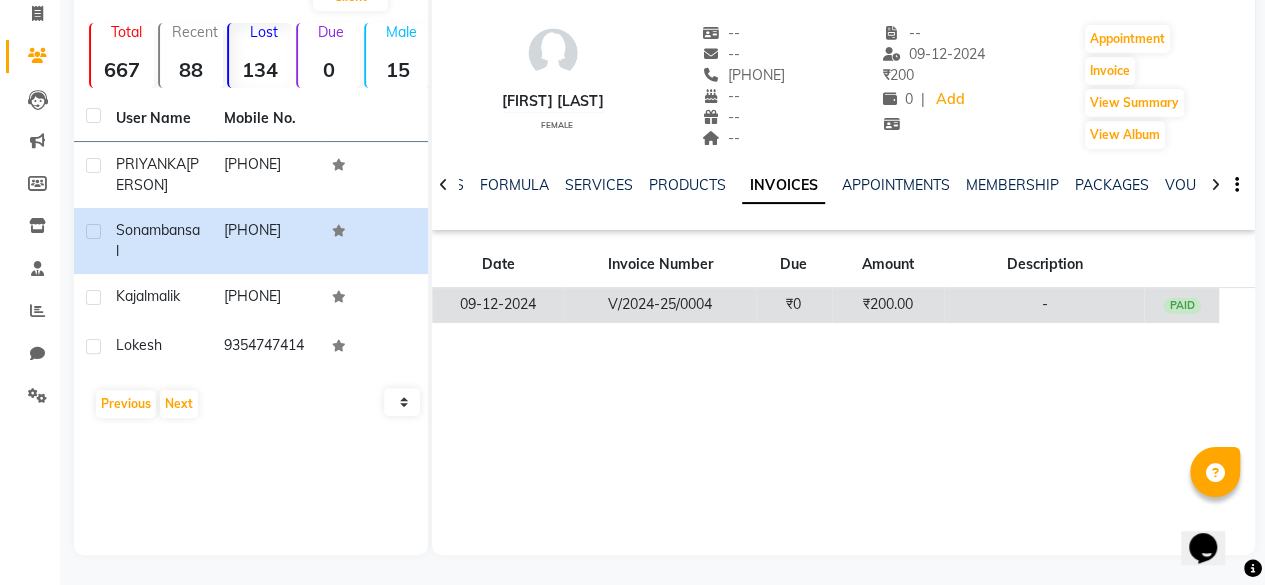 click on "₹0" 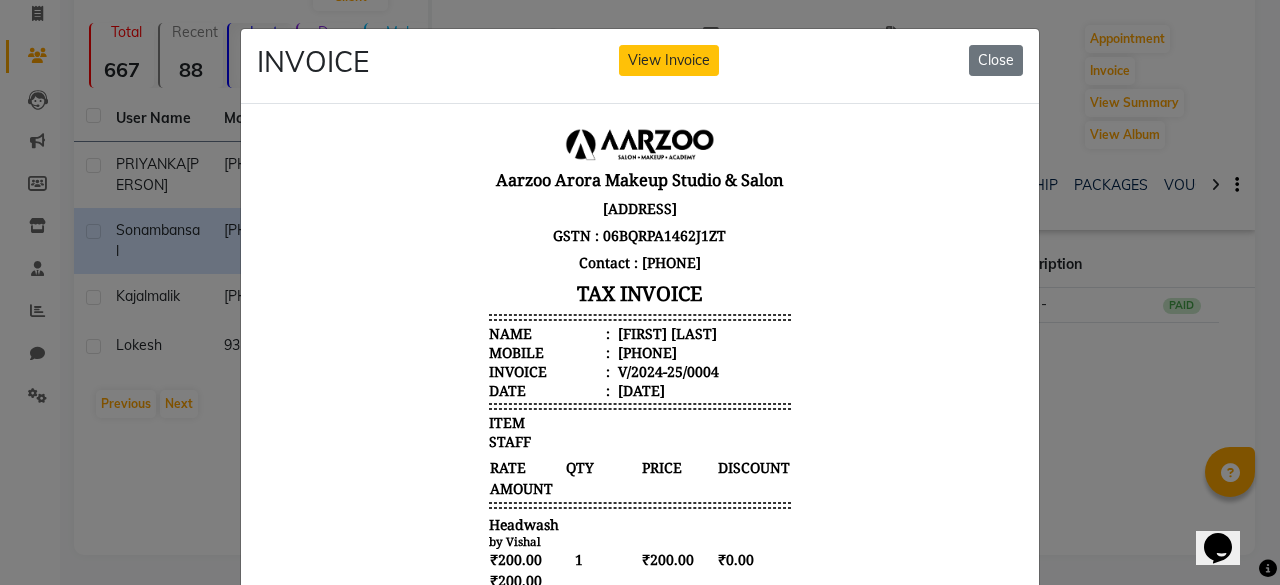 scroll, scrollTop: 16, scrollLeft: 0, axis: vertical 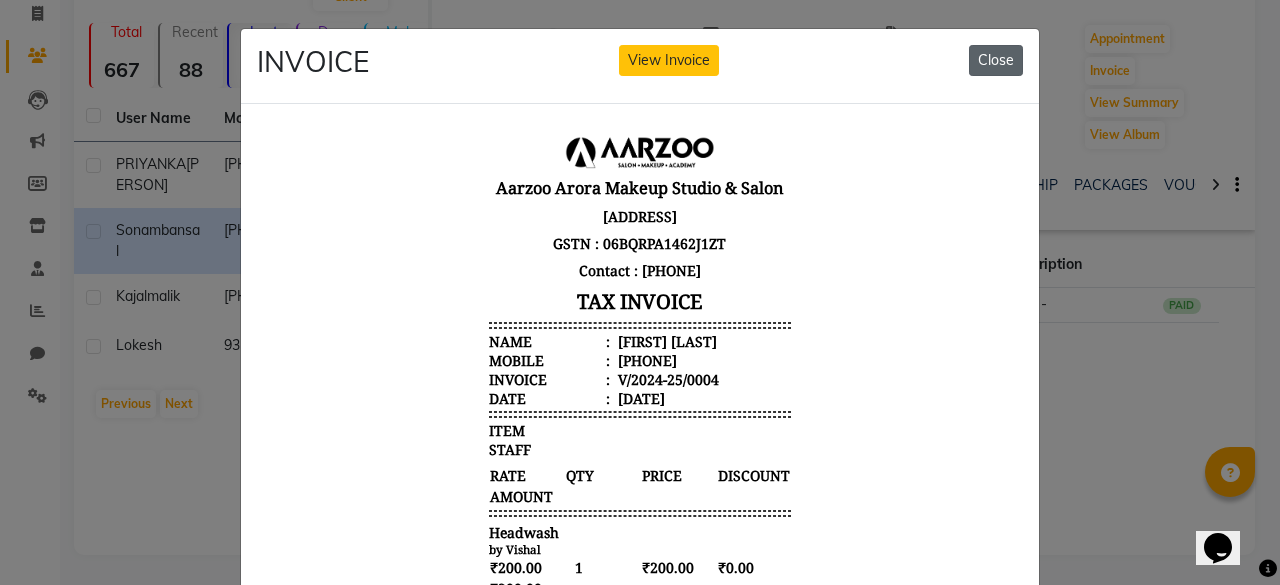 click on "Close" 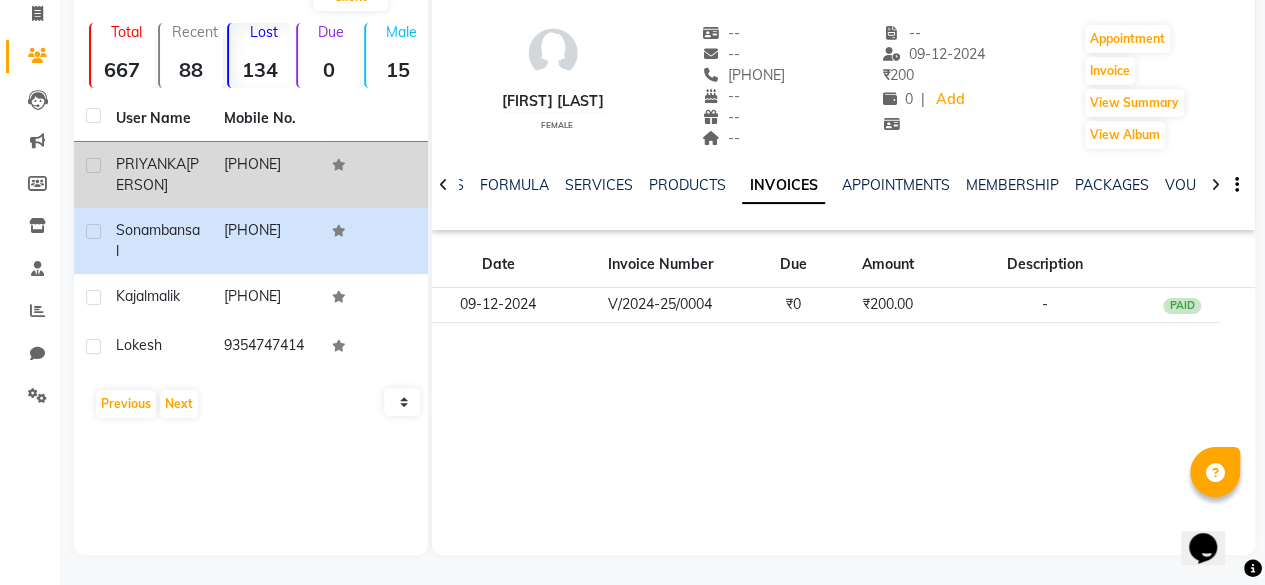 click 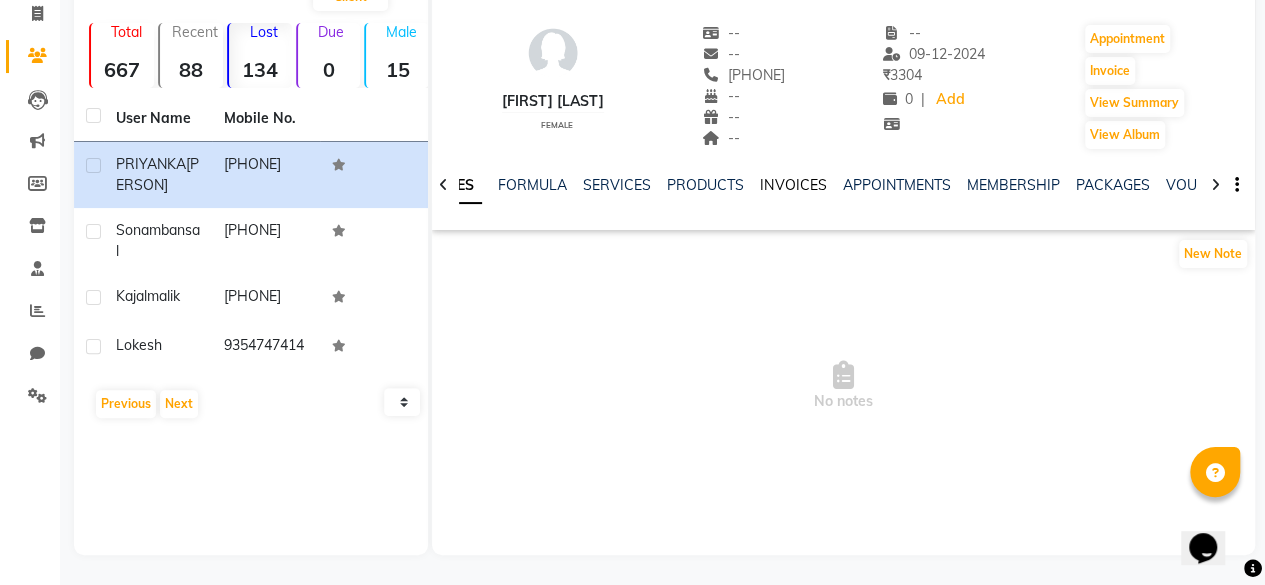 click on "INVOICES" 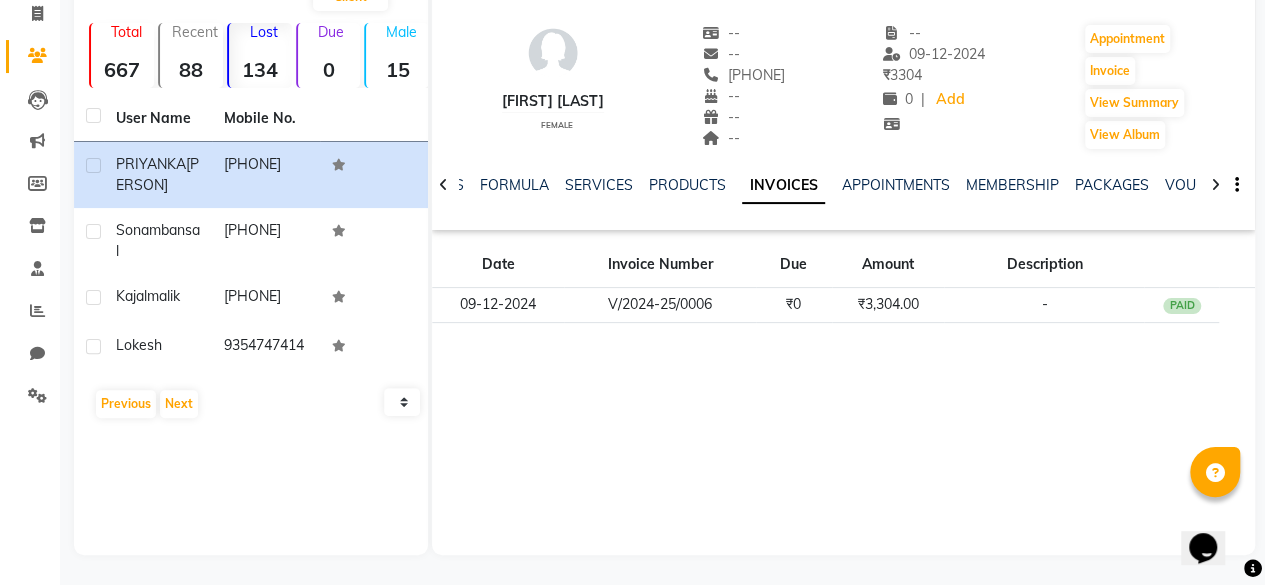click on "Date Invoice Number Due Amount Description 09-12-2024 V/2024-25/0006 ₹0 ₹3,304.00 - PAID" 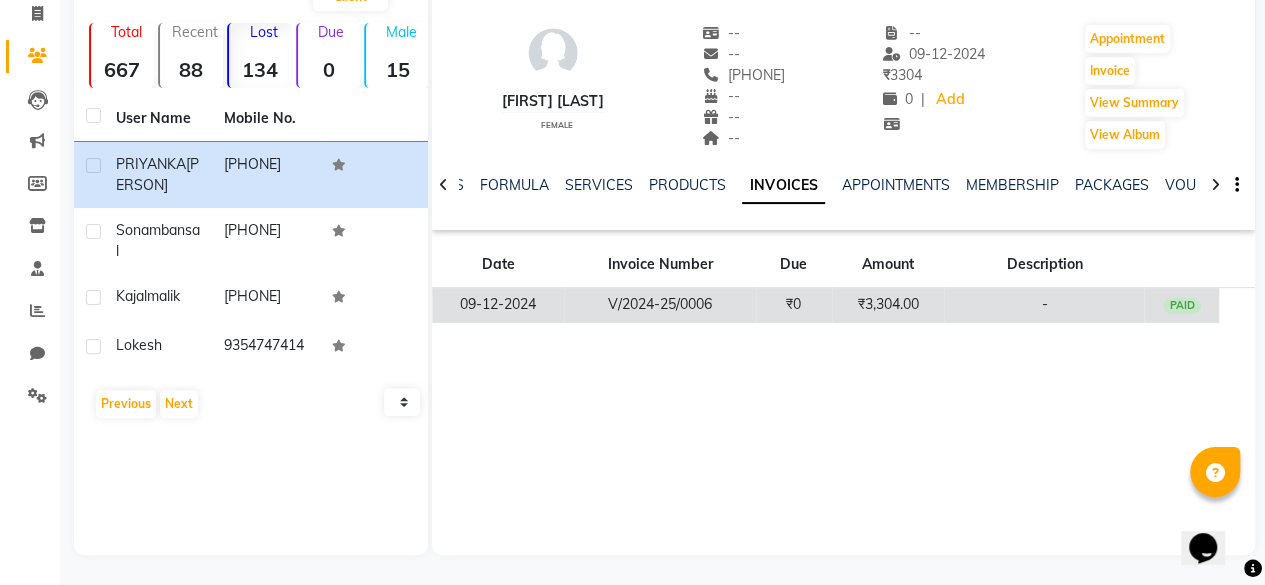 click on "₹0" 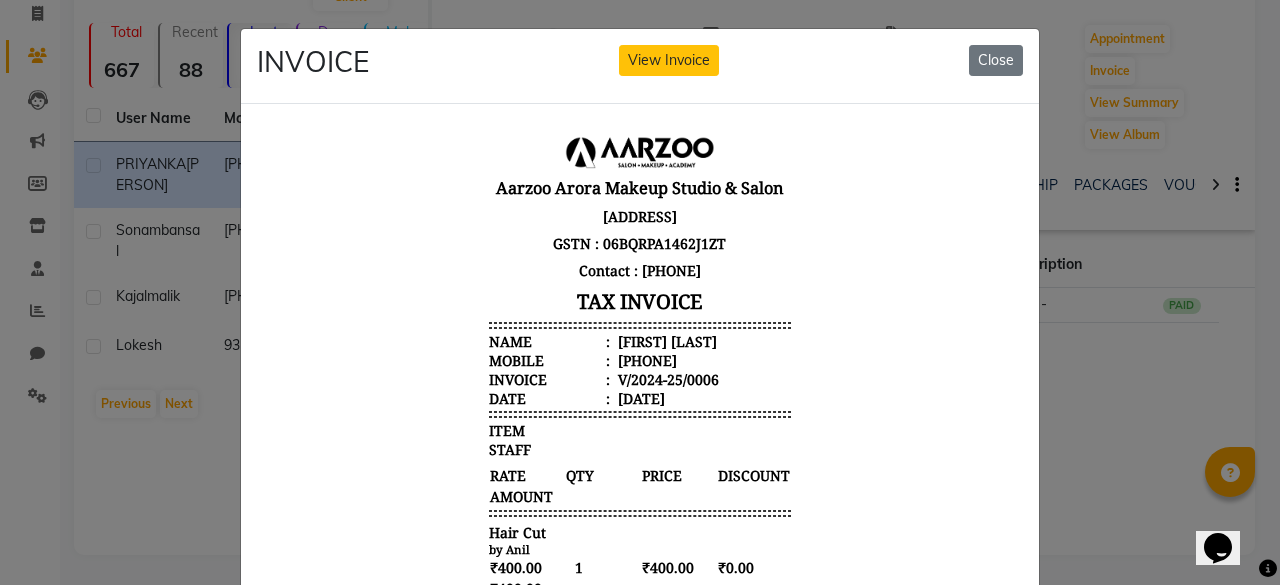 scroll, scrollTop: 16, scrollLeft: 0, axis: vertical 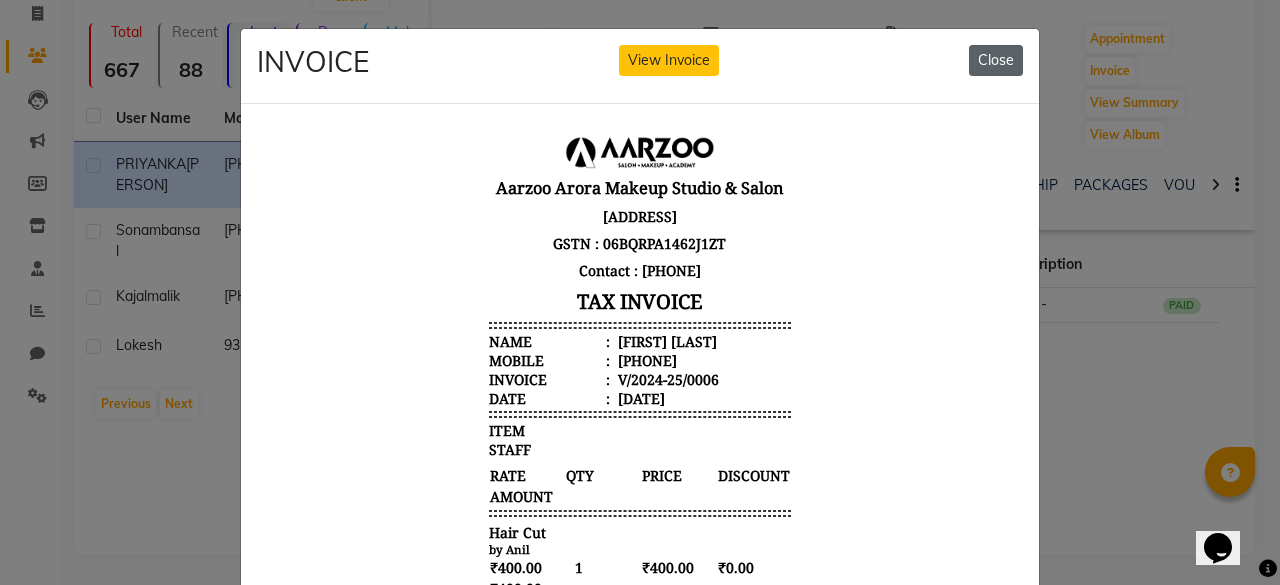 click on "Close" 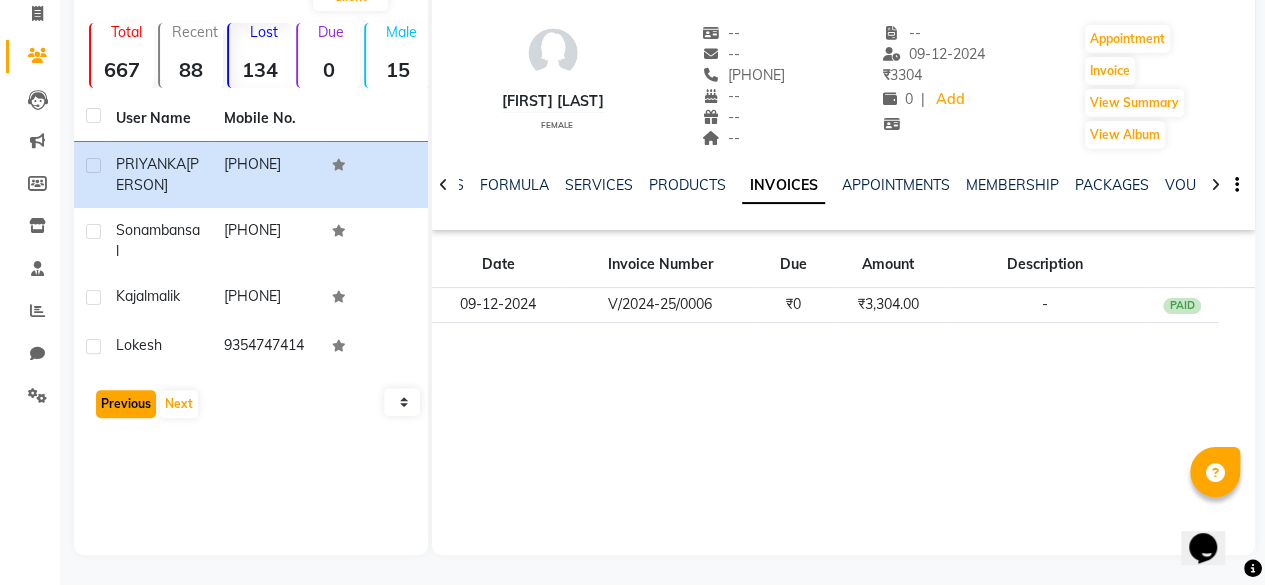 click on "Previous" 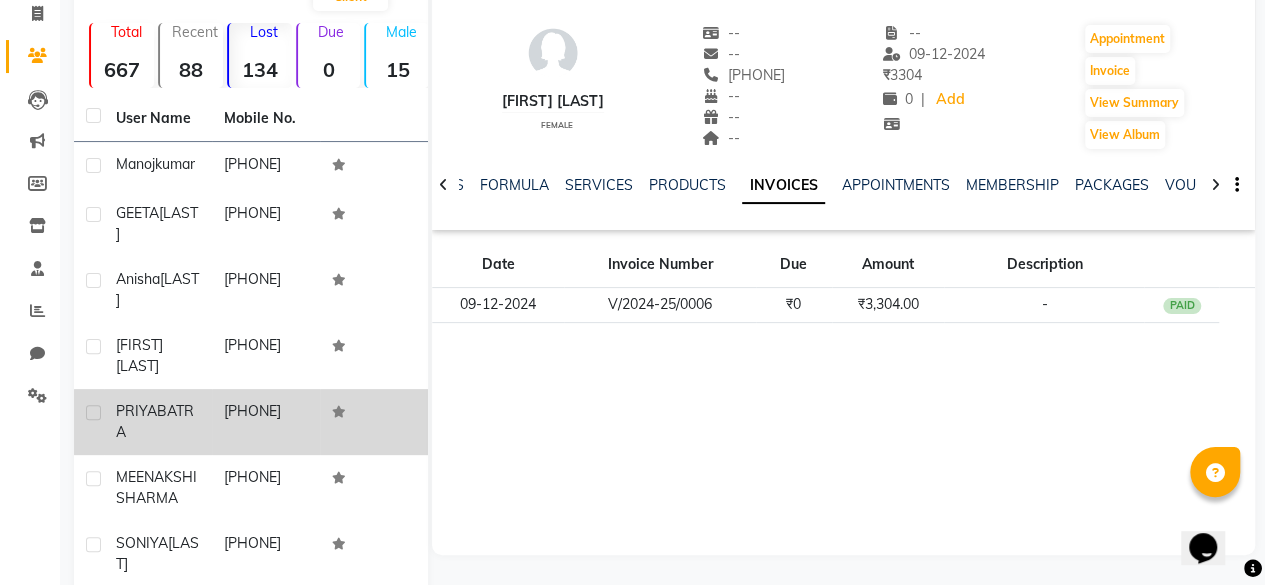scroll, scrollTop: 74, scrollLeft: 0, axis: vertical 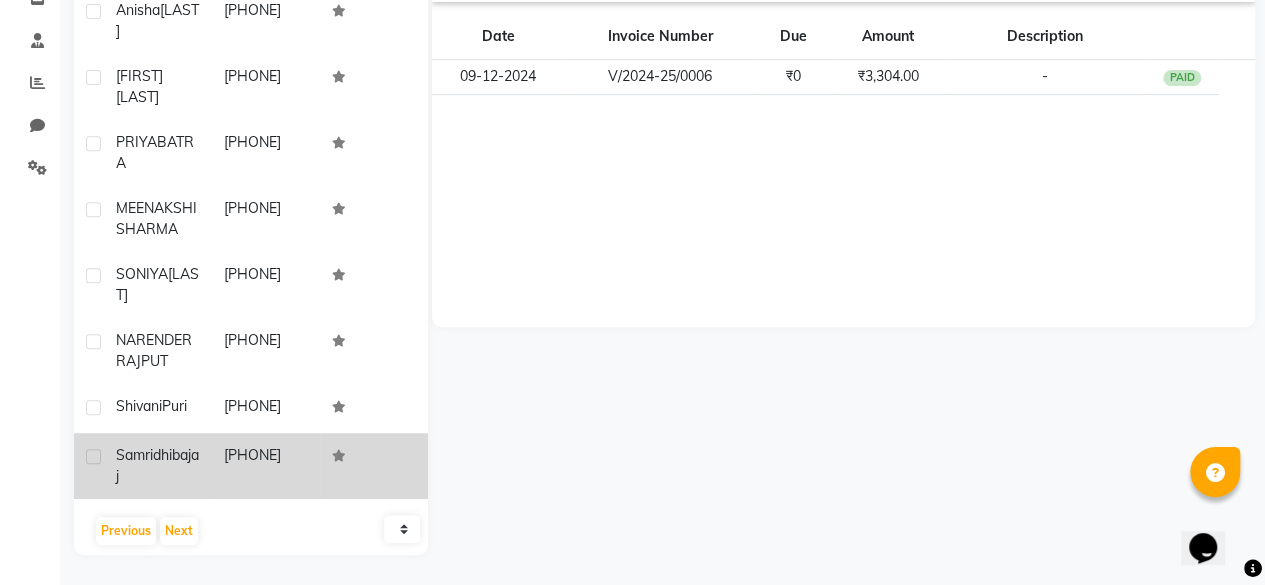 click on "[PHONE]" 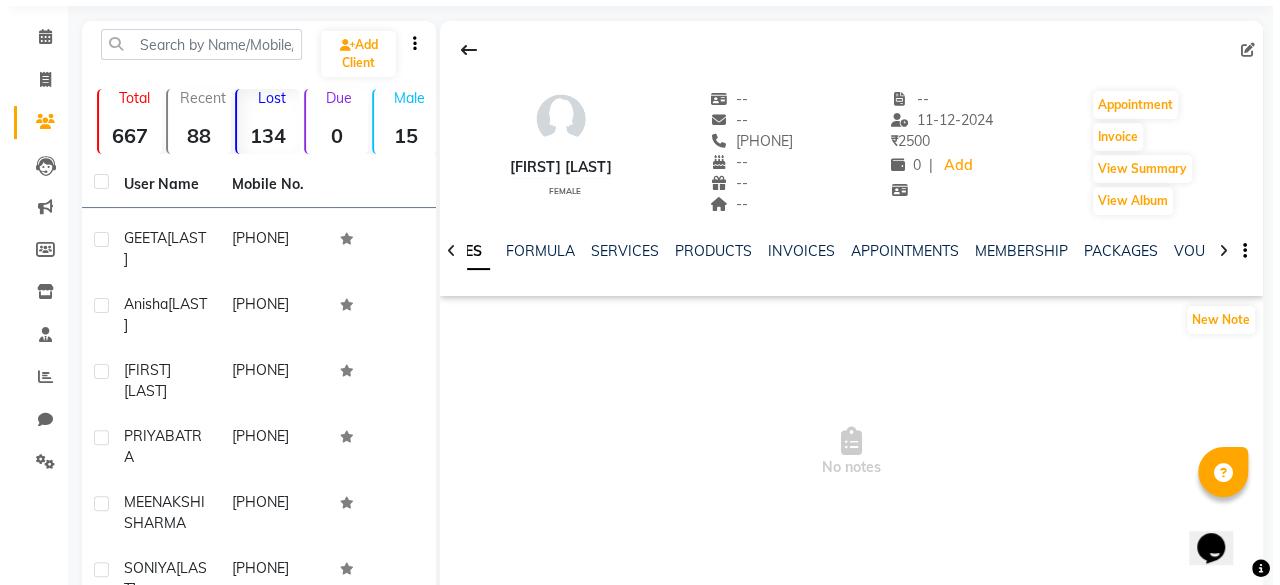 scroll, scrollTop: 60, scrollLeft: 0, axis: vertical 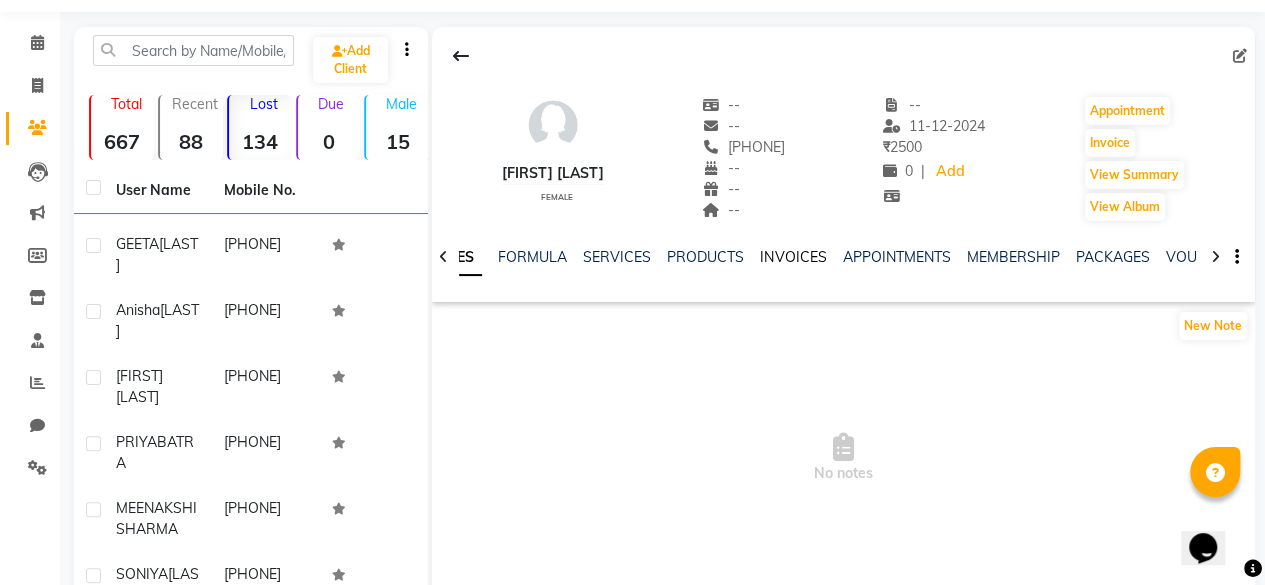 click on "INVOICES" 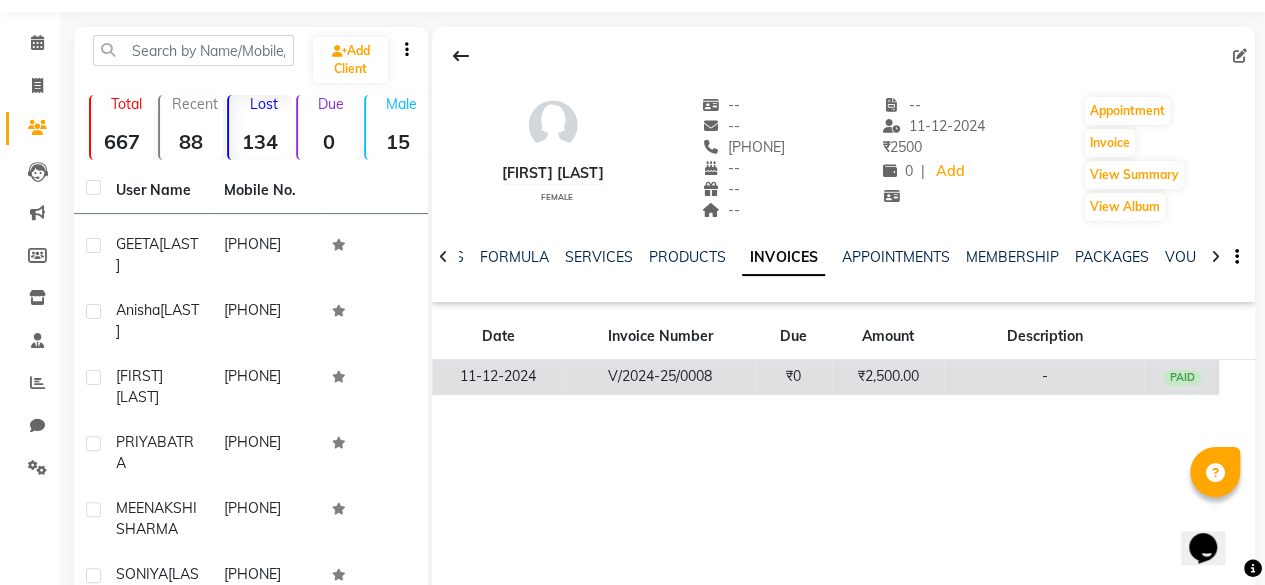 click on "₹0" 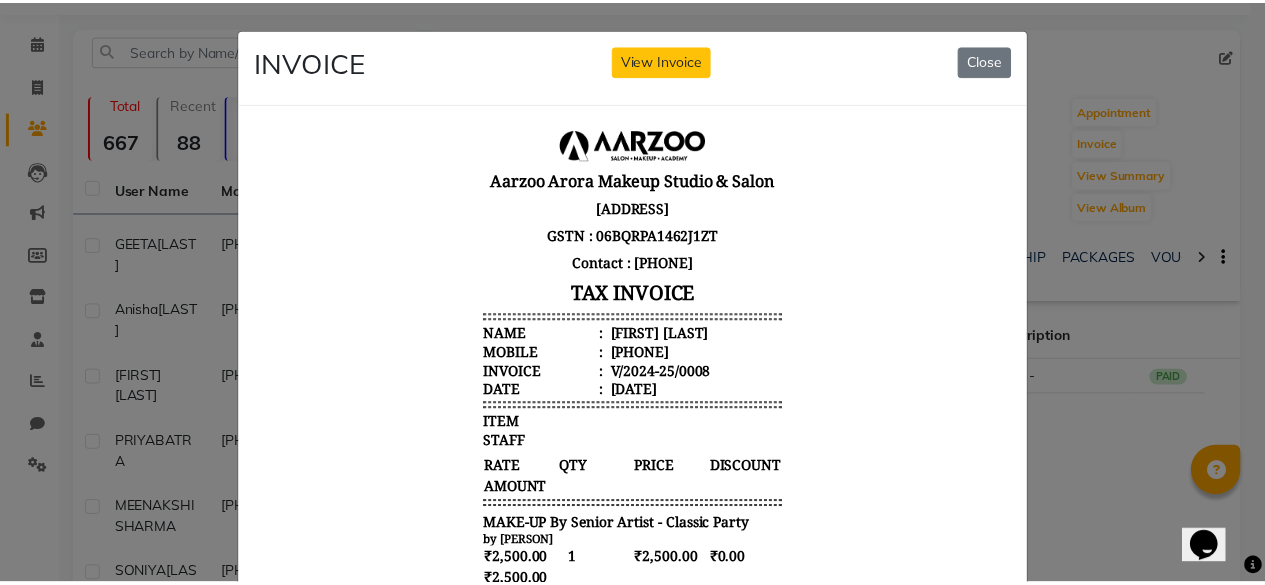 scroll, scrollTop: 16, scrollLeft: 0, axis: vertical 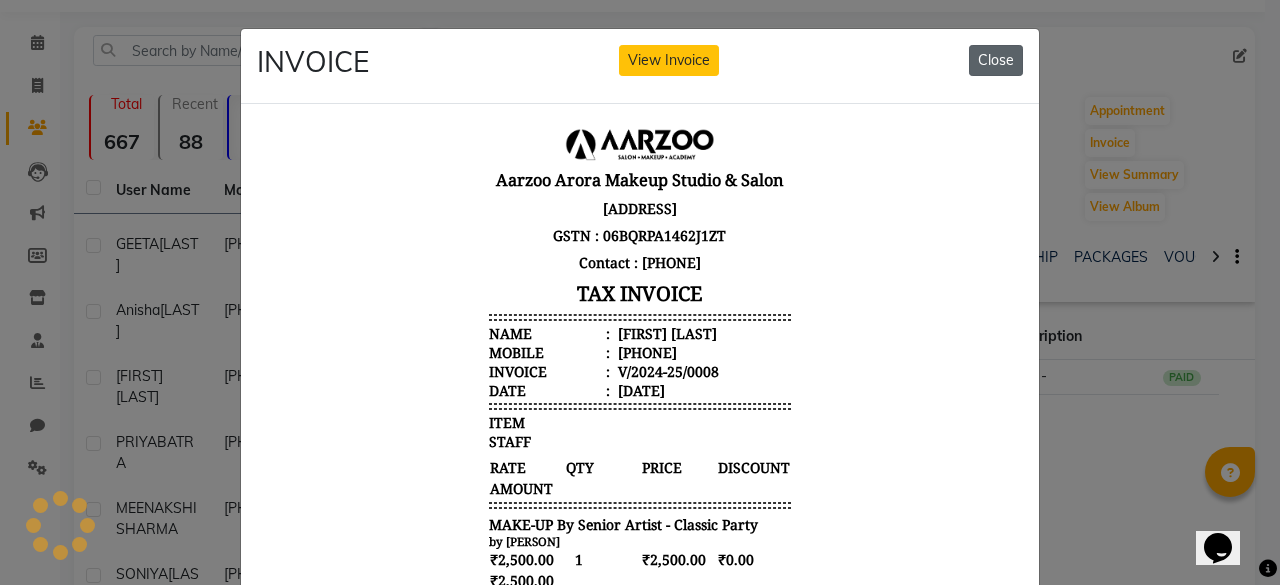 click on "Close" 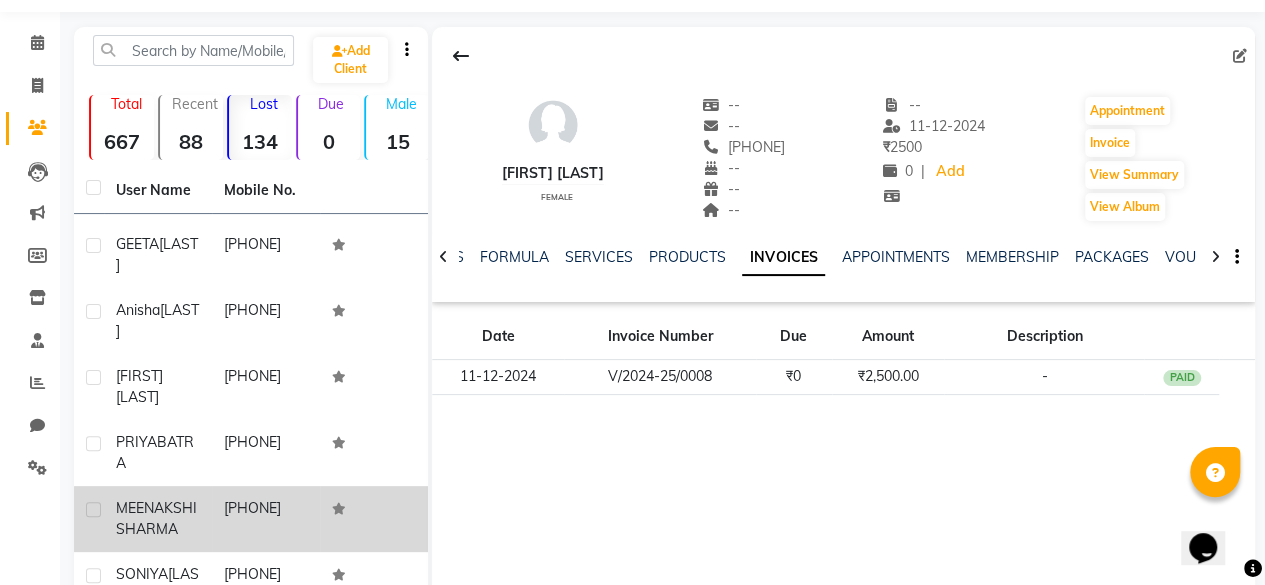 scroll, scrollTop: 74, scrollLeft: 0, axis: vertical 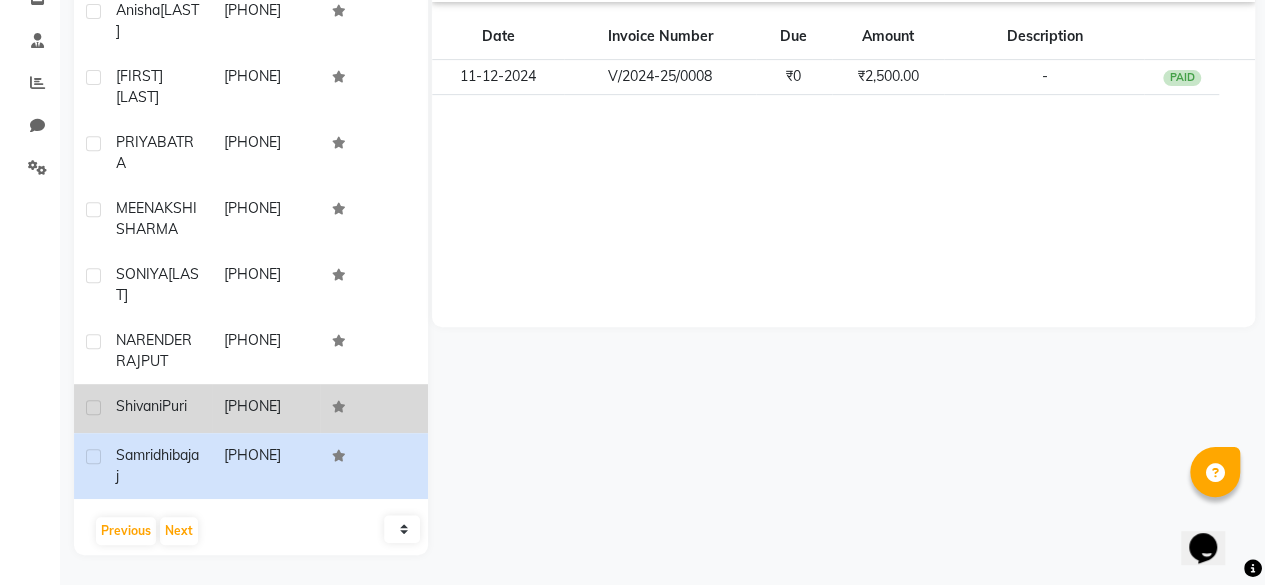 click 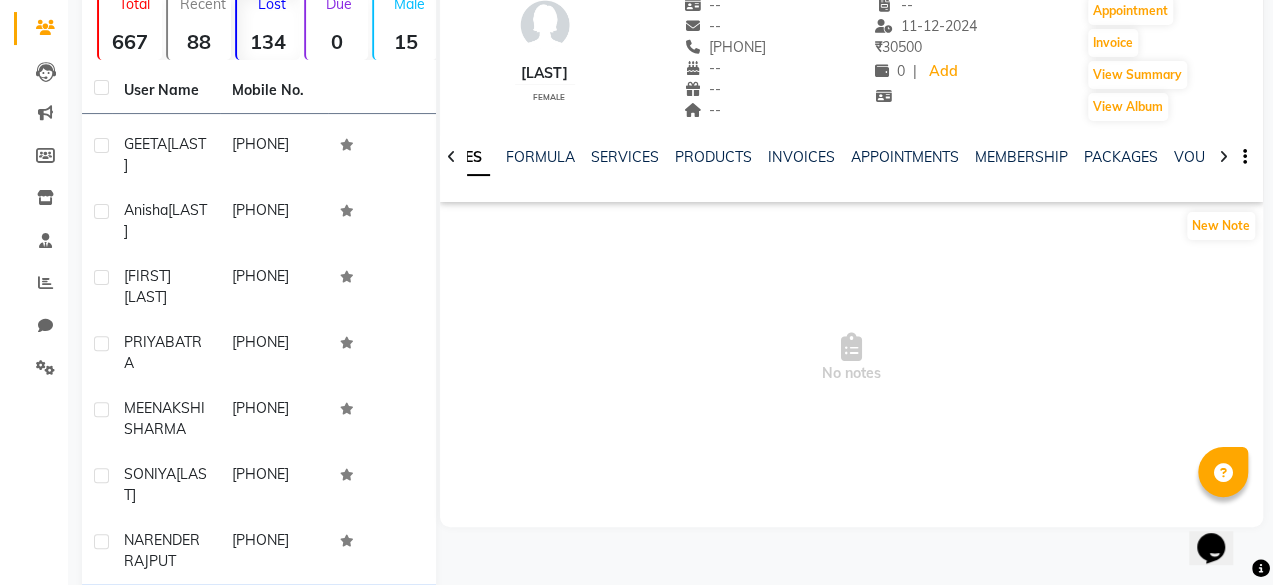 scroll, scrollTop: 0, scrollLeft: 0, axis: both 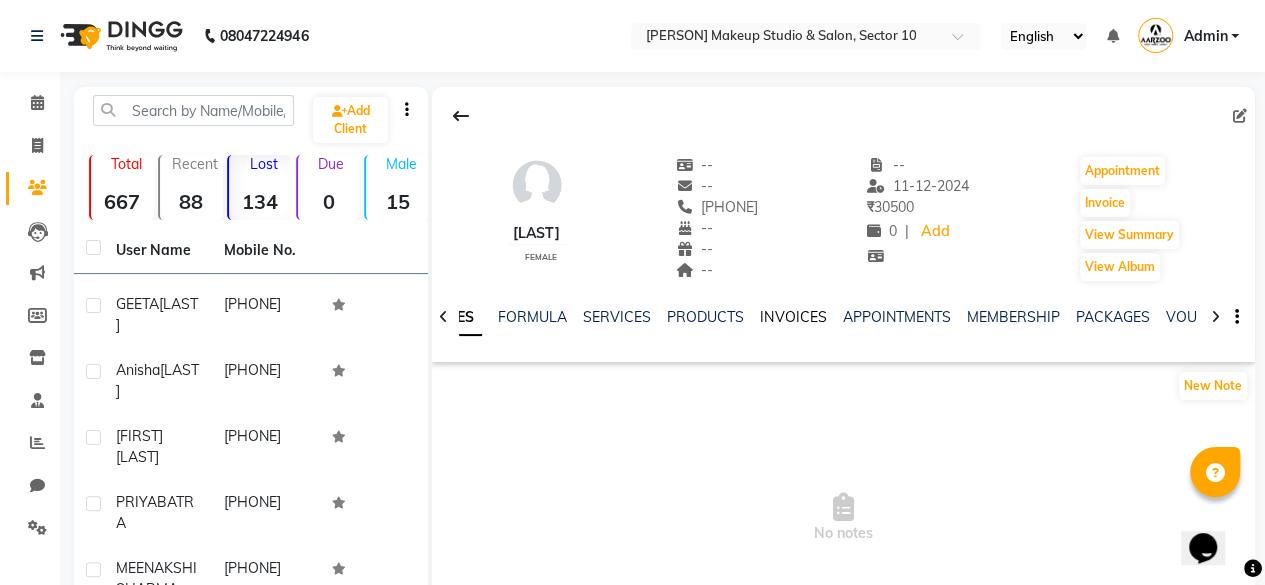 click on "INVOICES" 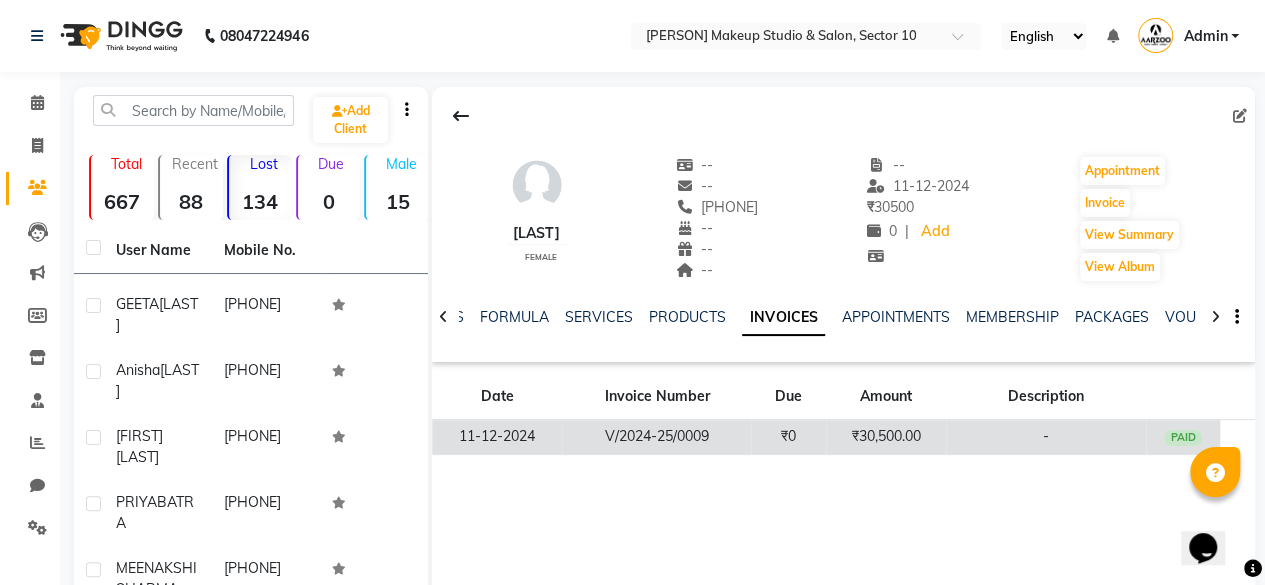 click on "₹0" 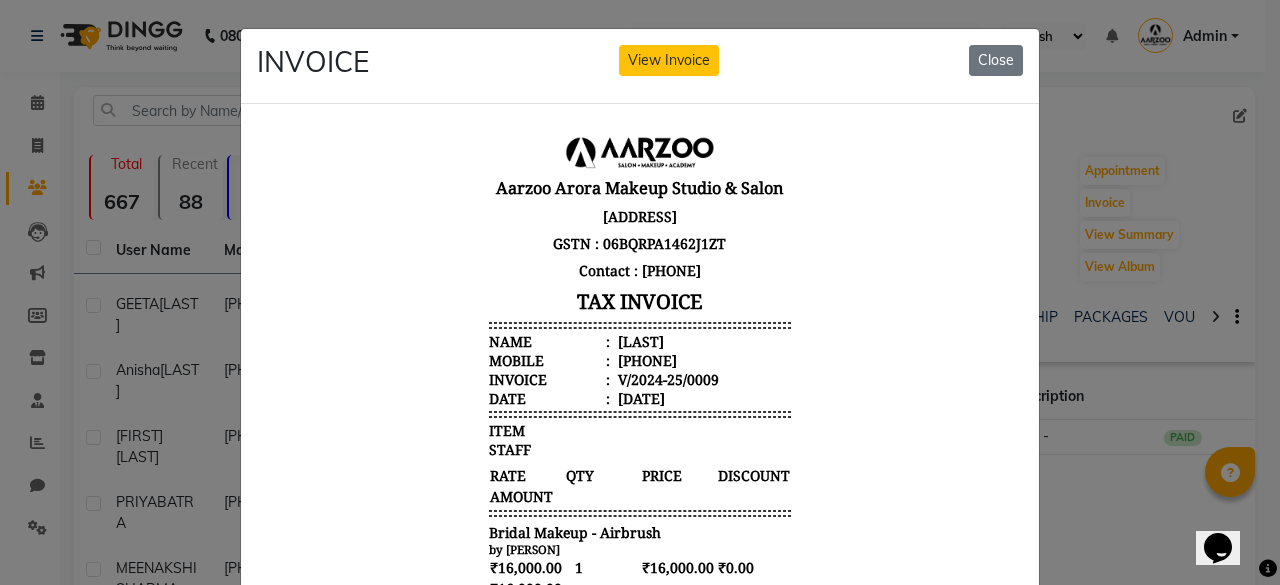 scroll, scrollTop: 16, scrollLeft: 0, axis: vertical 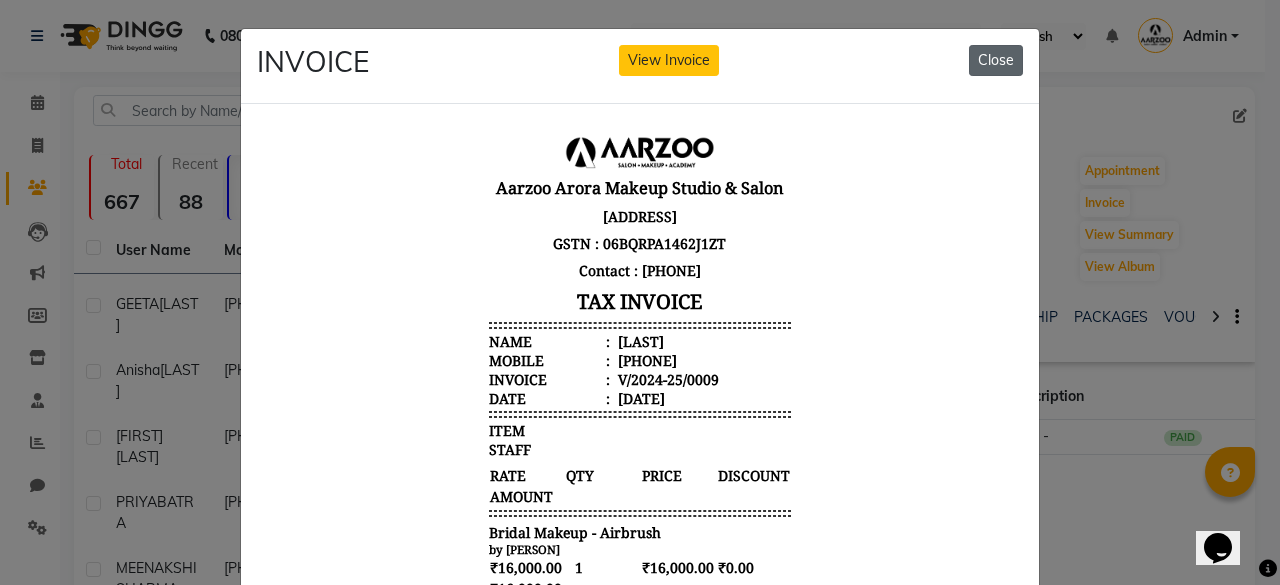 click on "Close" 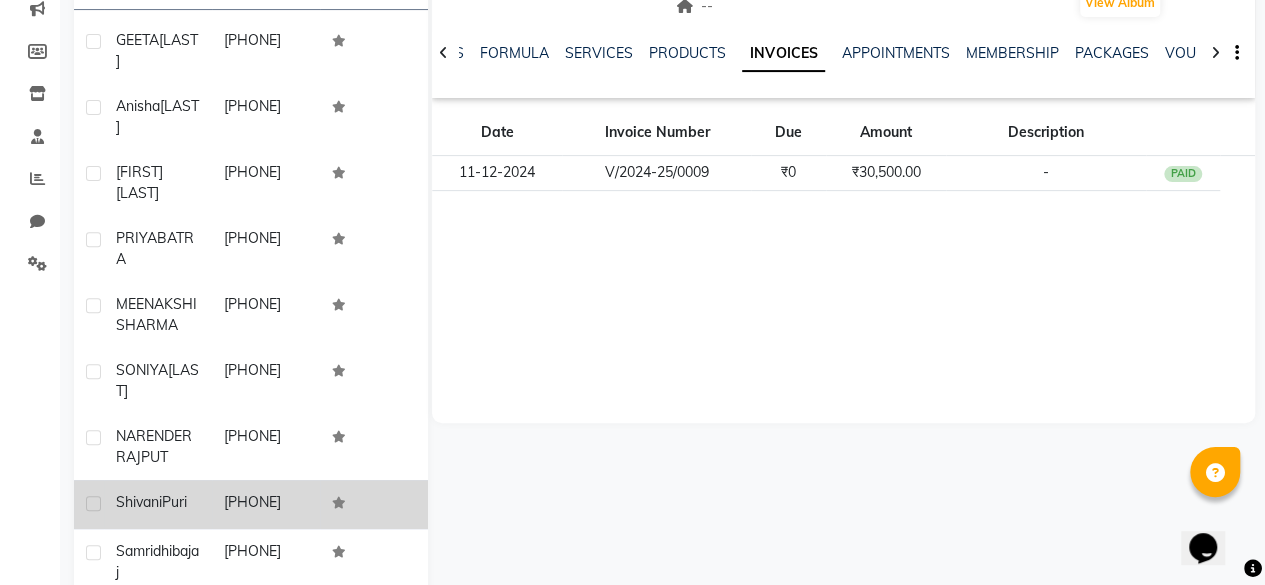 scroll, scrollTop: 360, scrollLeft: 0, axis: vertical 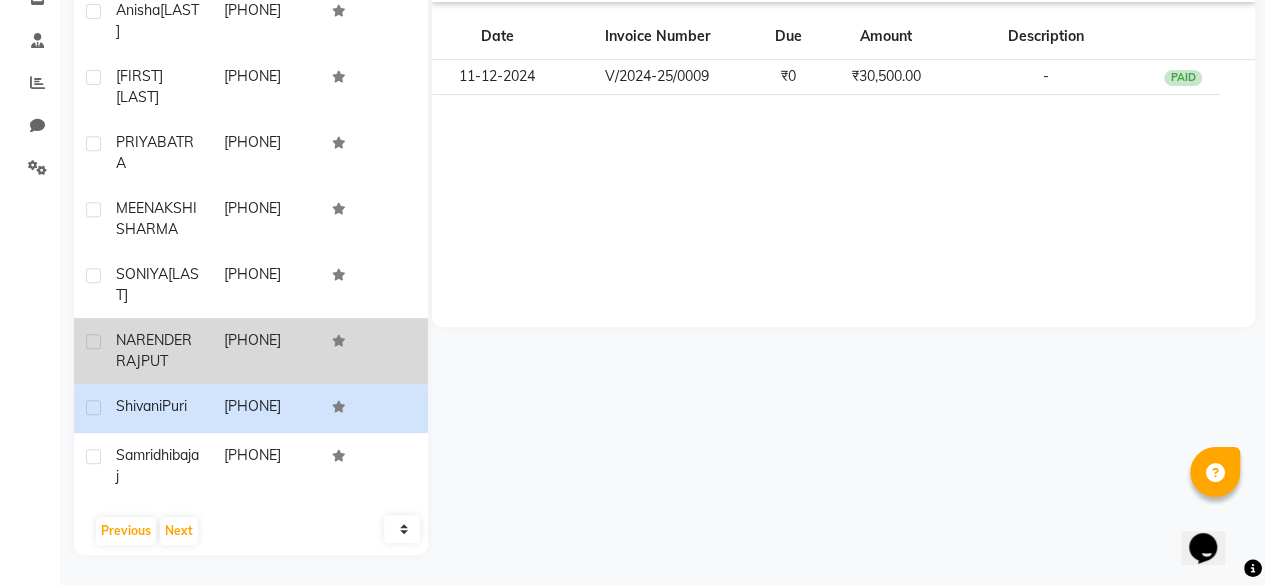 click on "[PHONE]" 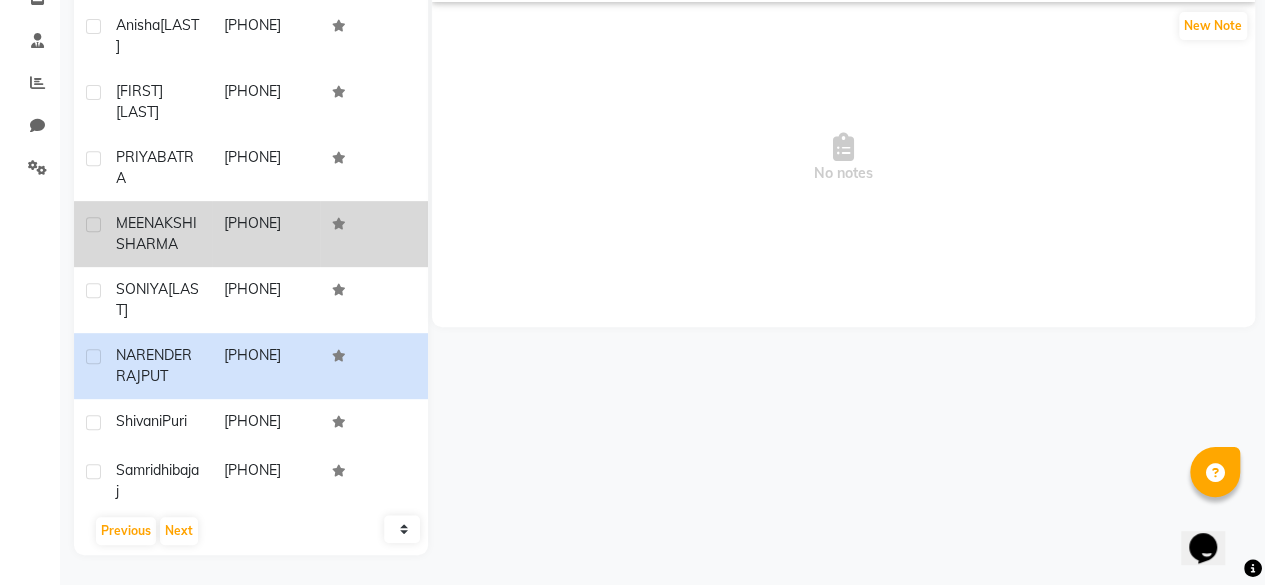scroll, scrollTop: 0, scrollLeft: 0, axis: both 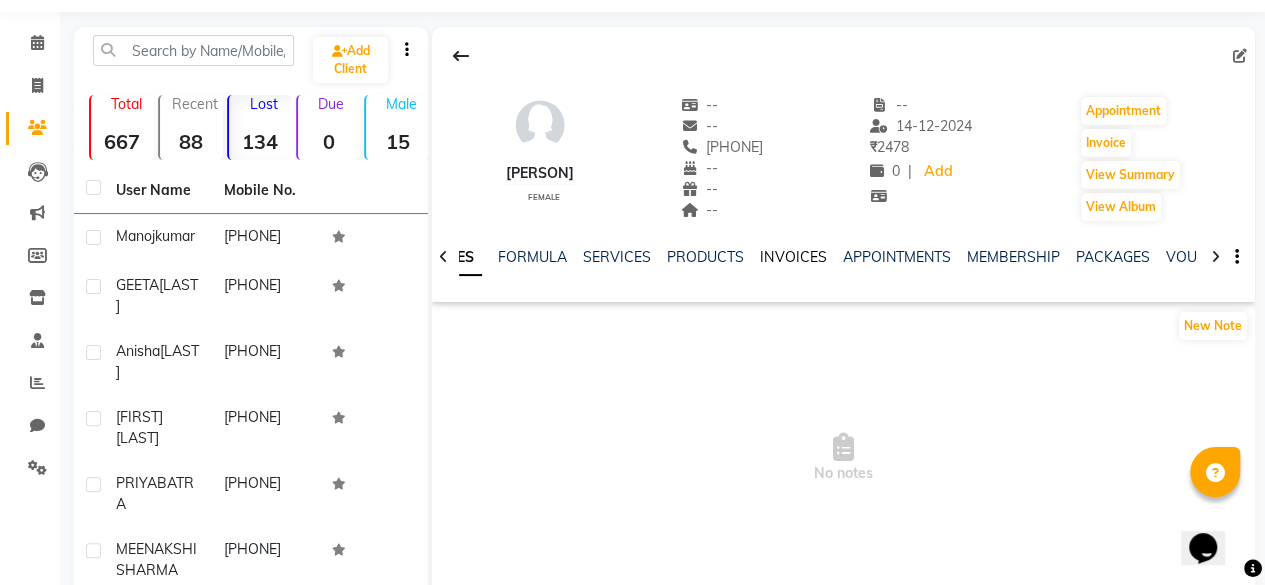 click on "INVOICES" 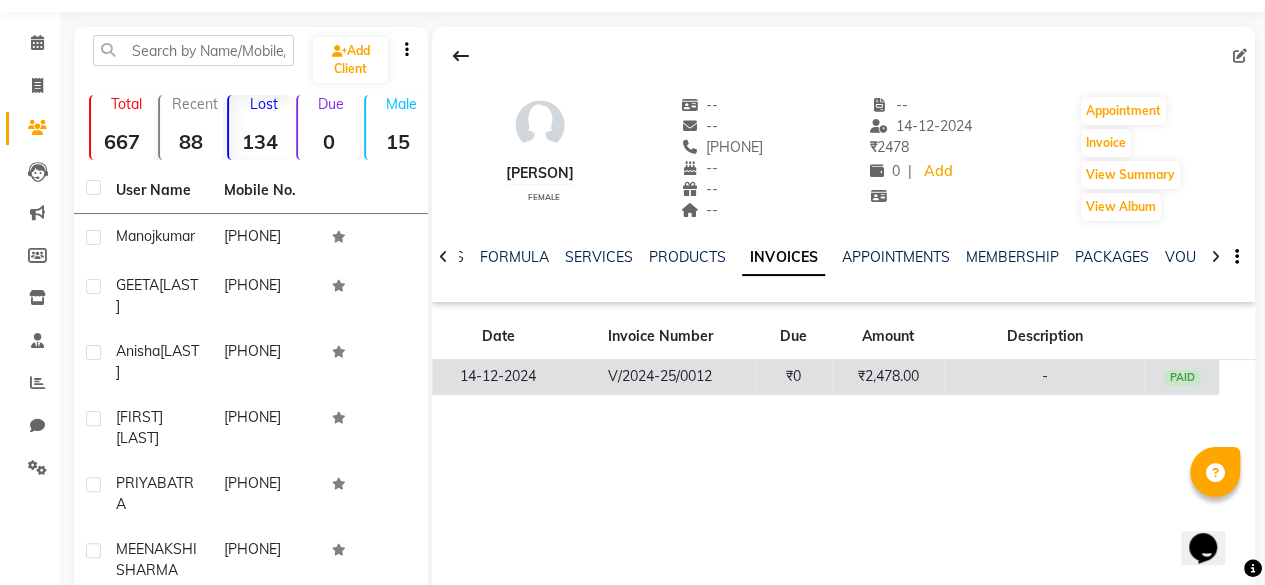 click on "₹0" 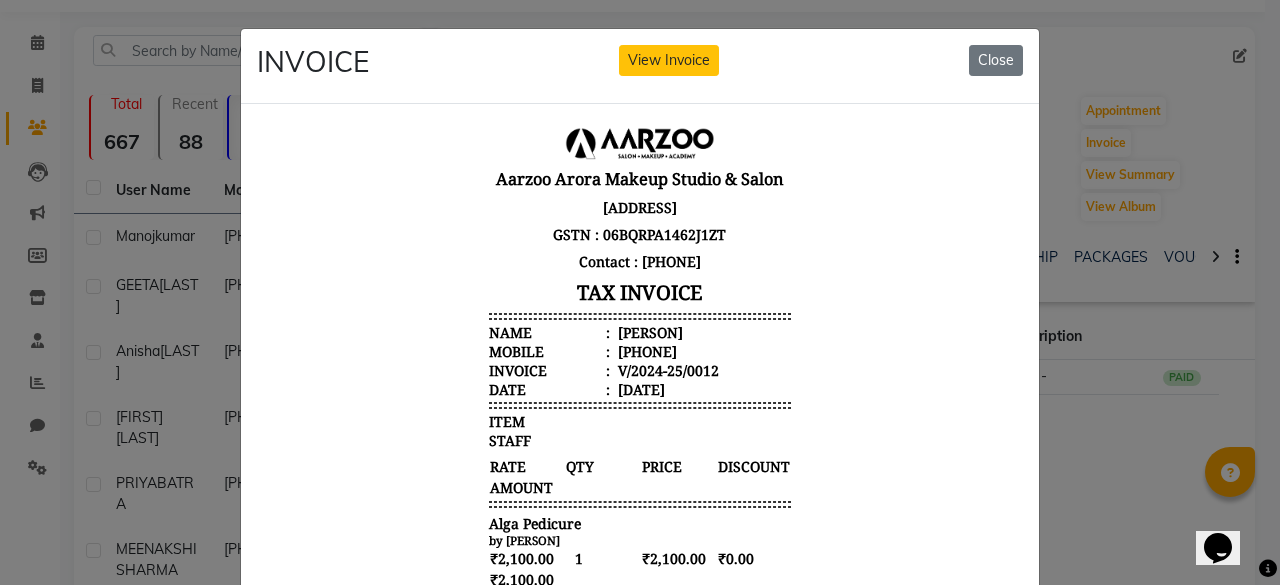 scroll, scrollTop: 16, scrollLeft: 0, axis: vertical 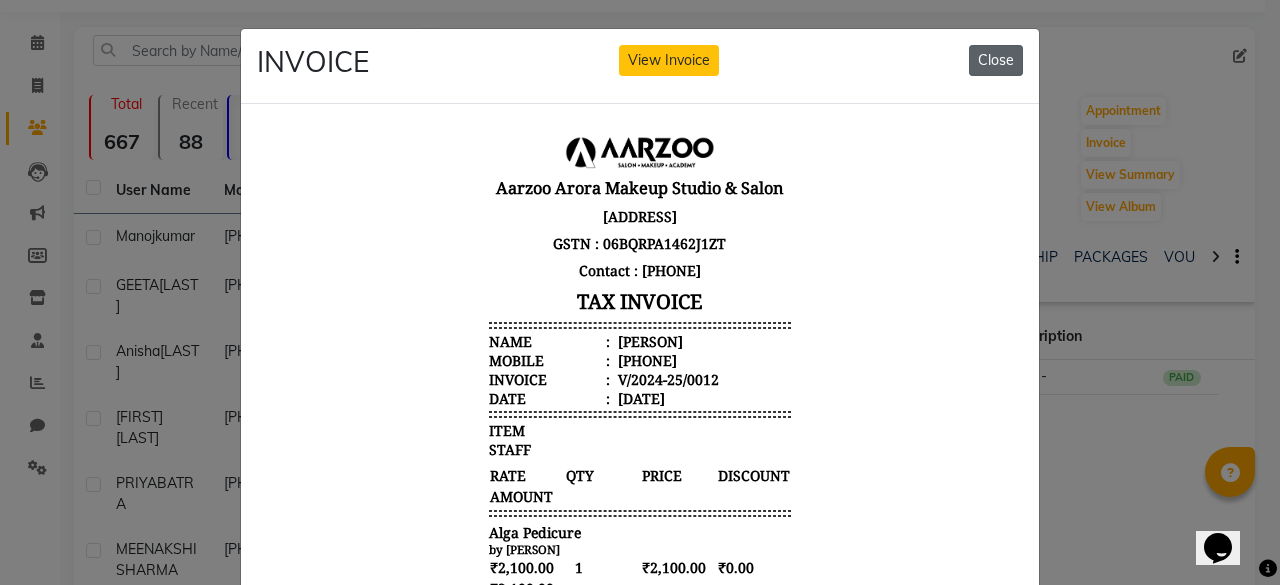 drag, startPoint x: 973, startPoint y: 53, endPoint x: 591, endPoint y: 98, distance: 384.6414 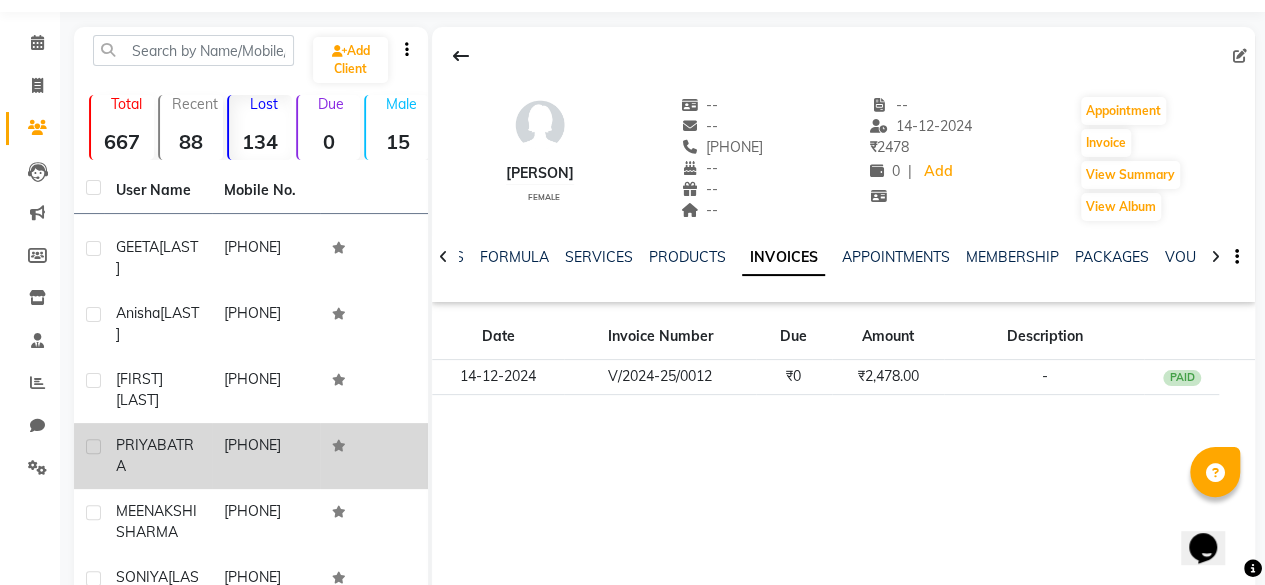 scroll, scrollTop: 74, scrollLeft: 0, axis: vertical 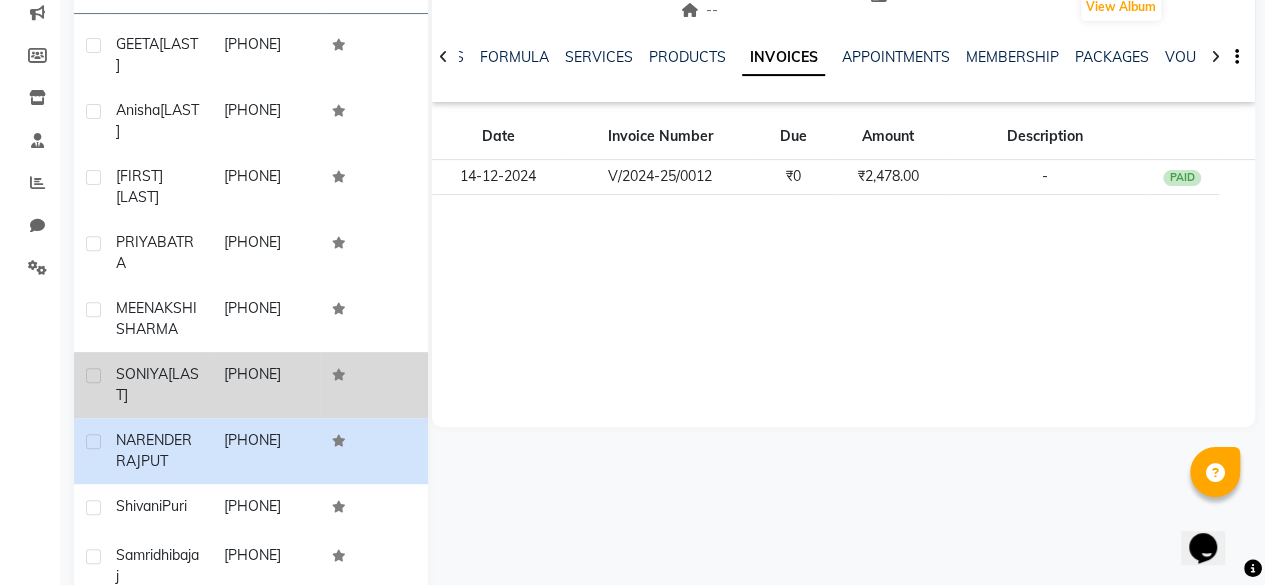 click on "[PHONE]" 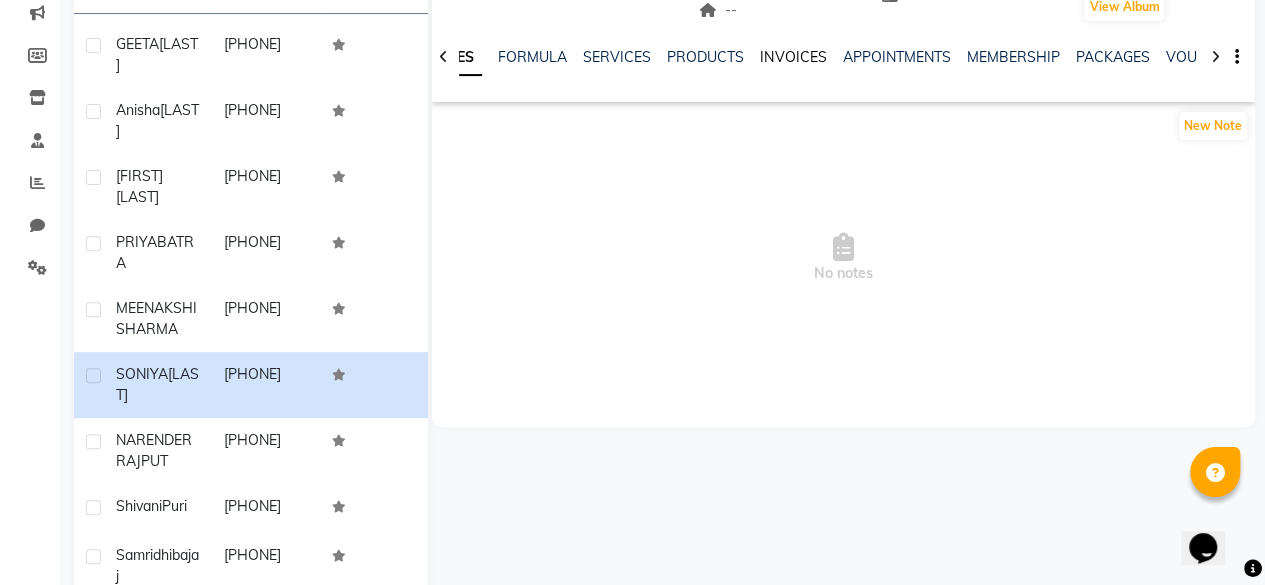 click on "INVOICES" 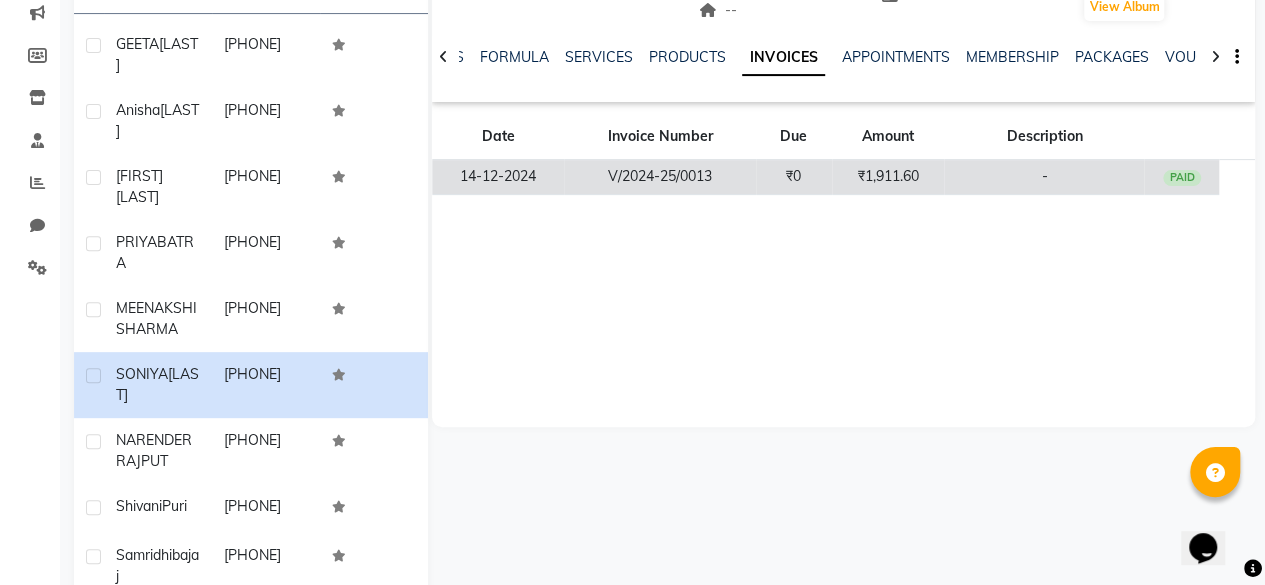 click on "₹0" 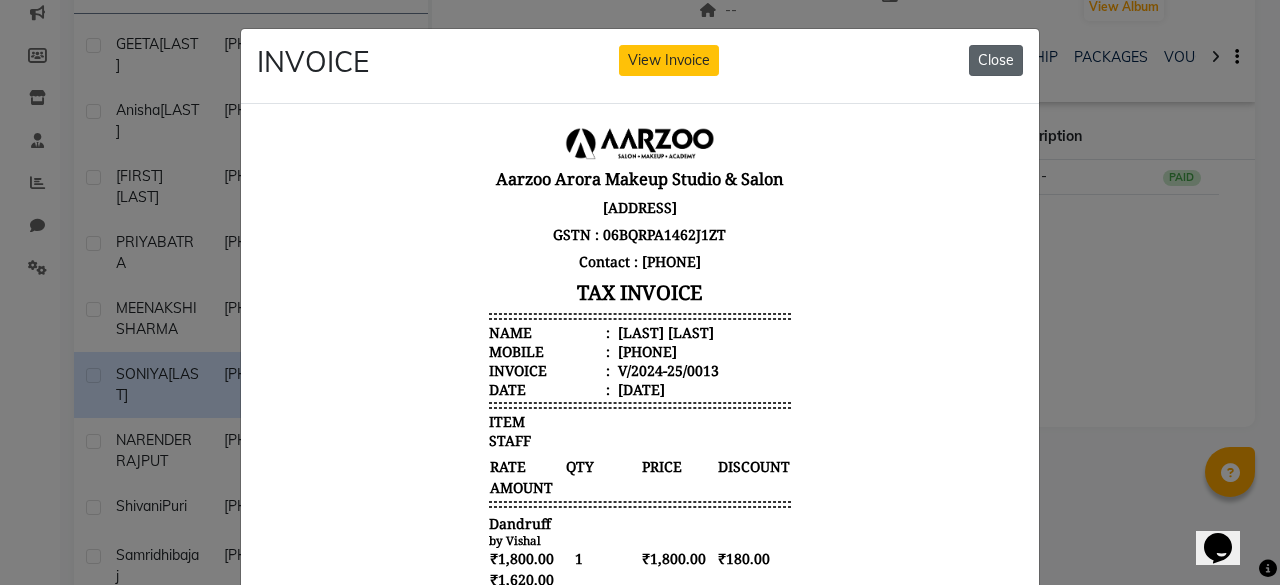 click on "Close" 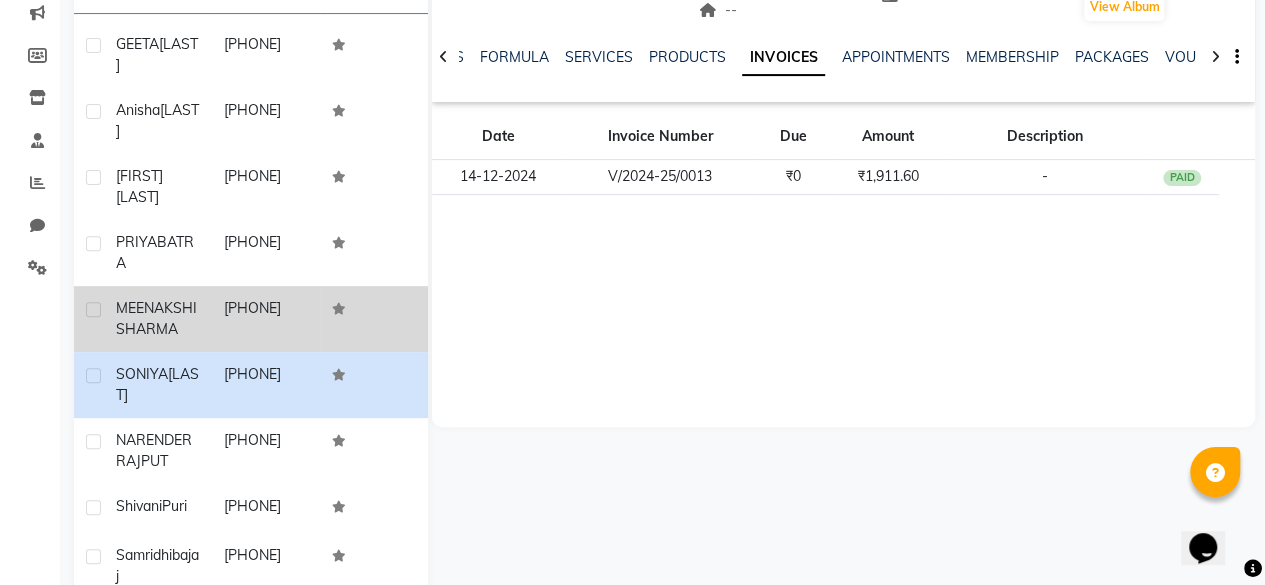 click 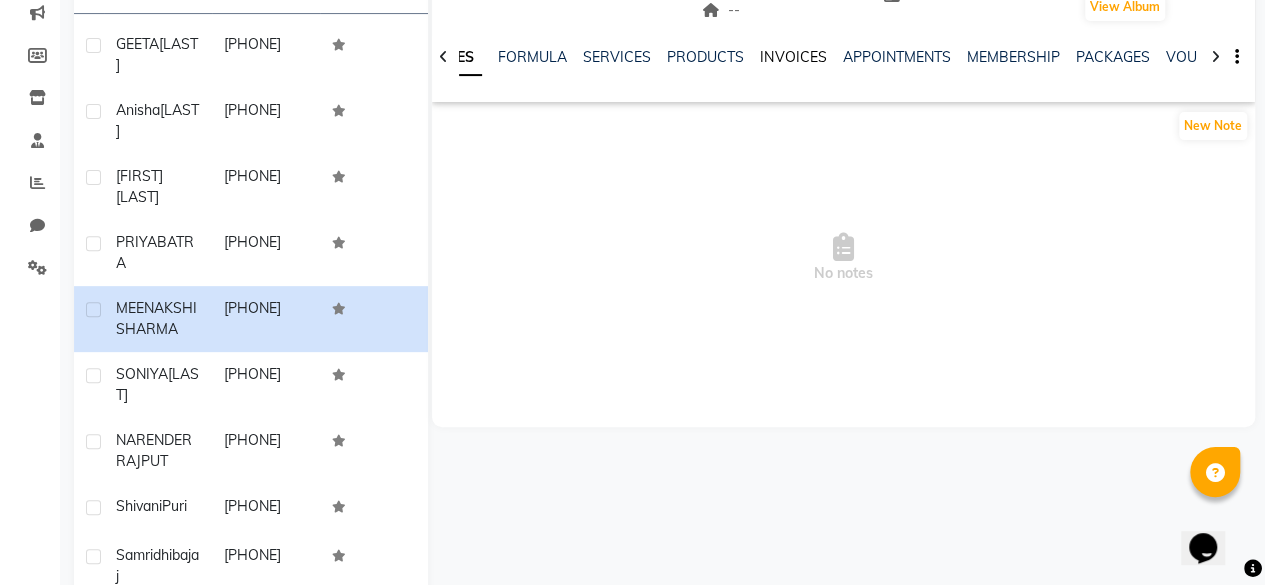 click on "INVOICES" 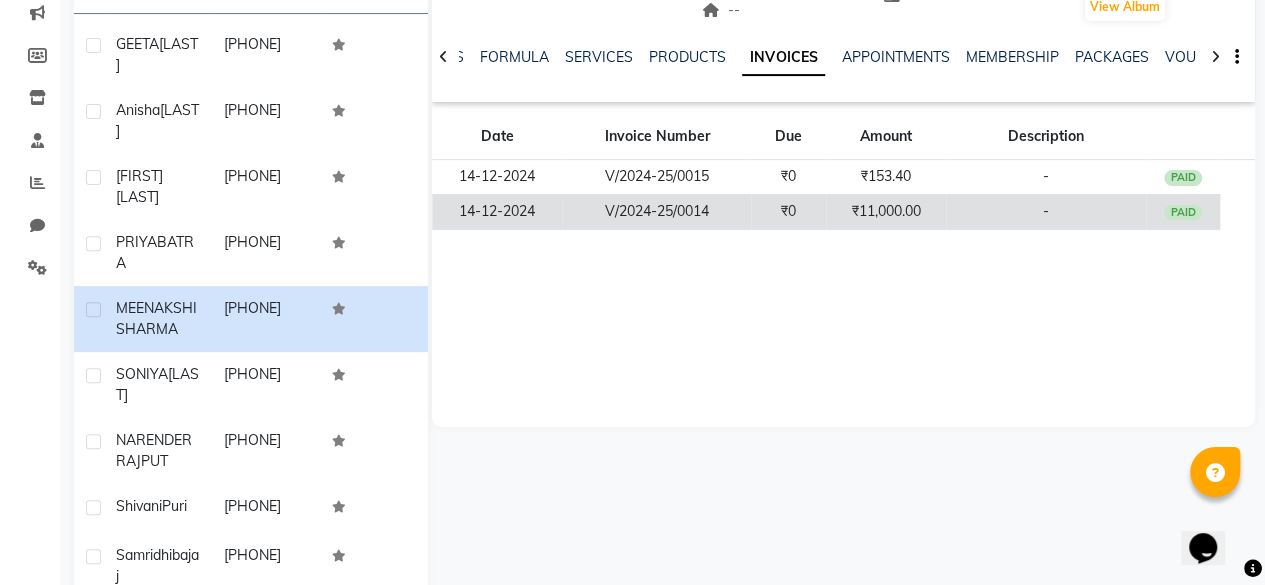 click on "₹11,000.00" 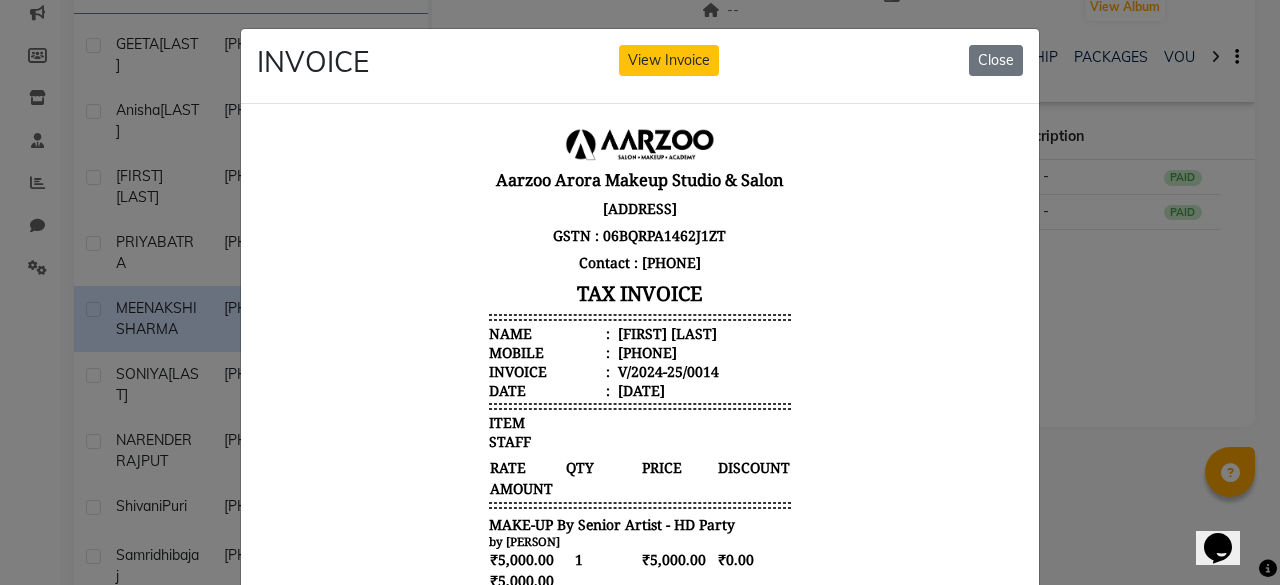 scroll, scrollTop: 16, scrollLeft: 0, axis: vertical 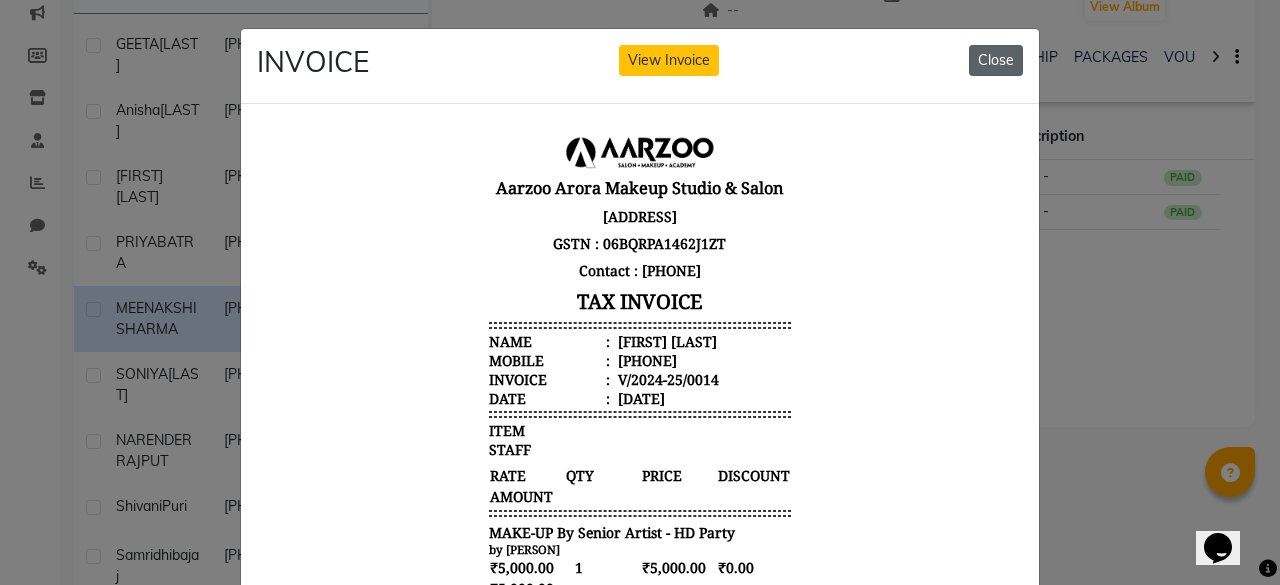 click on "Close" 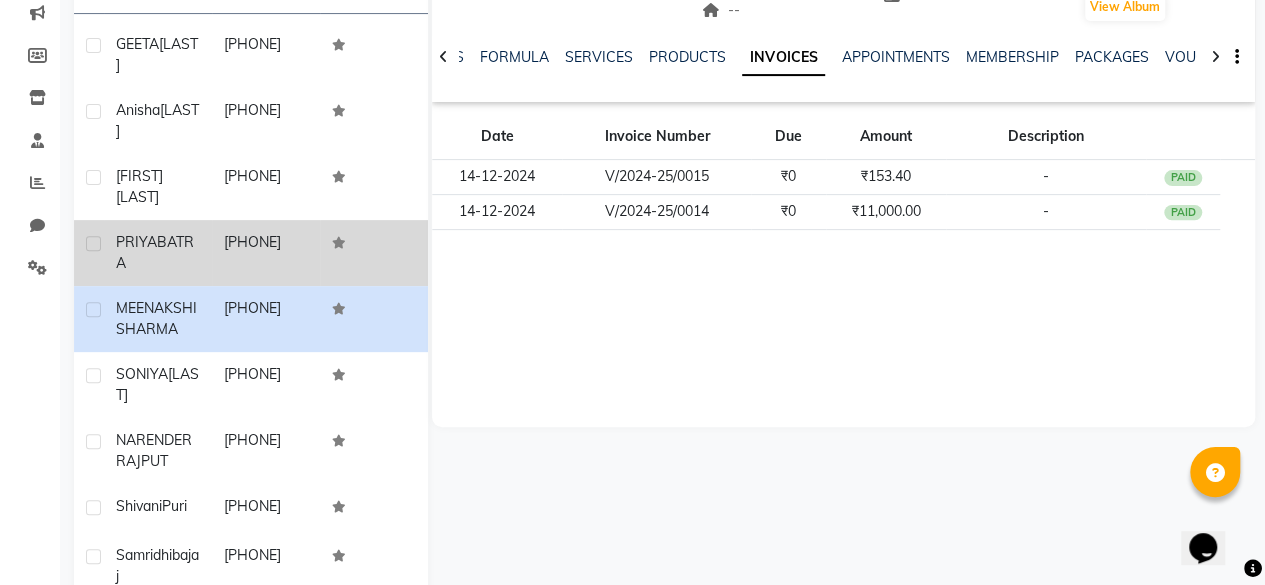 click 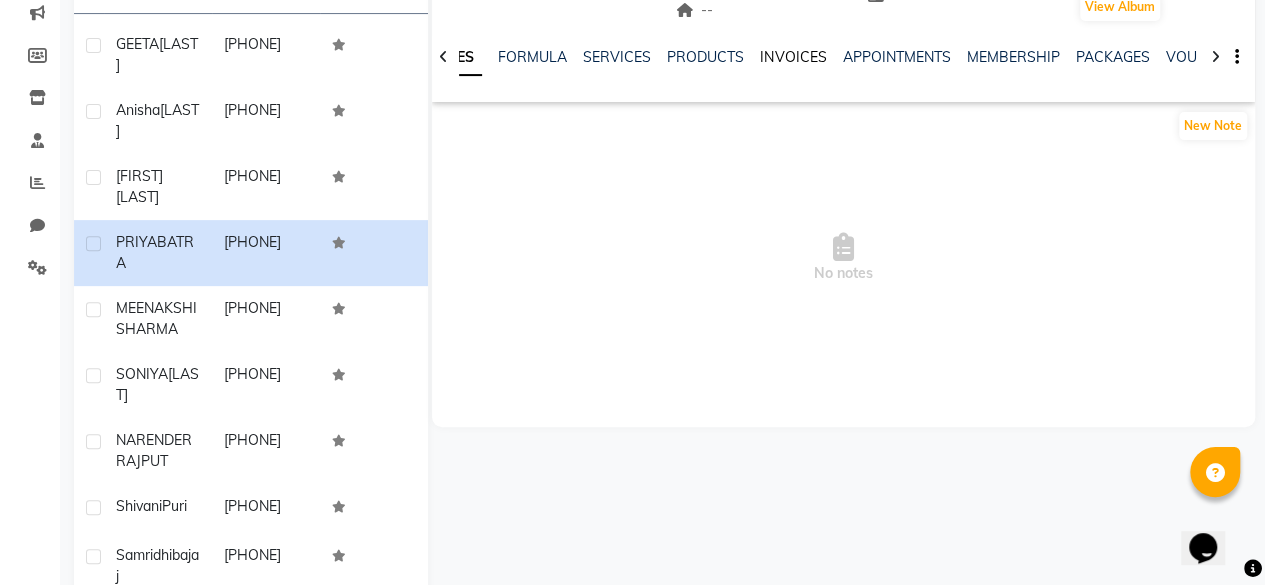 click on "INVOICES" 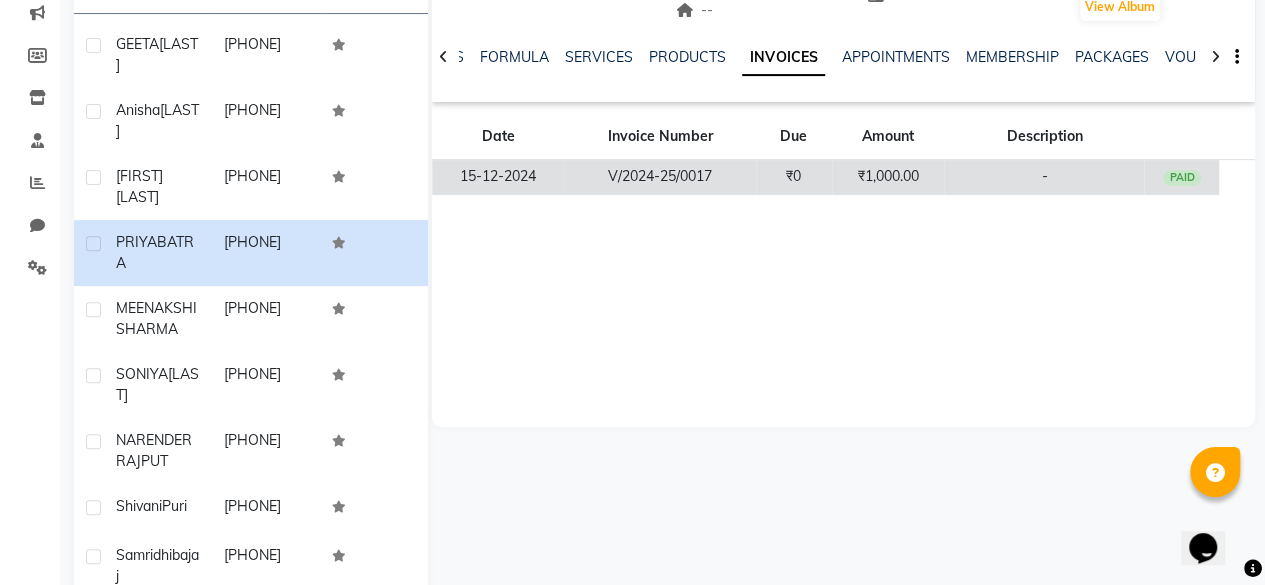 click on "₹1,000.00" 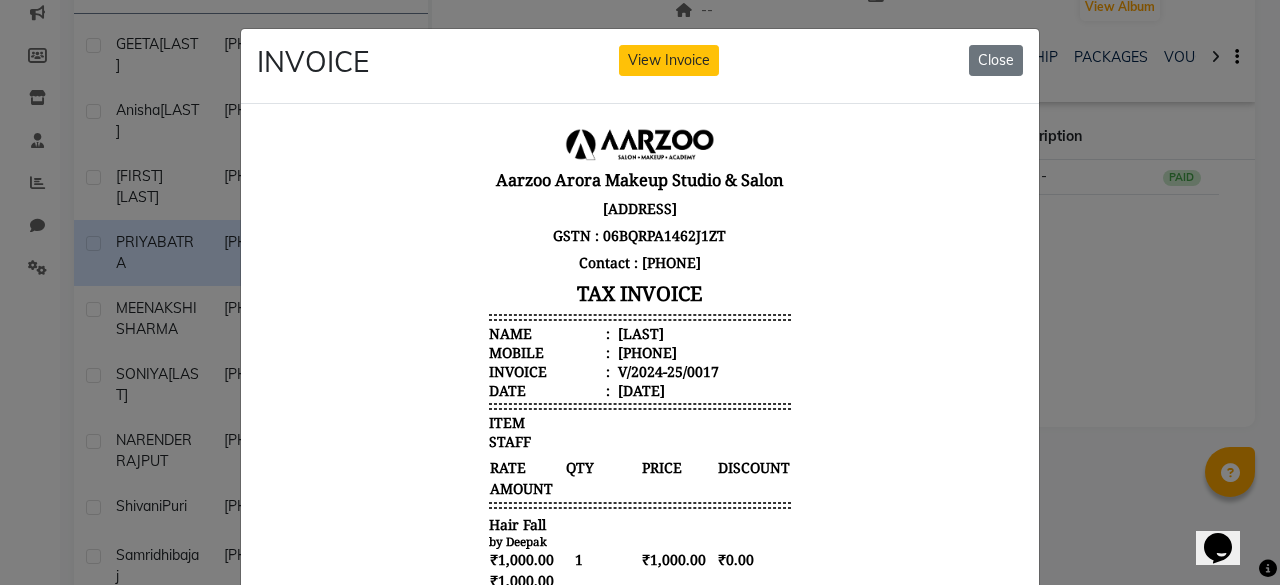 scroll, scrollTop: 16, scrollLeft: 0, axis: vertical 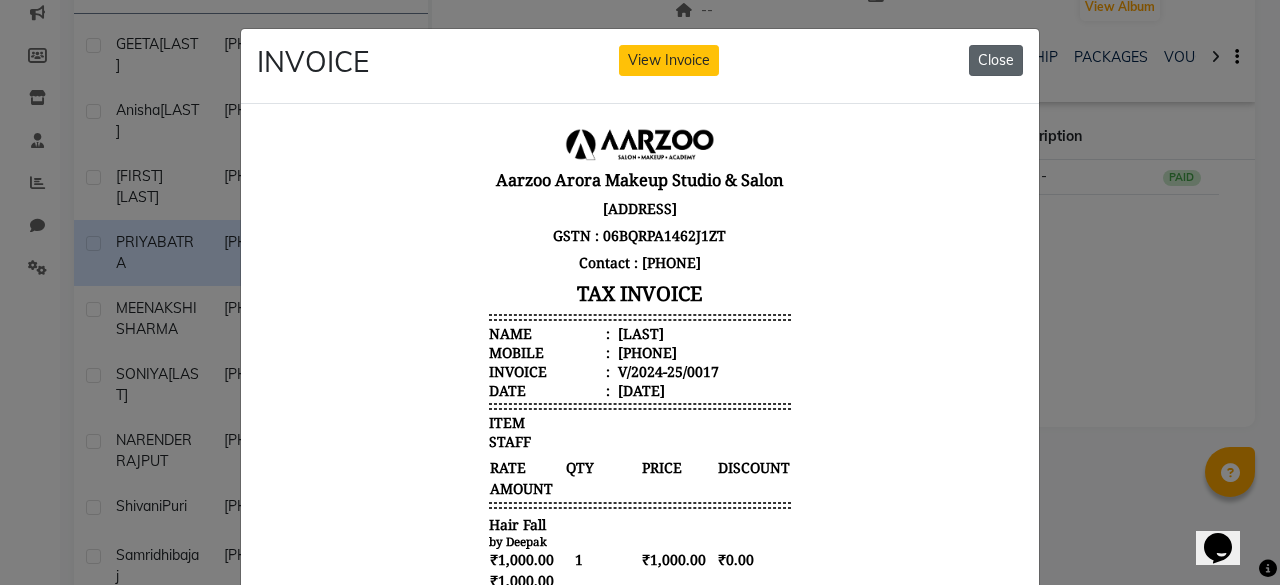 click on "Close" 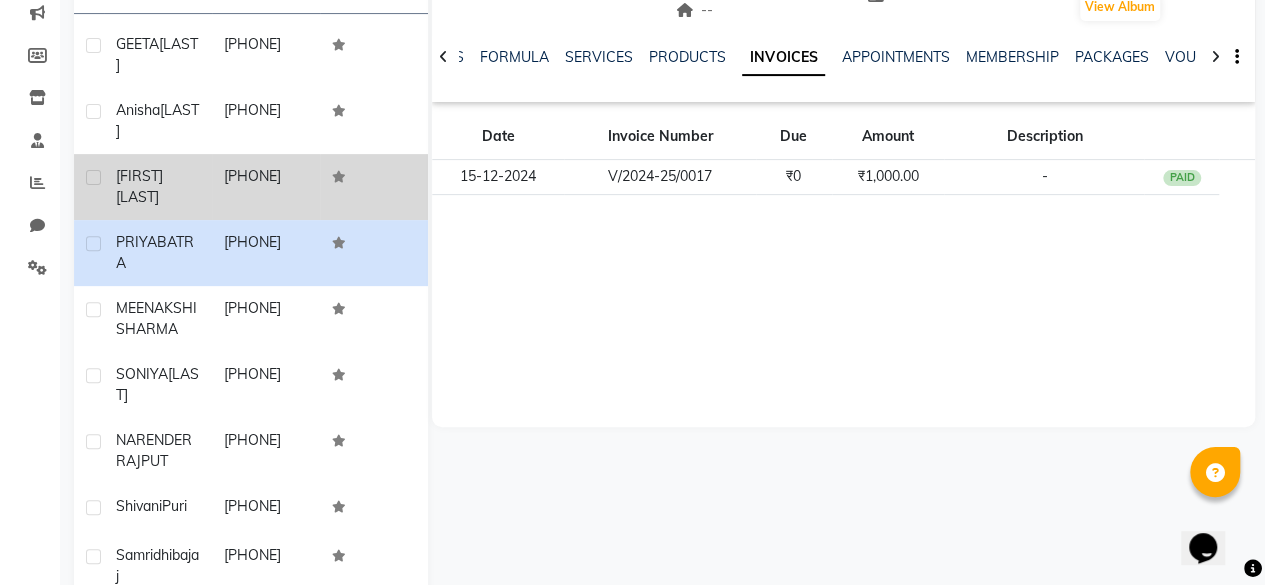 click 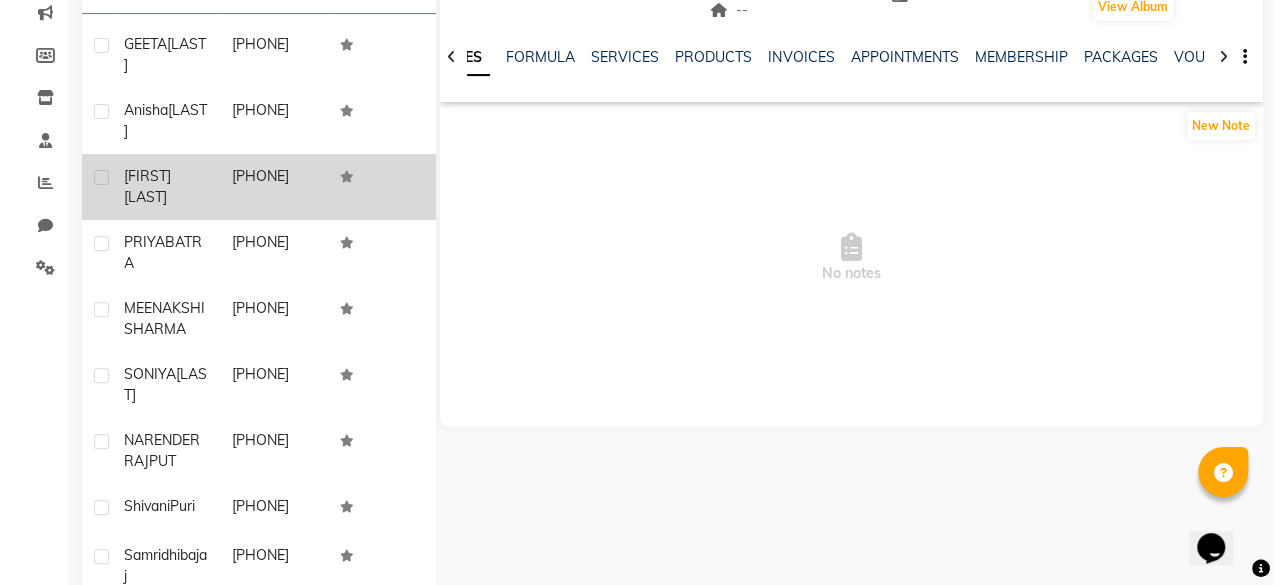 scroll, scrollTop: 0, scrollLeft: 0, axis: both 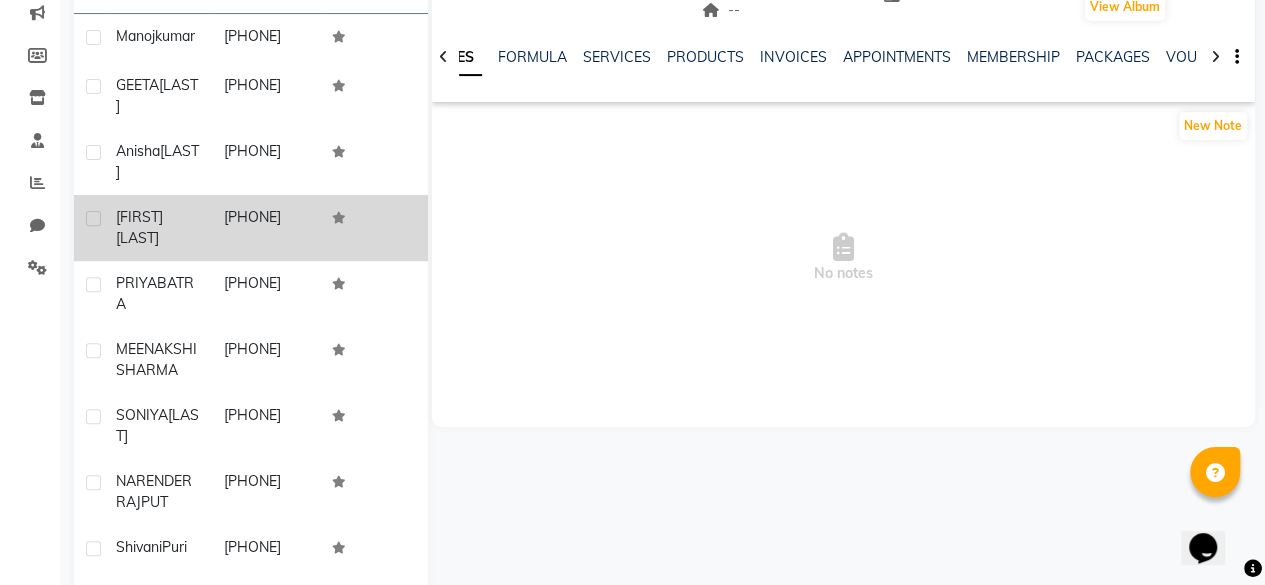 click 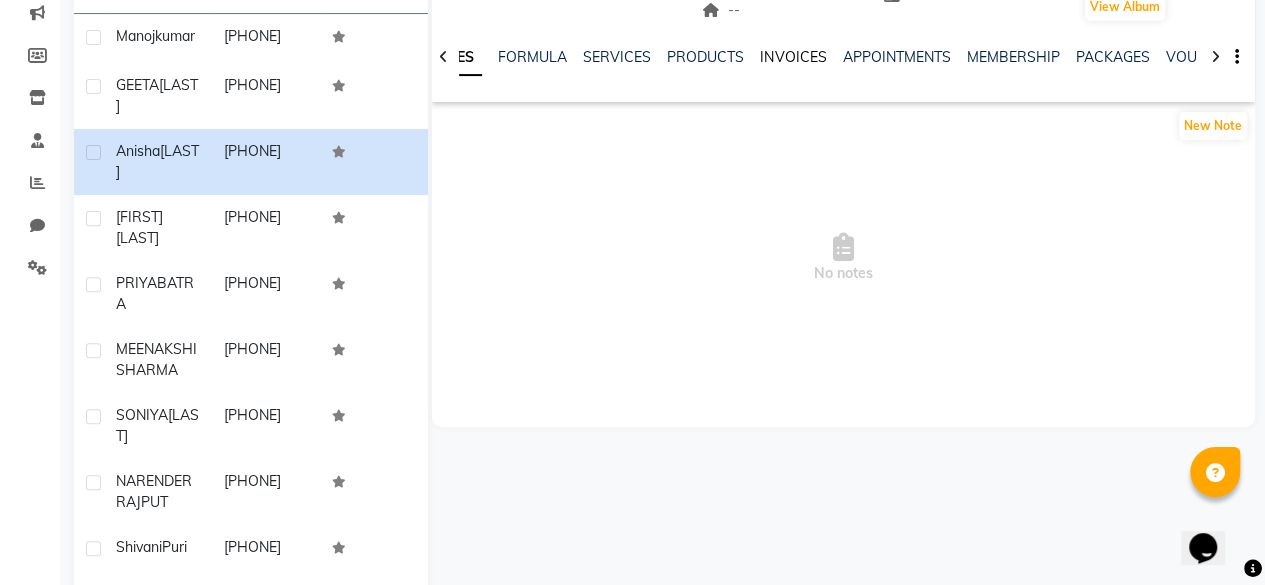 click on "INVOICES" 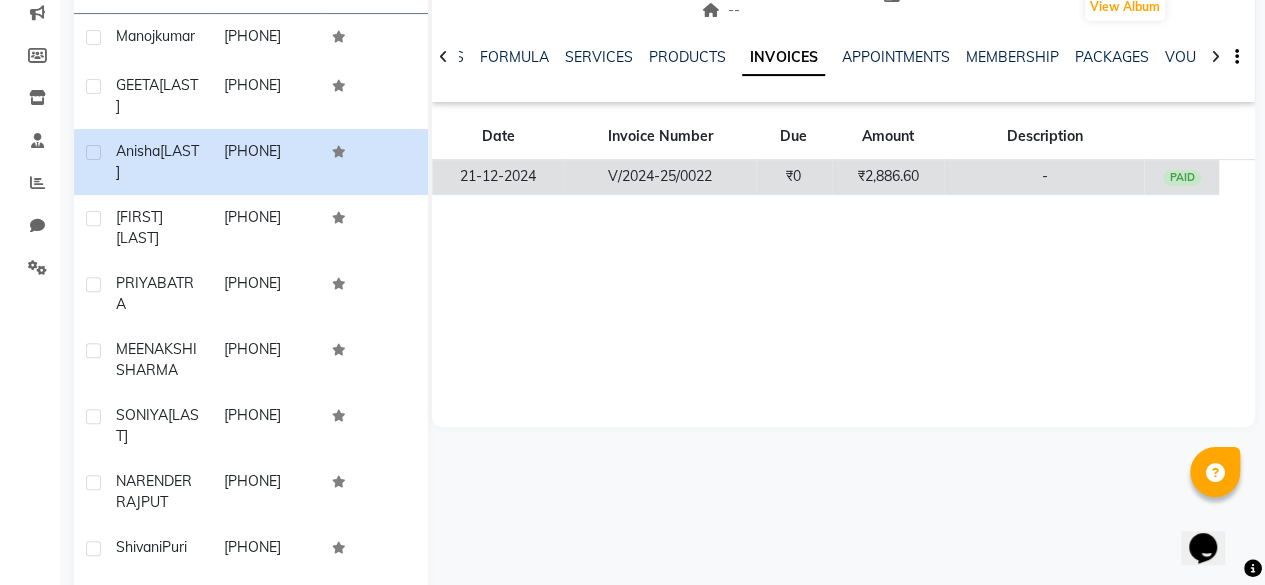 click on "₹0" 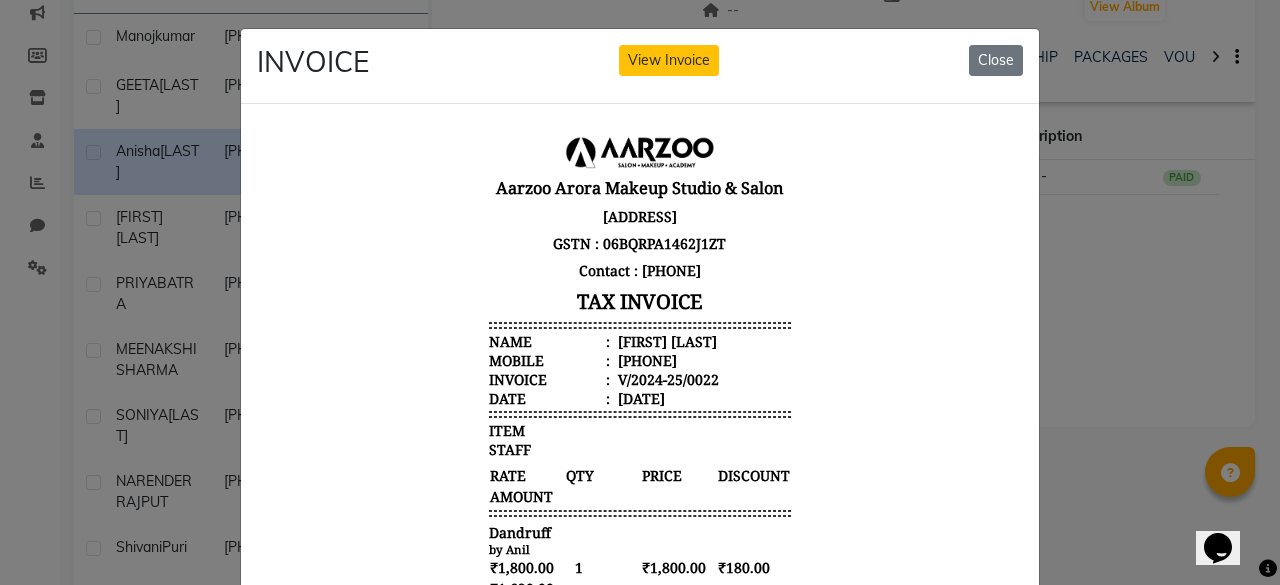 scroll, scrollTop: 15, scrollLeft: 0, axis: vertical 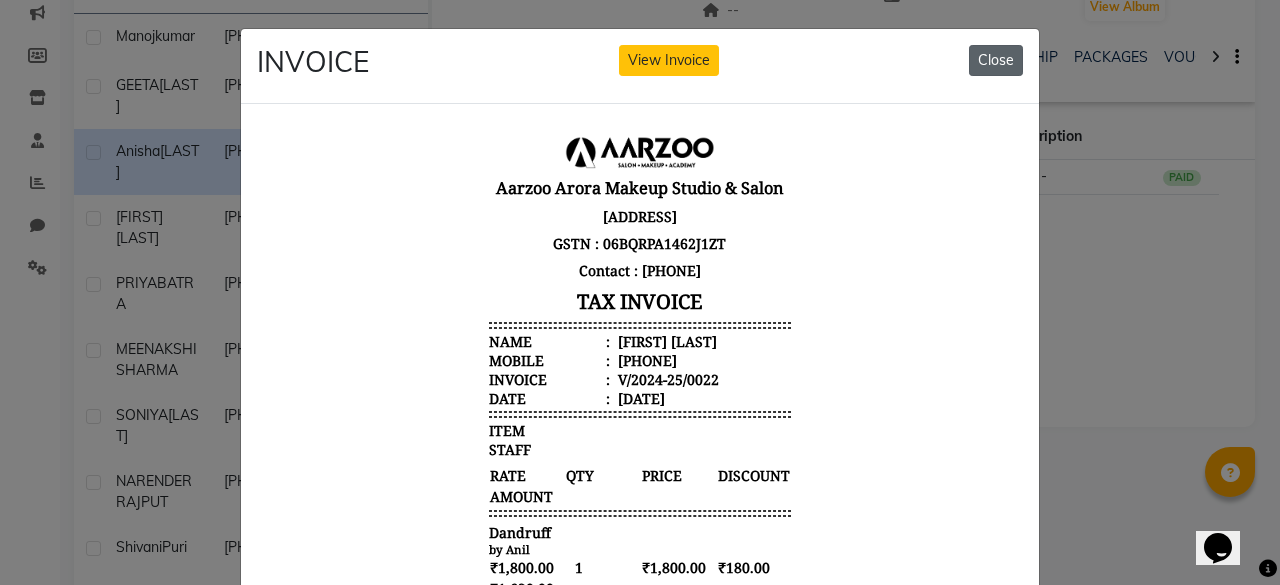 click on "Close" 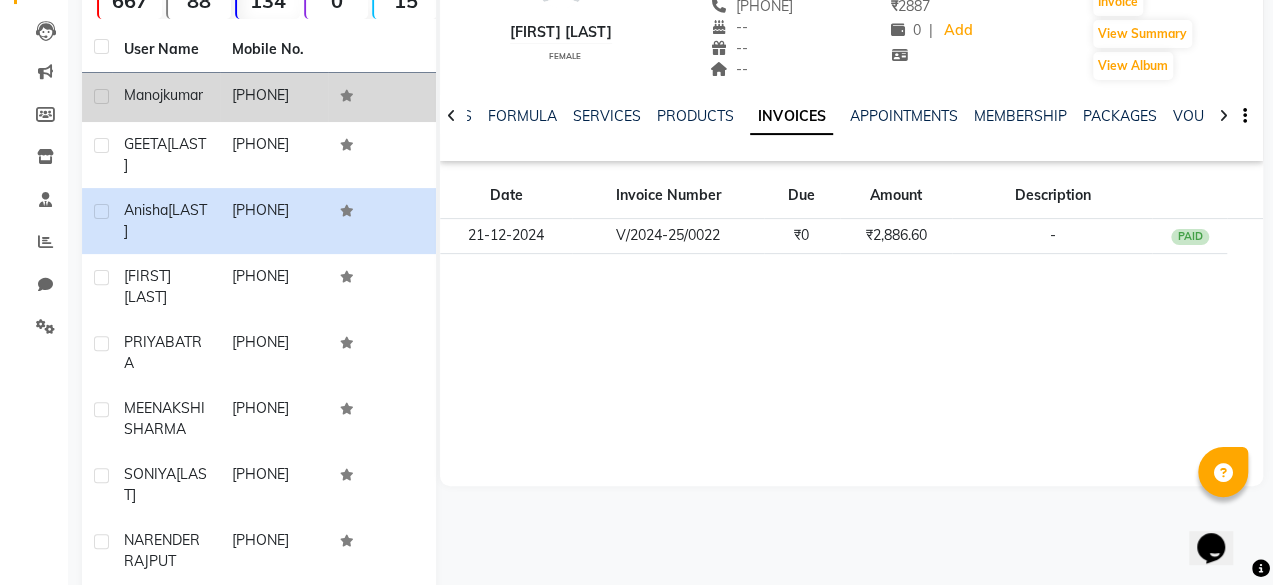scroll, scrollTop: 160, scrollLeft: 0, axis: vertical 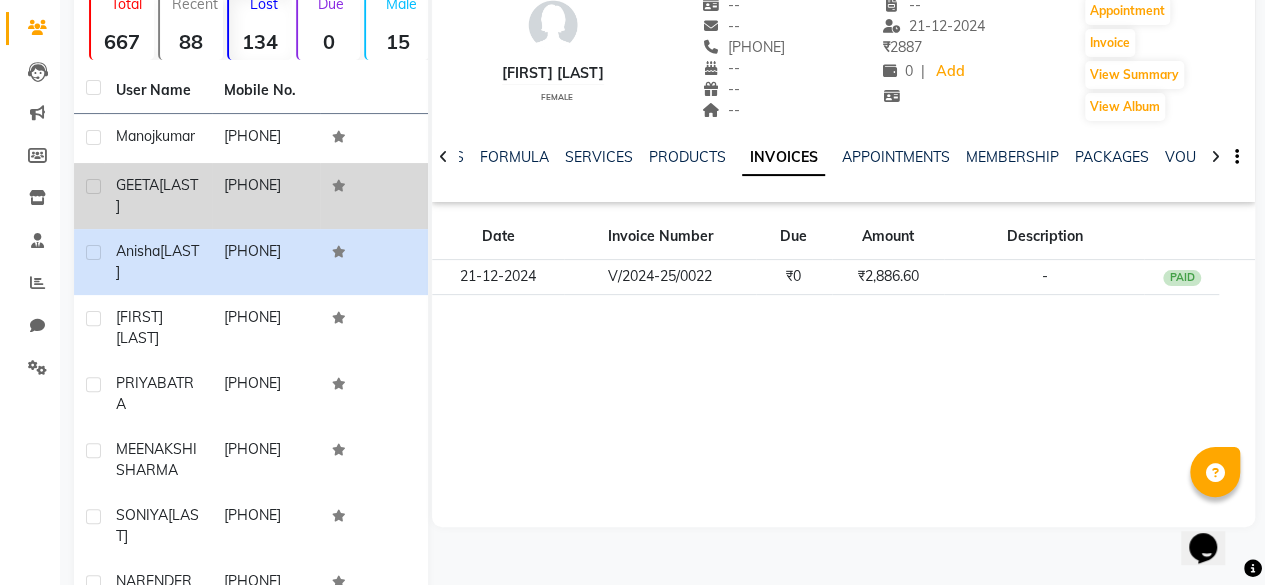 click on "[PHONE]" 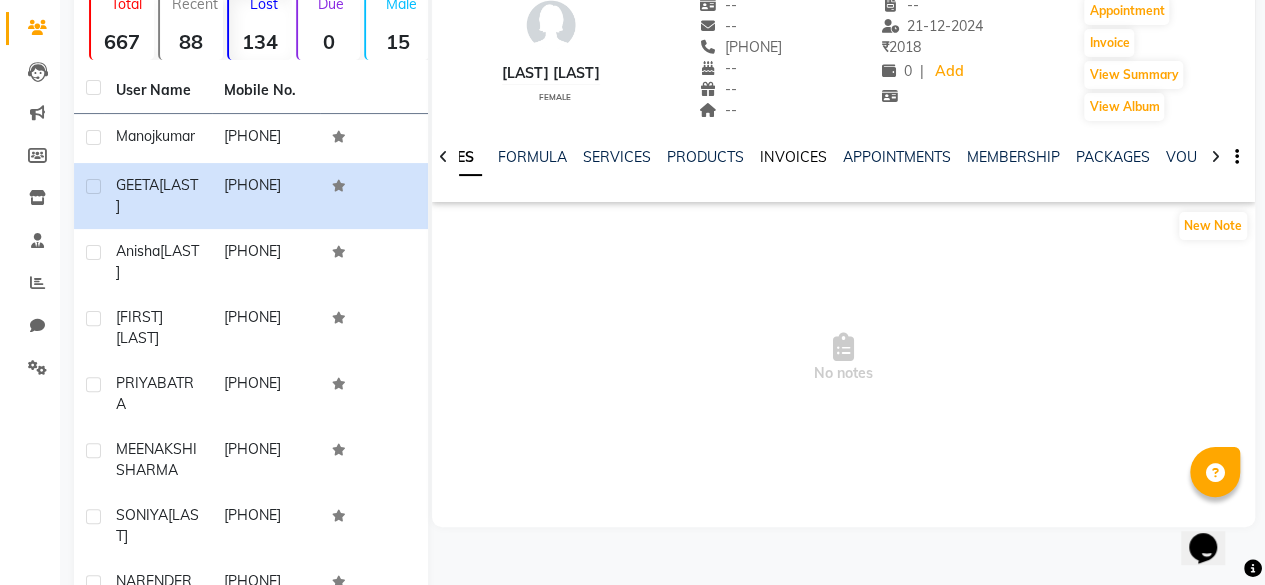 click on "INVOICES" 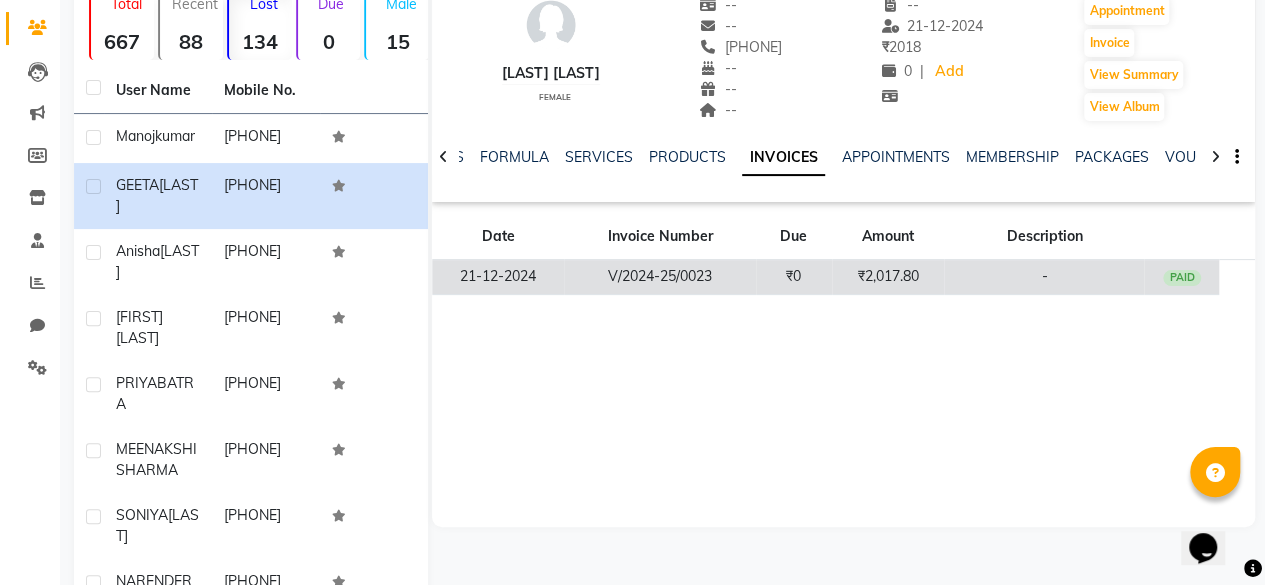 click on "₹0" 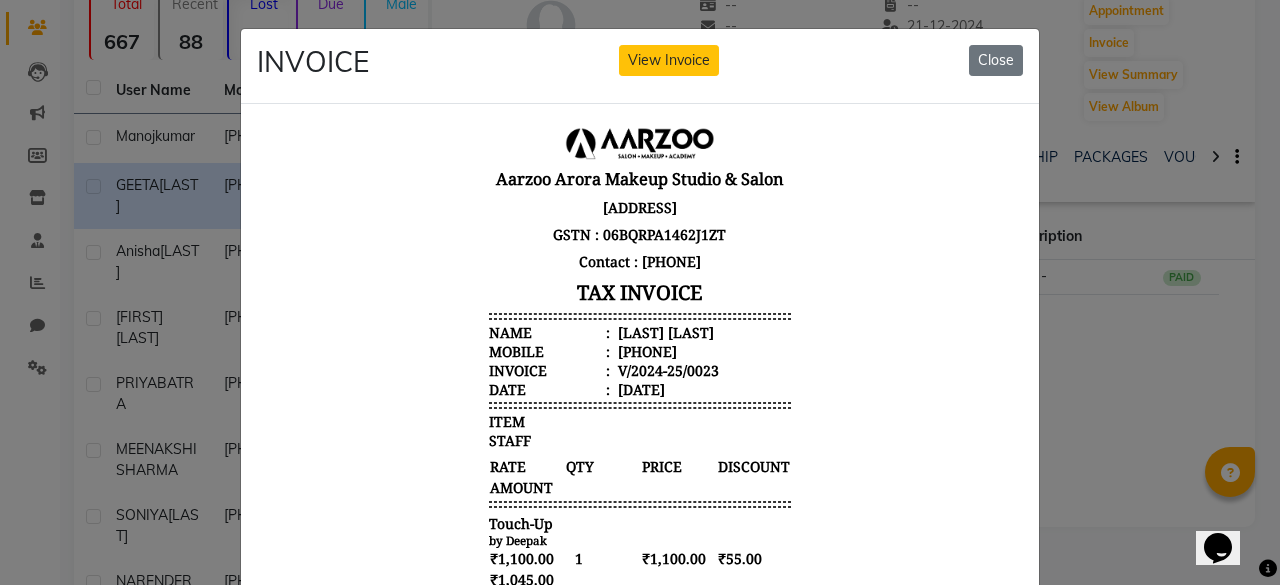 scroll, scrollTop: 15, scrollLeft: 0, axis: vertical 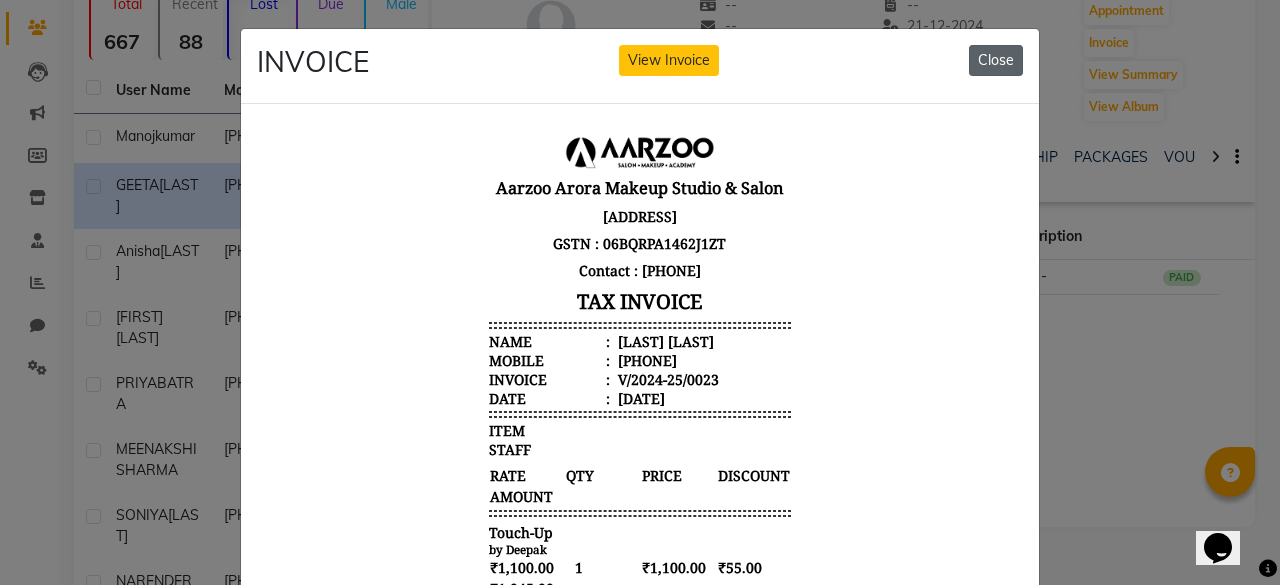 click on "Close" 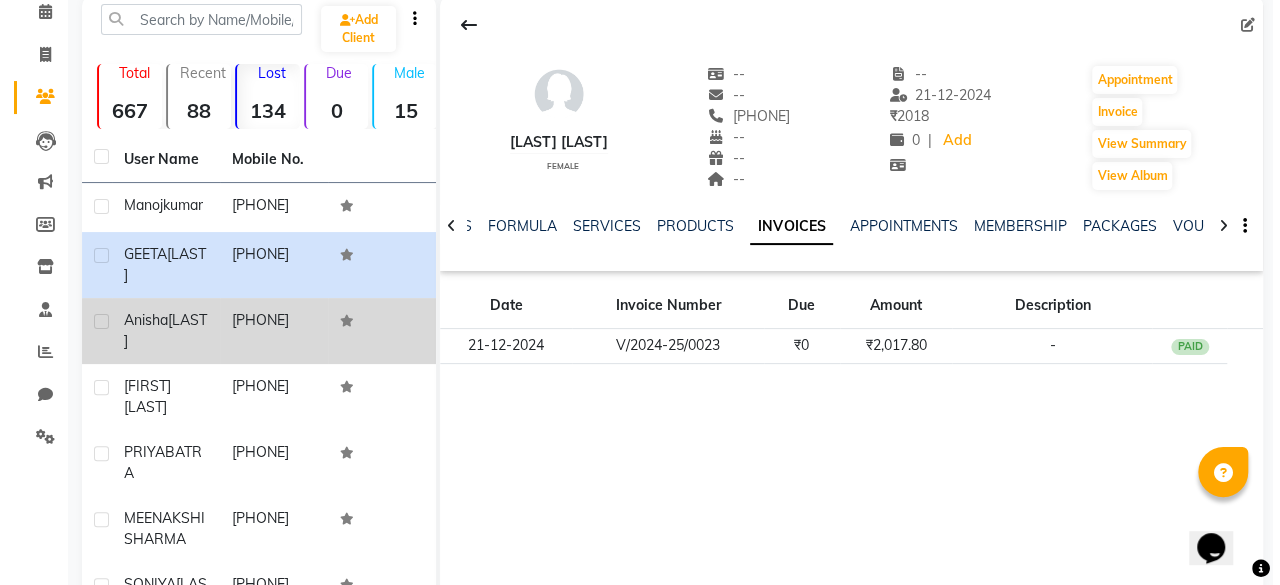scroll, scrollTop: 60, scrollLeft: 0, axis: vertical 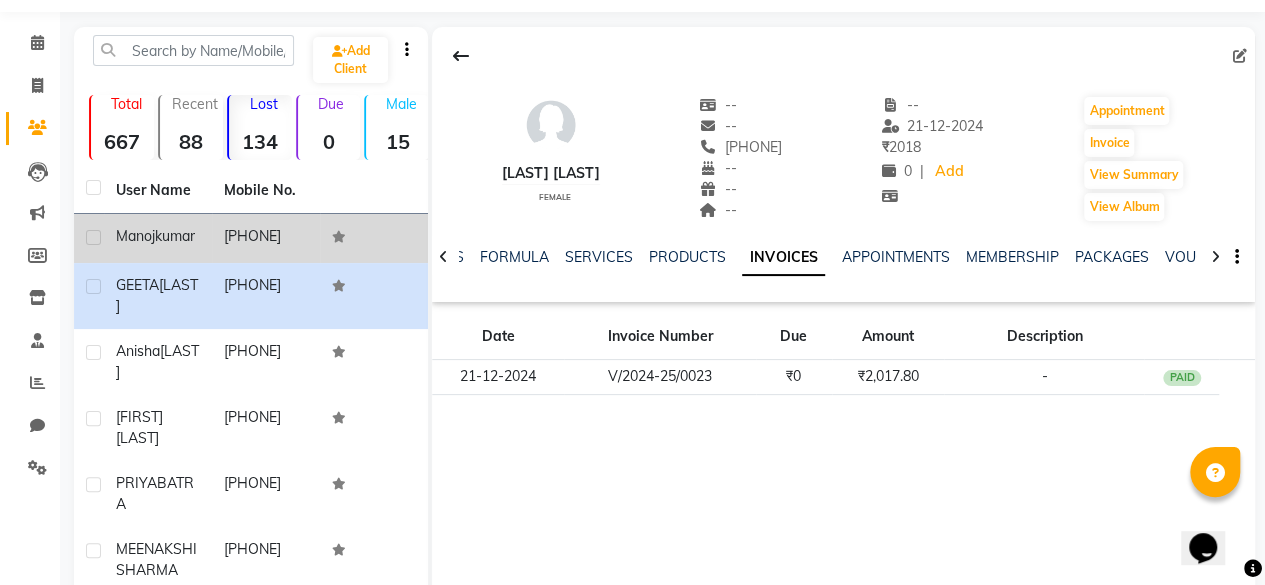 click on "[PHONE]" 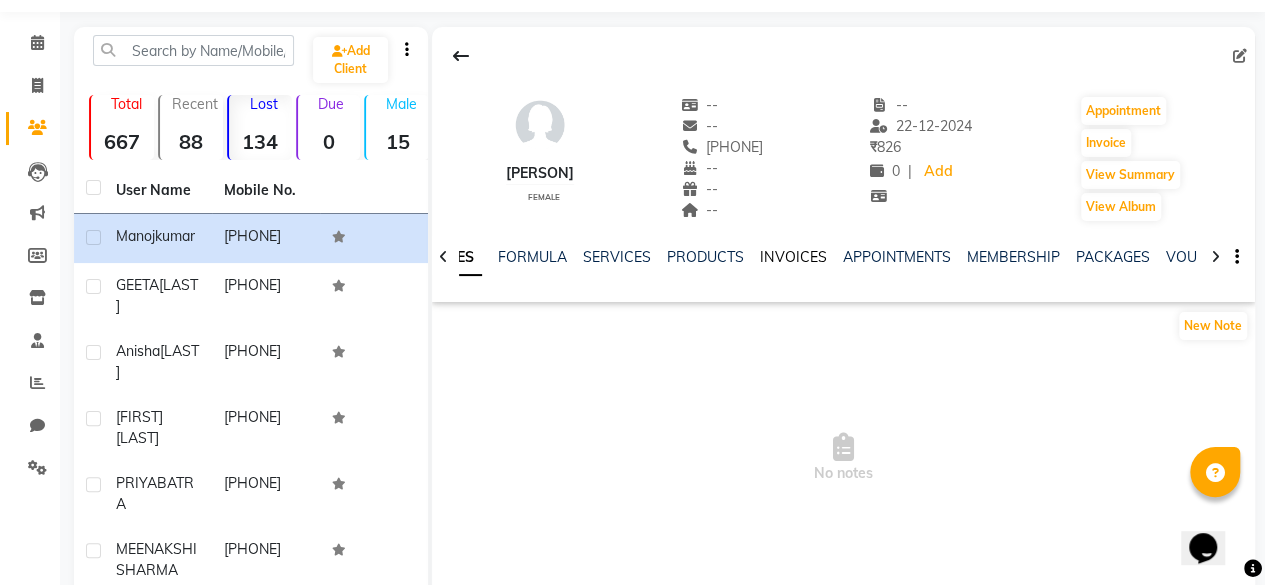 click on "INVOICES" 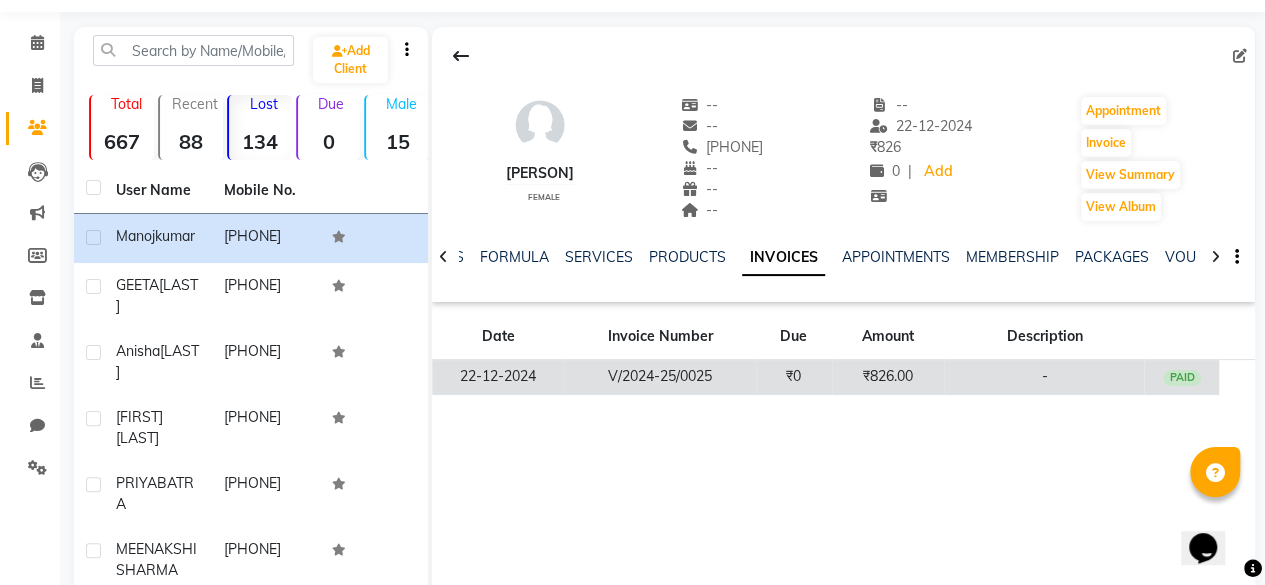 click on "₹0" 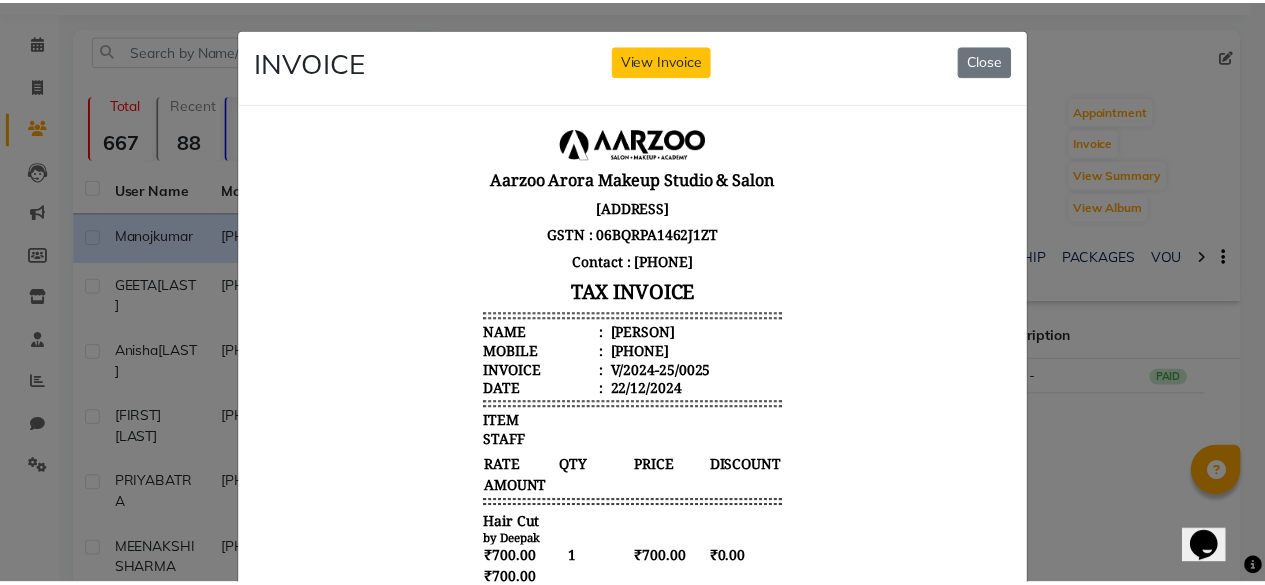 scroll, scrollTop: 0, scrollLeft: 0, axis: both 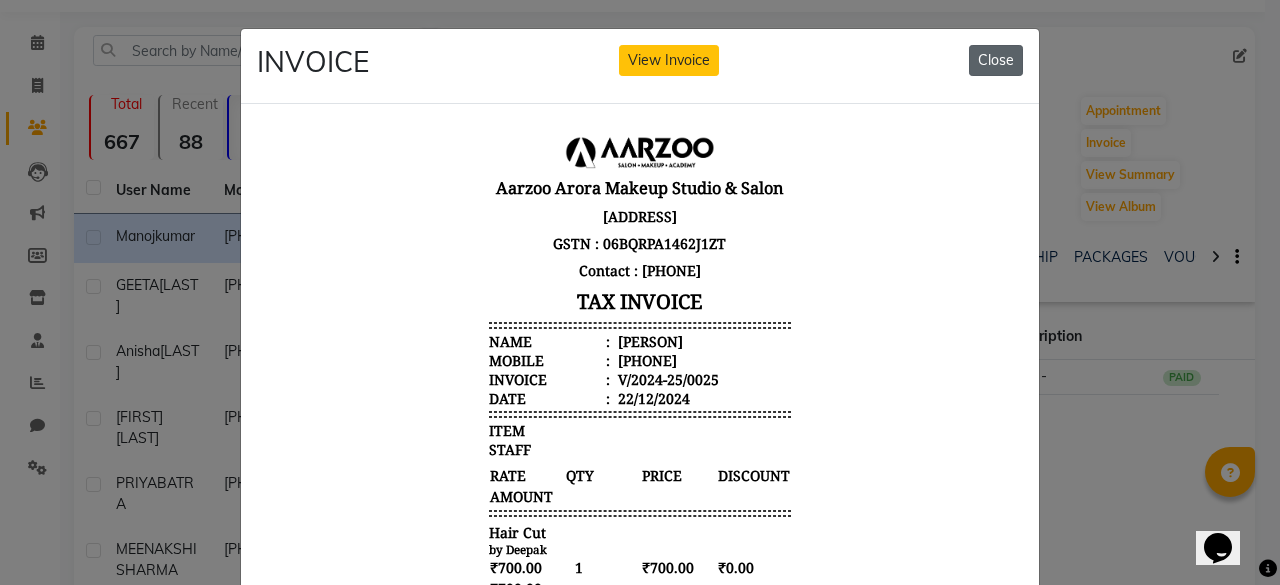 drag, startPoint x: 977, startPoint y: 67, endPoint x: 687, endPoint y: 72, distance: 290.0431 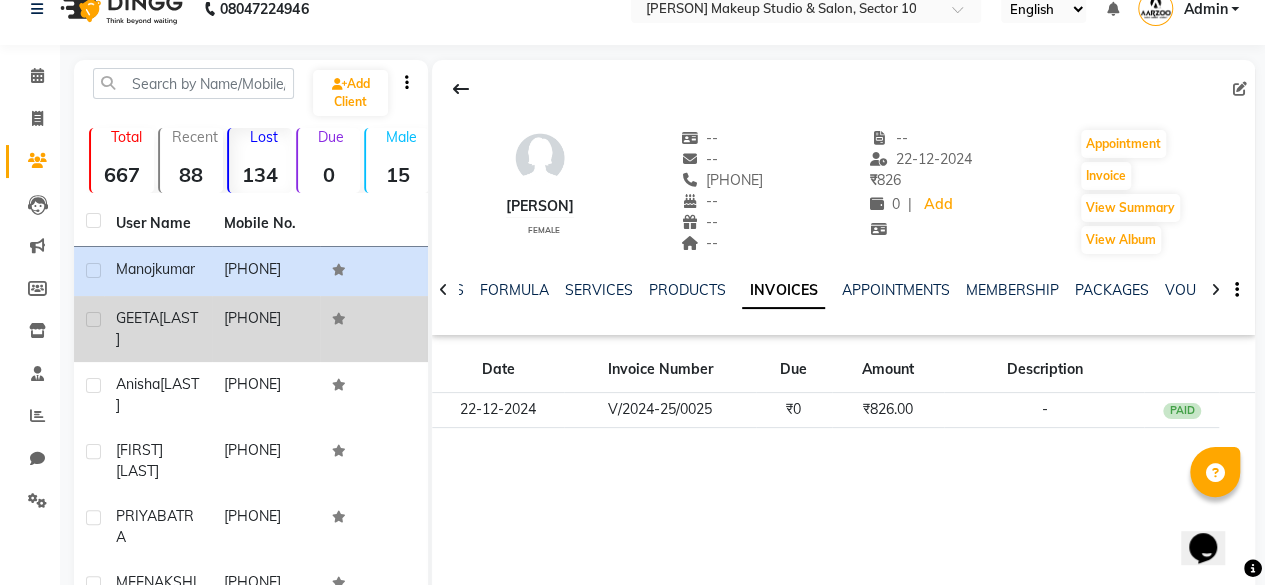 scroll, scrollTop: 0, scrollLeft: 0, axis: both 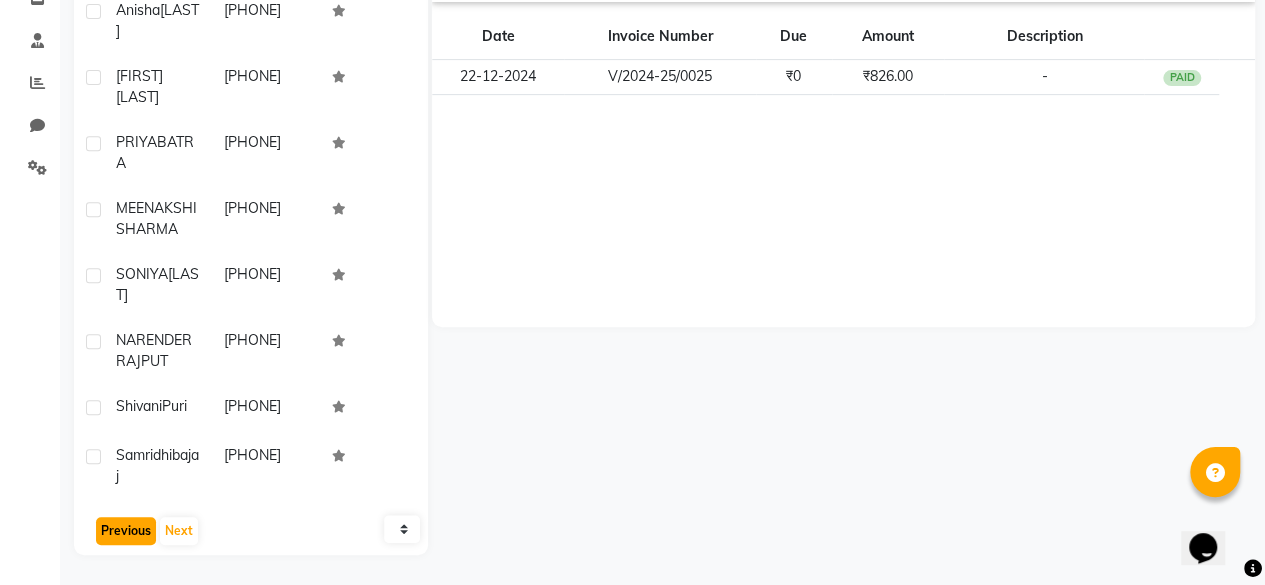 click on "Previous" 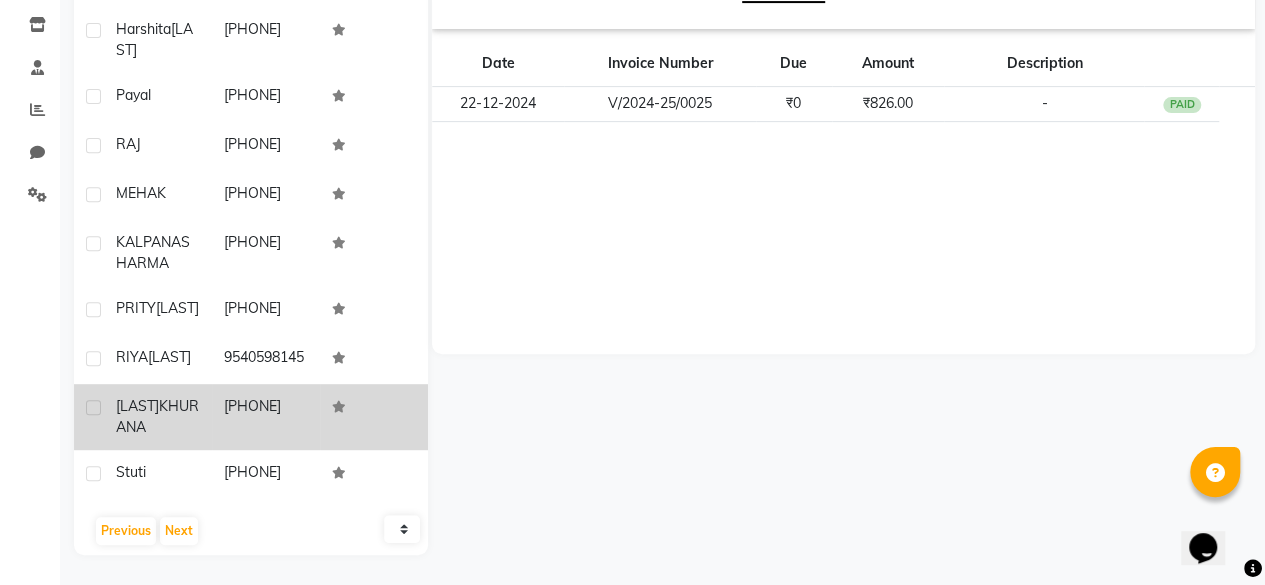 click 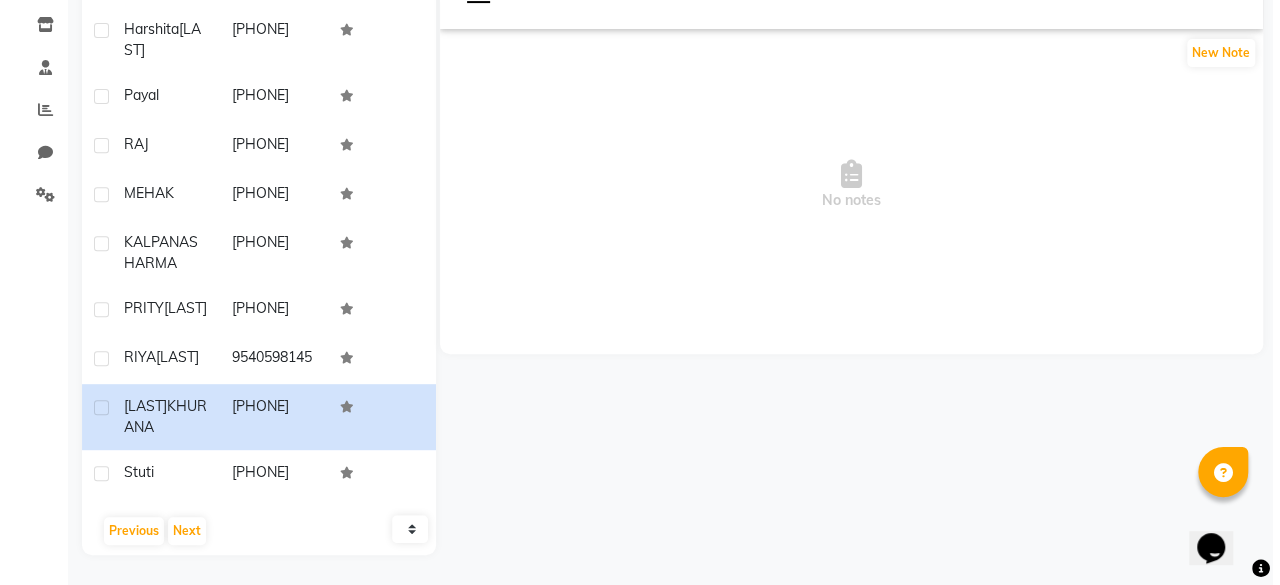 scroll, scrollTop: 60, scrollLeft: 0, axis: vertical 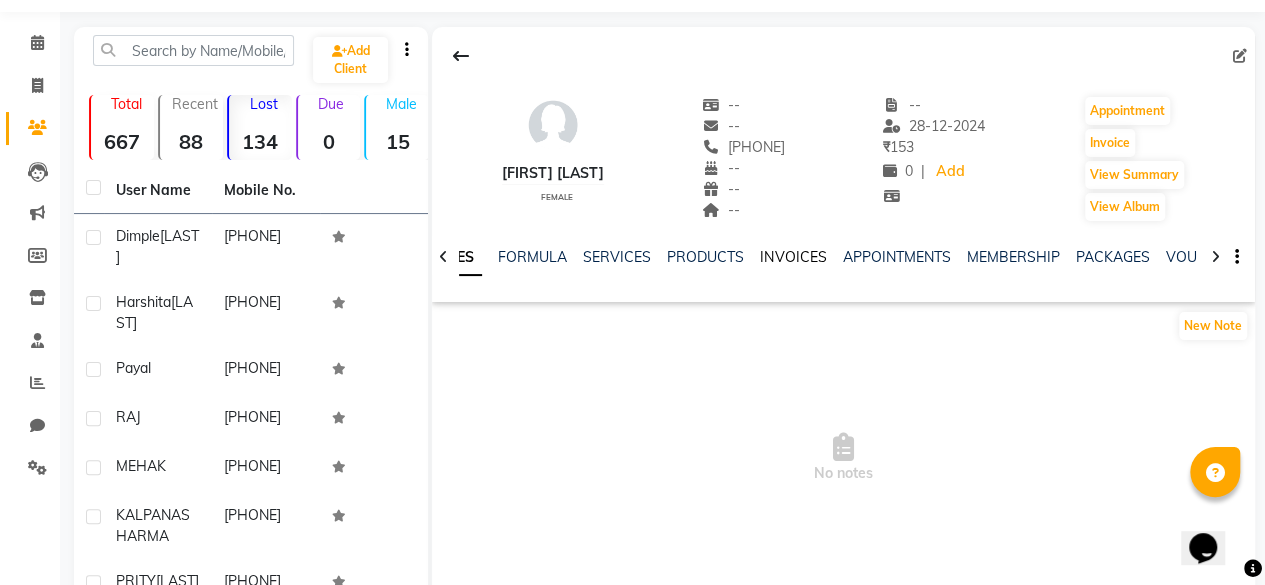 click on "INVOICES" 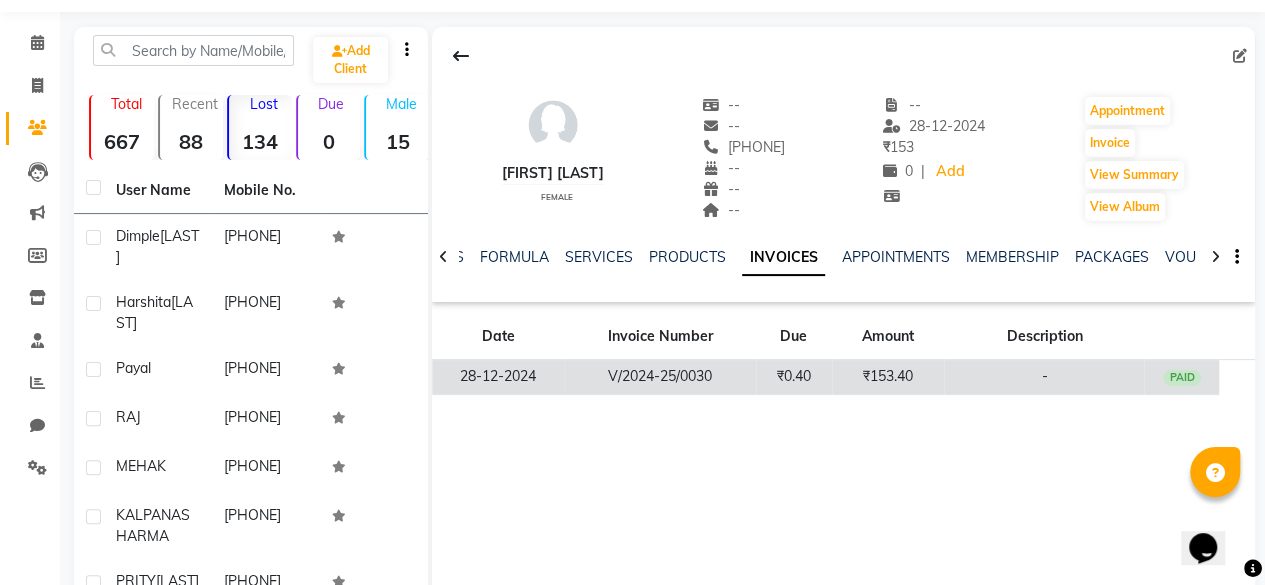 click on "₹0.40" 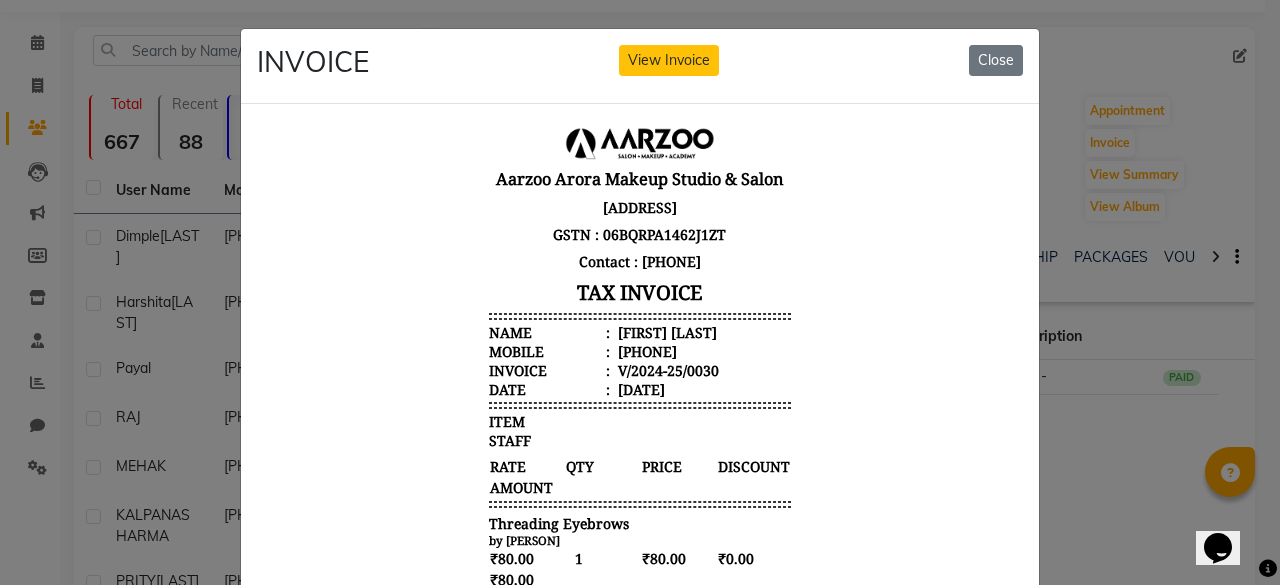 scroll, scrollTop: 16, scrollLeft: 0, axis: vertical 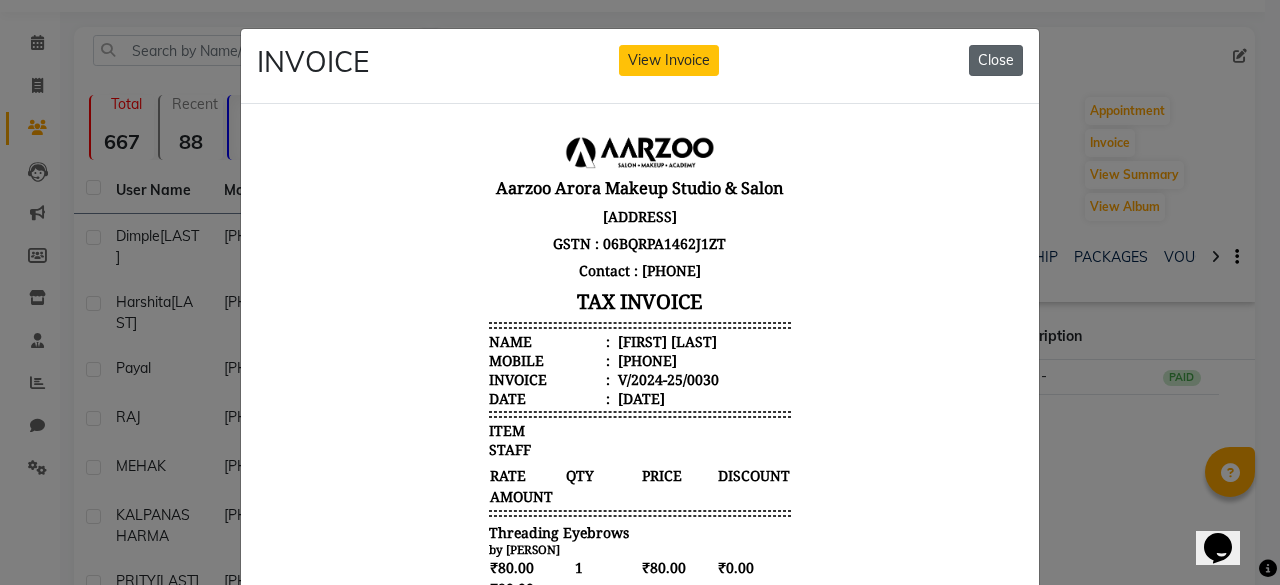 click on "Close" 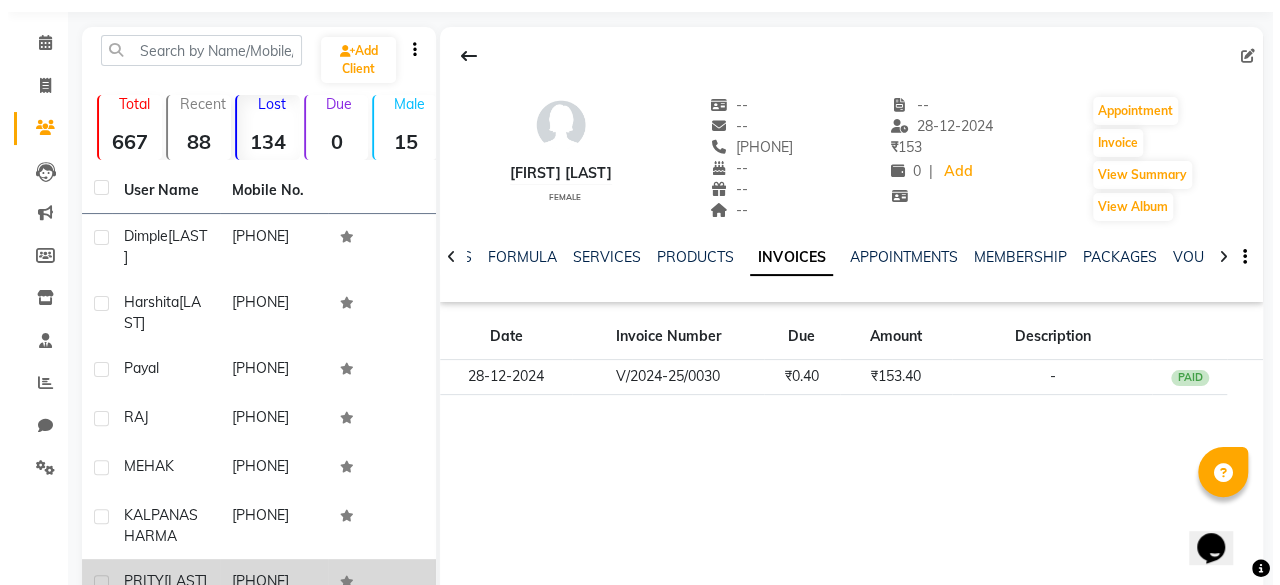 scroll, scrollTop: 260, scrollLeft: 0, axis: vertical 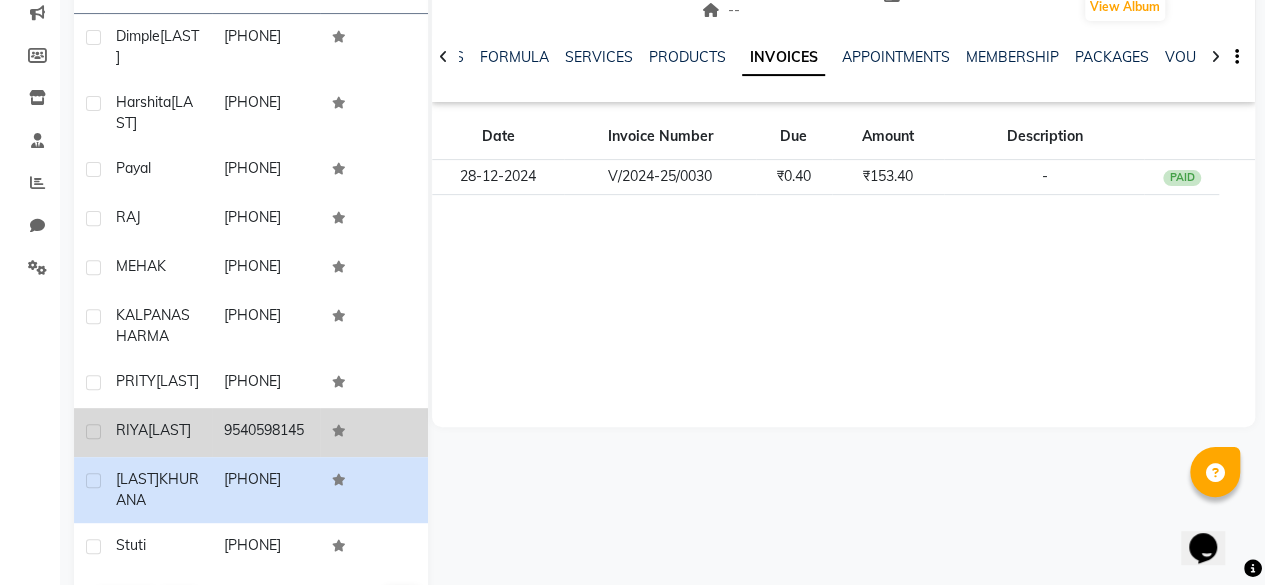 click on "9540598145" 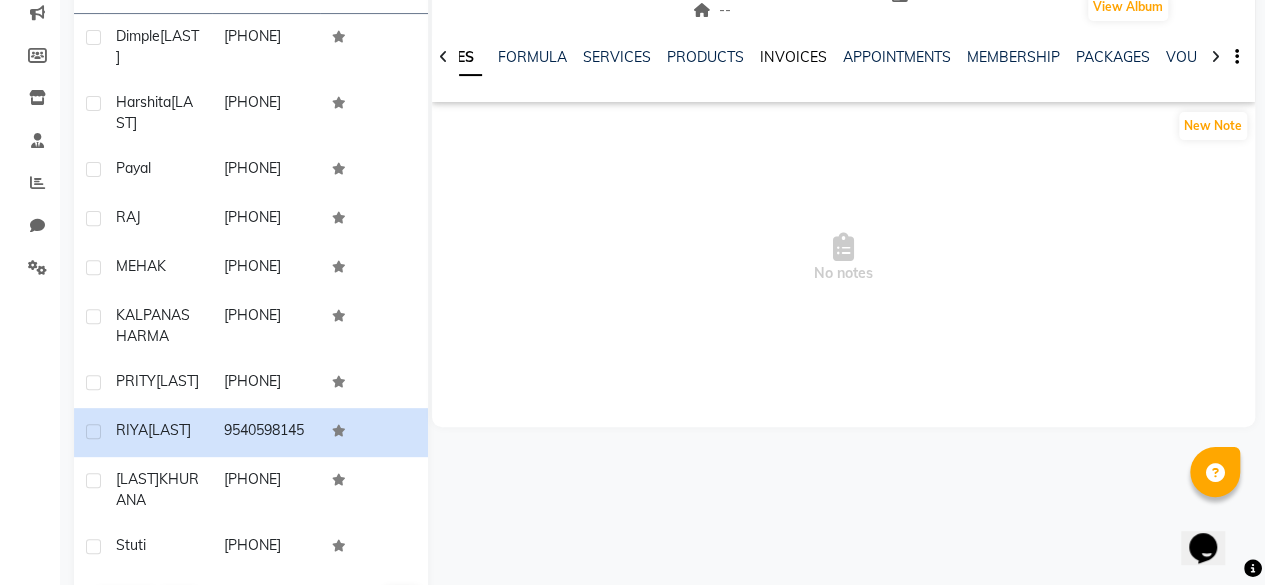 click on "INVOICES" 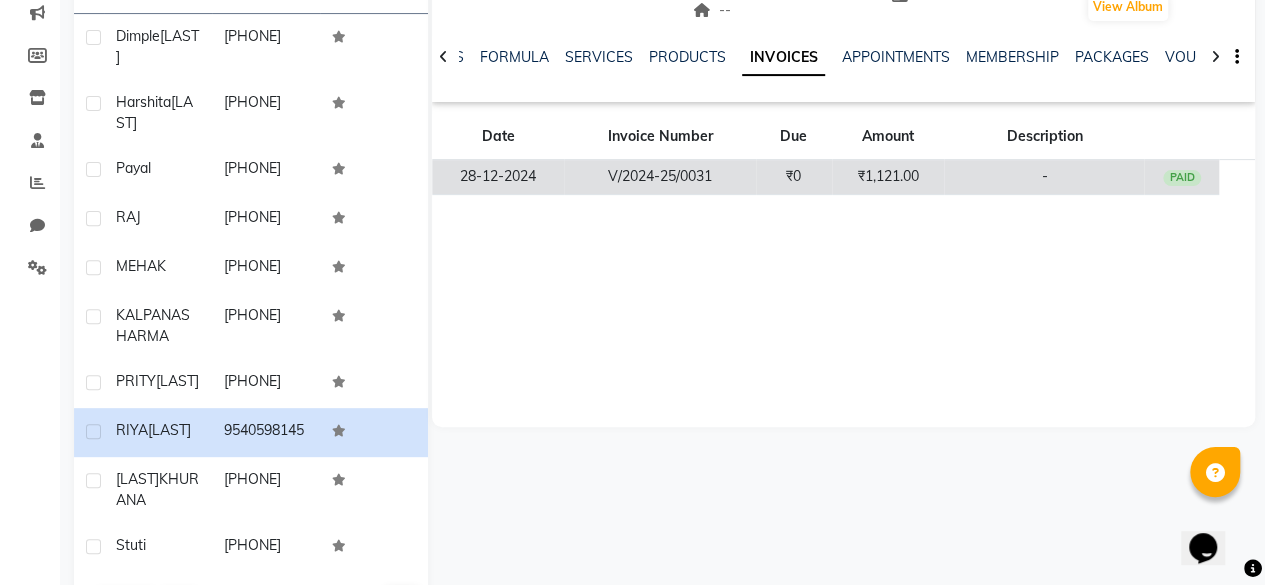 click on "V/2024-25/0031" 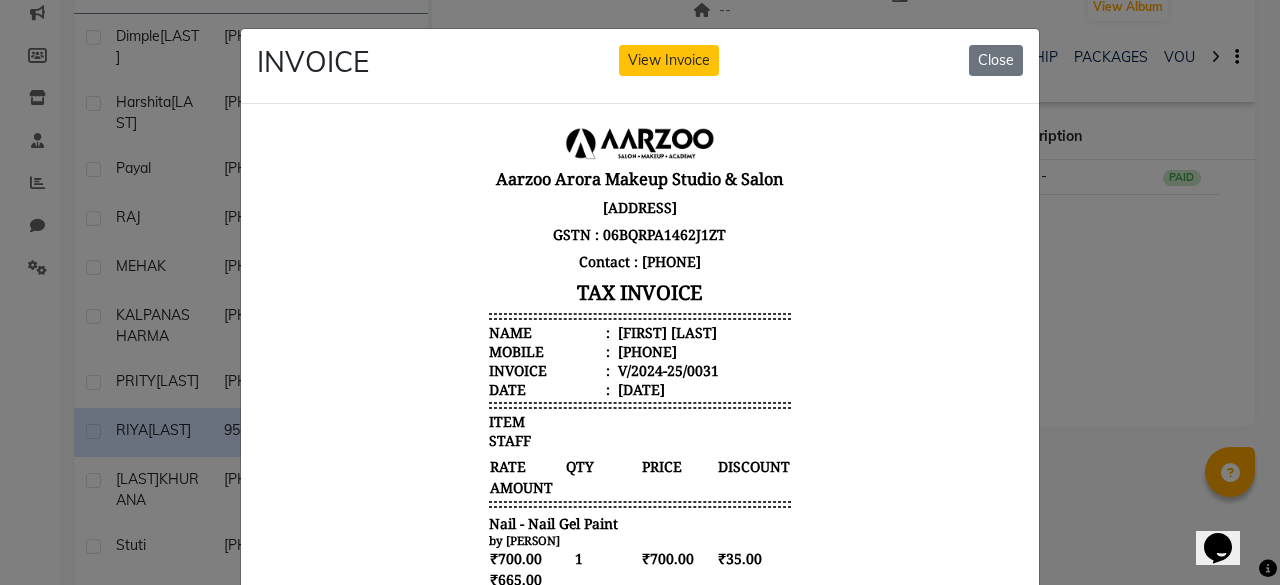 scroll, scrollTop: 16, scrollLeft: 0, axis: vertical 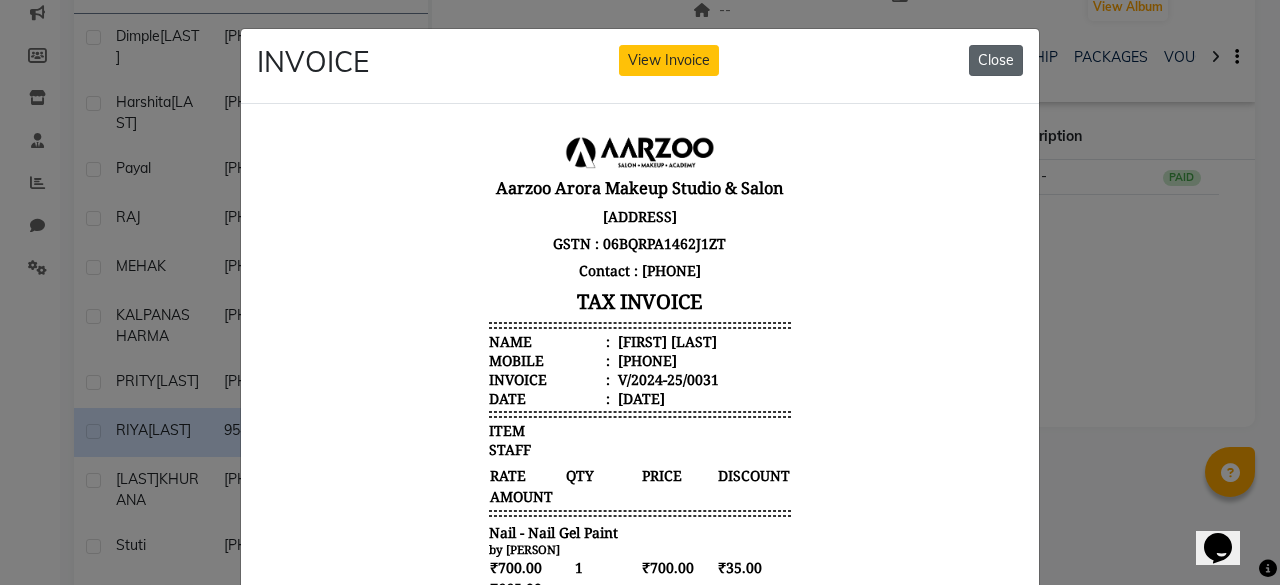 click on "Close" 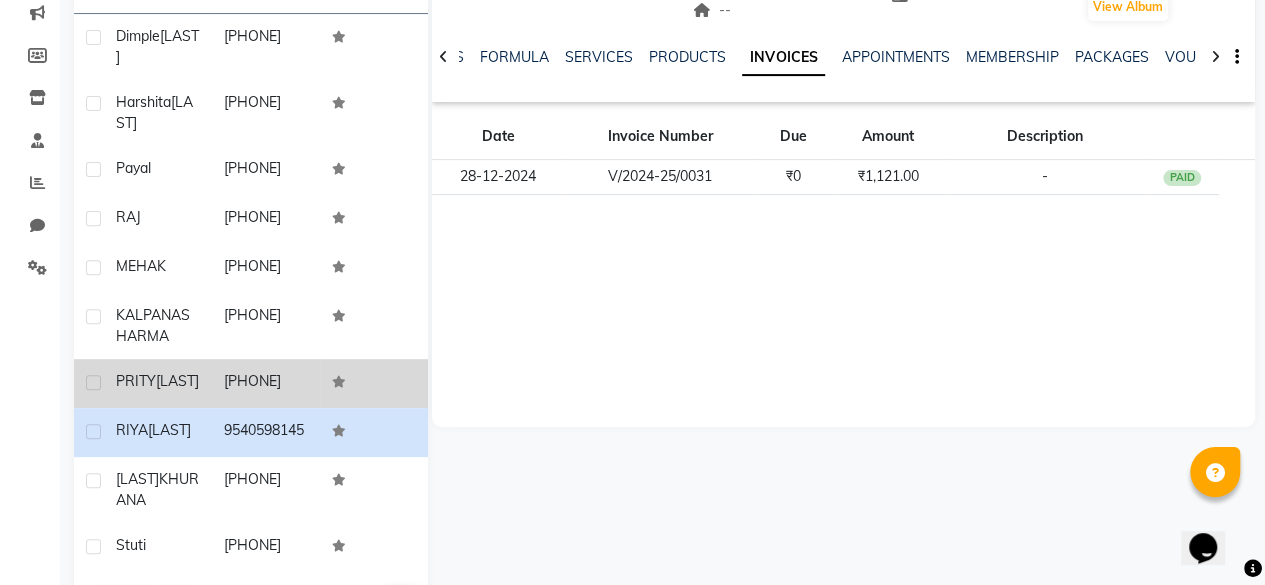 click on "[PHONE]" 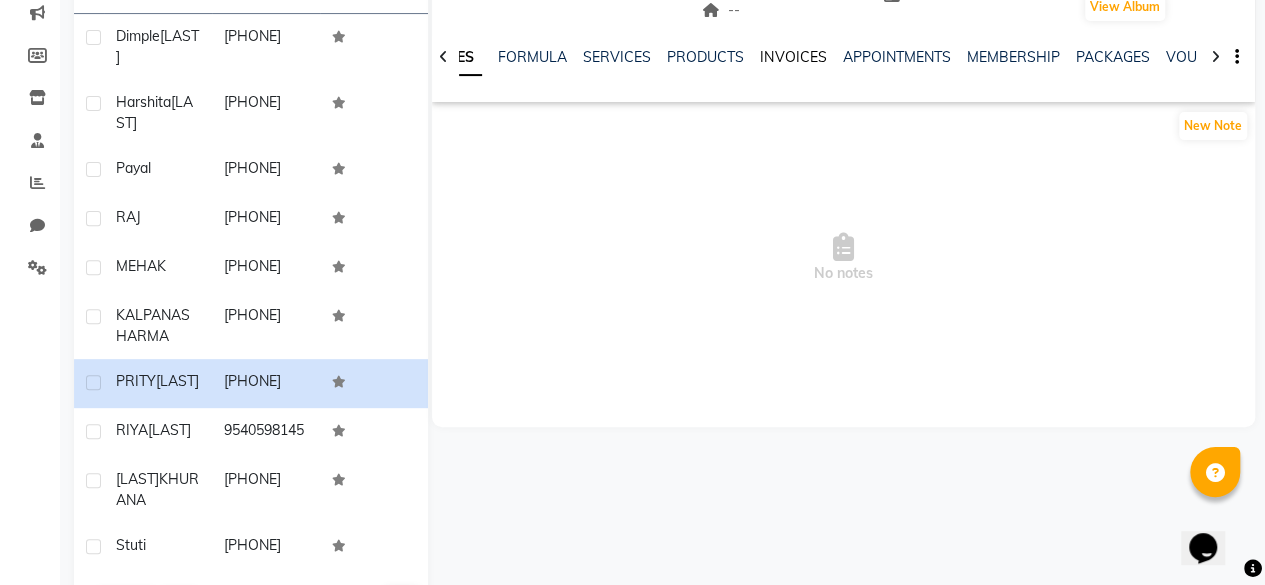 click on "INVOICES" 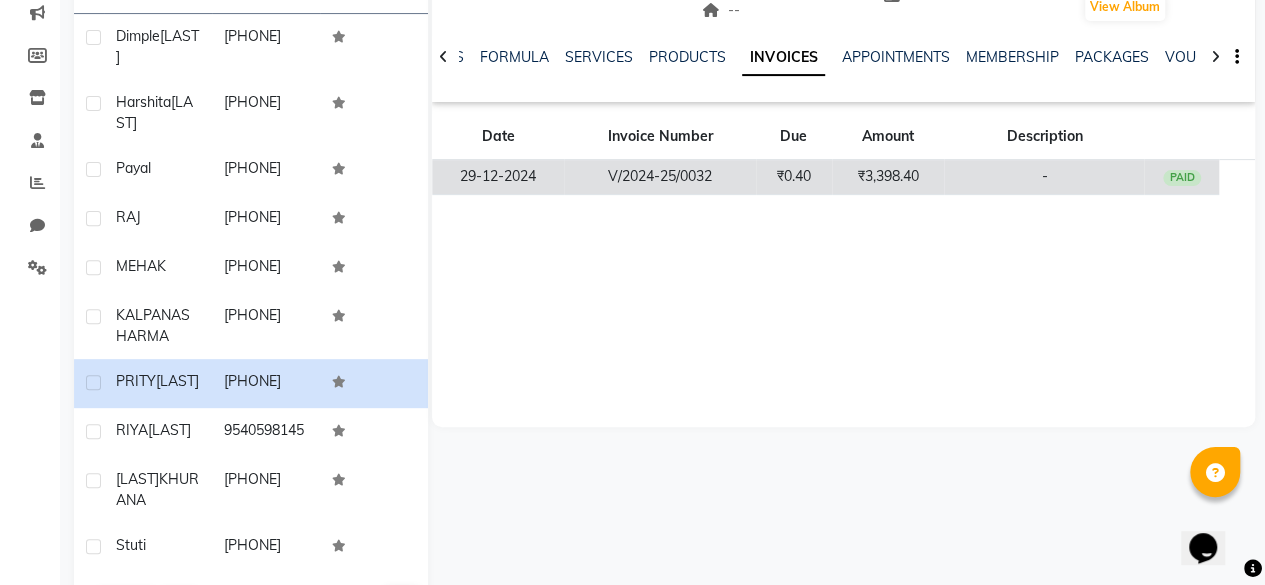 click on "V/2024-25/0032" 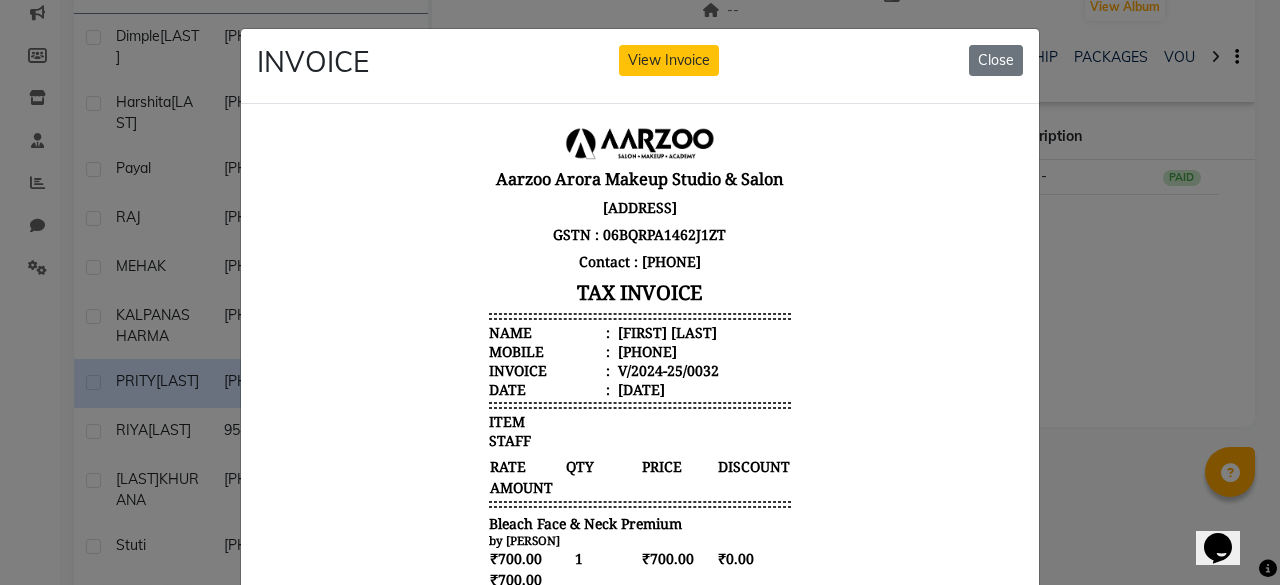 scroll, scrollTop: 16, scrollLeft: 0, axis: vertical 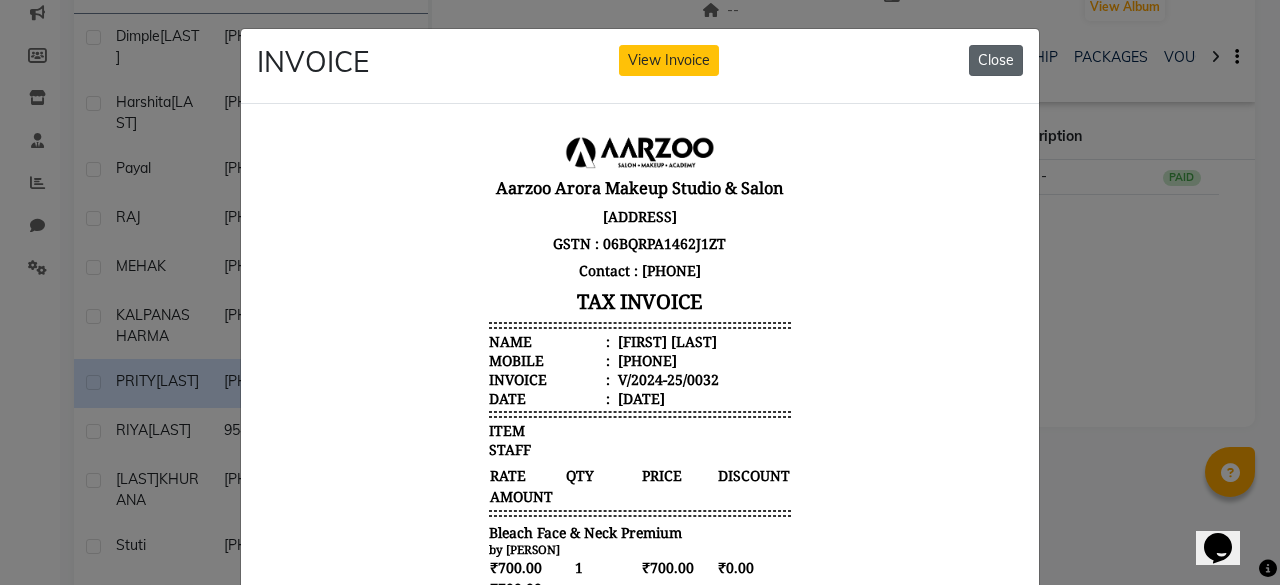 click on "Close" 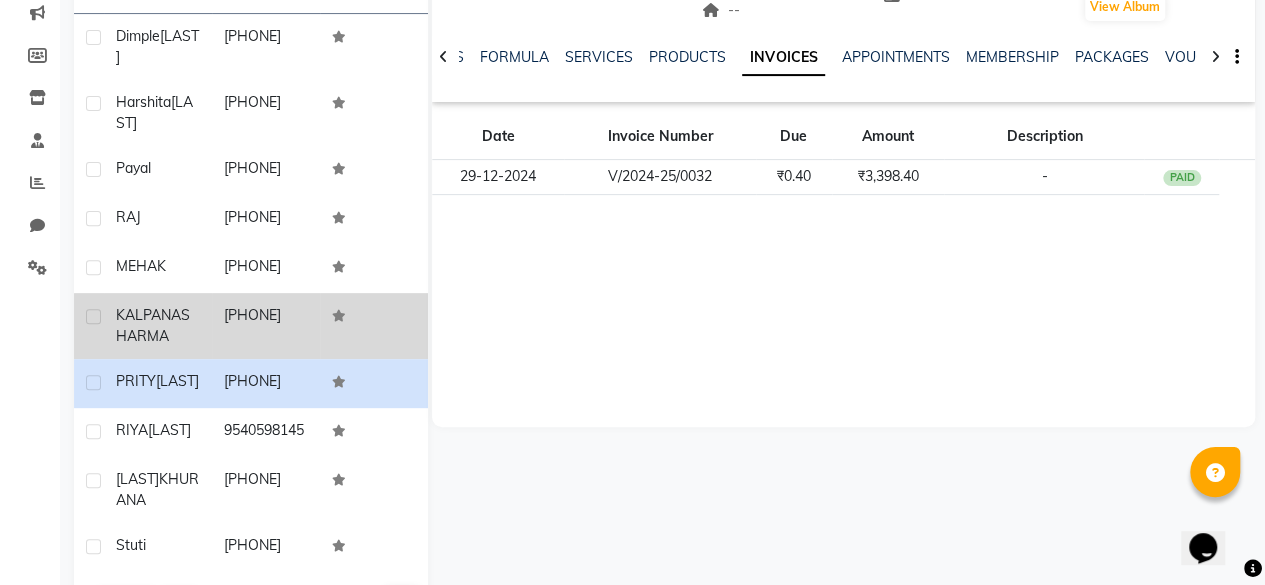 click on "[PHONE]" 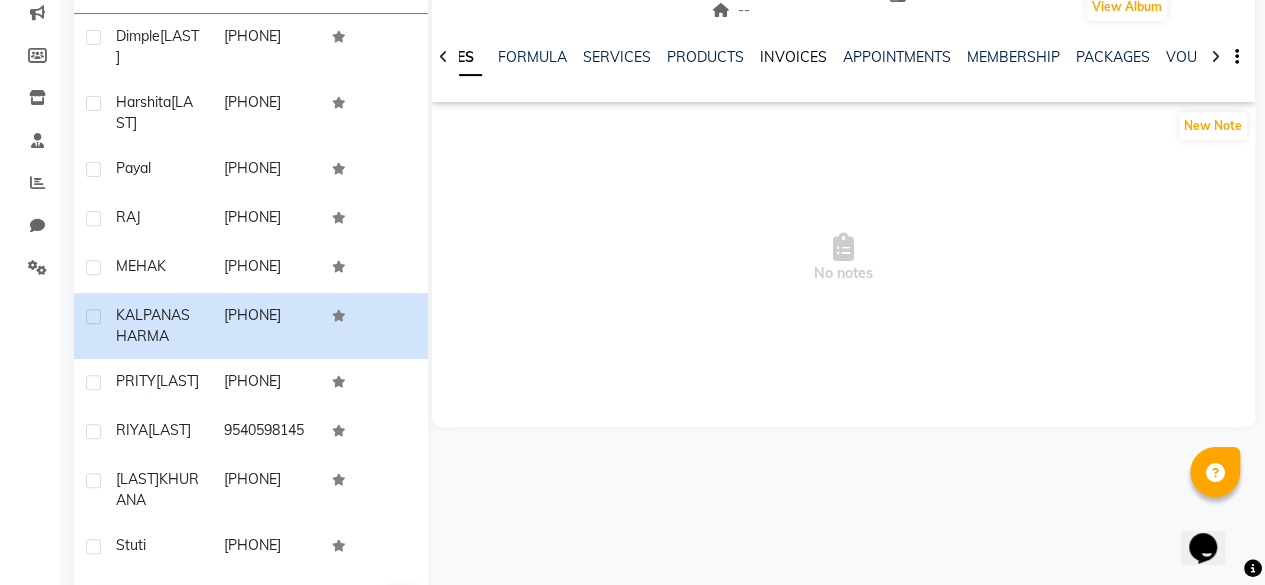 click on "INVOICES" 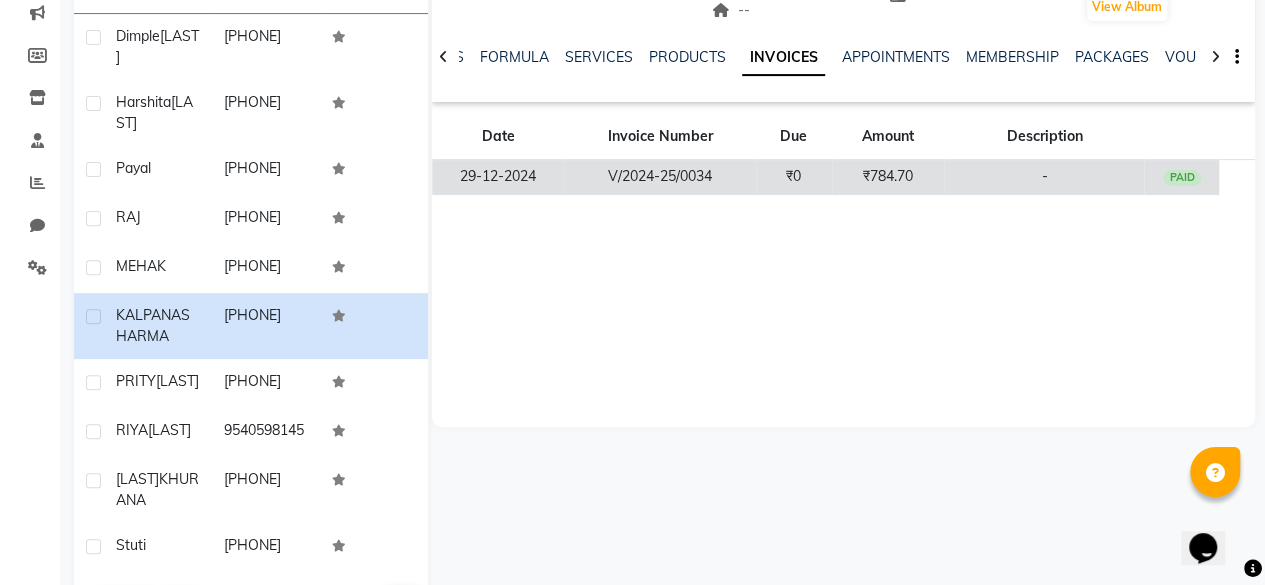 click on "₹0" 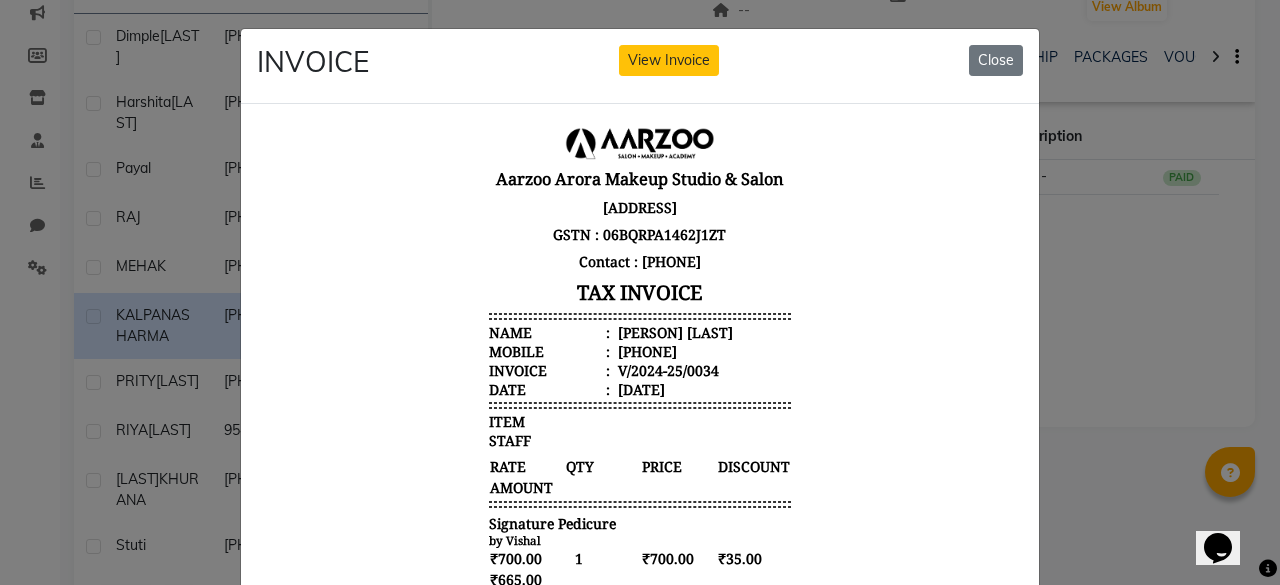 scroll, scrollTop: 15, scrollLeft: 0, axis: vertical 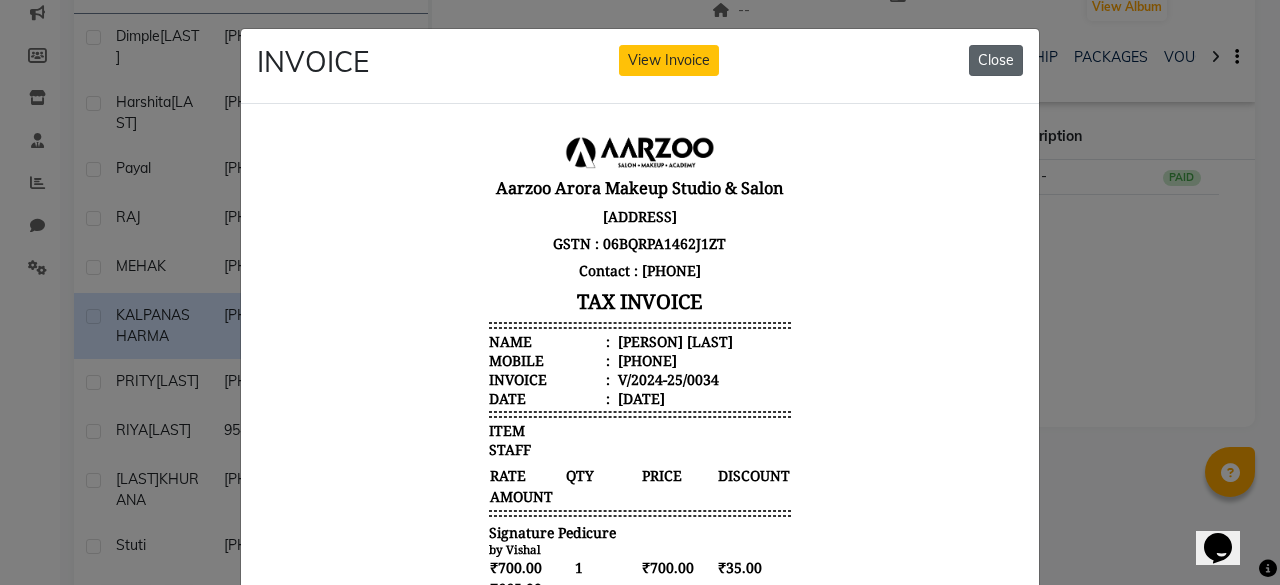 click on "Close" 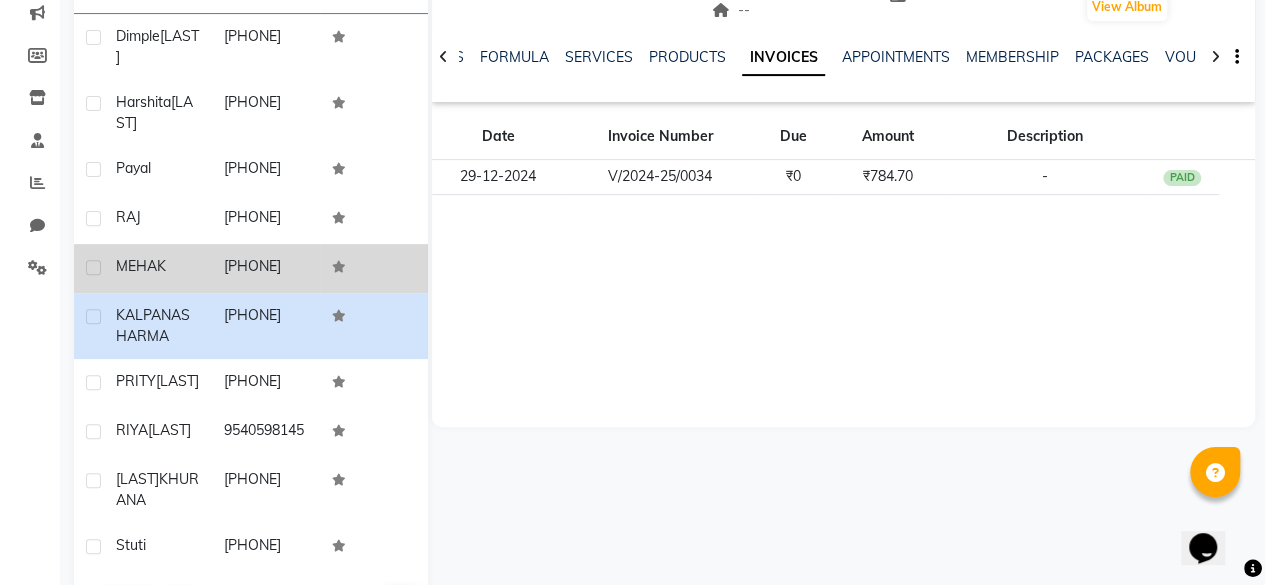 click on "[PHONE]" 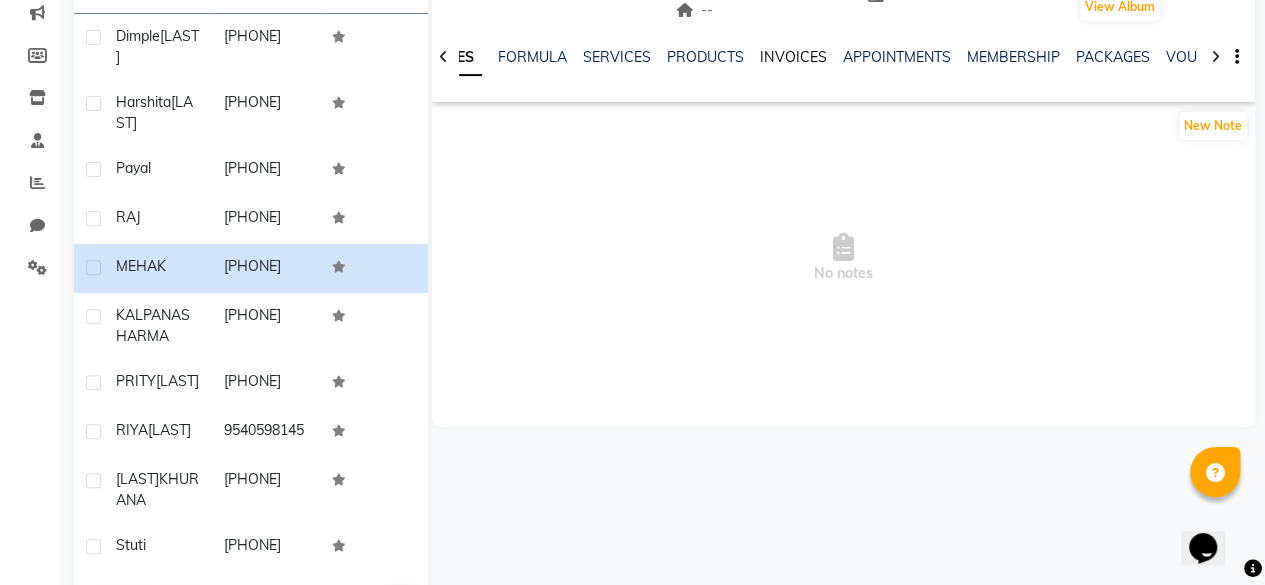 click on "INVOICES" 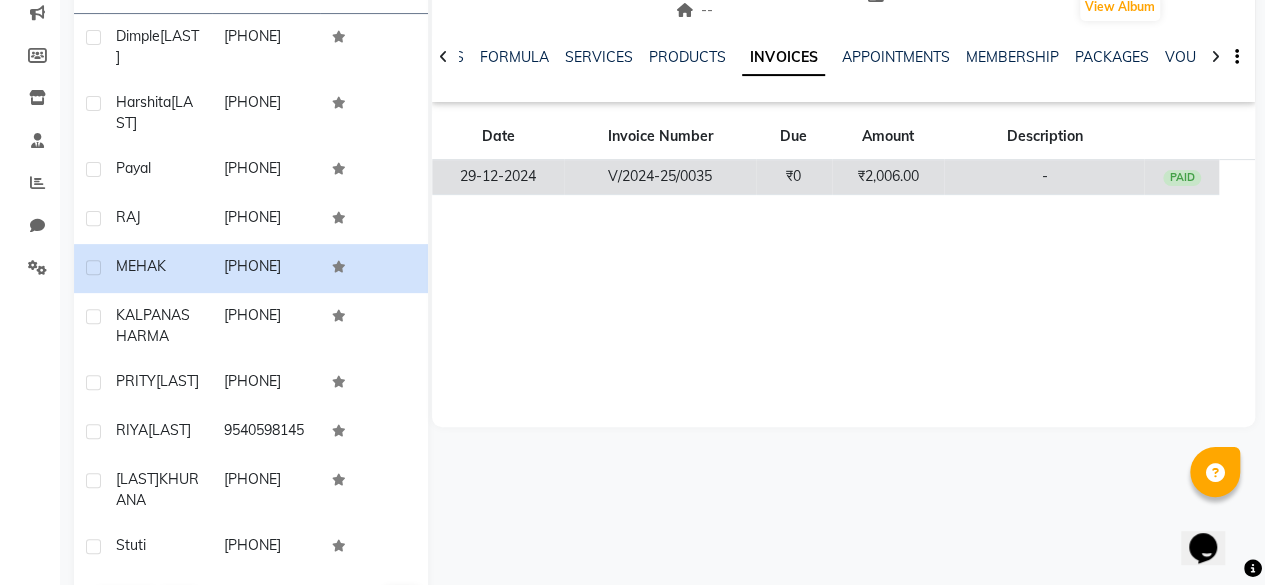 click on "₹0" 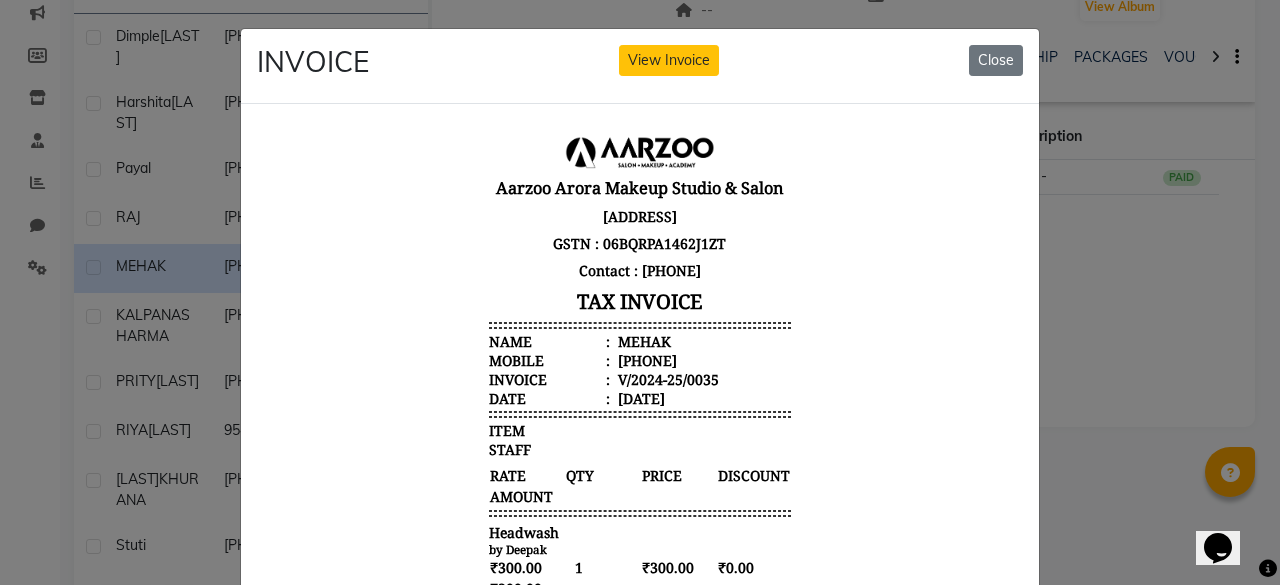 scroll, scrollTop: 16, scrollLeft: 0, axis: vertical 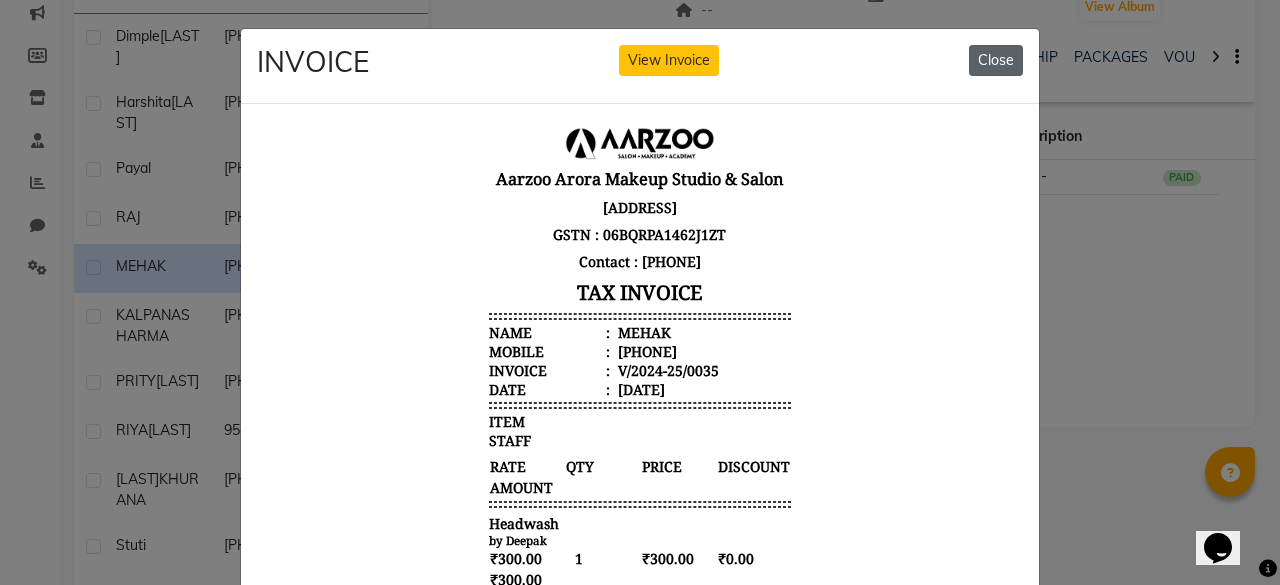 click on "Close" 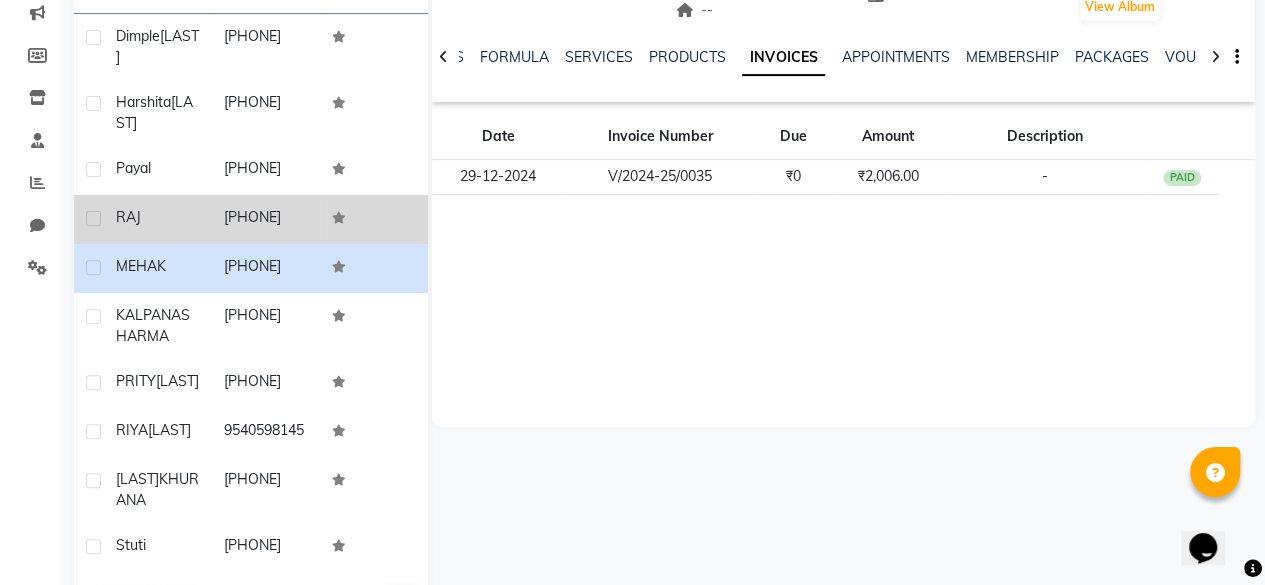 click on "RAJ" 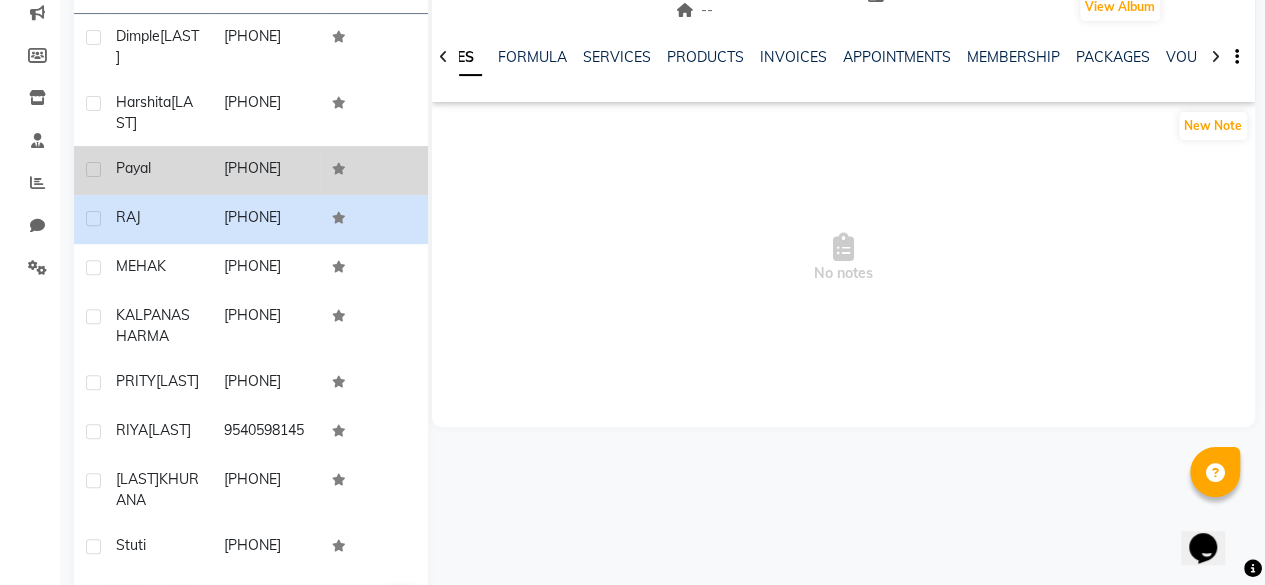 click on "Payal" 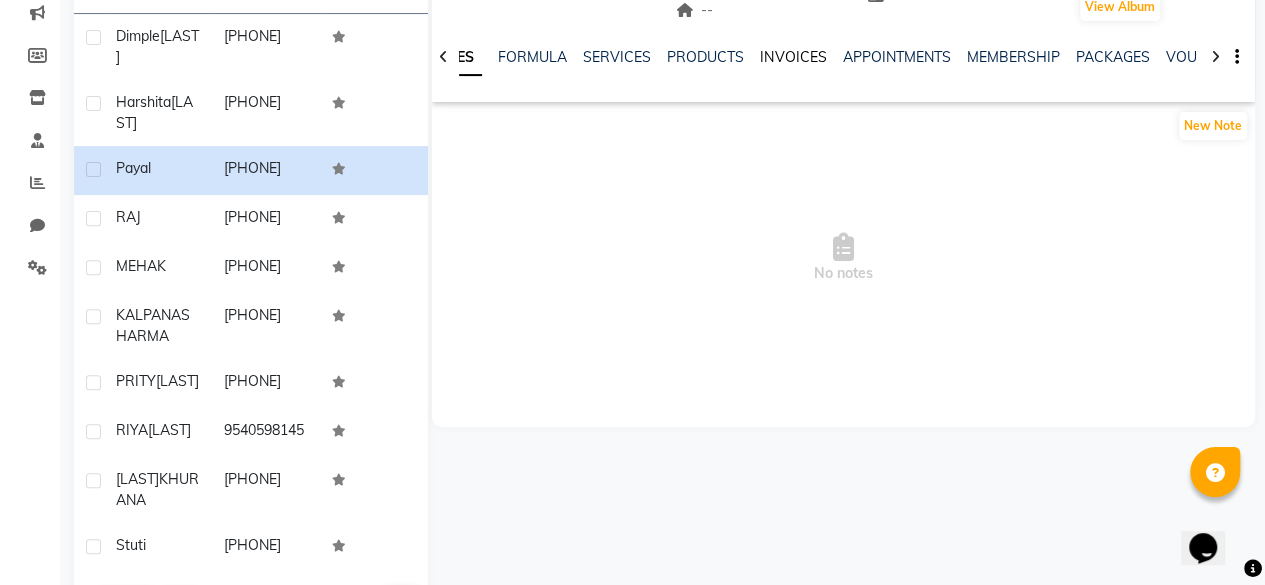 click on "INVOICES" 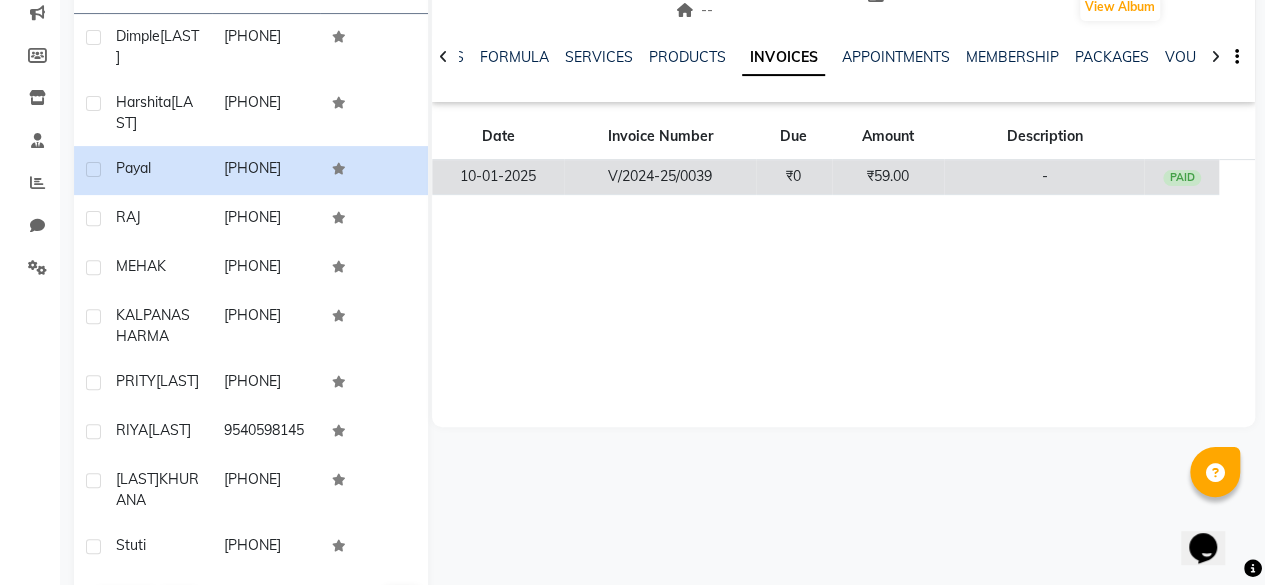 click on "₹0" 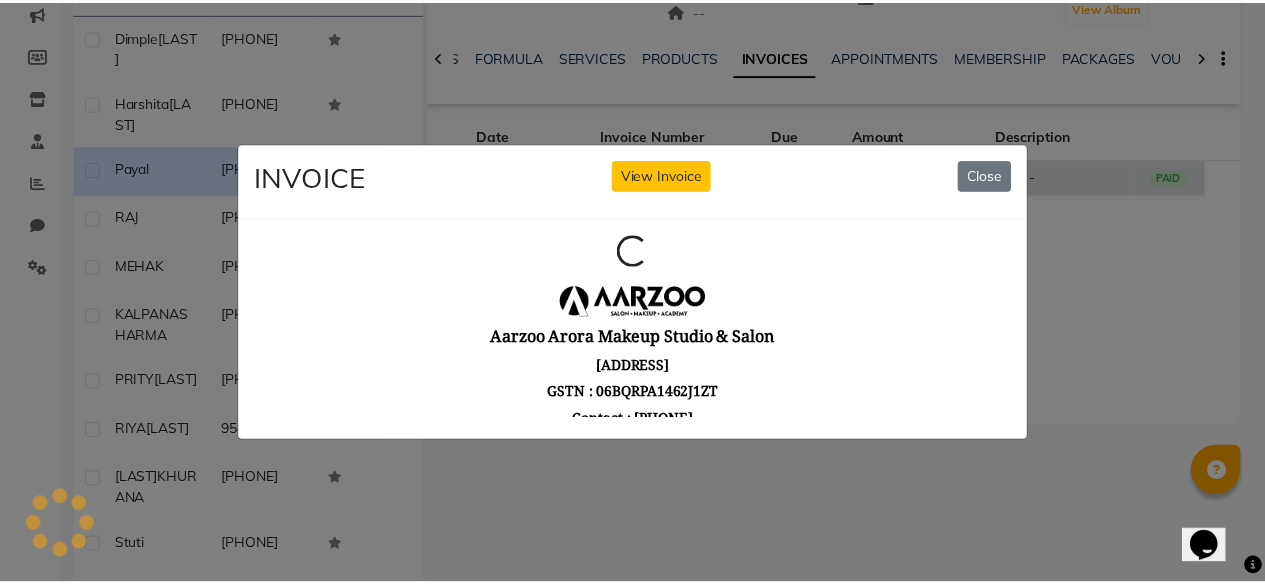 scroll, scrollTop: 0, scrollLeft: 0, axis: both 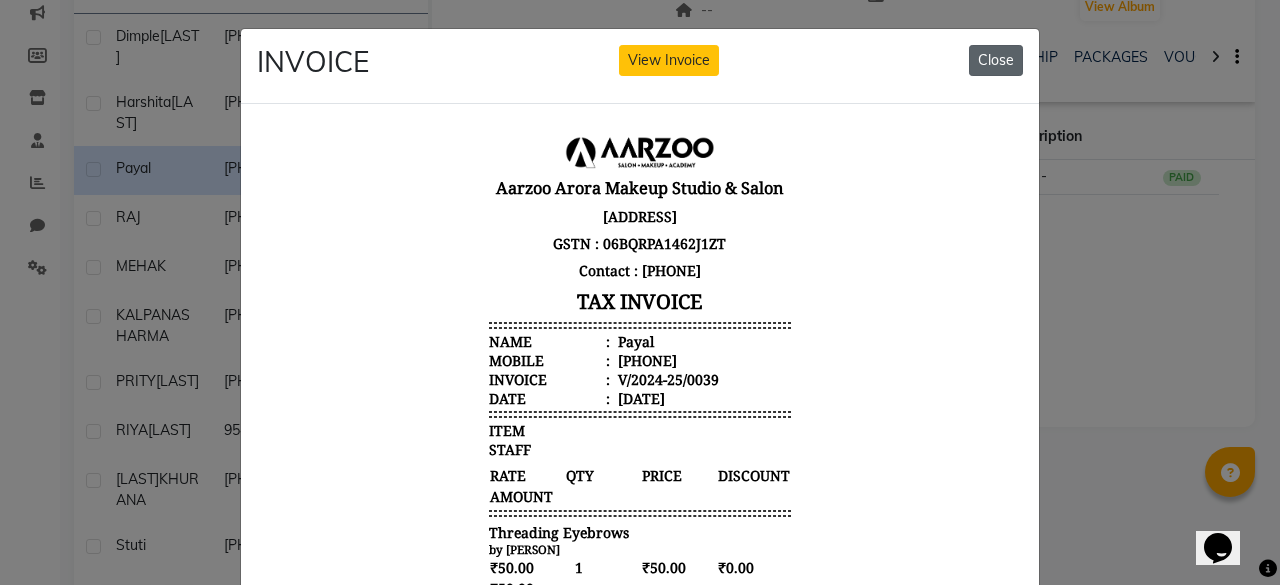 click on "Close" 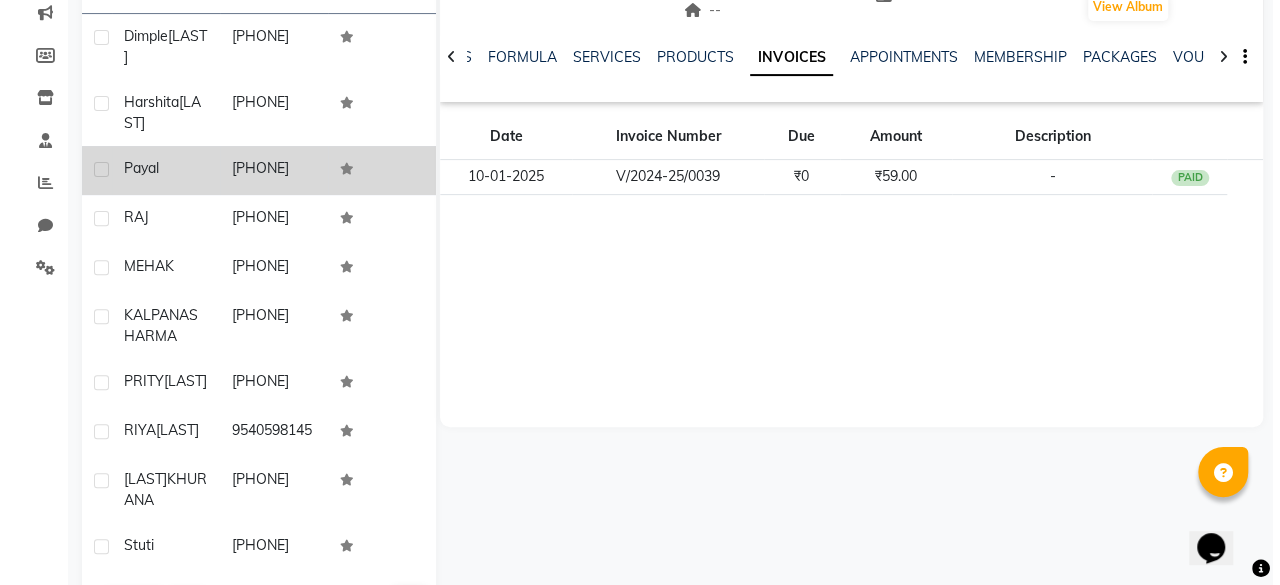 scroll, scrollTop: 0, scrollLeft: 0, axis: both 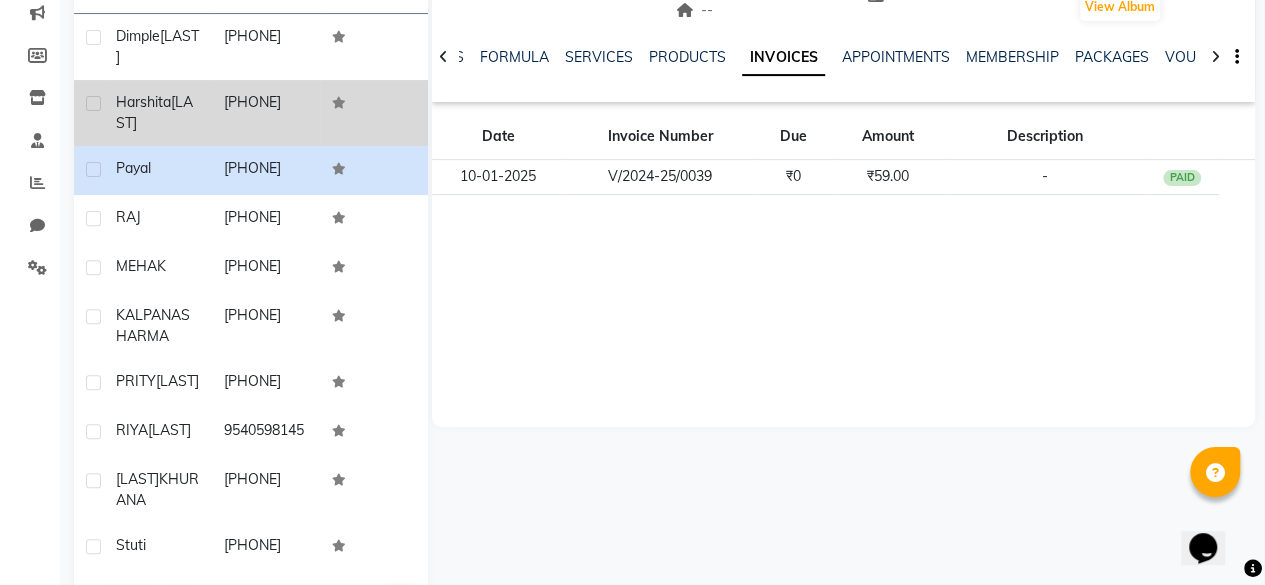 click on "[PHONE]" 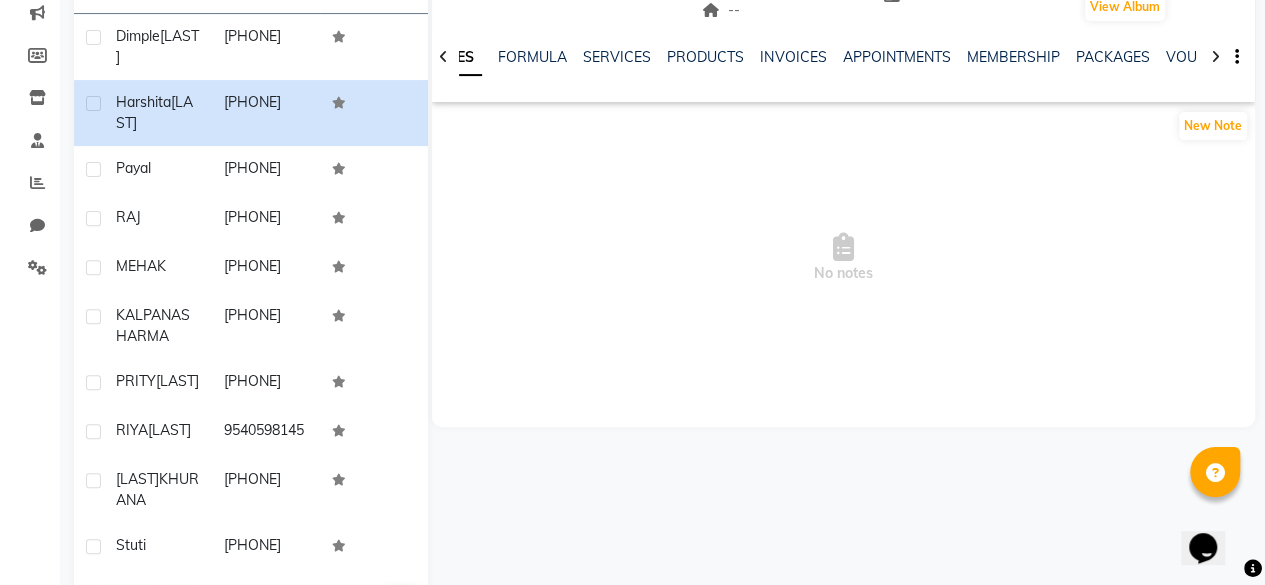 click on "NOTES FORMULA SERVICES PRODUCTS INVOICES APPOINTMENTS MEMBERSHIP PACKAGES VOUCHERS GIFTCARDS POINTS FORMS FAMILY CARDS WALLET" 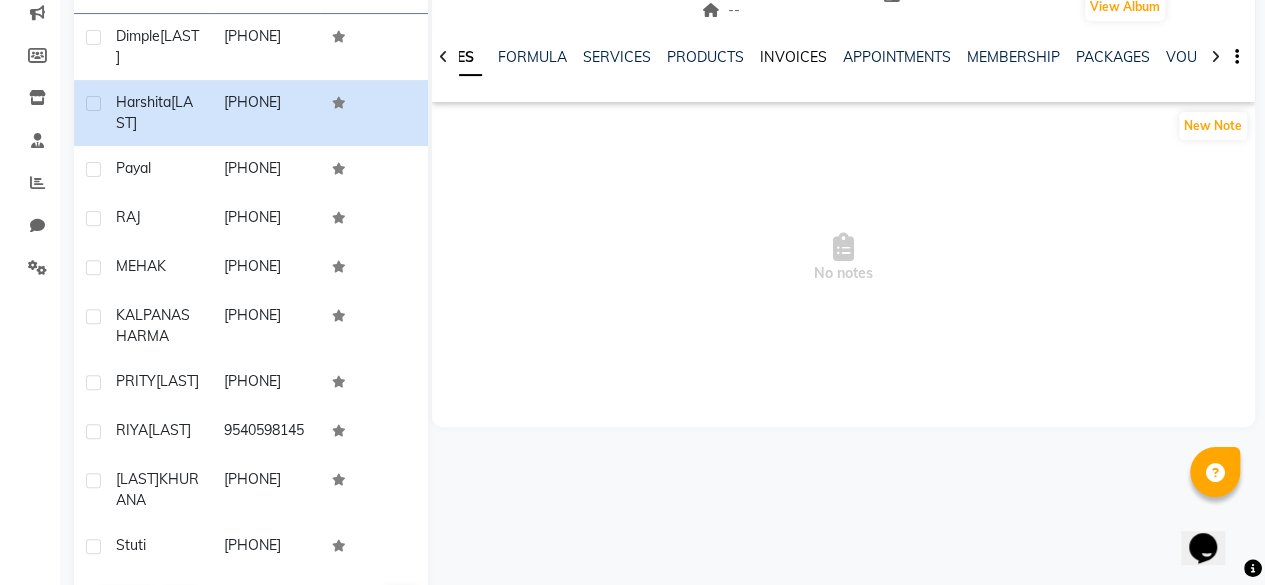 click on "INVOICES" 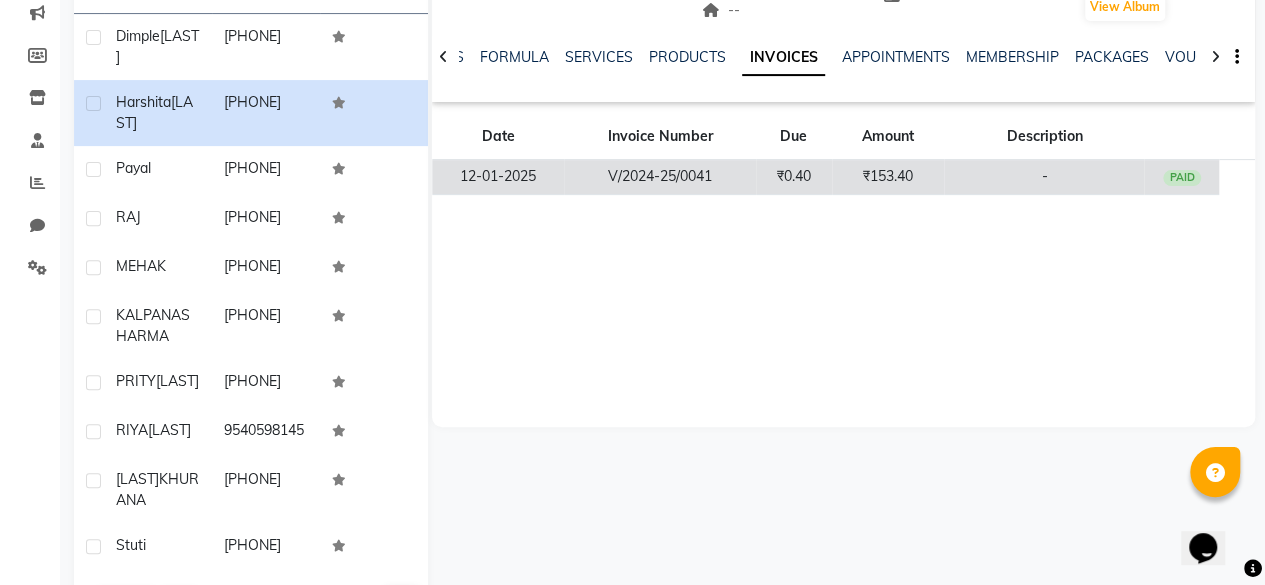 click on "₹0.40" 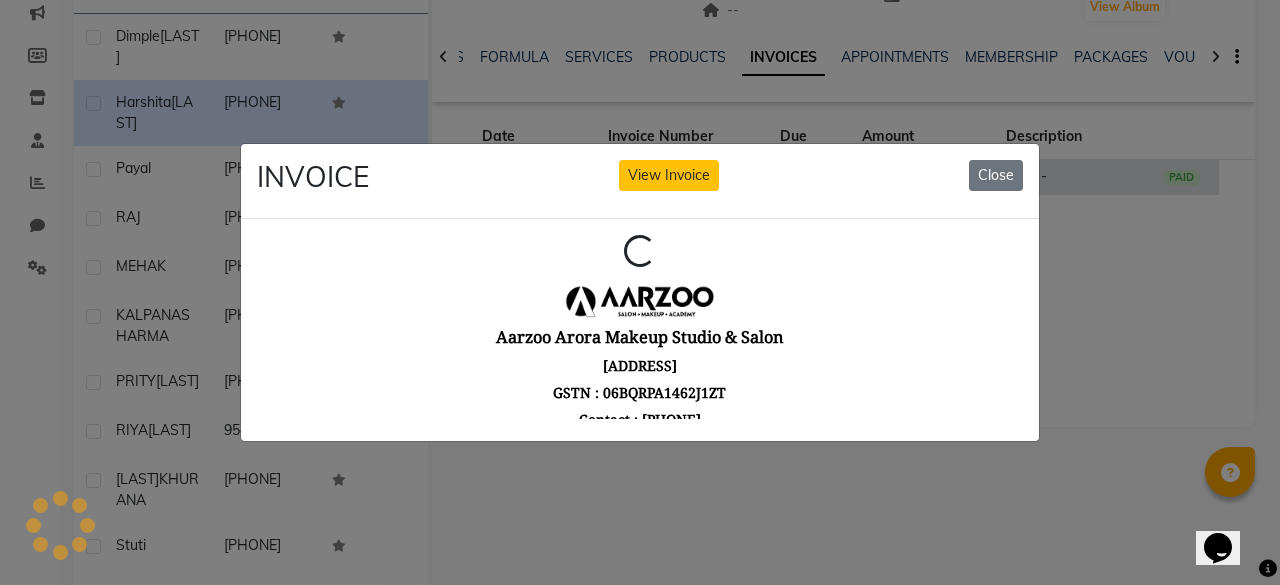 scroll, scrollTop: 0, scrollLeft: 0, axis: both 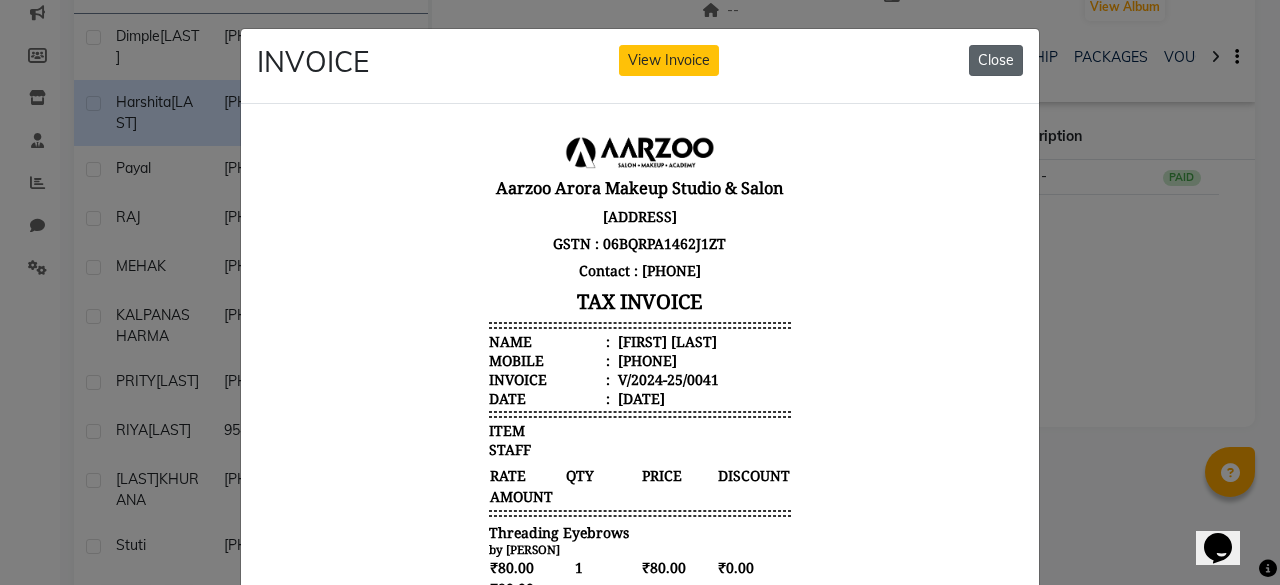 click on "Close" 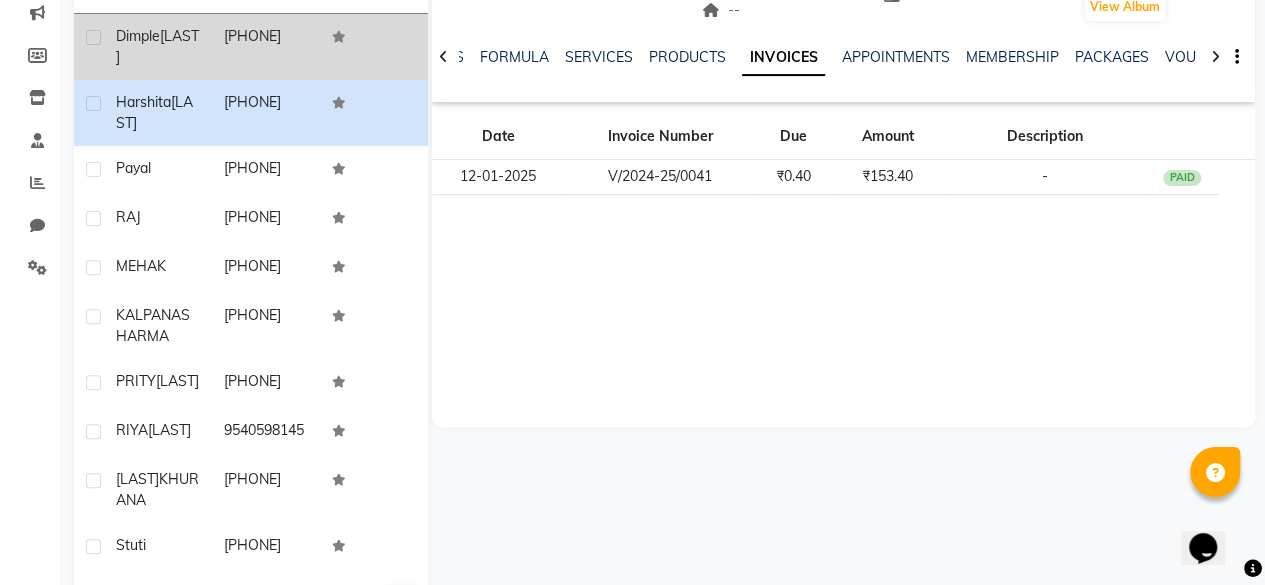 click 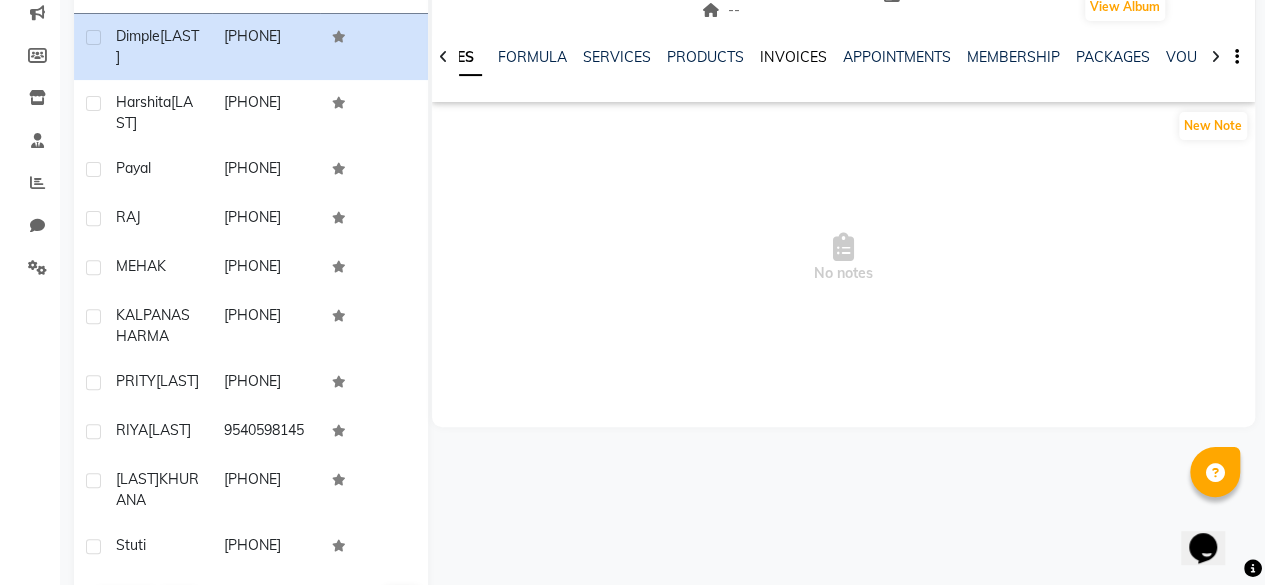 click on "INVOICES" 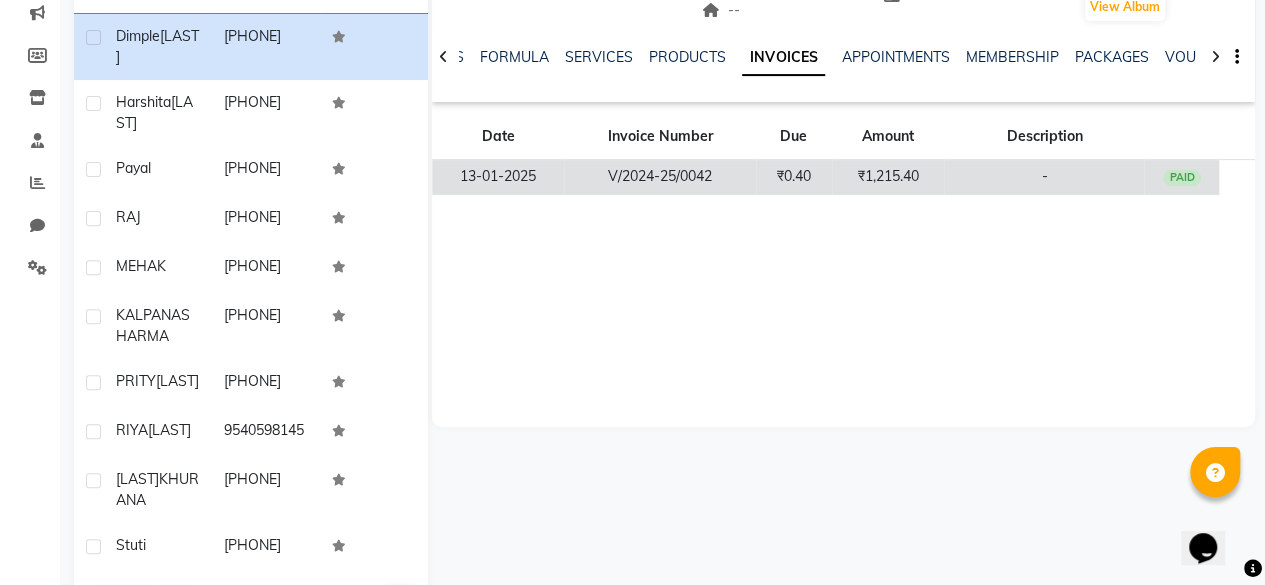 click on "₹1,215.40" 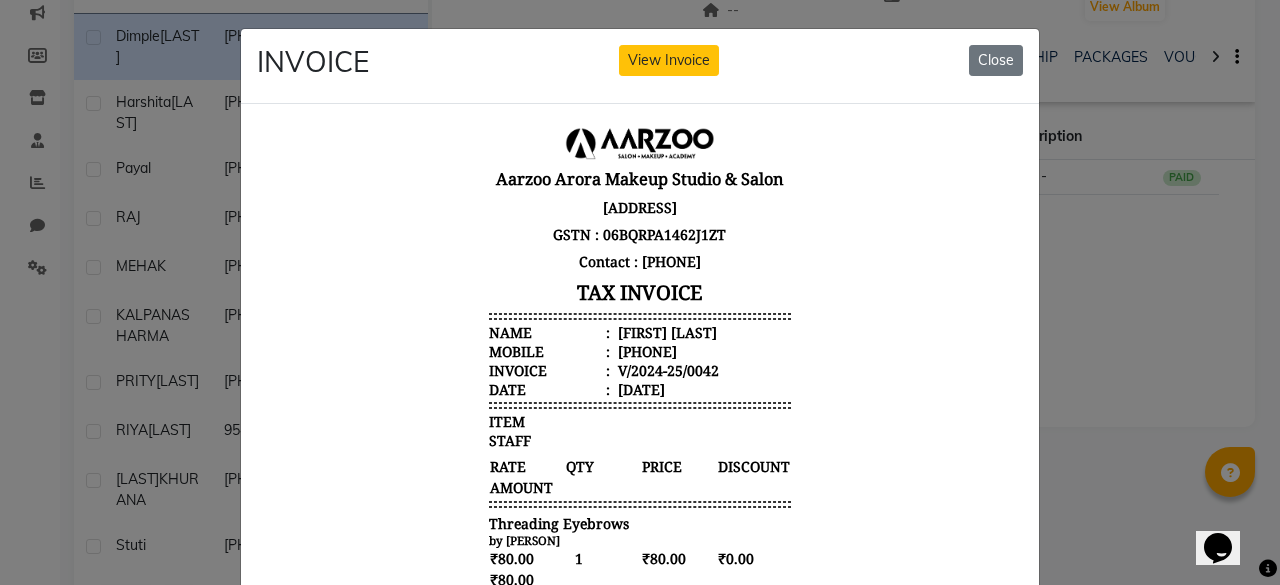 scroll, scrollTop: 16, scrollLeft: 0, axis: vertical 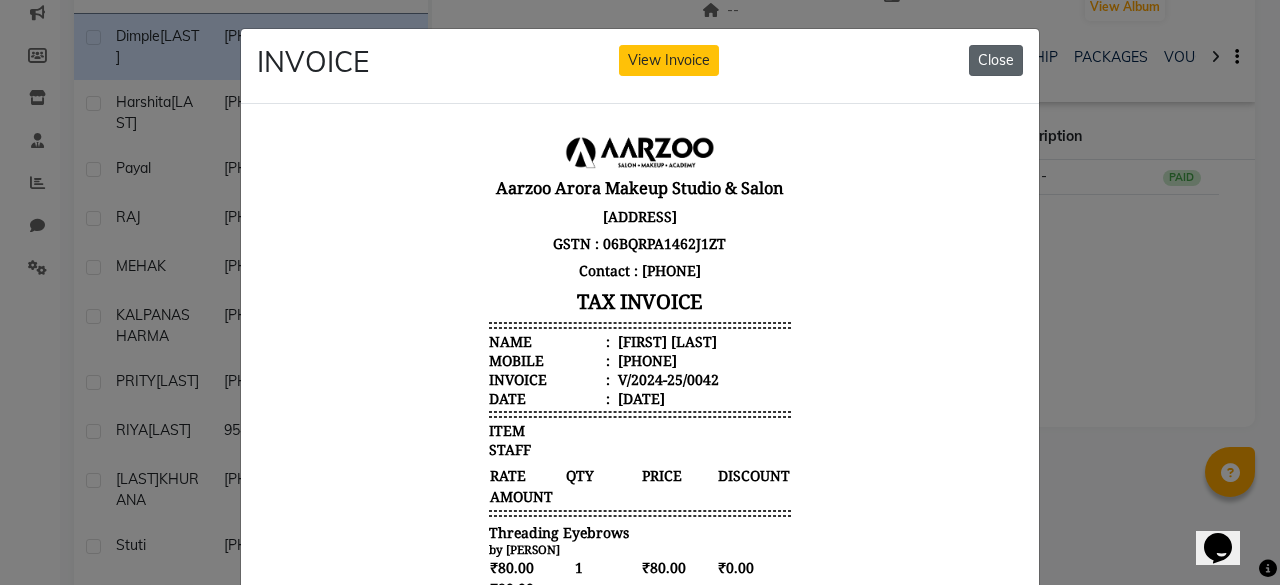 click on "Close" 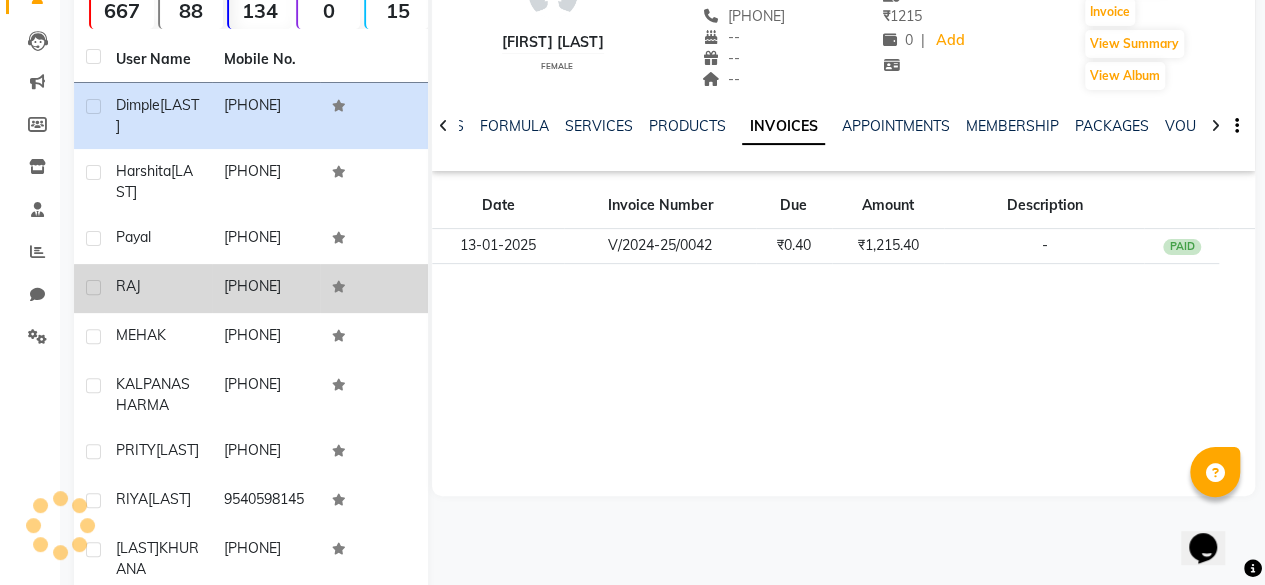 scroll, scrollTop: 160, scrollLeft: 0, axis: vertical 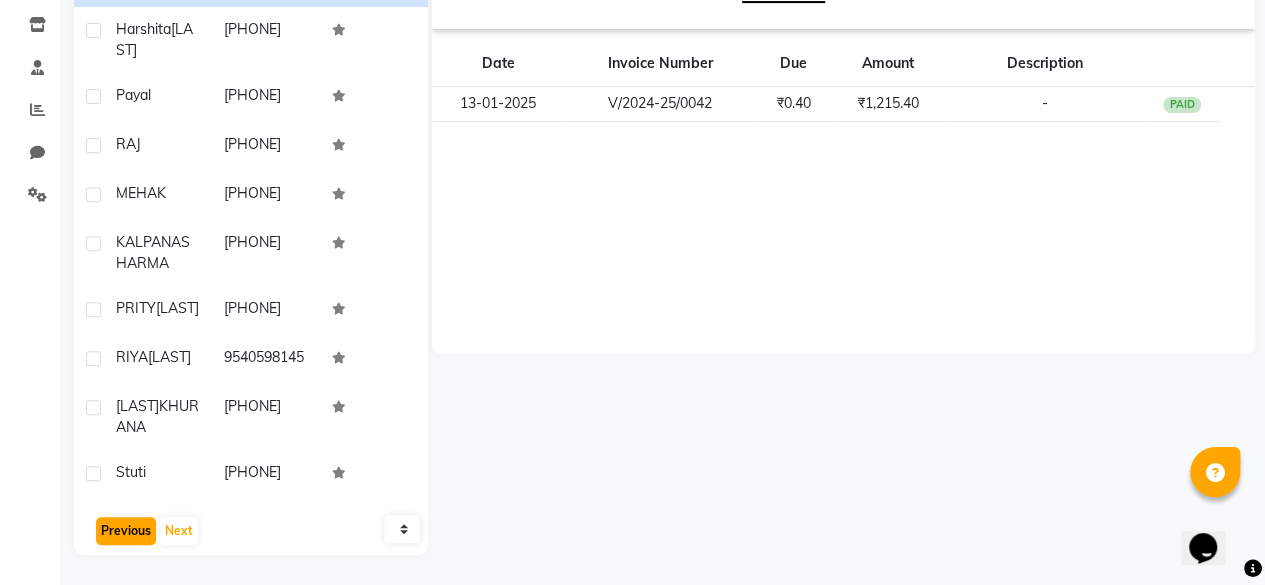 click on "Previous" 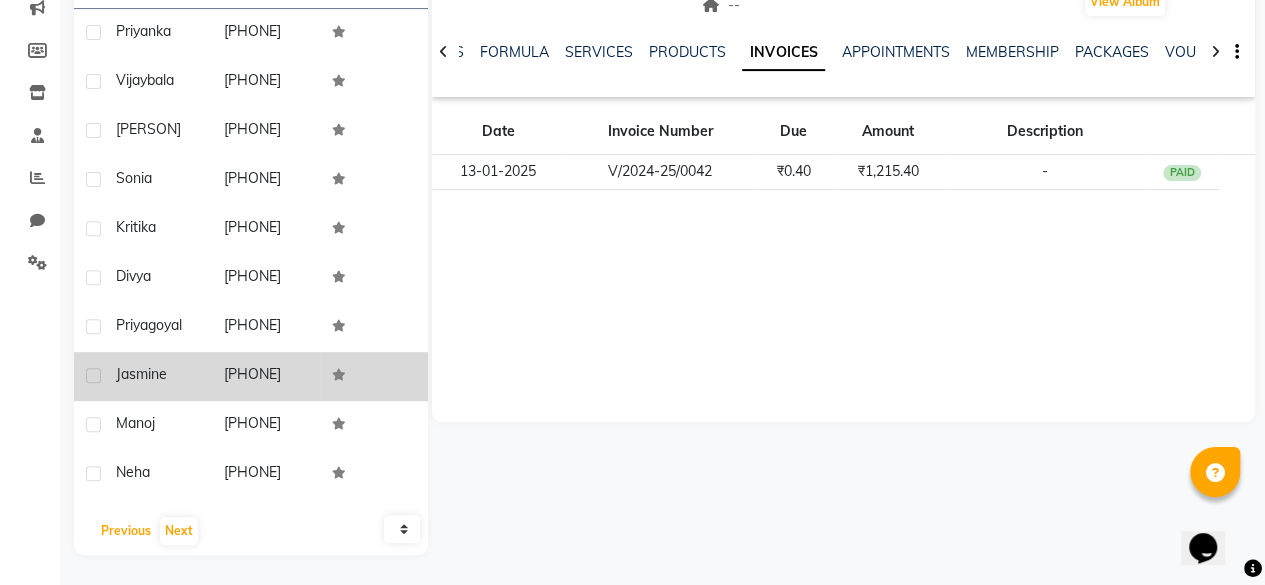 scroll, scrollTop: 0, scrollLeft: 0, axis: both 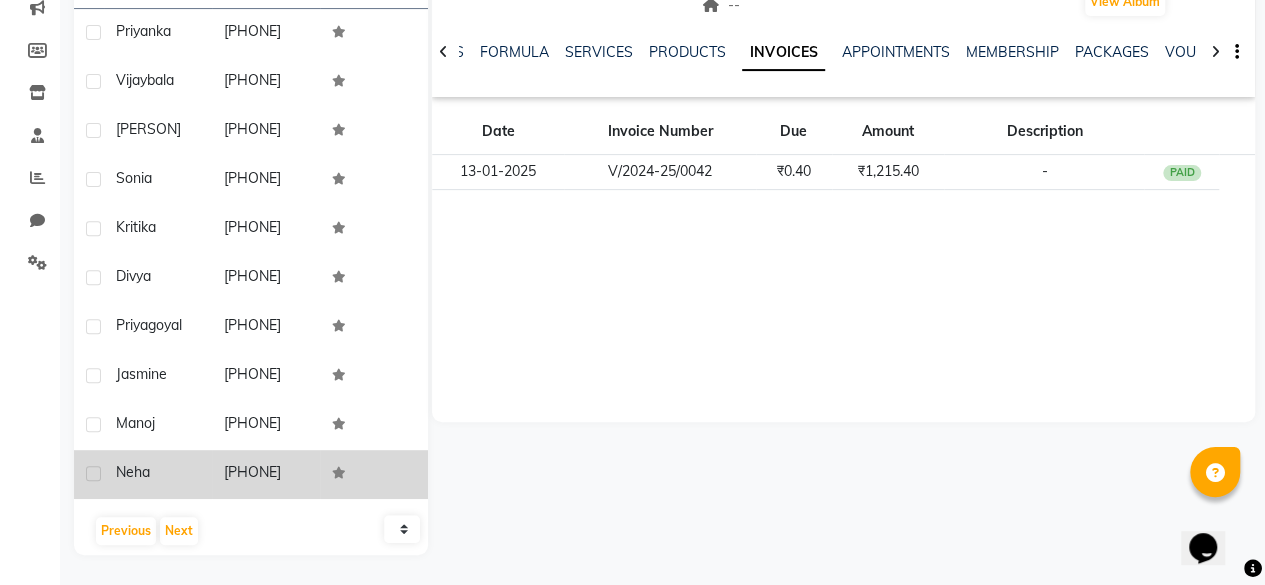 click on "[PHONE]" 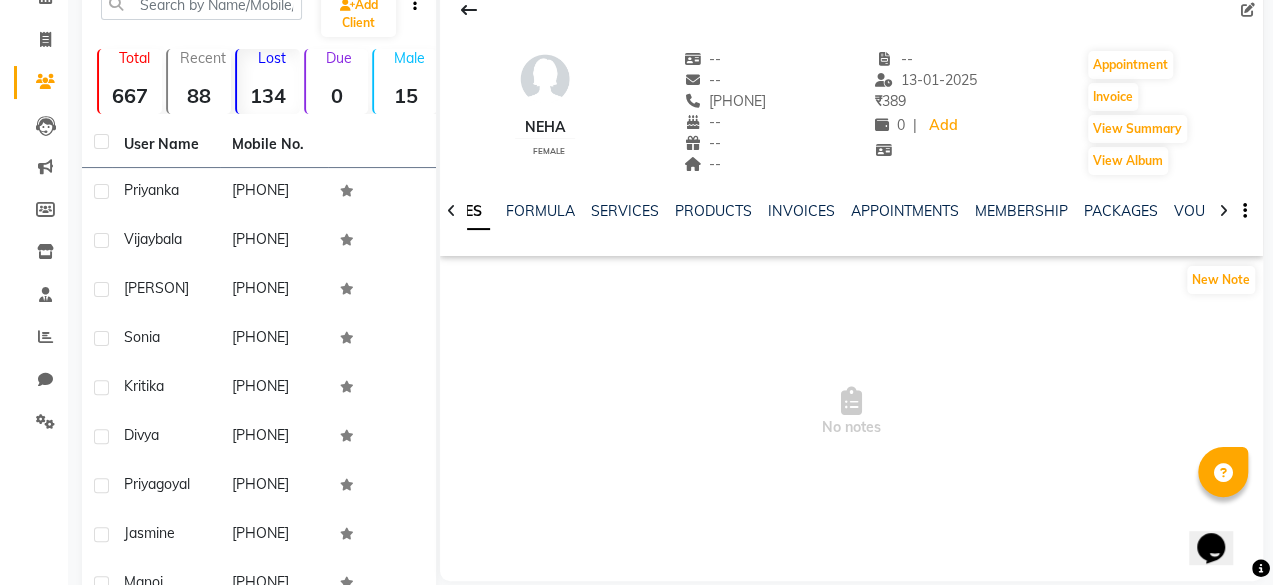 scroll, scrollTop: 60, scrollLeft: 0, axis: vertical 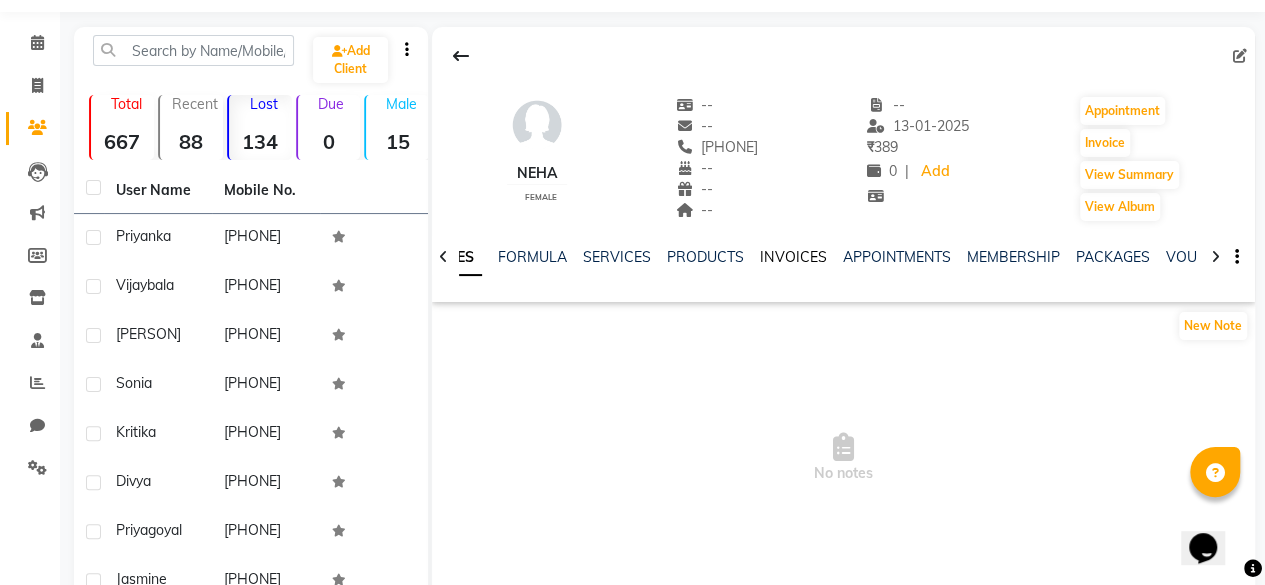 click on "INVOICES" 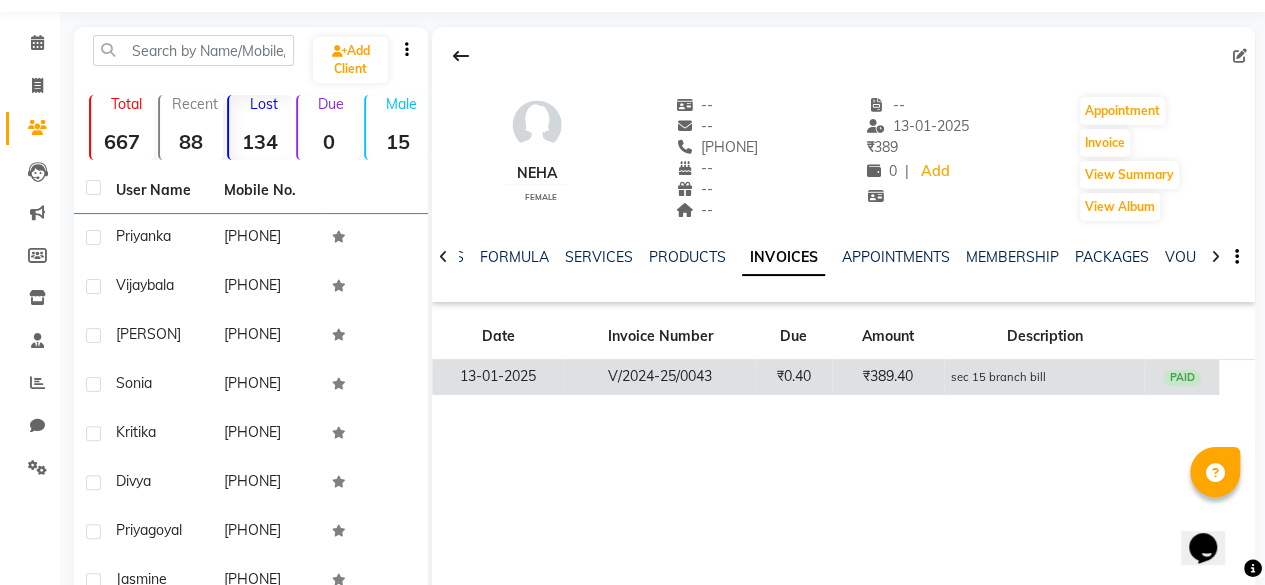 click on "₹0.40" 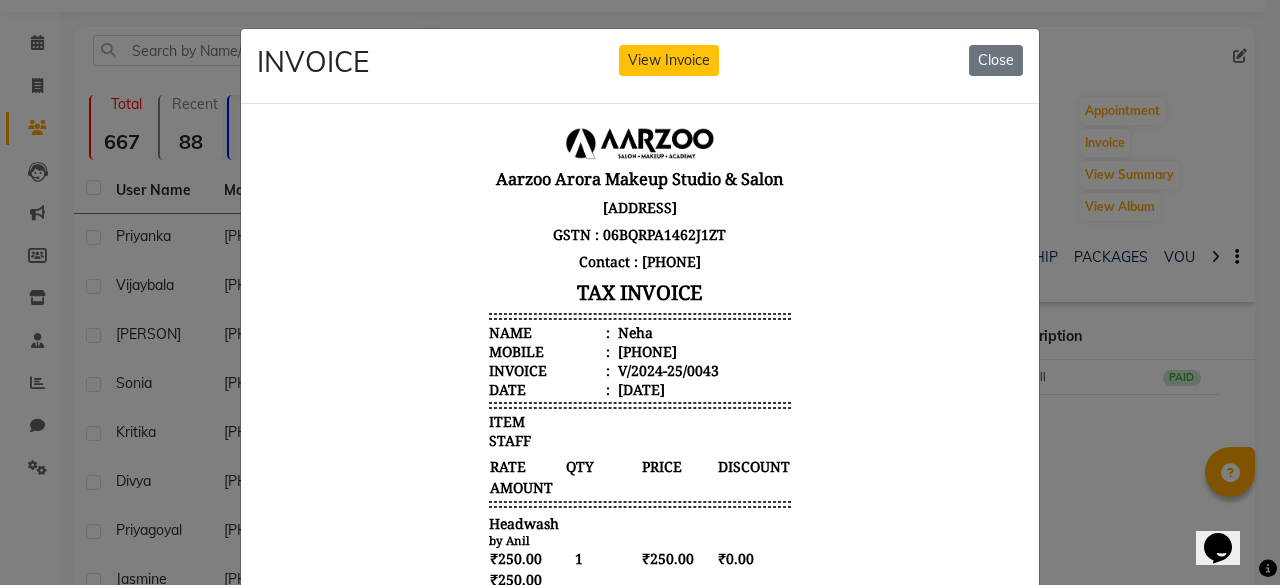 scroll, scrollTop: 16, scrollLeft: 0, axis: vertical 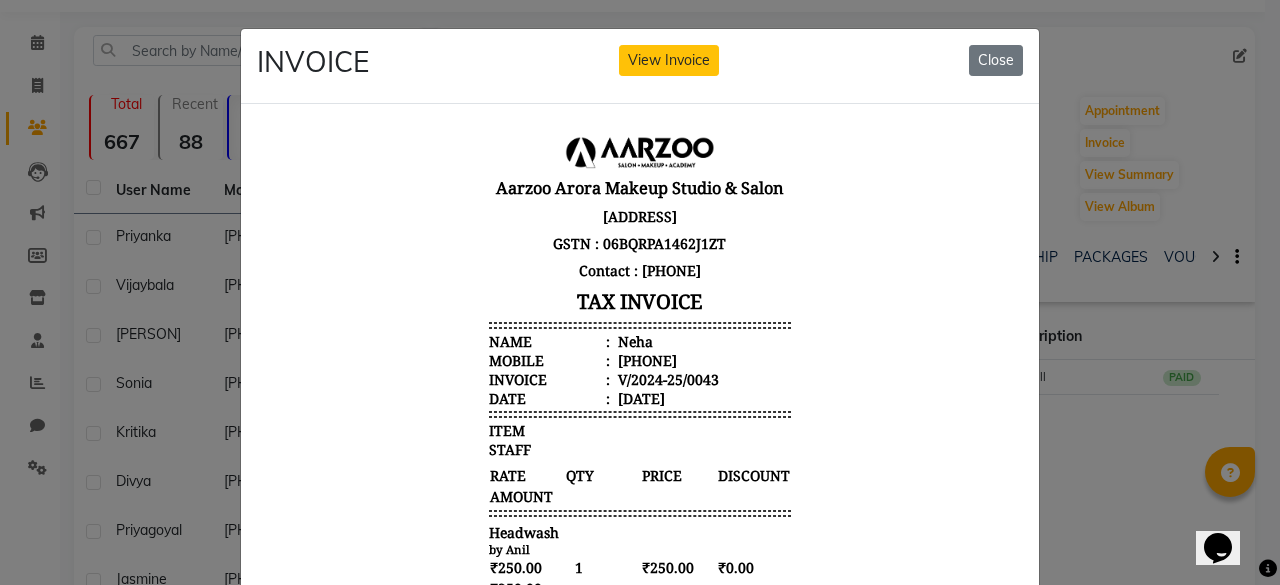 type 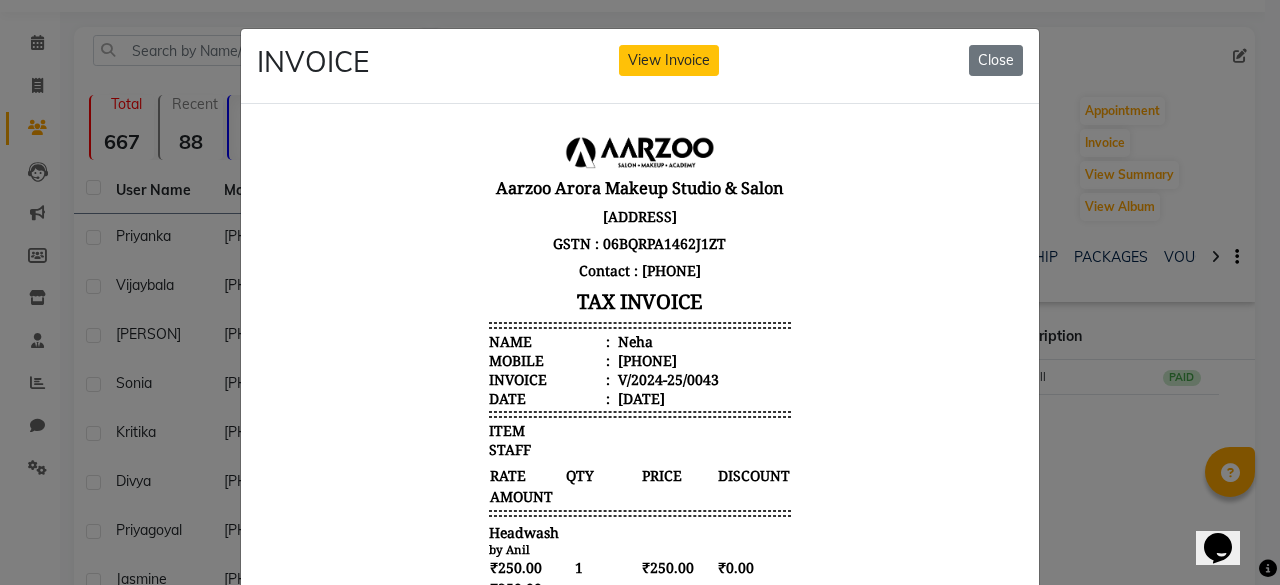 click on "INVOICE View Invoice Close" 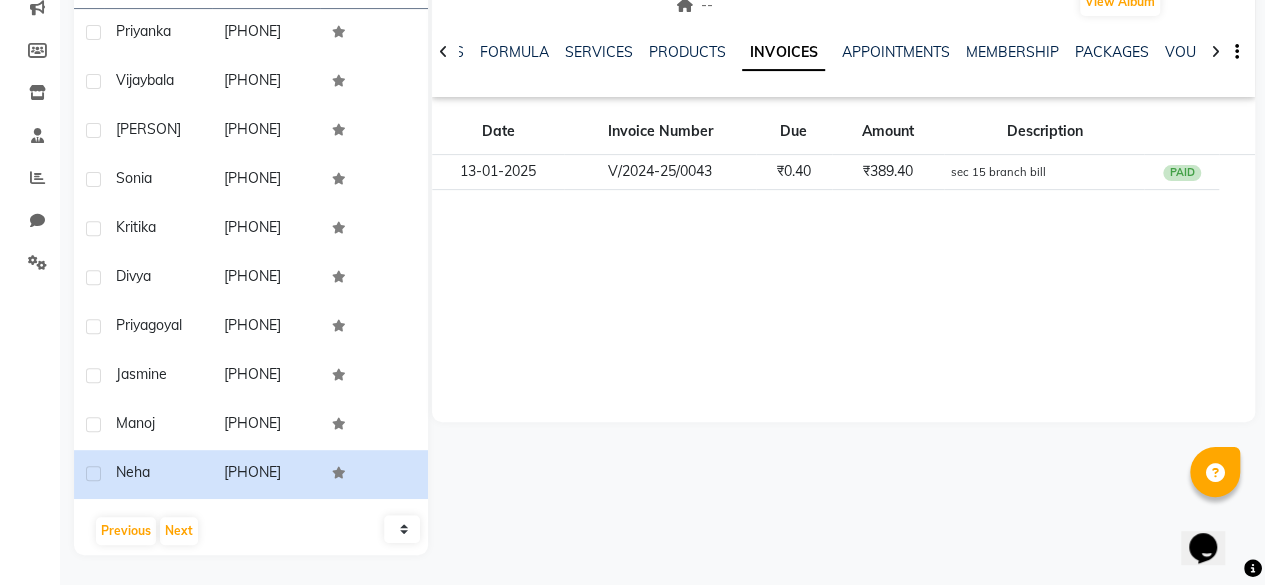 scroll, scrollTop: 360, scrollLeft: 0, axis: vertical 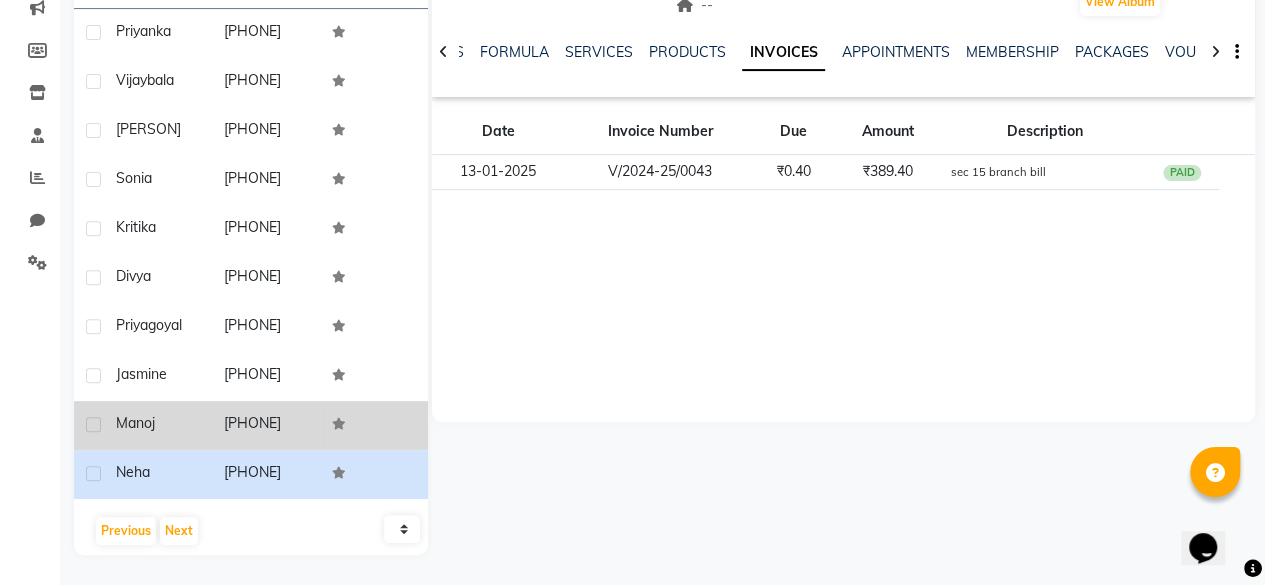 click 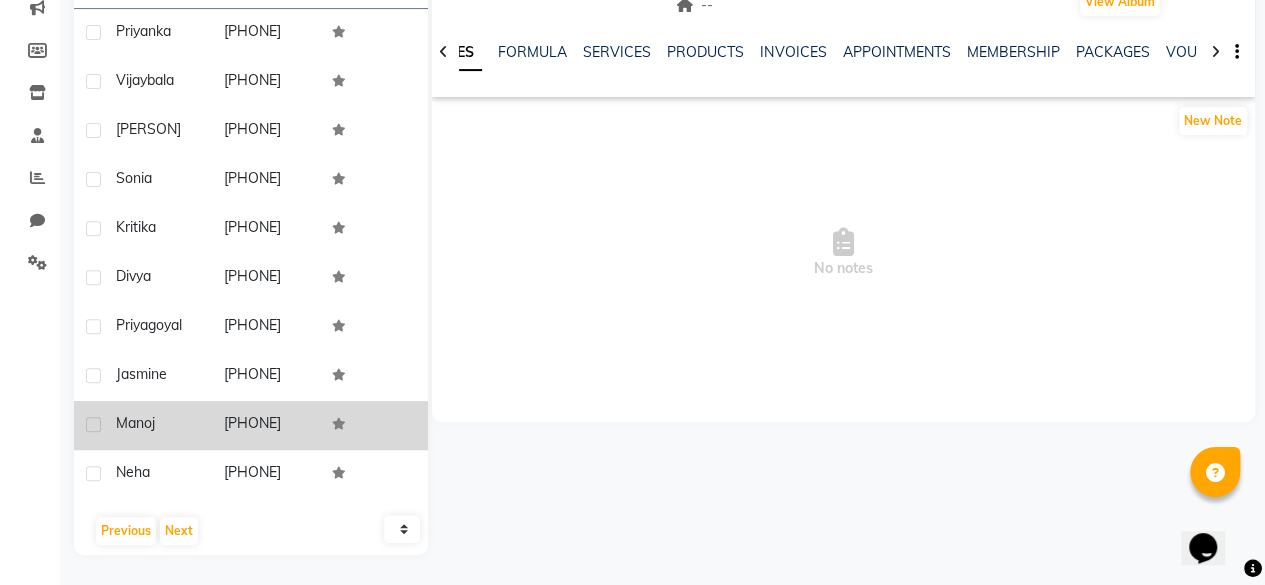 click on "[PHONE]" 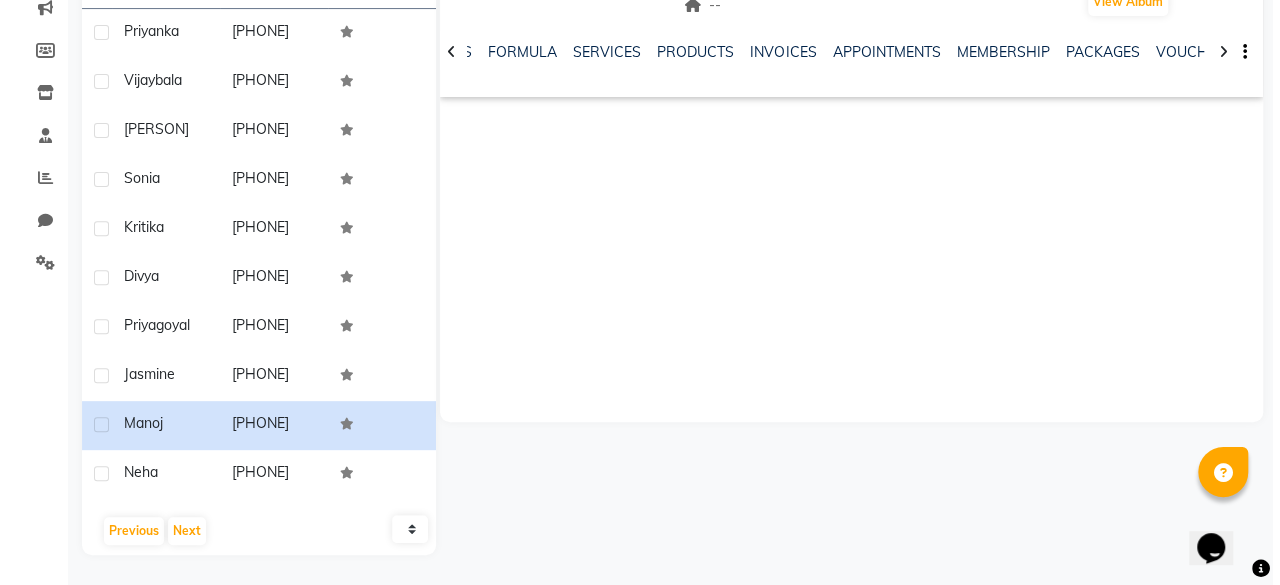 scroll, scrollTop: 60, scrollLeft: 0, axis: vertical 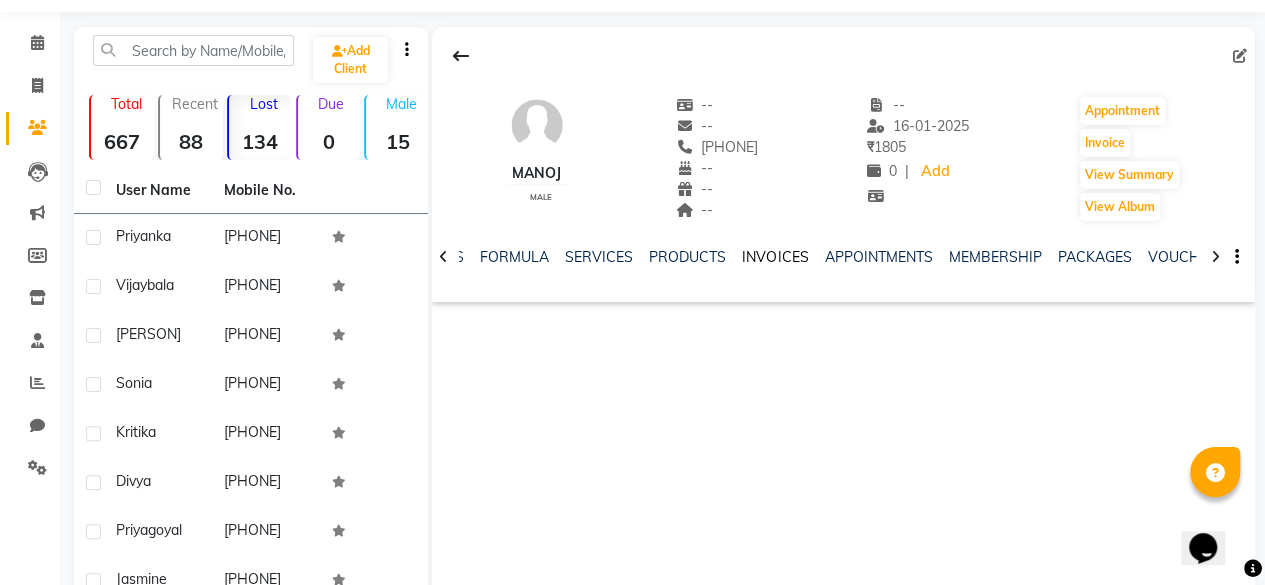 click on "INVOICES" 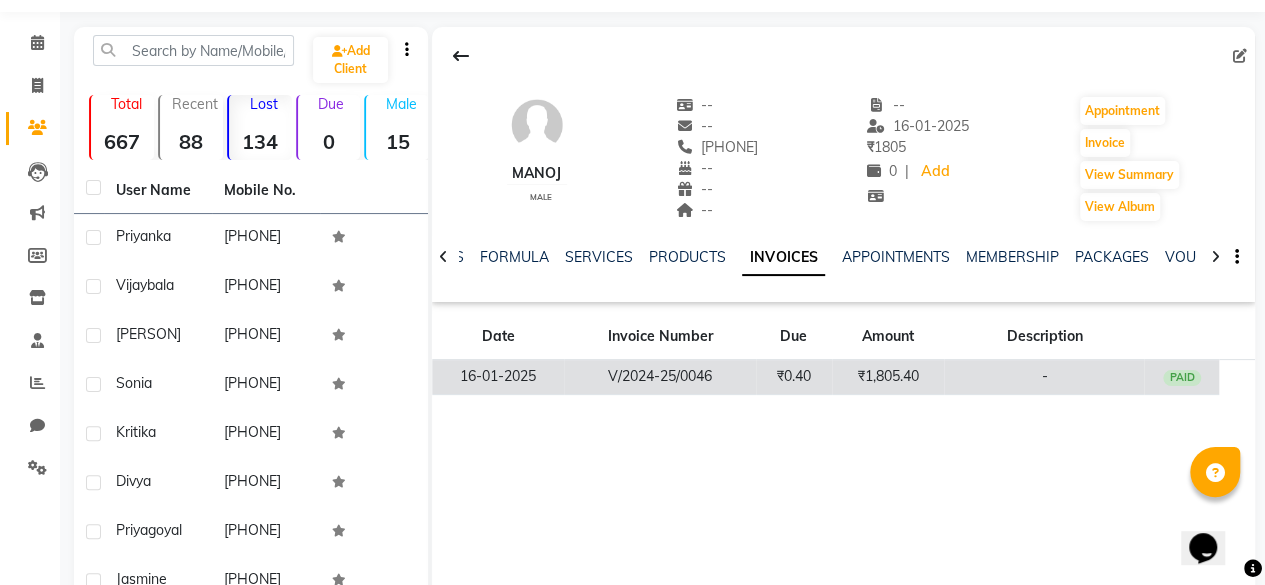 click on "₹0.40" 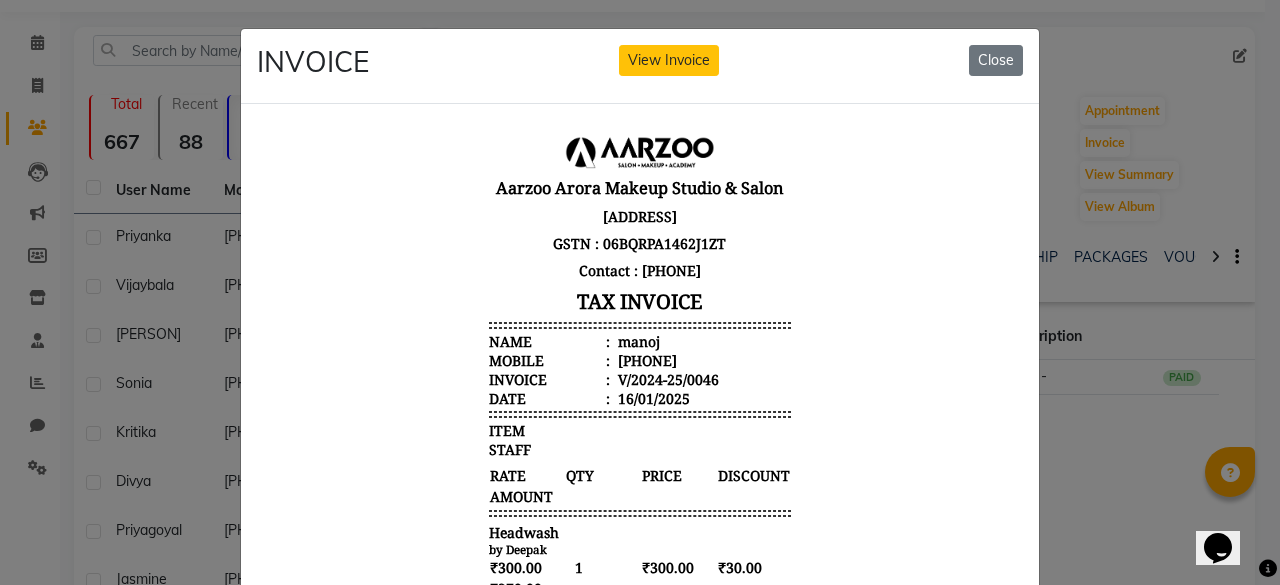 scroll, scrollTop: 15, scrollLeft: 0, axis: vertical 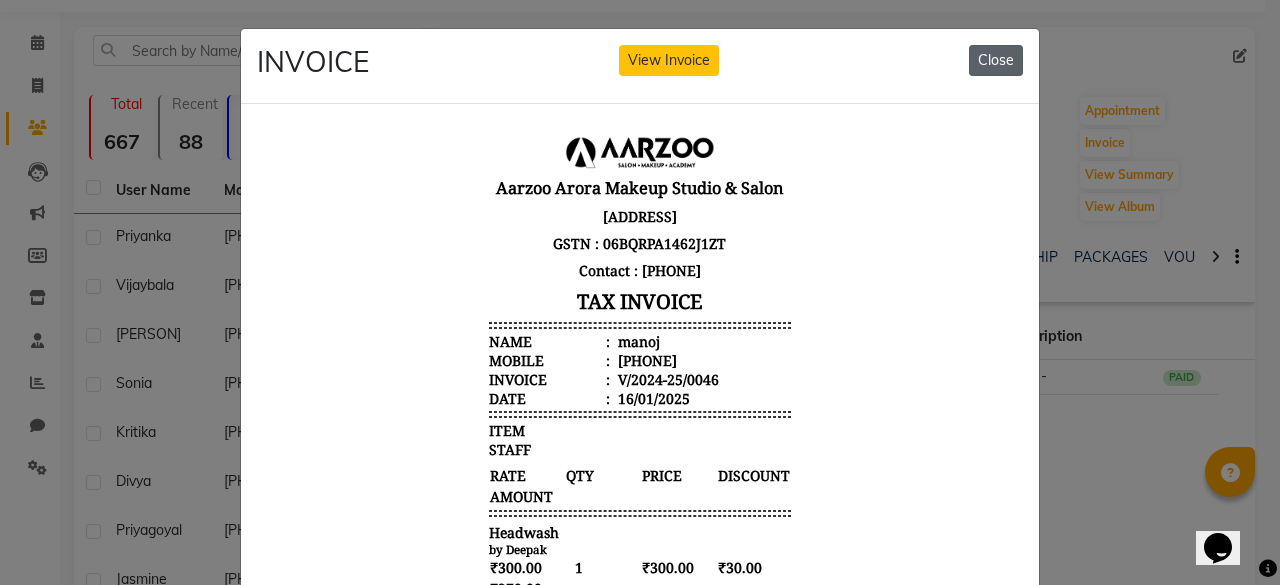 click on "Close" 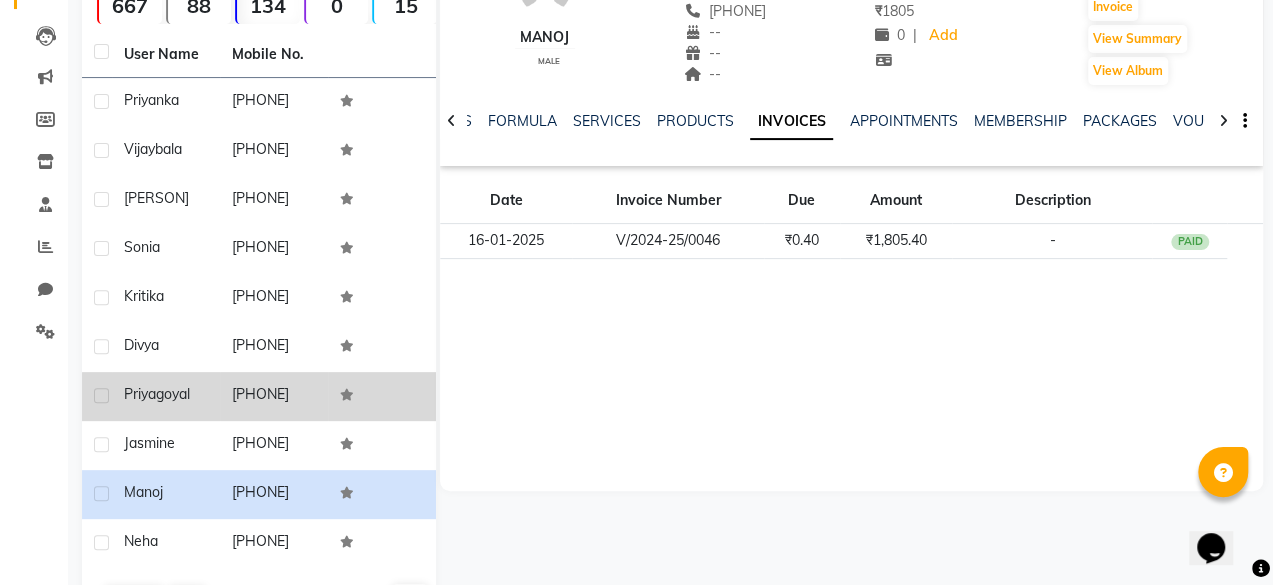 scroll, scrollTop: 260, scrollLeft: 0, axis: vertical 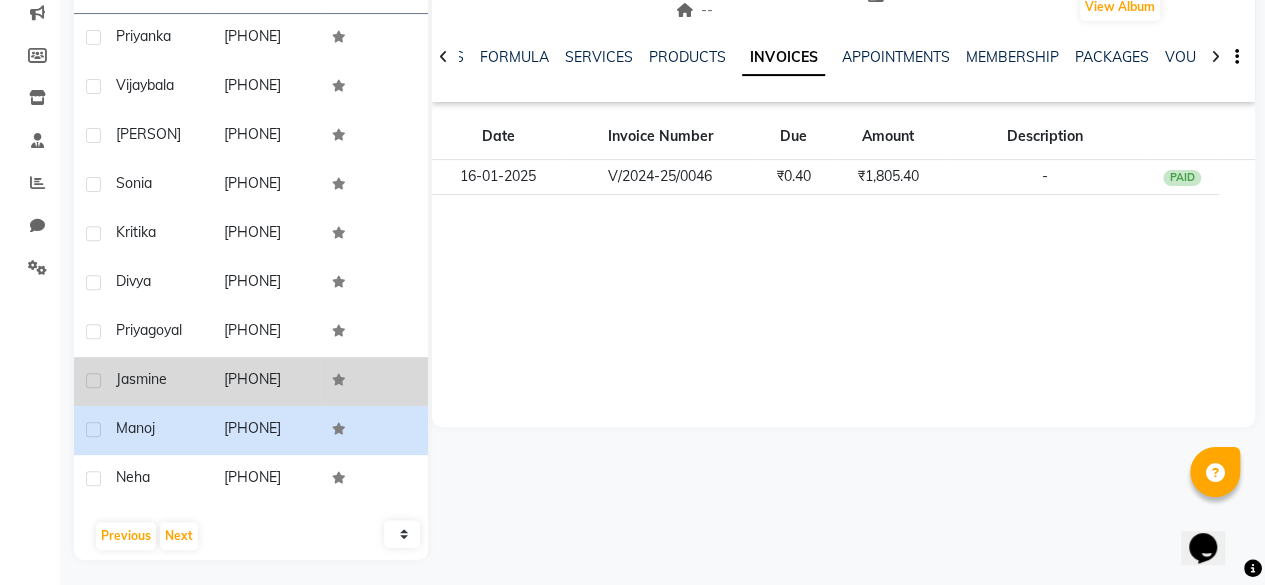 click on "[PHONE]" 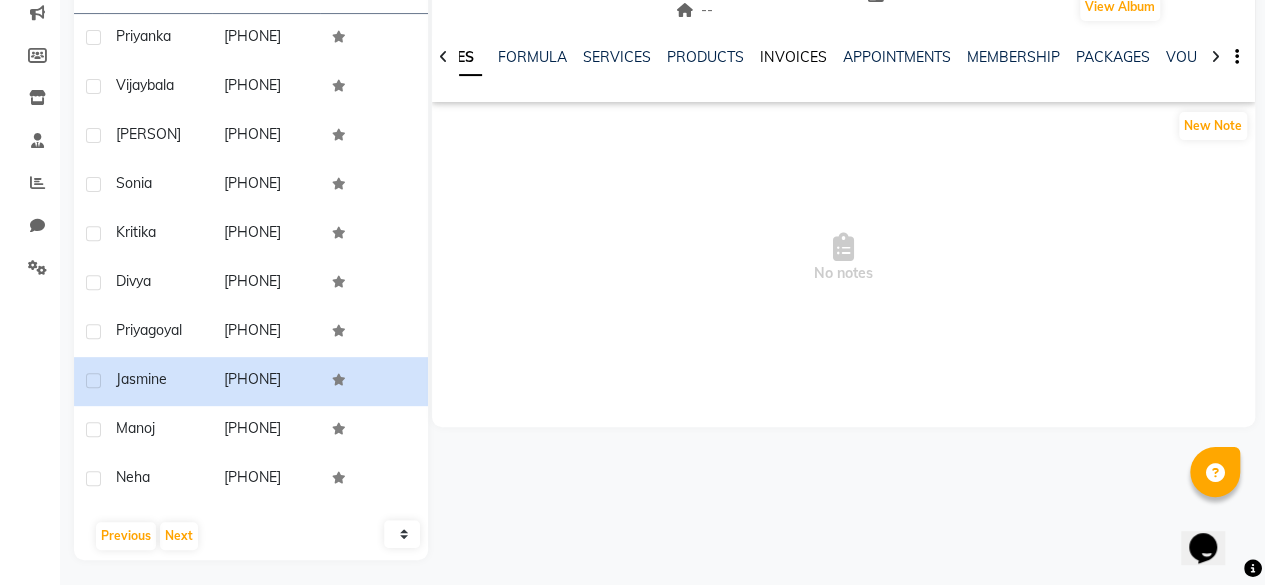 click on "INVOICES" 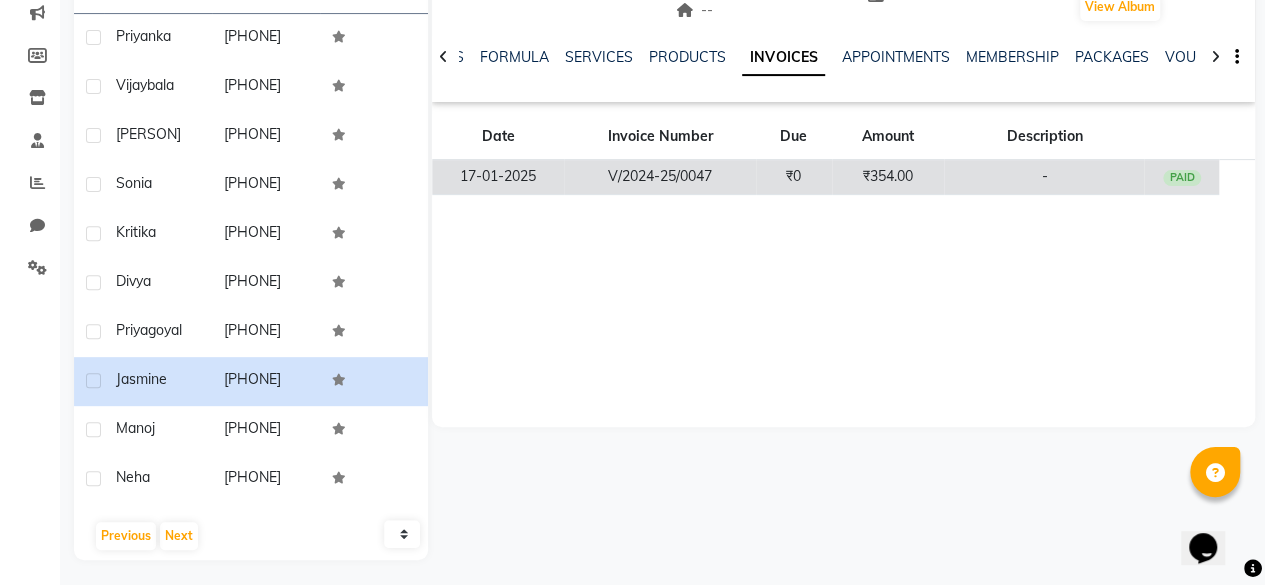 click on "₹0" 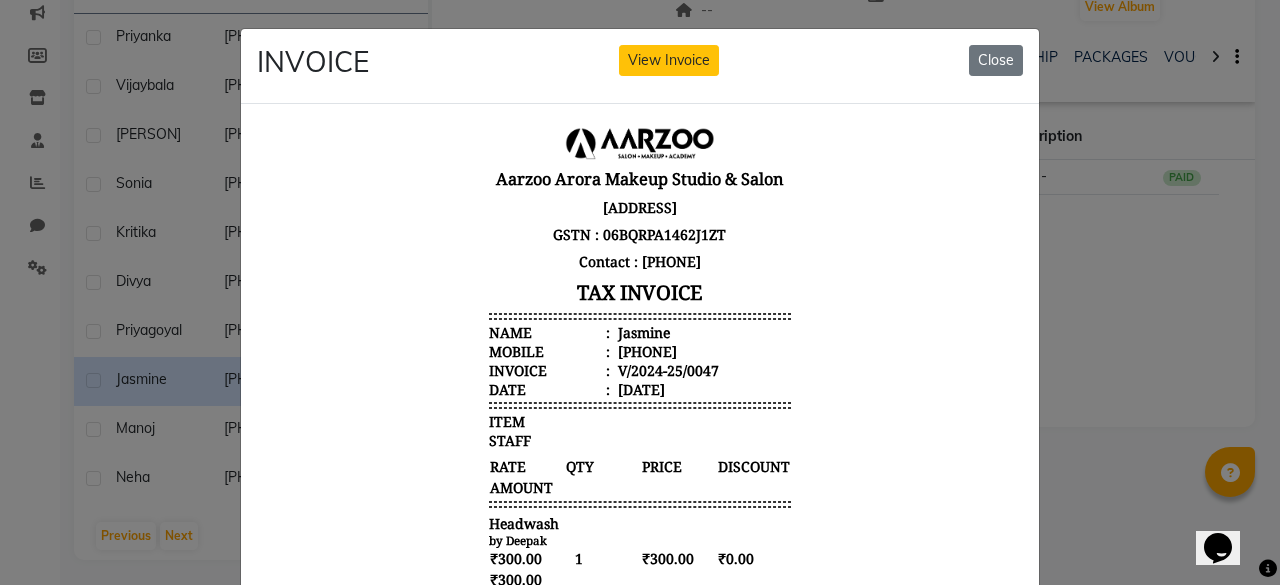 scroll, scrollTop: 16, scrollLeft: 0, axis: vertical 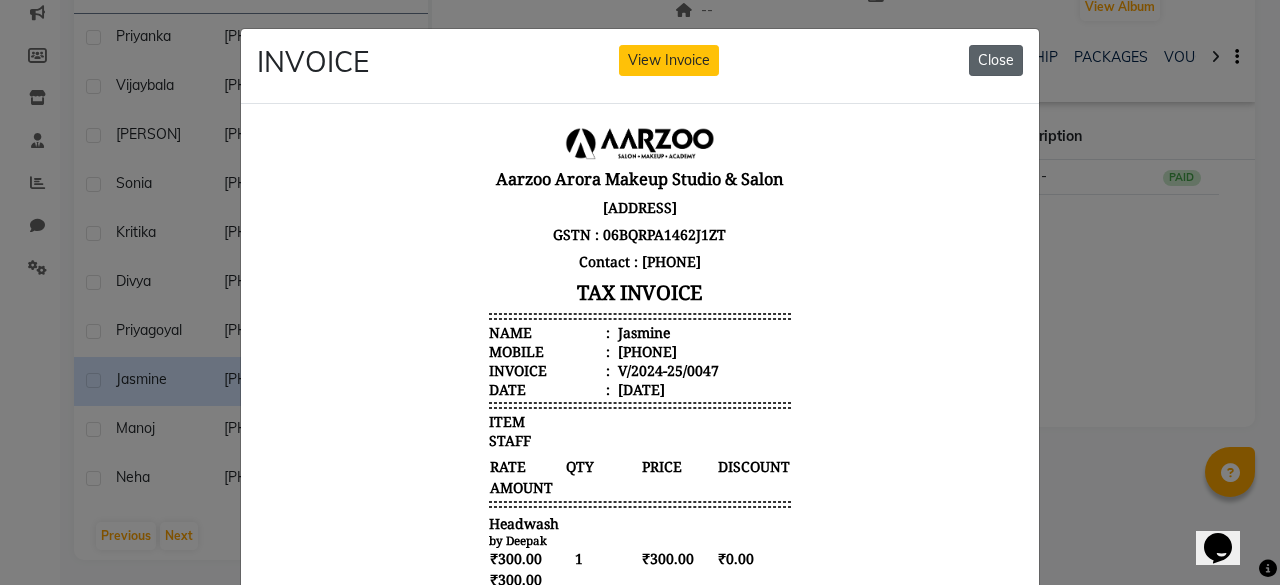 drag, startPoint x: 1001, startPoint y: 56, endPoint x: 989, endPoint y: 60, distance: 12.649111 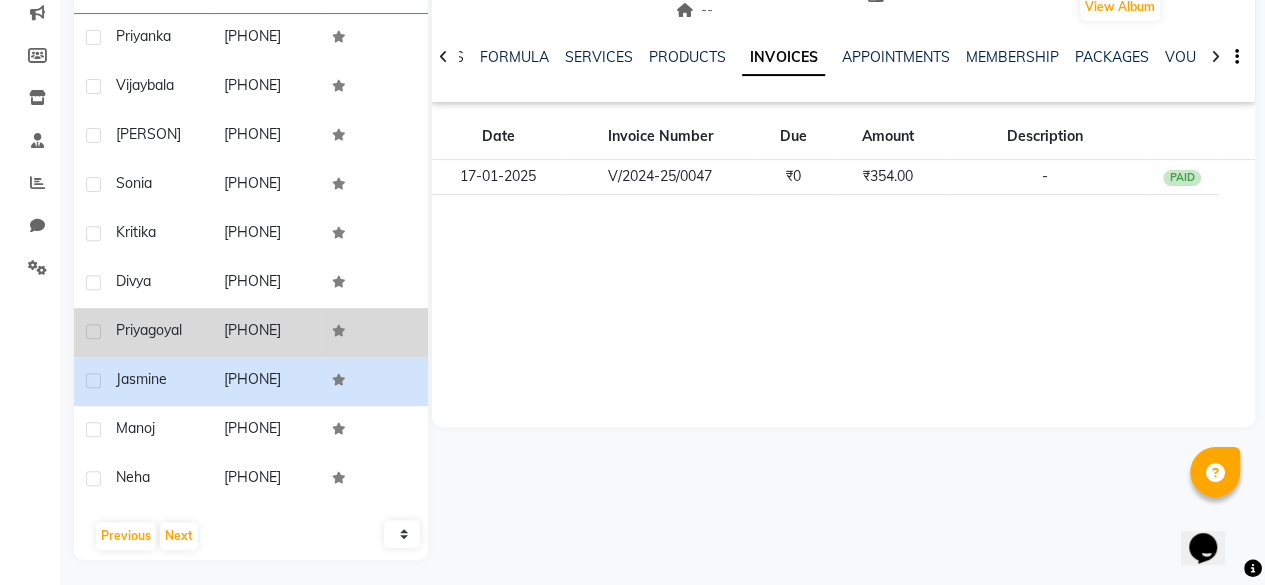 click on "[PHONE]" 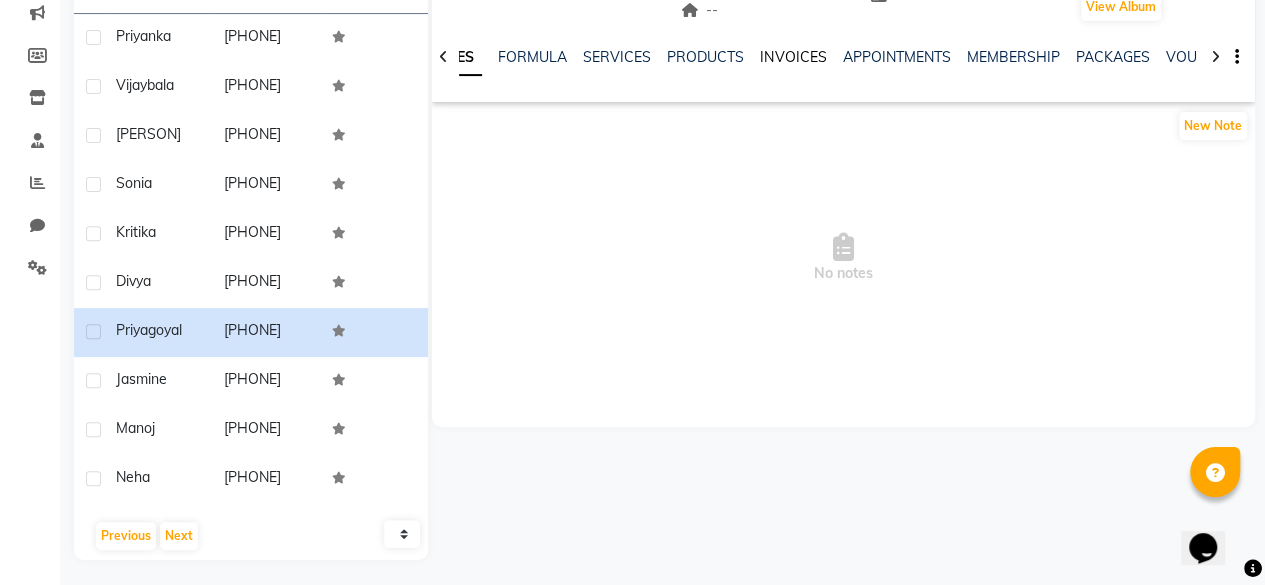 click on "INVOICES" 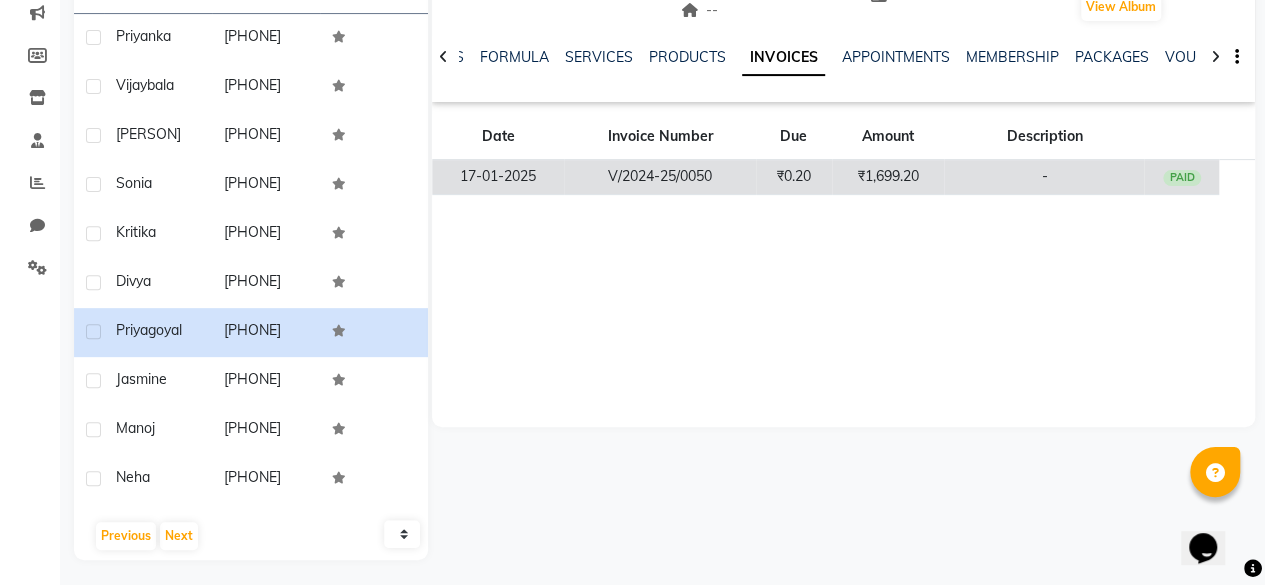 click on "₹0.20" 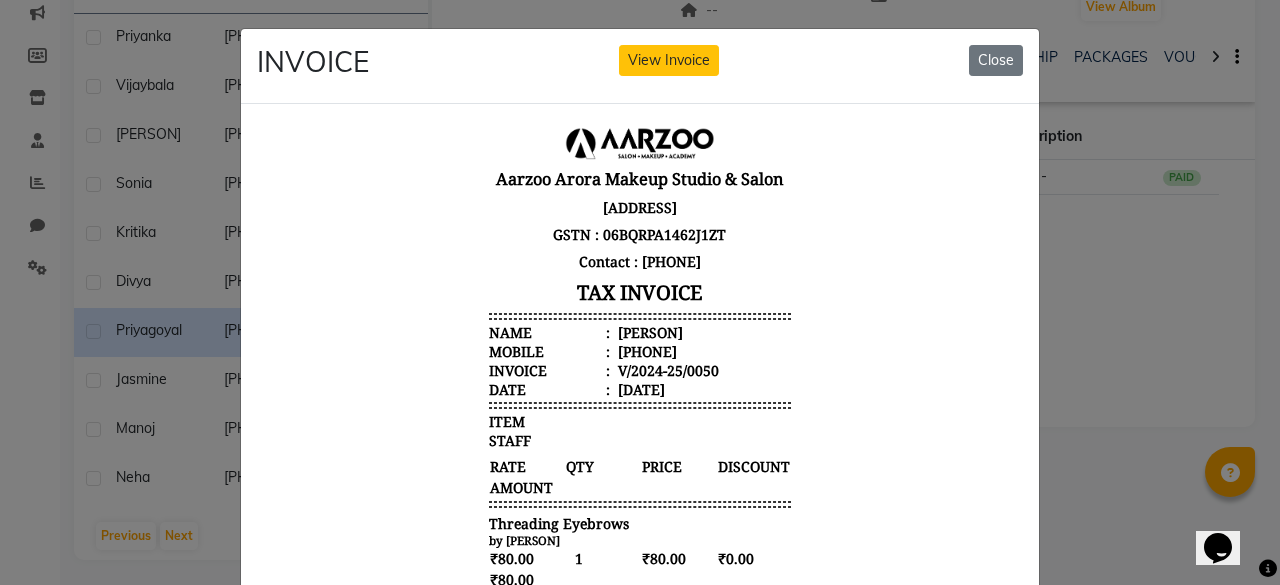 scroll, scrollTop: 15, scrollLeft: 0, axis: vertical 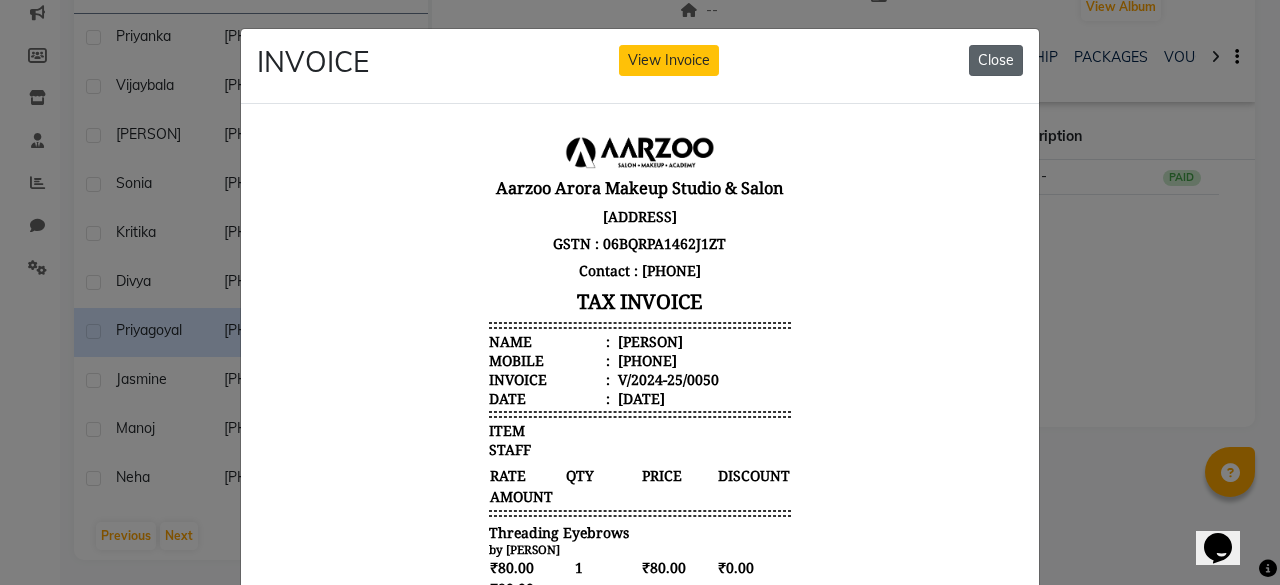 click on "Close" 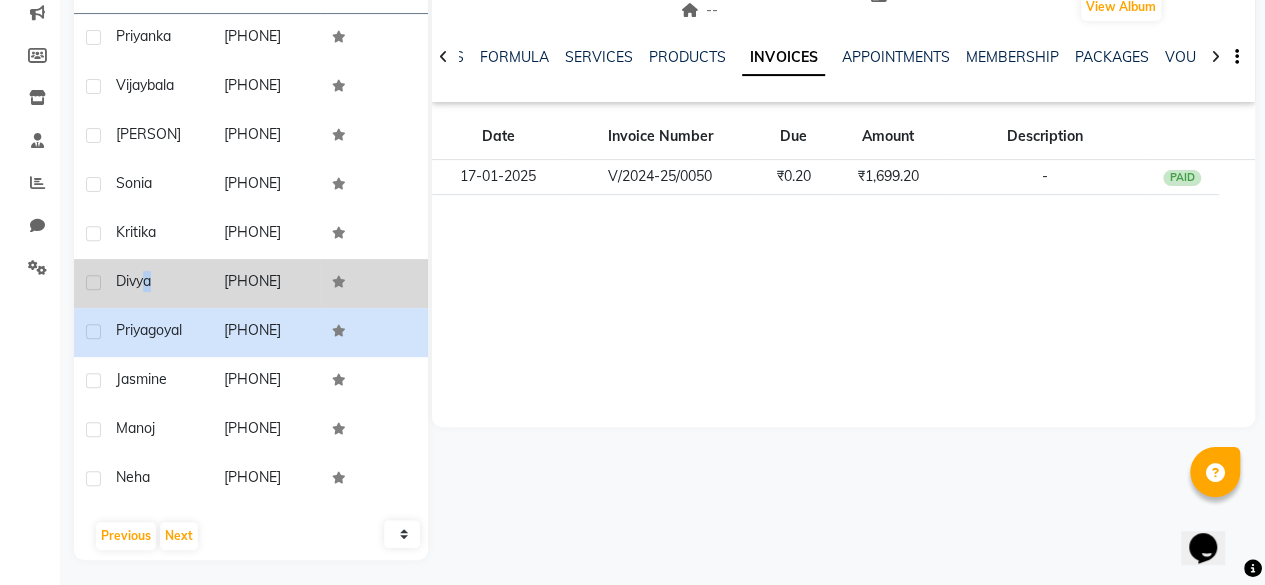 drag, startPoint x: 157, startPoint y: 295, endPoint x: 143, endPoint y: 301, distance: 15.231546 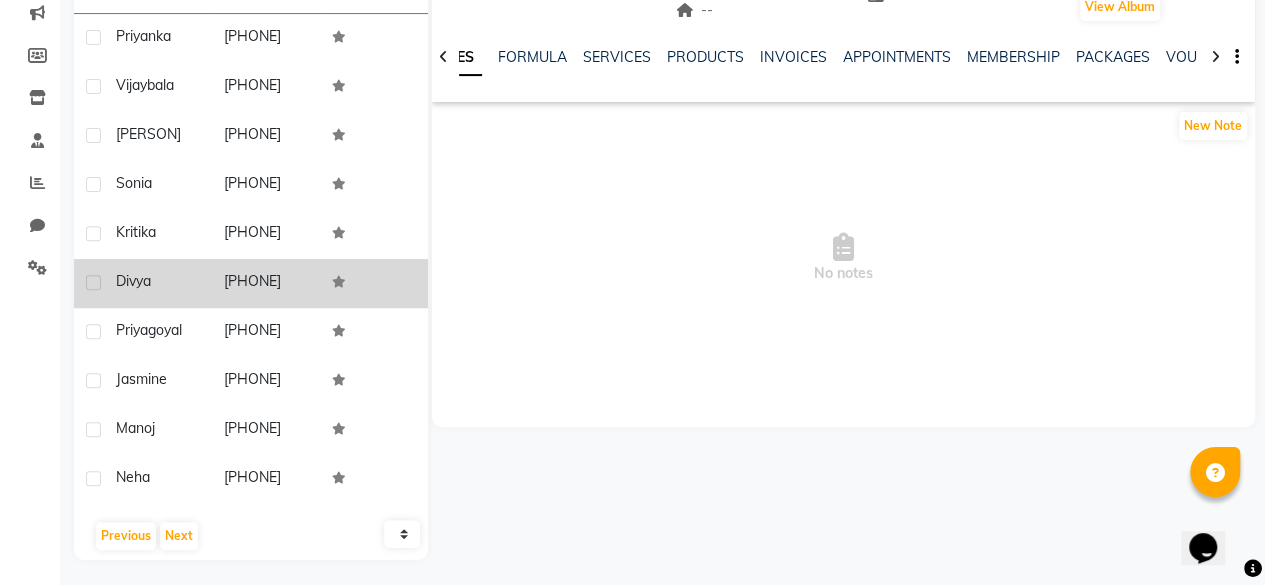 click 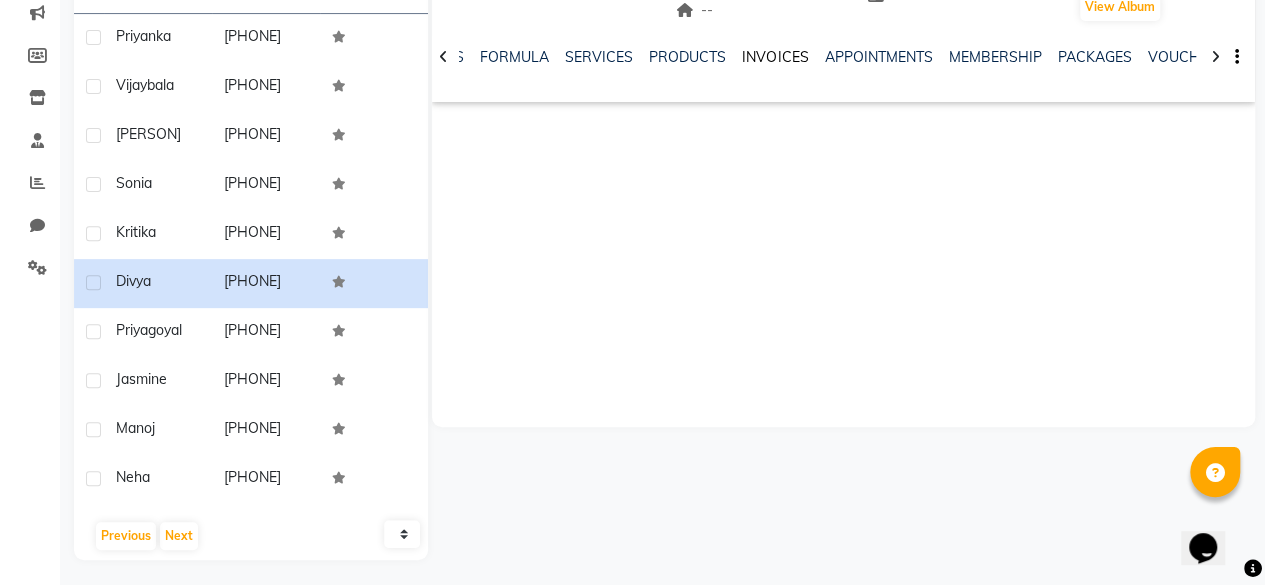 click on "INVOICES" 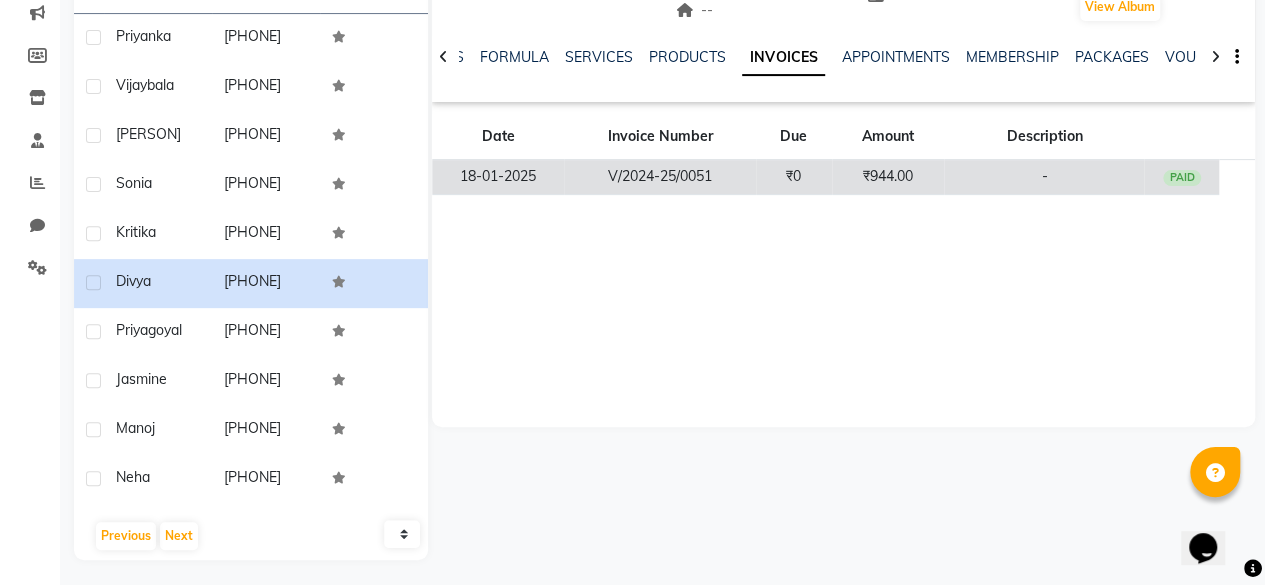 click on "₹0" 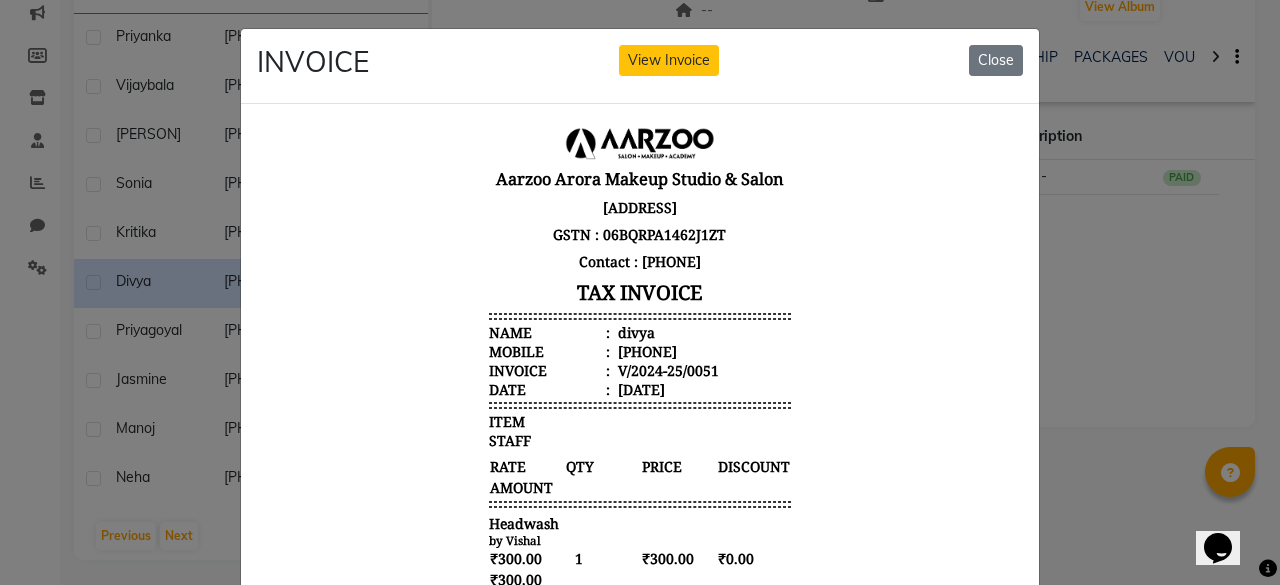 scroll, scrollTop: 16, scrollLeft: 0, axis: vertical 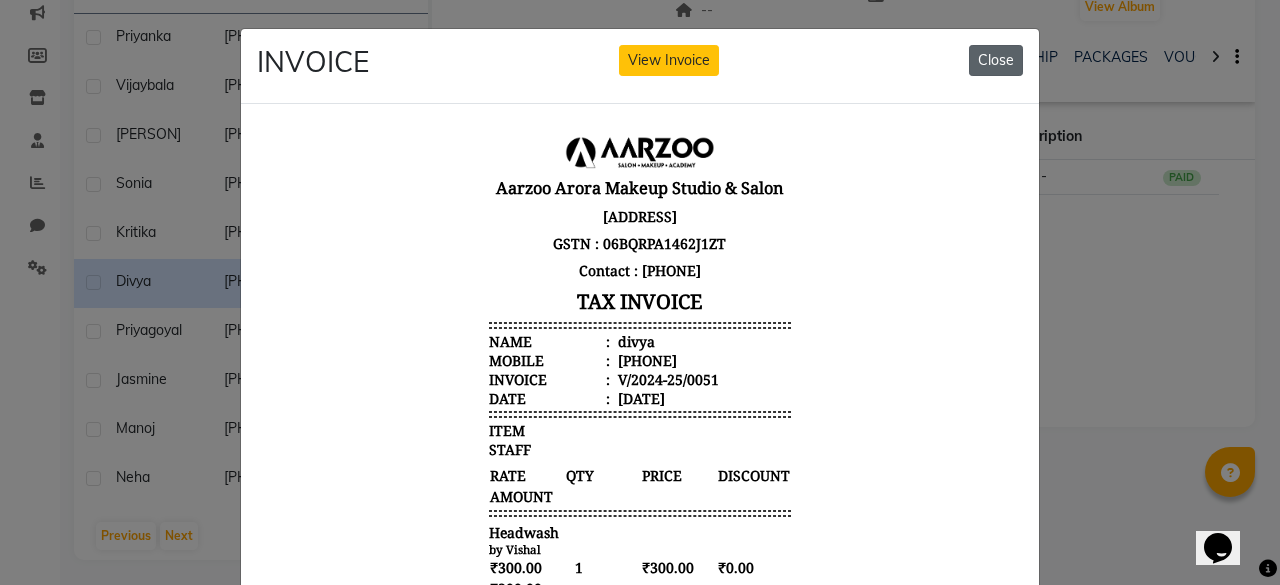 click on "Close" 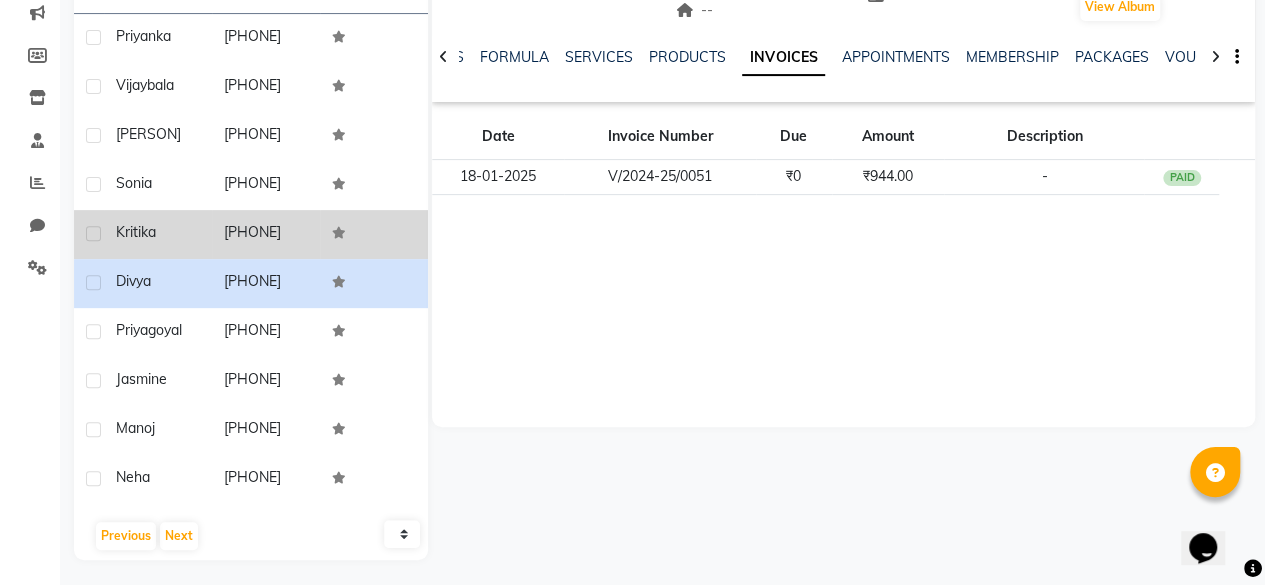 click 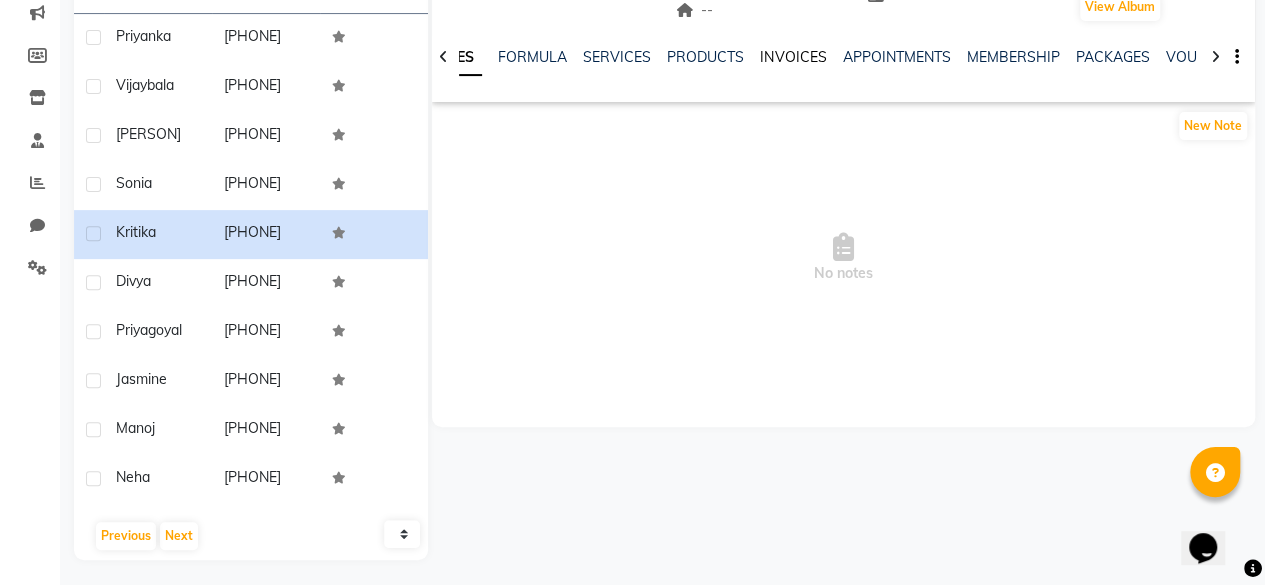 click on "INVOICES" 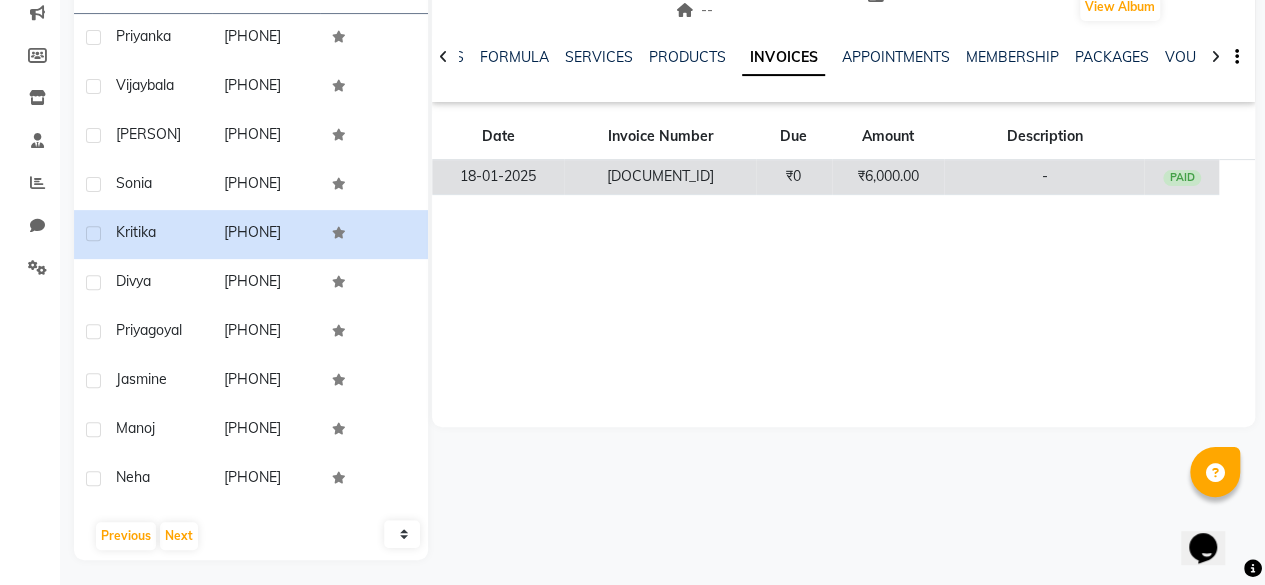 click on "₹0" 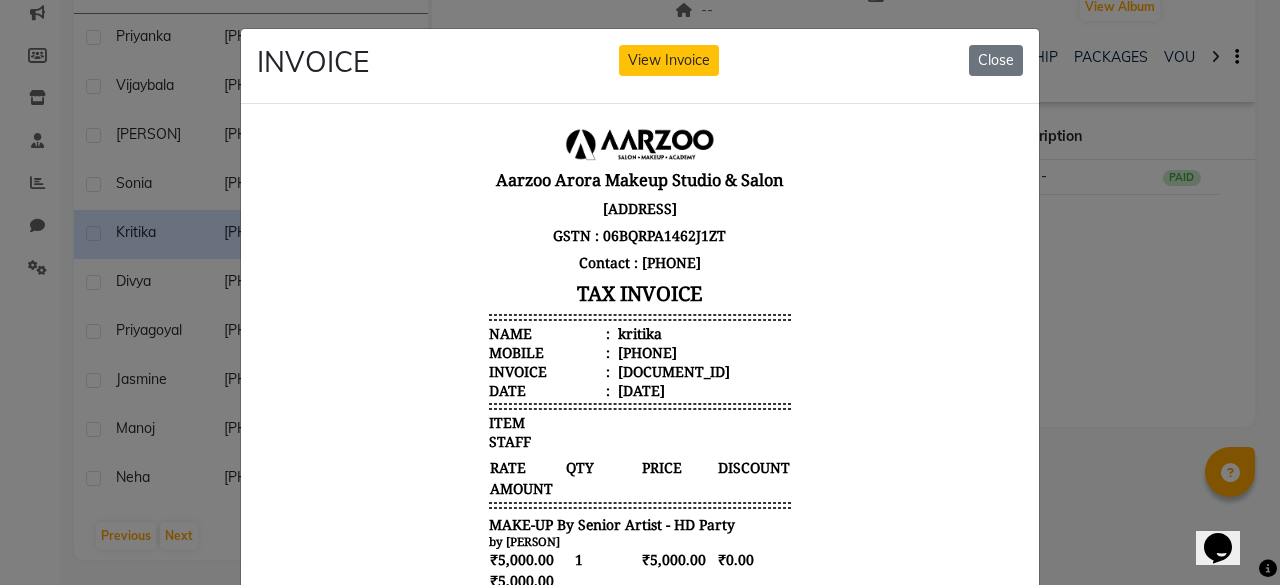scroll, scrollTop: 0, scrollLeft: 0, axis: both 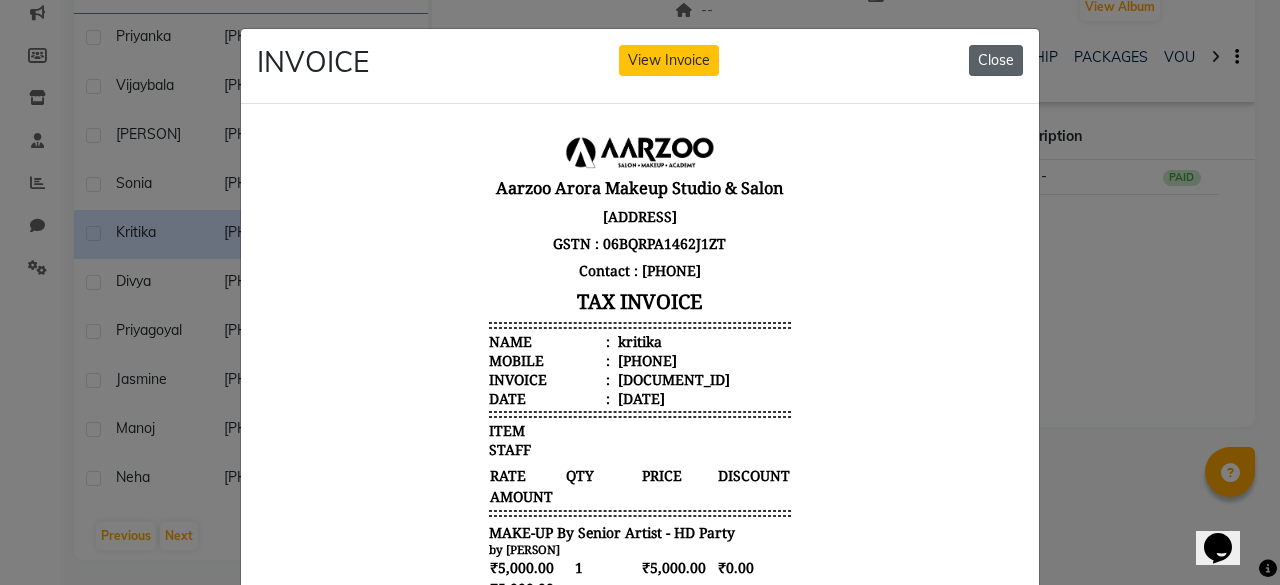 click on "Close" 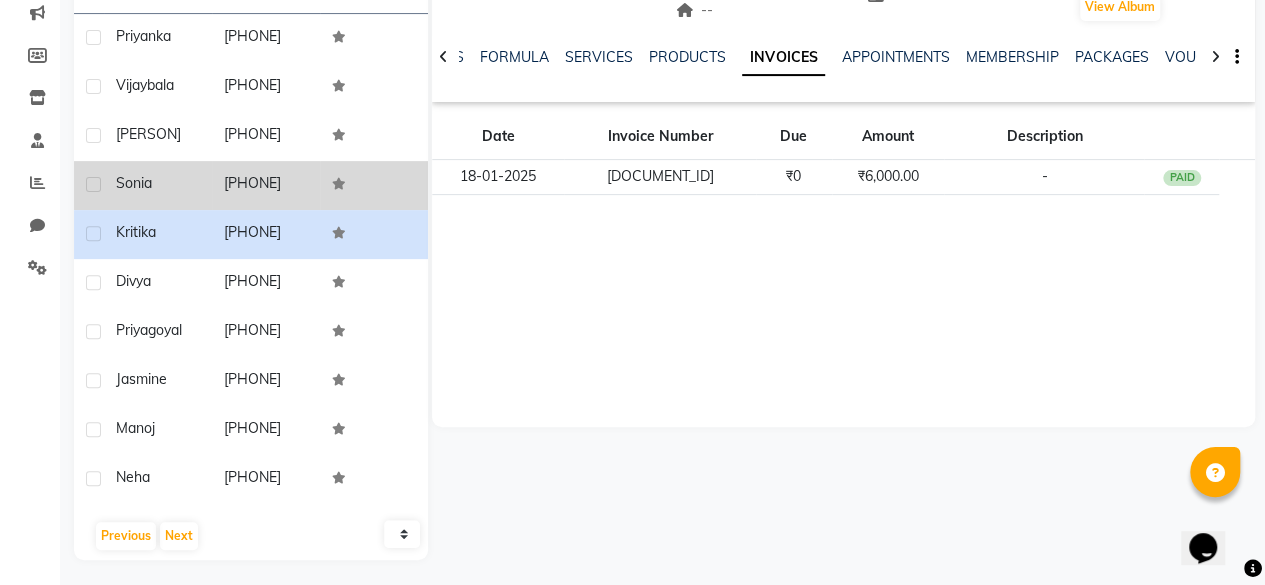 click on "[PHONE]" 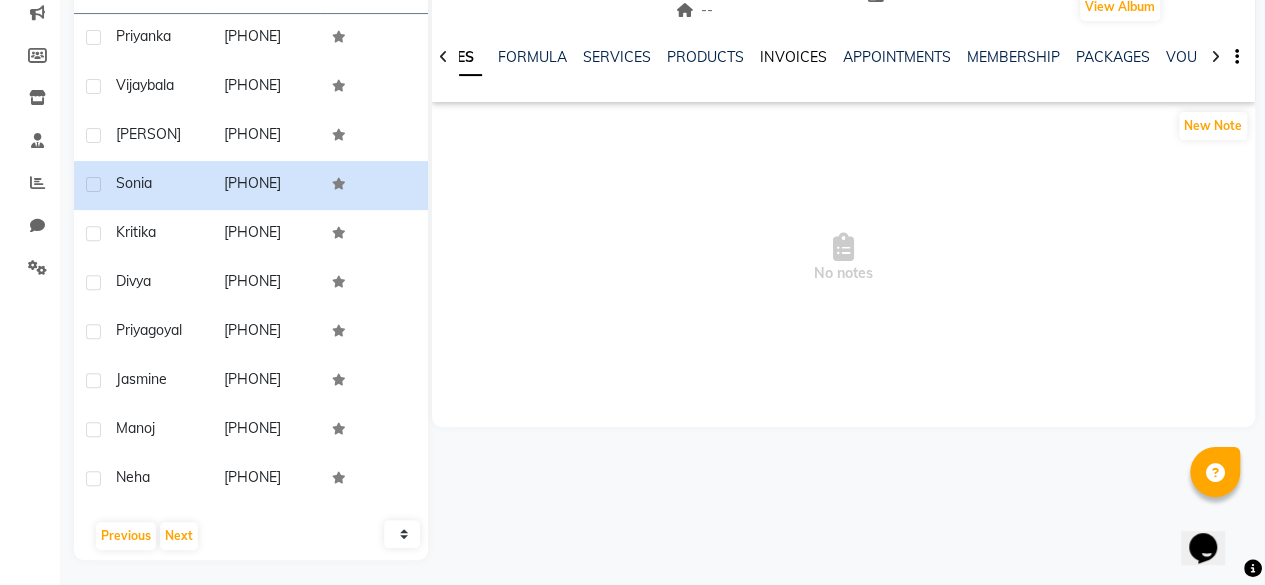 click on "INVOICES" 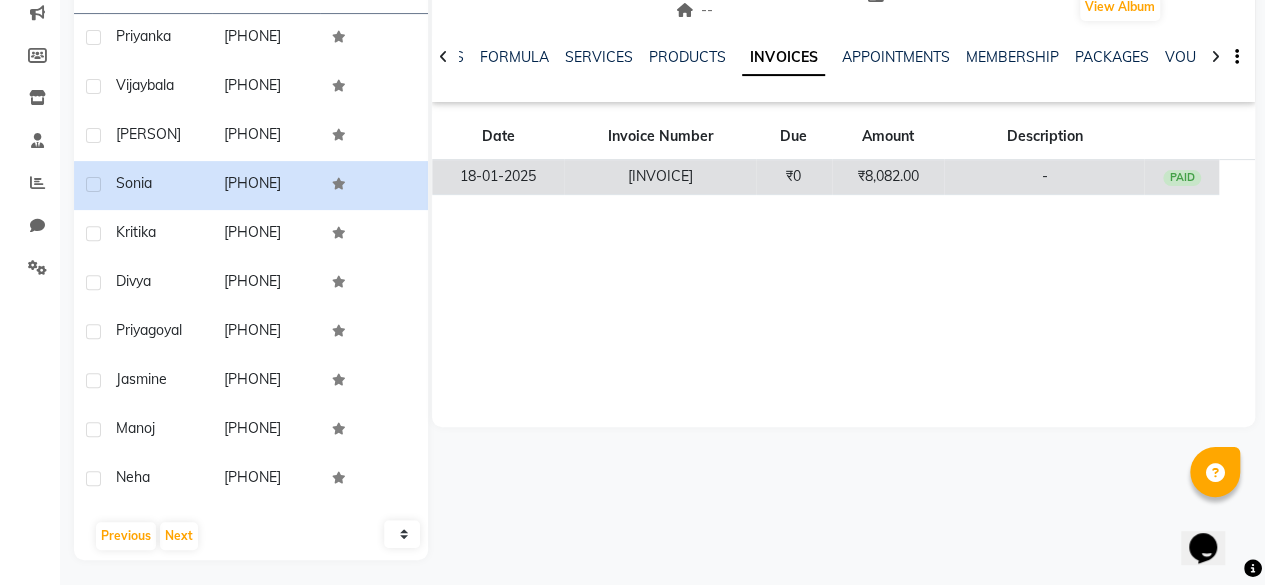 click on "₹8,082.00" 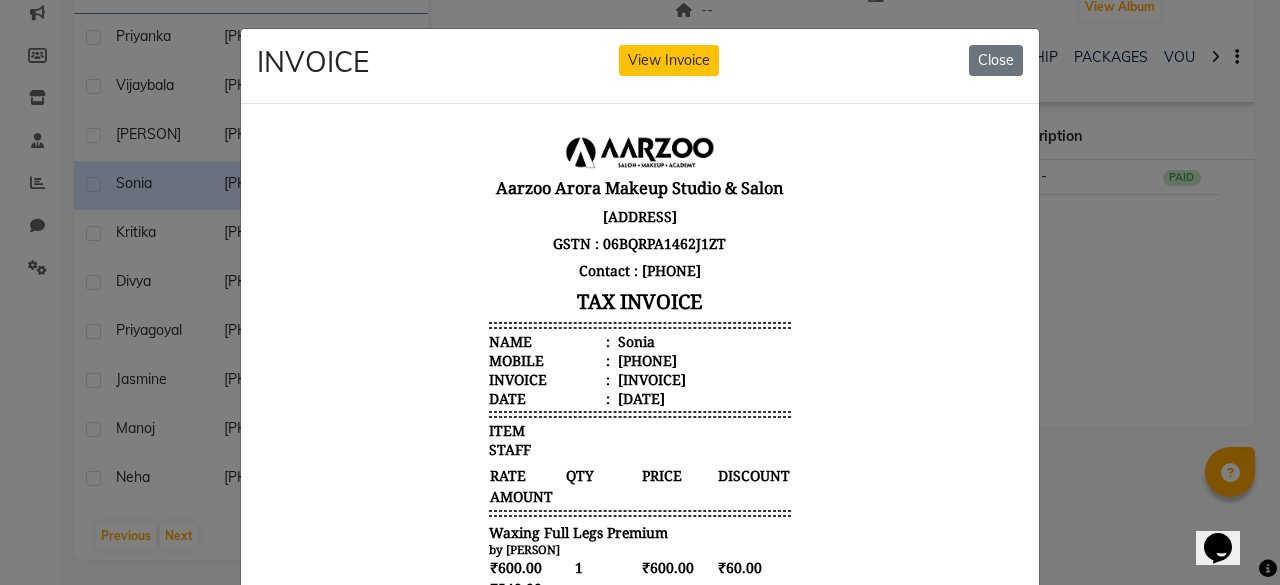 scroll, scrollTop: 15, scrollLeft: 0, axis: vertical 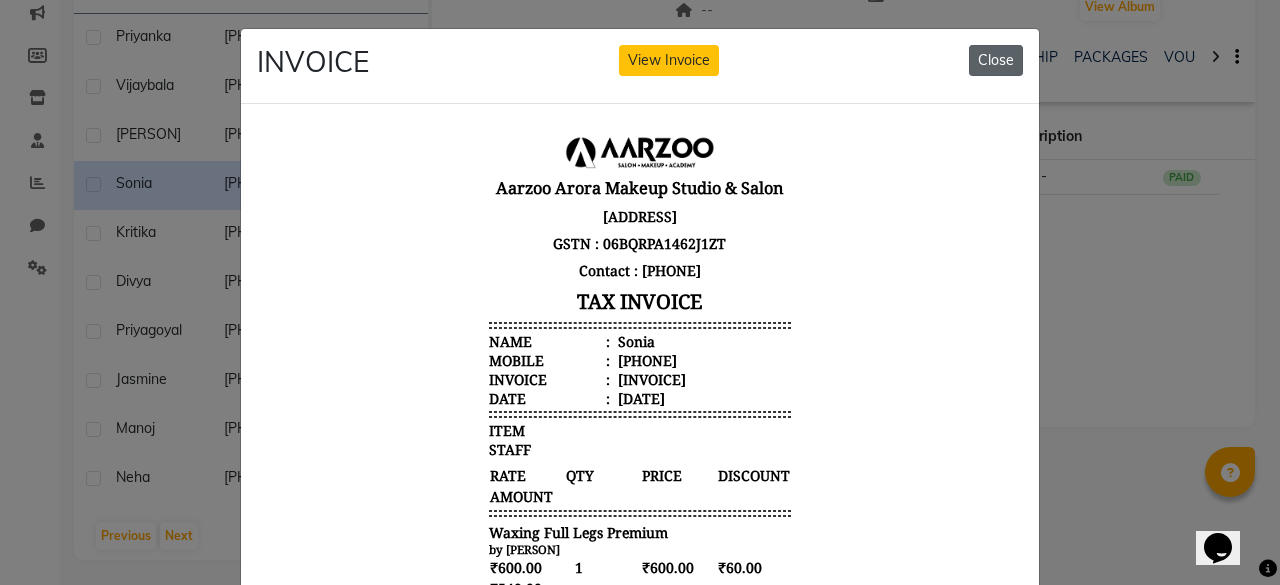 click on "Close" 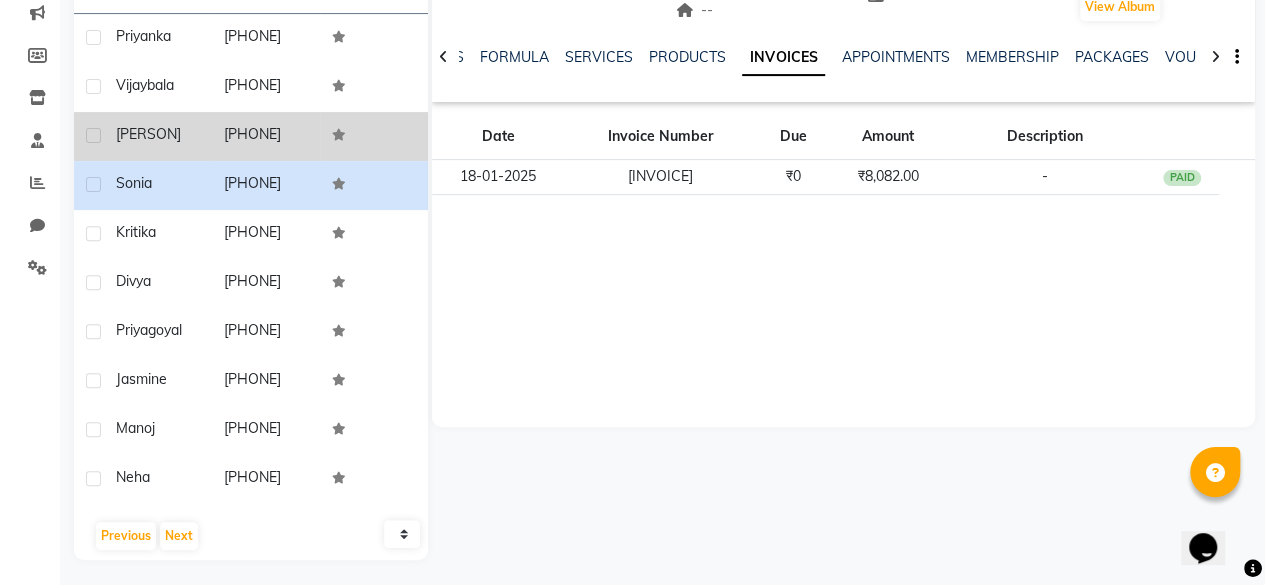 click on "[PHONE]" 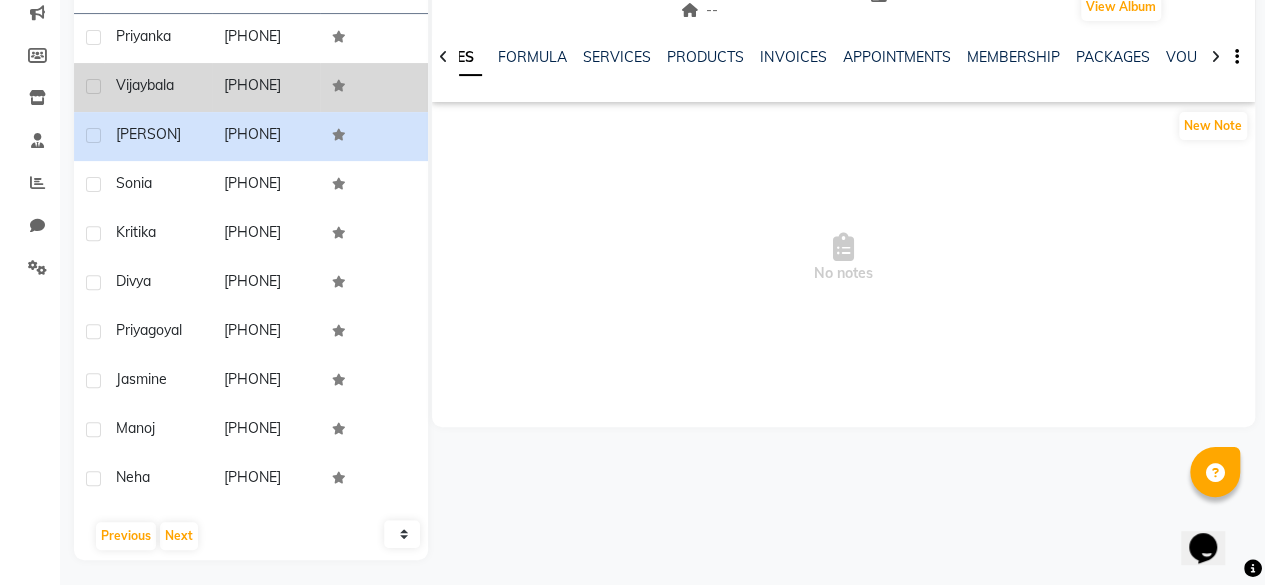 click on "[PHONE]" 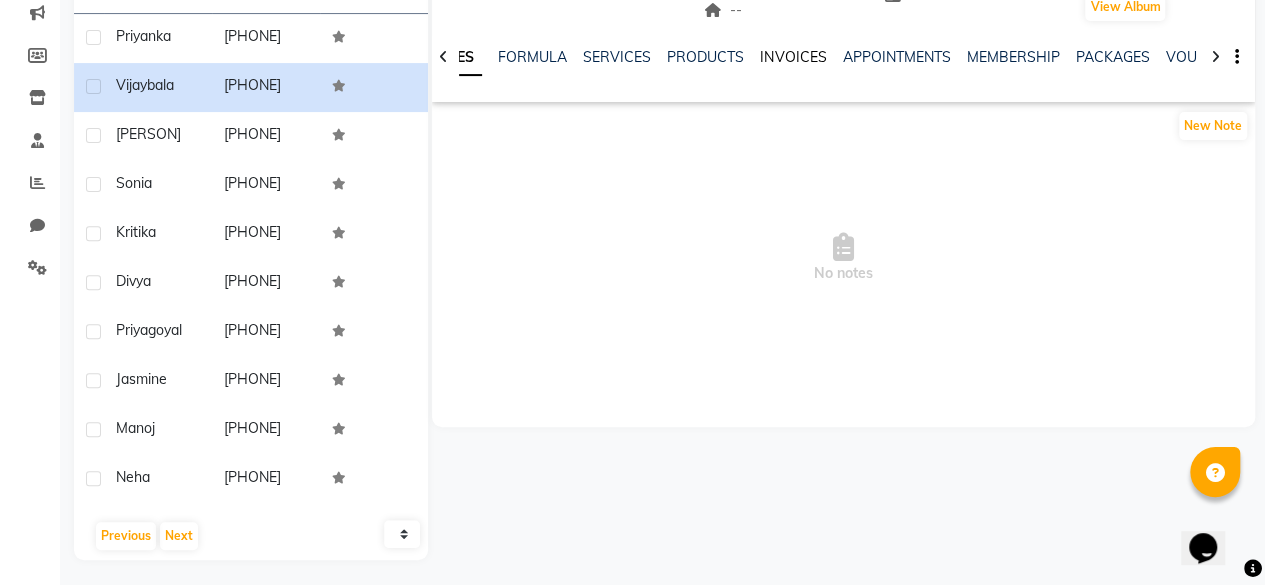 click on "INVOICES" 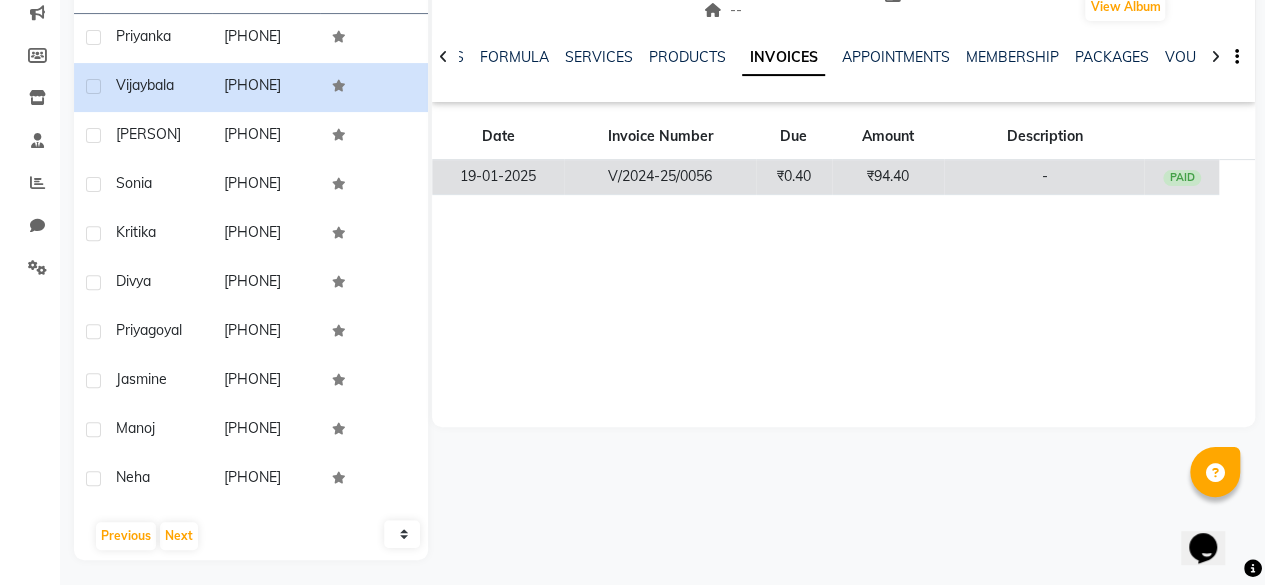 click on "₹0.40" 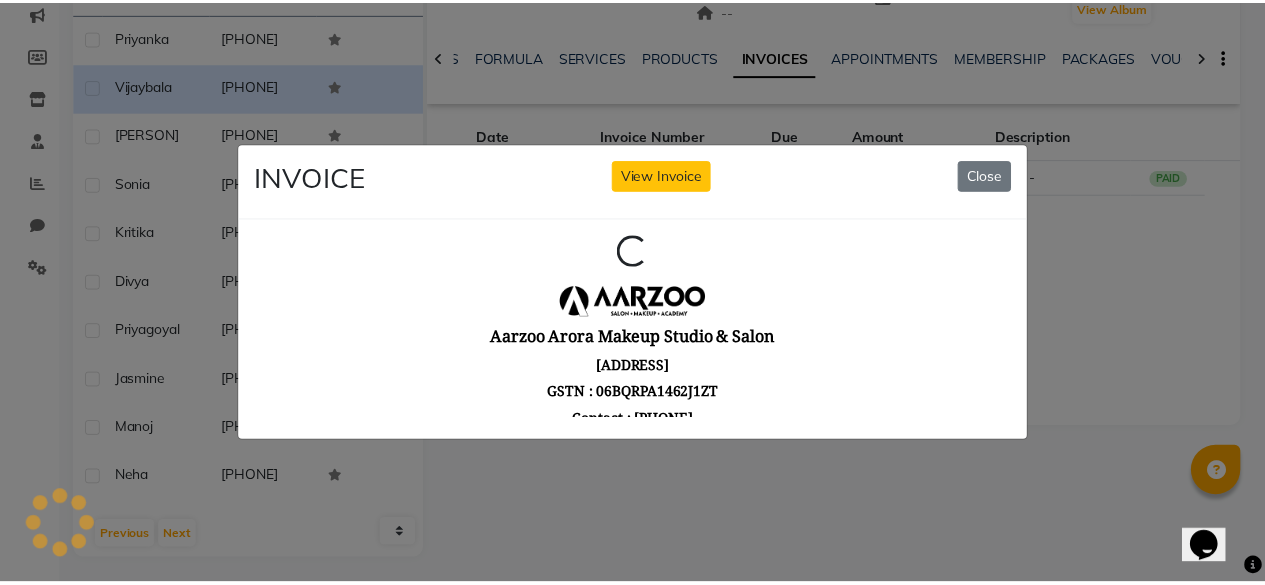 scroll, scrollTop: 0, scrollLeft: 0, axis: both 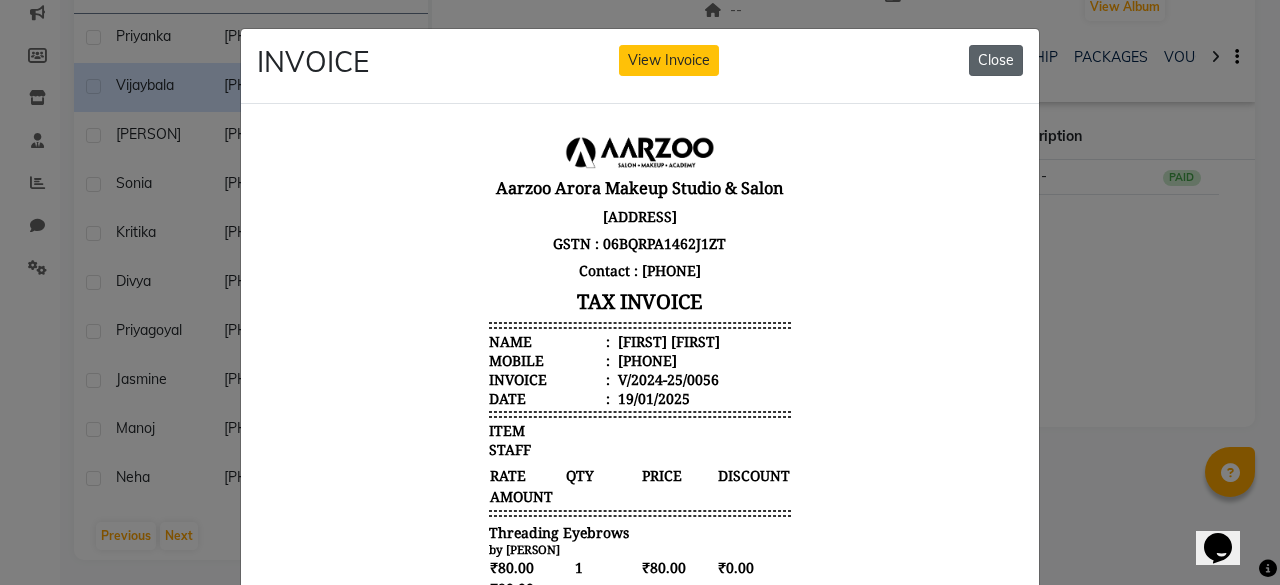 click on "Close" 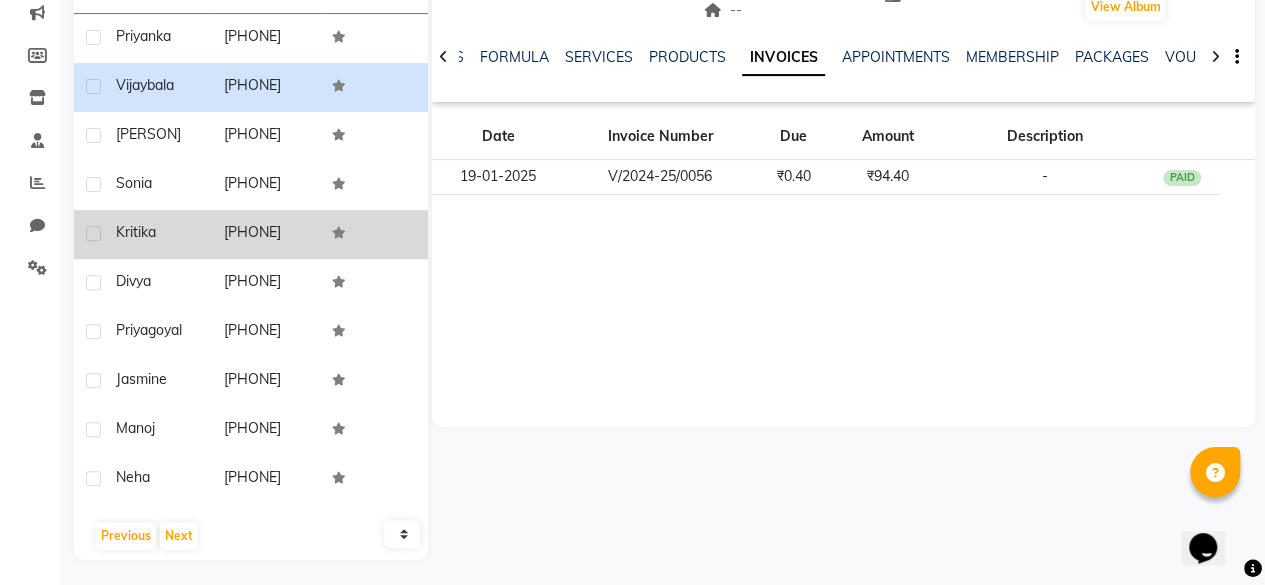 scroll, scrollTop: 0, scrollLeft: 0, axis: both 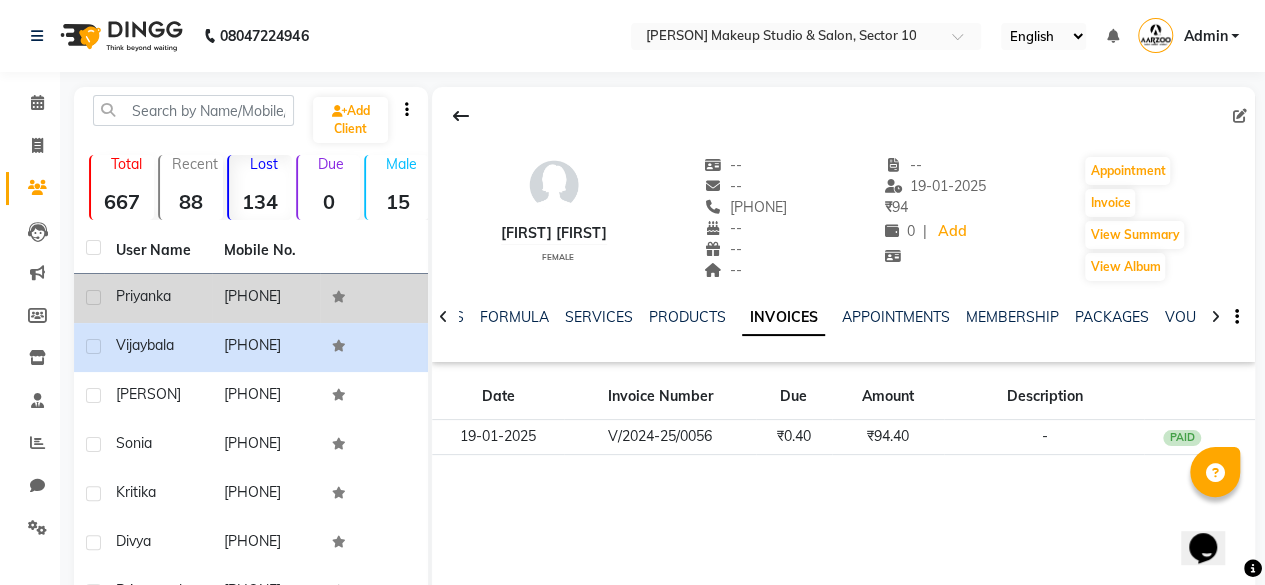 click on "[PHONE]" 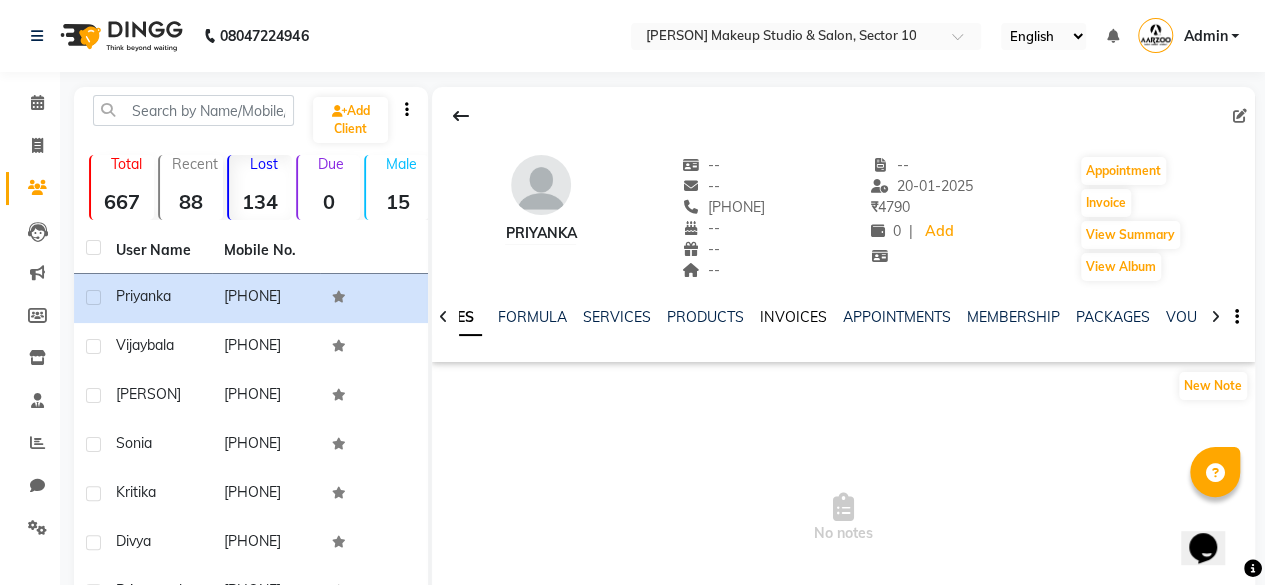 click on "INVOICES" 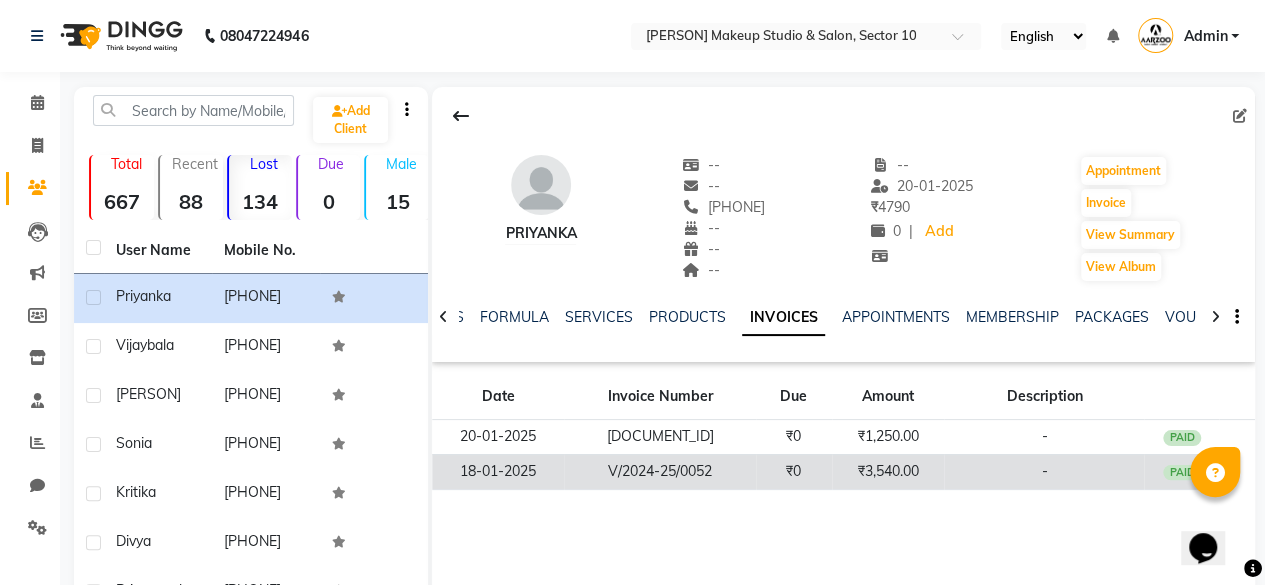 click on "V/2024-25/0052" 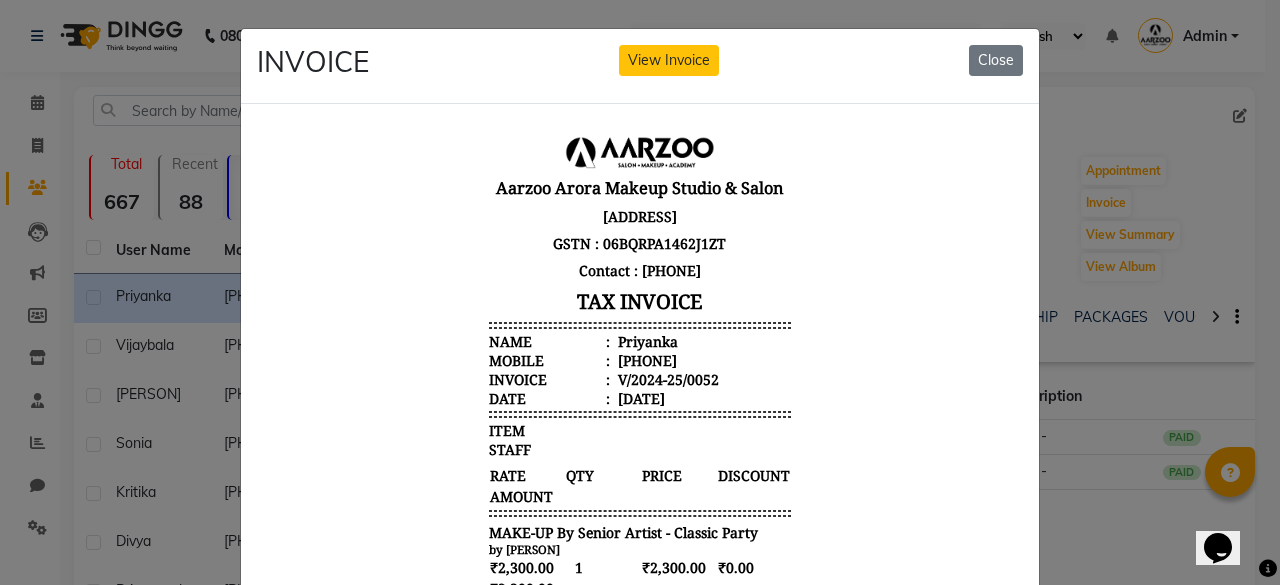 scroll, scrollTop: 16, scrollLeft: 0, axis: vertical 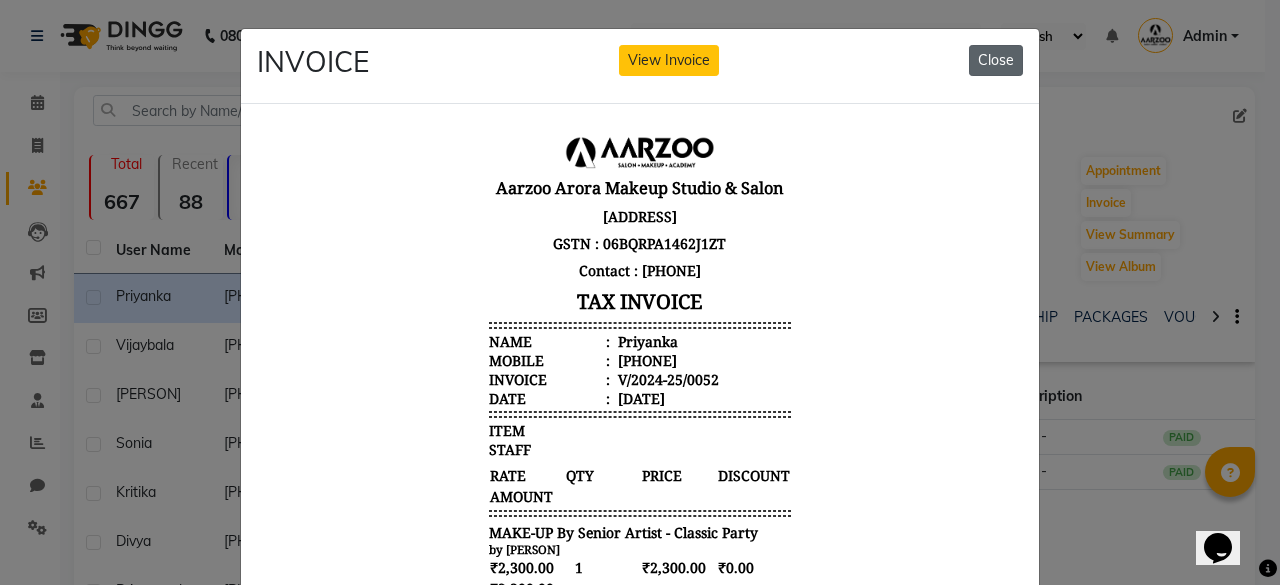 click on "Close" 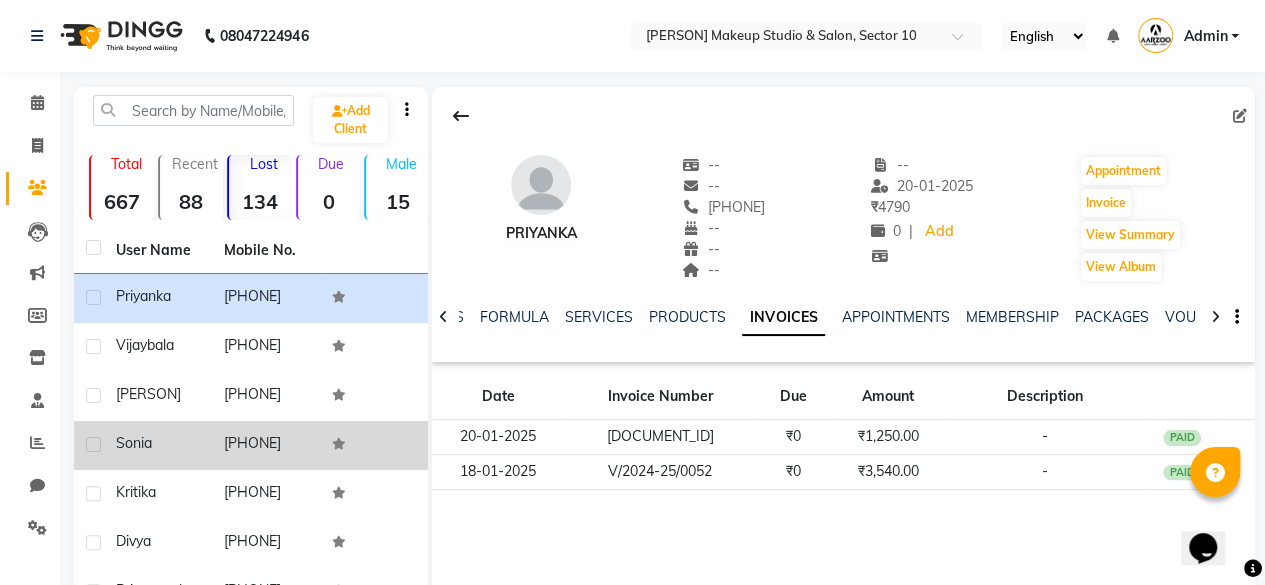 scroll, scrollTop: 74, scrollLeft: 0, axis: vertical 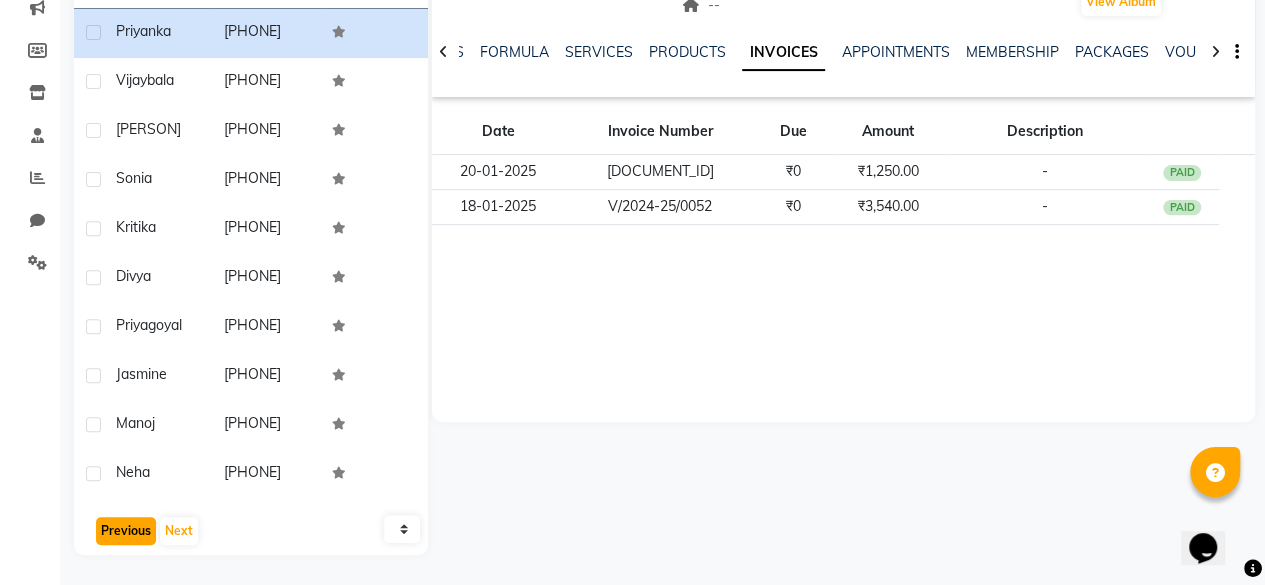 click on "Previous" 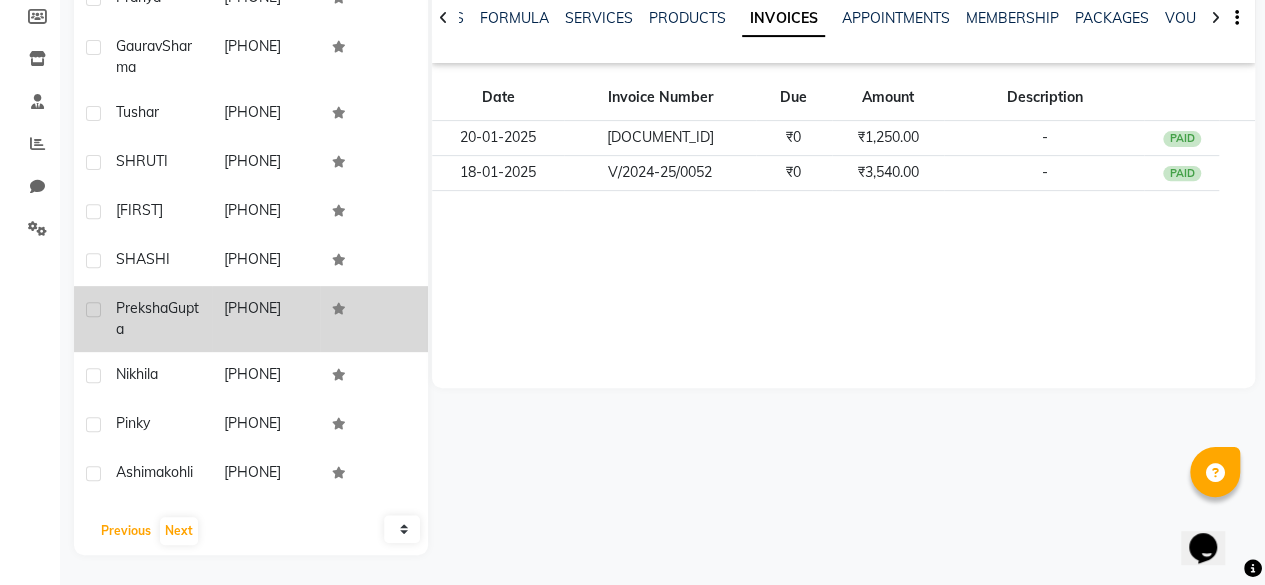 scroll, scrollTop: 0, scrollLeft: 0, axis: both 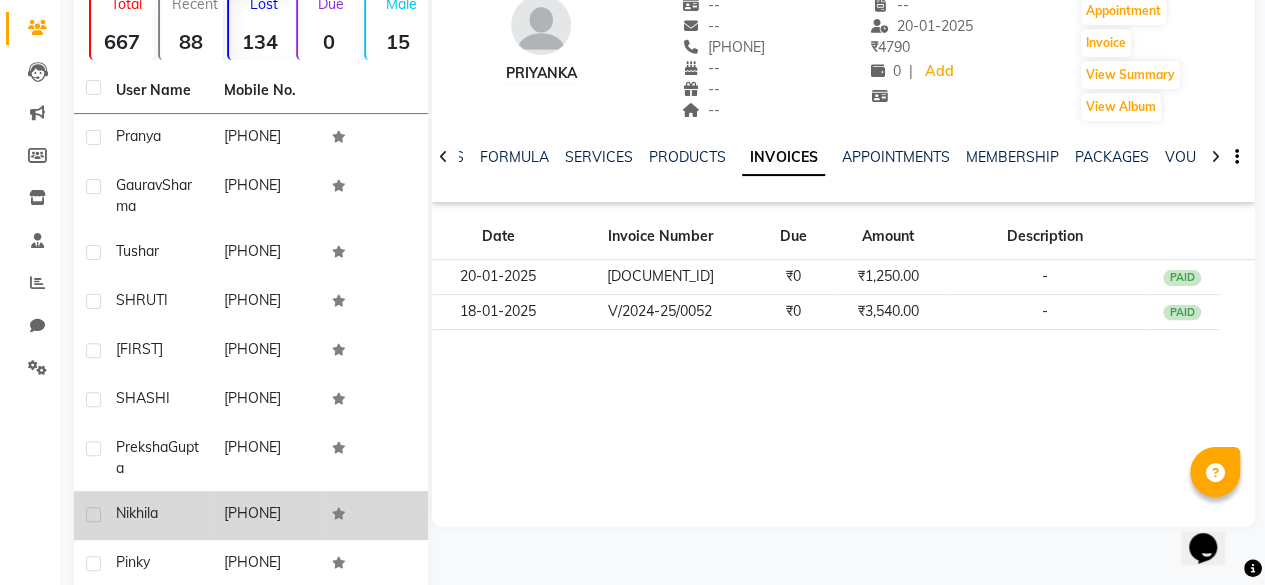 click on "[PHONE]" 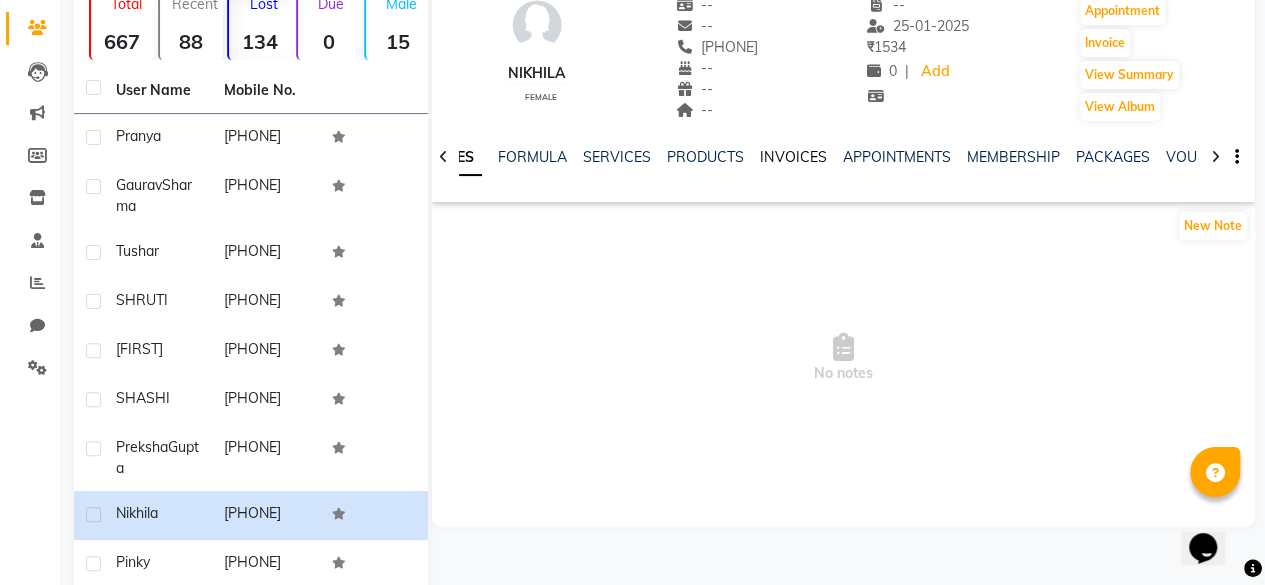click on "INVOICES" 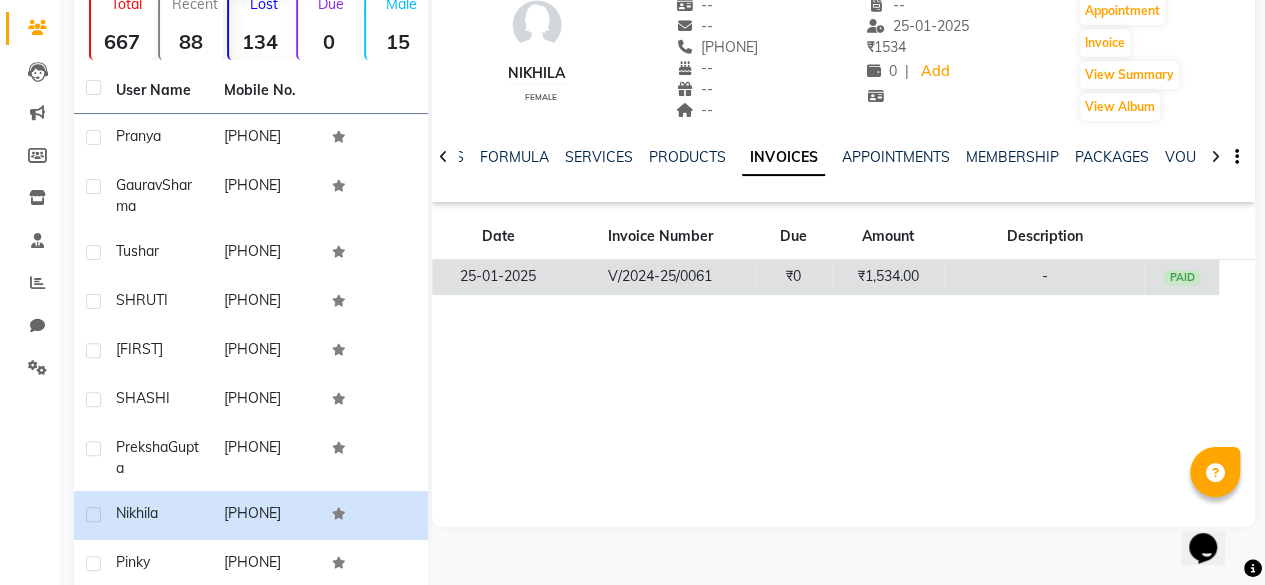 click on "₹0" 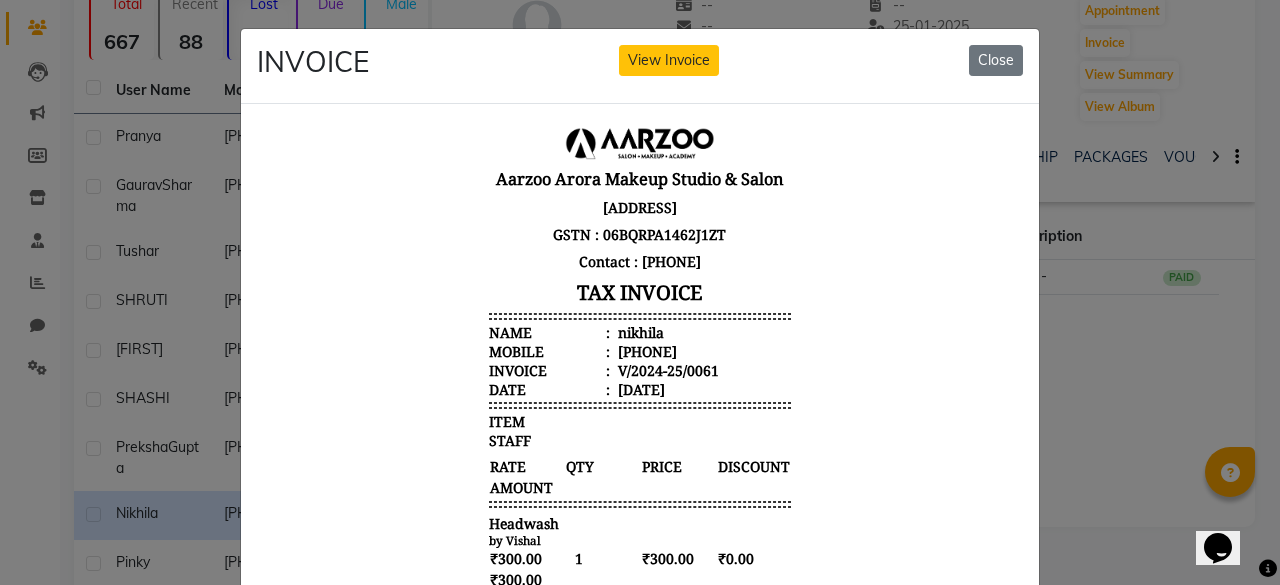 scroll, scrollTop: 16, scrollLeft: 0, axis: vertical 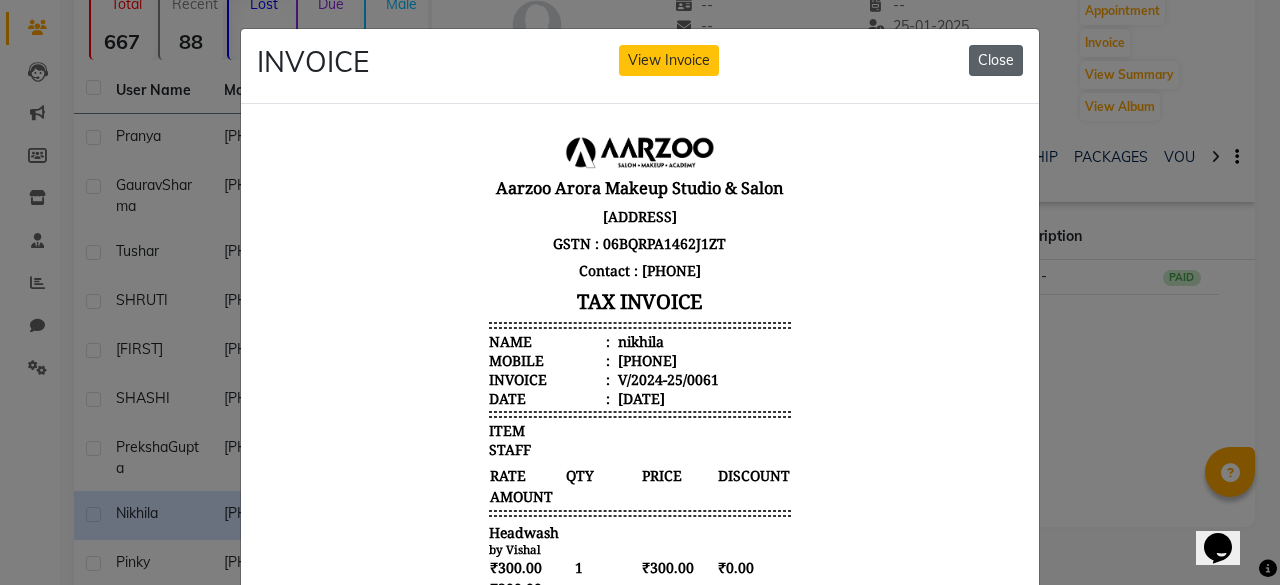 drag, startPoint x: 983, startPoint y: 63, endPoint x: 527, endPoint y: 153, distance: 464.79672 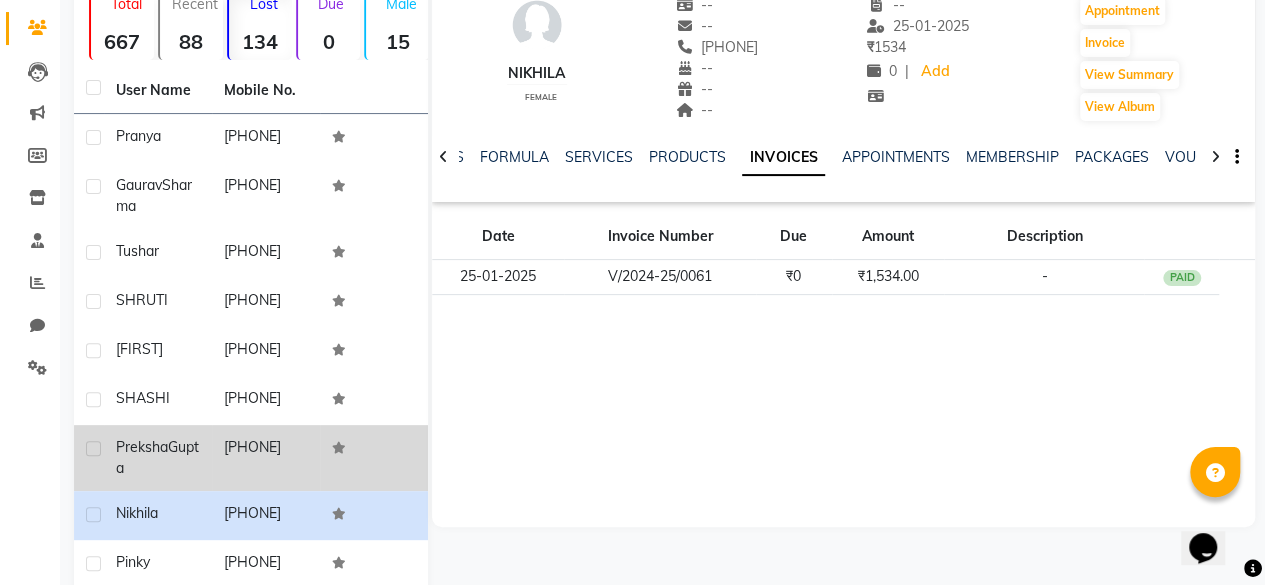 click on "[PHONE]" 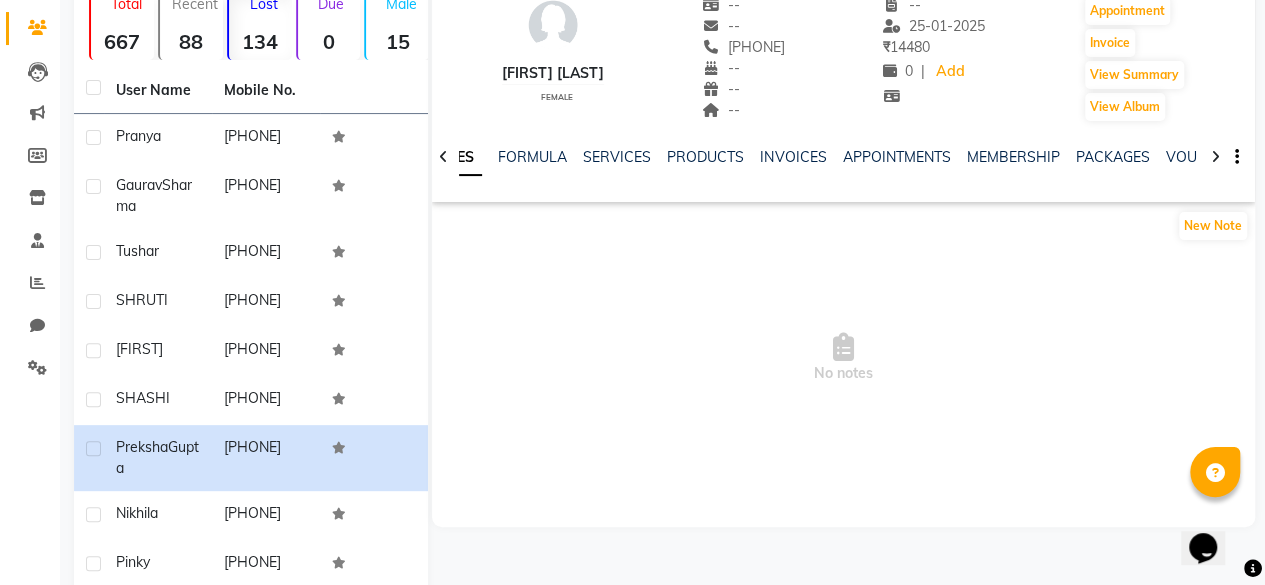 click on "INVOICES" 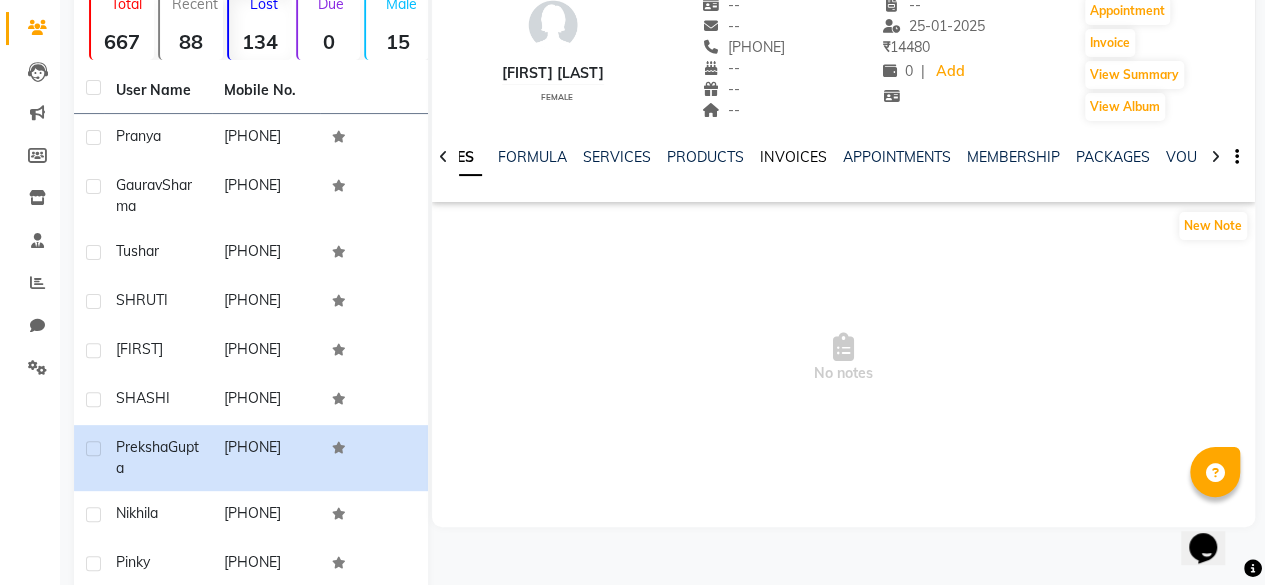 click on "INVOICES" 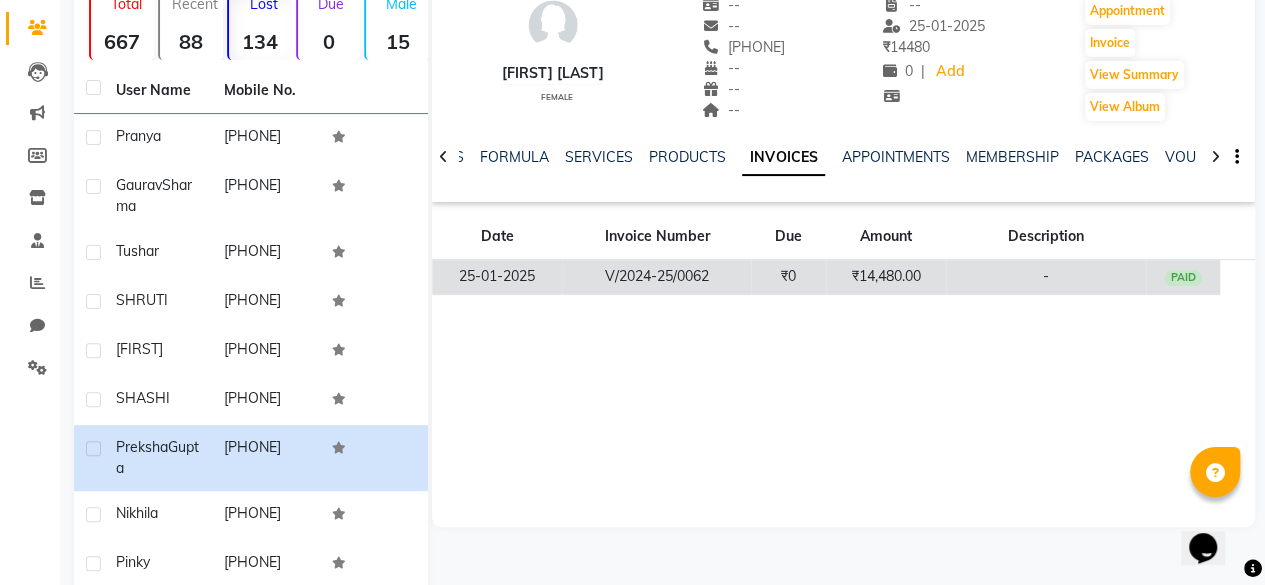click on "₹0" 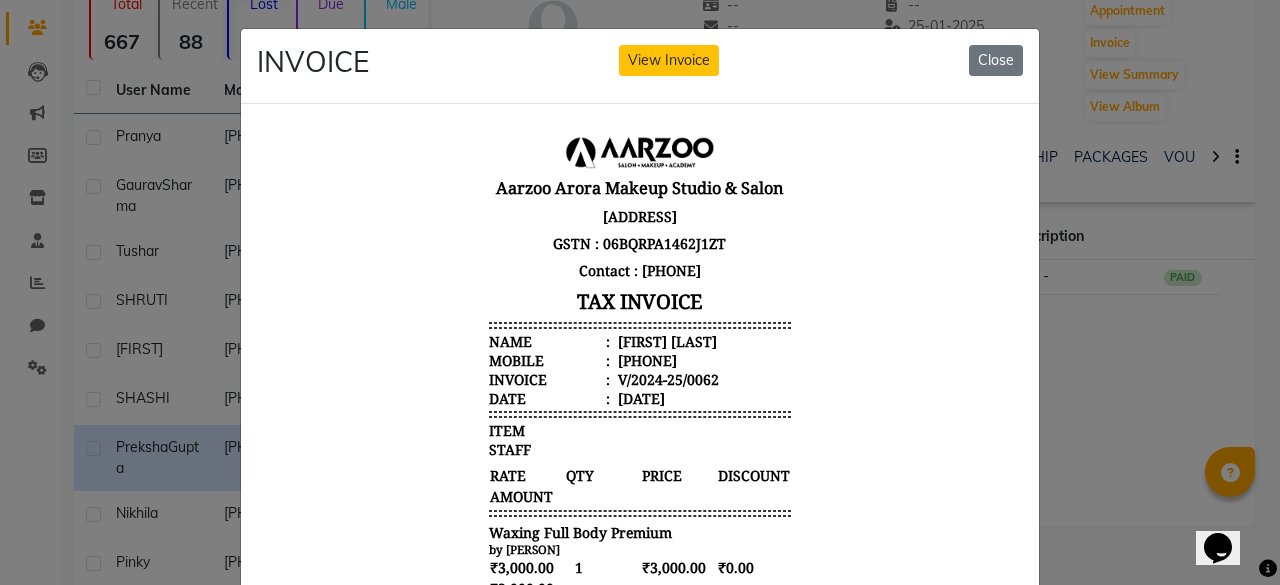 scroll, scrollTop: 16, scrollLeft: 0, axis: vertical 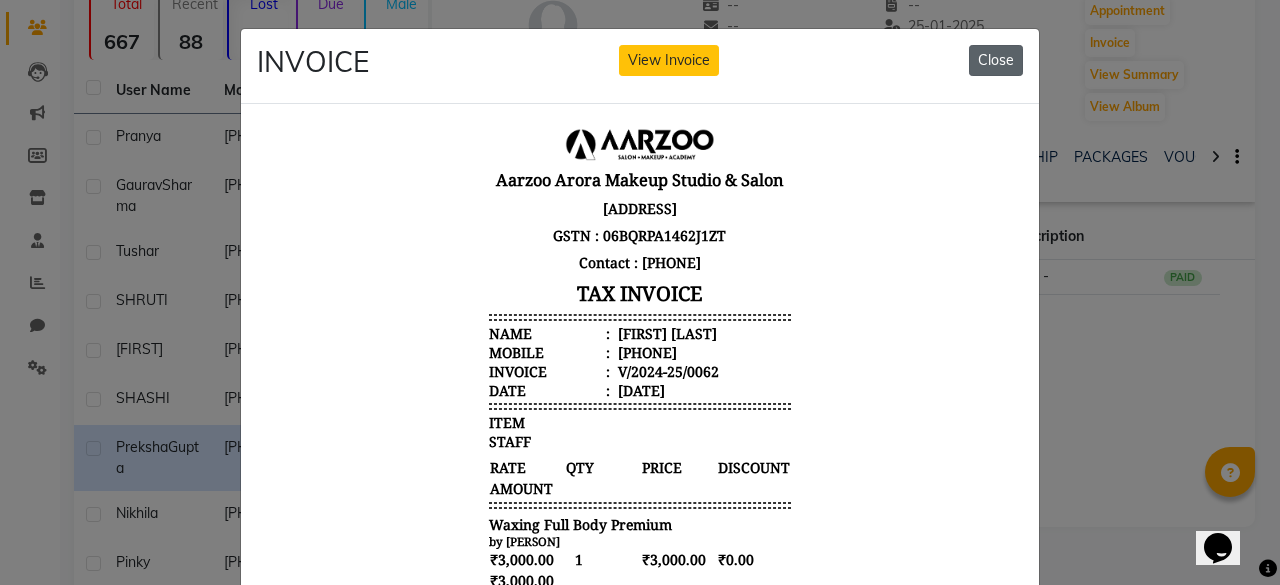 click on "Close" 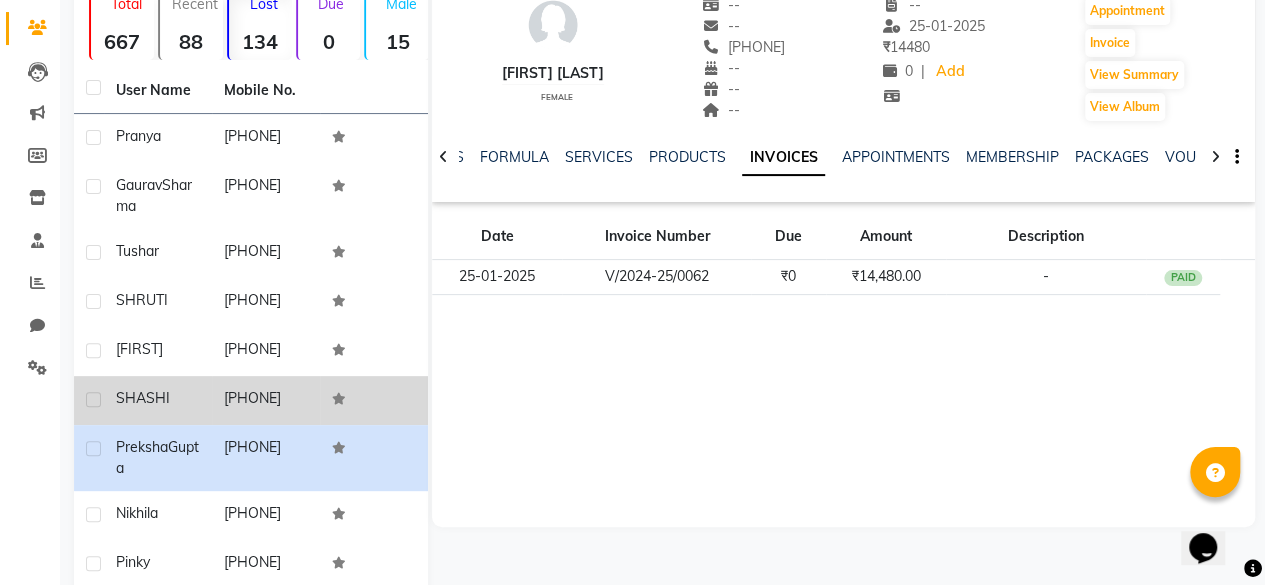 click on "[PHONE]" 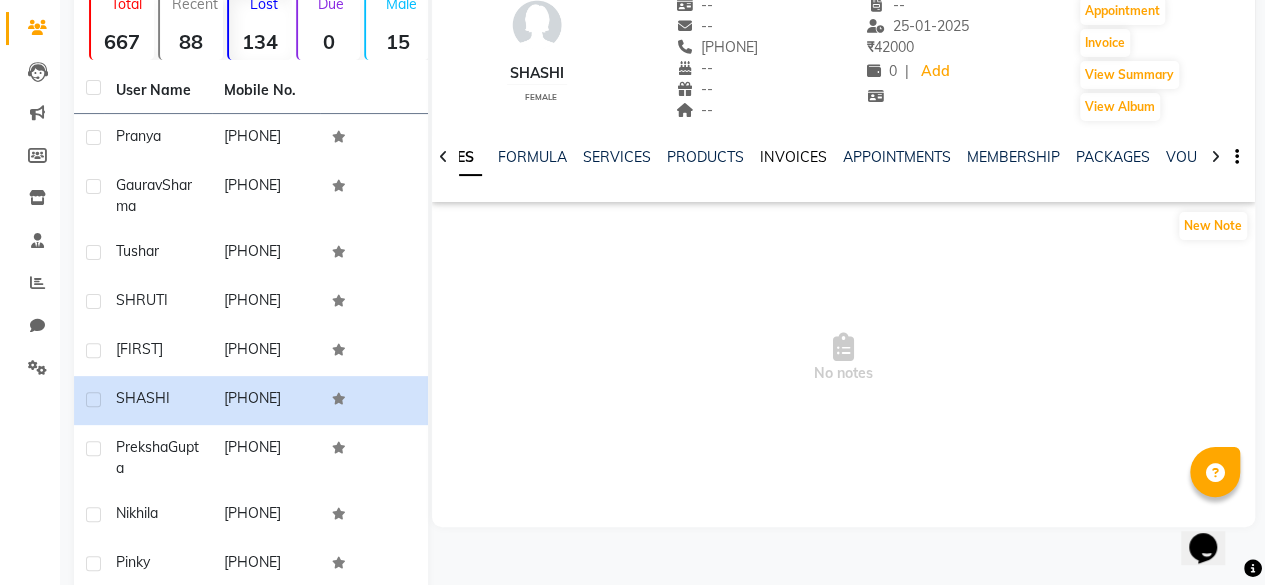 click on "INVOICES" 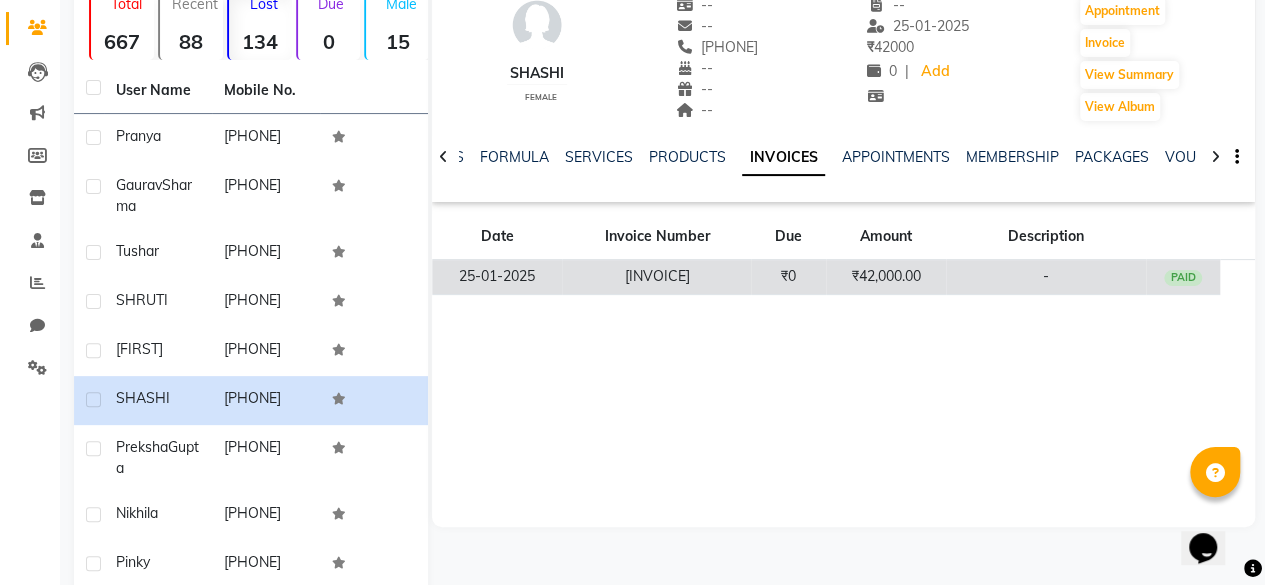 click on "₹0" 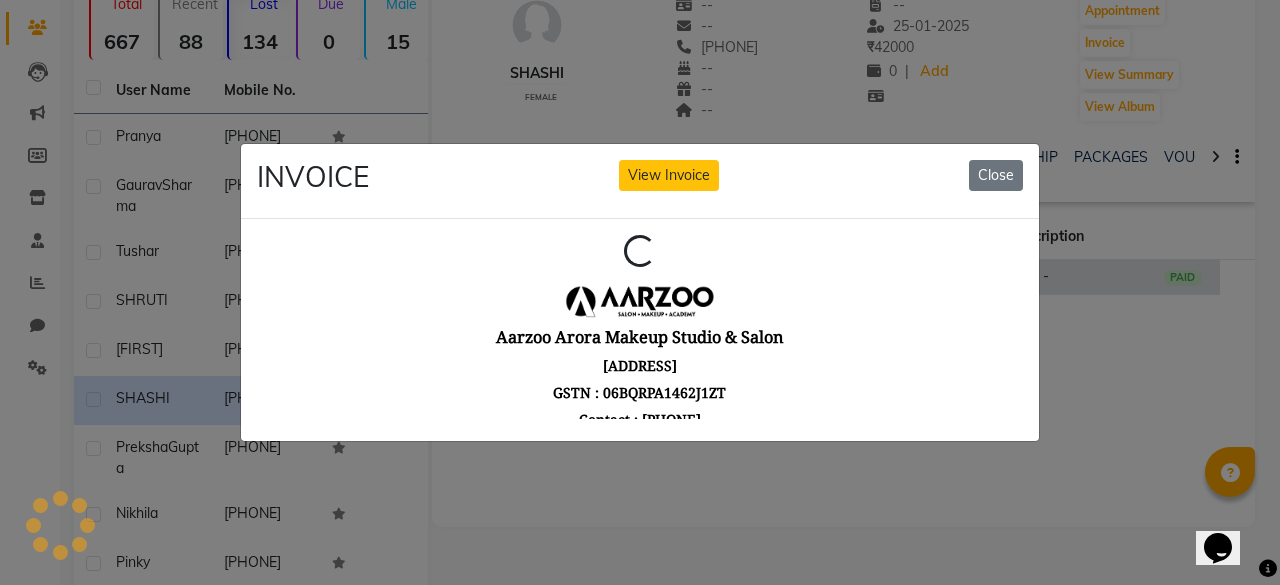scroll, scrollTop: 0, scrollLeft: 0, axis: both 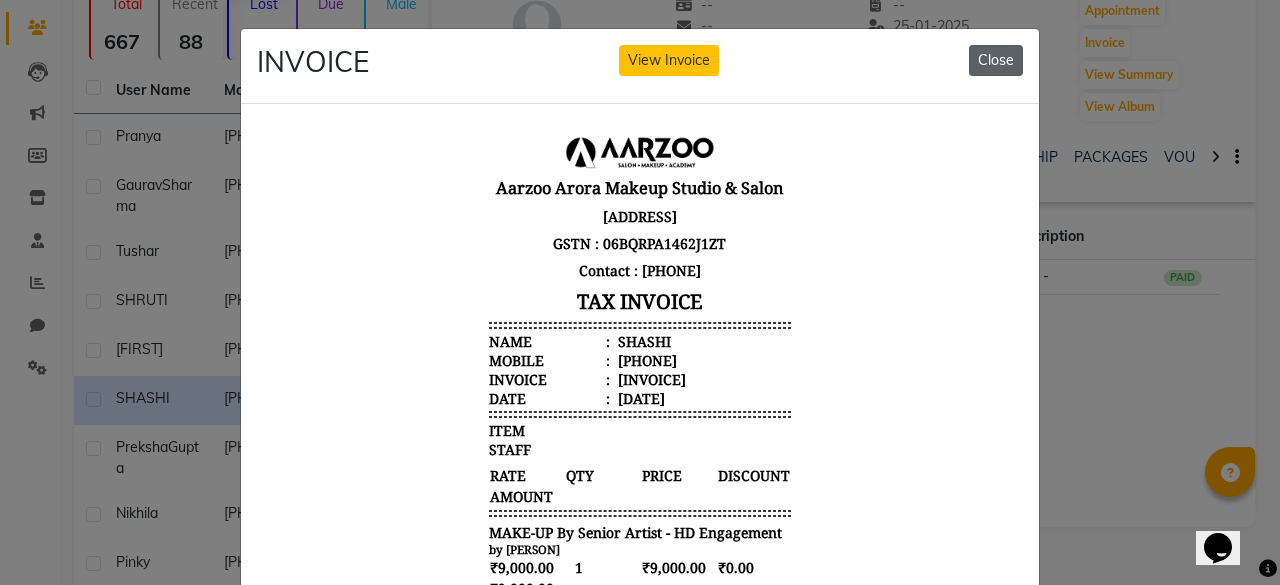 click on "Close" 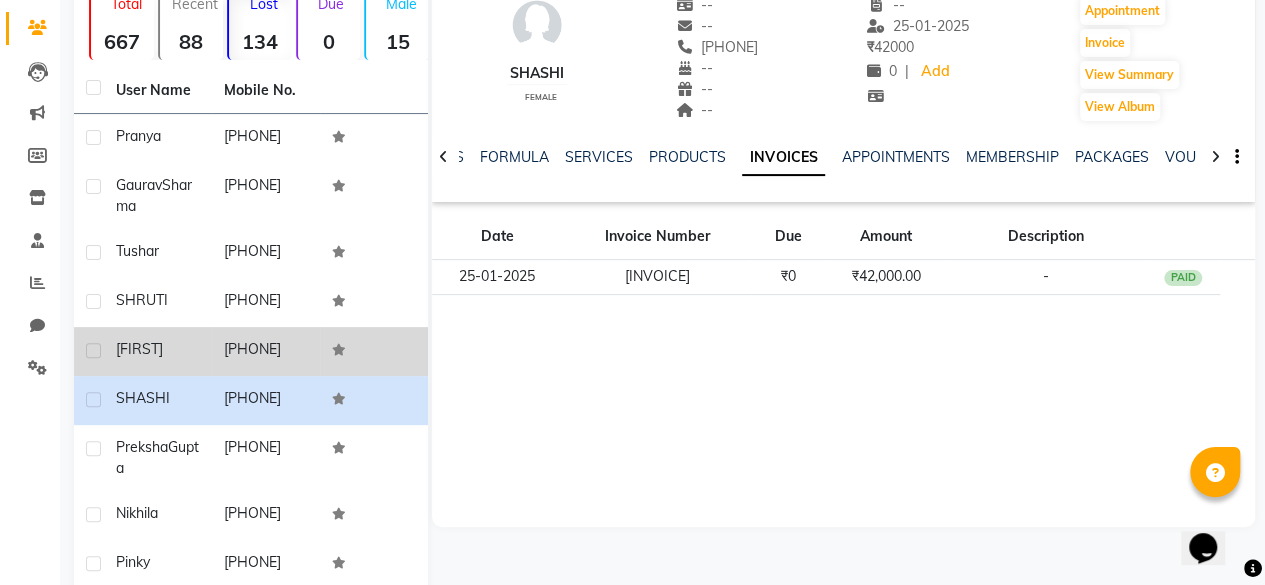 click on "[PHONE]" 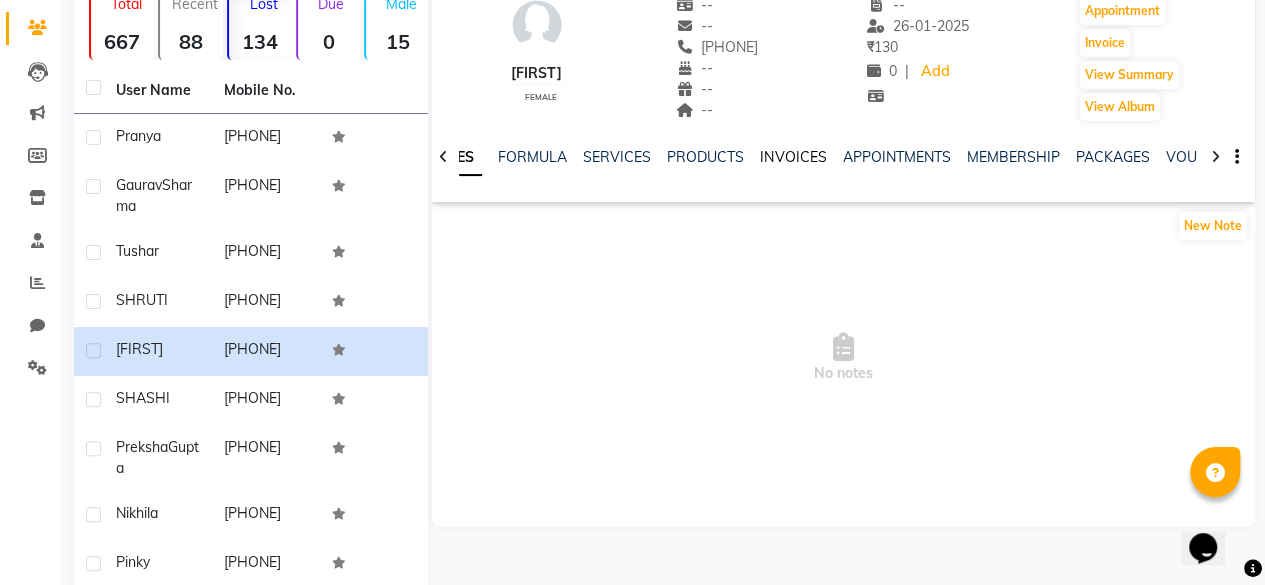 click on "INVOICES" 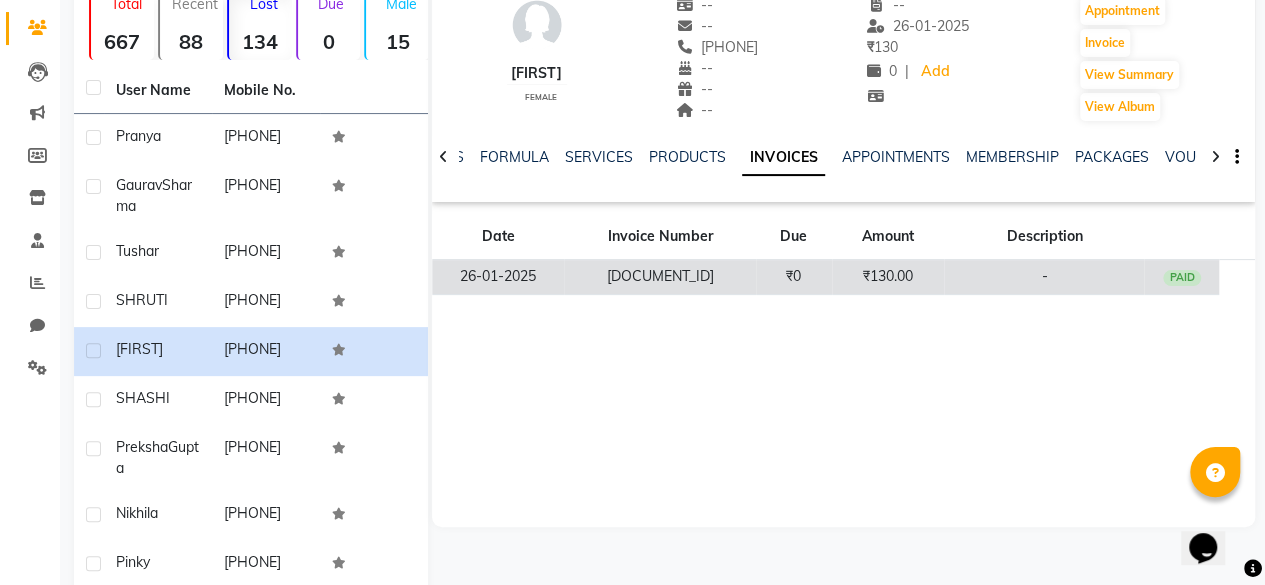 click on "₹0" 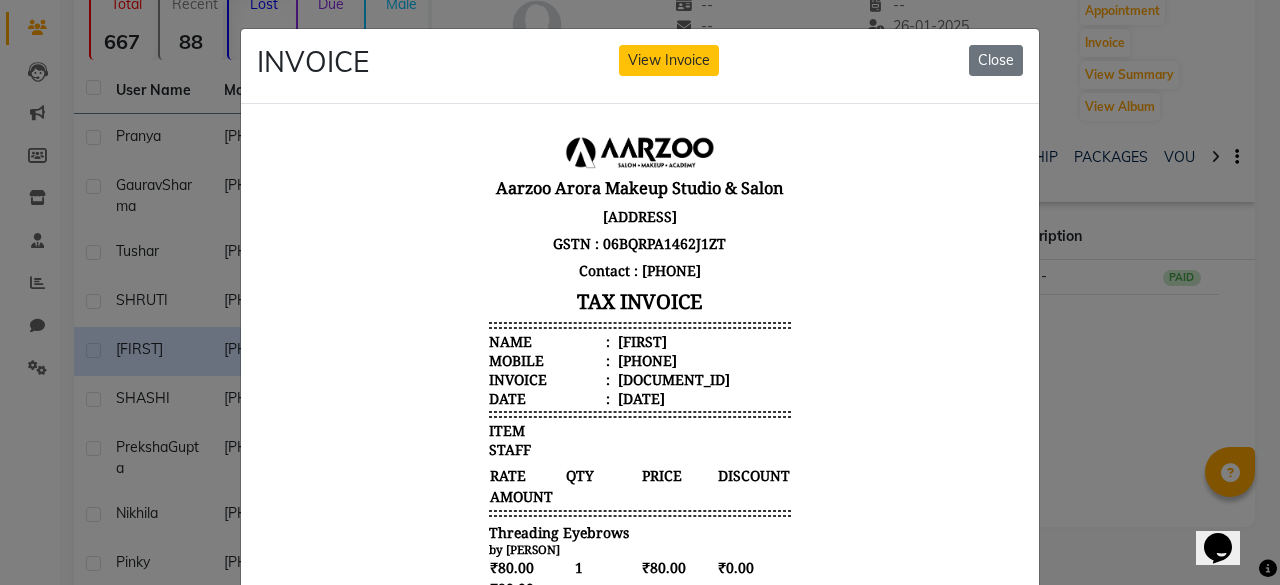 scroll, scrollTop: 16, scrollLeft: 0, axis: vertical 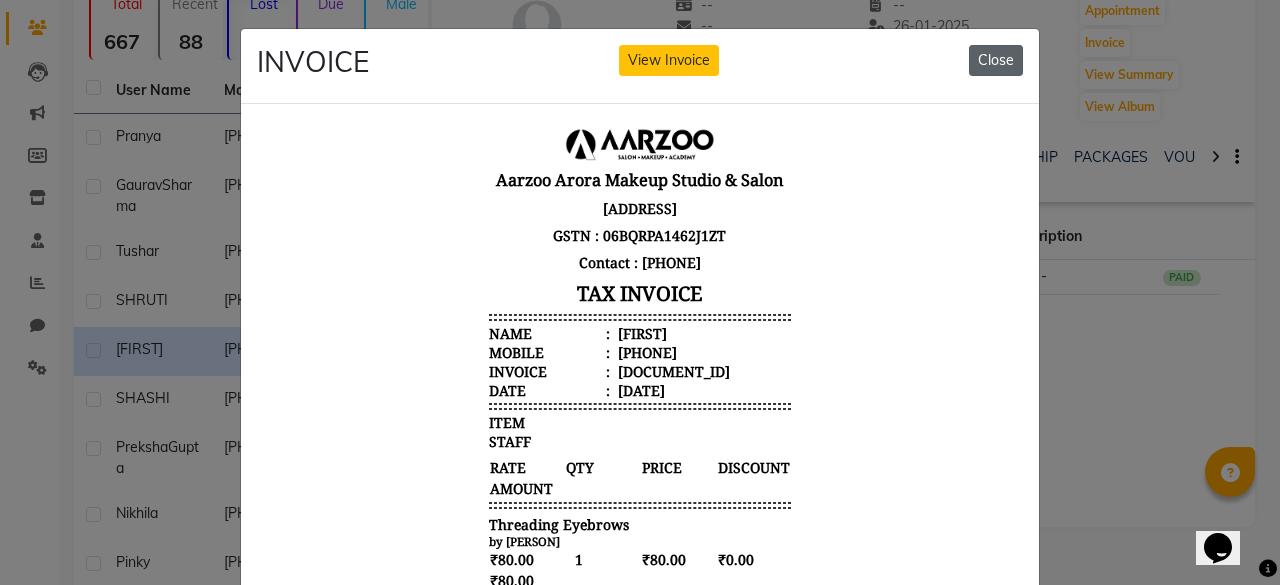 click on "Close" 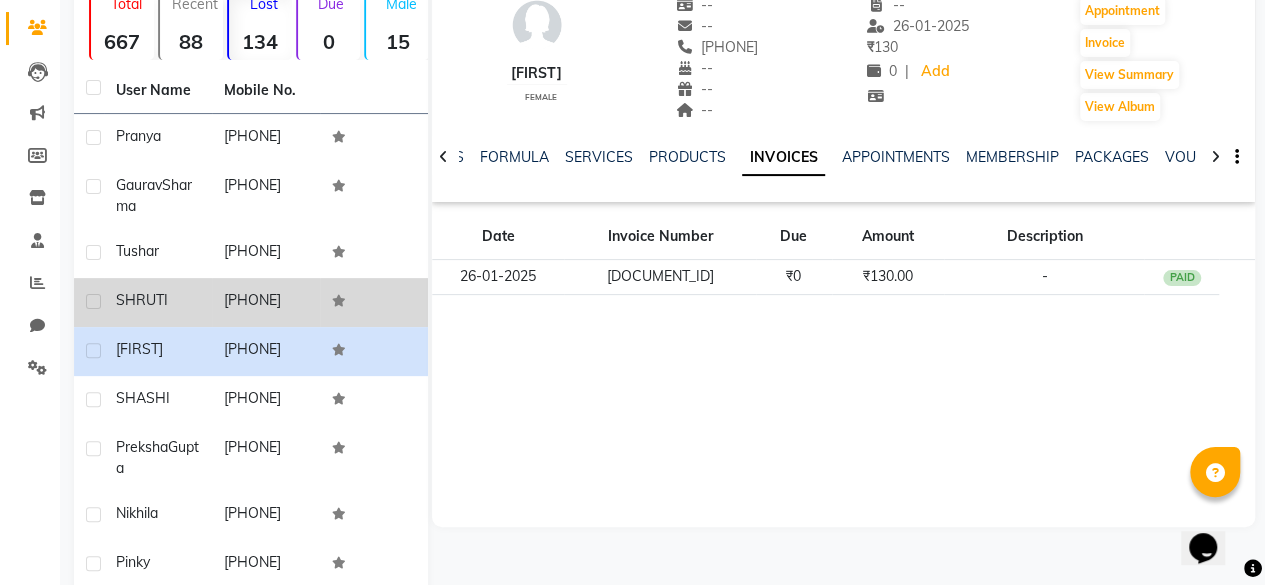click 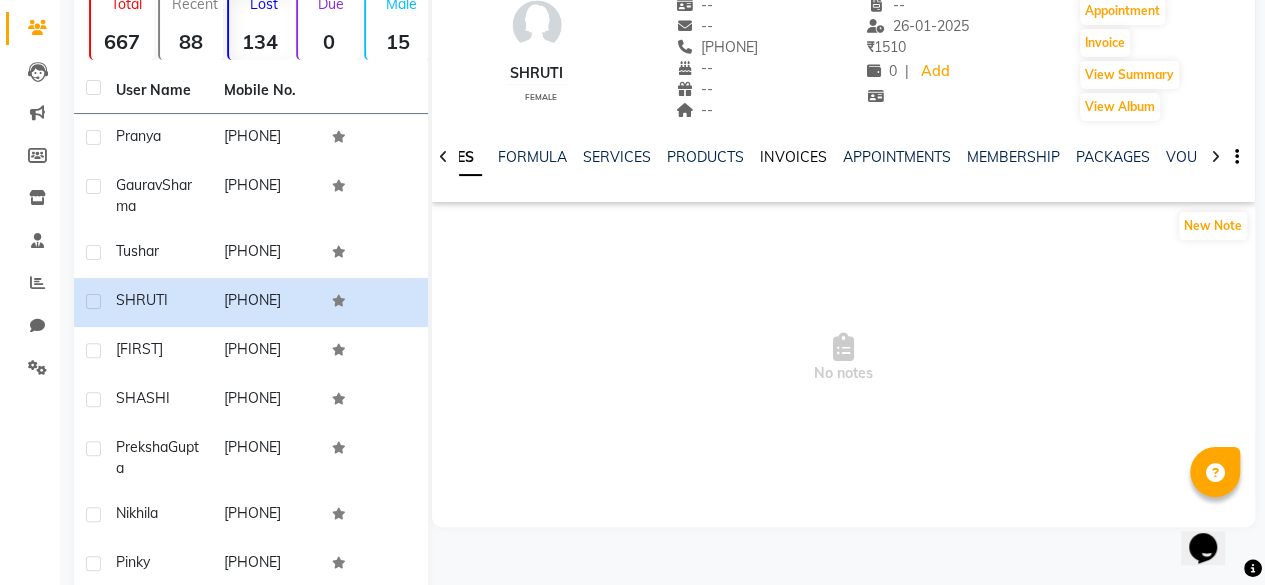 click on "INVOICES" 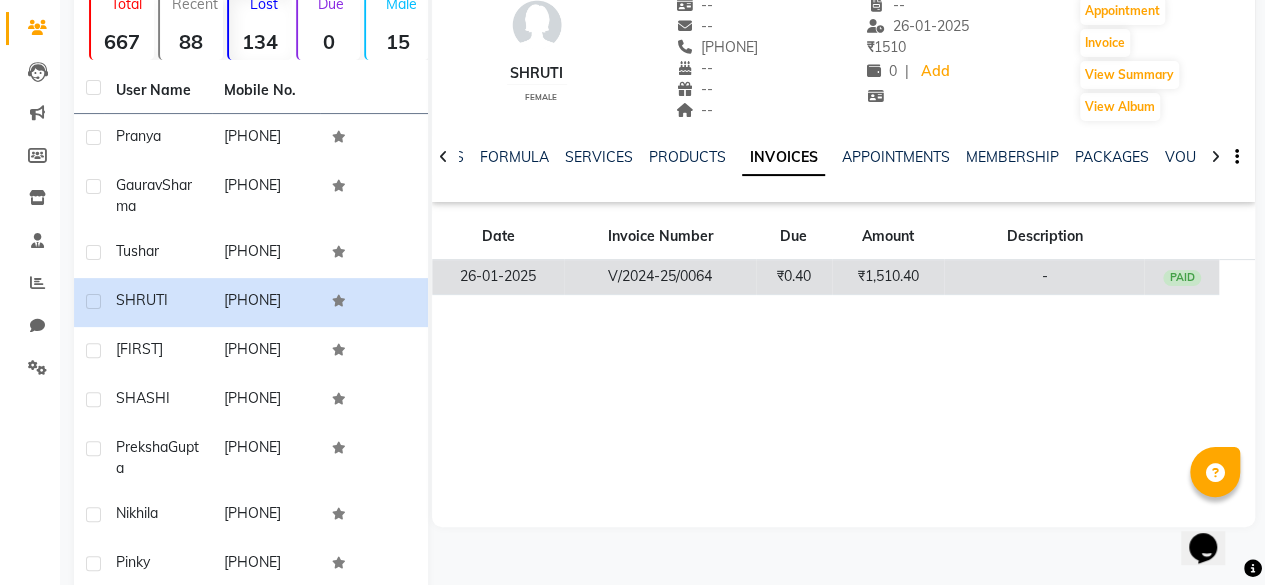 click on "₹0.40" 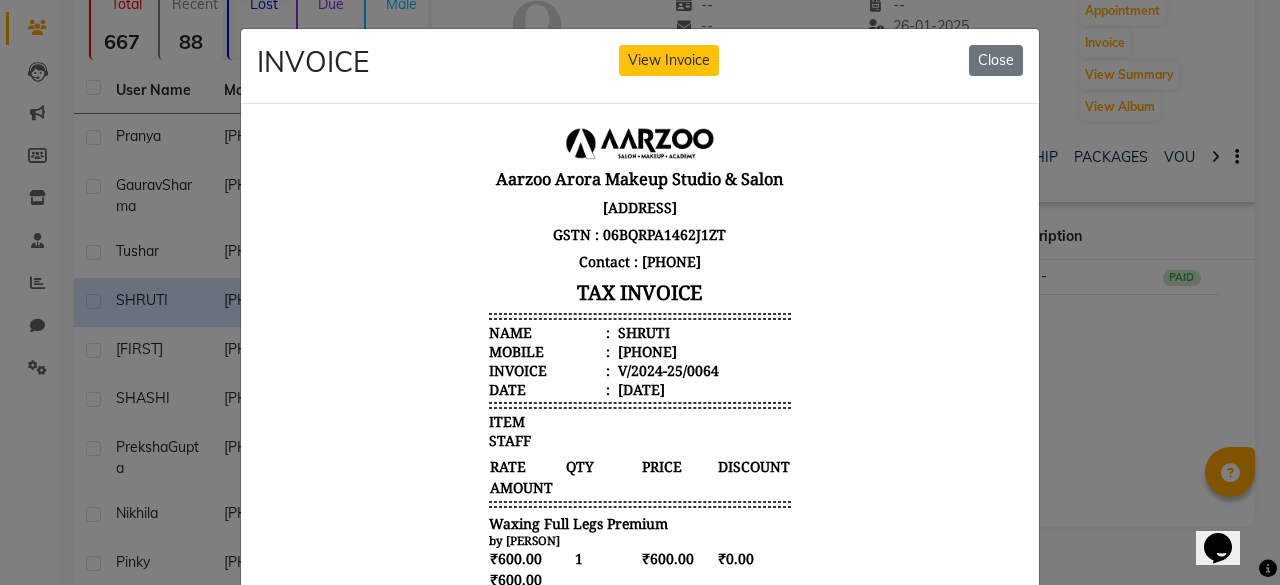 scroll, scrollTop: 16, scrollLeft: 0, axis: vertical 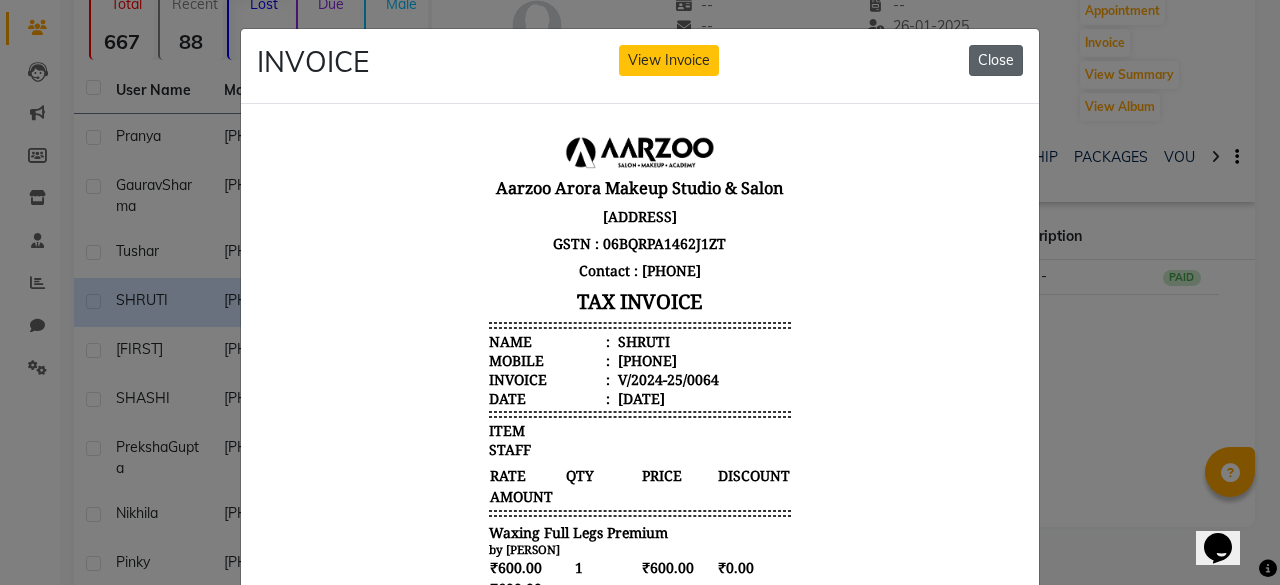 click on "Close" 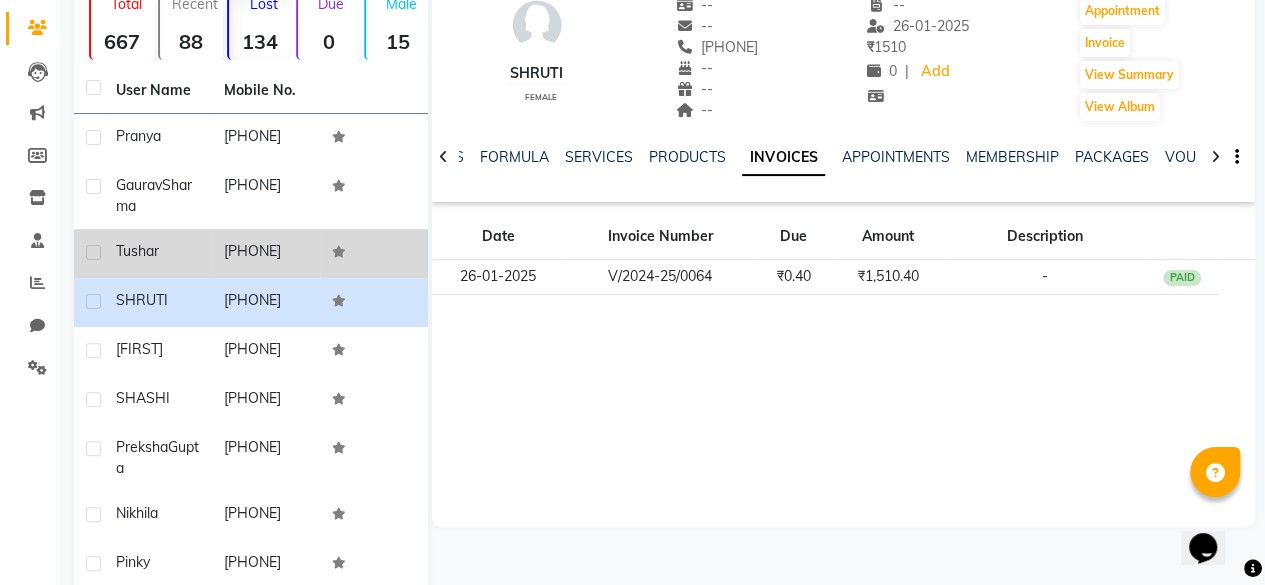 click 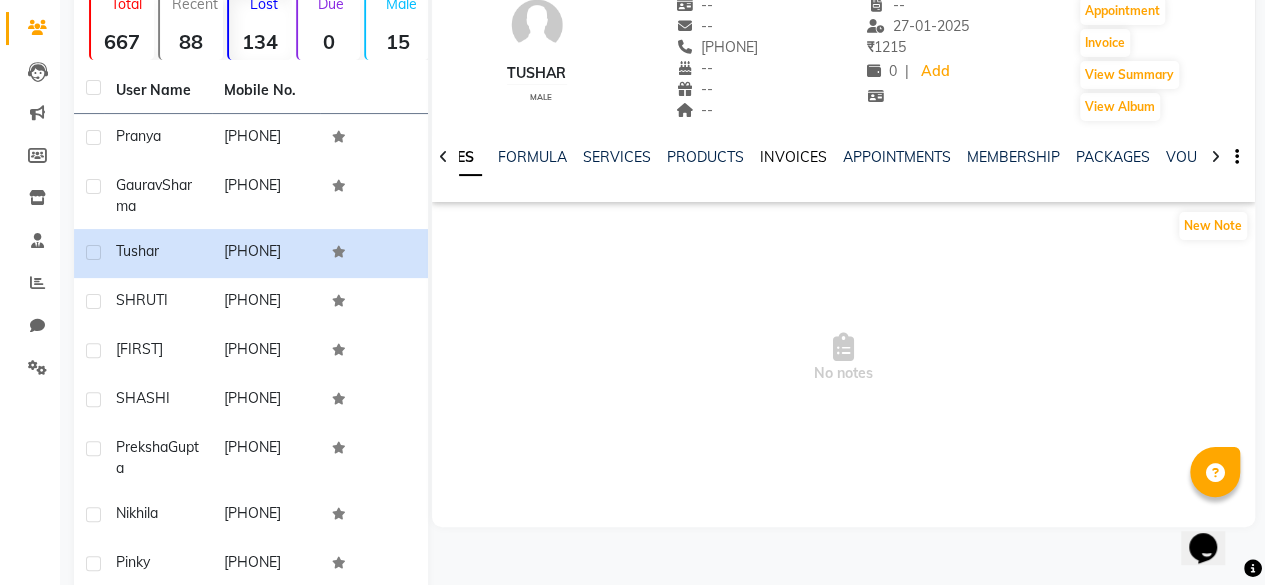 click on "INVOICES" 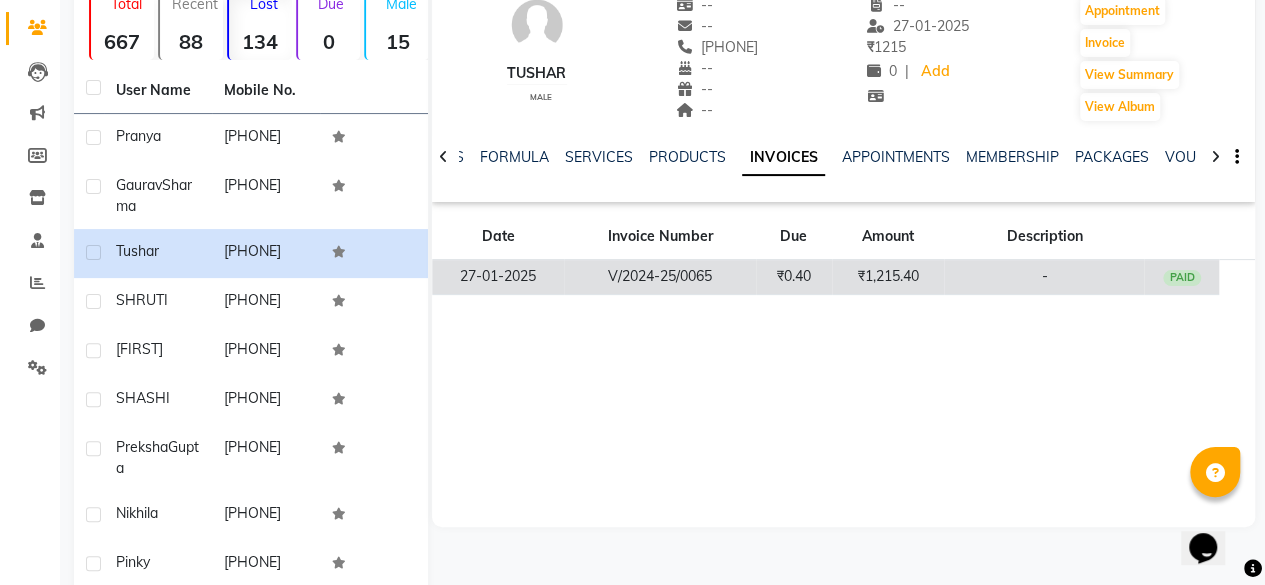 click on "₹0.40" 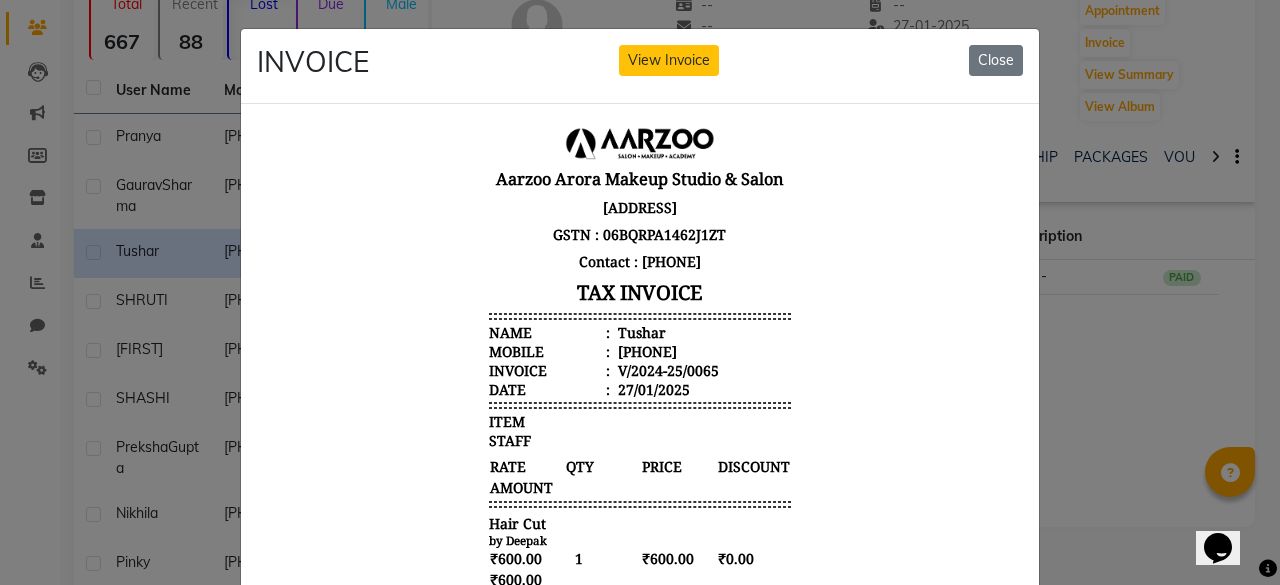 scroll, scrollTop: 16, scrollLeft: 0, axis: vertical 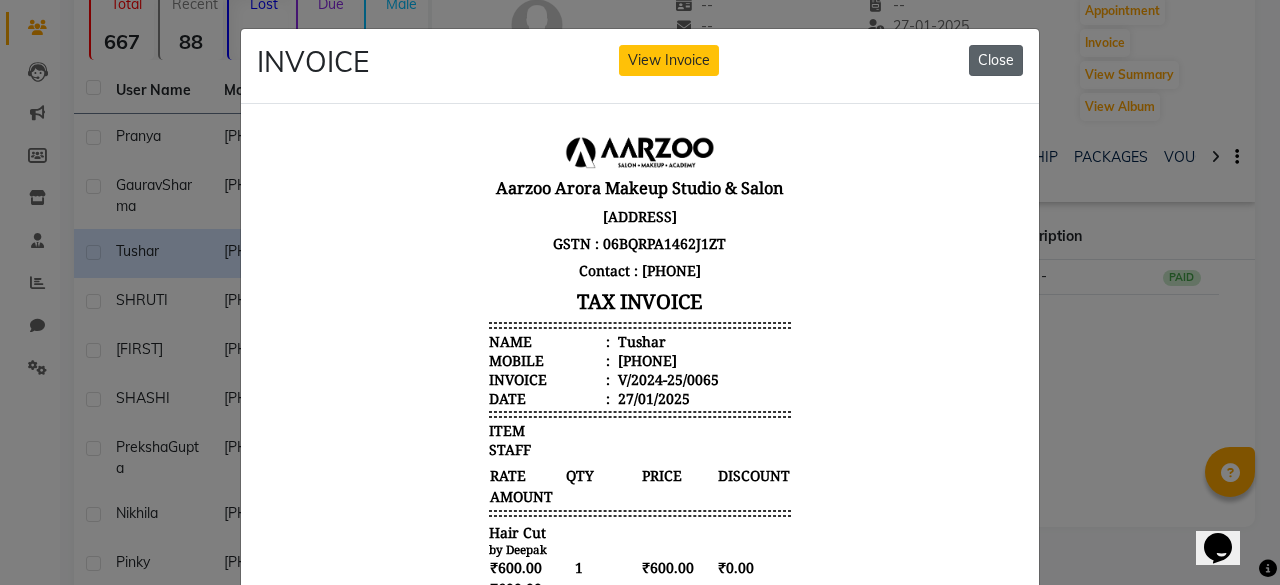 click on "Close" 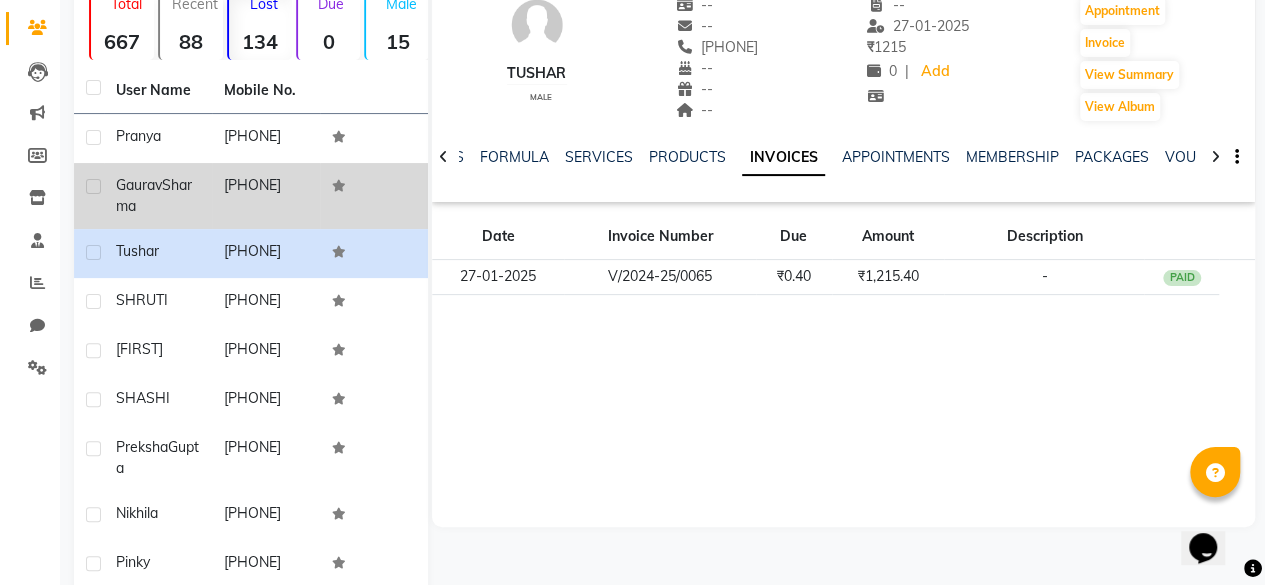 click 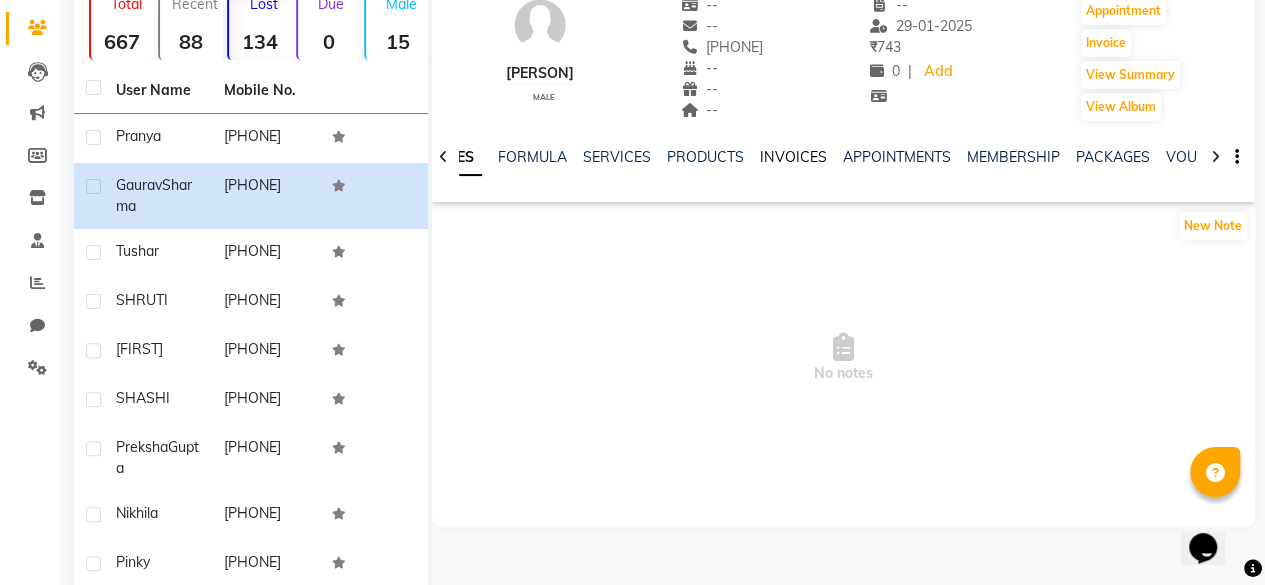 click on "INVOICES" 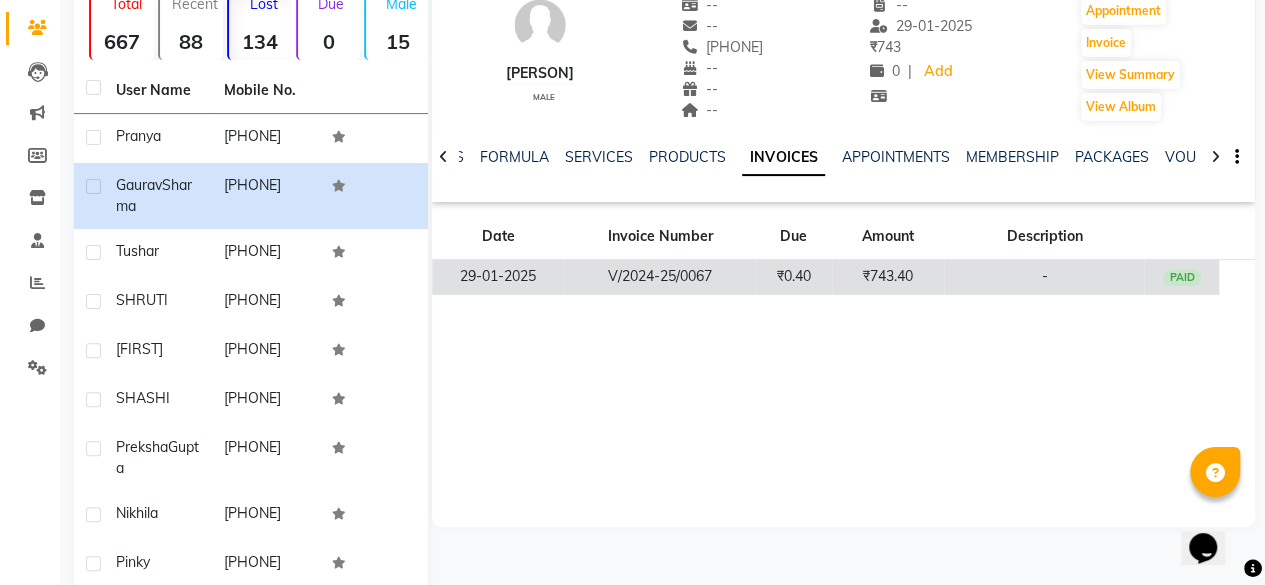 click on "₹0.40" 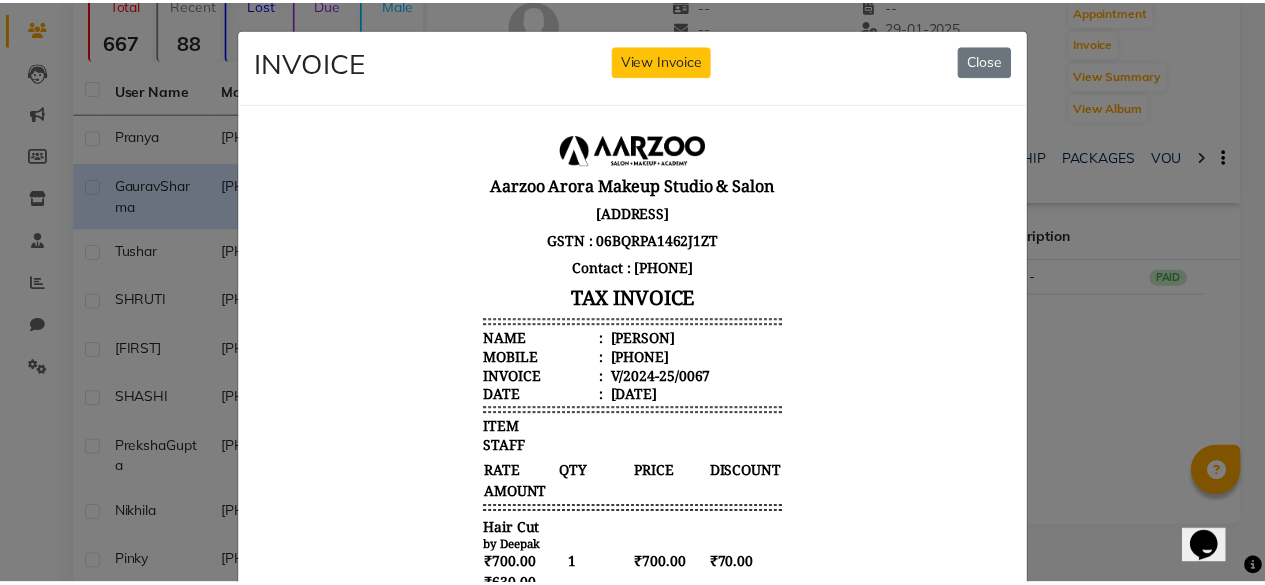 scroll, scrollTop: 0, scrollLeft: 0, axis: both 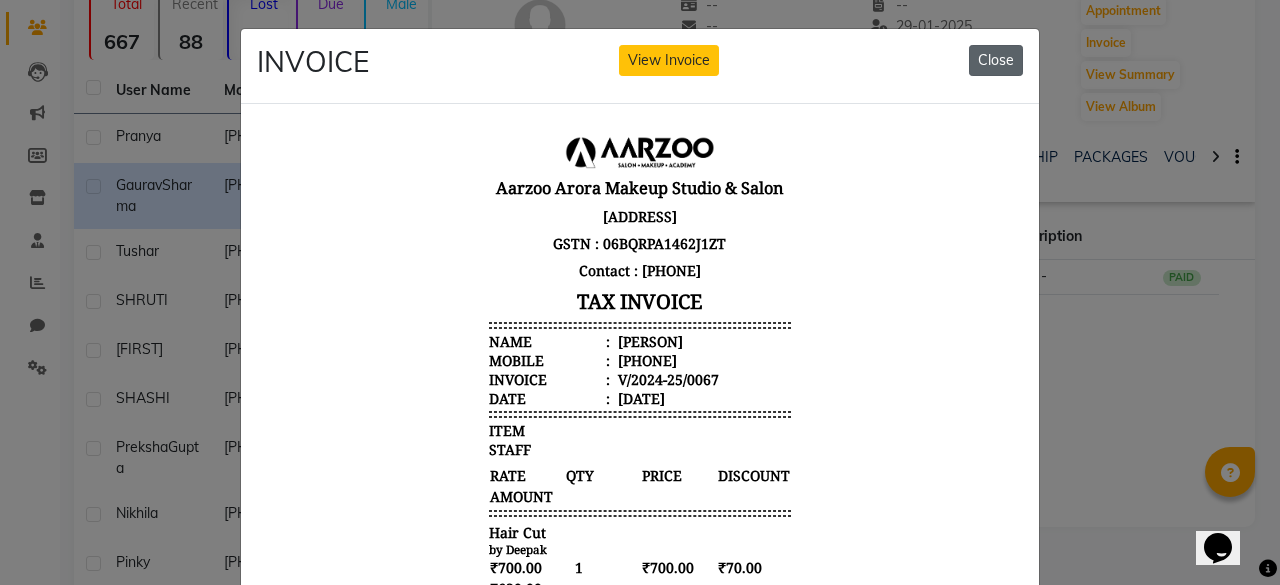 click on "Close" 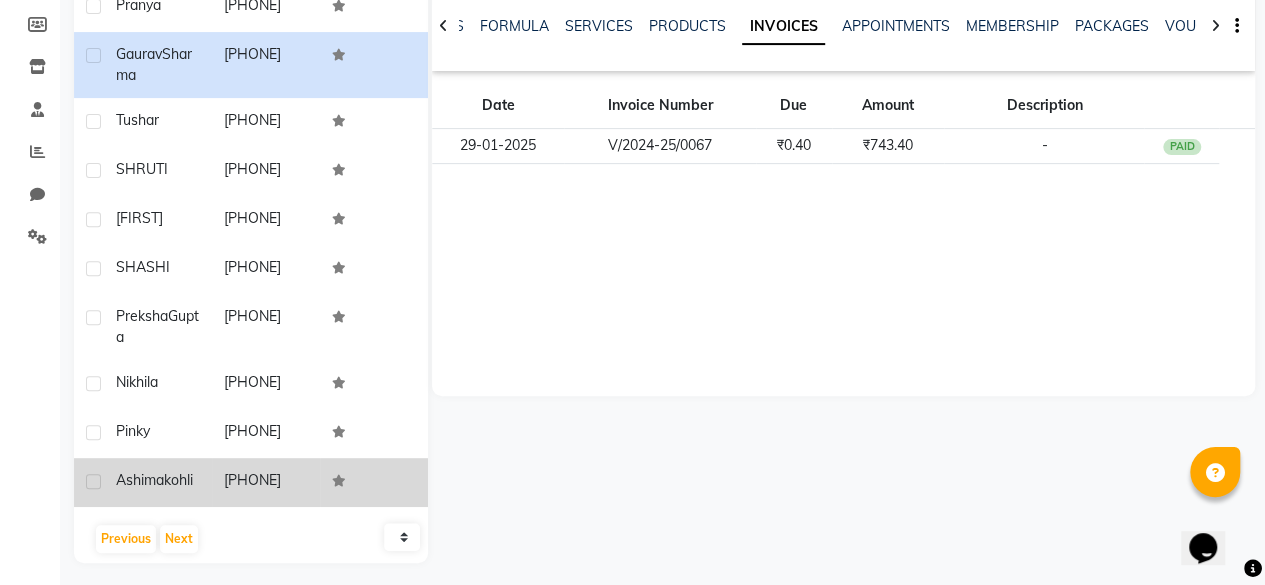 scroll, scrollTop: 360, scrollLeft: 0, axis: vertical 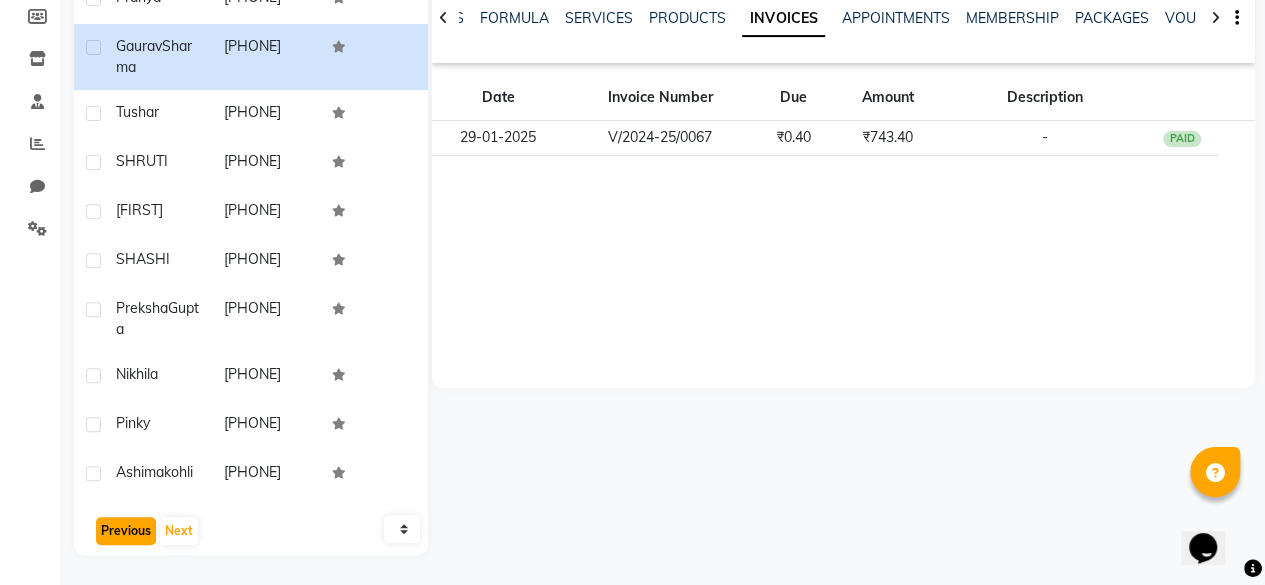 click on "Previous" 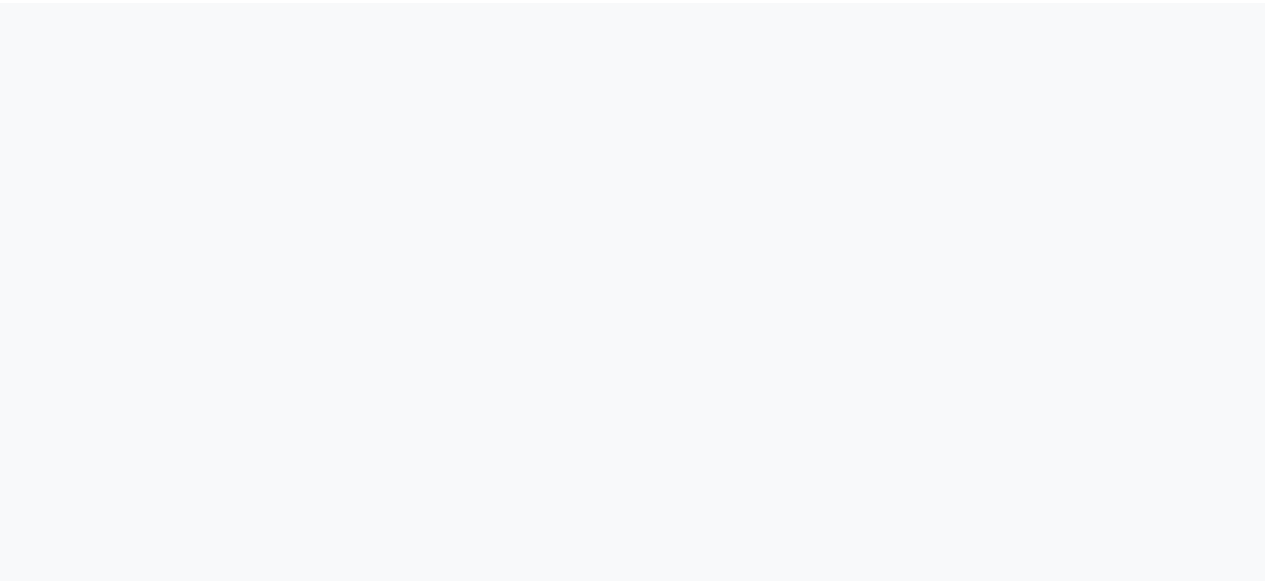 scroll, scrollTop: 0, scrollLeft: 0, axis: both 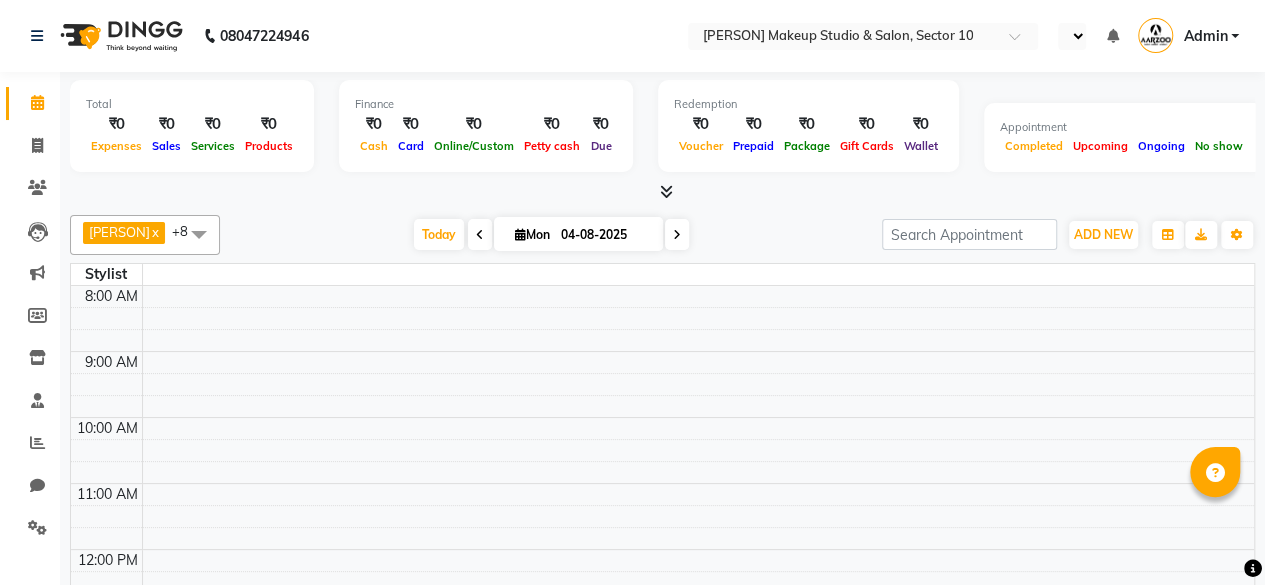 select on "en" 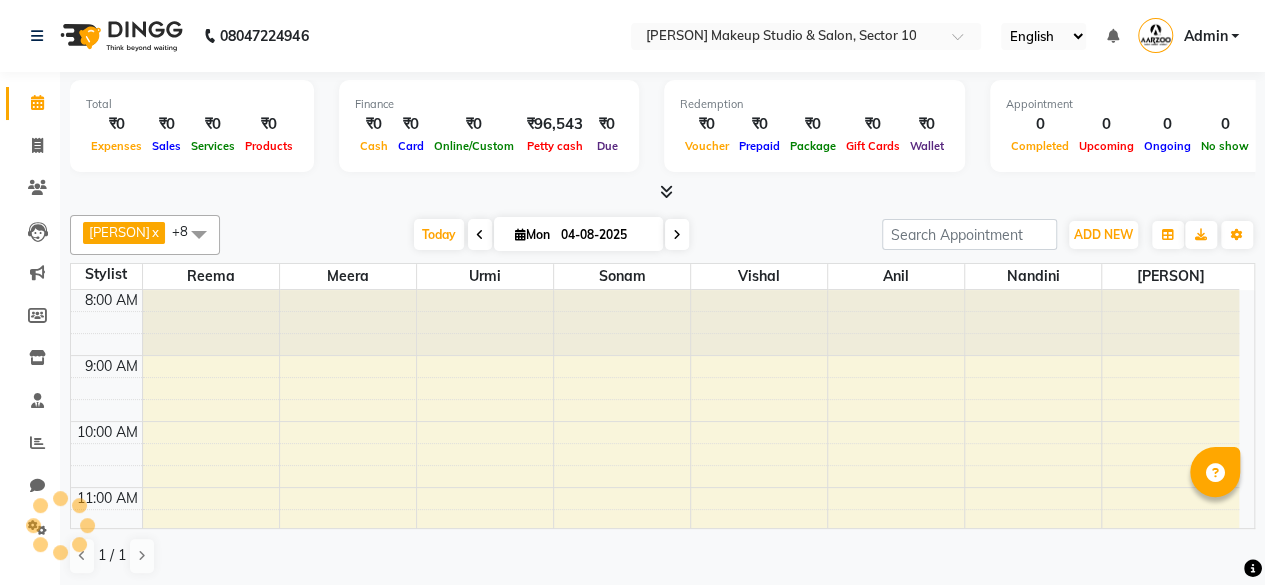 scroll, scrollTop: 326, scrollLeft: 0, axis: vertical 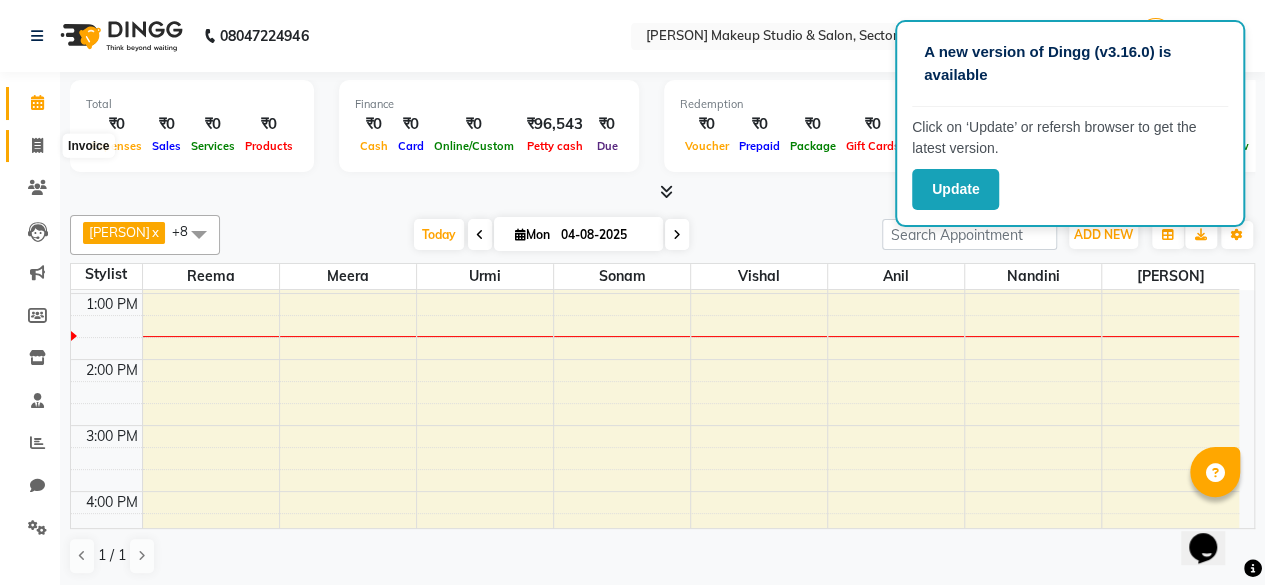 click 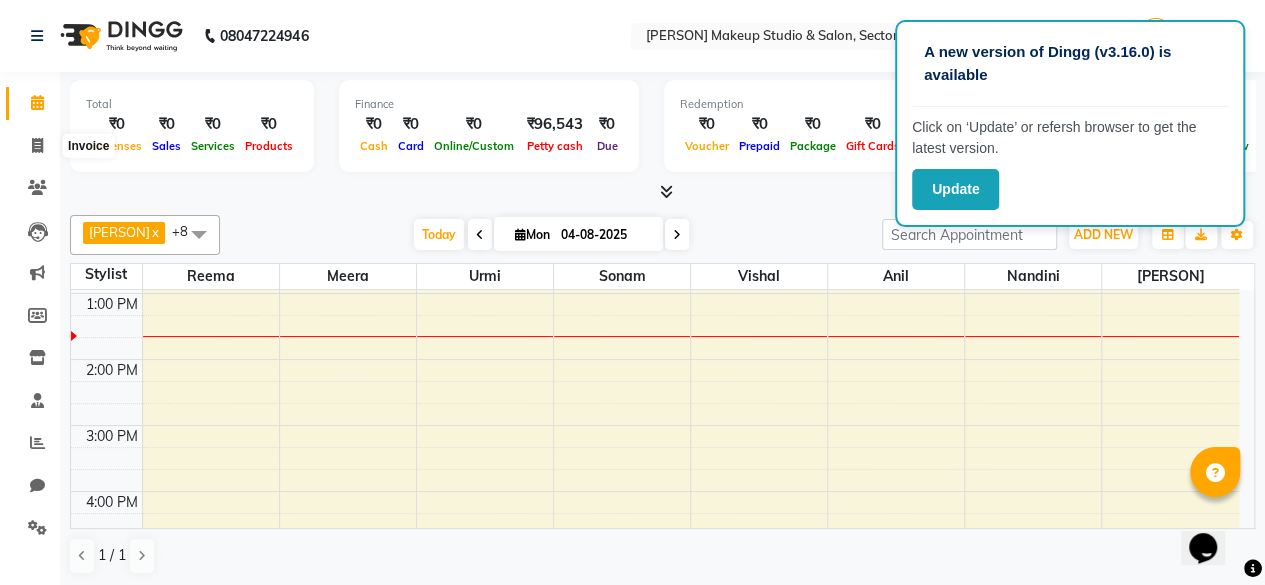 select on "service" 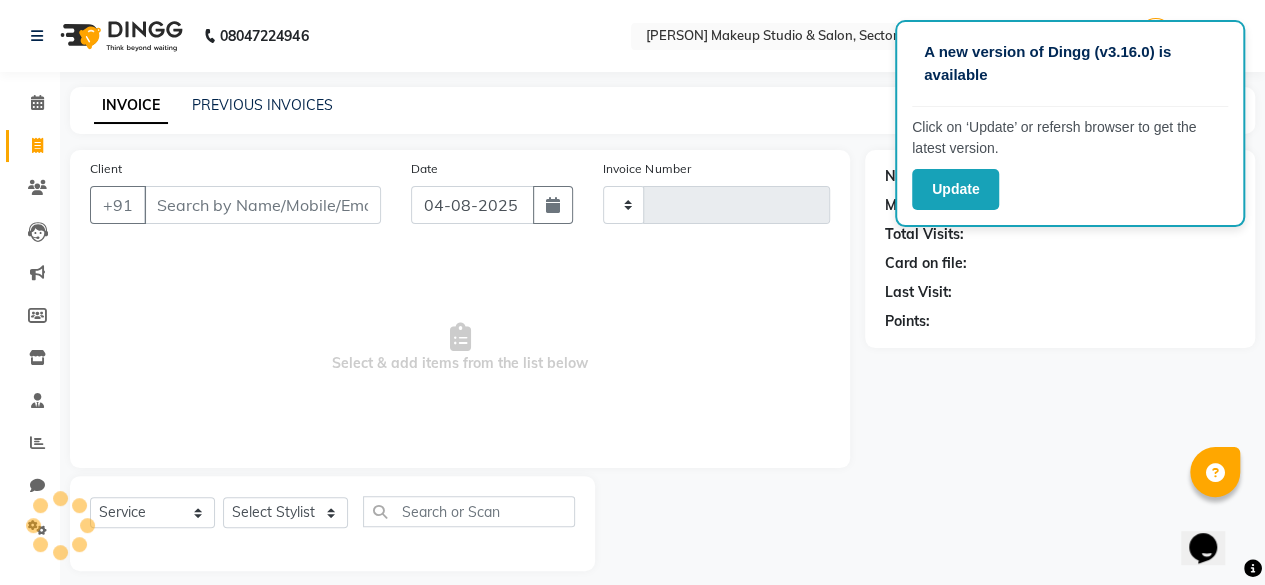 type on "0073" 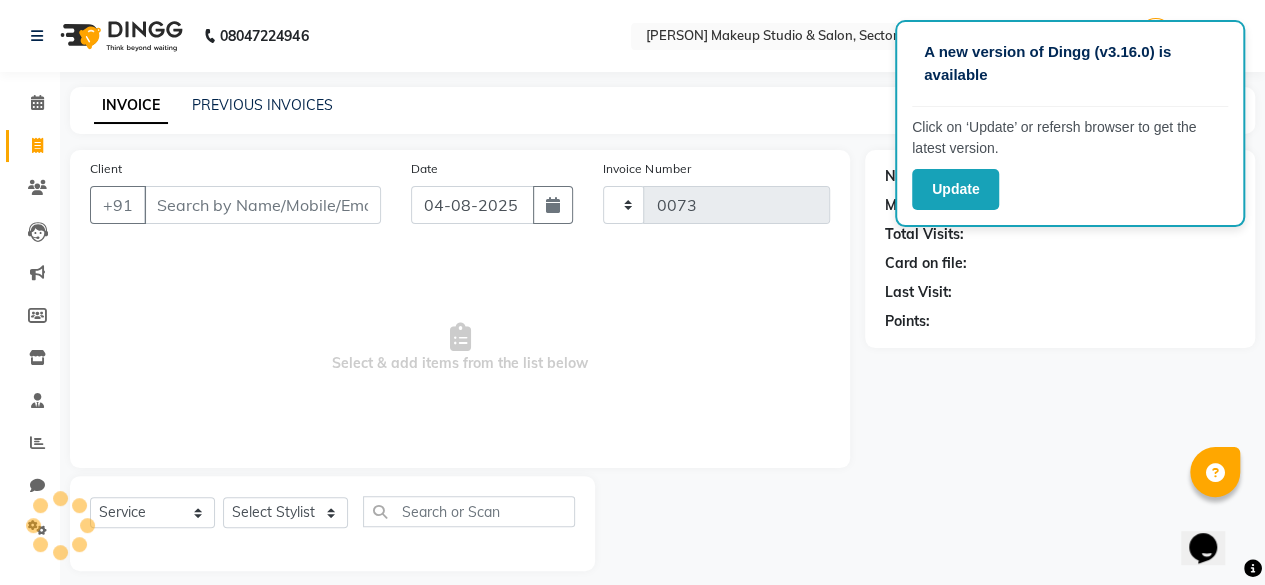 select on "6943" 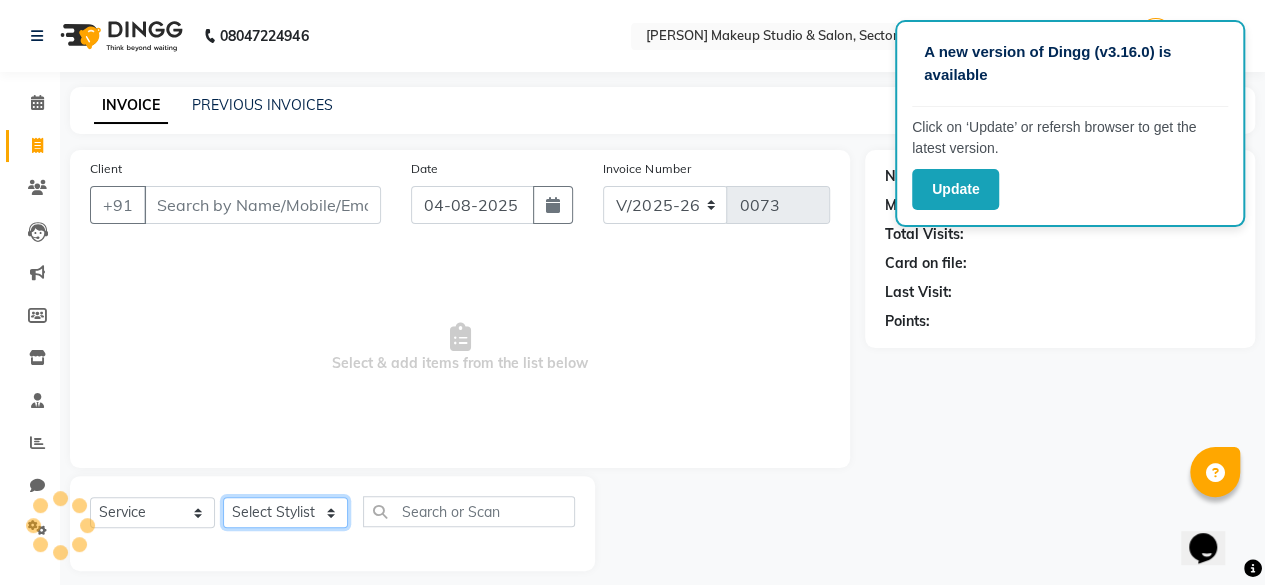 click on "Select Stylist [PERSON] [PERSON] [PERSON] [PERSON] [PERSON] [PERSON] [PERSON] [PERSON]" 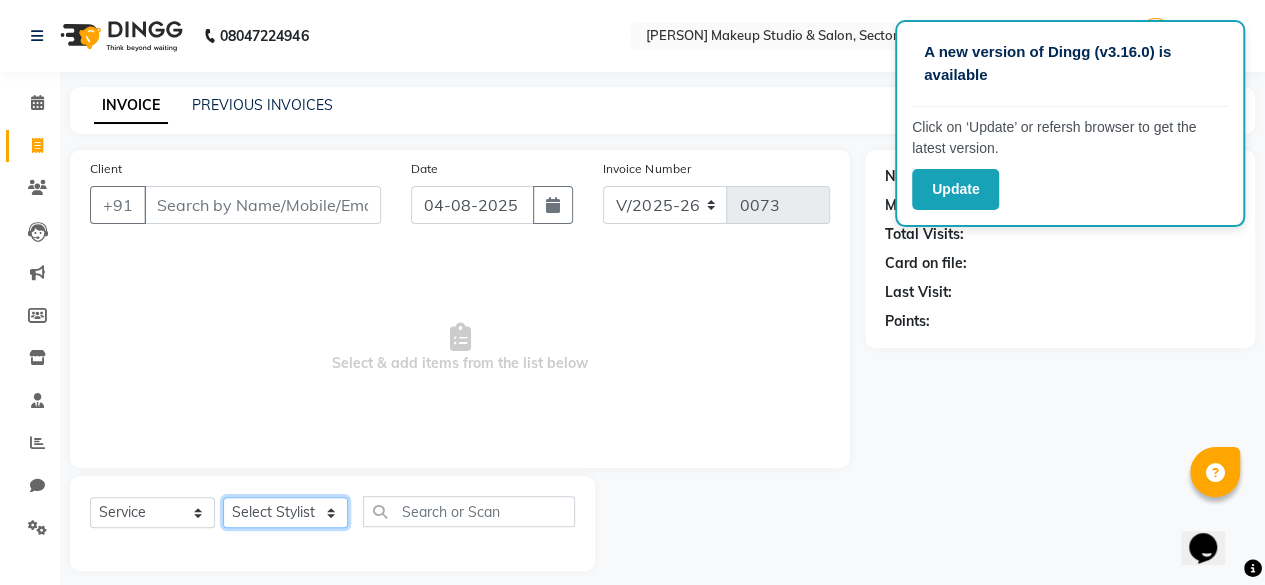 select on "63160" 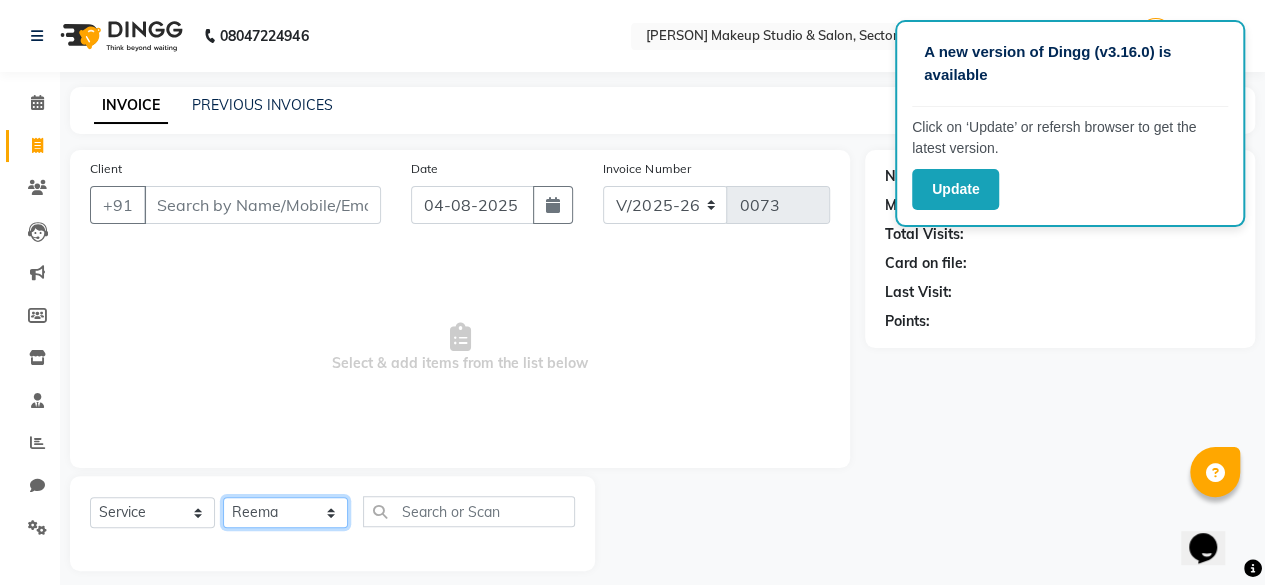 click on "Select Stylist [PERSON] [PERSON] [PERSON] [PERSON] [PERSON] [PERSON] [PERSON] [PERSON]" 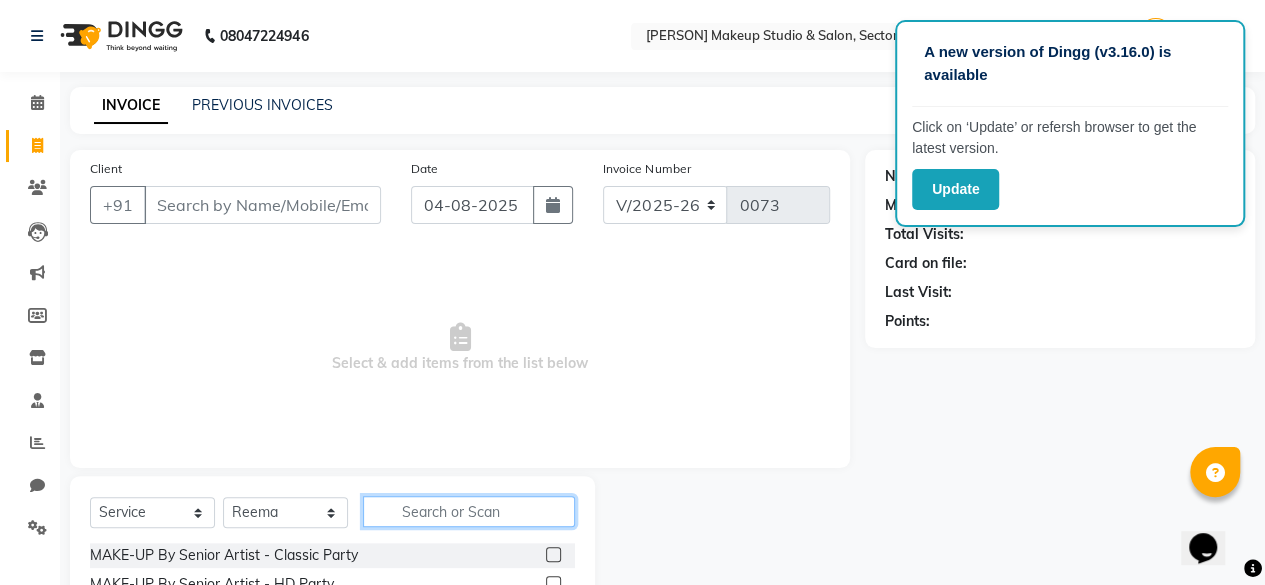 click 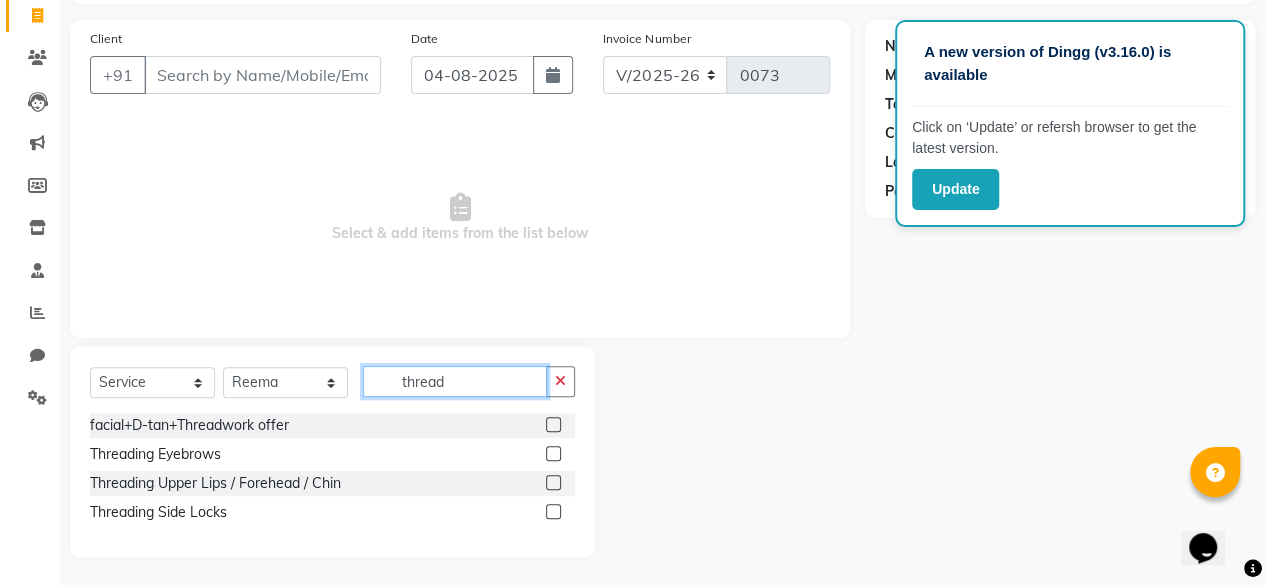 scroll, scrollTop: 131, scrollLeft: 0, axis: vertical 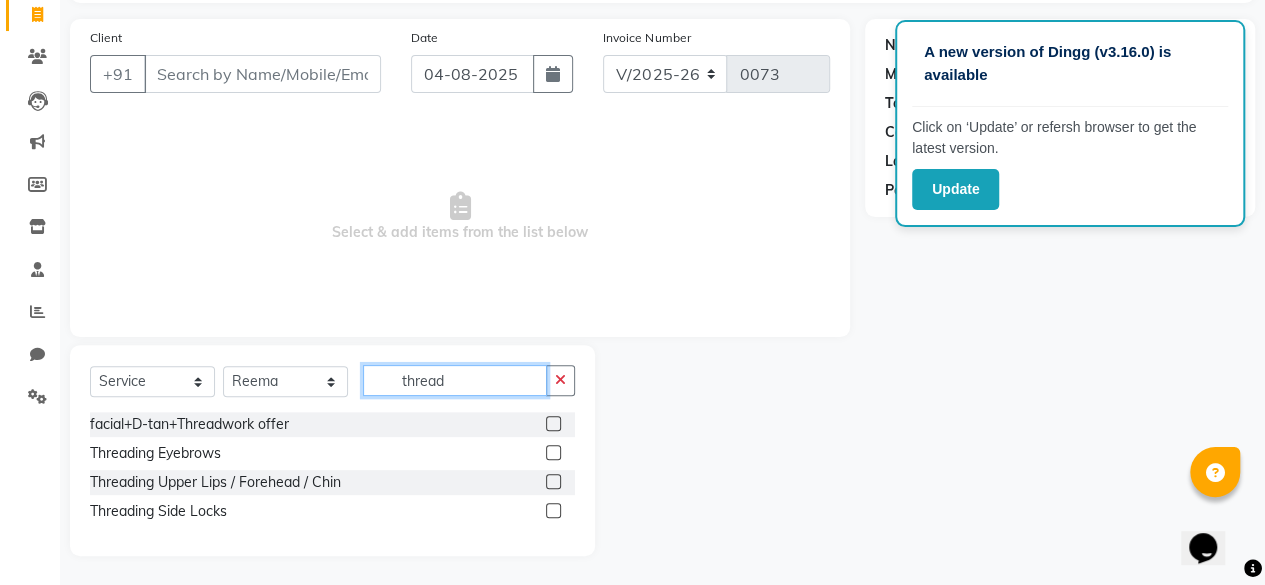 type on "thread" 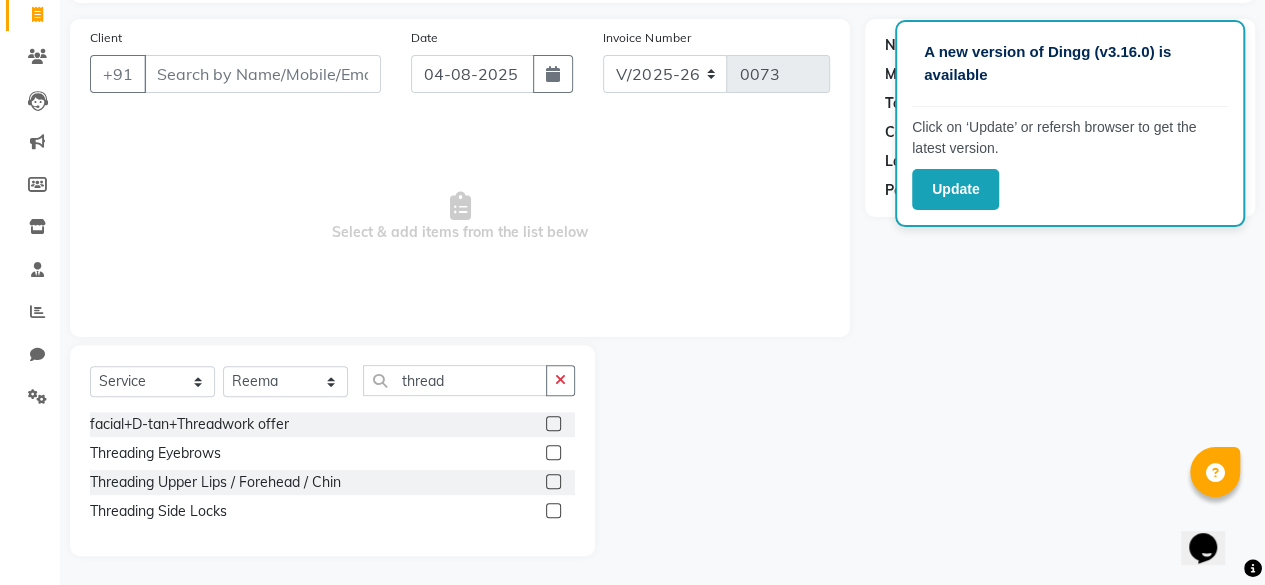 click on "Threading Eyebrows" 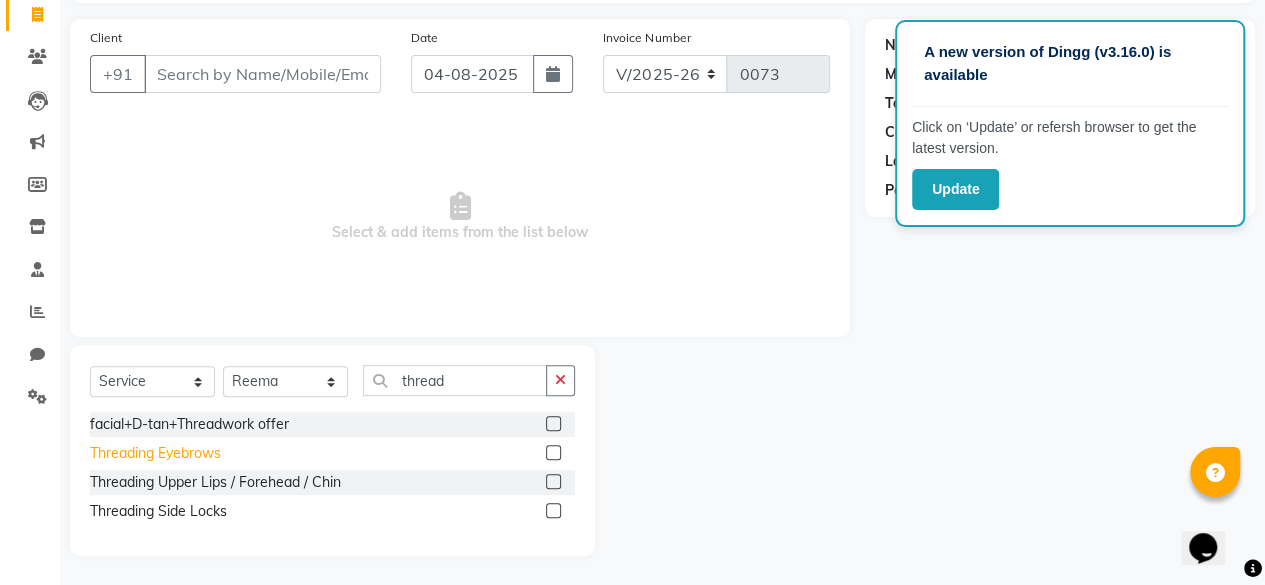 click on "Threading Eyebrows" 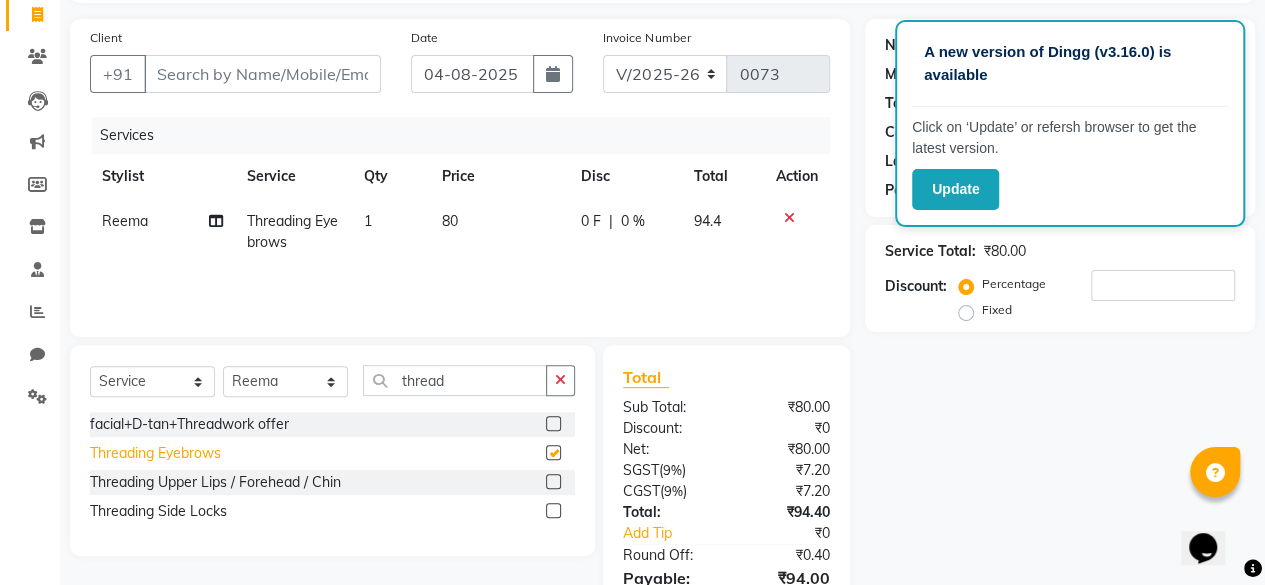 checkbox on "false" 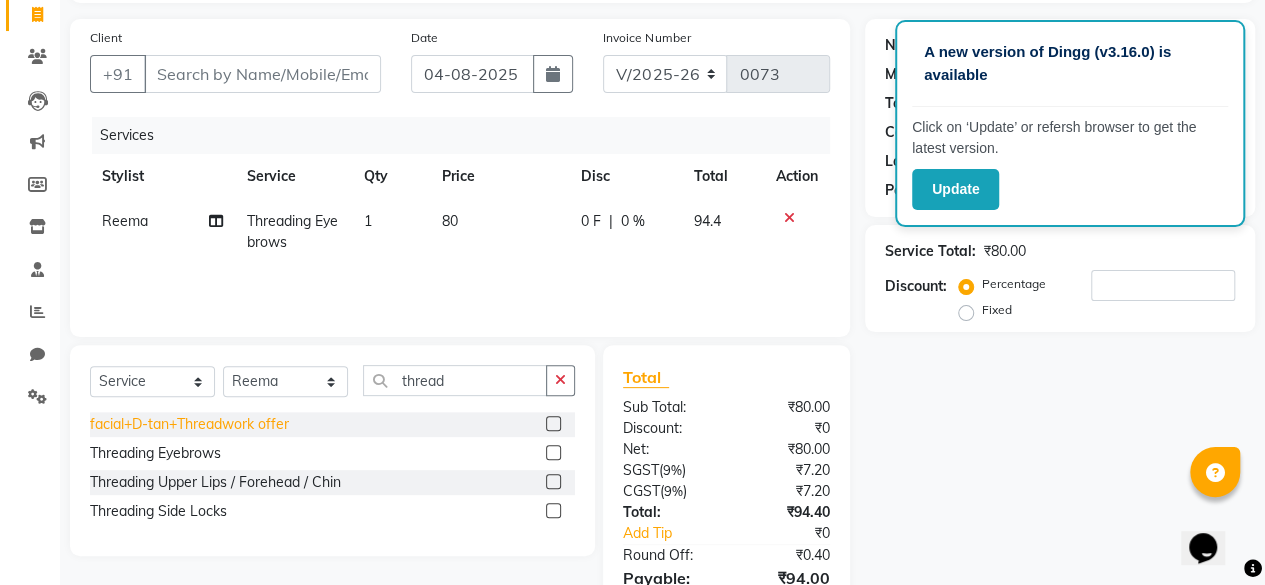 click on "Threading Upper Lips / Forehead / Chin" 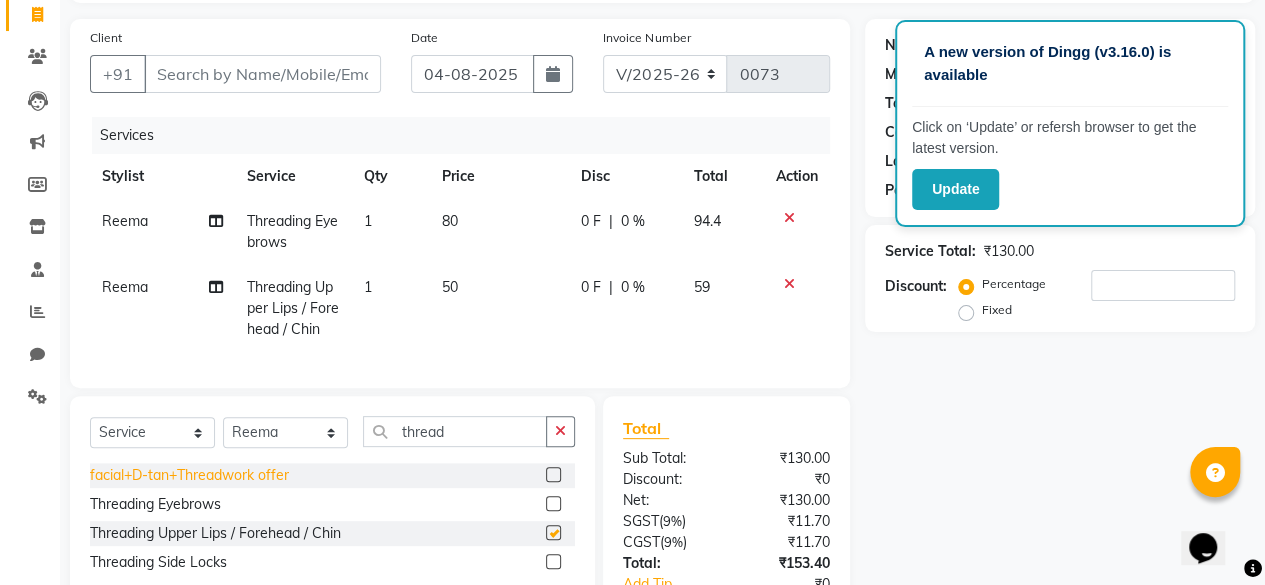 checkbox on "false" 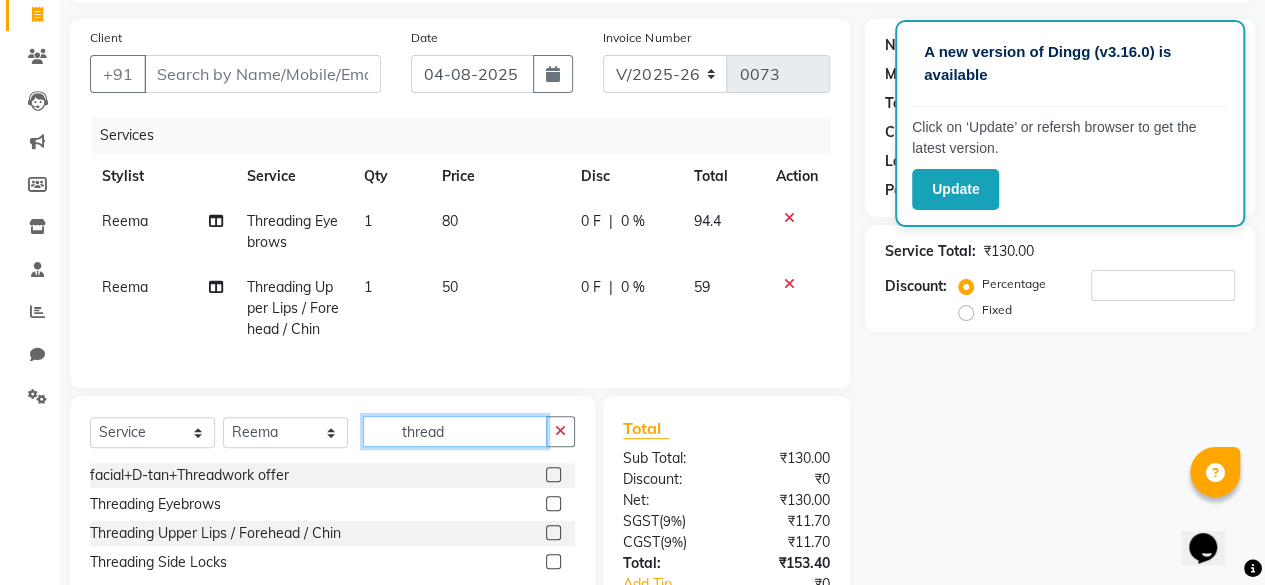 click on "thread" 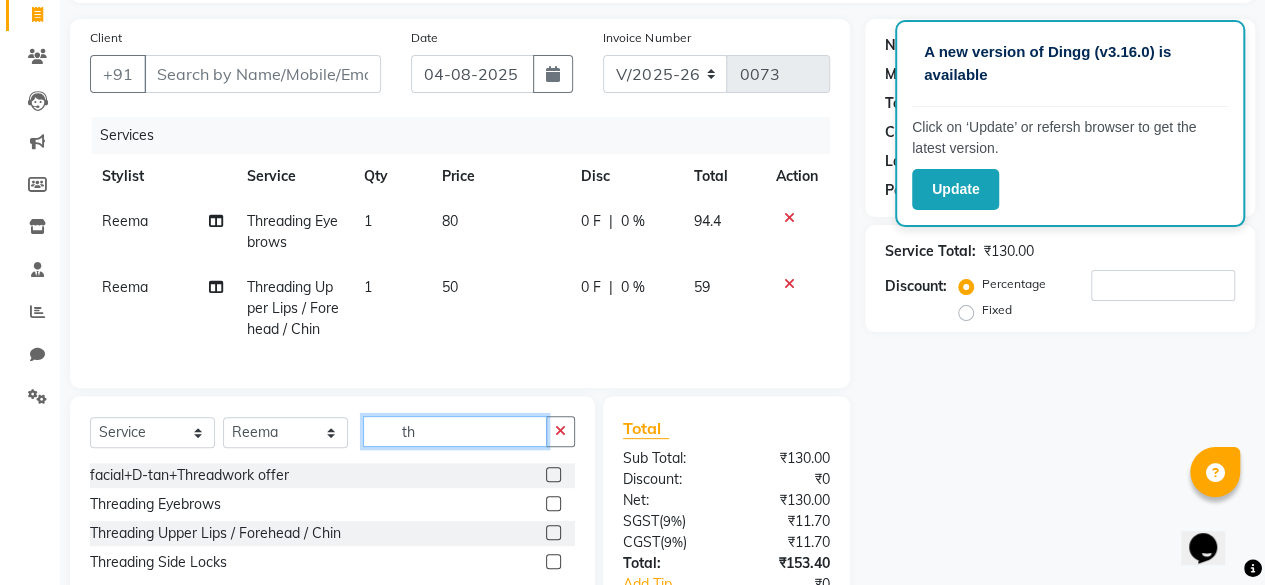 type on "t" 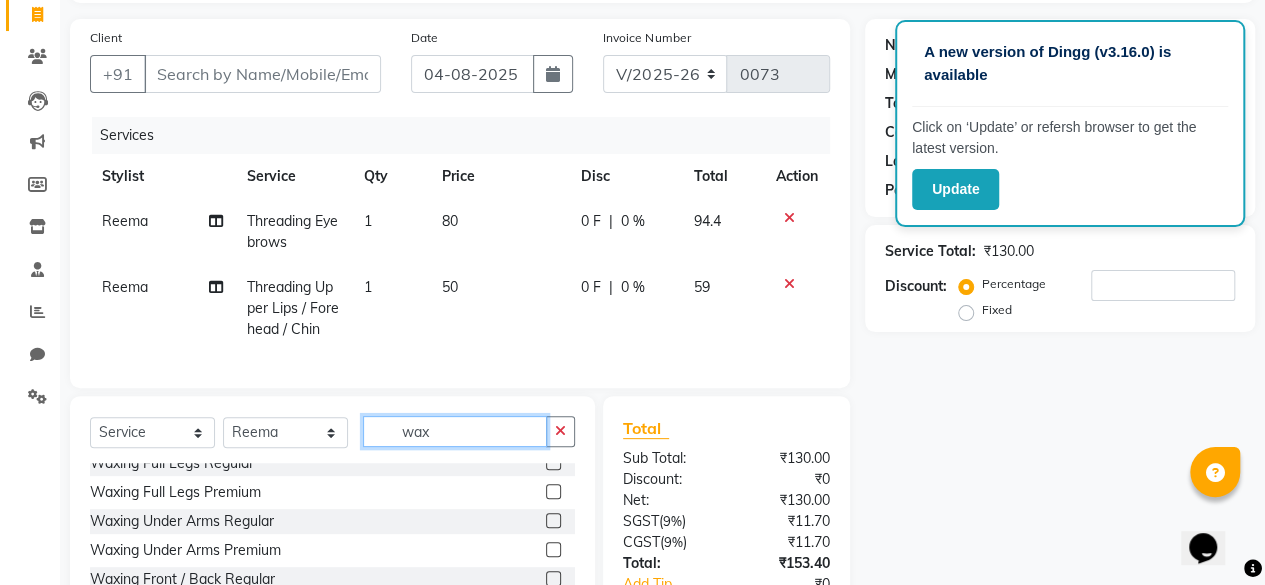 scroll, scrollTop: 322, scrollLeft: 0, axis: vertical 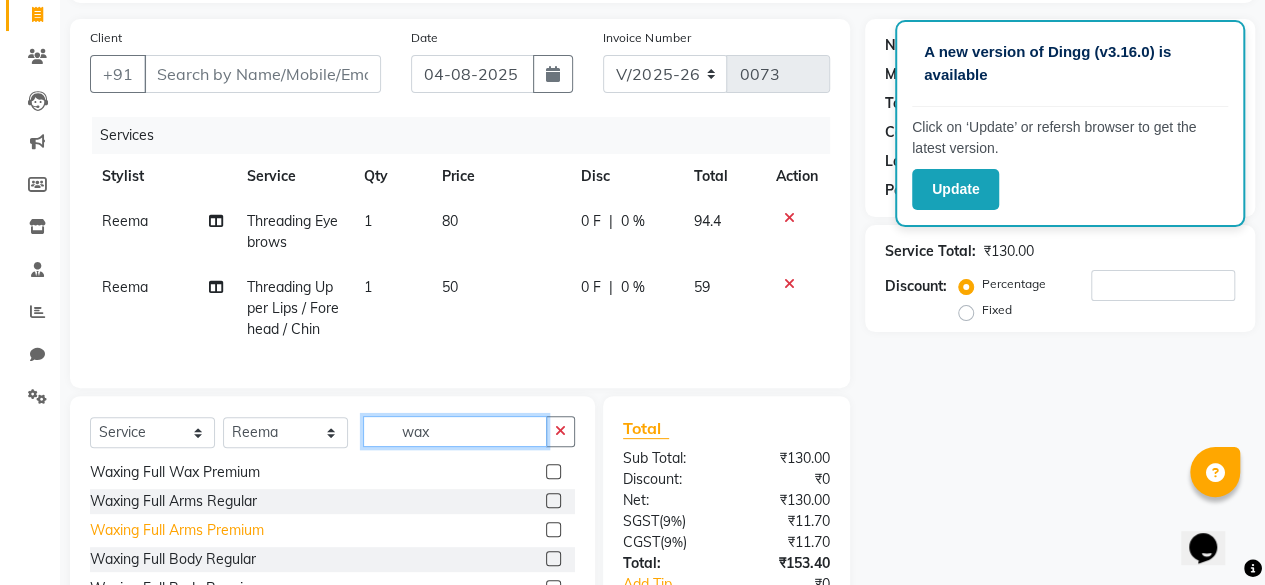 type on "wax" 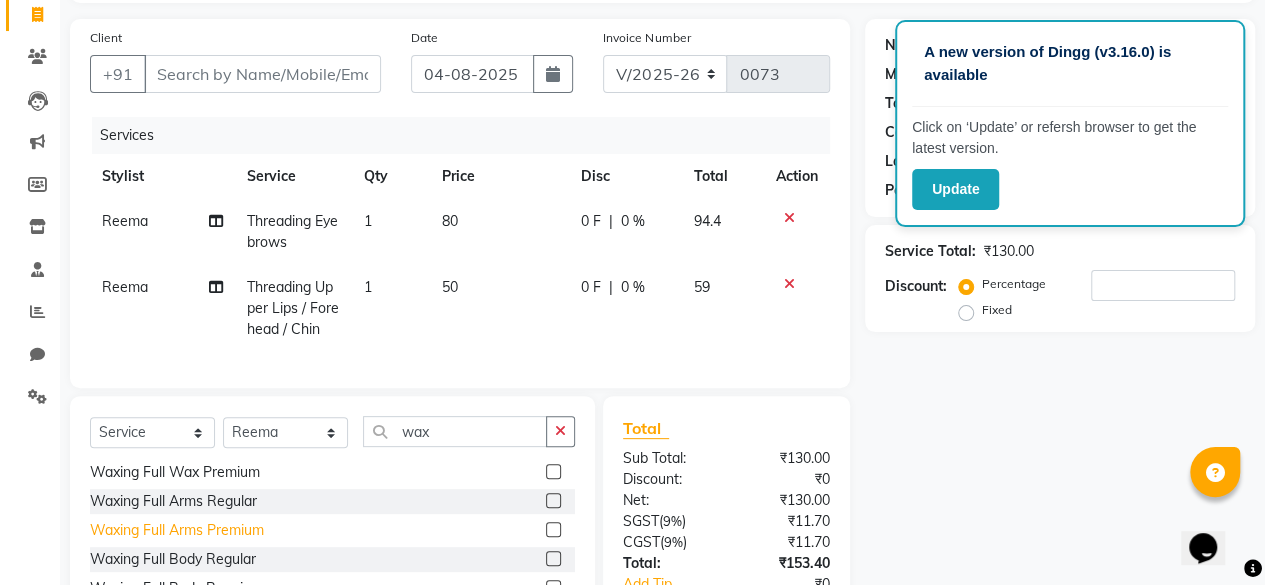 click on "Waxing Full Arms Premium" 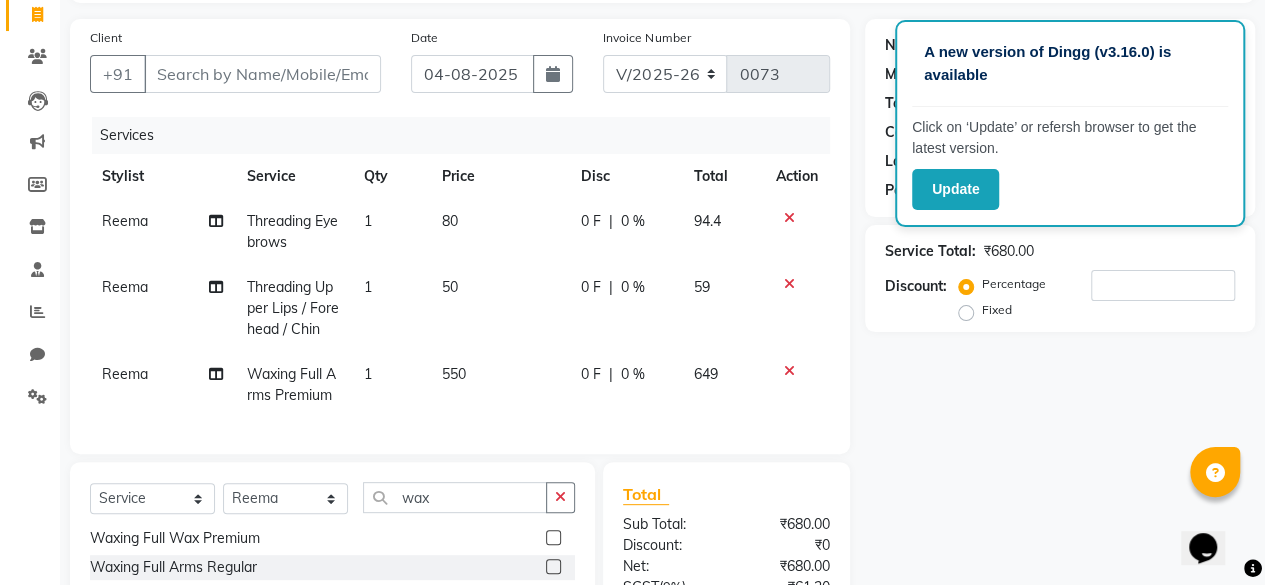 checkbox on "false" 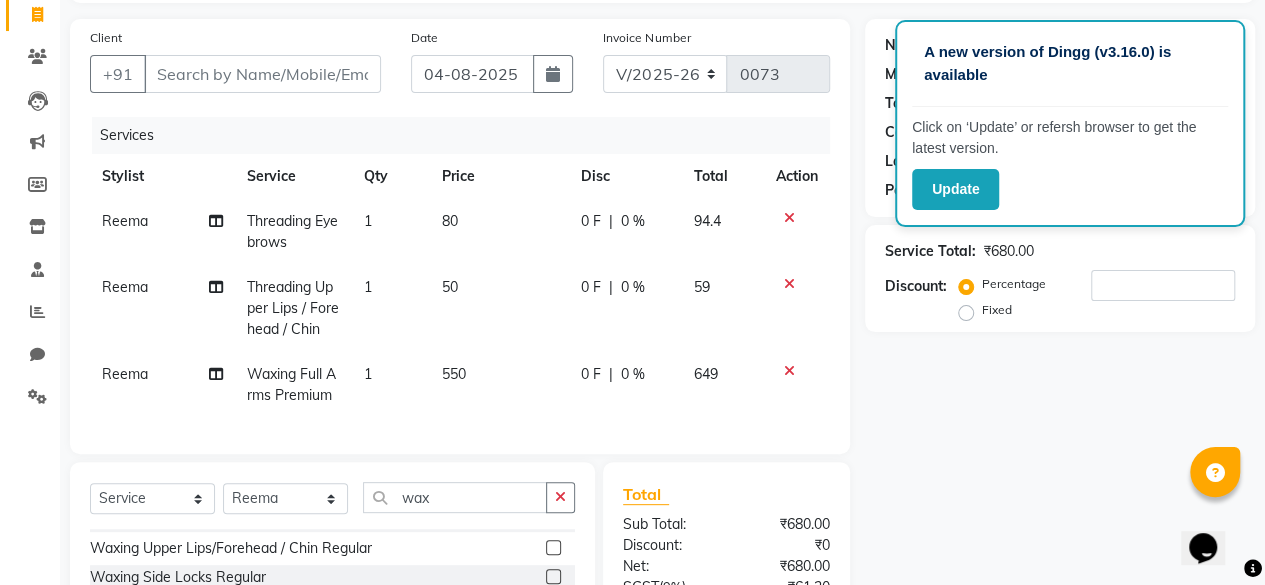 scroll, scrollTop: 122, scrollLeft: 0, axis: vertical 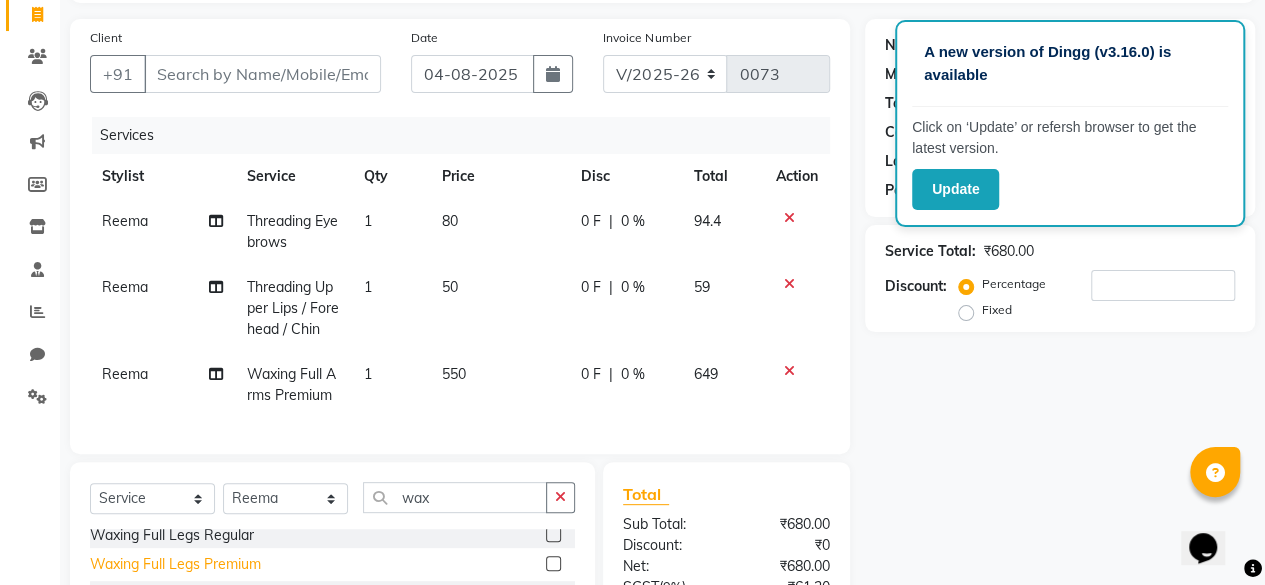 click on "Waxing Full Legs Premium" 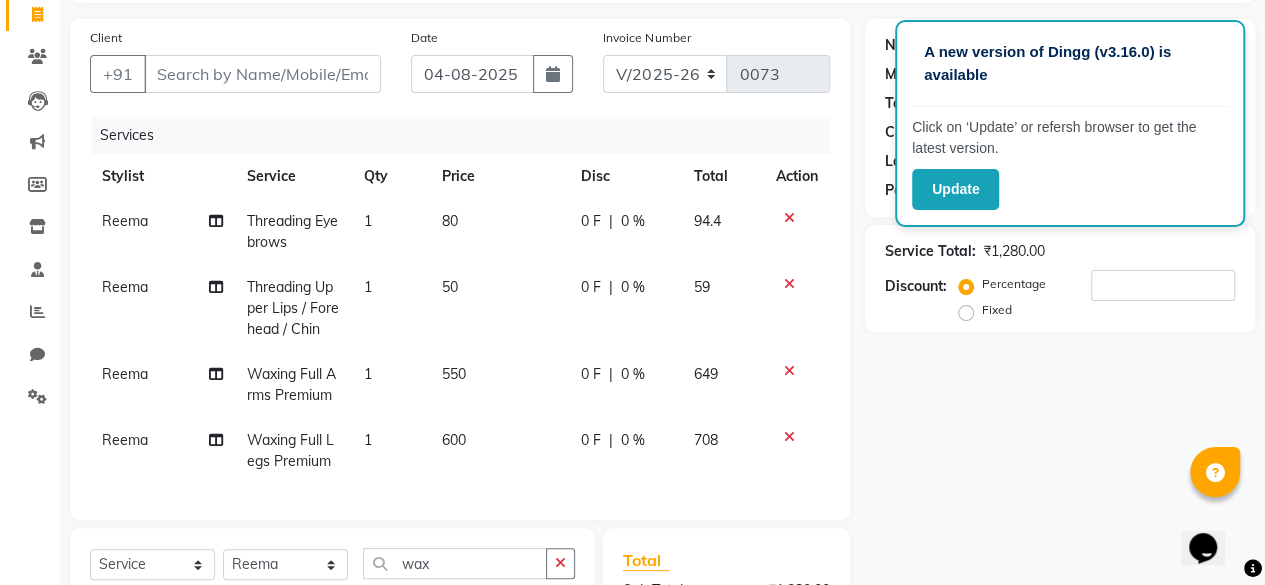 checkbox on "false" 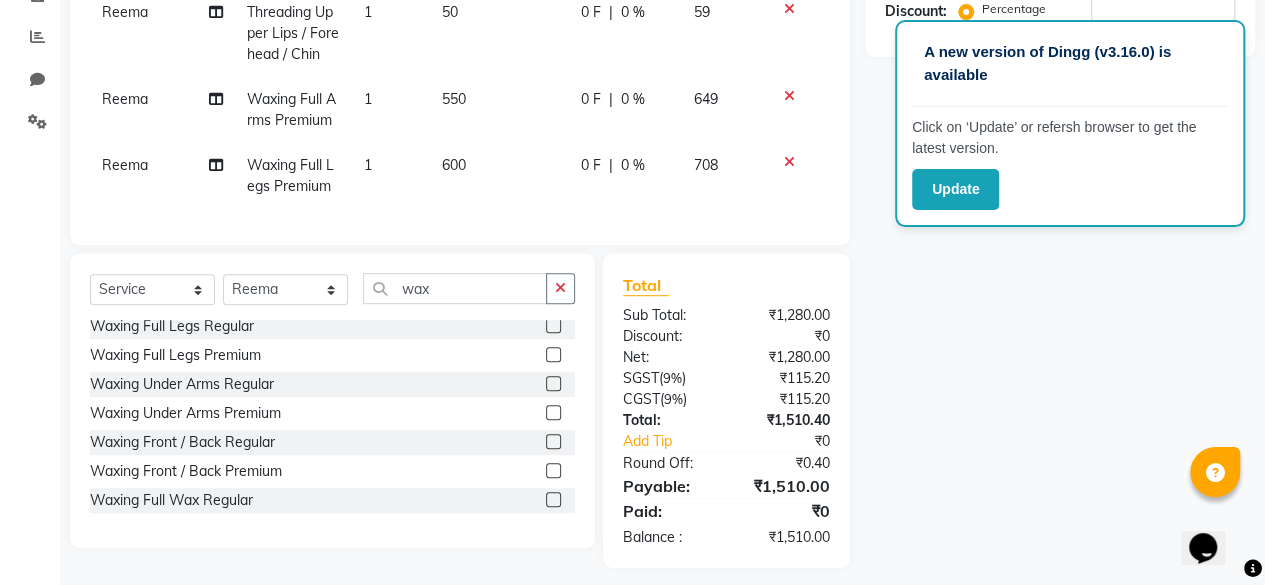 scroll, scrollTop: 431, scrollLeft: 0, axis: vertical 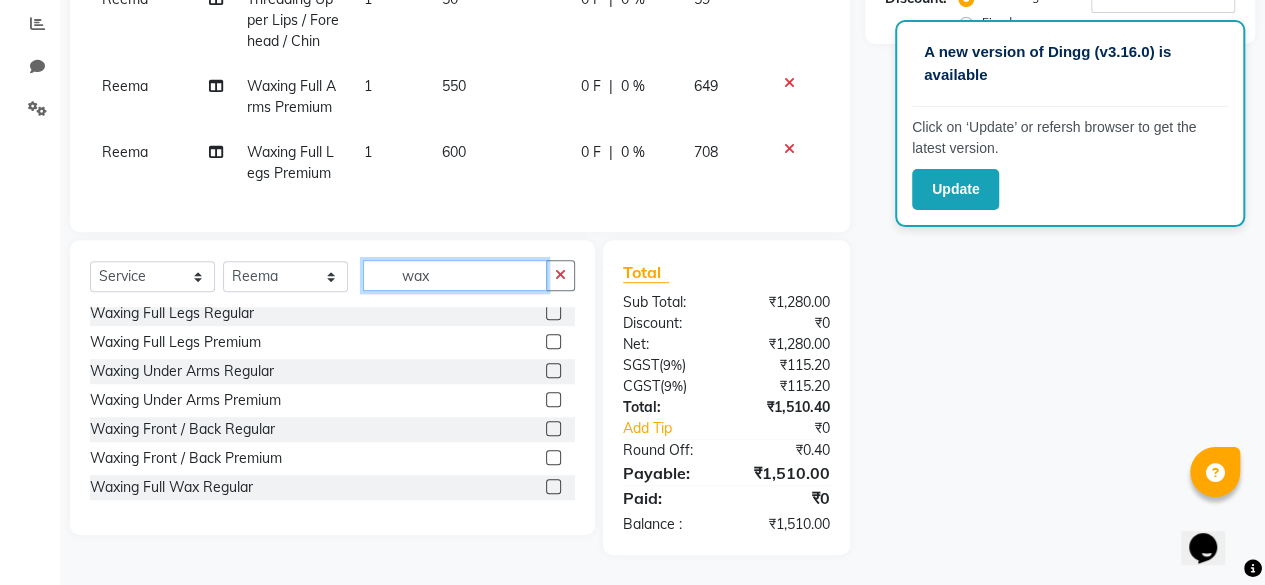 click on "wax" 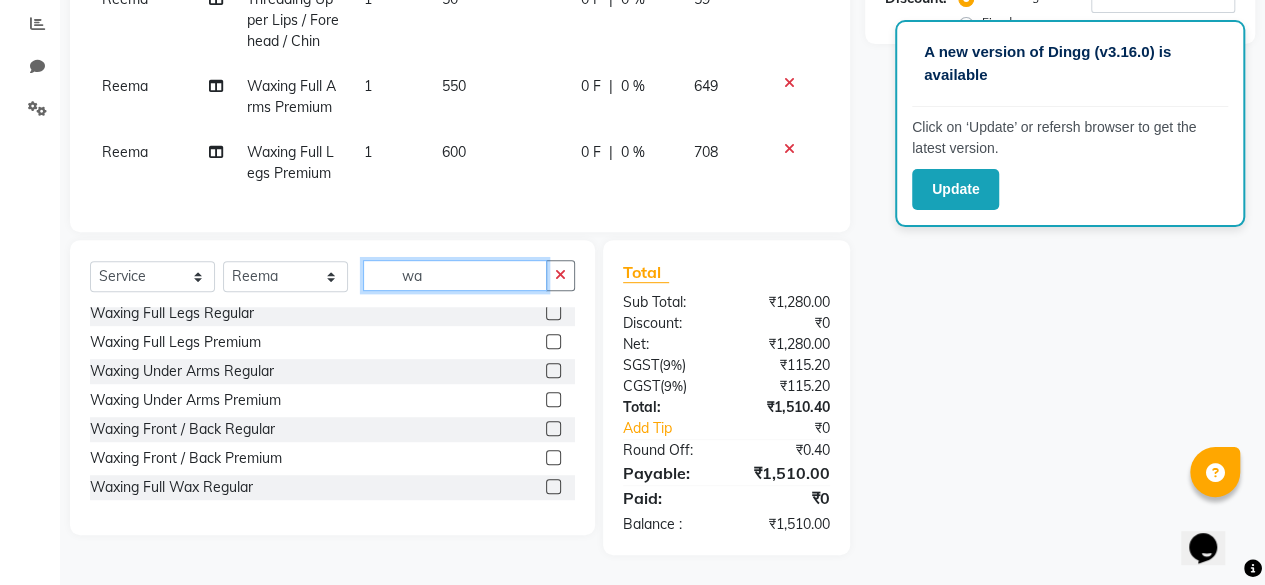 type on "w" 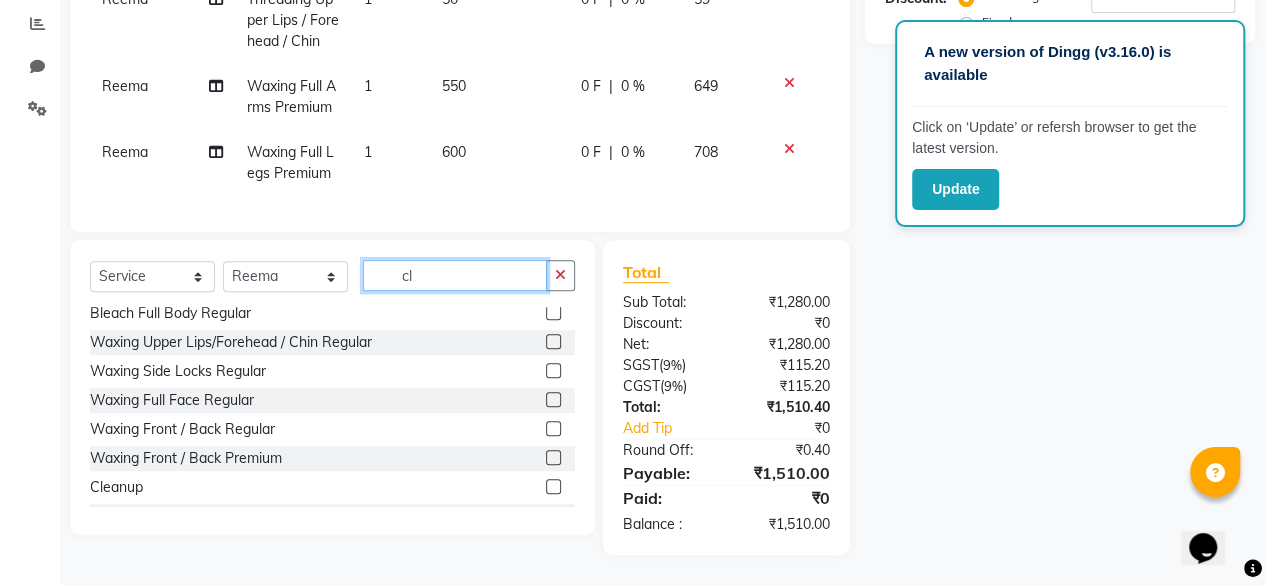 scroll, scrollTop: 0, scrollLeft: 0, axis: both 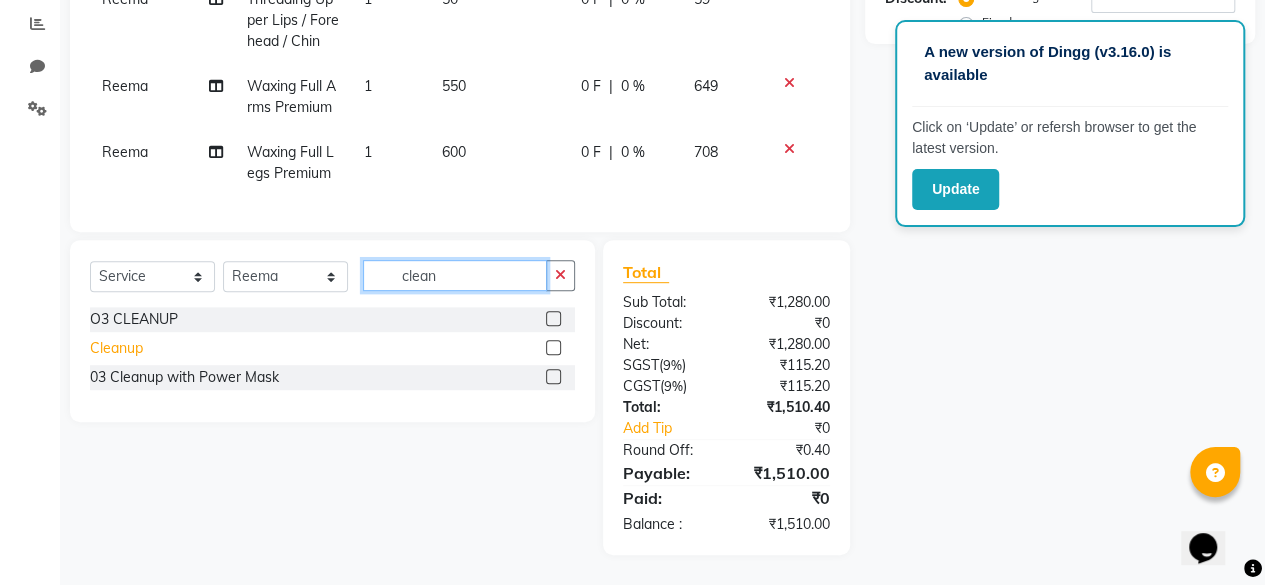 type on "clean" 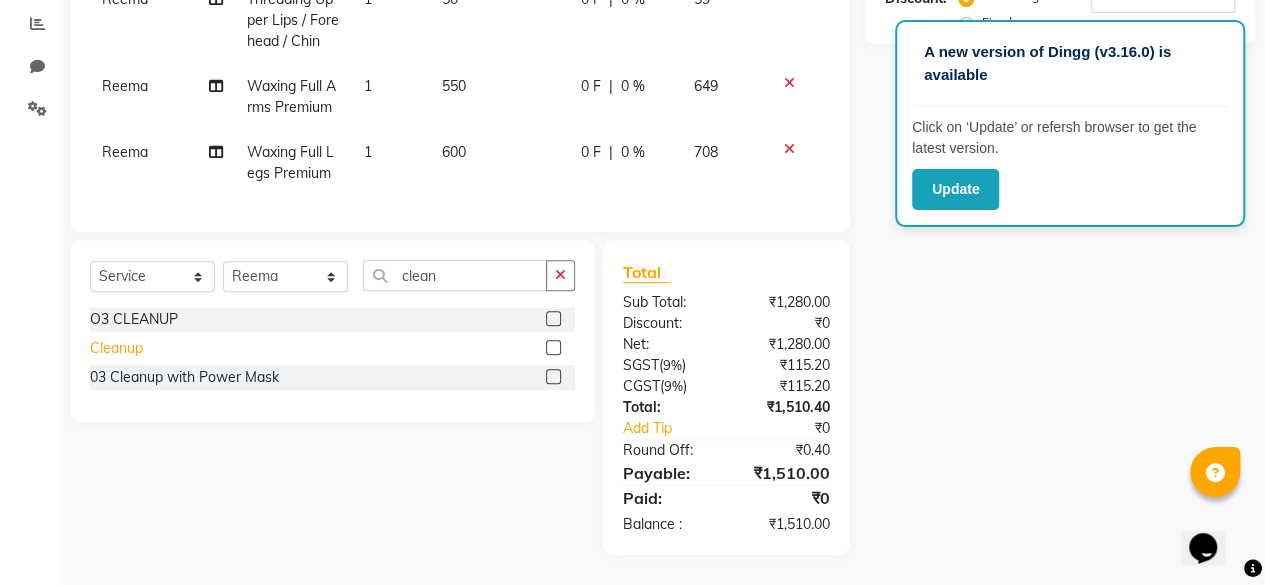 click on "Cleanup" 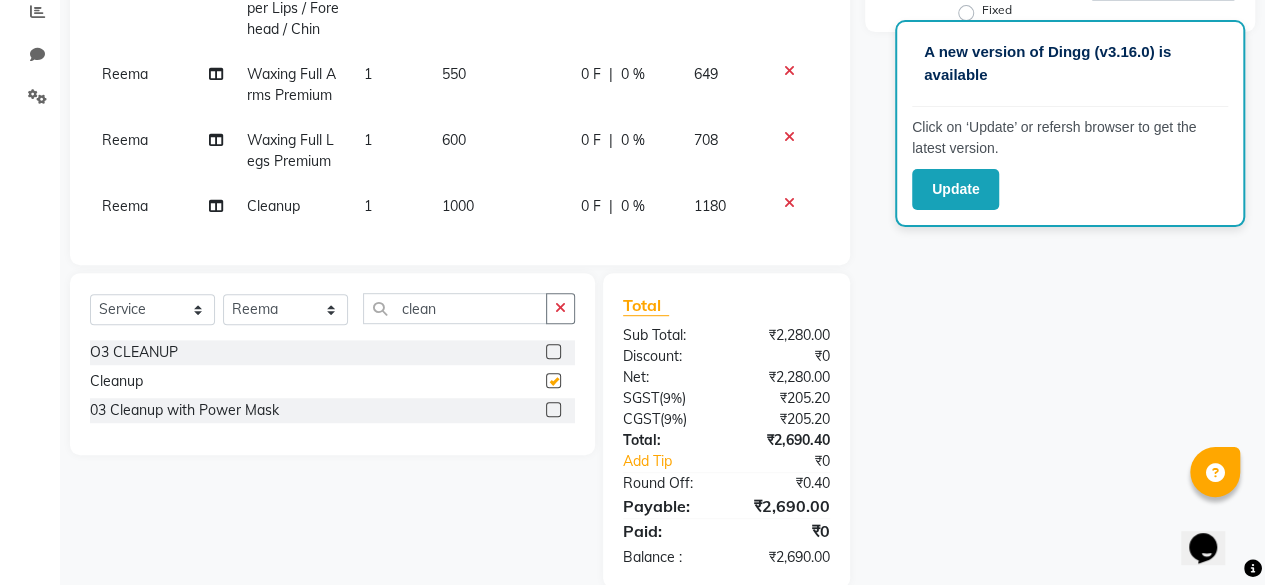 checkbox on "false" 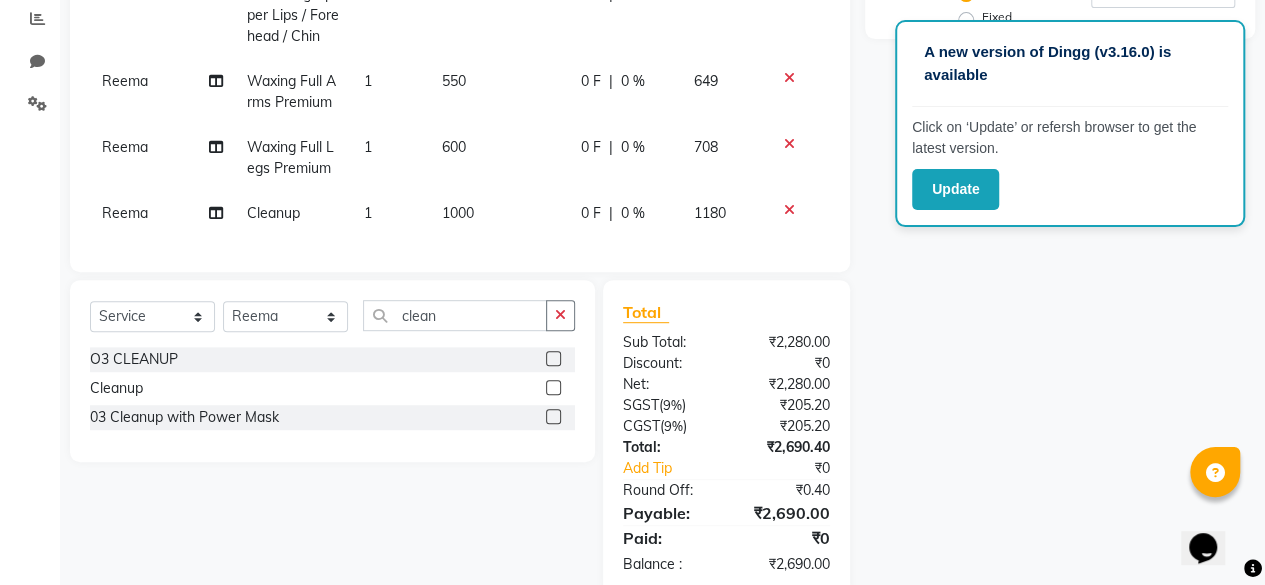 scroll, scrollTop: 331, scrollLeft: 0, axis: vertical 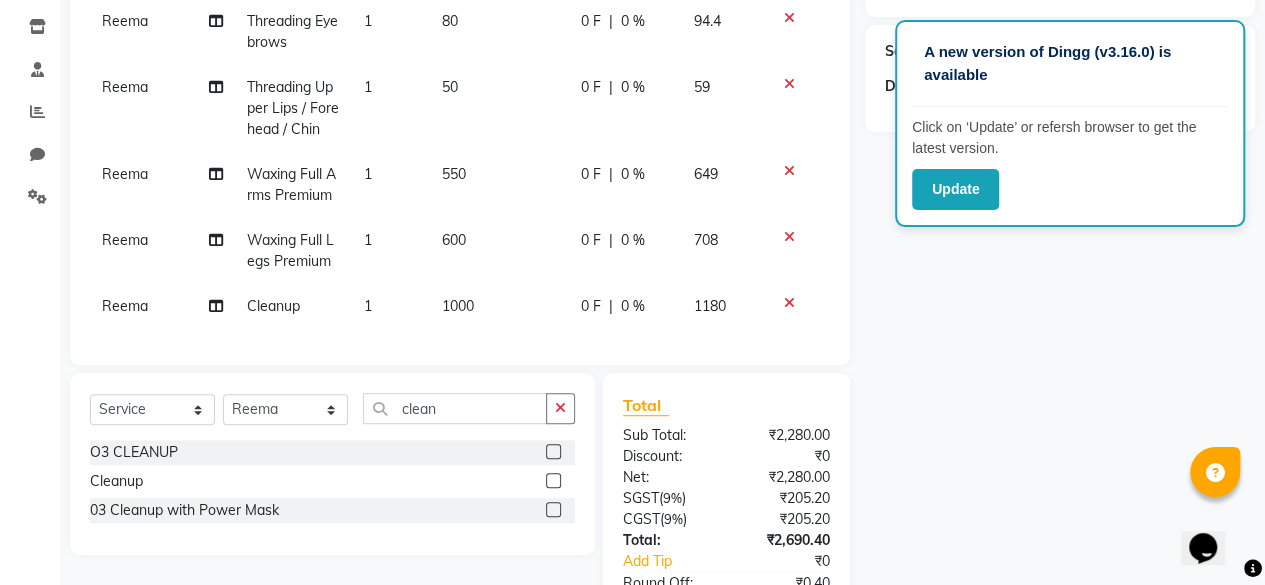 click on "600" 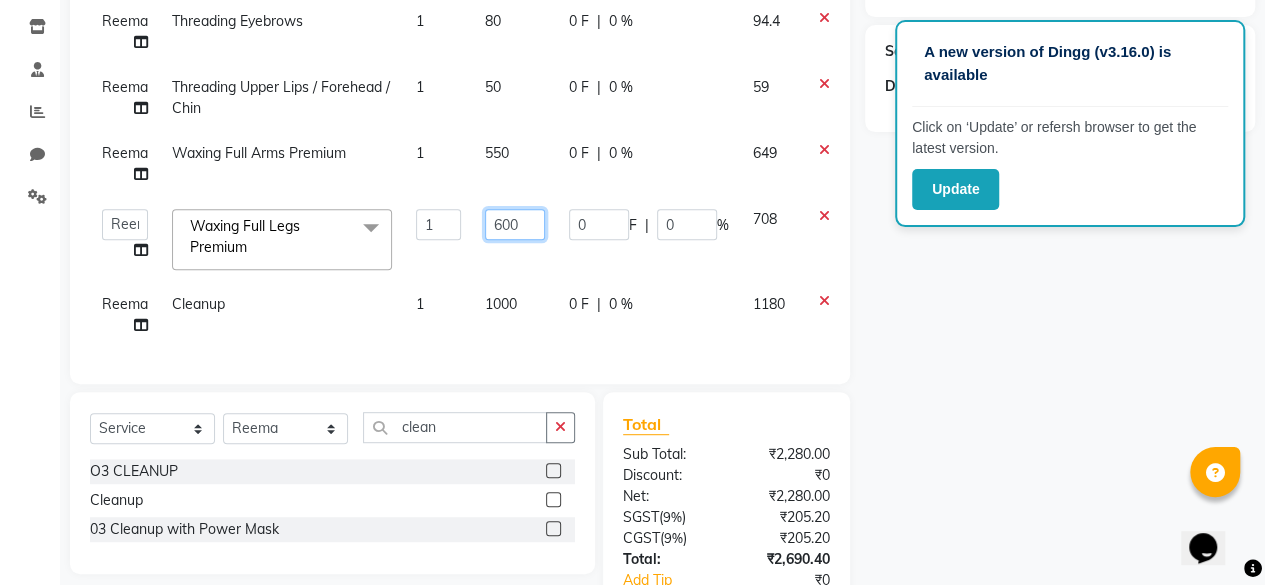 click on "600" 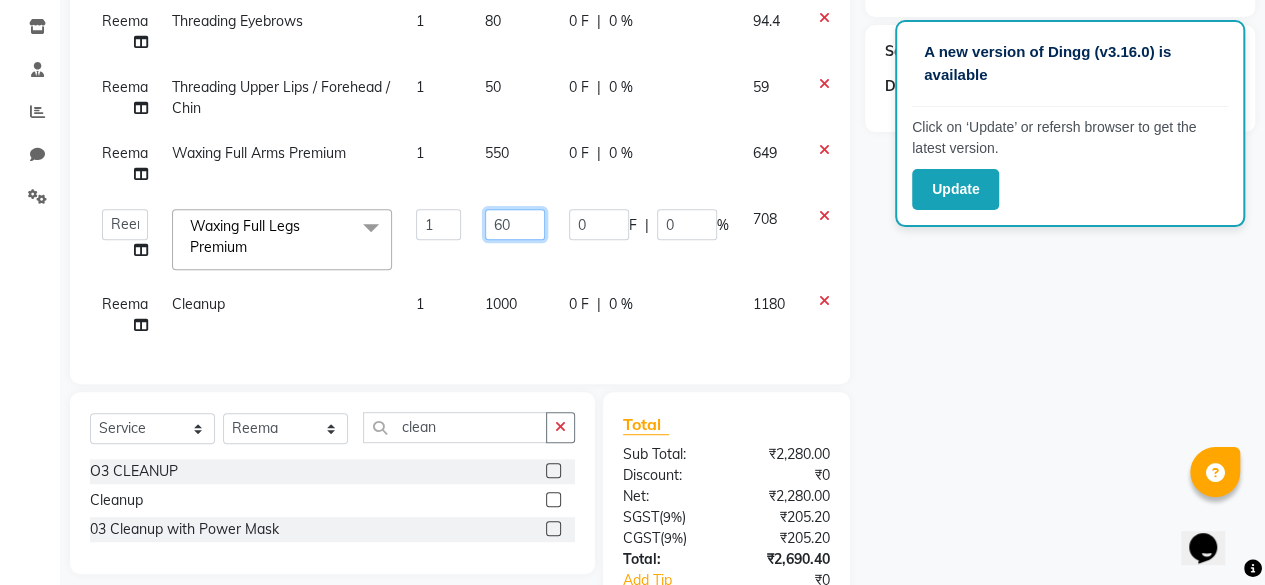 type on "6" 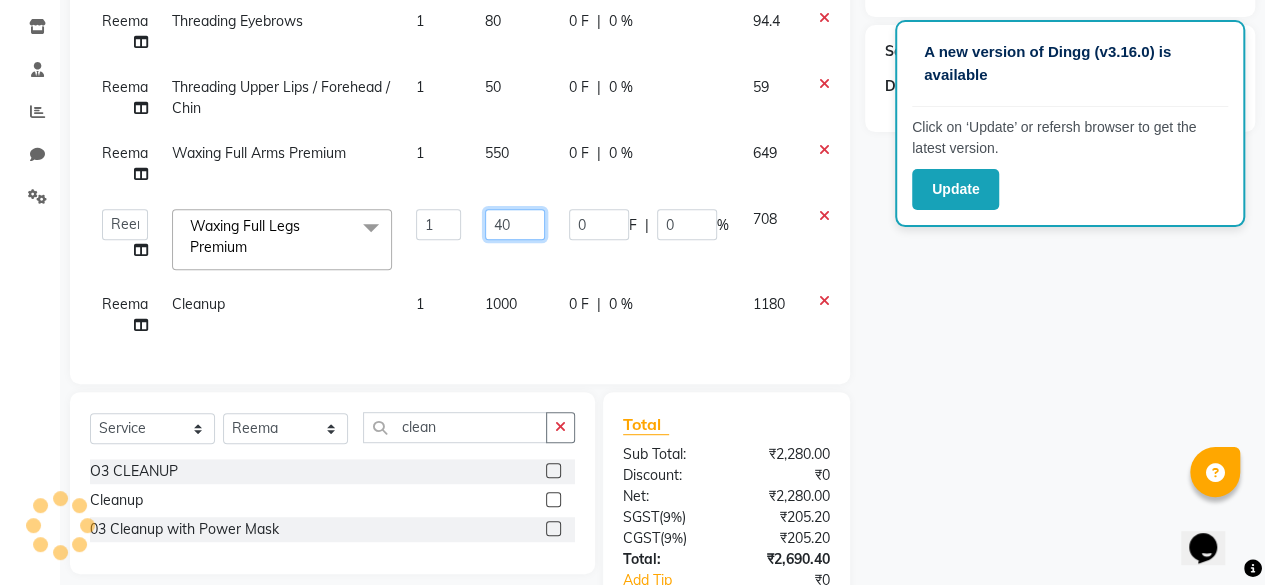 type on "400" 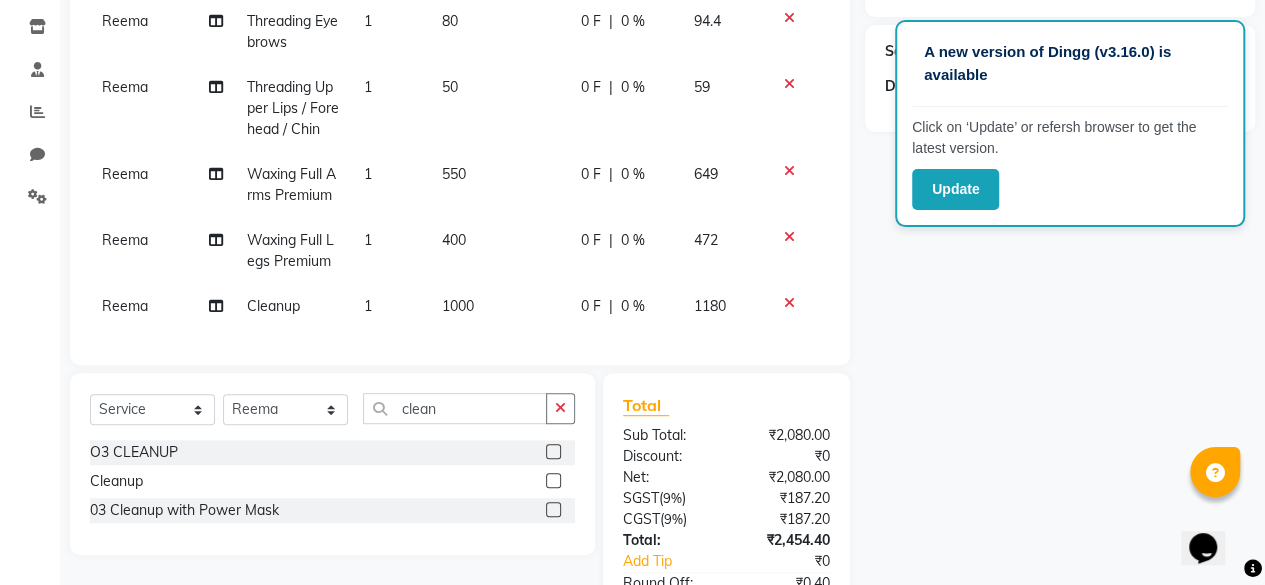 click on "Name: Membership: Total Visits: Card on file: Last Visit:  Points:  Service Total:  ₹2,080.00  Discount:  Percentage   Fixed" 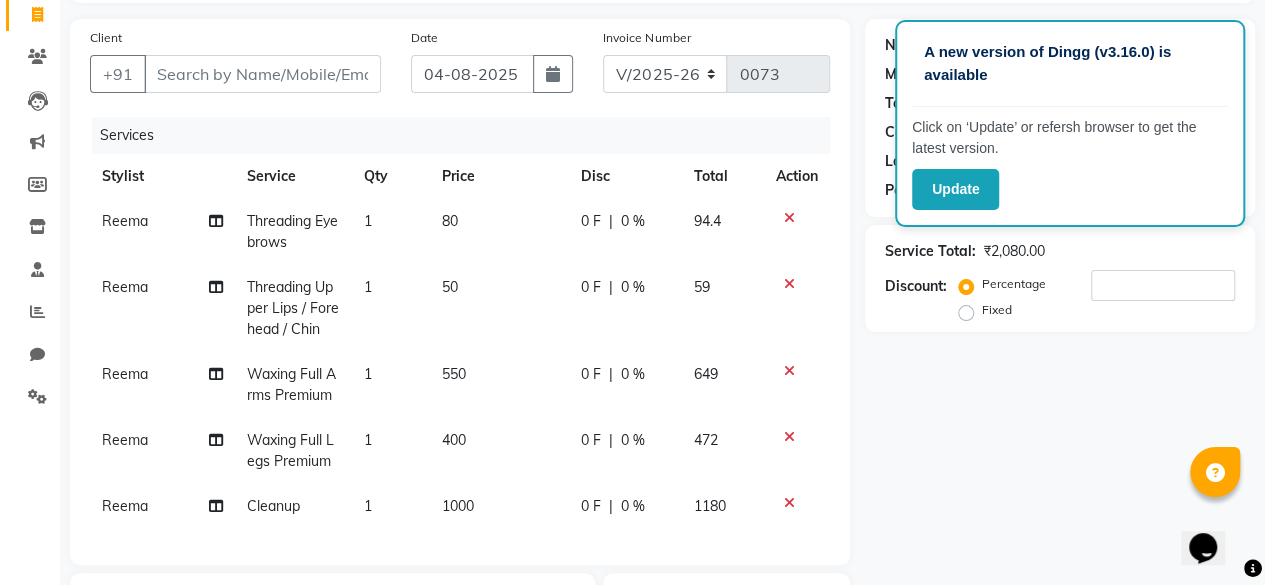 click on "80" 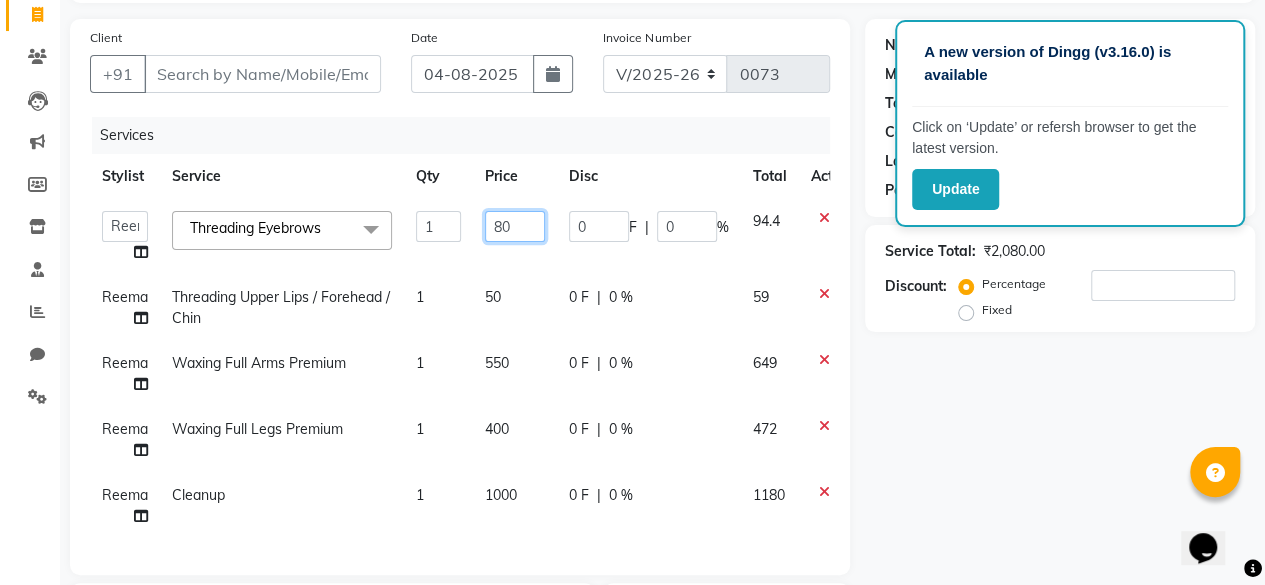 click on "80" 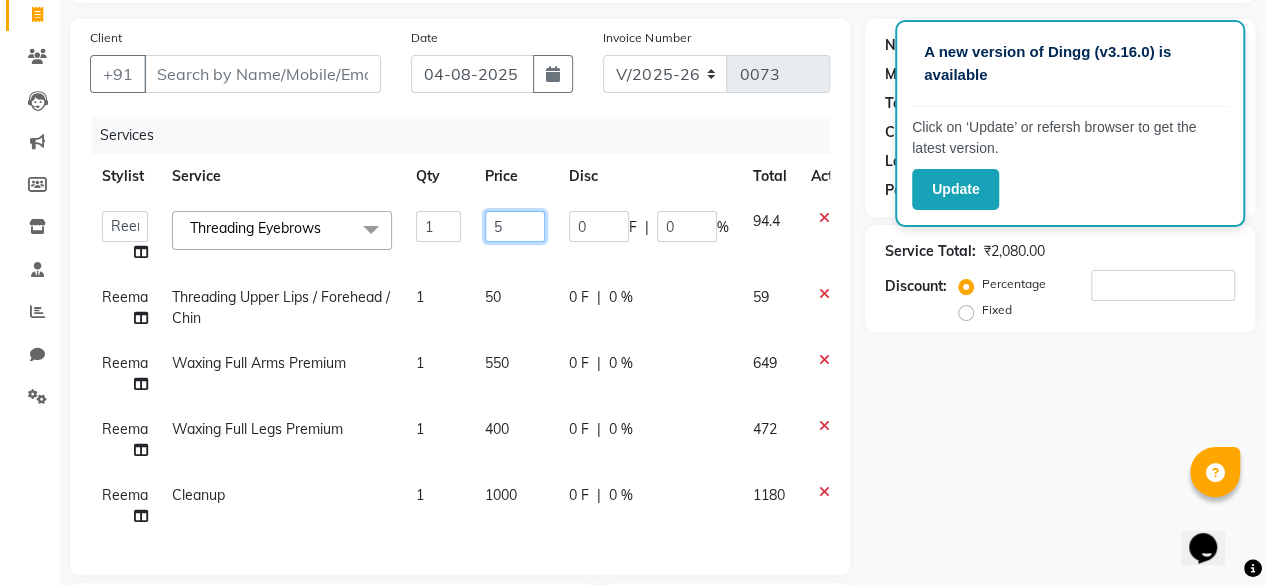 type on "50" 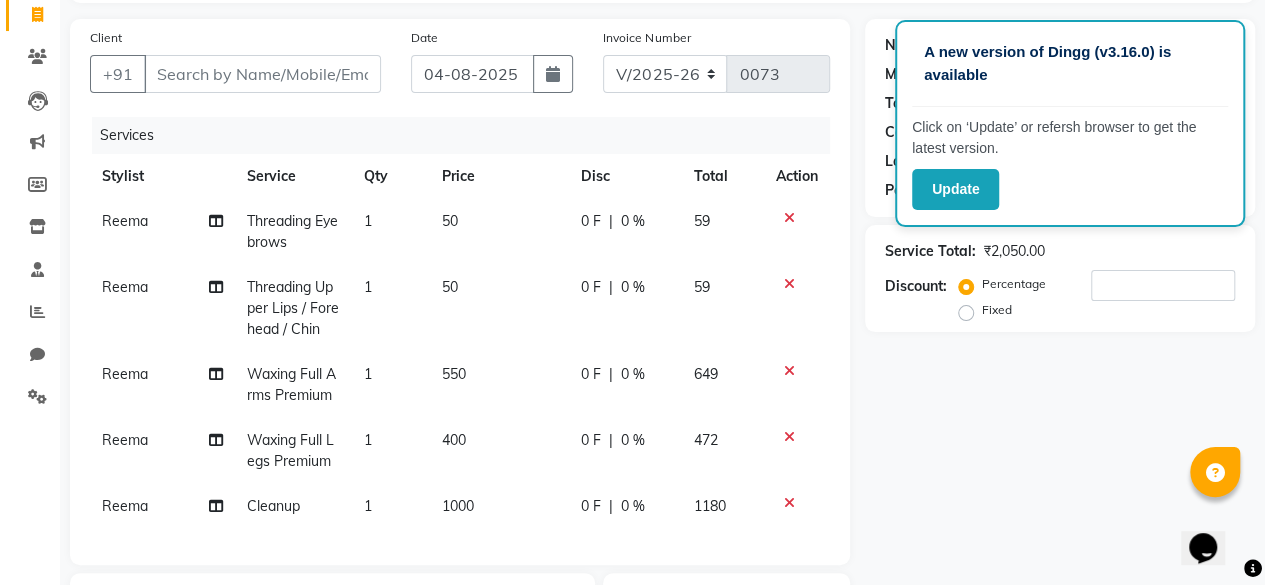 click on "50" 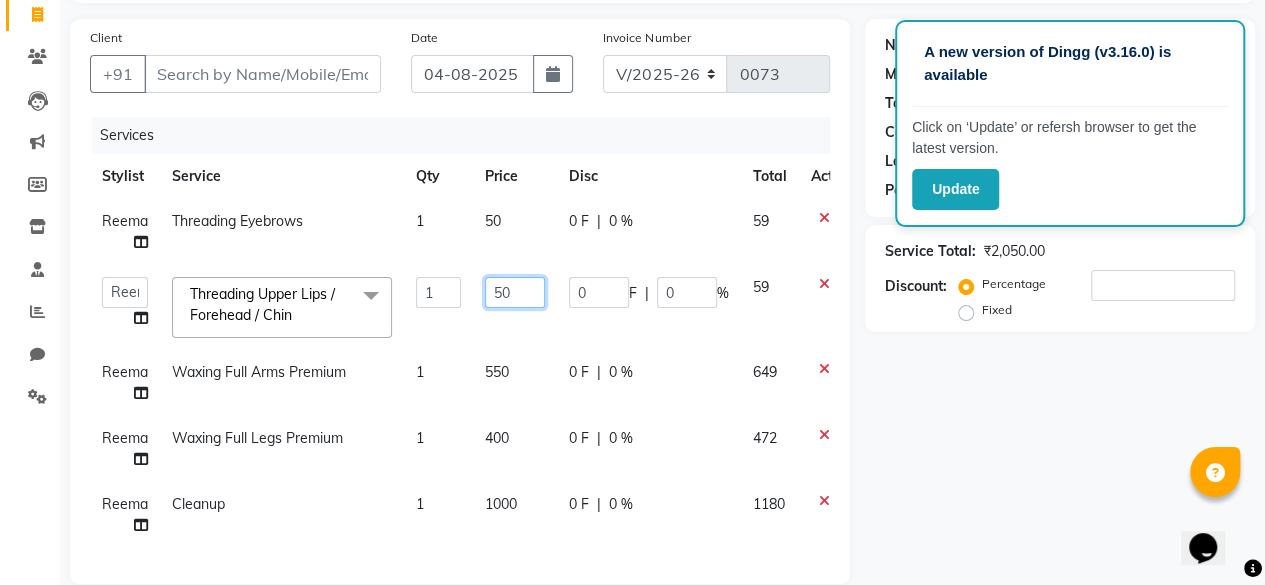 click on "50" 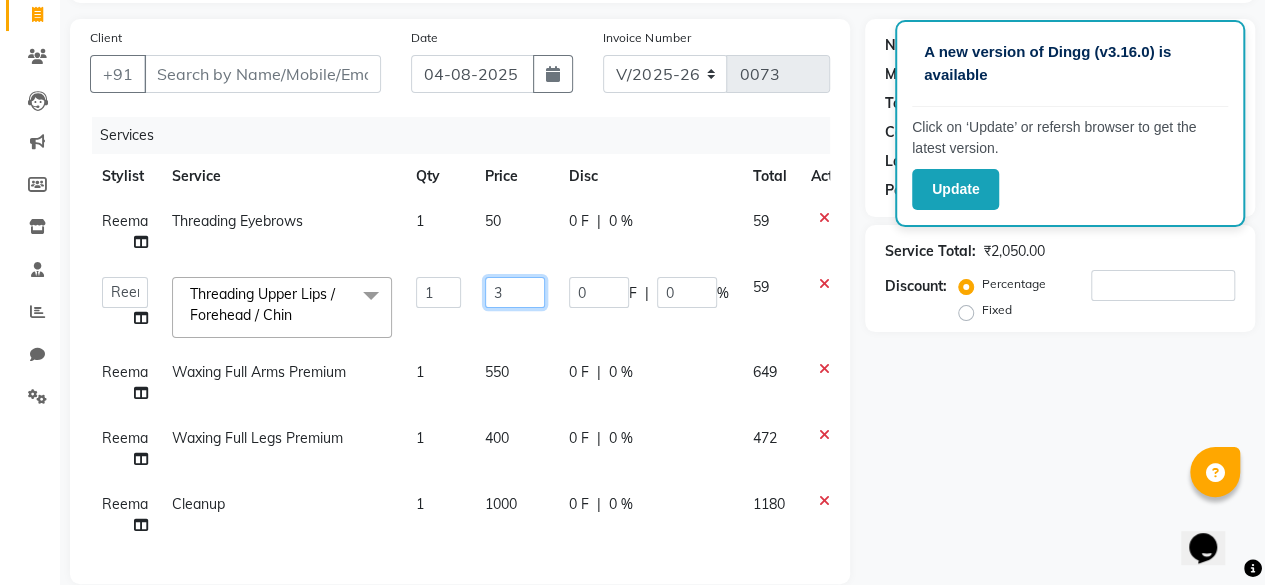 type on "30" 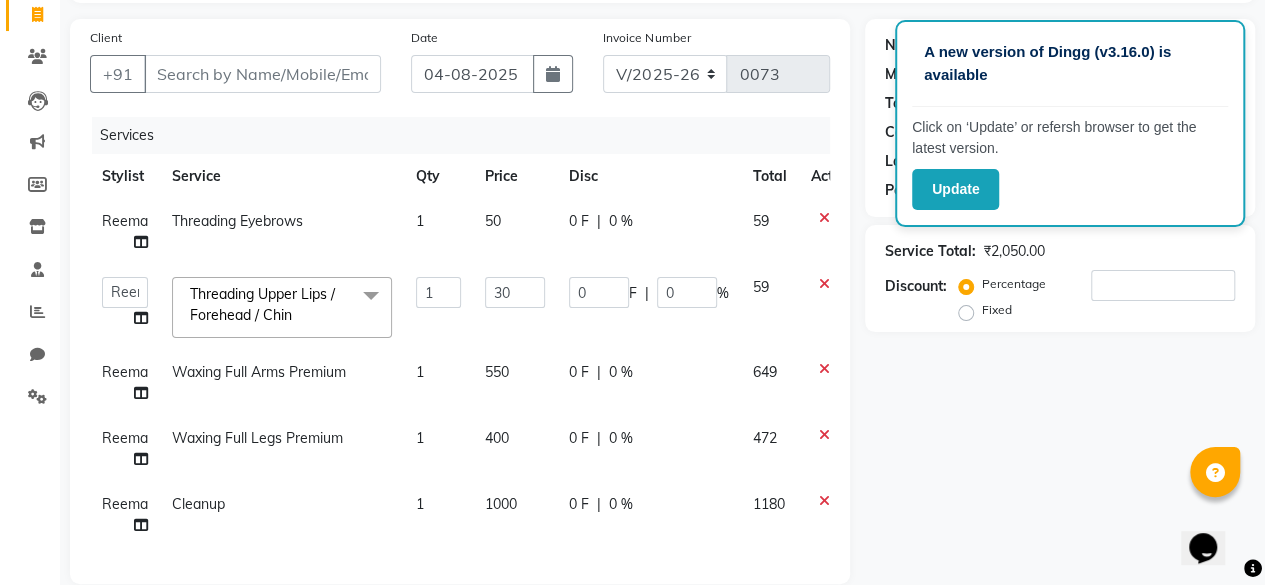 click on "Name: Membership: Total Visits: Card on file: Last Visit:  Points:  Service Total:  ₹2,050.00  Discount:  Percentage   Fixed" 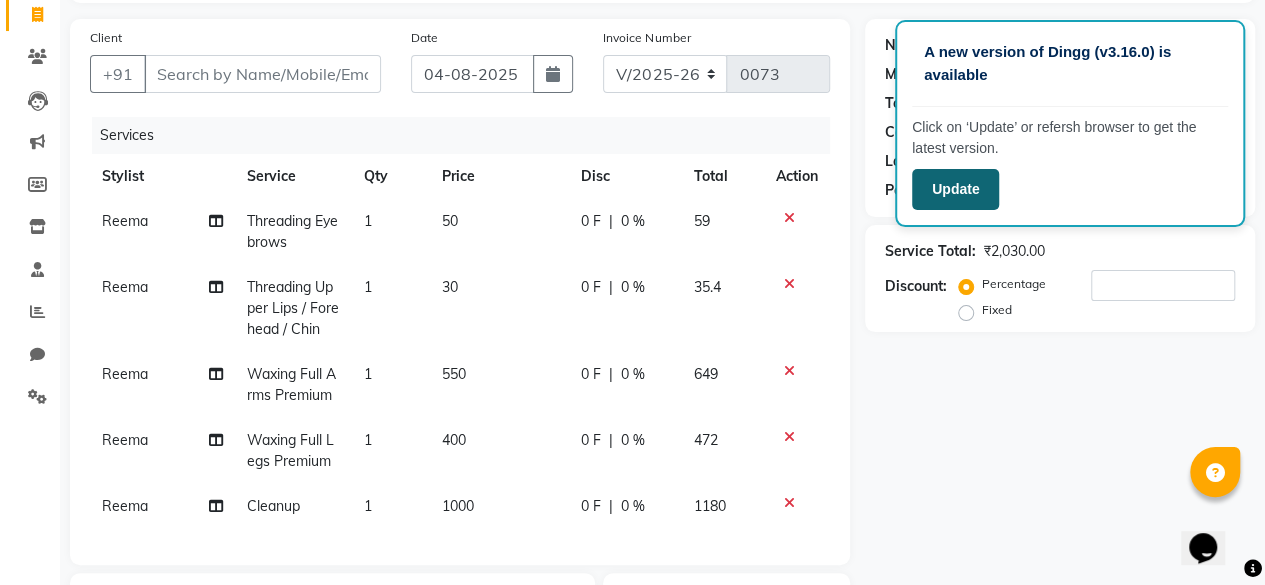 click on "Update" 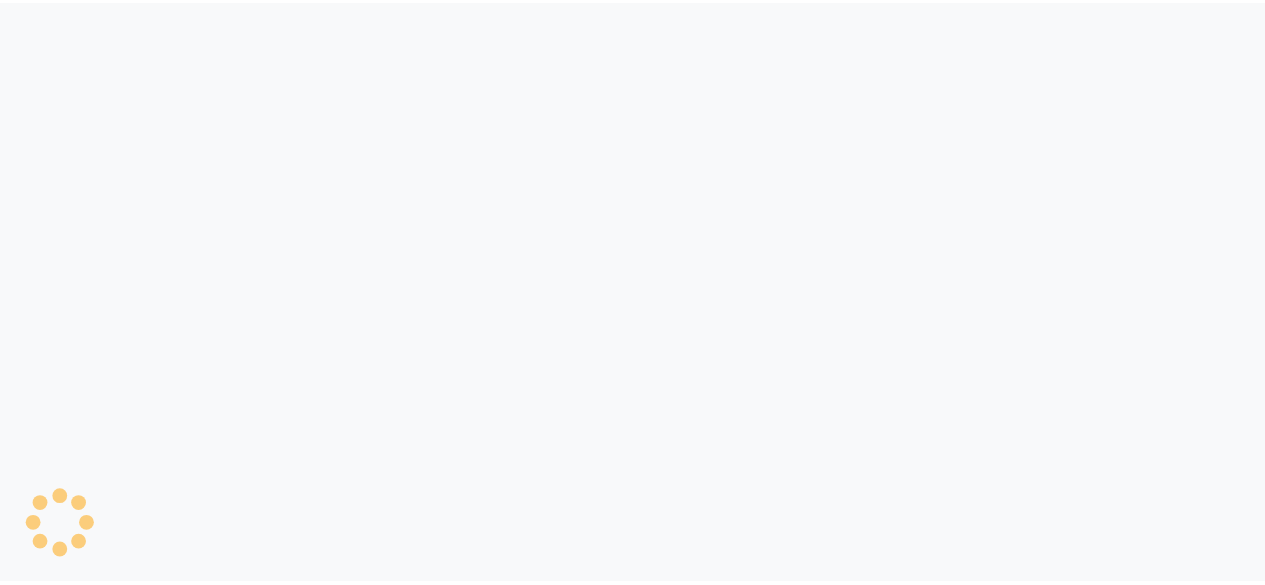 scroll, scrollTop: 0, scrollLeft: 0, axis: both 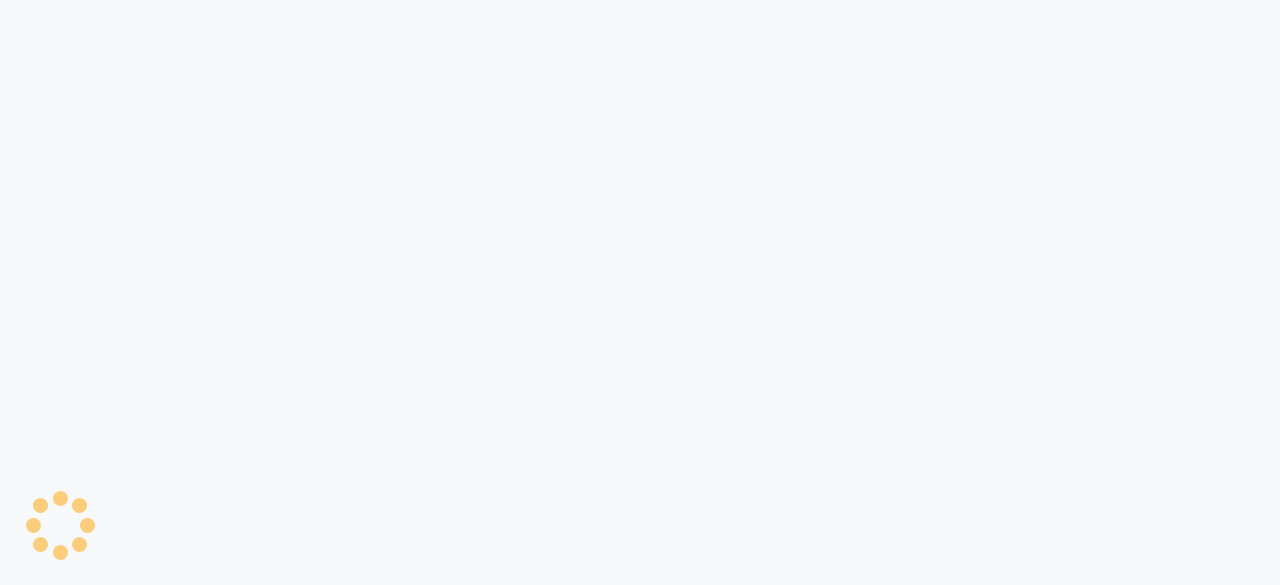 select on "service" 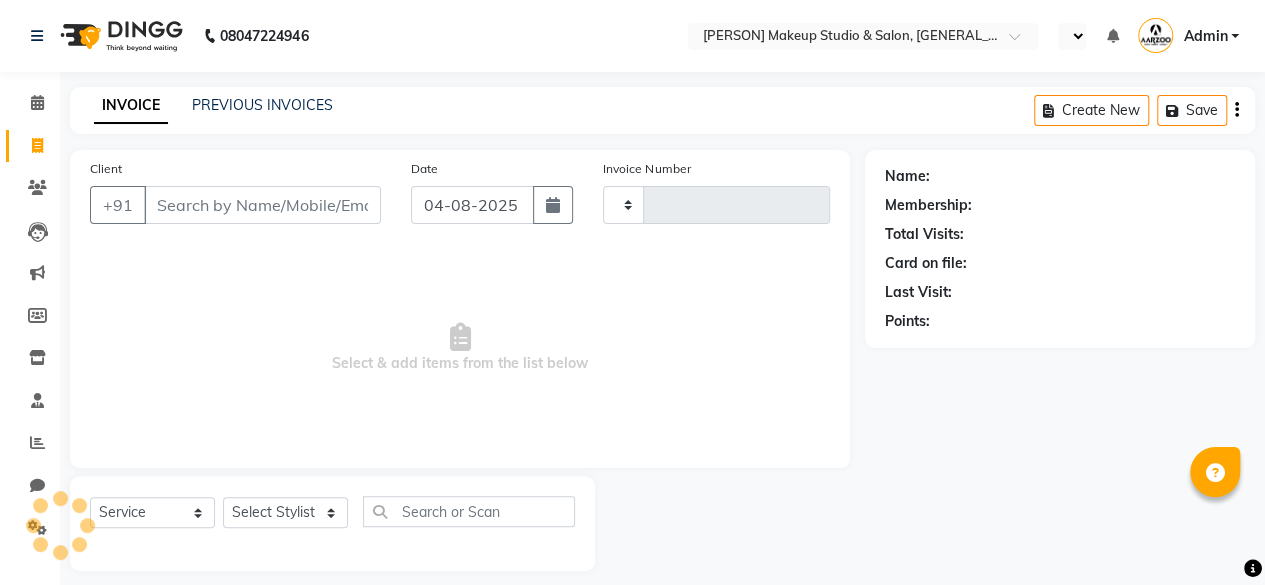 type on "0073" 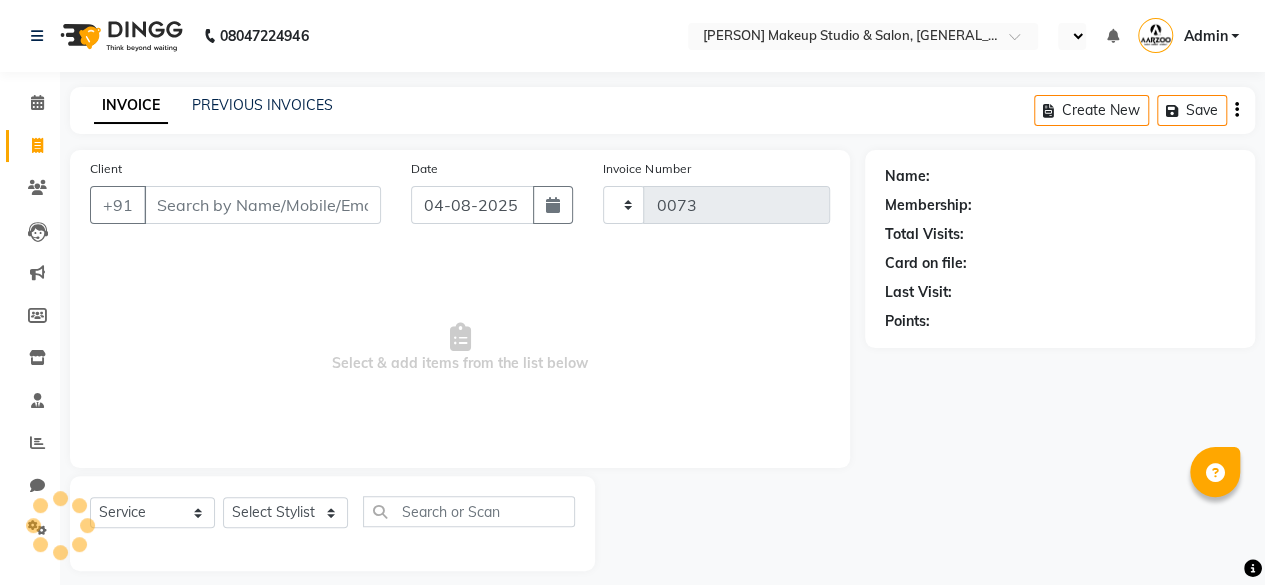 select on "en" 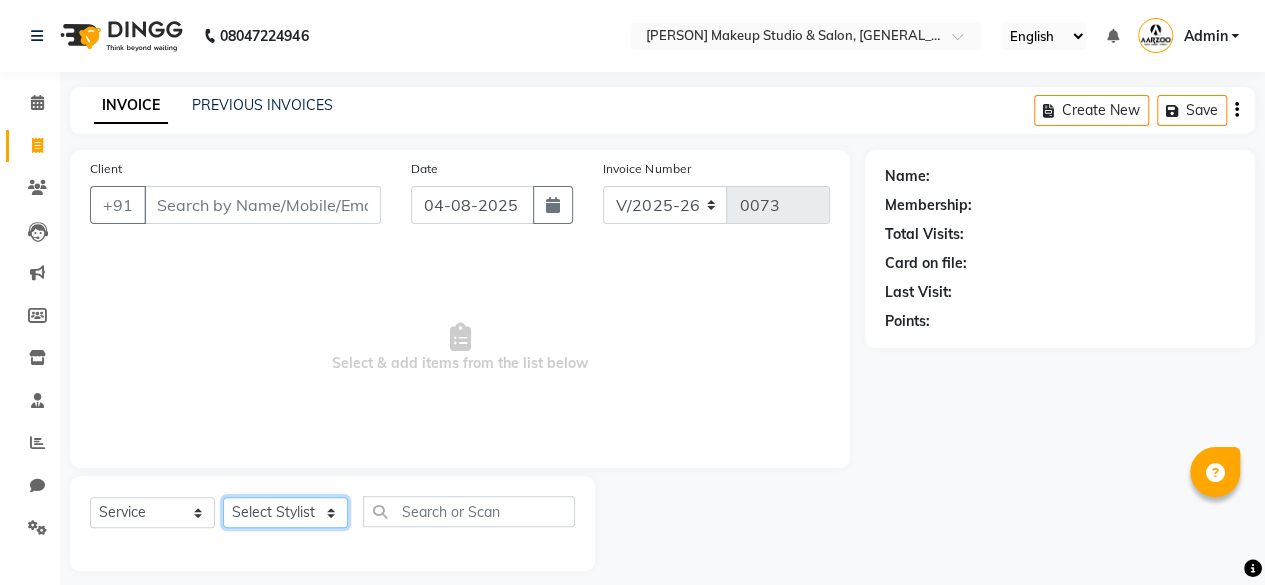 click on "Select Stylist [PERSON] [PERSON] [PERSON] [PERSON] [PERSON] [PERSON] [PERSON] [PERSON]" 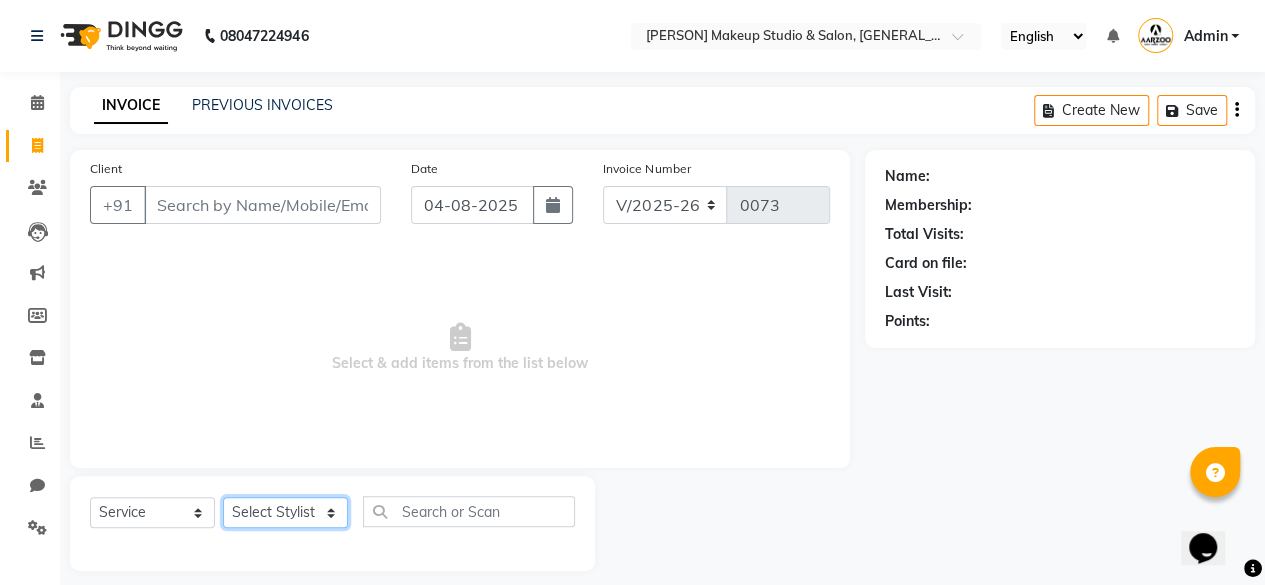 scroll, scrollTop: 0, scrollLeft: 0, axis: both 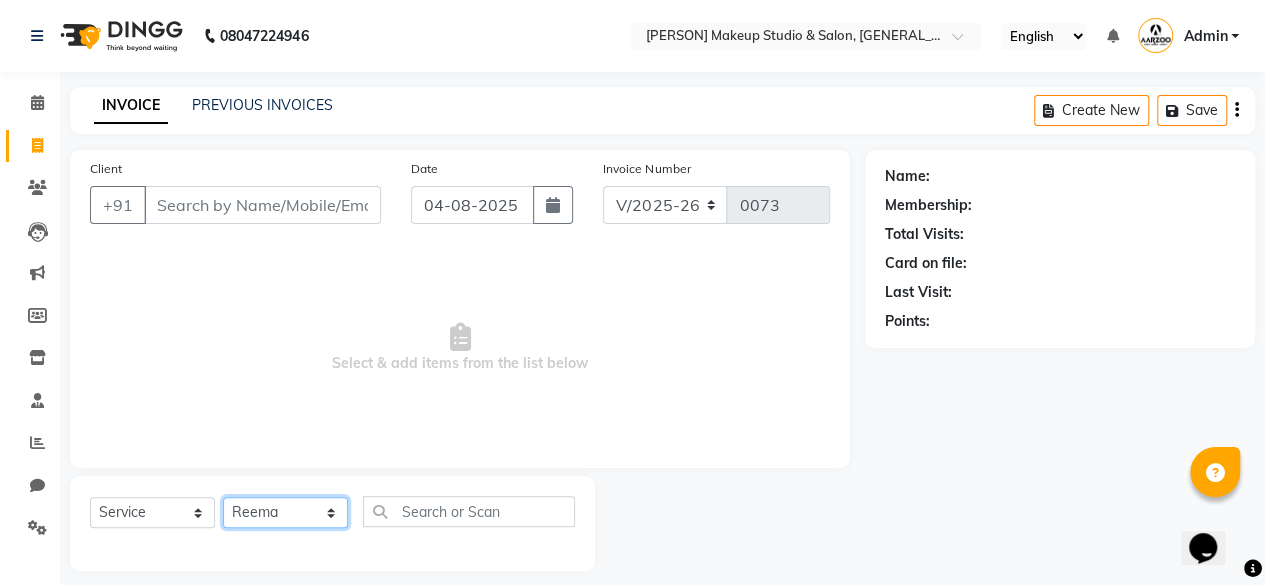 click on "Select Stylist [PERSON] [PERSON] [PERSON] [PERSON] [PERSON] [PERSON] [PERSON] [PERSON]" 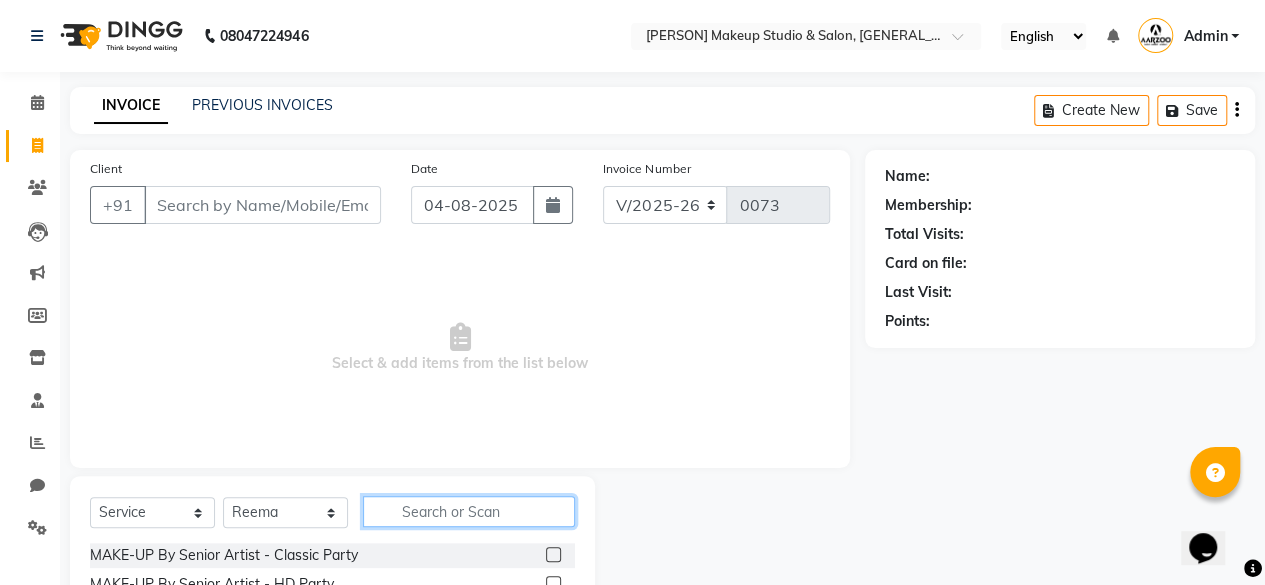 click 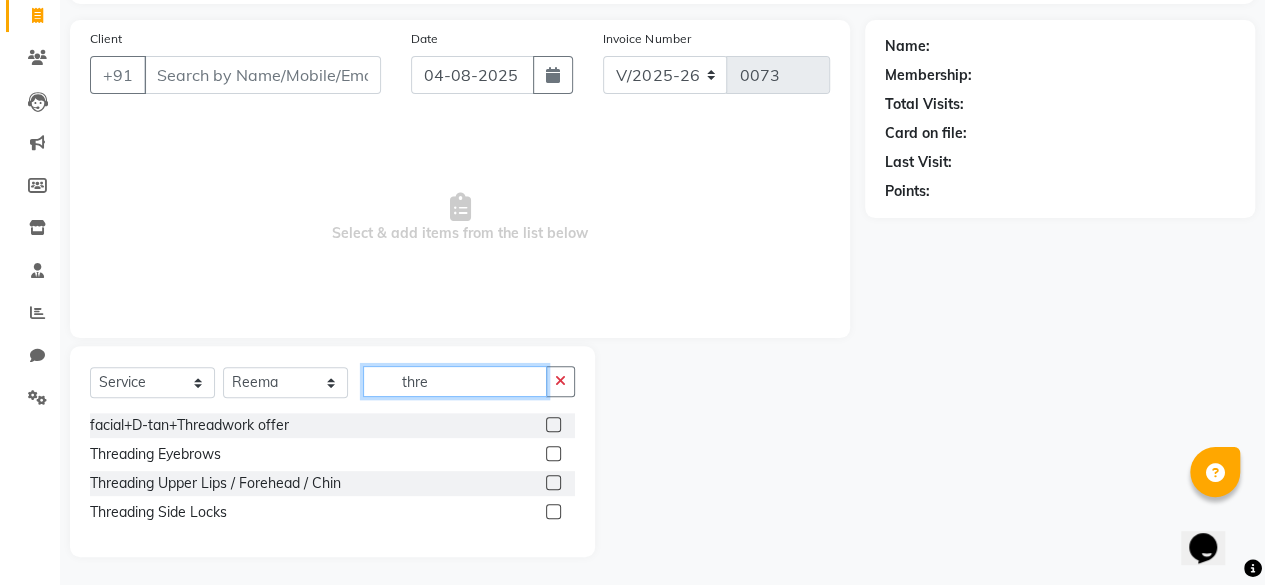 scroll, scrollTop: 131, scrollLeft: 0, axis: vertical 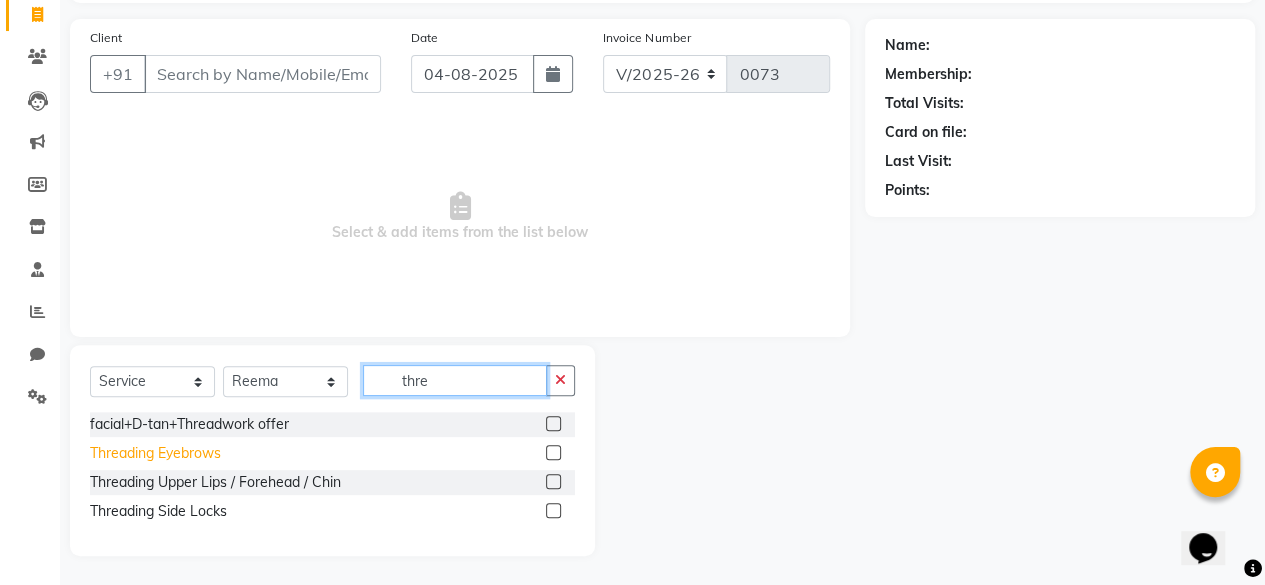 type on "thre" 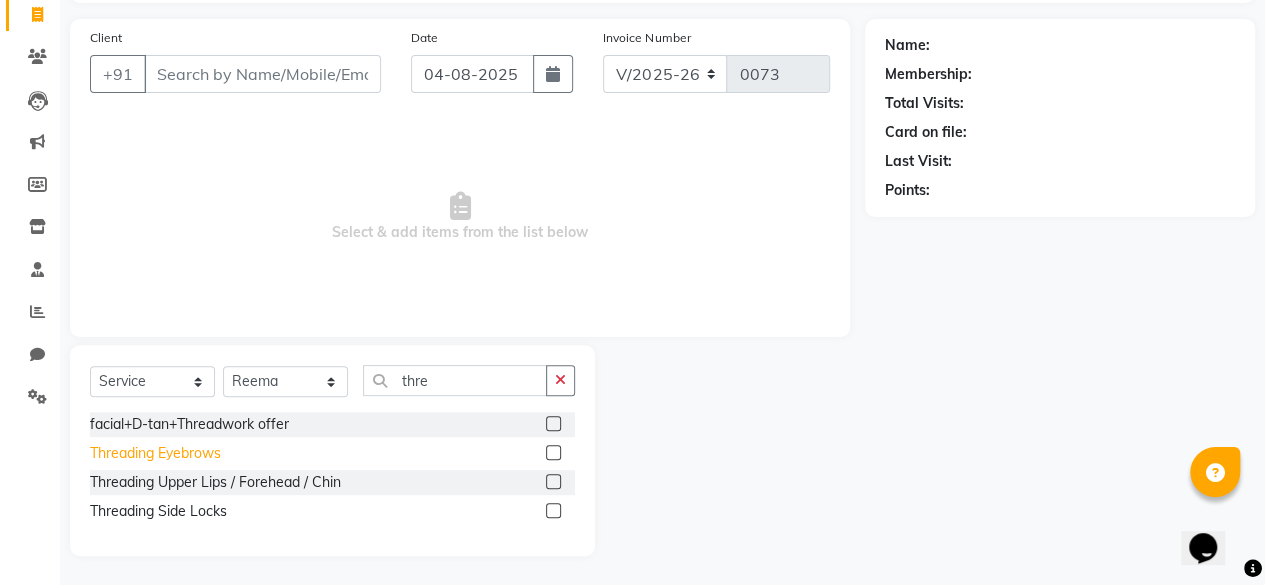 click on "Threading Eyebrows" 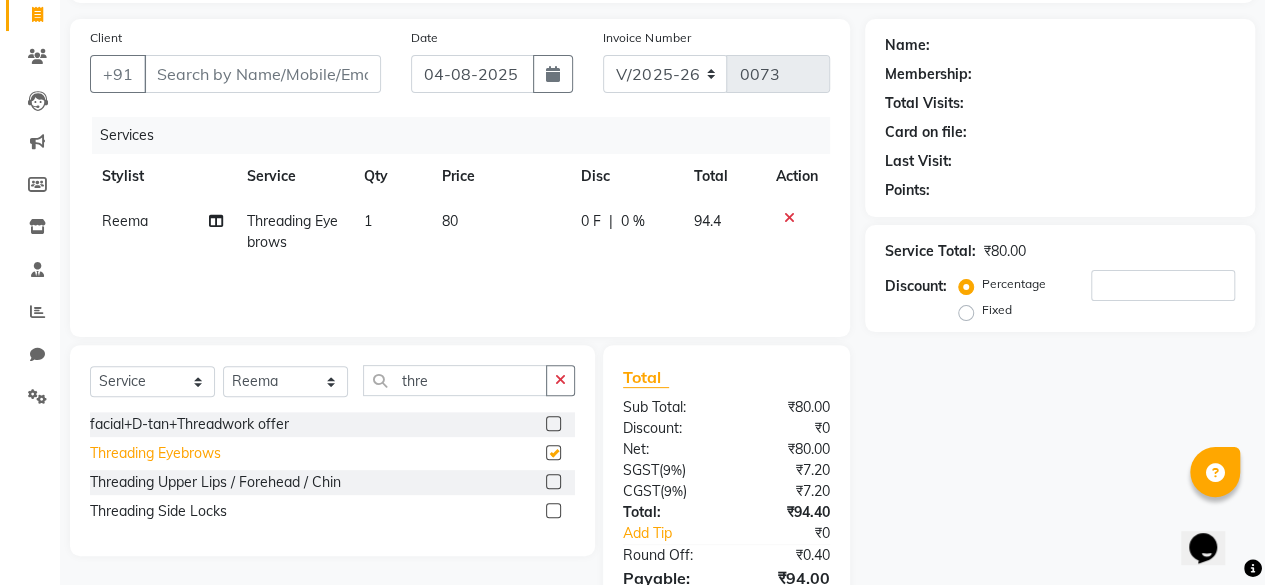 checkbox on "false" 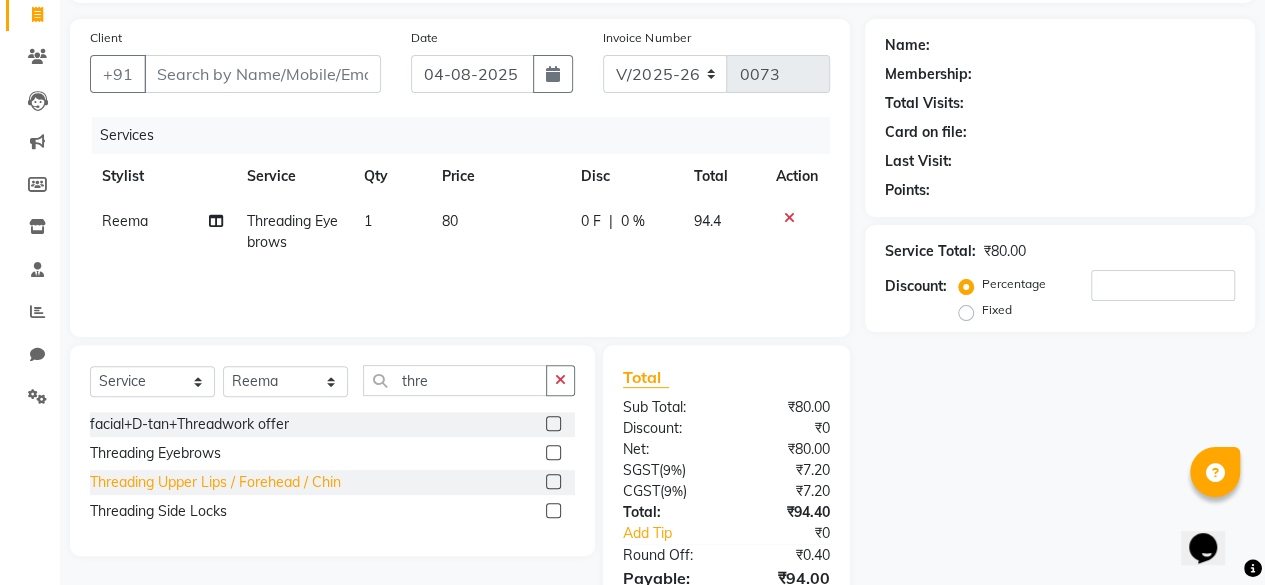 click on "Threading Upper Lips / Forehead / Chin" 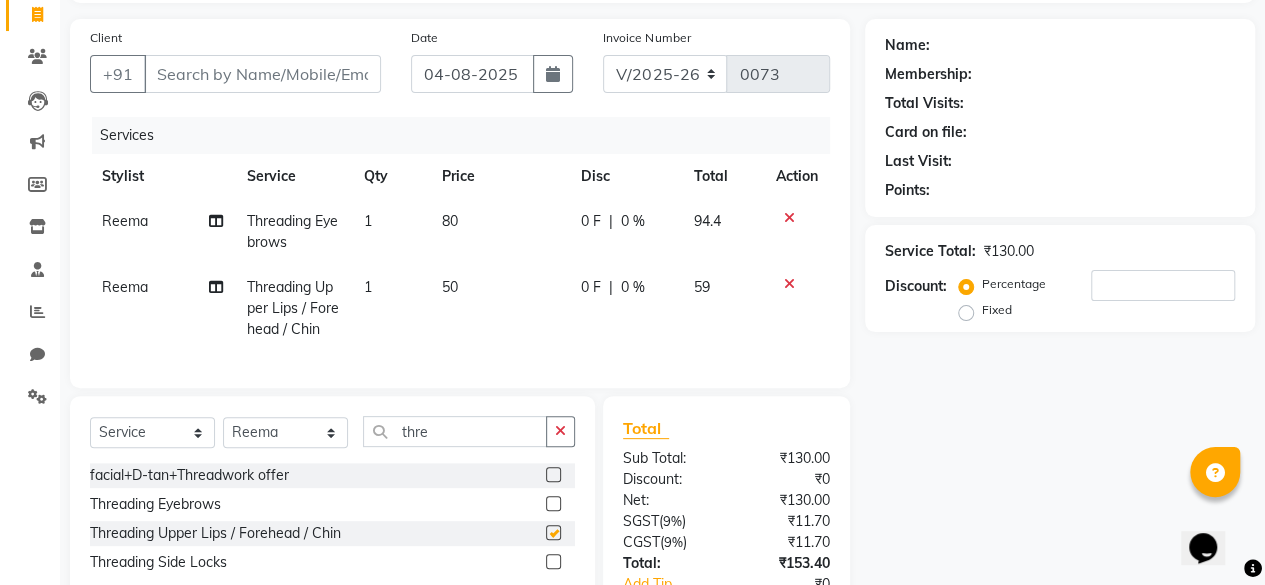 checkbox on "false" 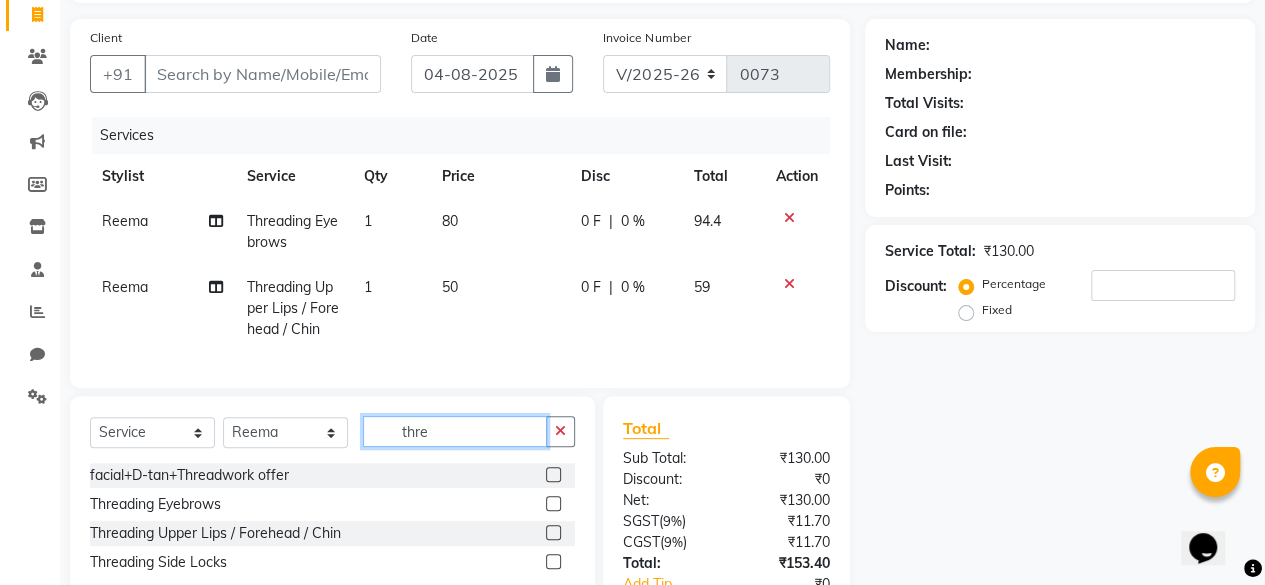 click on "thre" 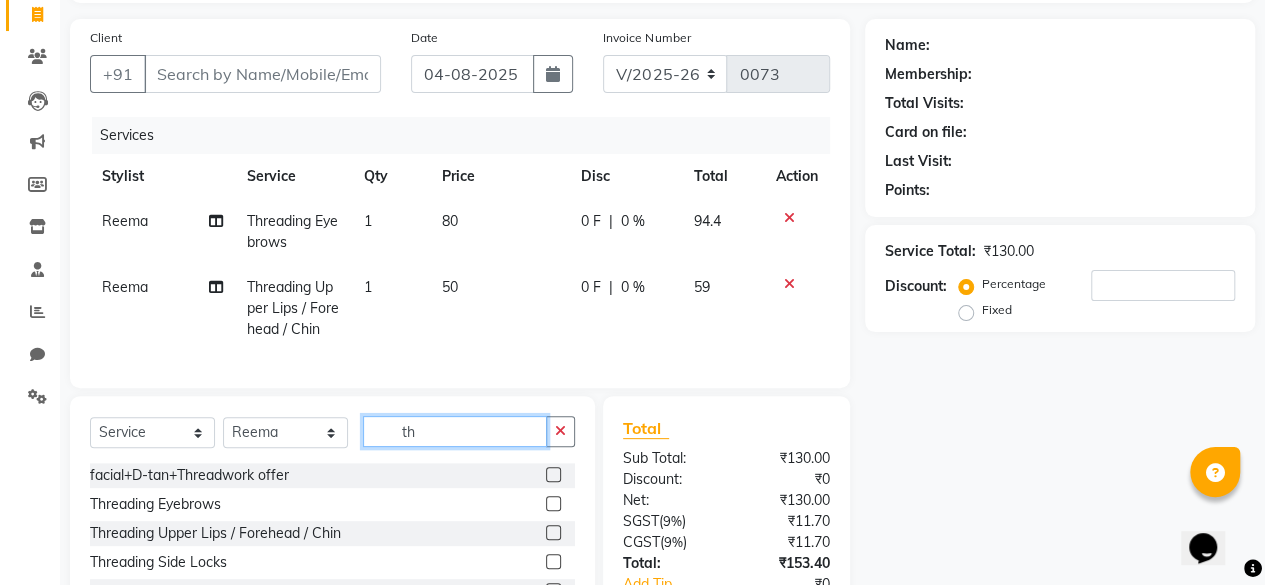type on "t" 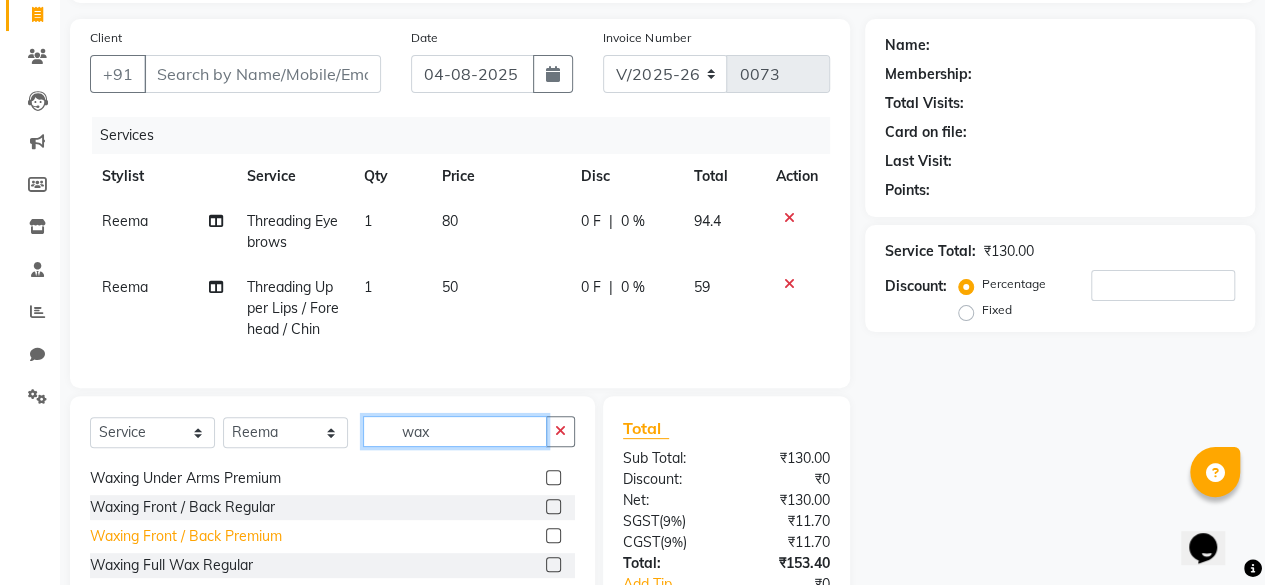 scroll, scrollTop: 100, scrollLeft: 0, axis: vertical 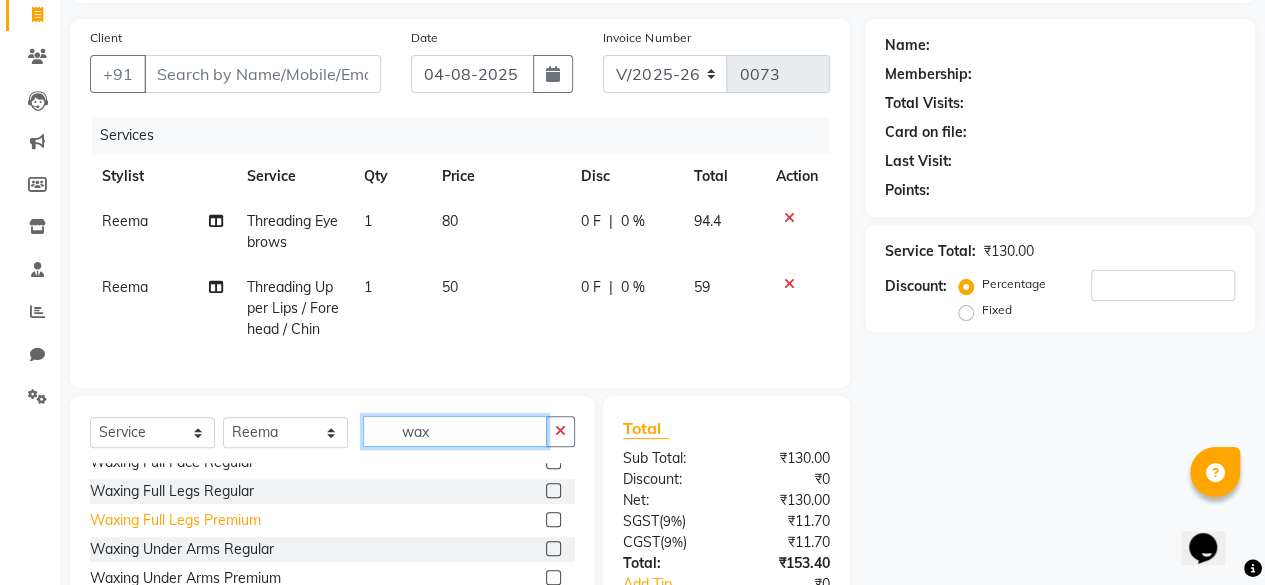 type on "wax" 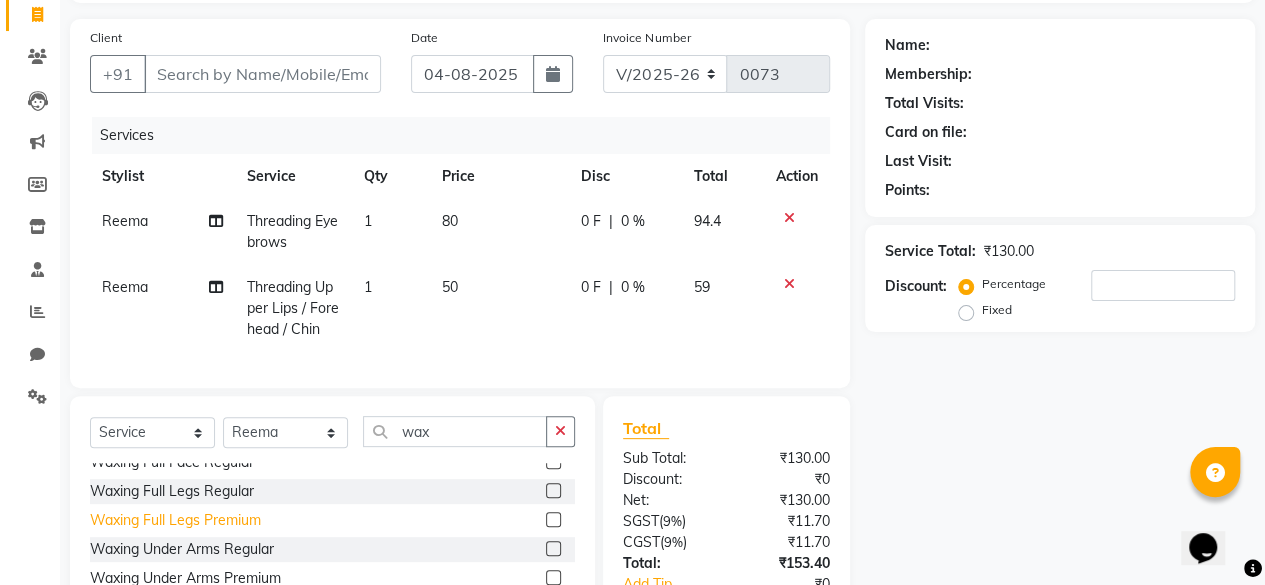 click on "Waxing Full Legs Premium" 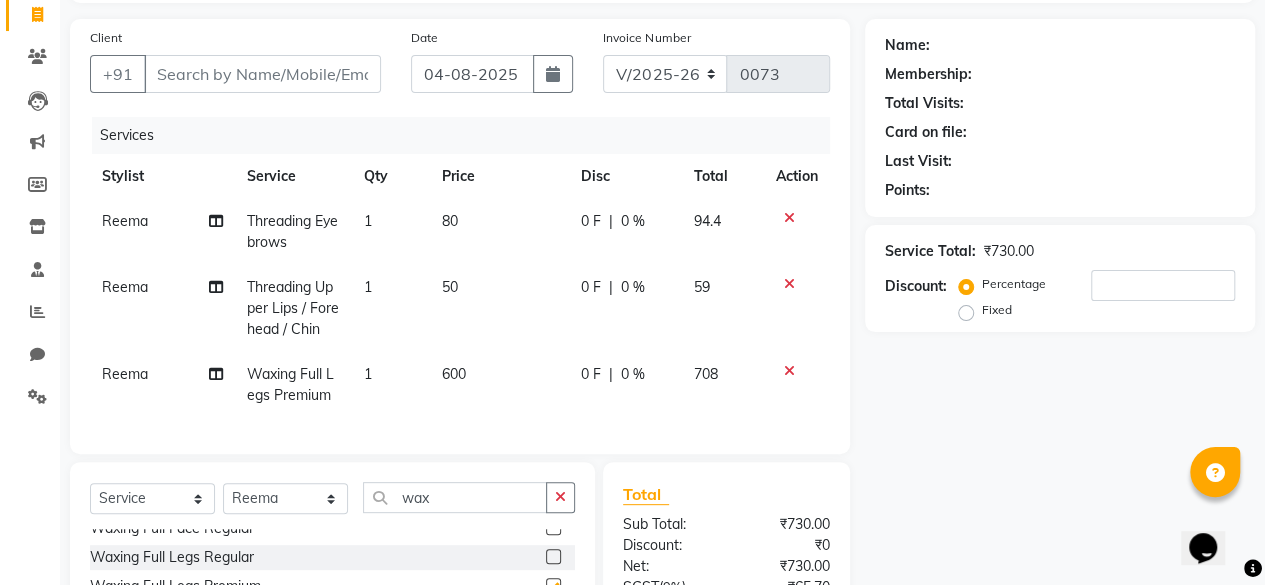 checkbox on "false" 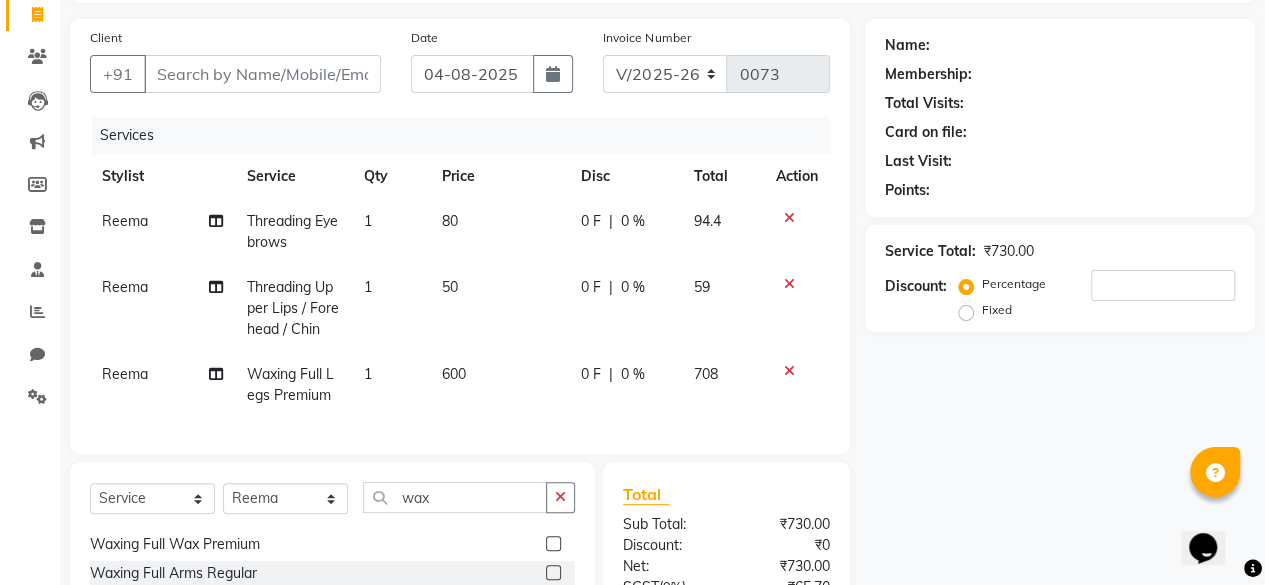 scroll, scrollTop: 322, scrollLeft: 0, axis: vertical 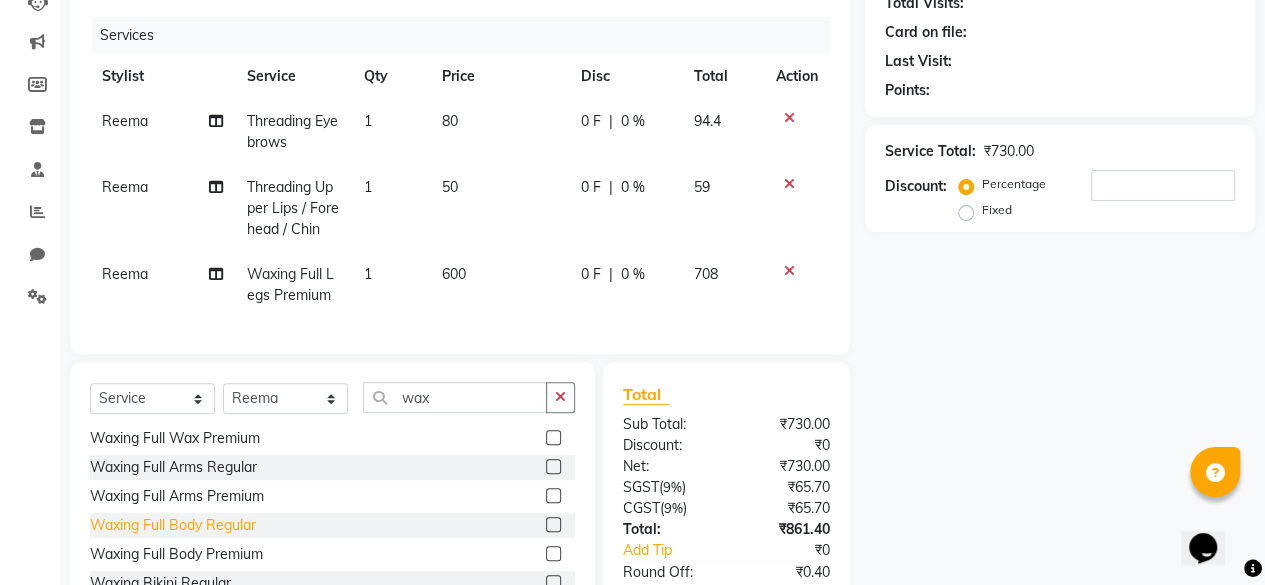 click on "Waxing Full Body Regular" 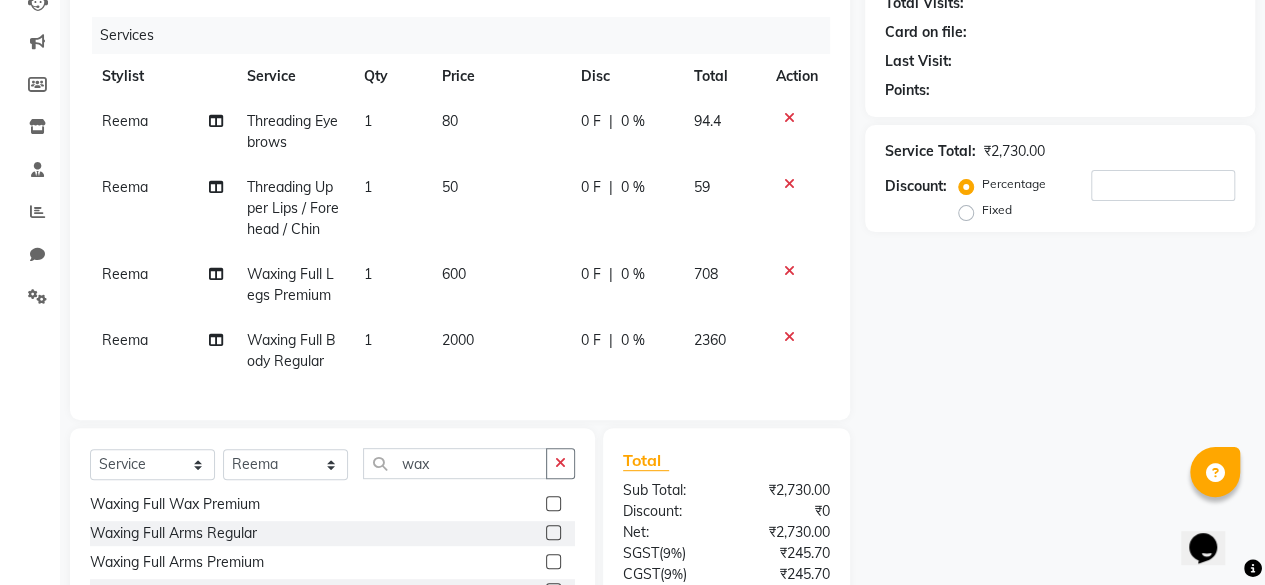 checkbox on "false" 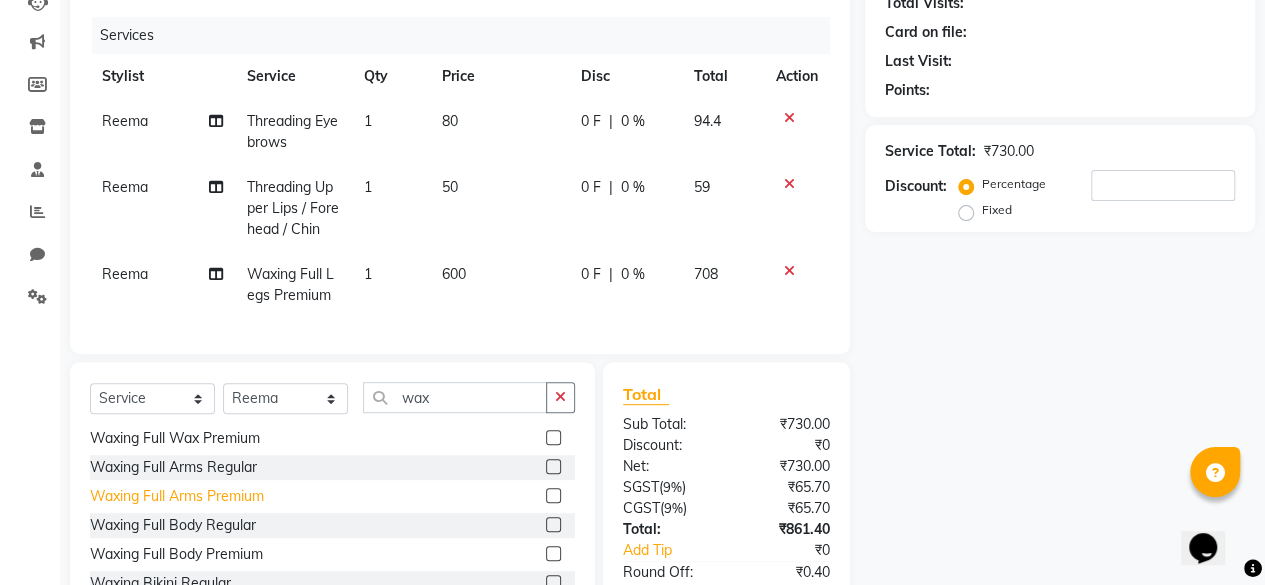click on "Waxing Full Arms Premium" 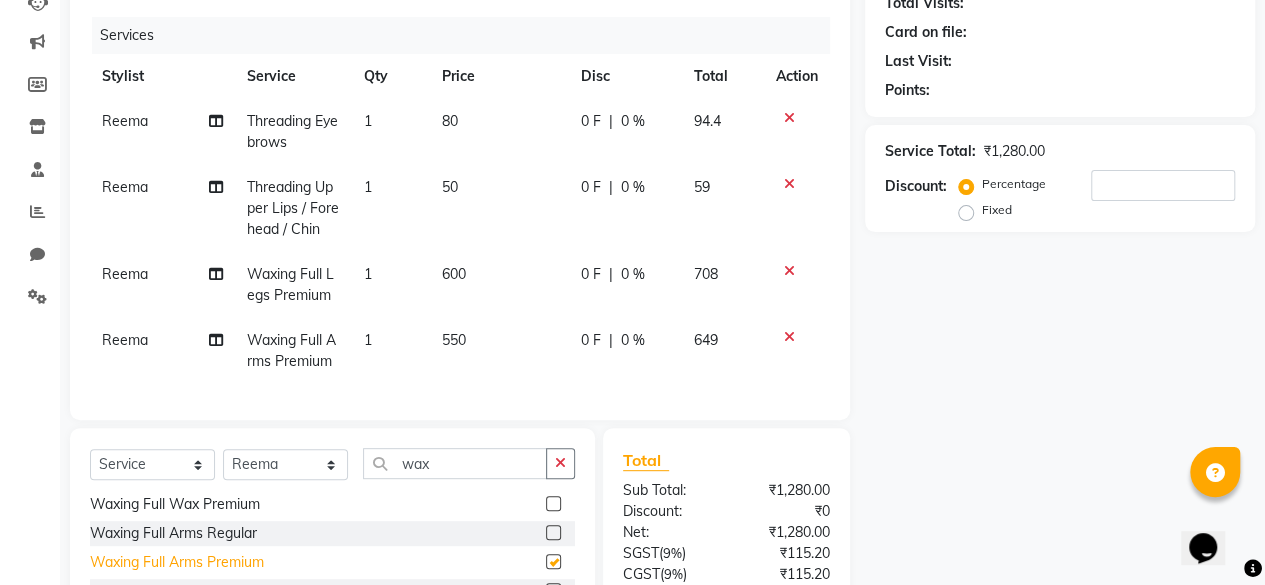 checkbox on "false" 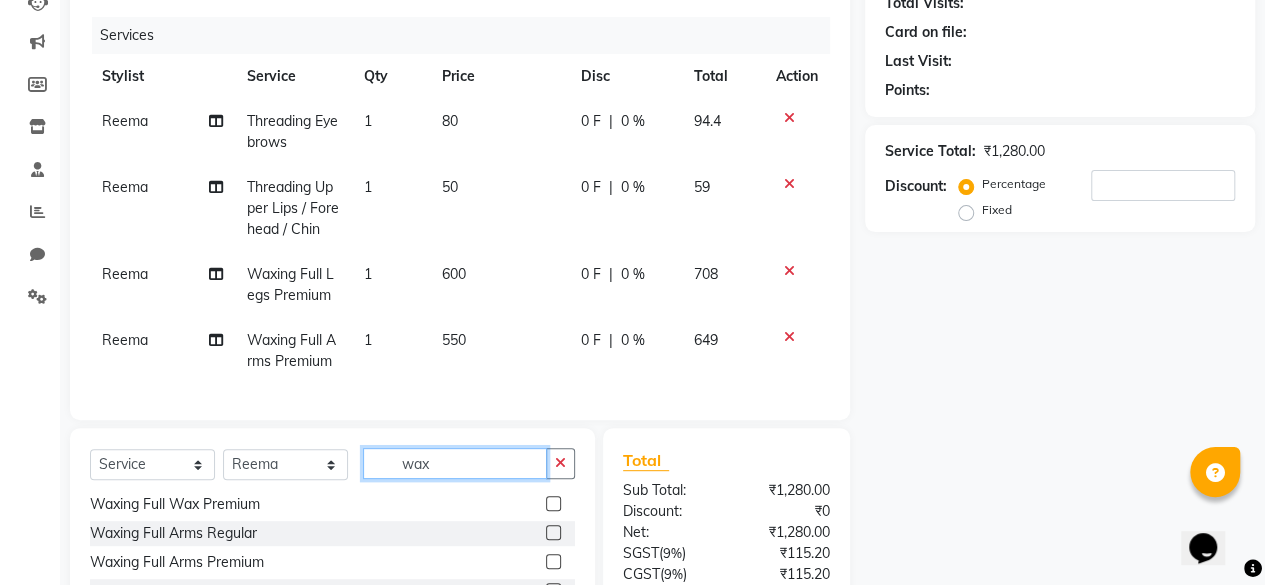 click on "wax" 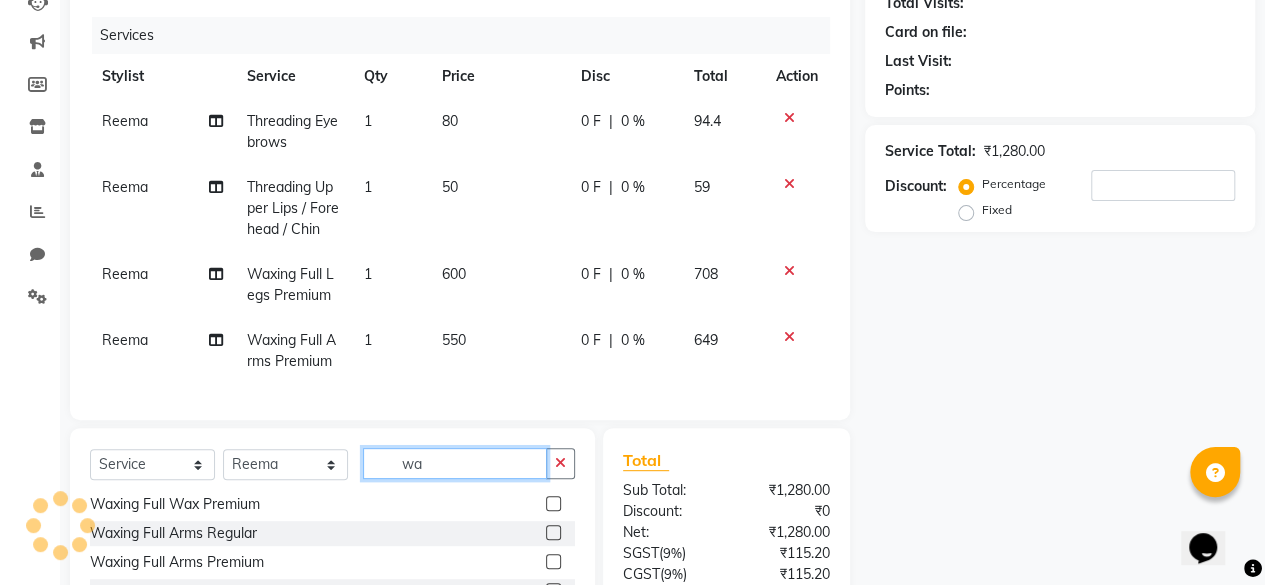 type on "w" 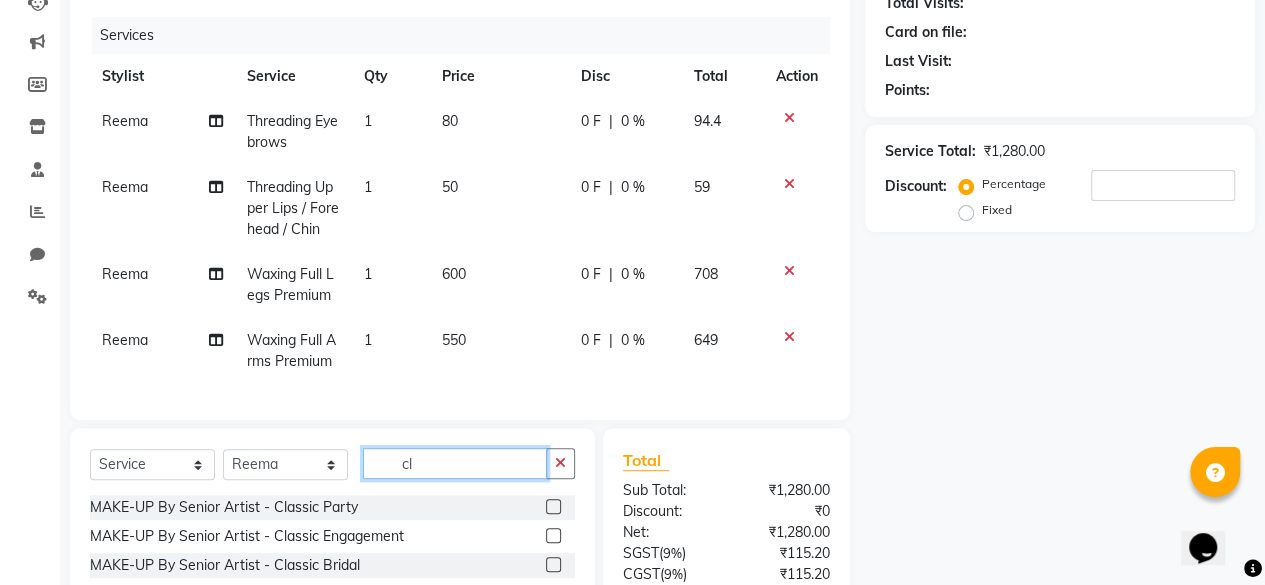 scroll, scrollTop: 0, scrollLeft: 0, axis: both 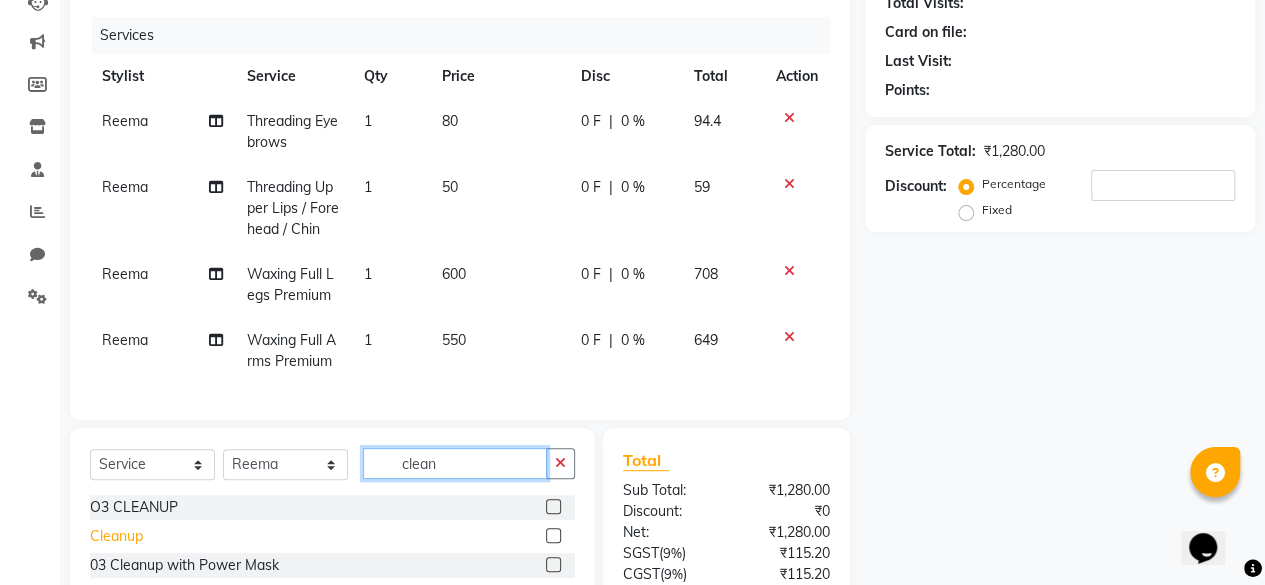 type on "clean" 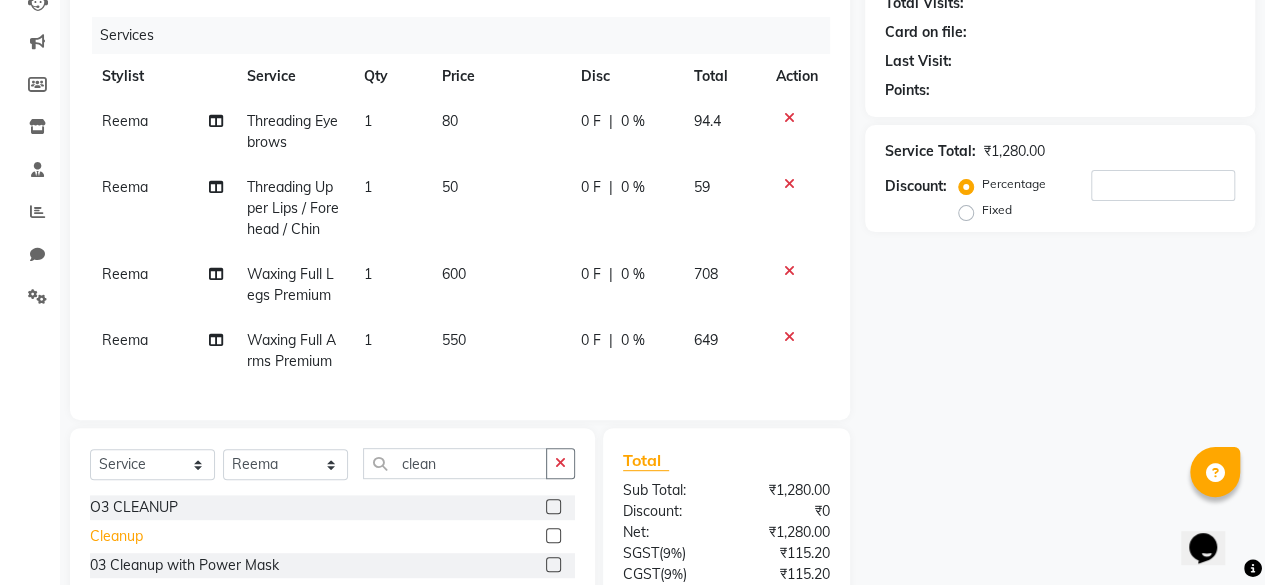 click on "Cleanup" 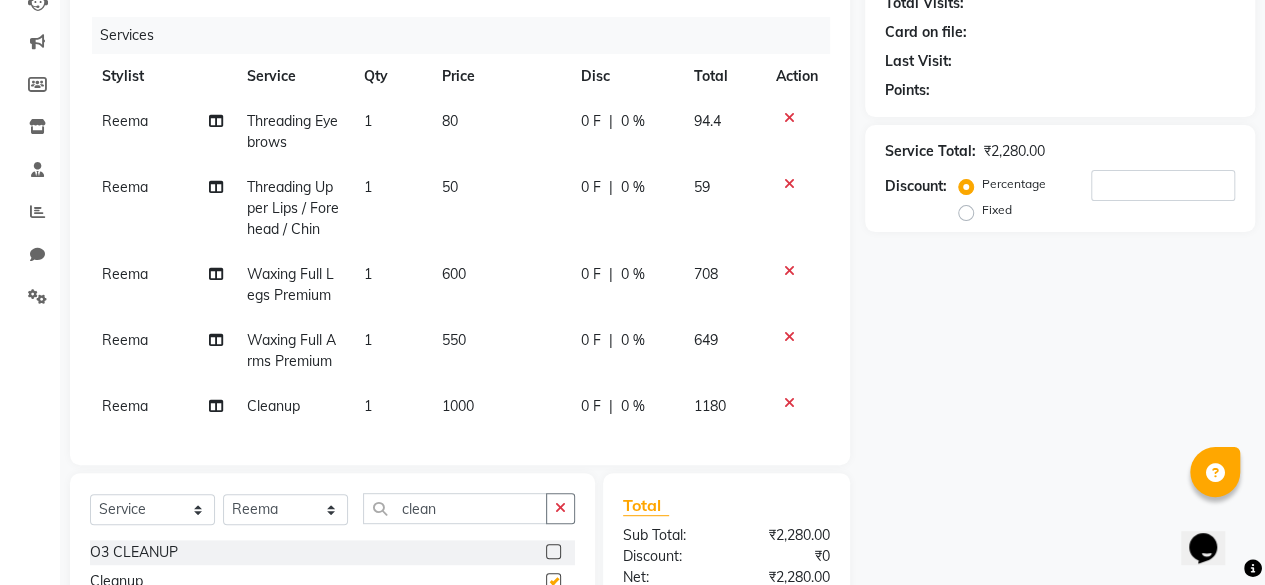 checkbox on "false" 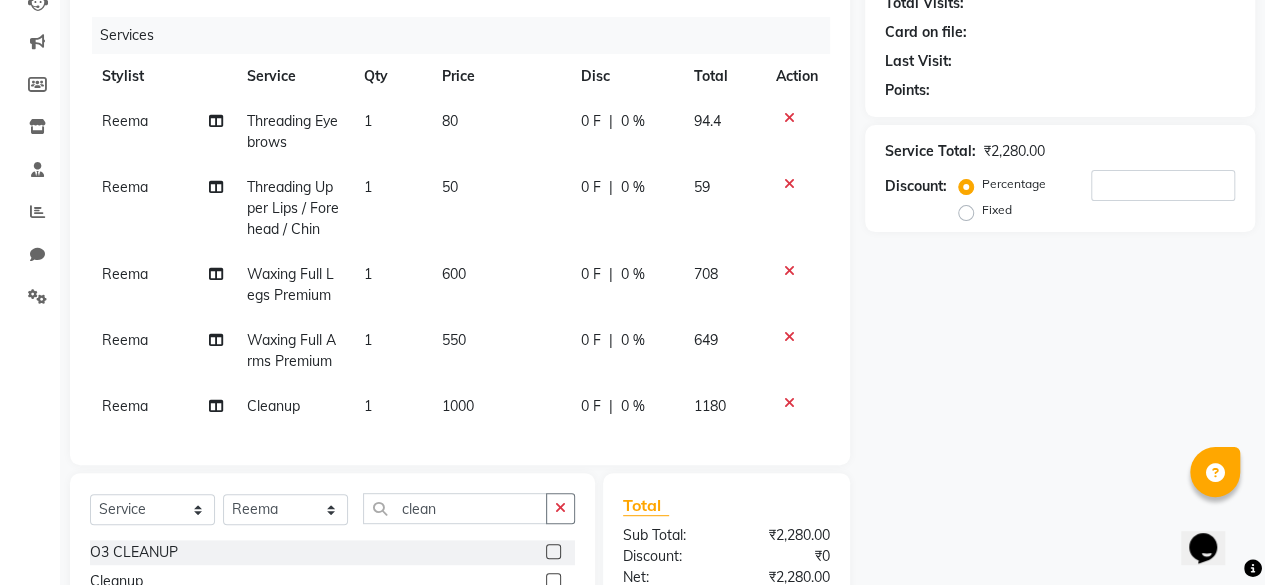 click on "600" 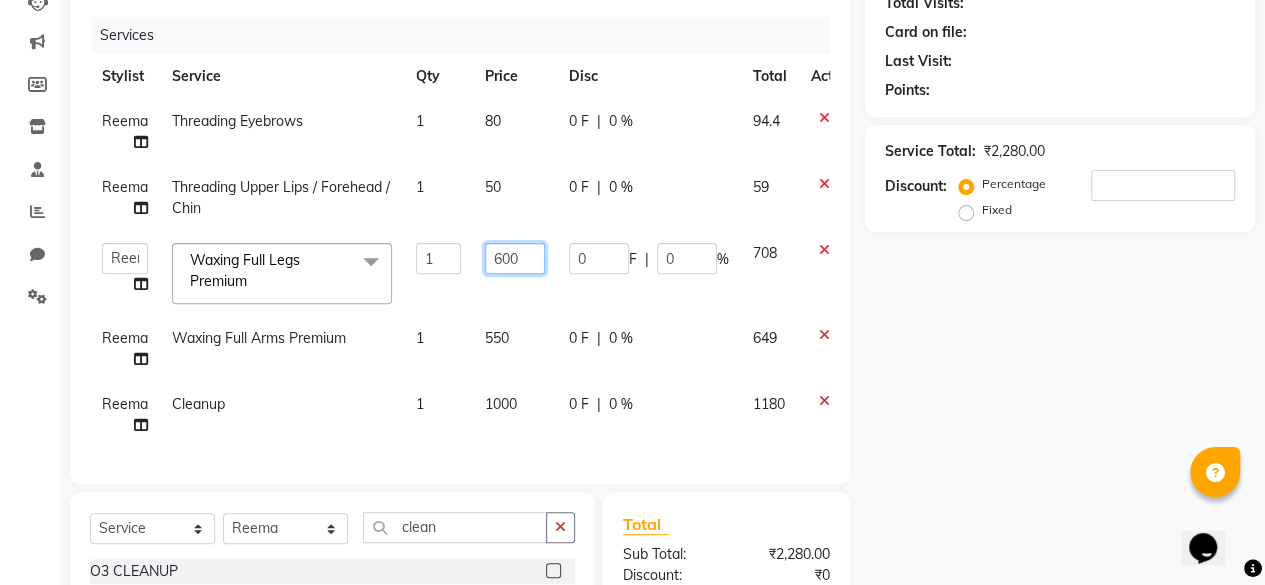 click on "600" 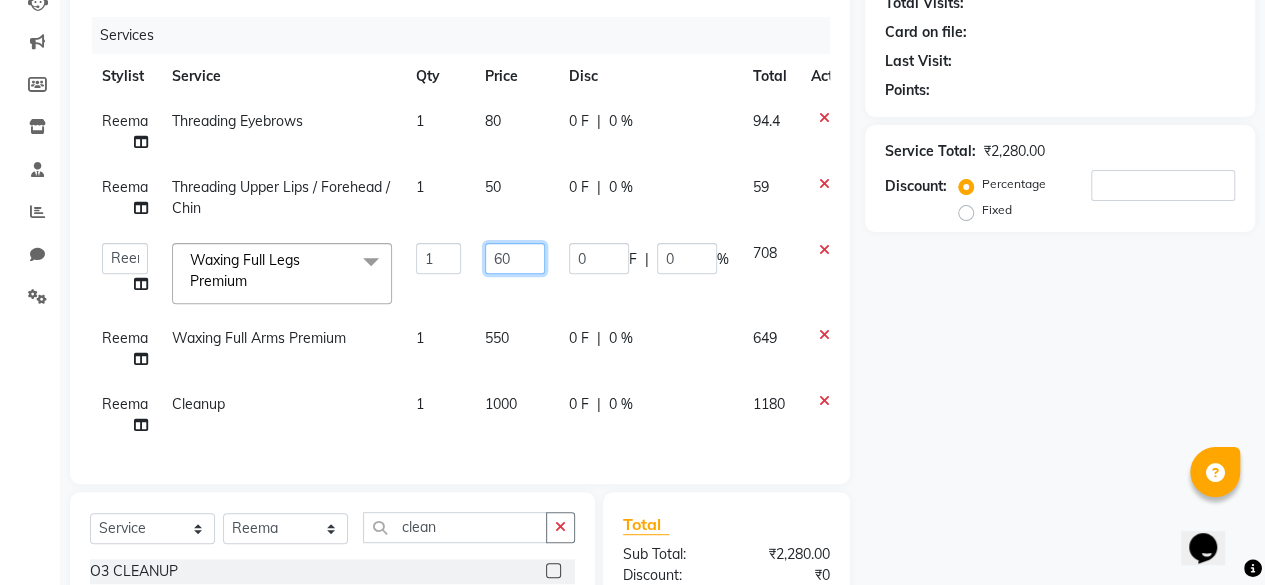 type on "6" 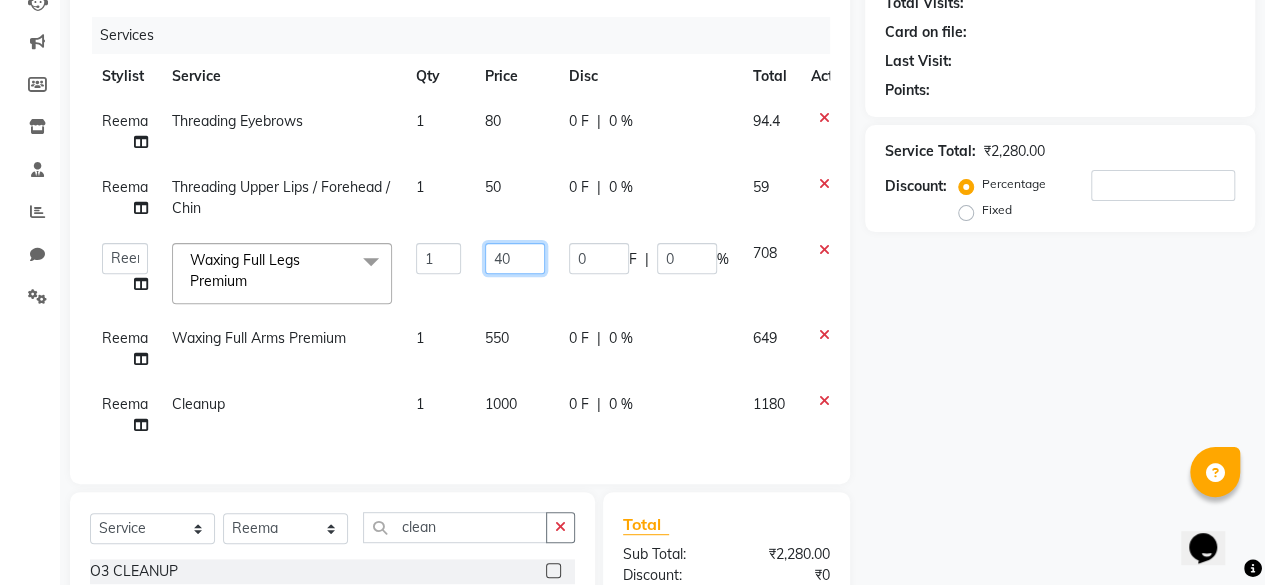 type on "400" 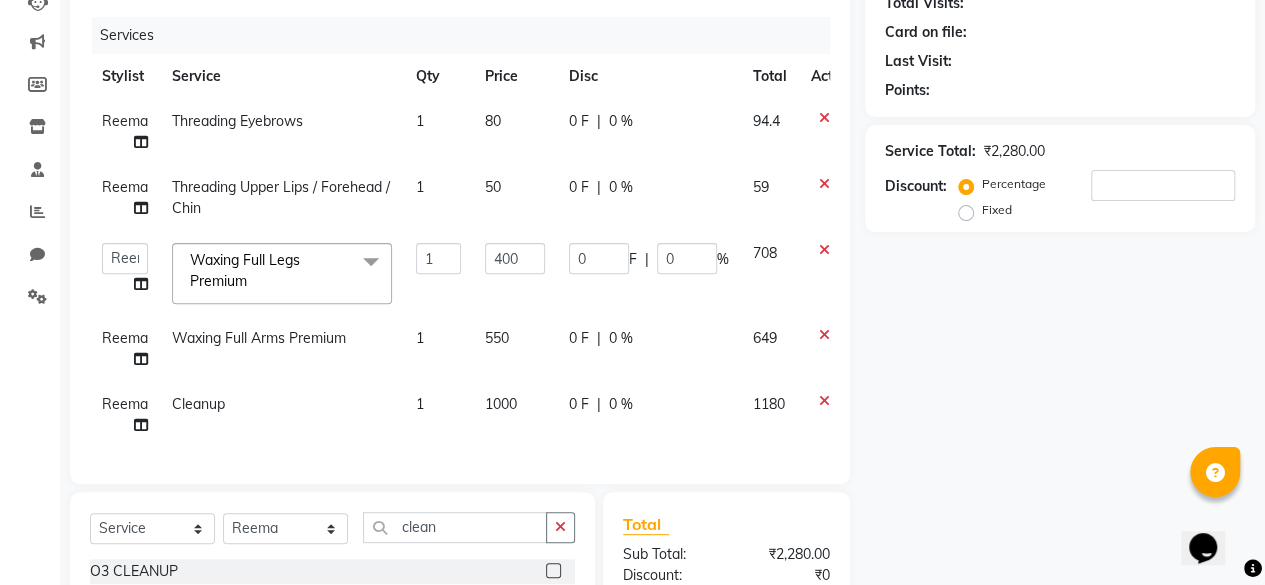 click on "Name: Membership: Total Visits: Card on file: Last Visit:  Points:  Service Total:  ₹2,280.00  Discount:  Percentage   Fixed" 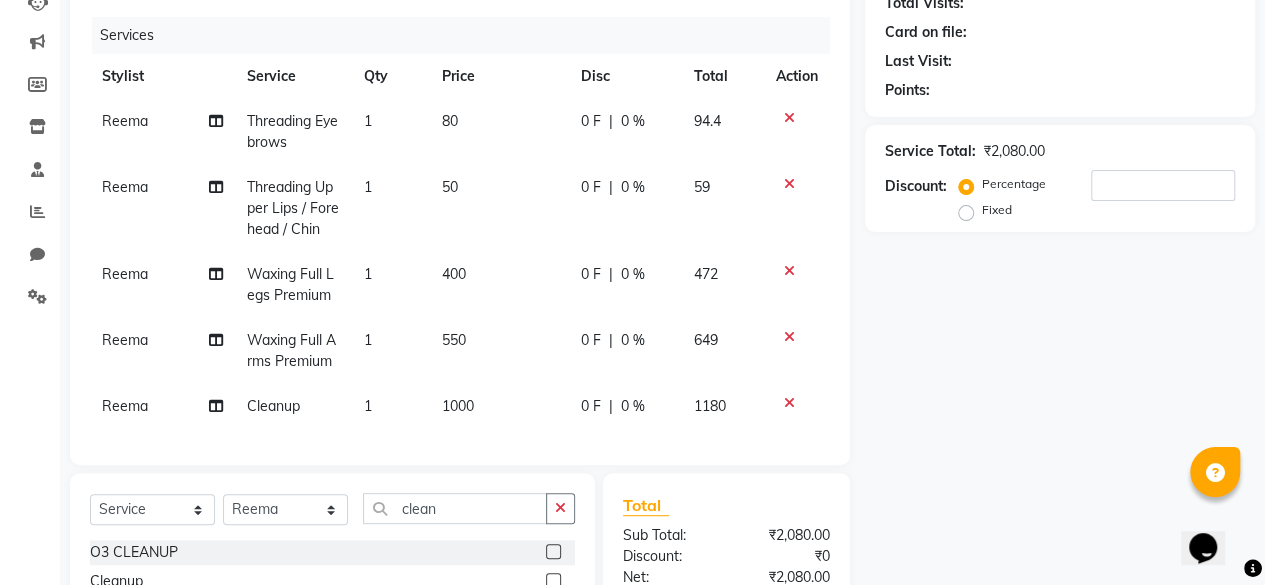 click on "50" 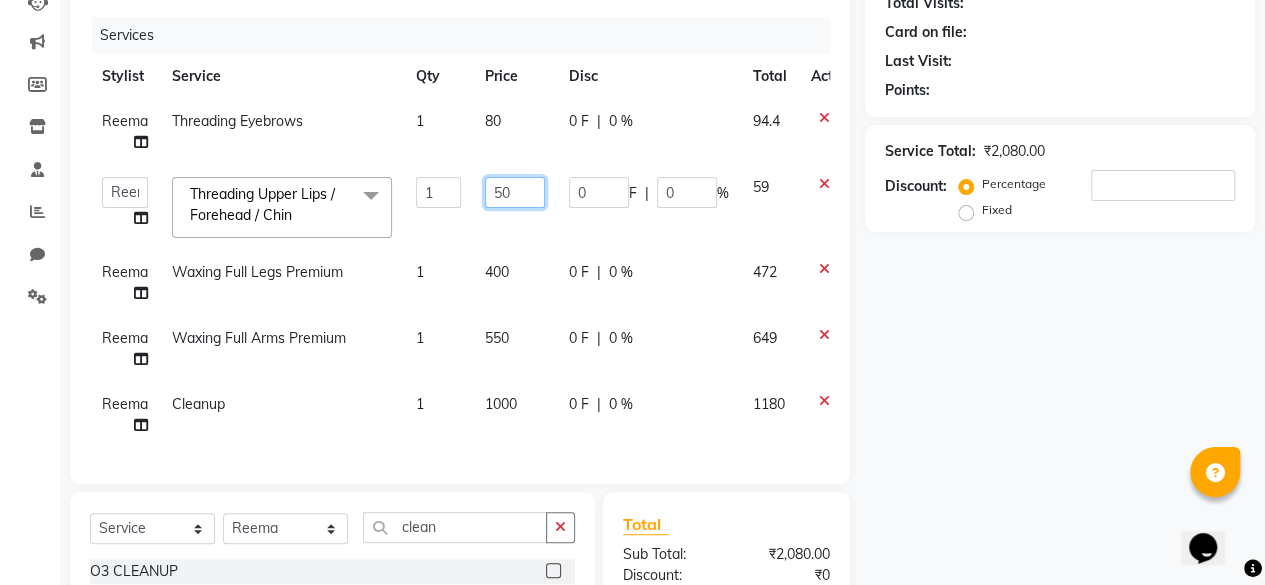 click on "50" 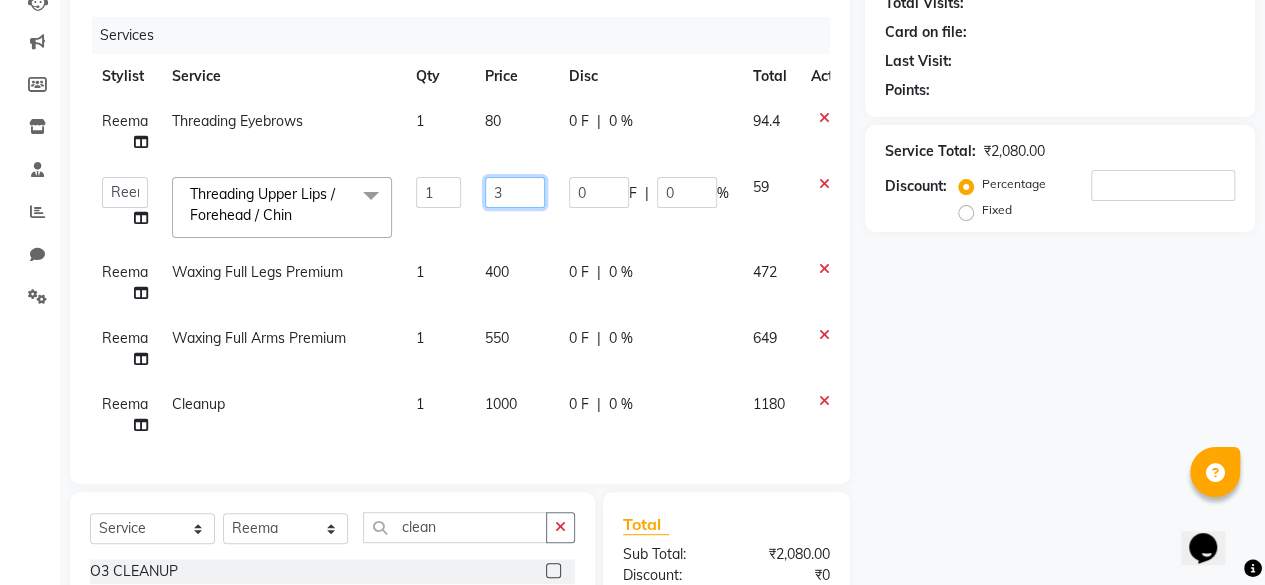 type on "30" 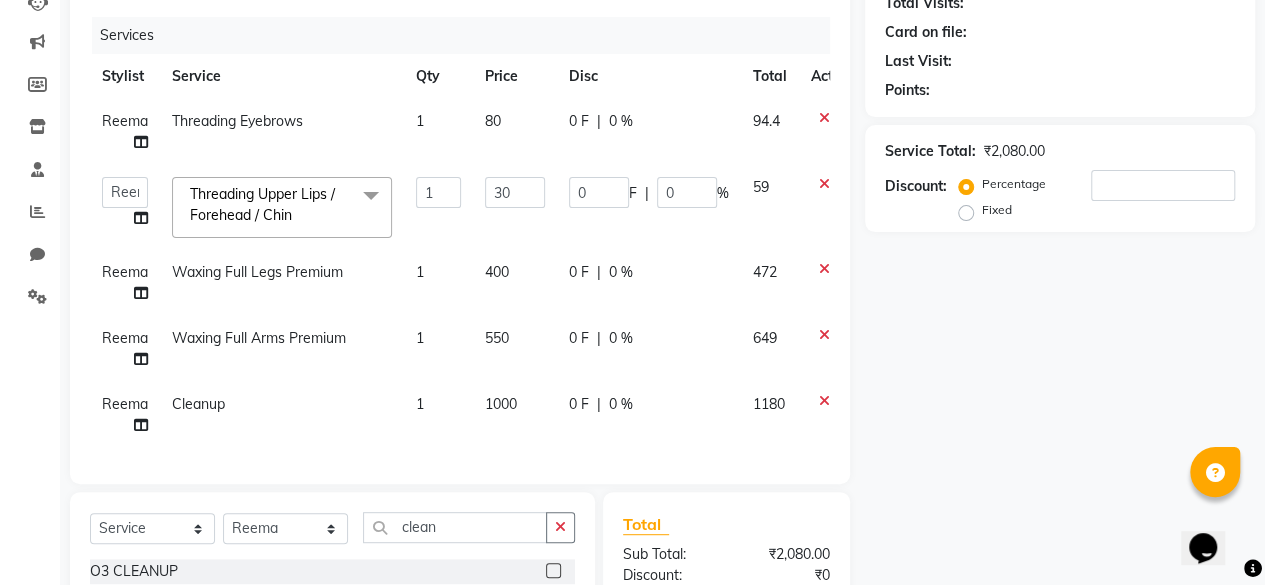 click on "Name: Membership: Total Visits: Card on file: Last Visit:  Points:  Service Total:  ₹2,080.00  Discount:  Percentage   Fixed" 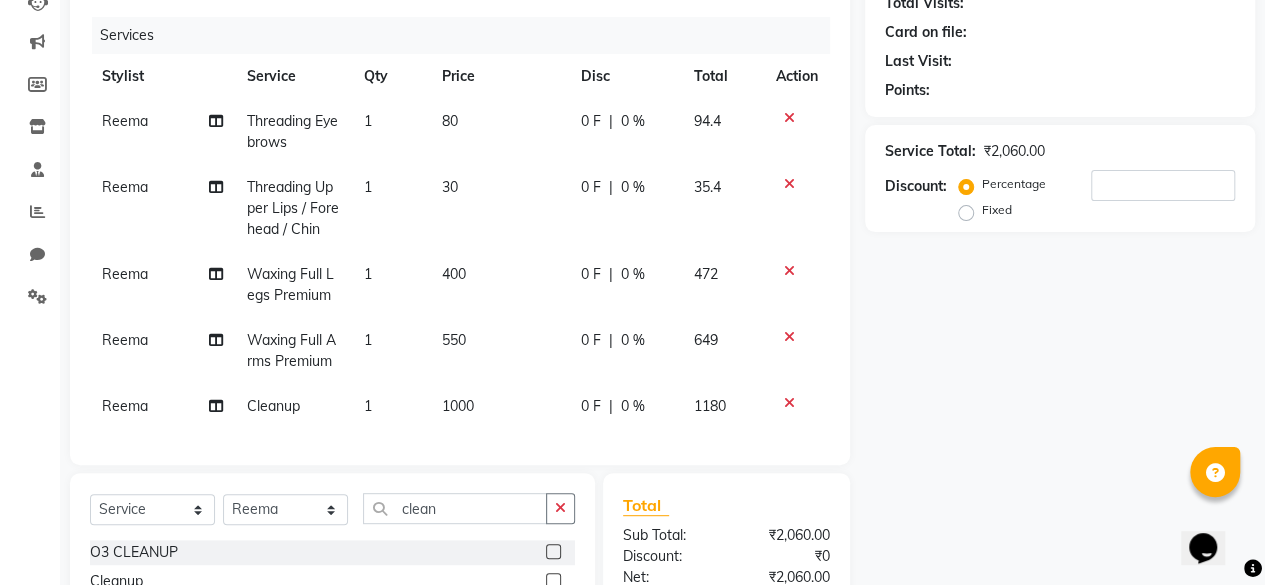 click on "80" 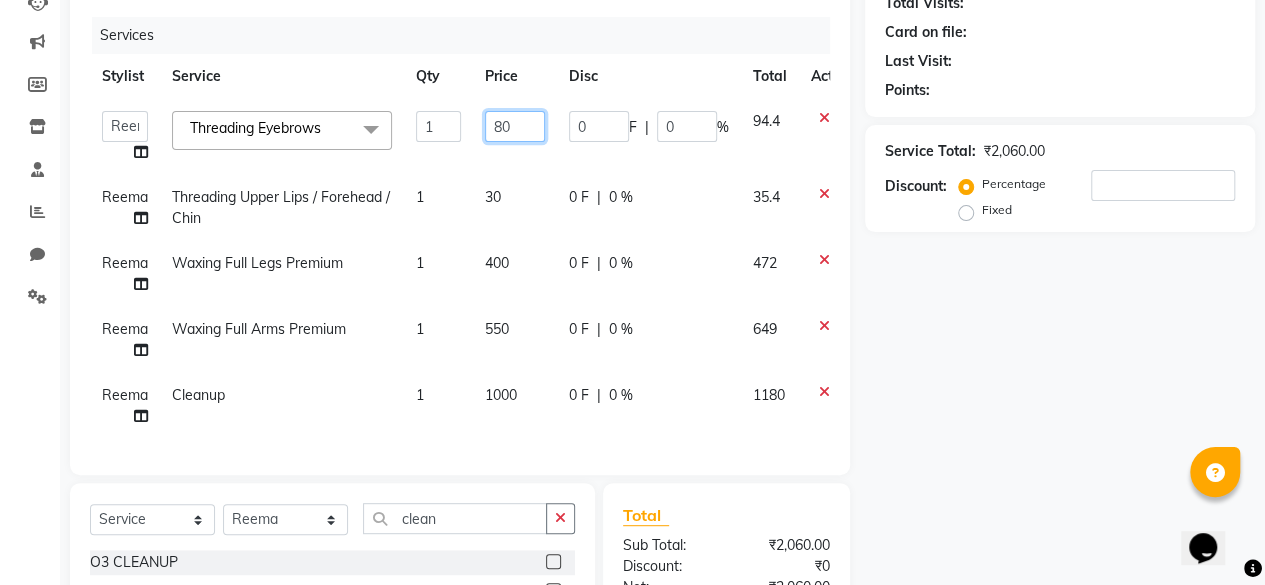 click on "80" 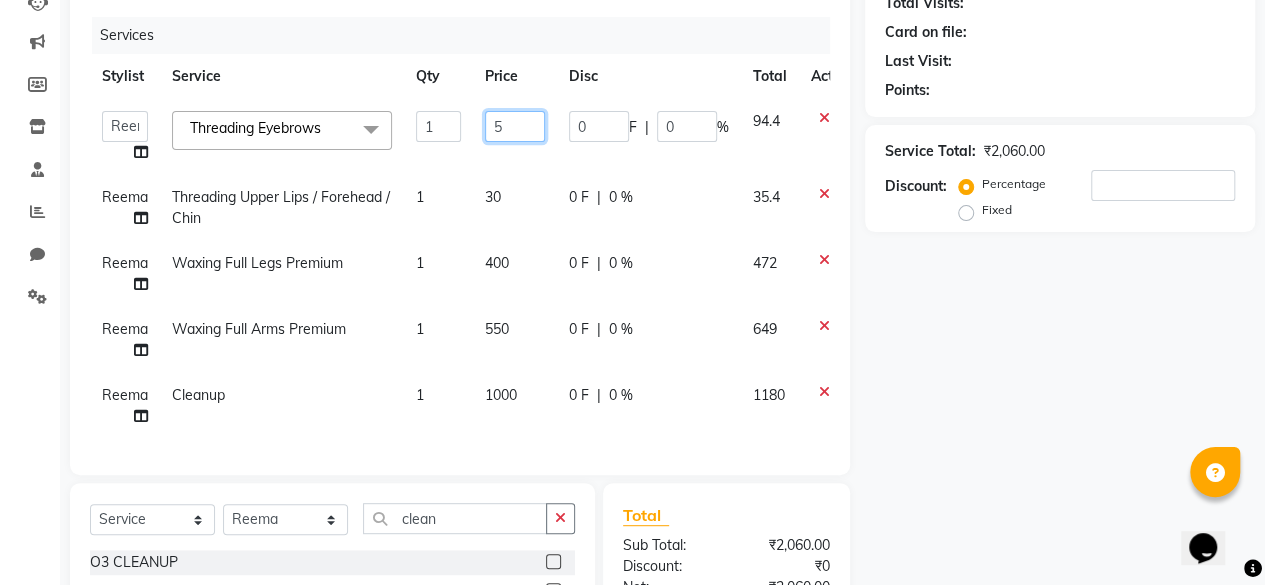 type on "50" 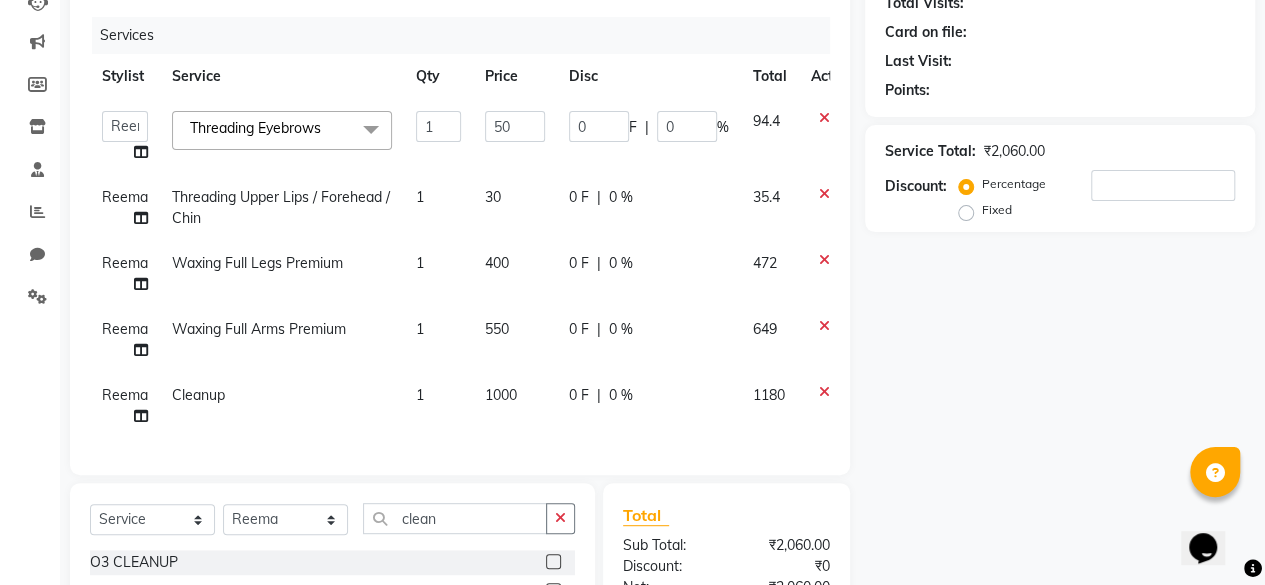 click on "Name: Membership: Total Visits: Card on file: Last Visit:  Points:  Service Total:  ₹2,060.00  Discount:  Percentage   Fixed" 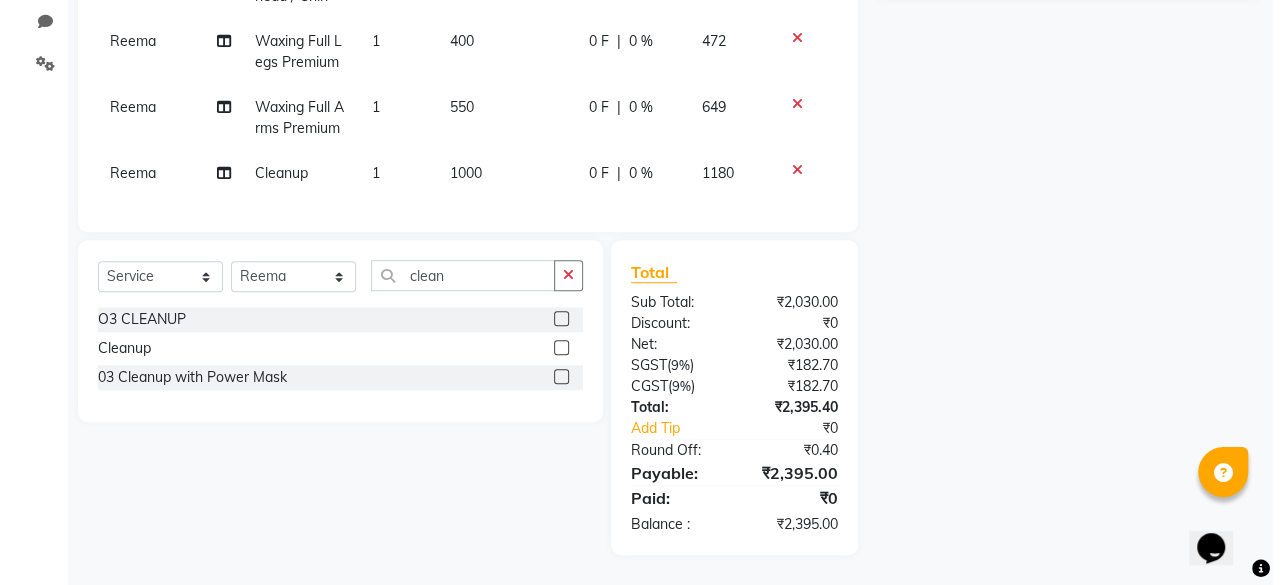 scroll, scrollTop: 0, scrollLeft: 0, axis: both 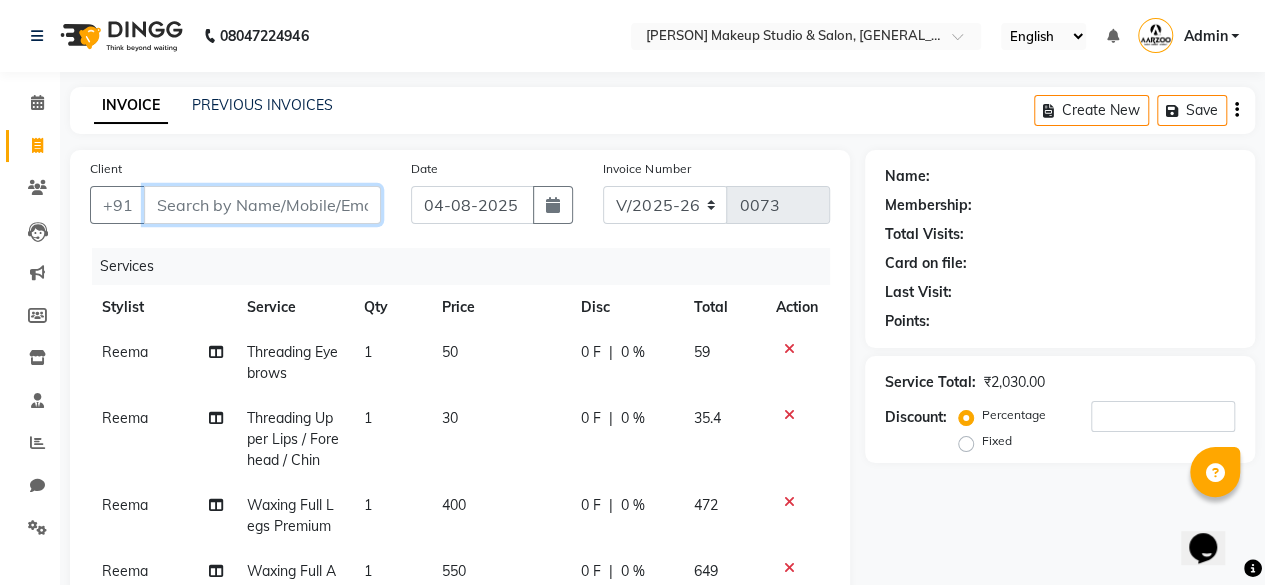 click on "Client" at bounding box center (262, 205) 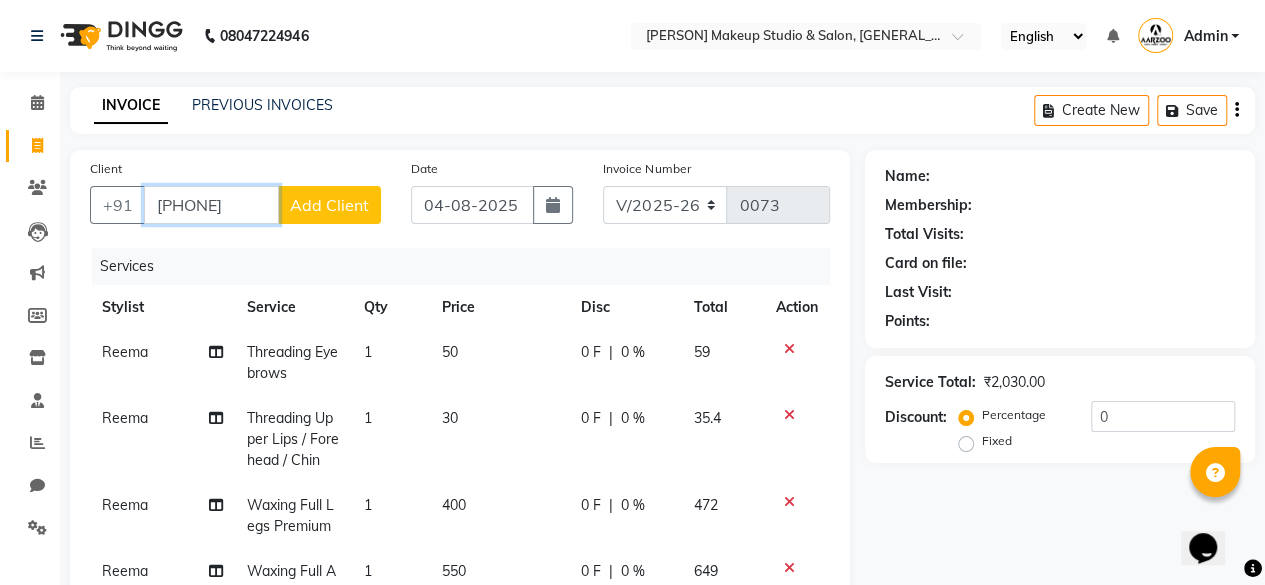 type on "9868927979" 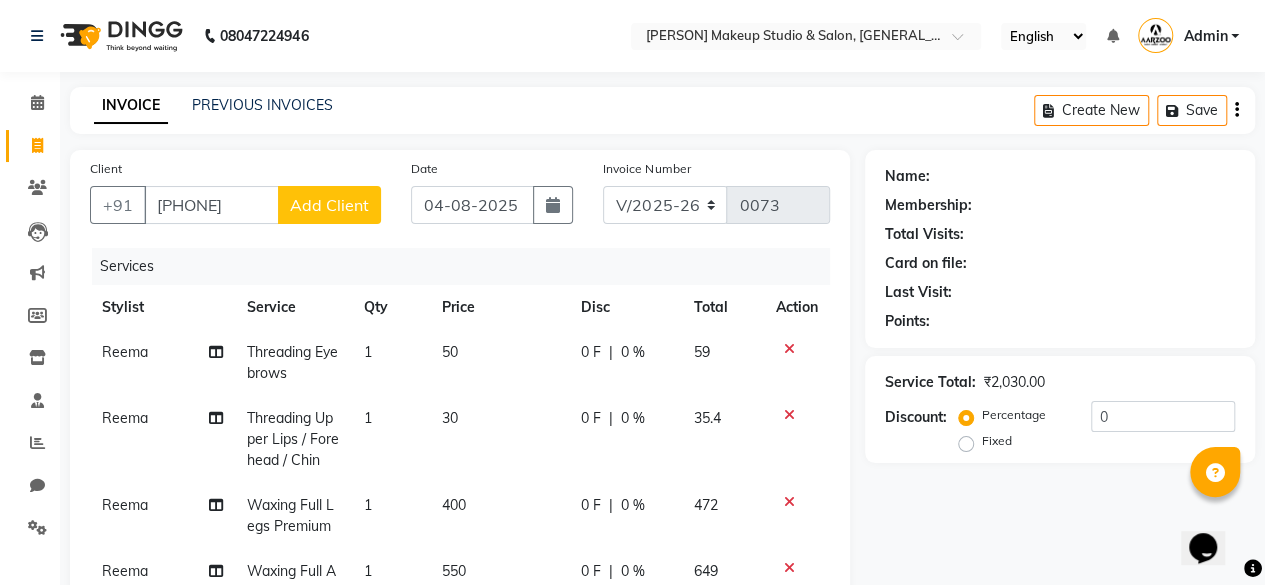 click on "Add Client" 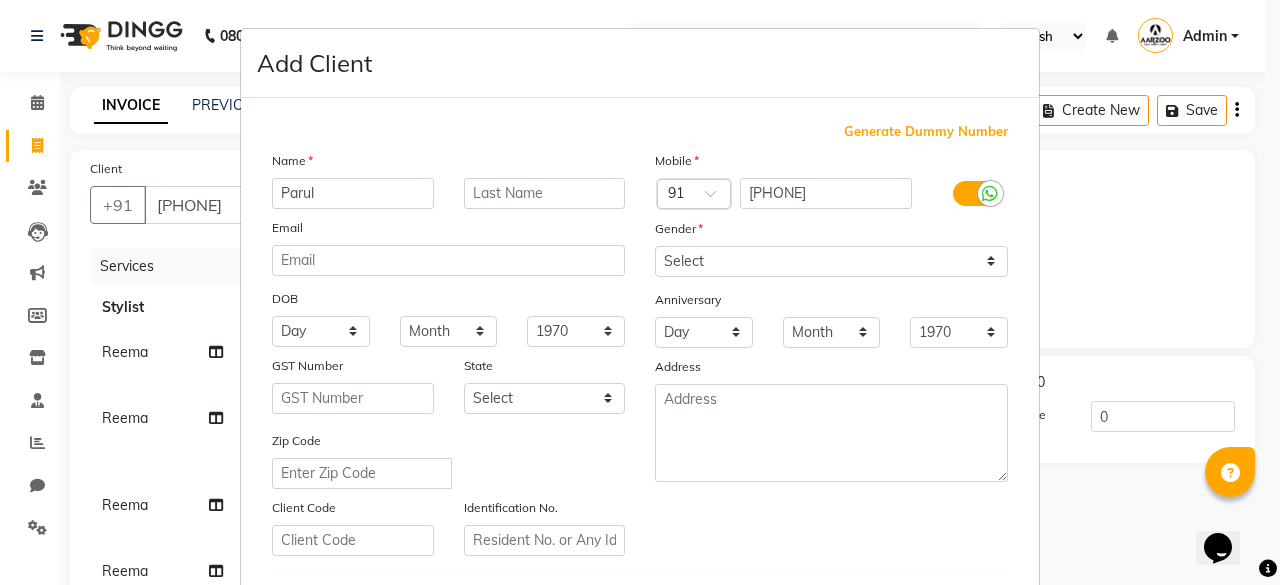 type on "Parul" 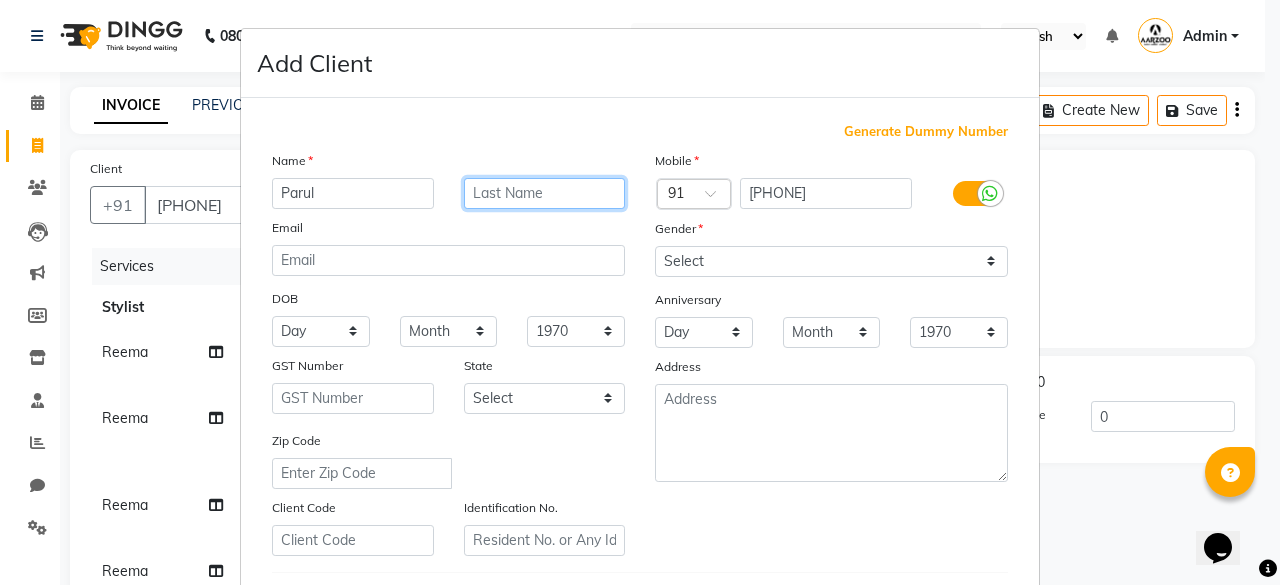click at bounding box center (545, 193) 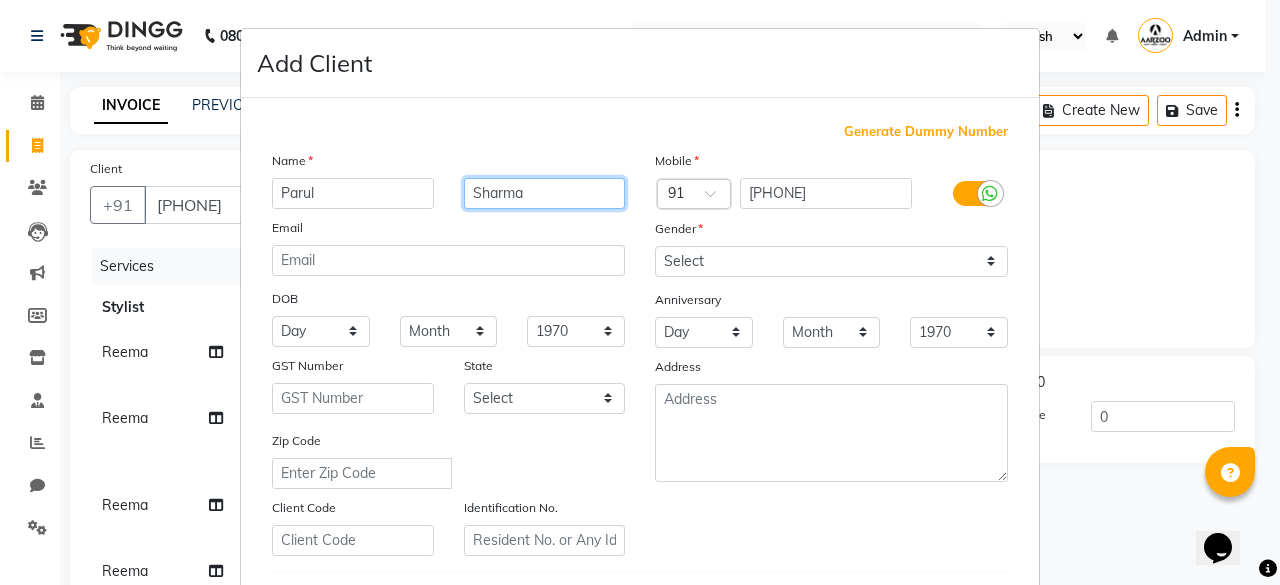 type on "Sharma" 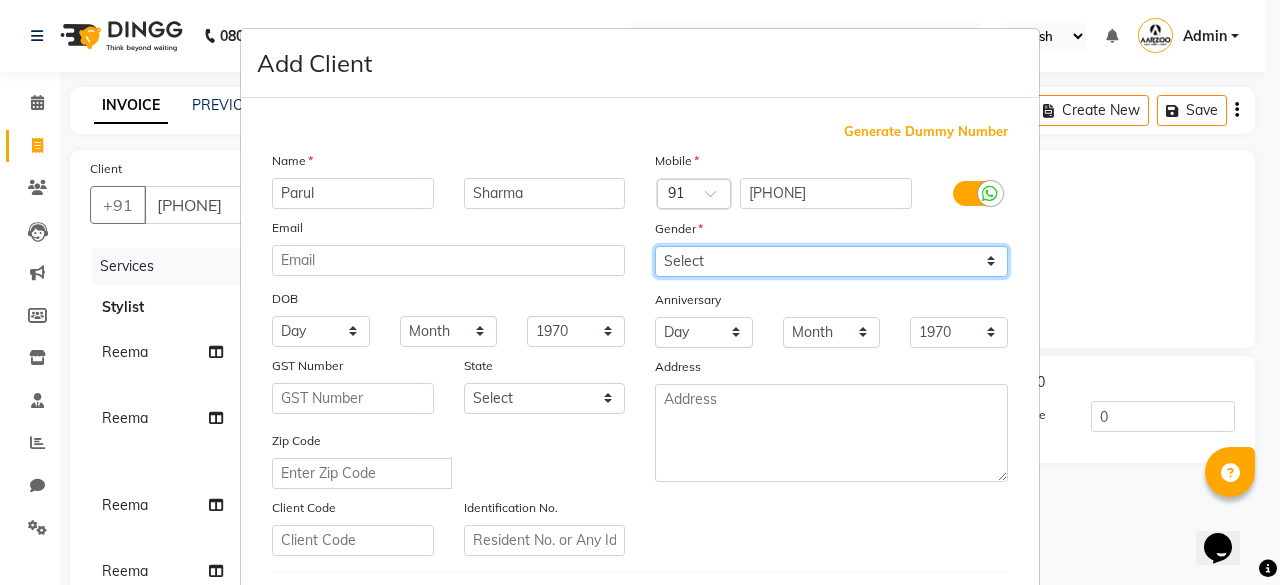 click on "Select Male Female Other Prefer Not To Say" at bounding box center [831, 261] 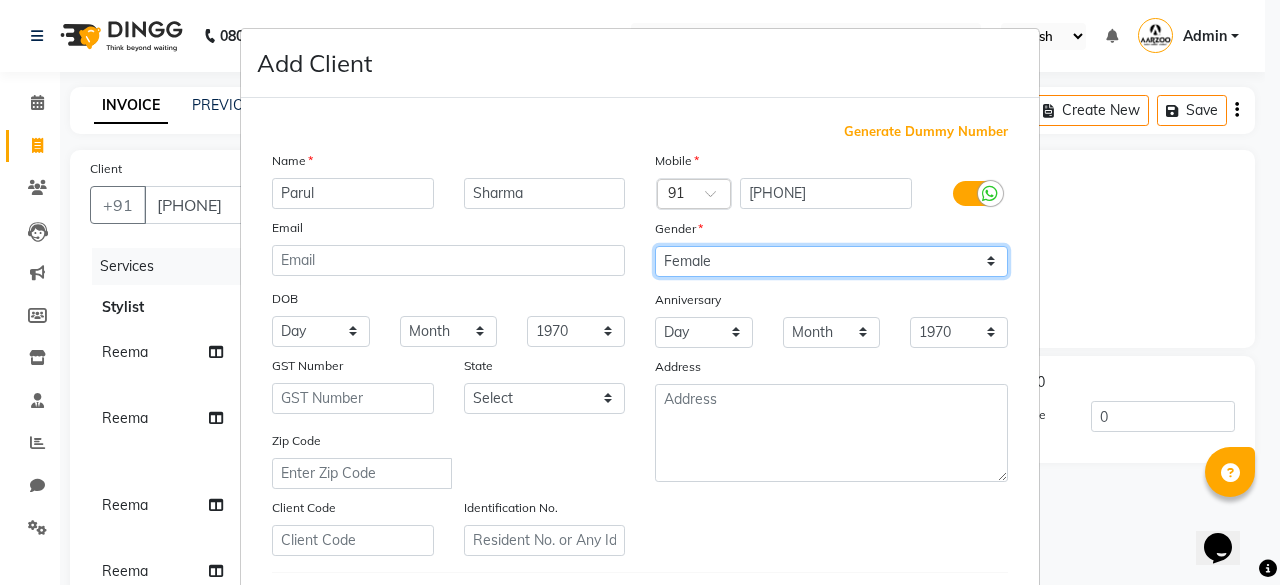 click on "Select Male Female Other Prefer Not To Say" at bounding box center [831, 261] 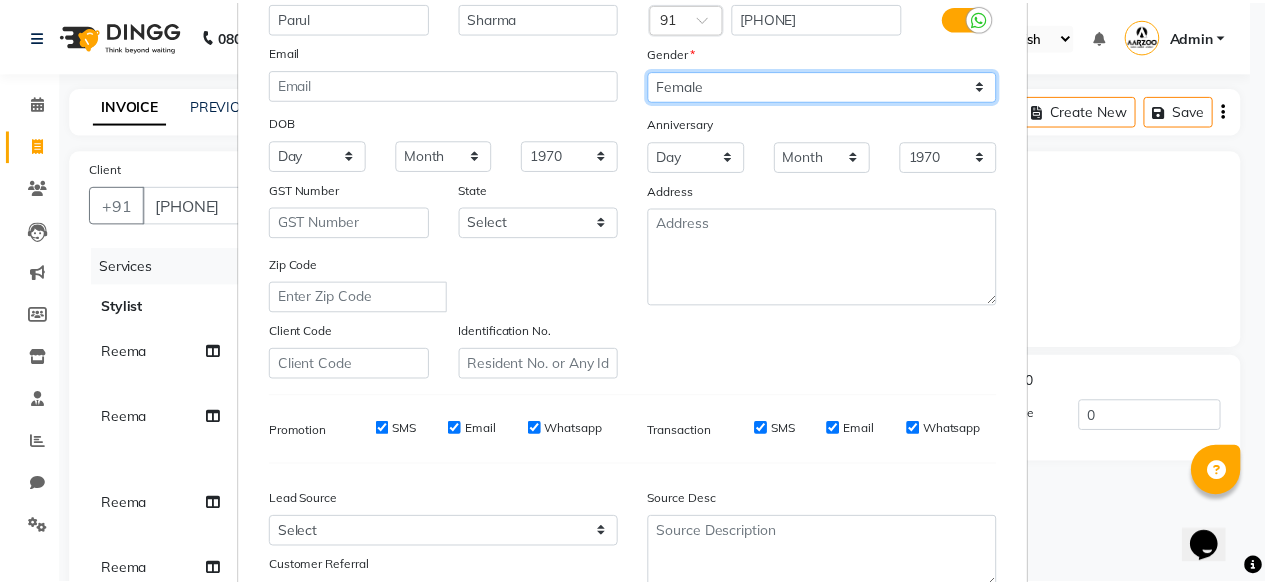 scroll, scrollTop: 334, scrollLeft: 0, axis: vertical 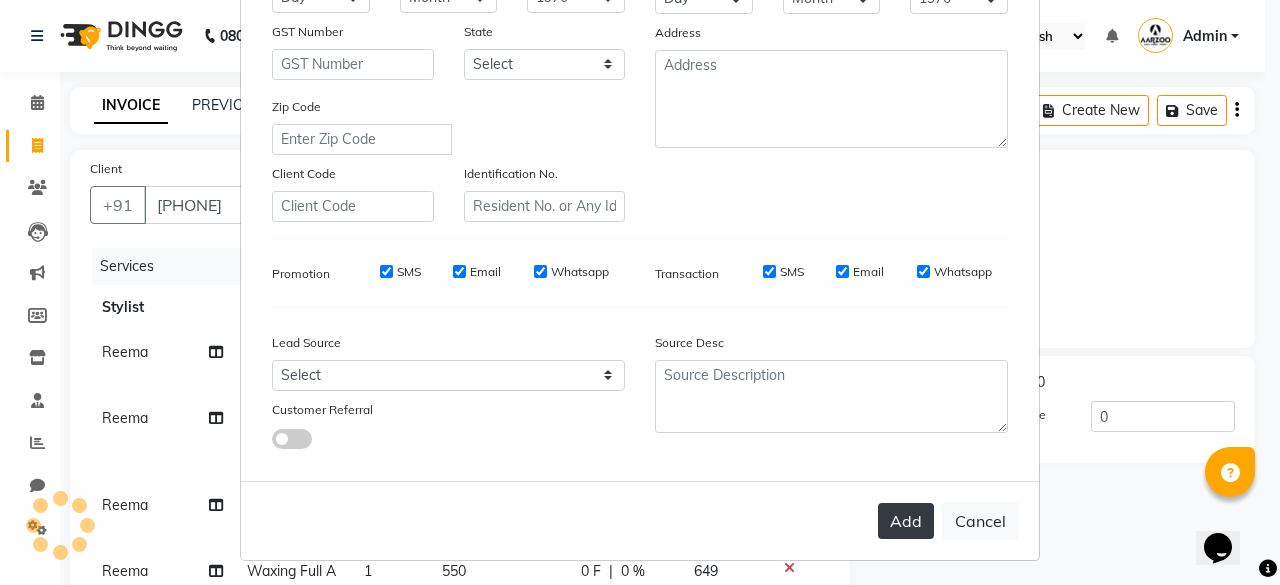 click on "Add" at bounding box center [906, 521] 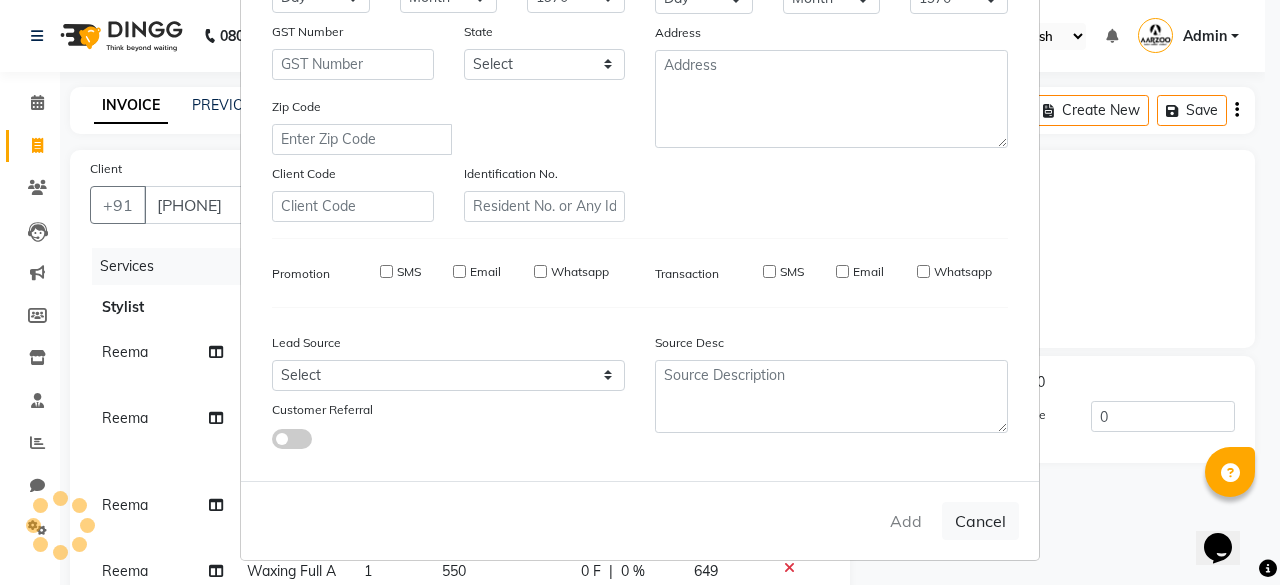 type 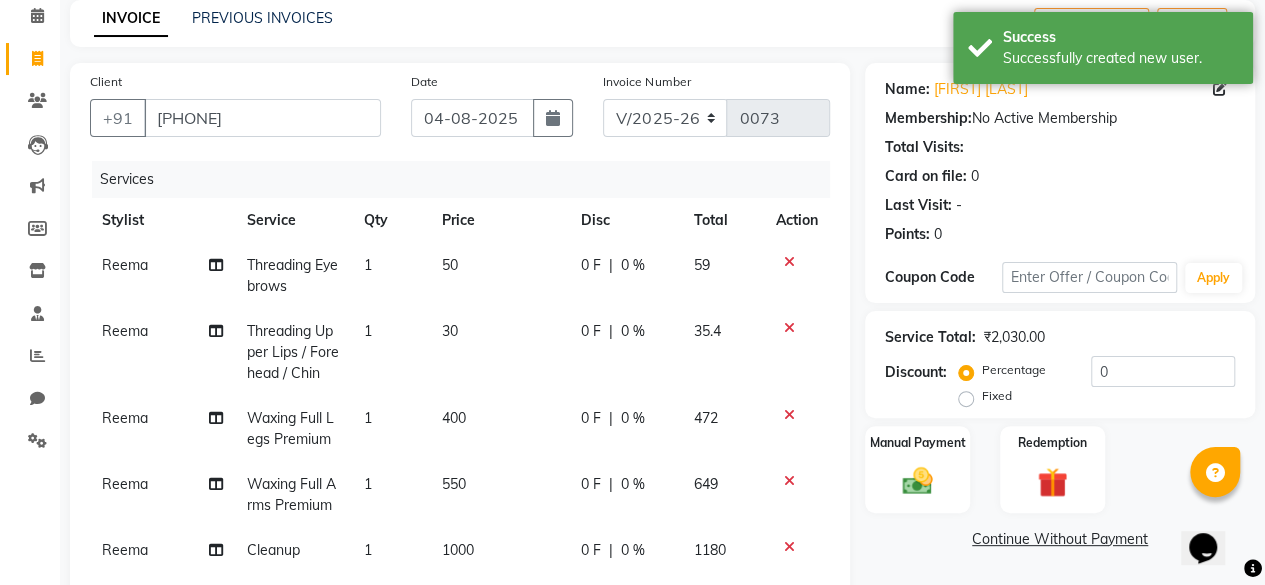 scroll, scrollTop: 78, scrollLeft: 0, axis: vertical 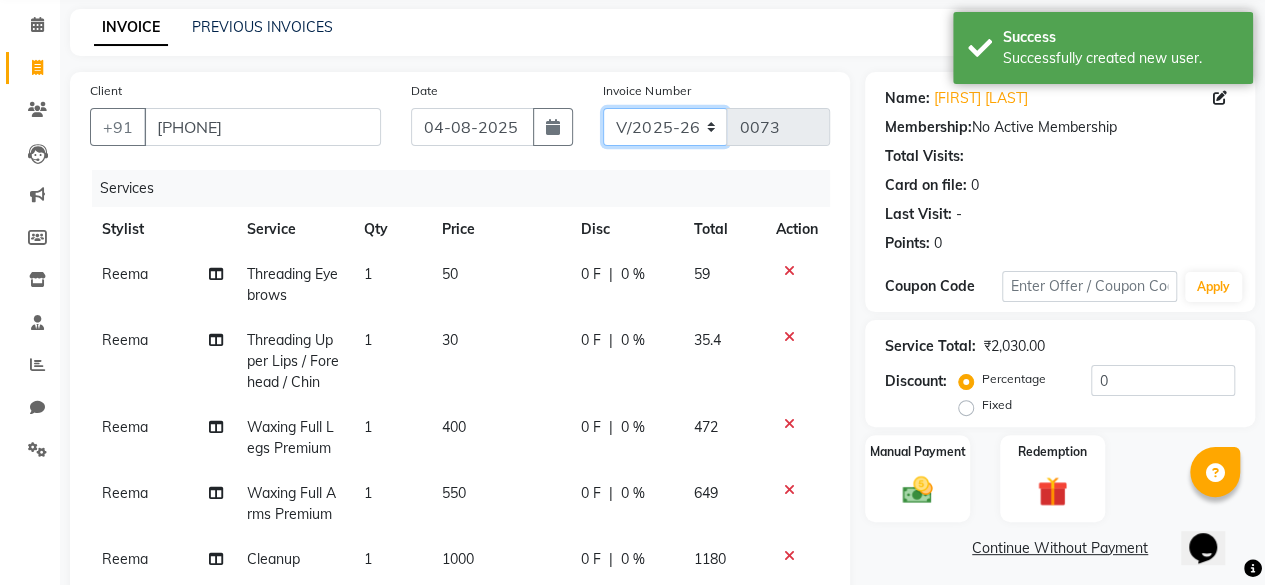 click on "CSH/25 V/2025 V/2025-26" 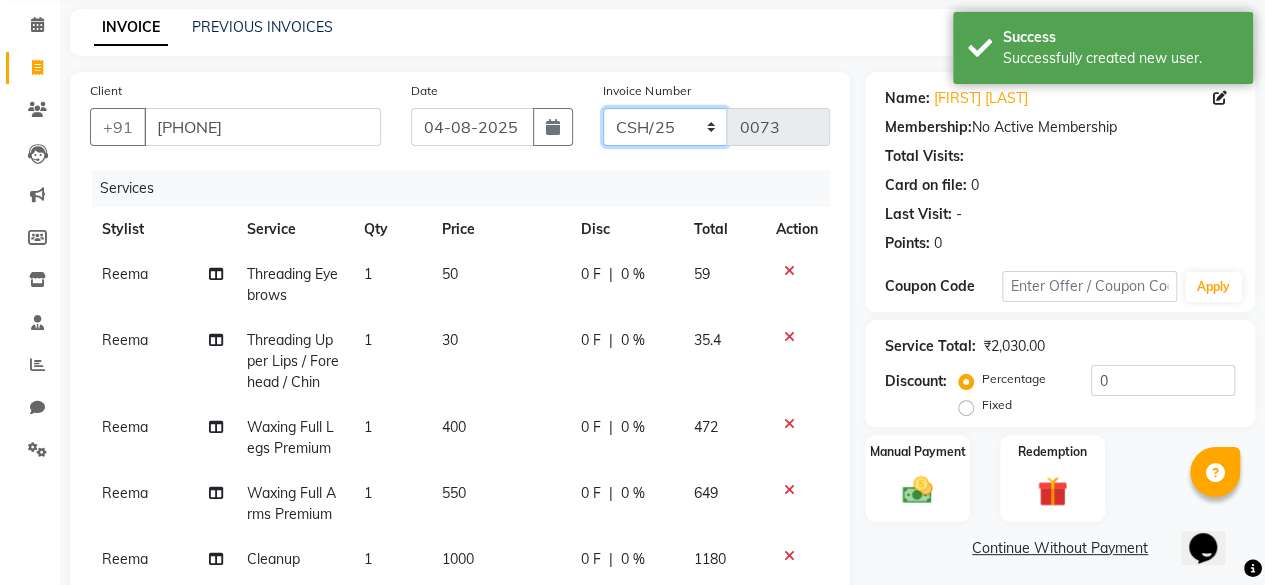 click on "CSH/25 V/2025 V/2025-26" 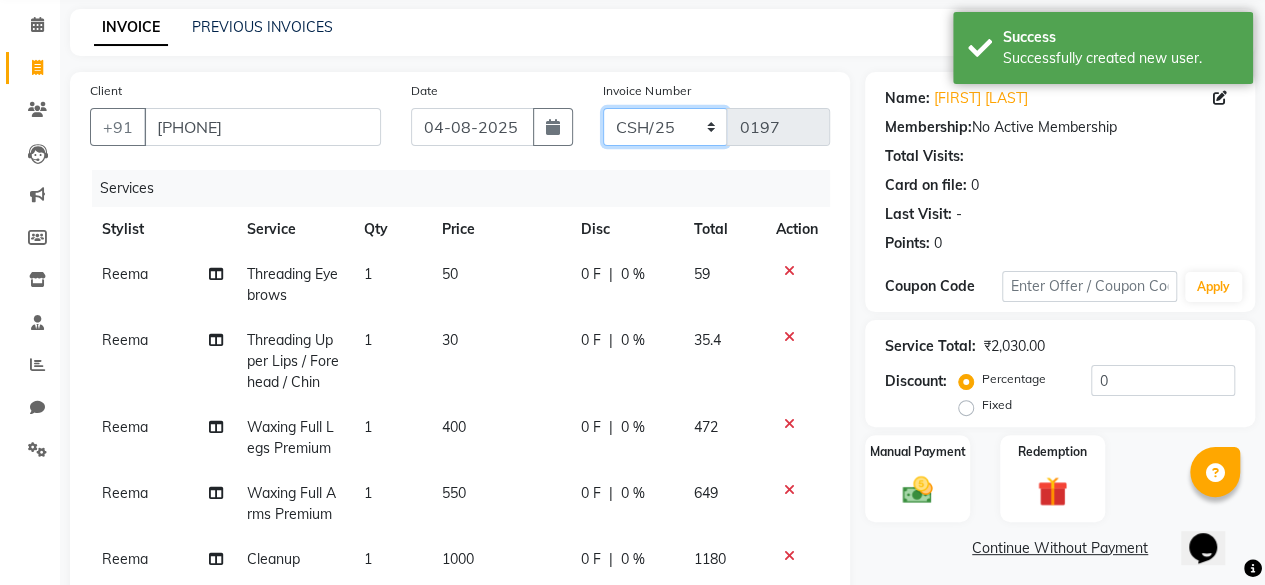 scroll, scrollTop: 0, scrollLeft: 0, axis: both 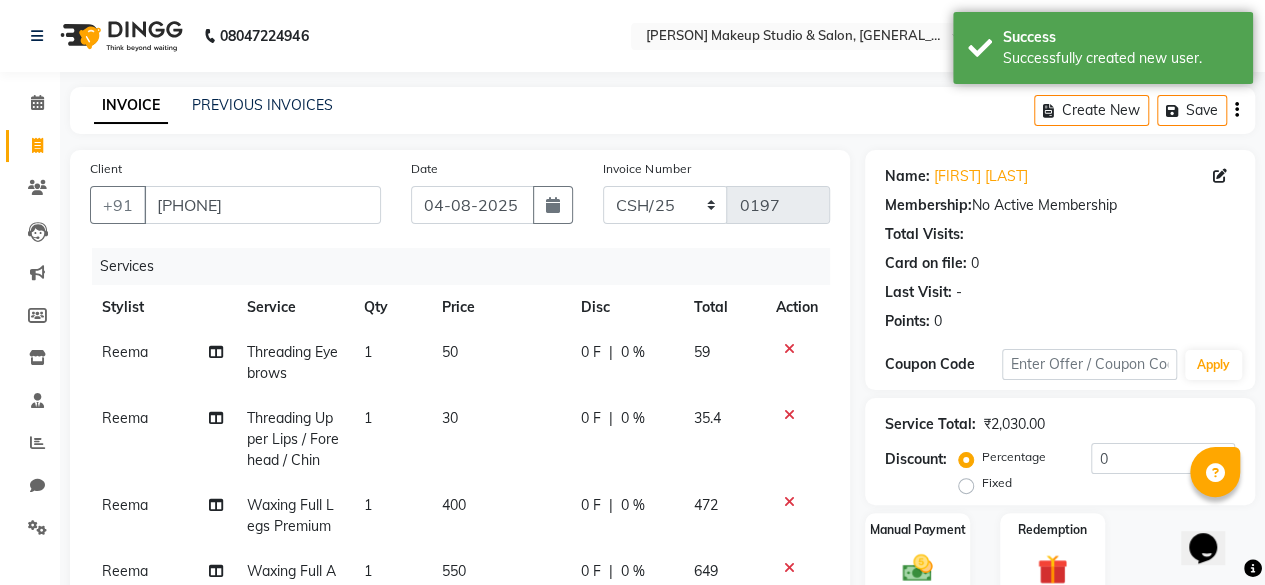 click 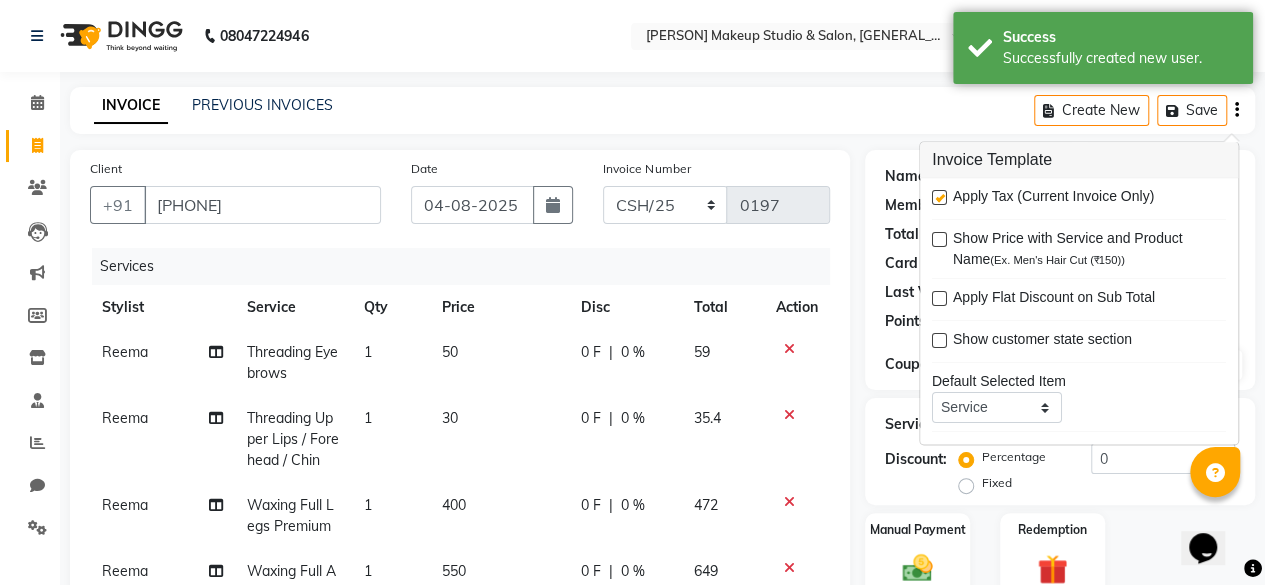 click at bounding box center (939, 198) 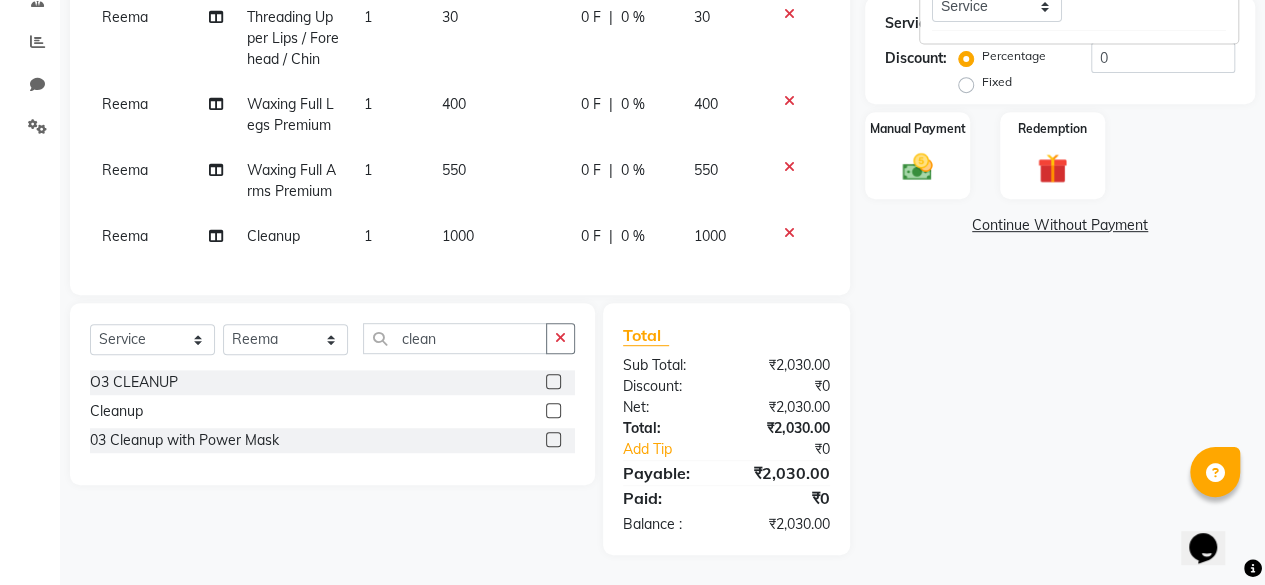 scroll, scrollTop: 414, scrollLeft: 0, axis: vertical 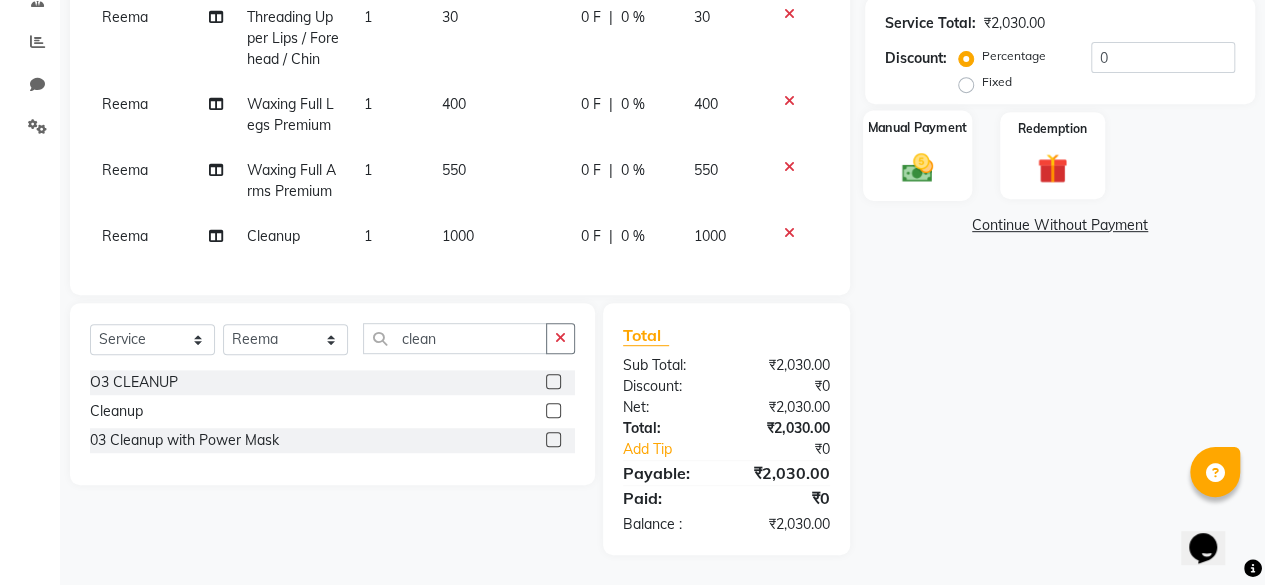 click 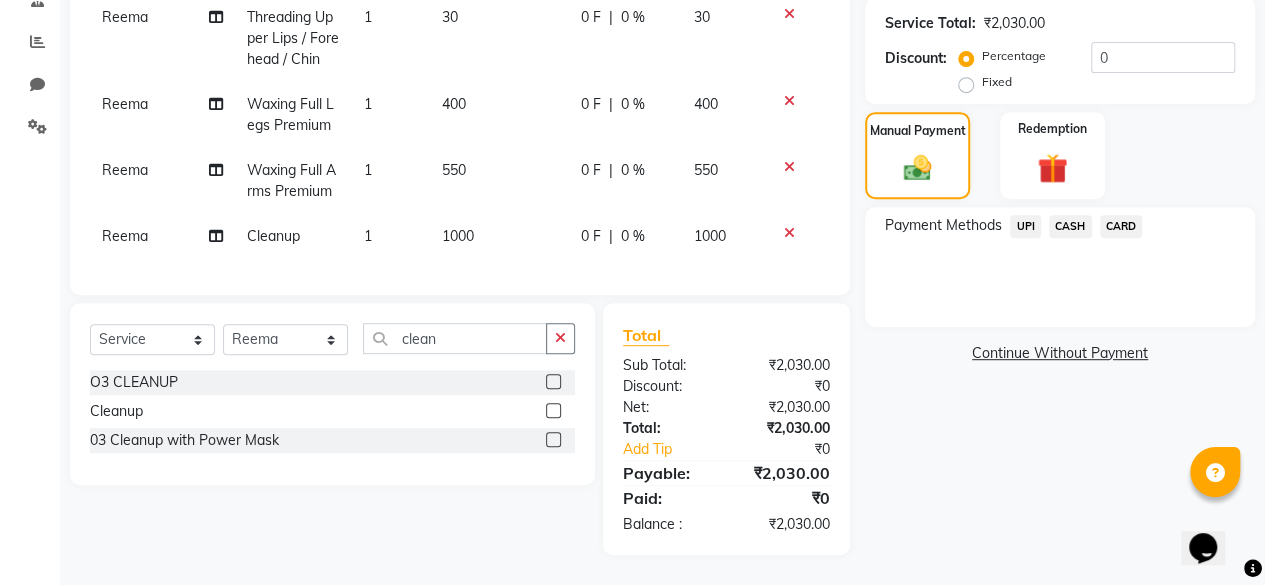 click on "CASH" 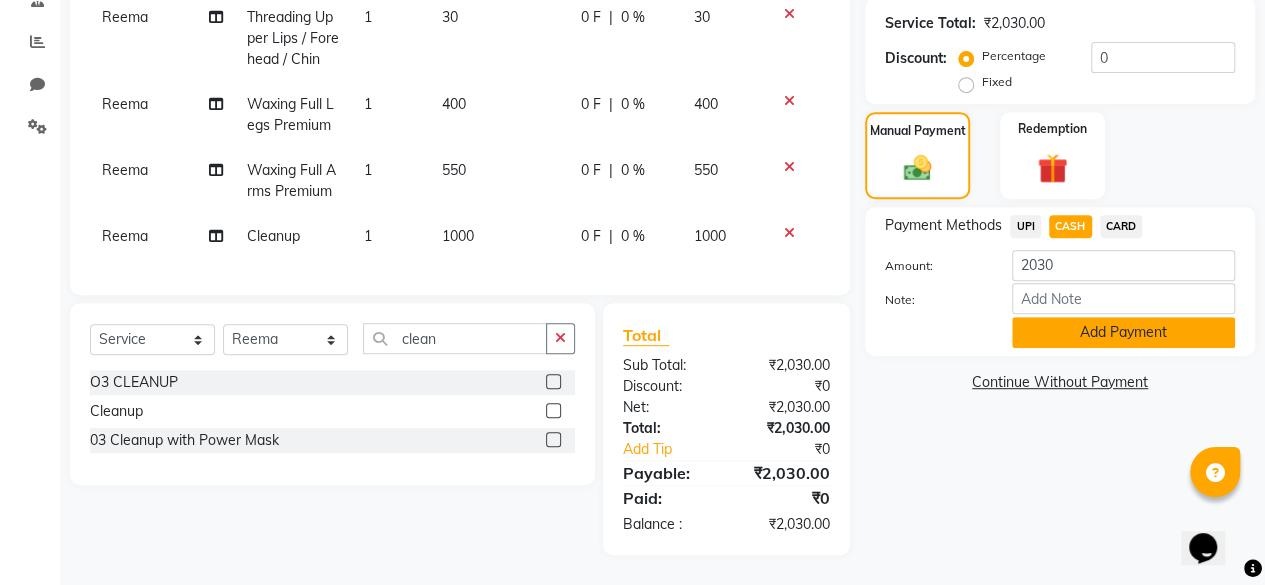 click on "Add Payment" 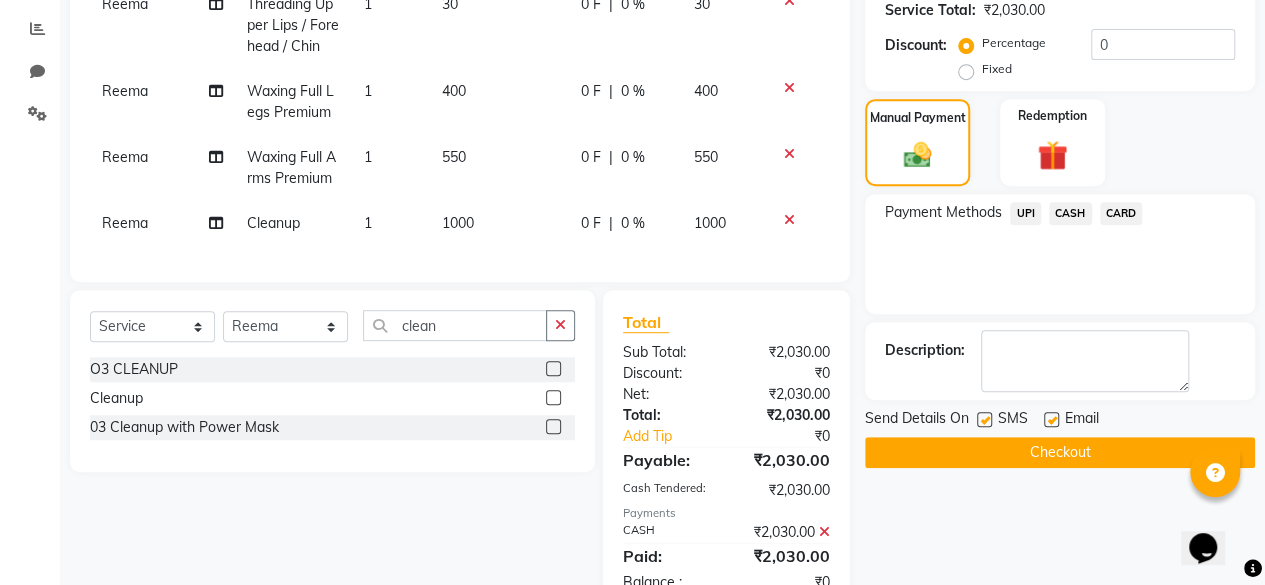 click 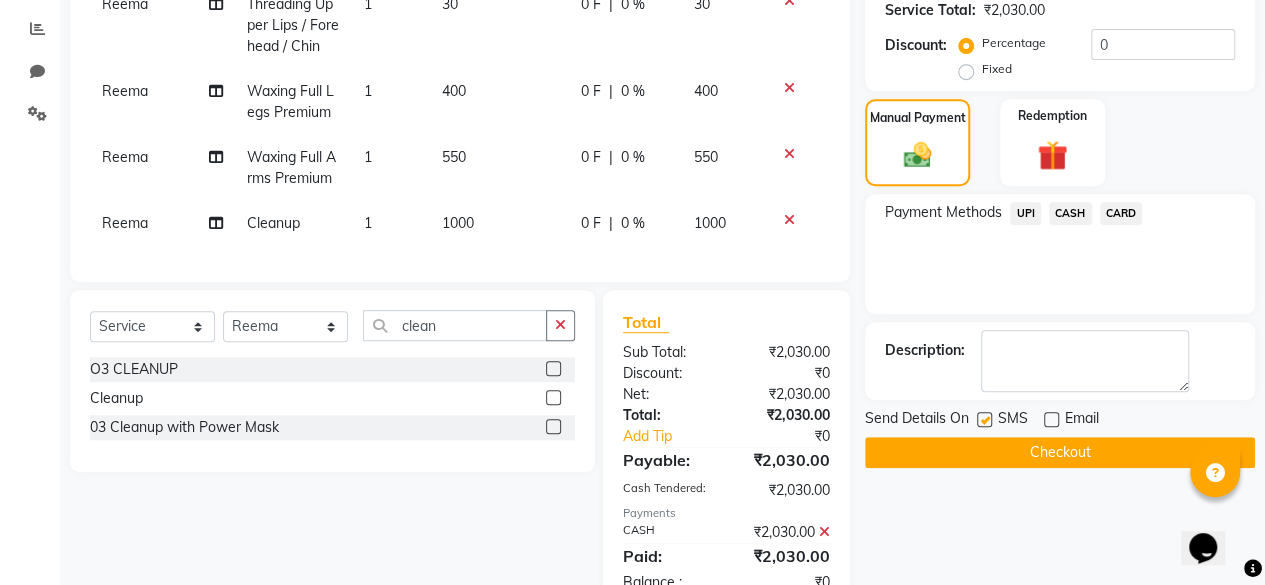click on "Checkout" 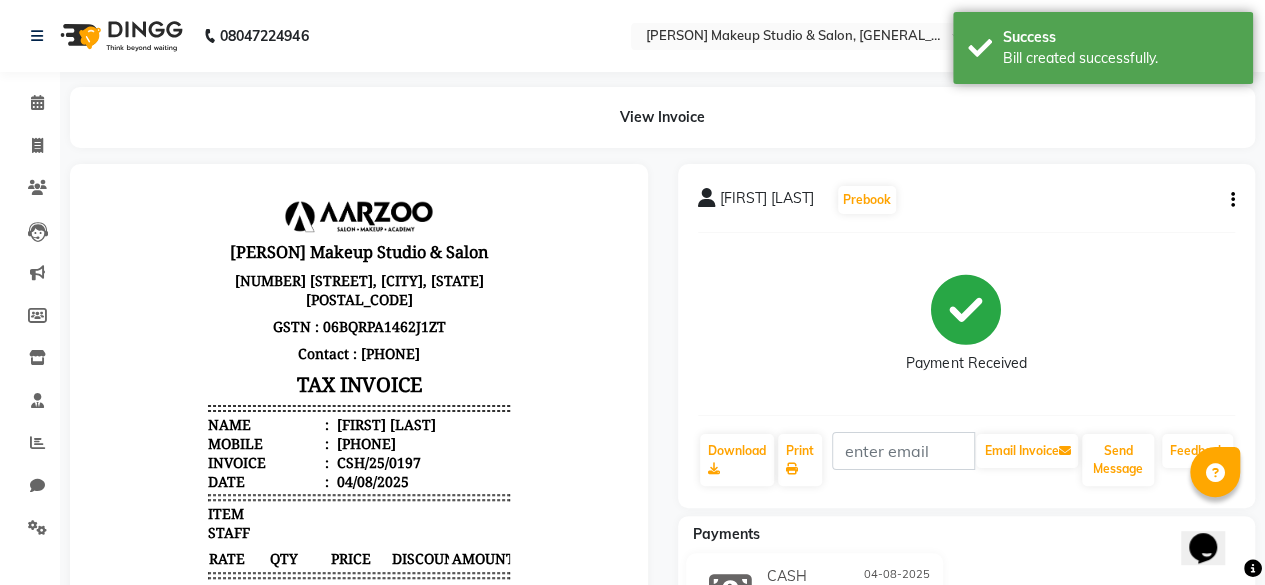 scroll, scrollTop: 0, scrollLeft: 0, axis: both 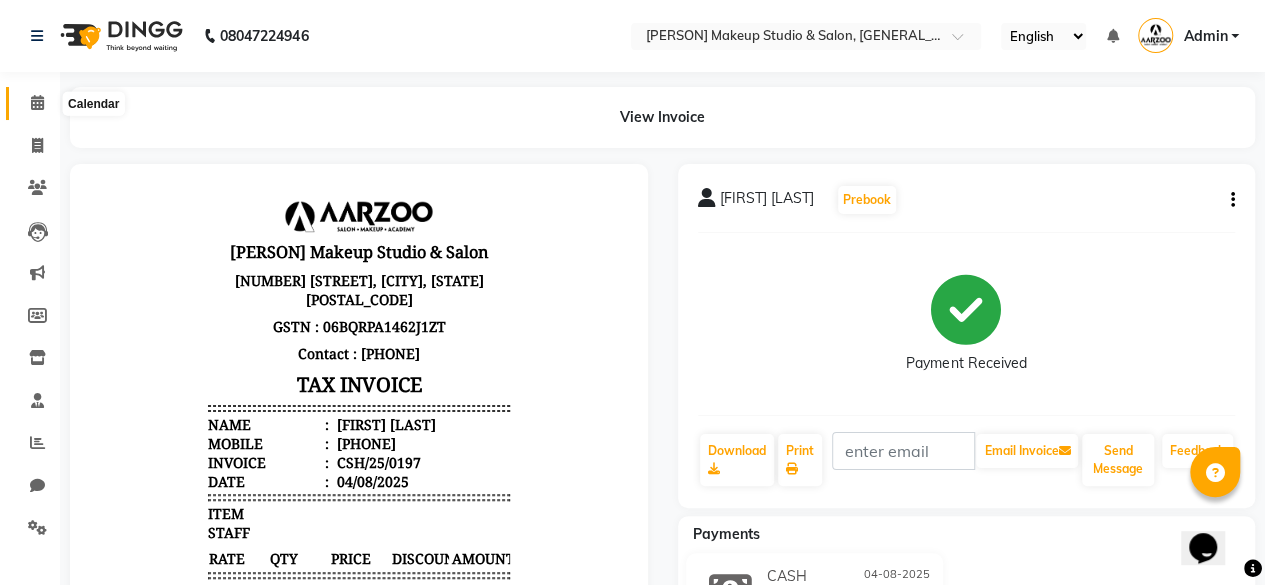 click 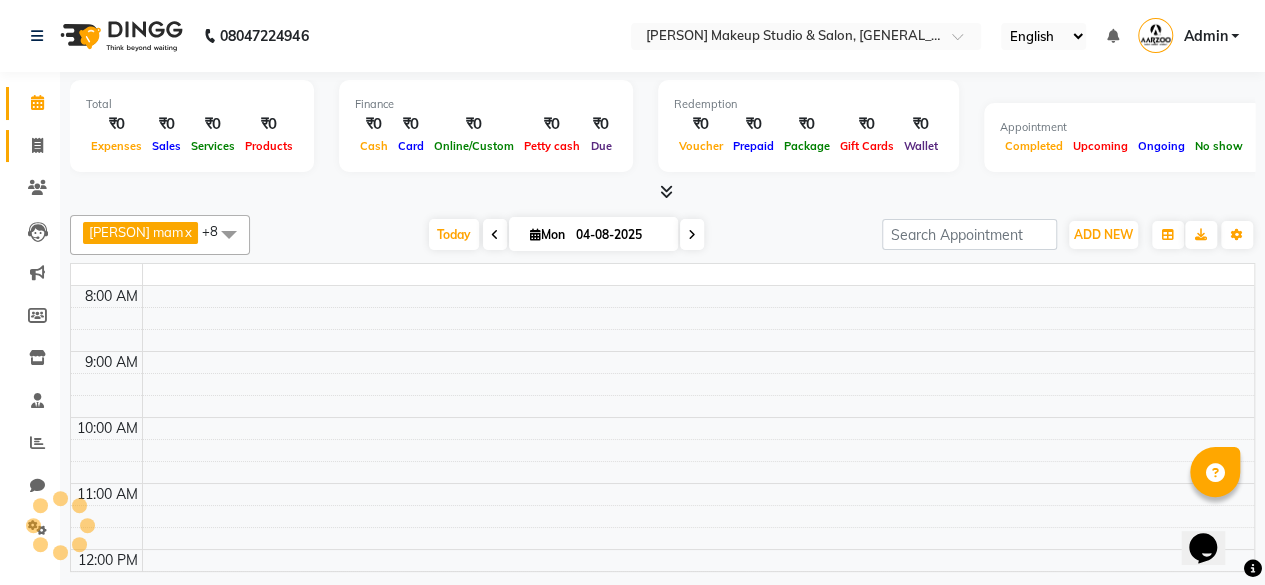 scroll, scrollTop: 0, scrollLeft: 0, axis: both 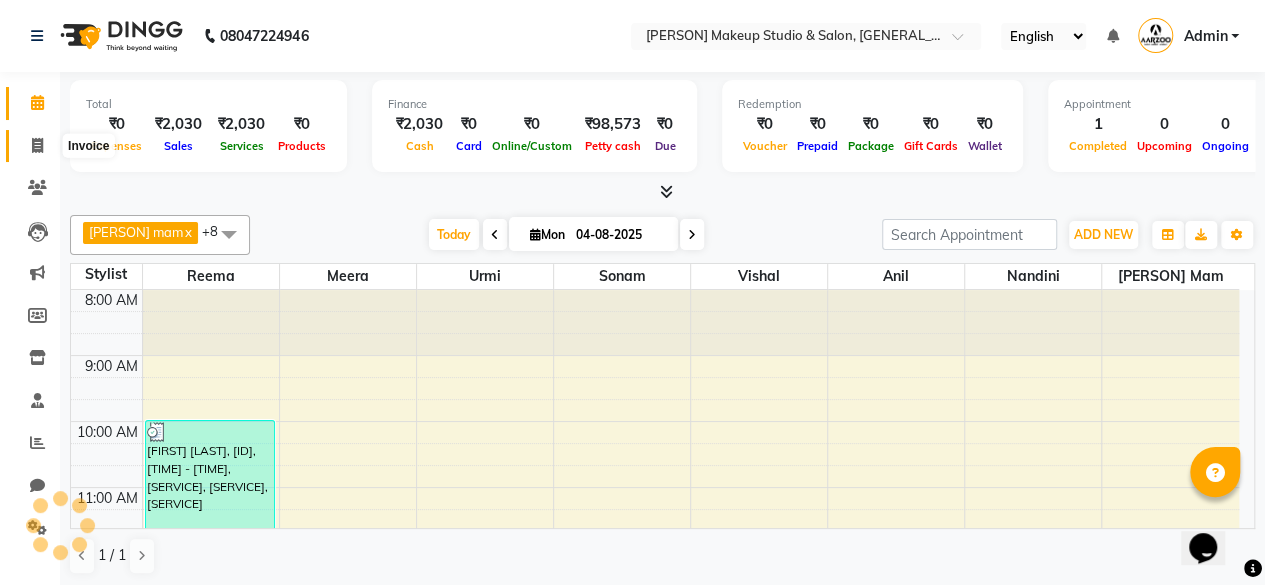 click 